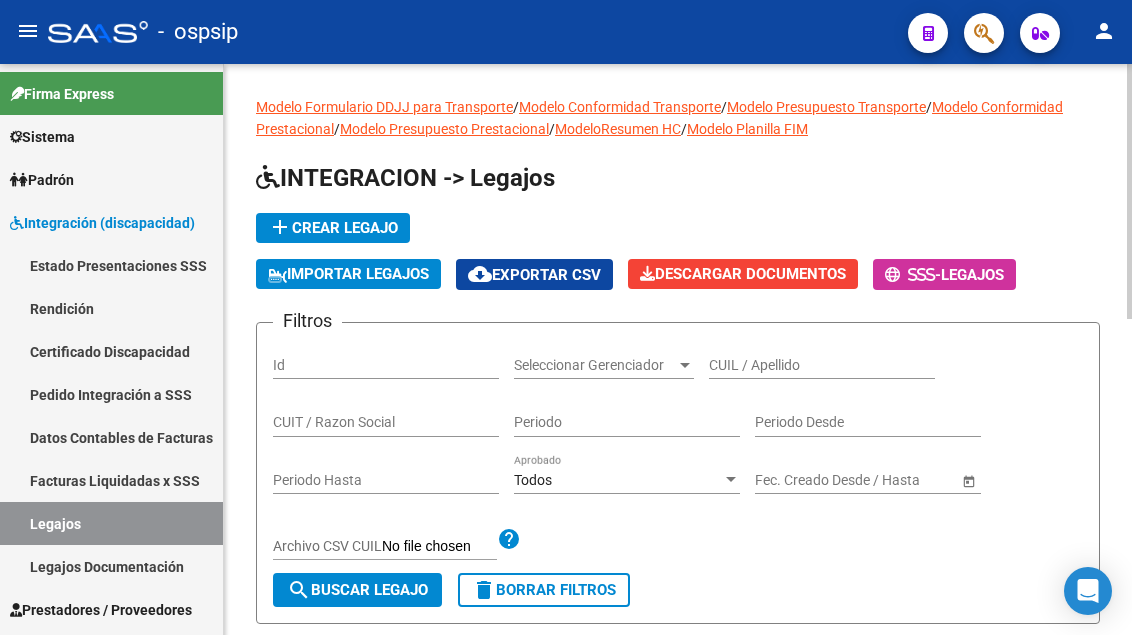 scroll, scrollTop: 0, scrollLeft: 0, axis: both 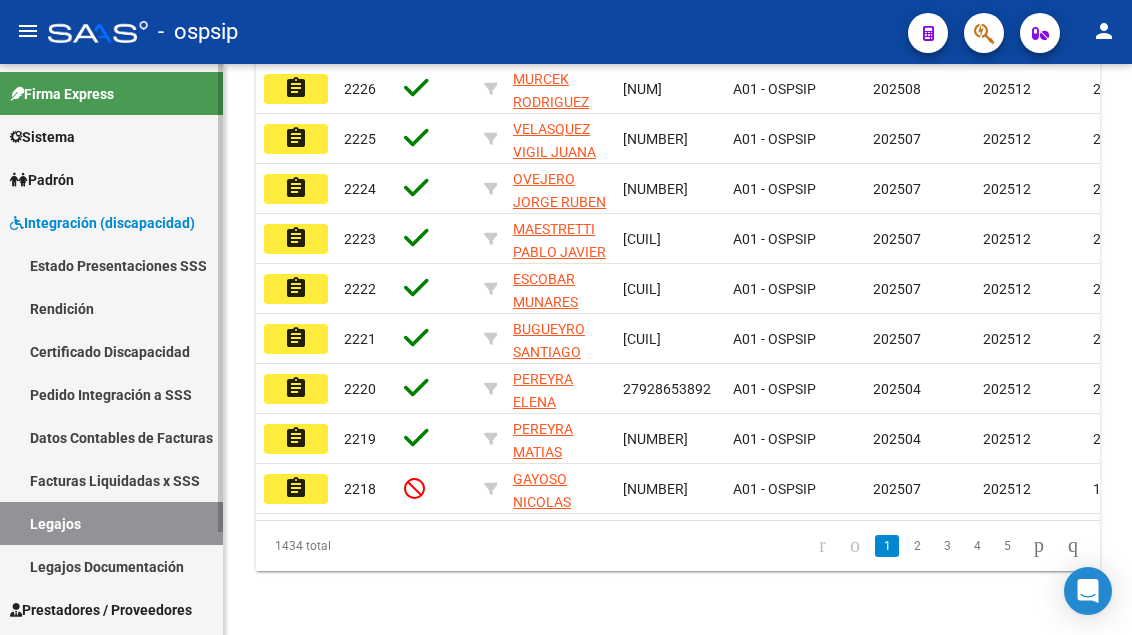click on "Legajos" at bounding box center [111, 523] 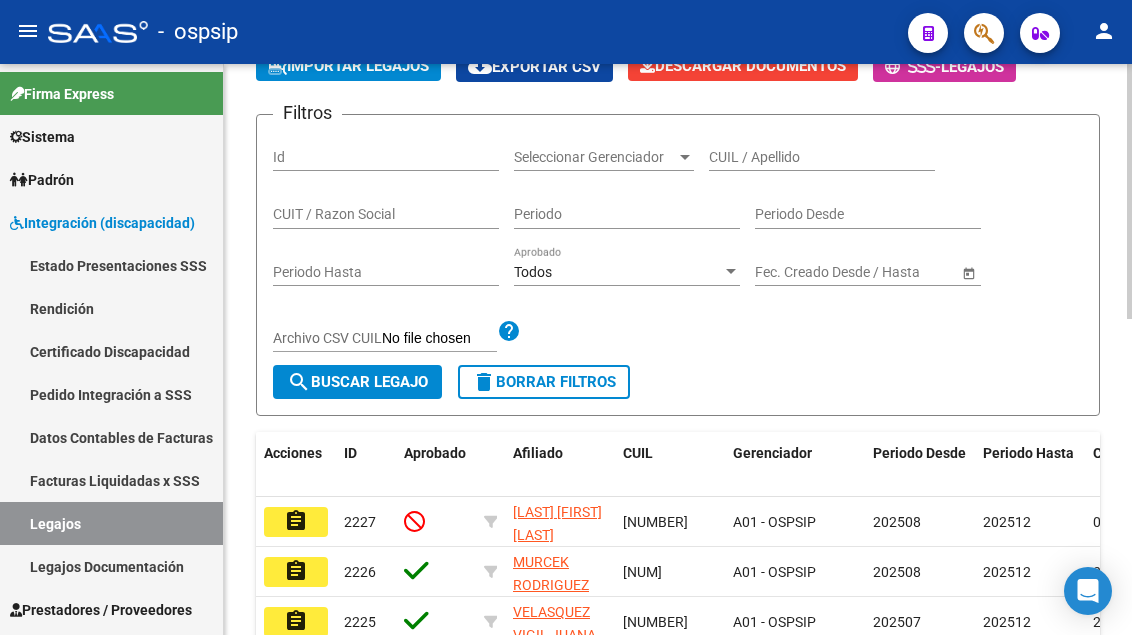 scroll, scrollTop: 8, scrollLeft: 0, axis: vertical 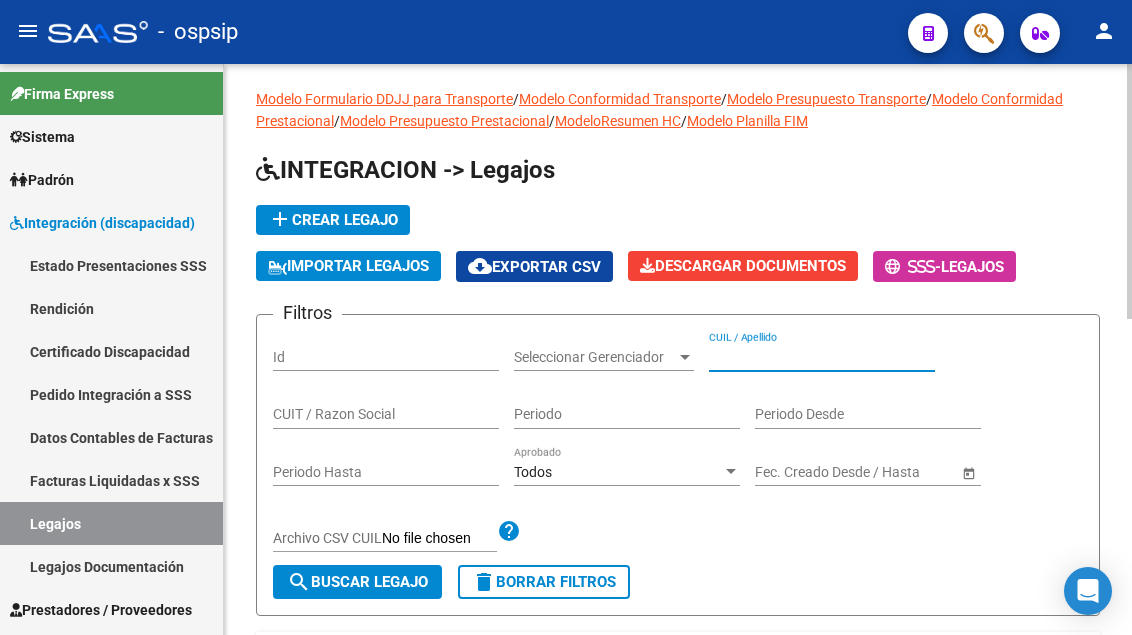 click on "CUIL / Apellido" at bounding box center [822, 357] 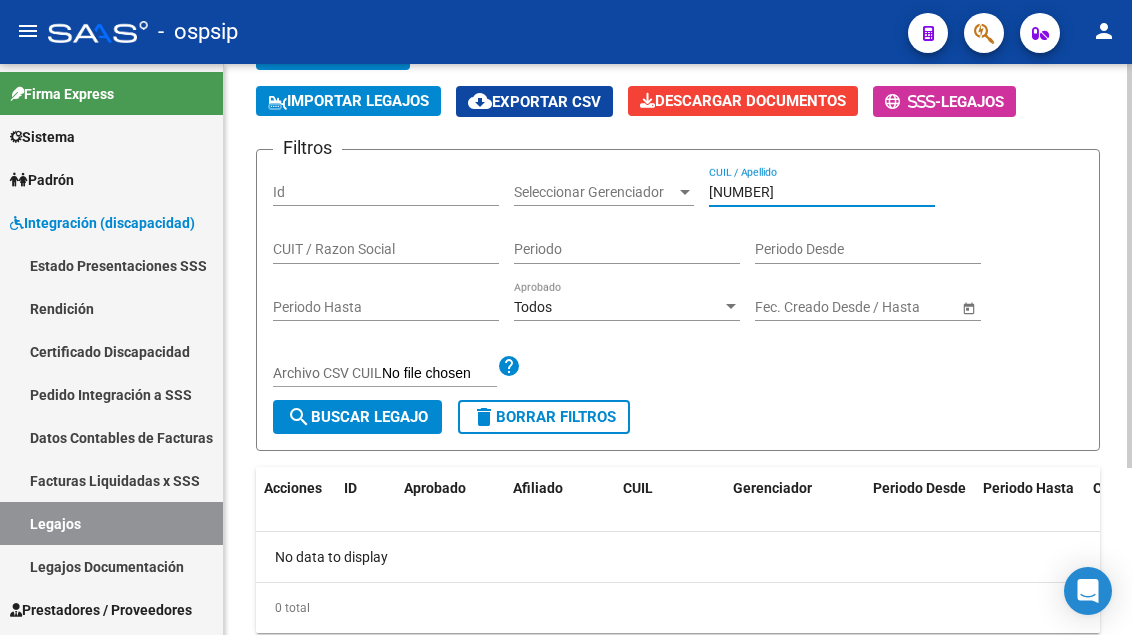 scroll, scrollTop: 236, scrollLeft: 0, axis: vertical 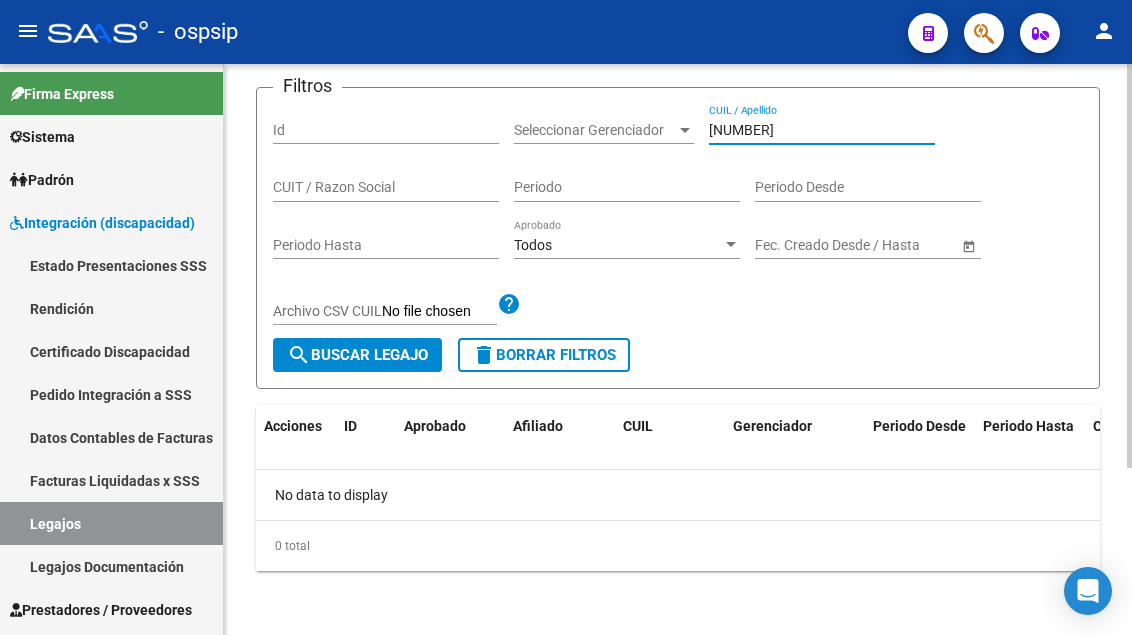 click on "[NUMBER]" at bounding box center (822, 130) 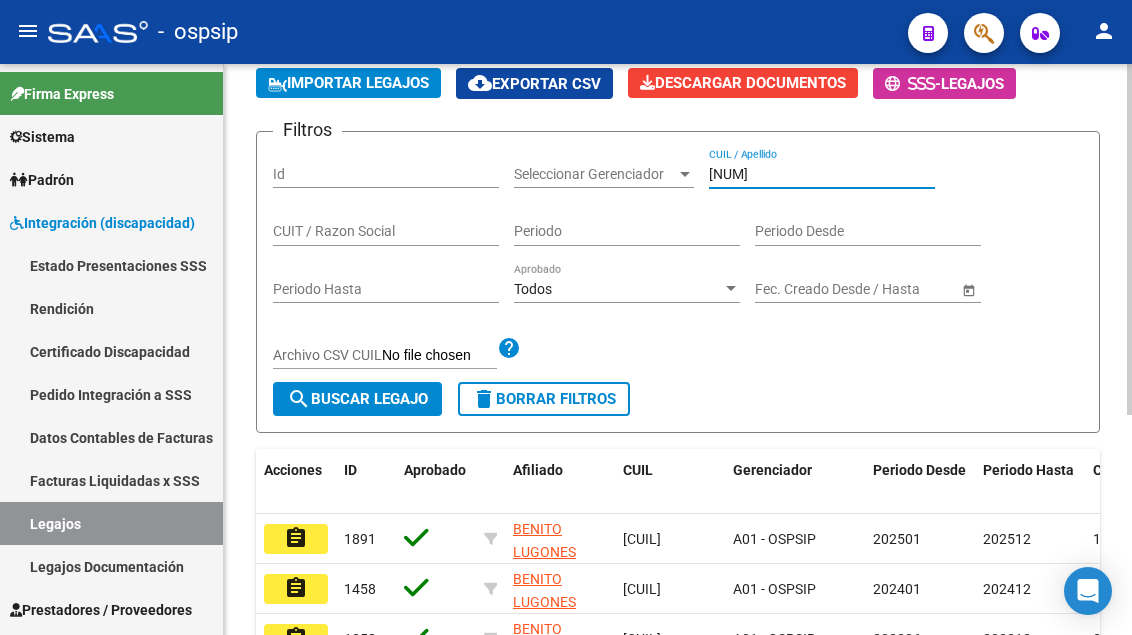 scroll, scrollTop: 236, scrollLeft: 0, axis: vertical 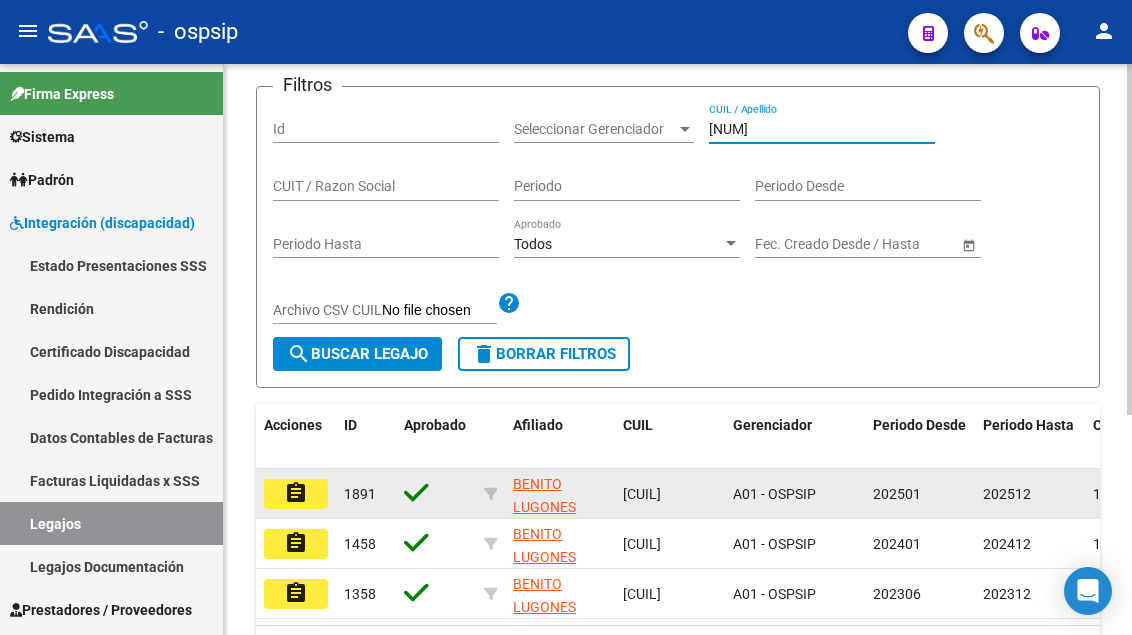 type on "[NUM]" 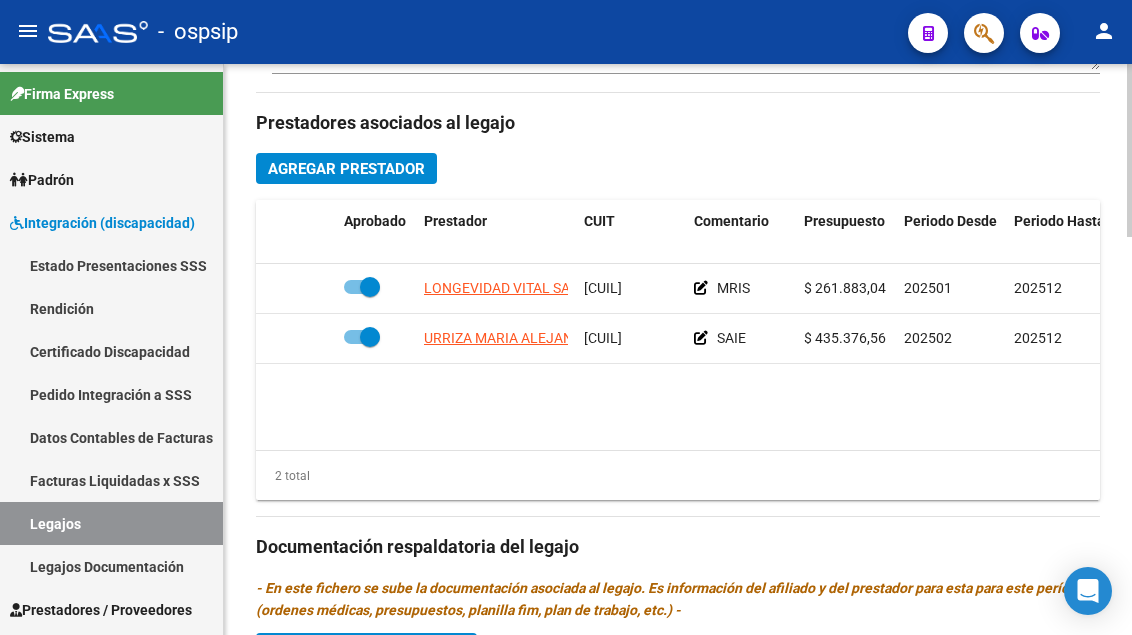 scroll, scrollTop: 900, scrollLeft: 0, axis: vertical 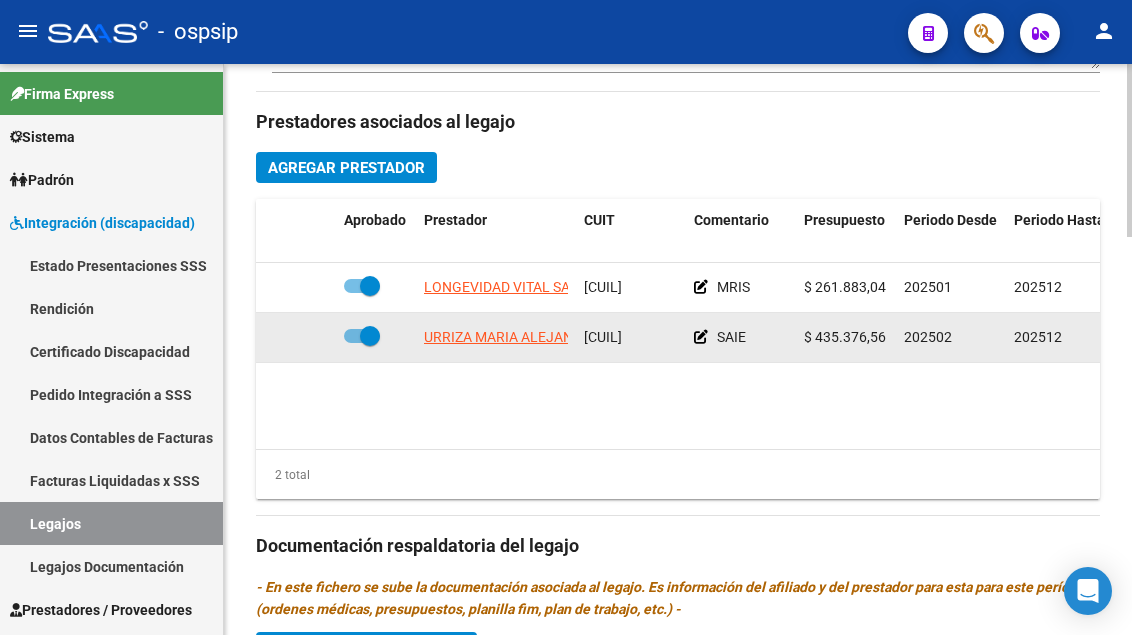 click on "URRIZA MARIA ALEJANDRA" 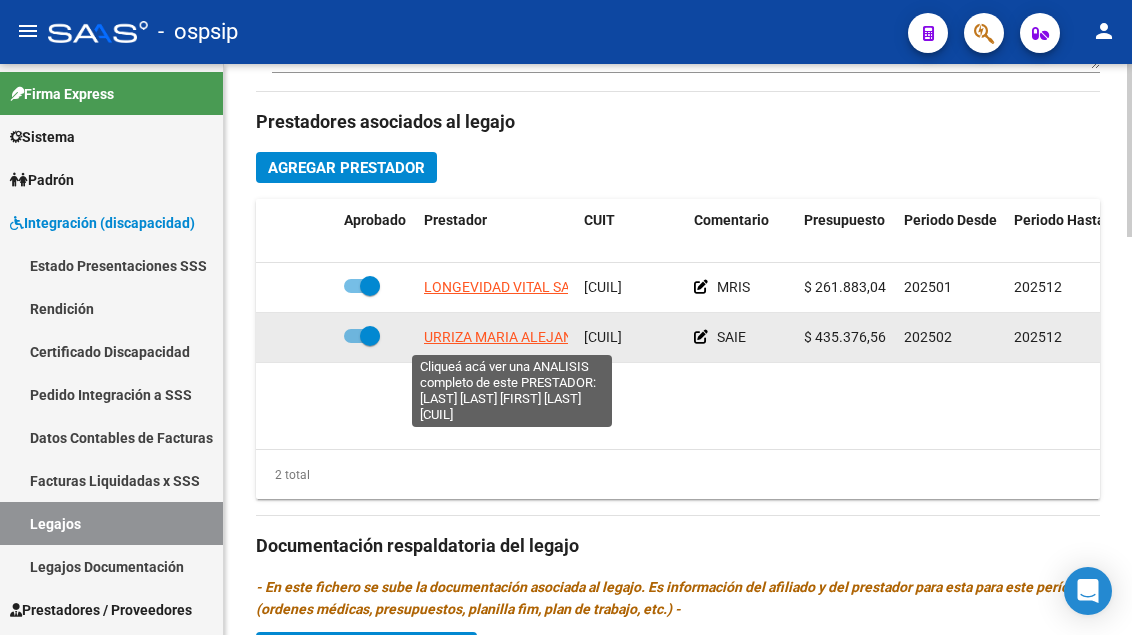 click on "URRIZA MARIA ALEJANDRA" 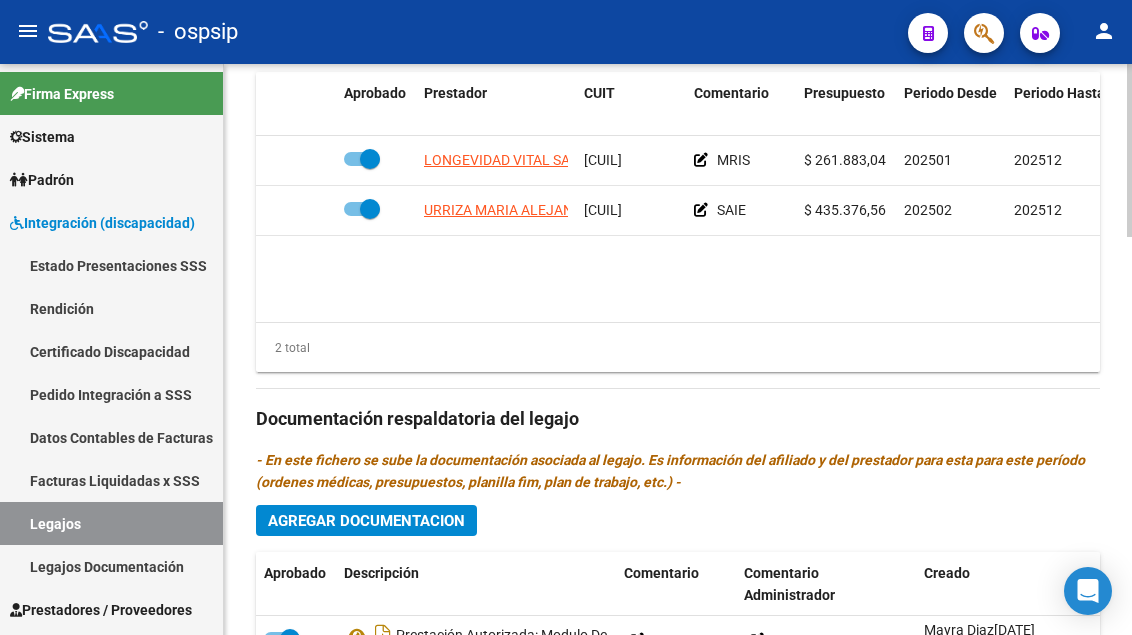 scroll, scrollTop: 1300, scrollLeft: 0, axis: vertical 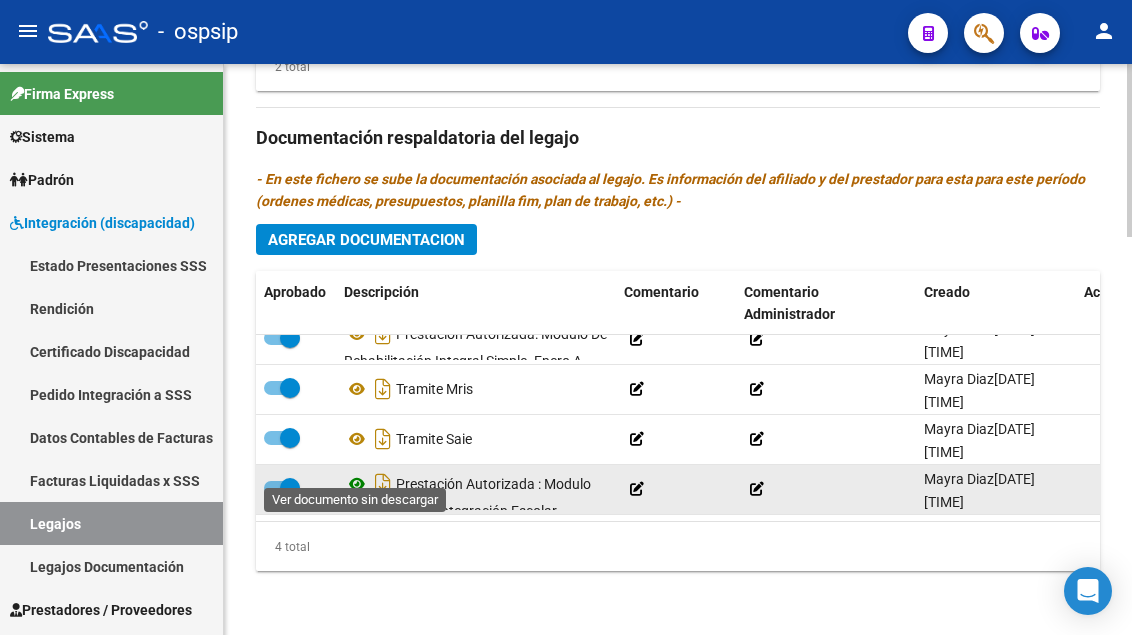 click 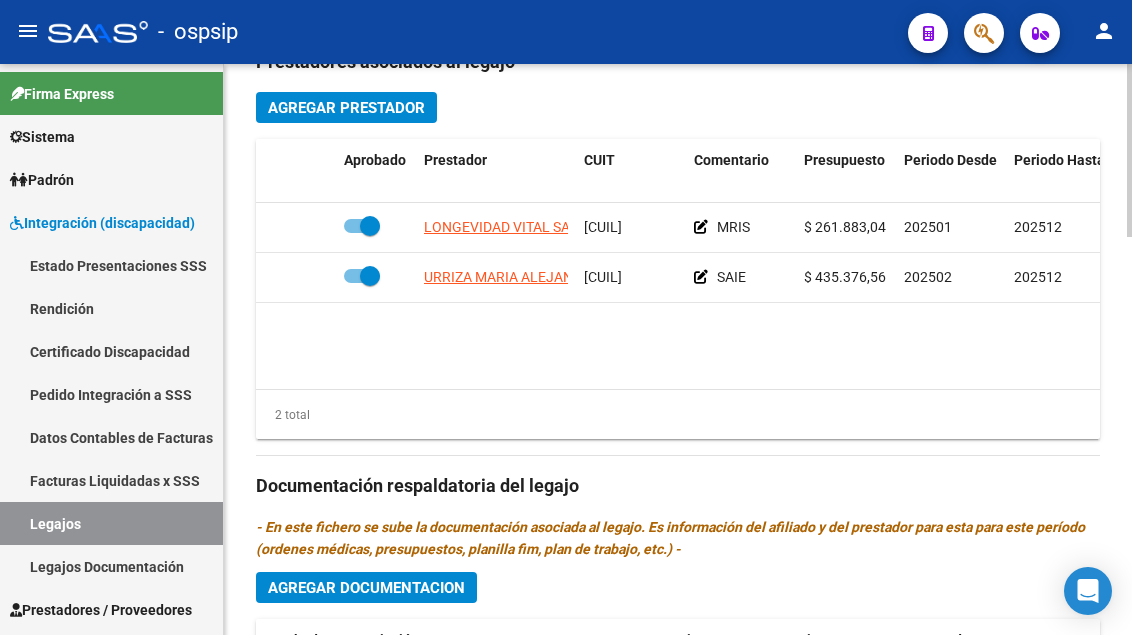 scroll, scrollTop: 910, scrollLeft: 0, axis: vertical 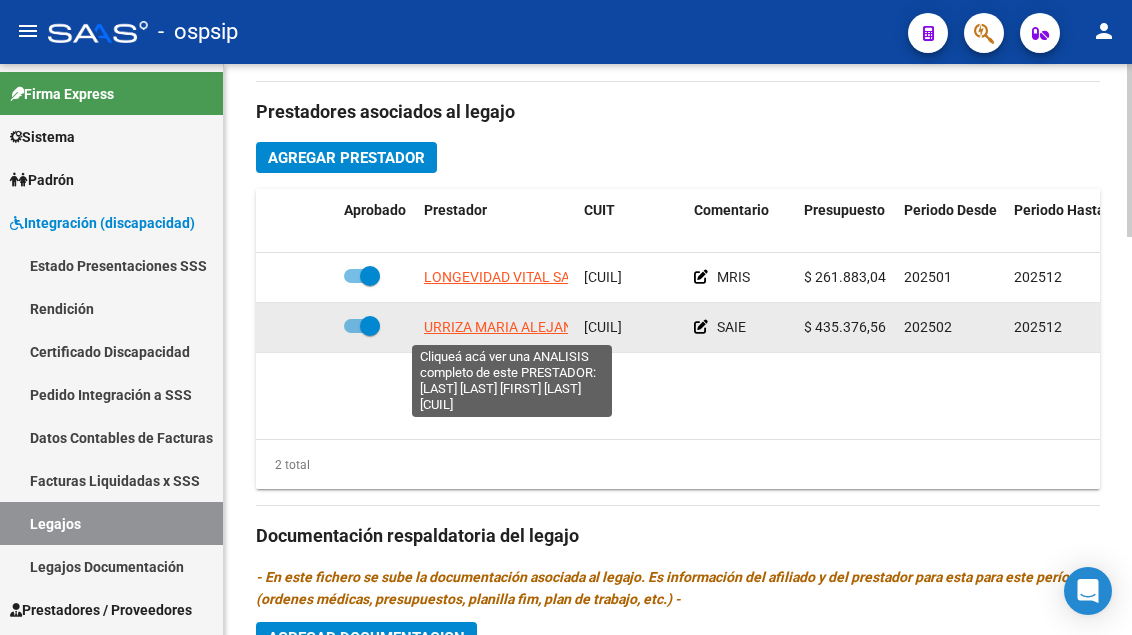 click on "URRIZA MARIA ALEJANDRA" 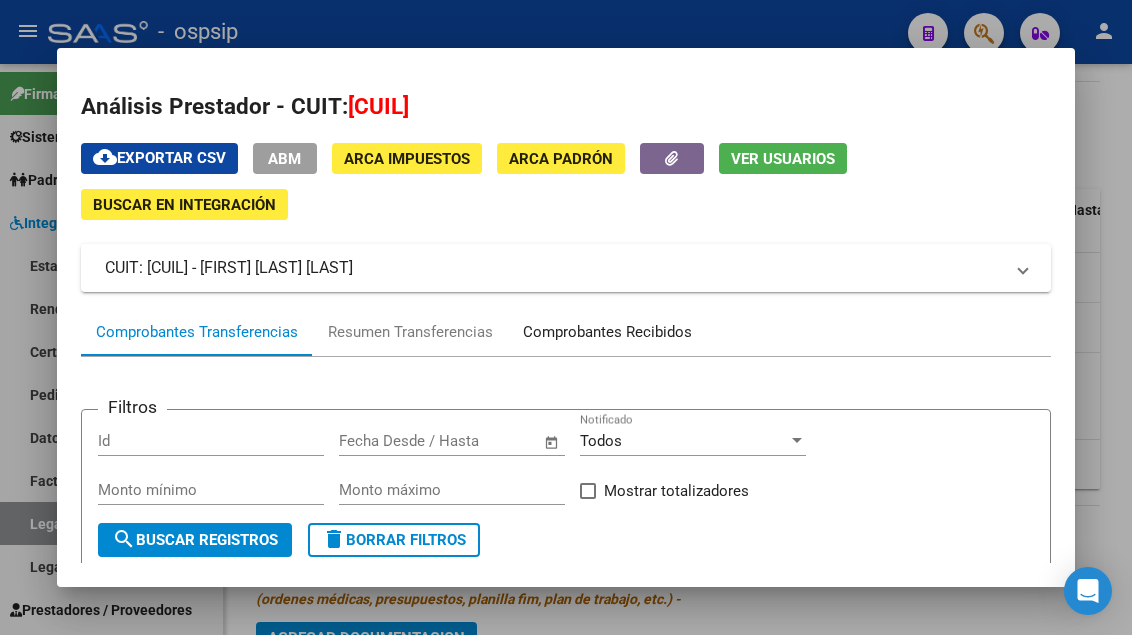 click on "Comprobantes Recibidos" at bounding box center [607, 332] 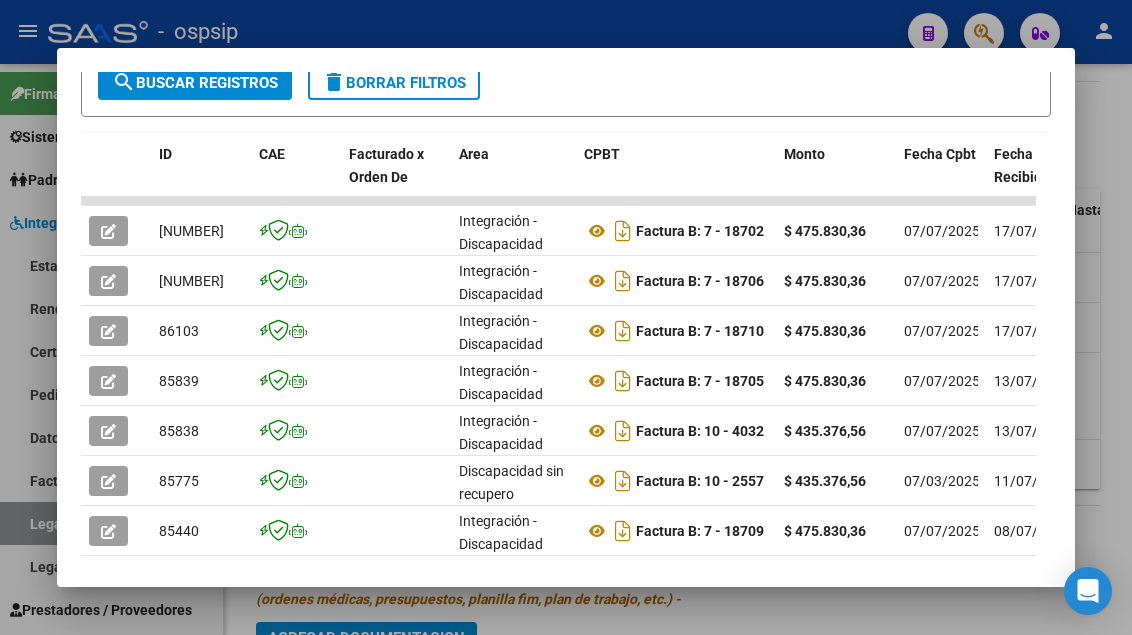scroll, scrollTop: 500, scrollLeft: 0, axis: vertical 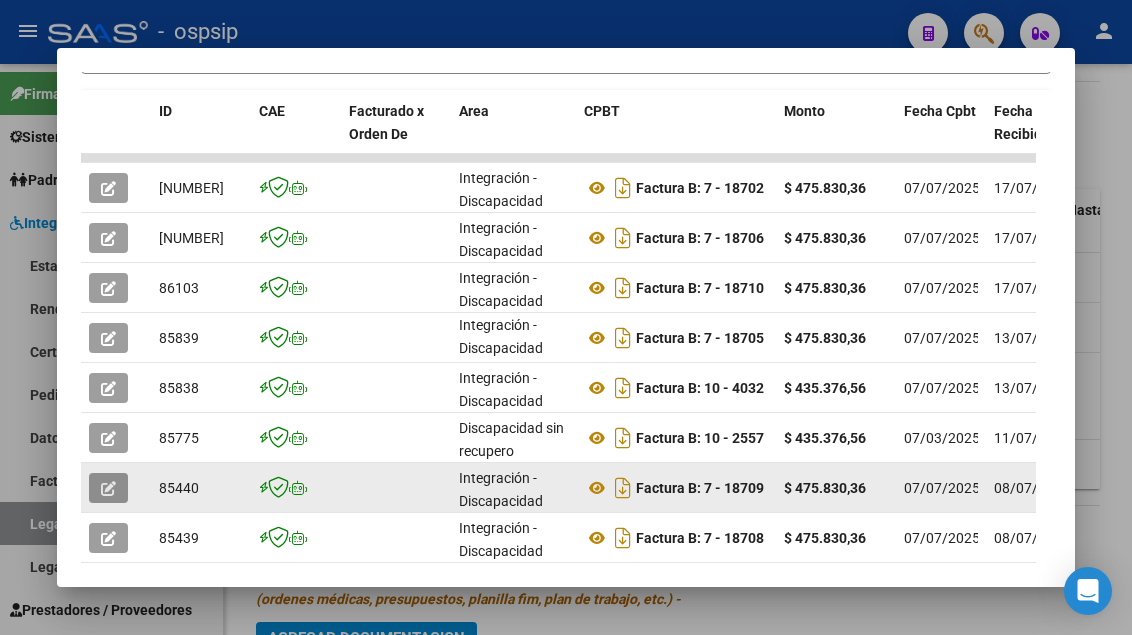 click 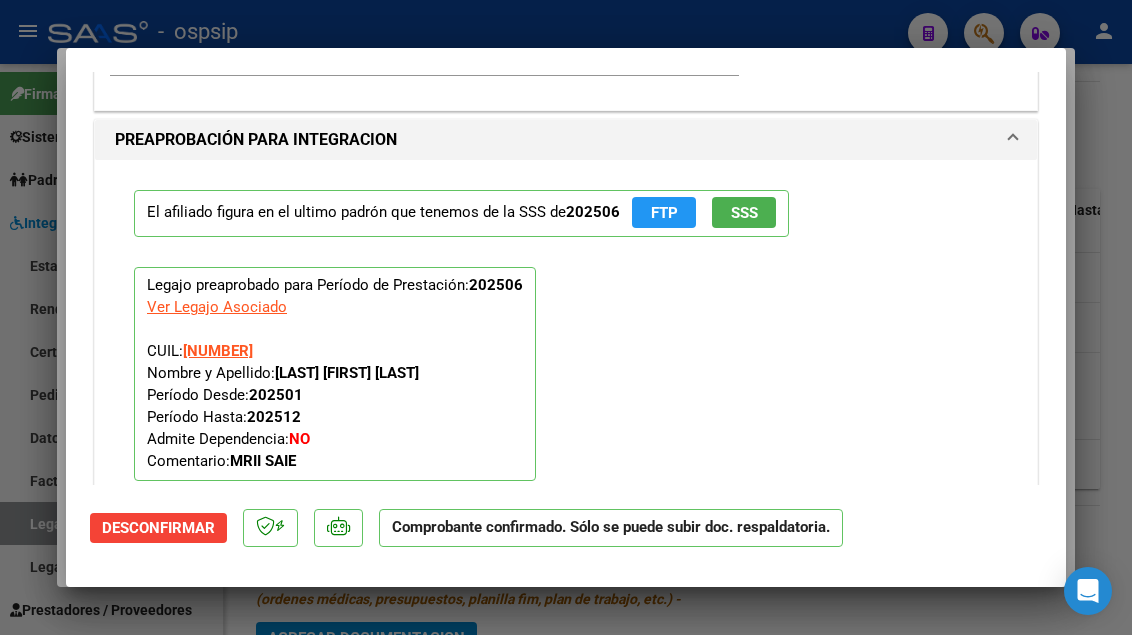 scroll, scrollTop: 1704, scrollLeft: 0, axis: vertical 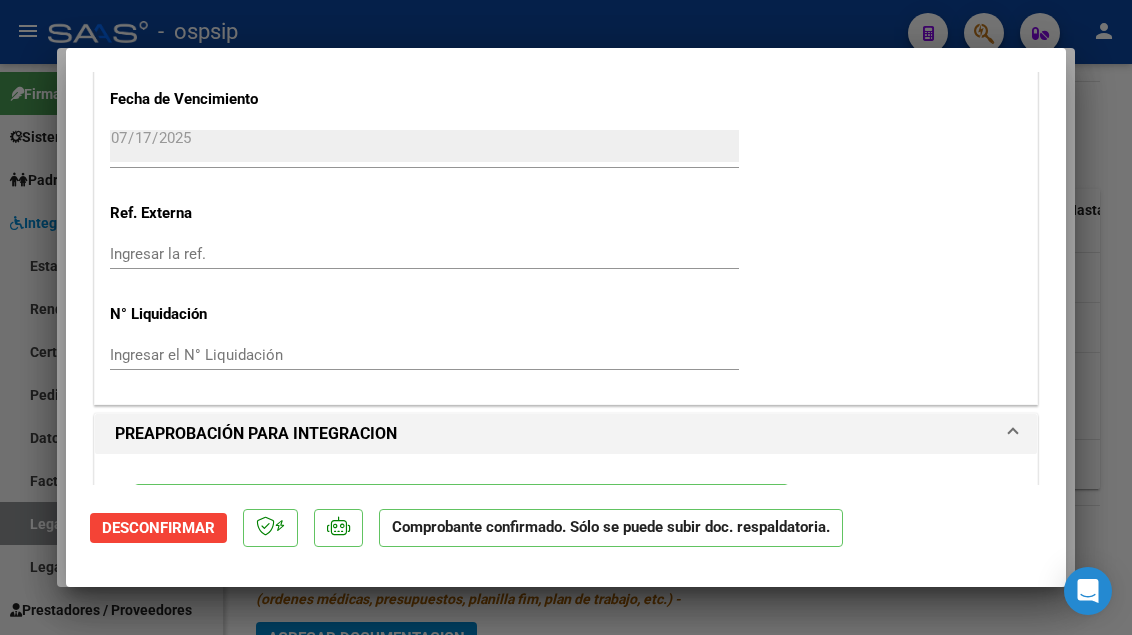 type 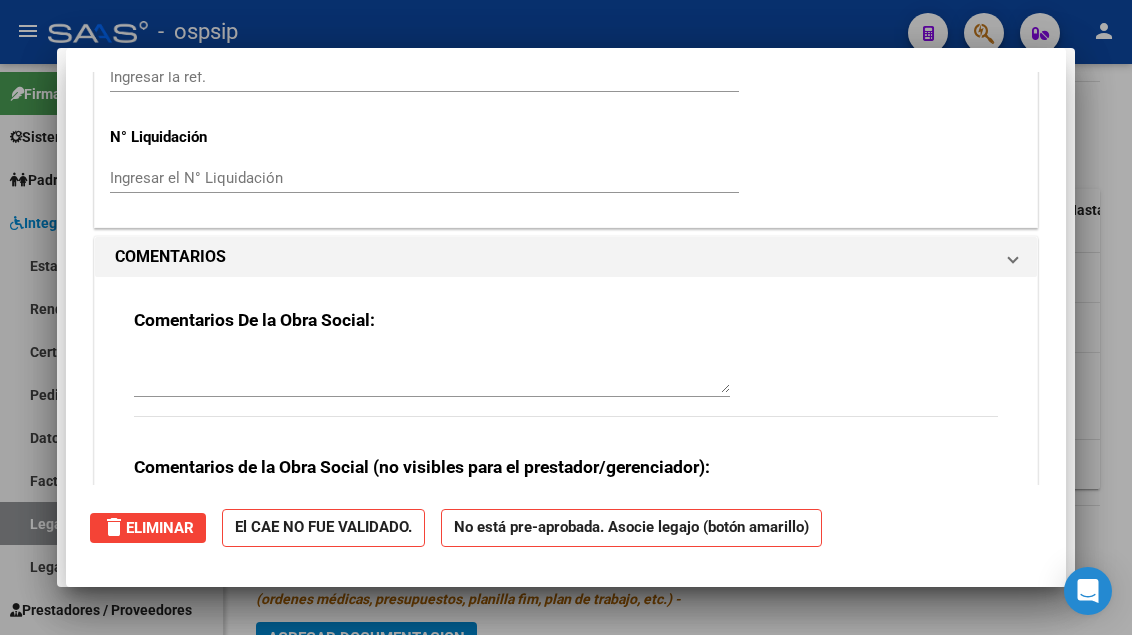 type 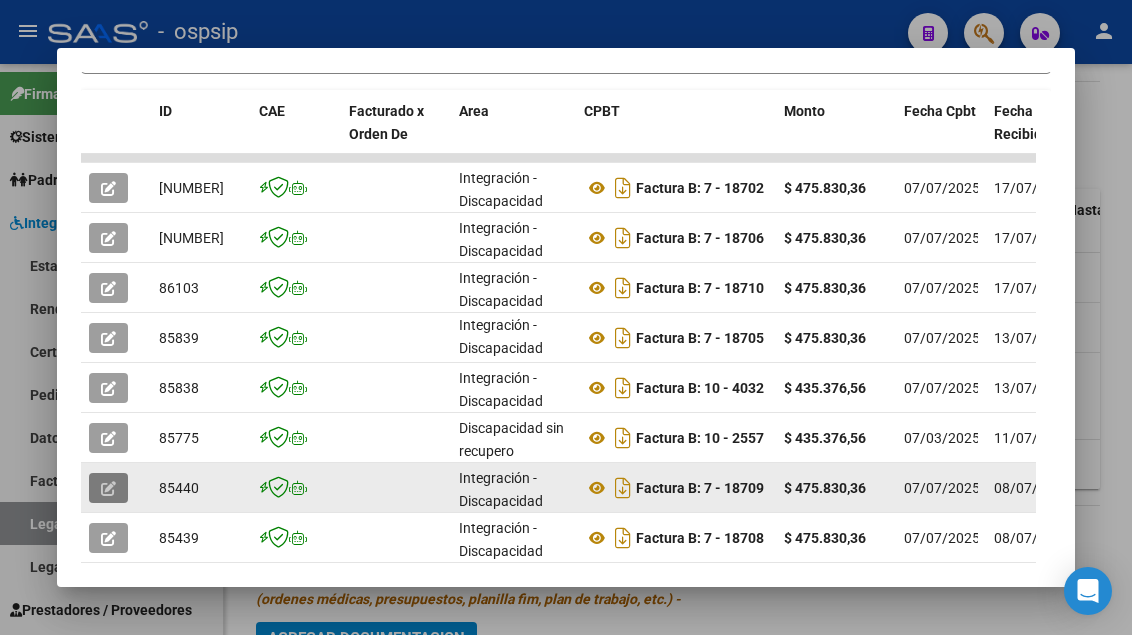 click 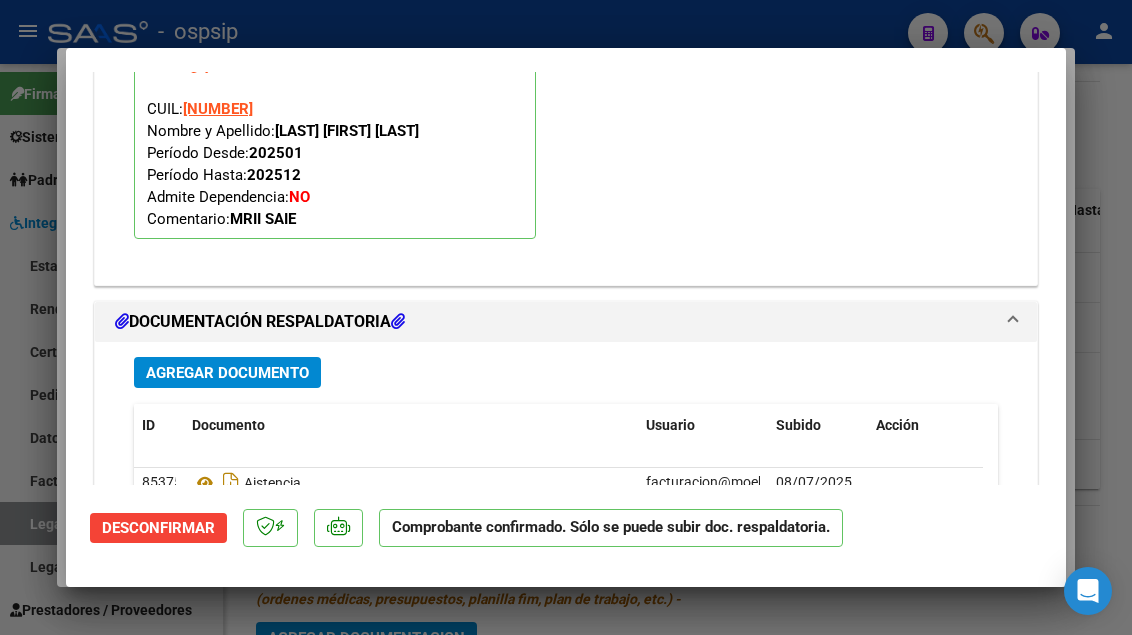 scroll, scrollTop: 2571, scrollLeft: 0, axis: vertical 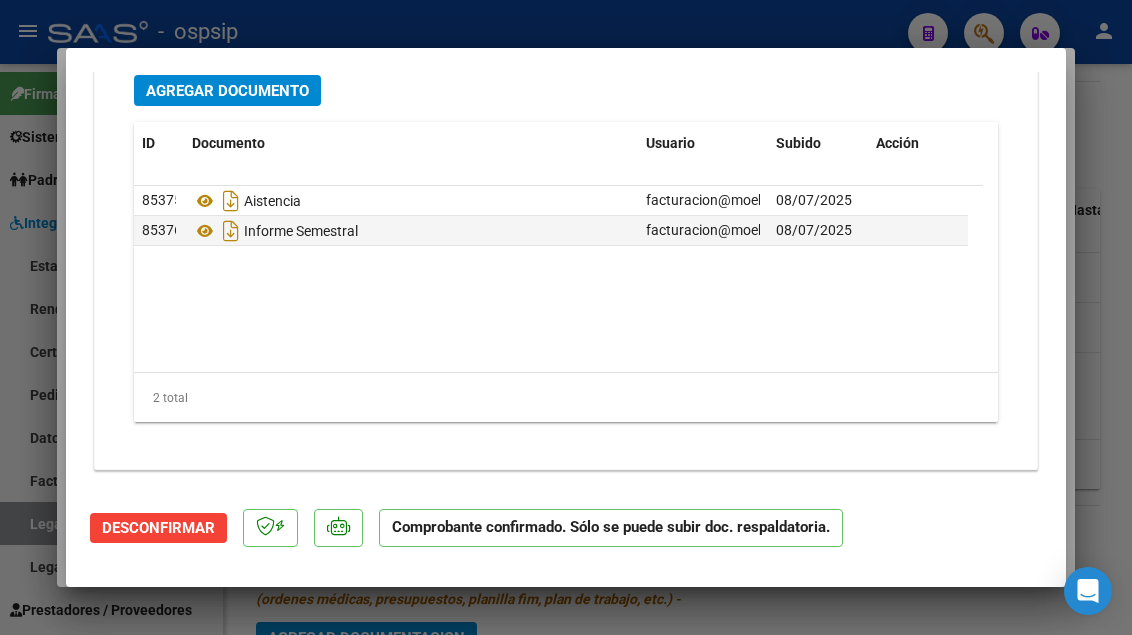 type 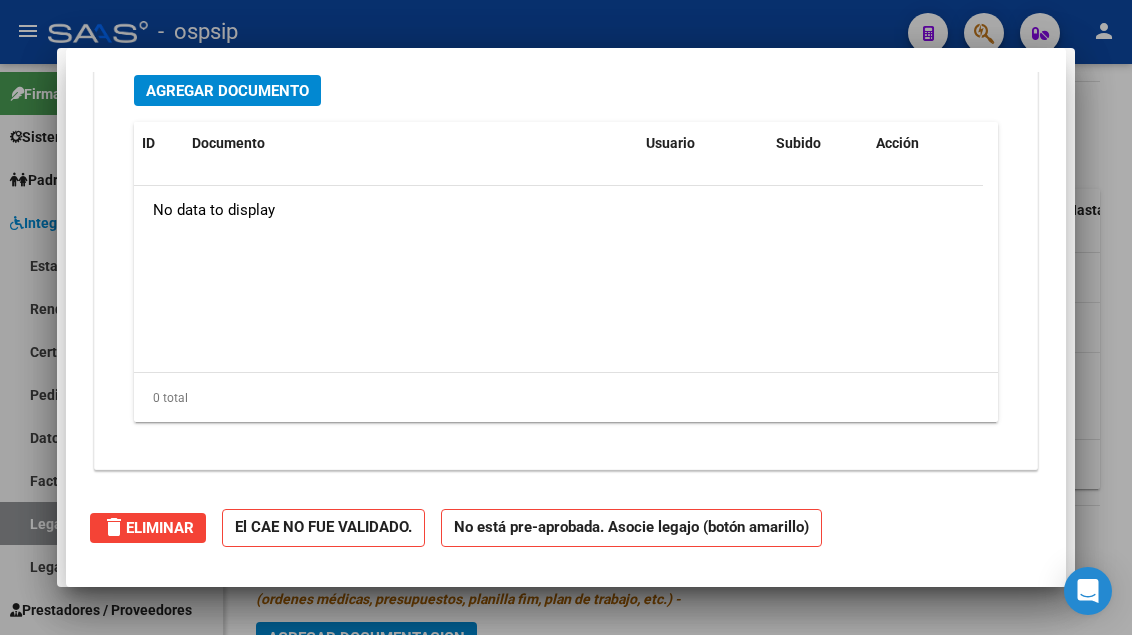 scroll, scrollTop: 0, scrollLeft: 0, axis: both 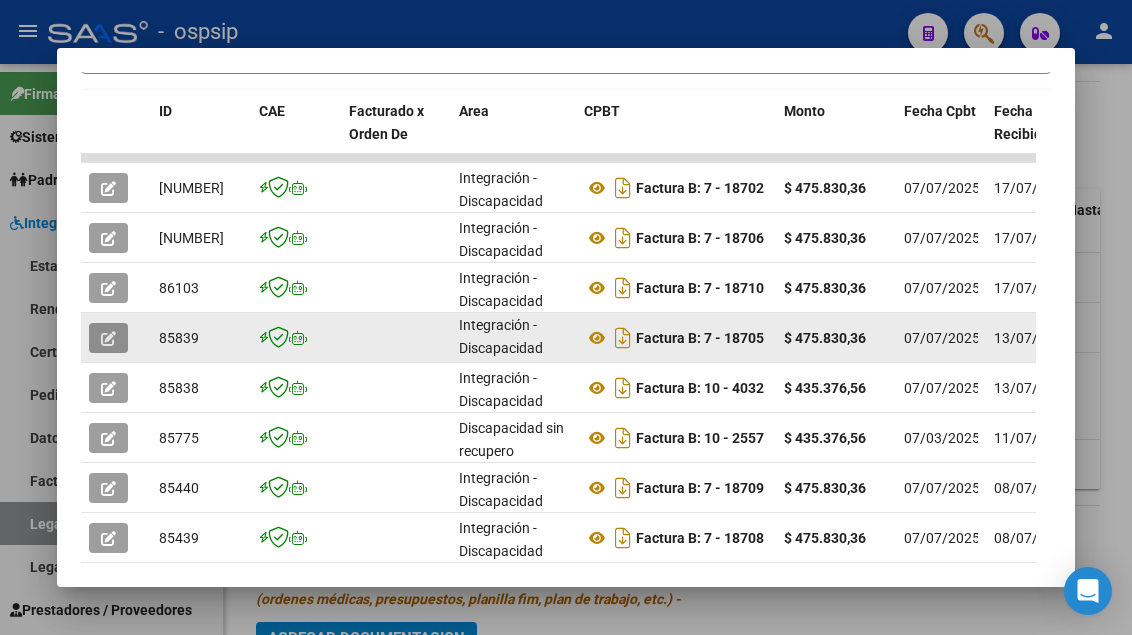 click 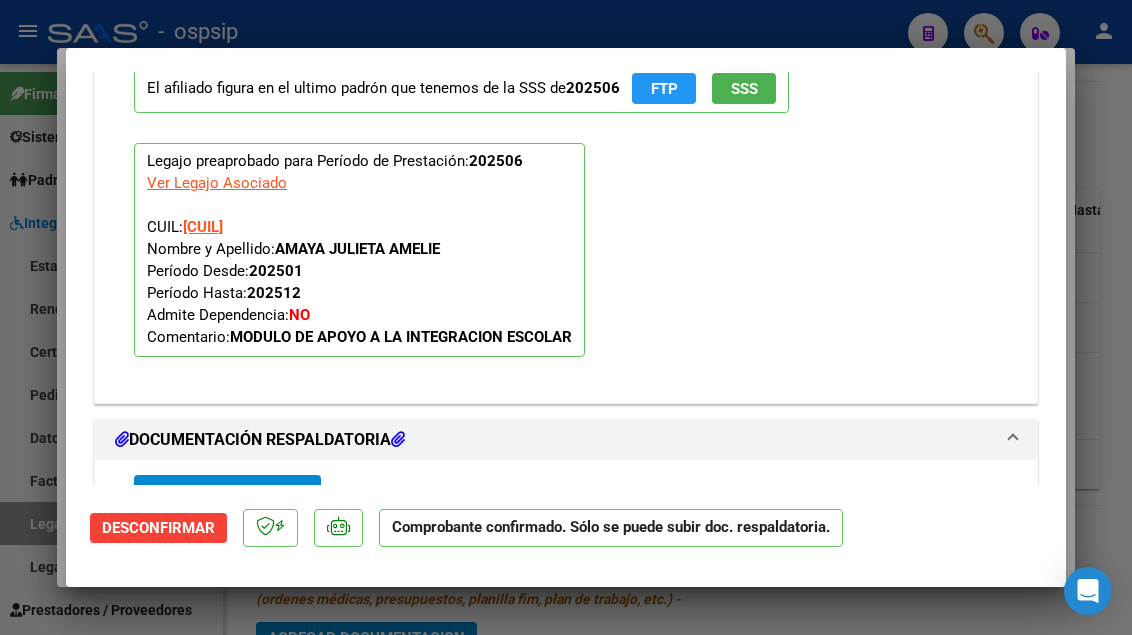 scroll, scrollTop: 1771, scrollLeft: 0, axis: vertical 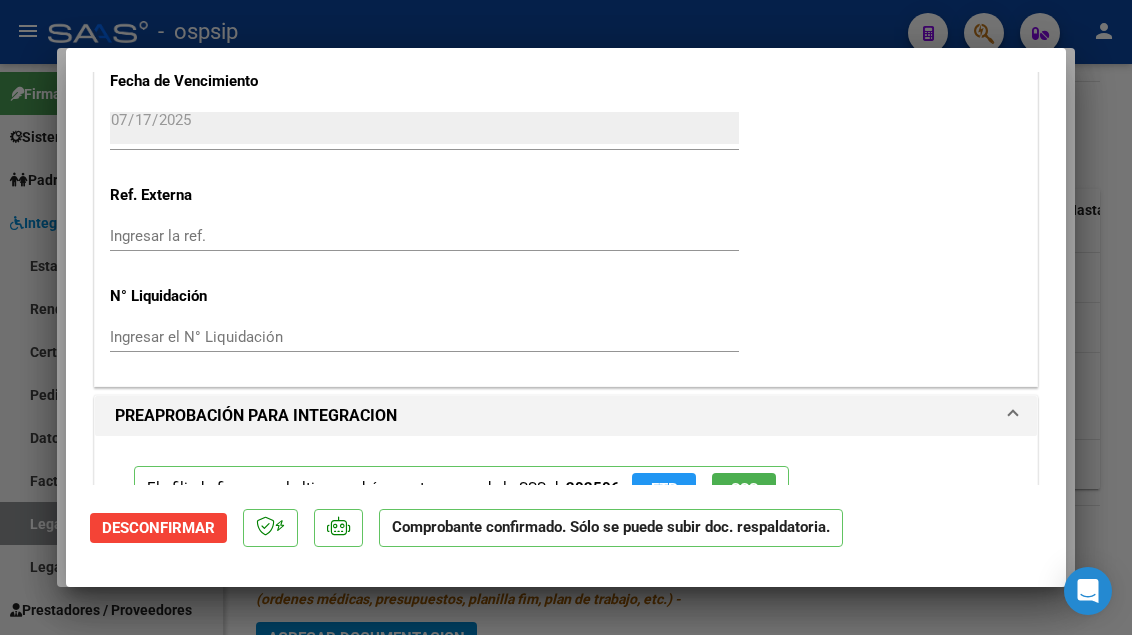 type 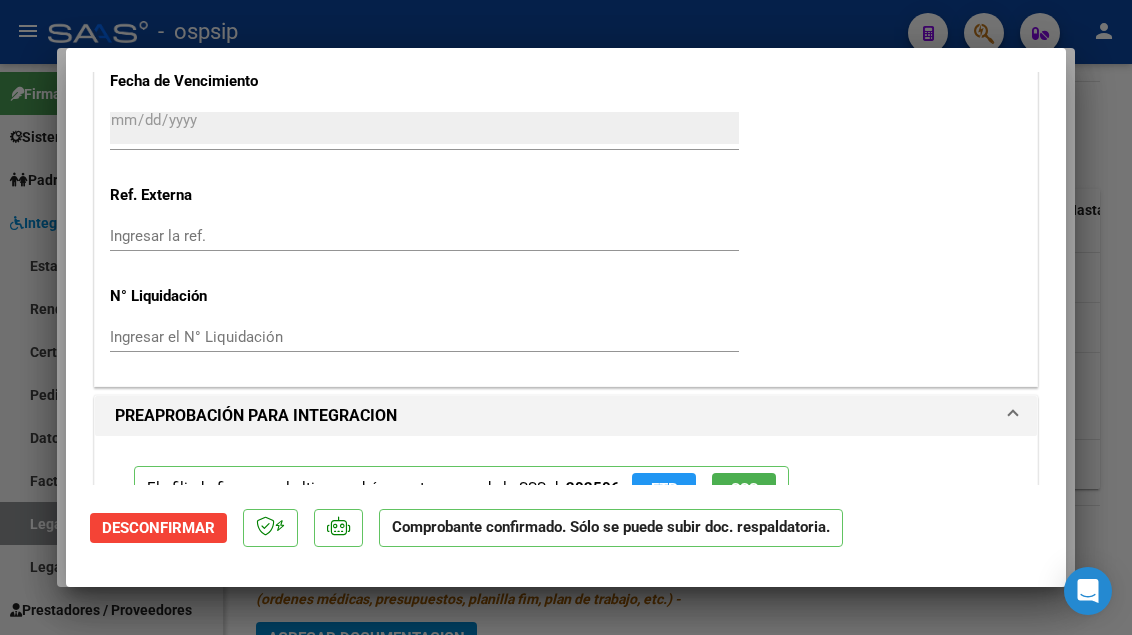 type 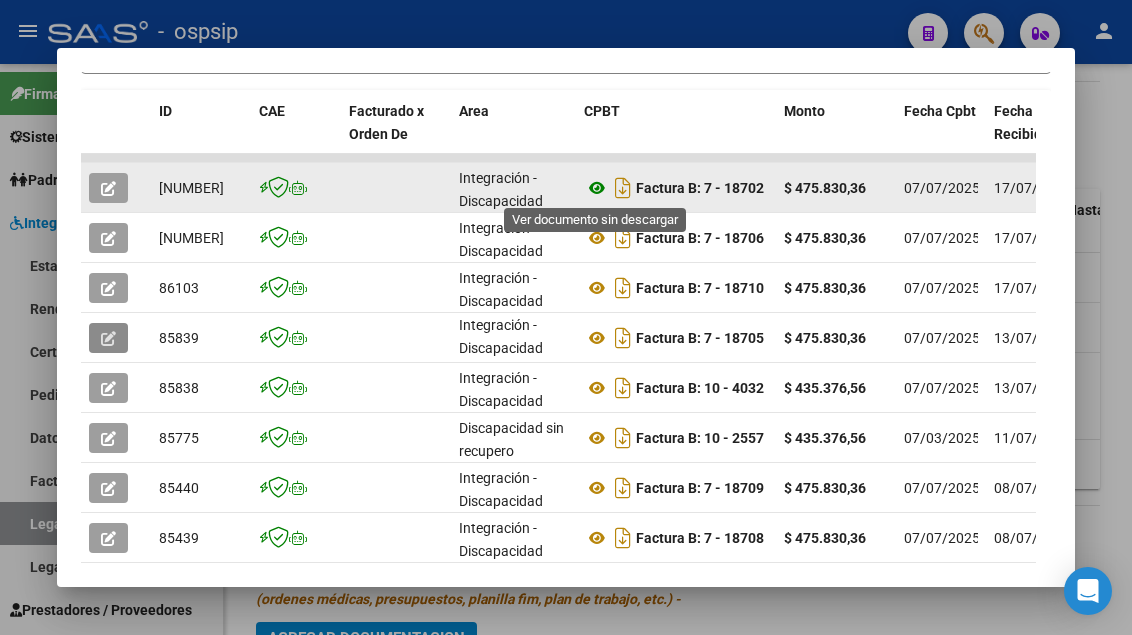 click 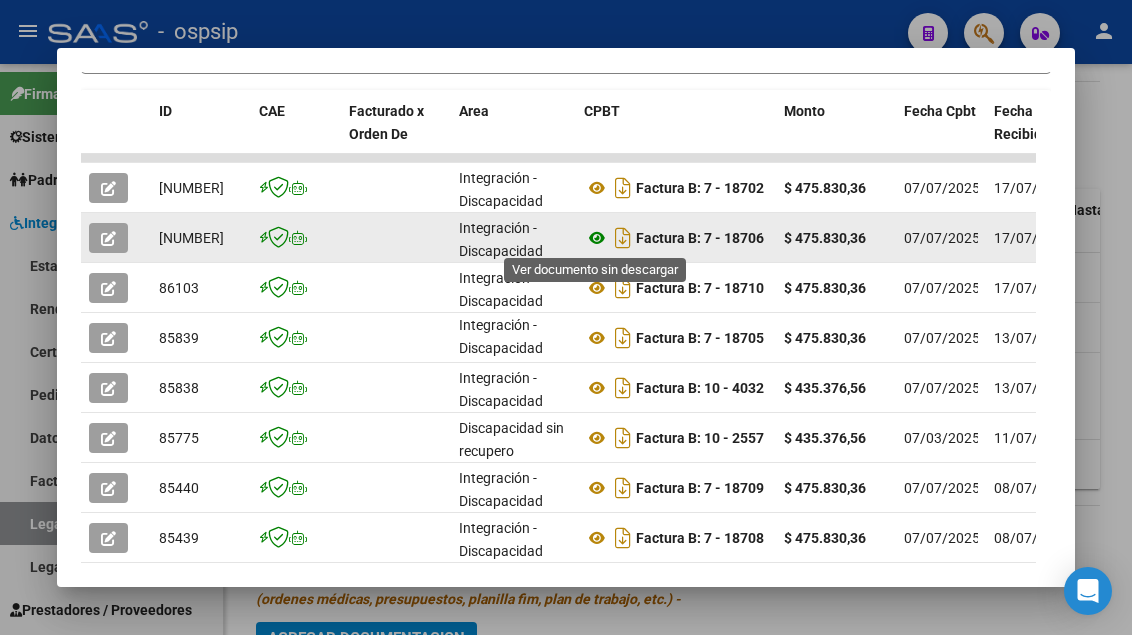 click 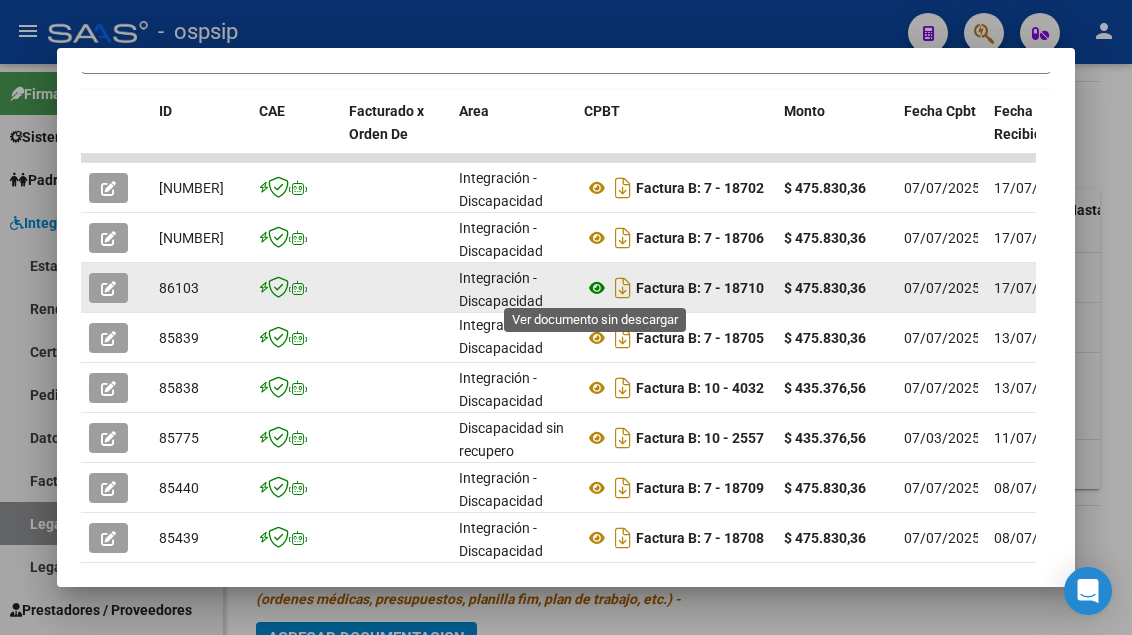 click 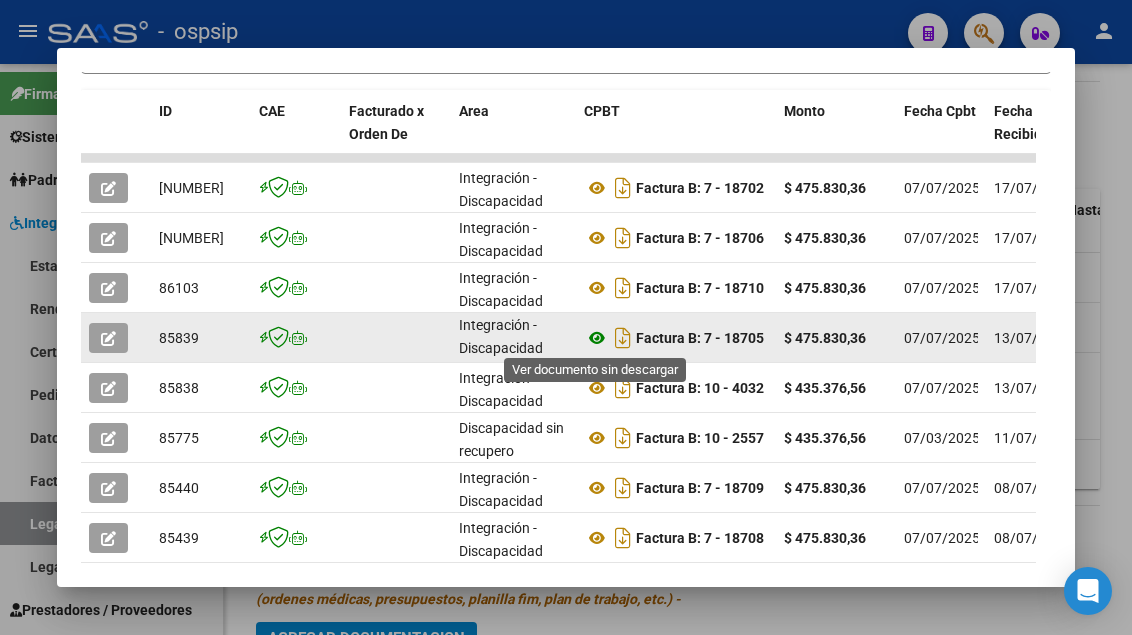 click 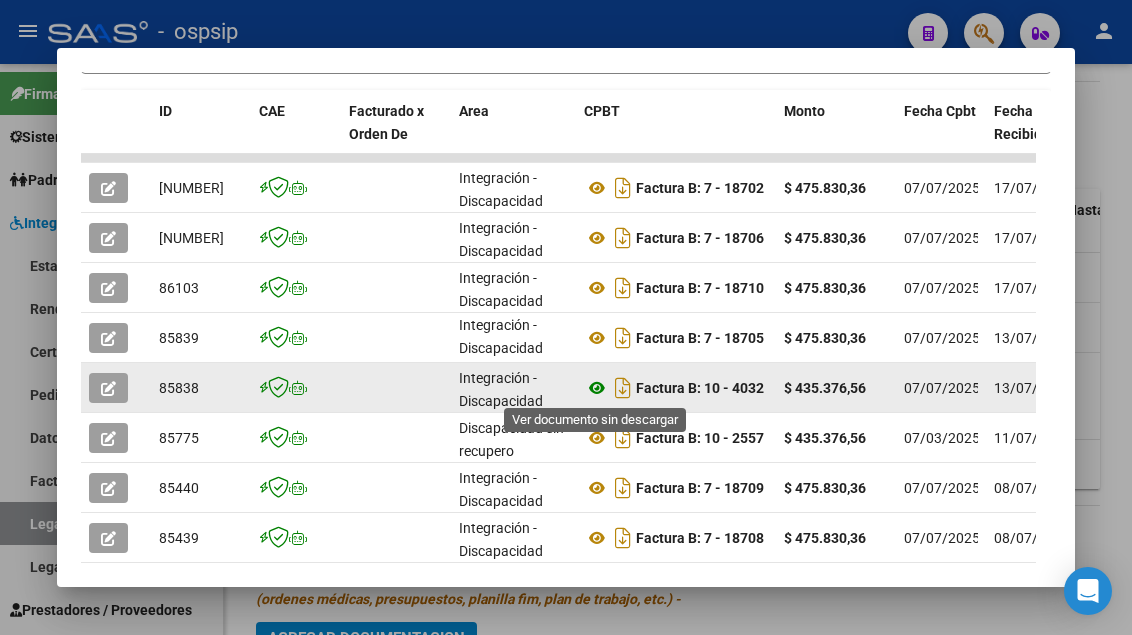 click 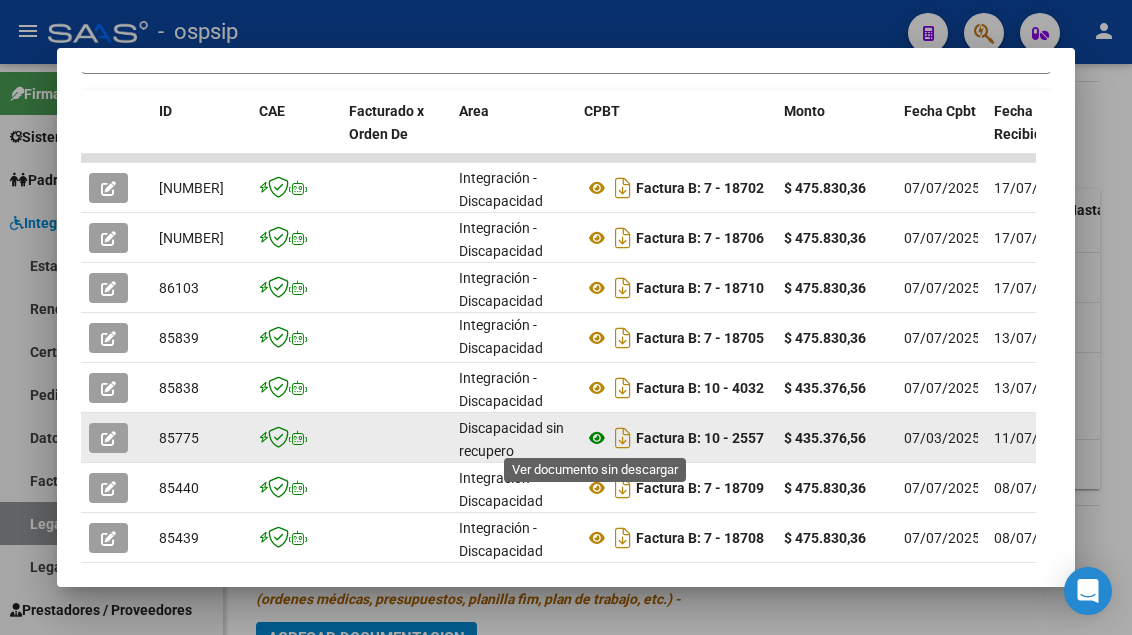 click 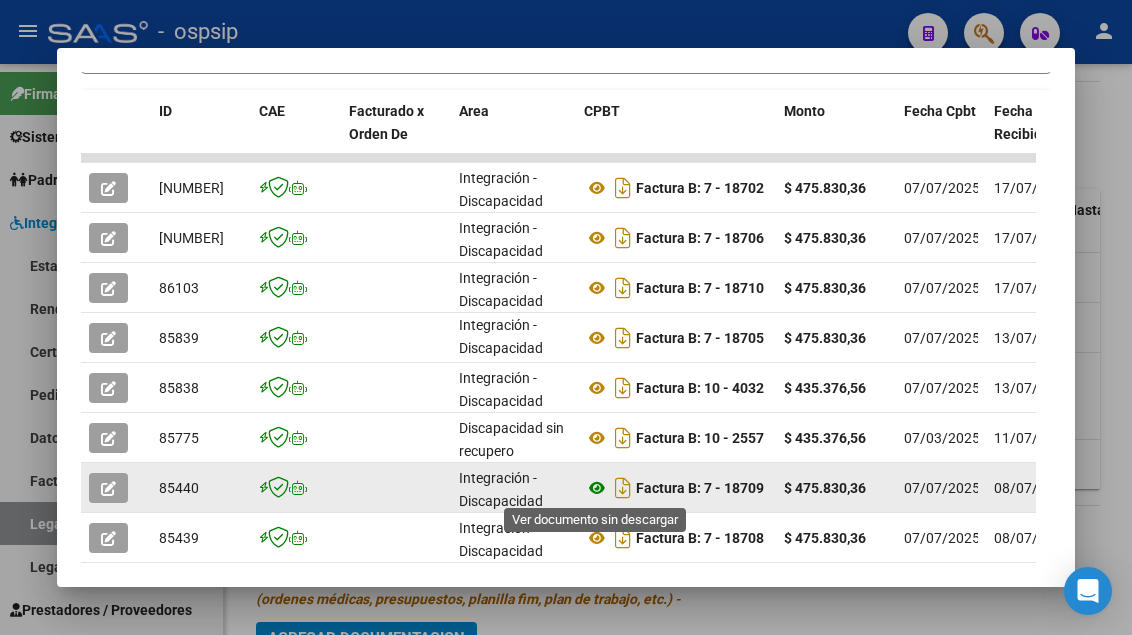 click 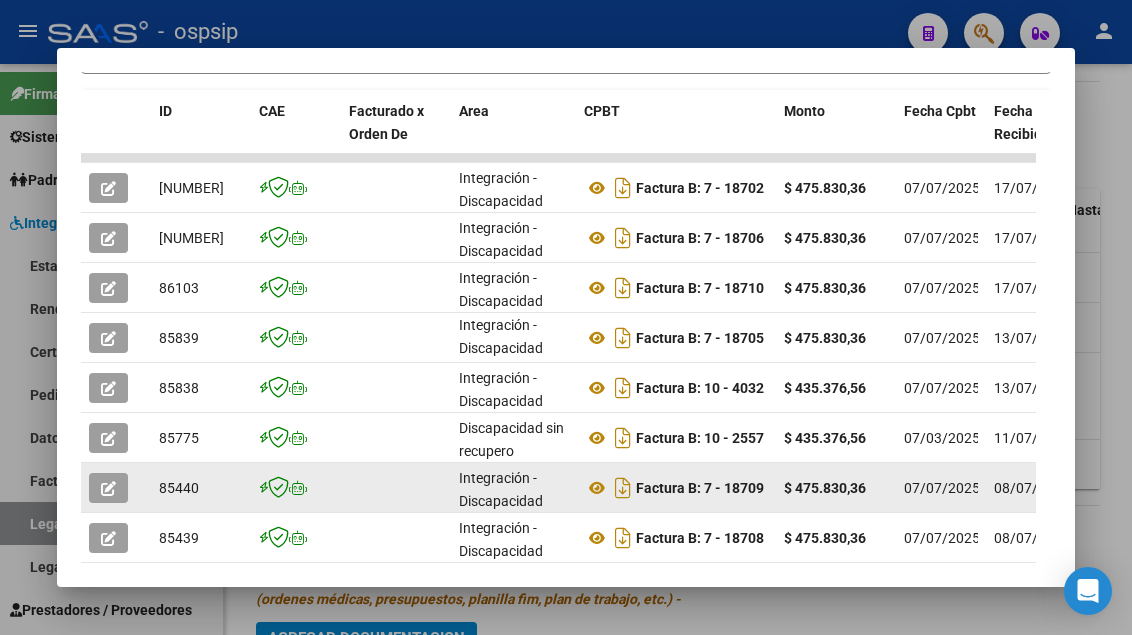 click 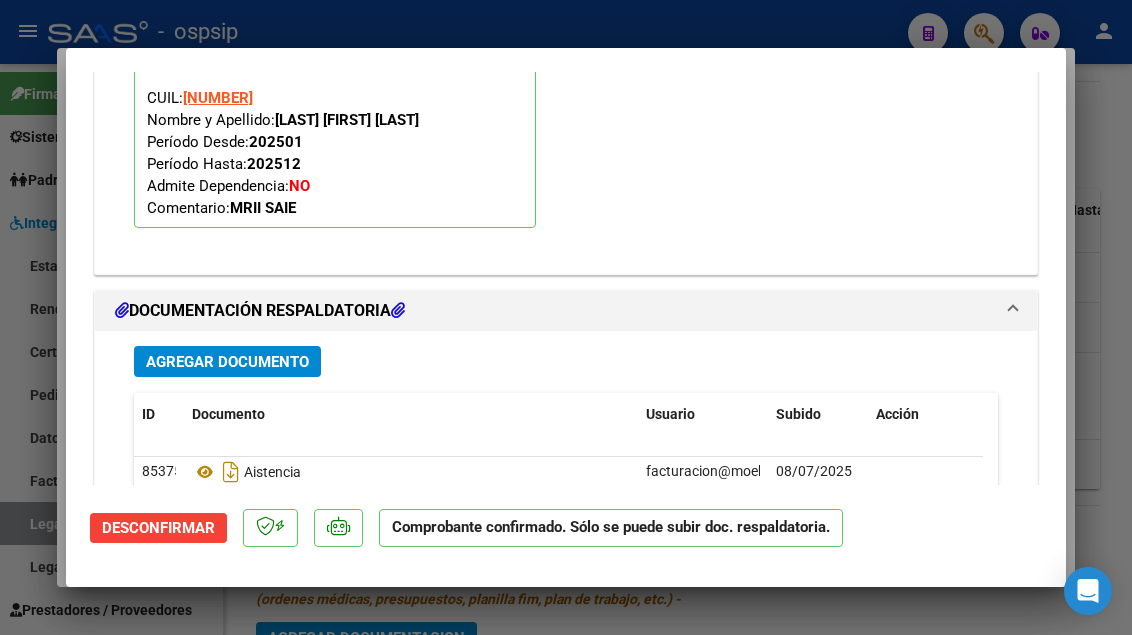scroll, scrollTop: 2100, scrollLeft: 0, axis: vertical 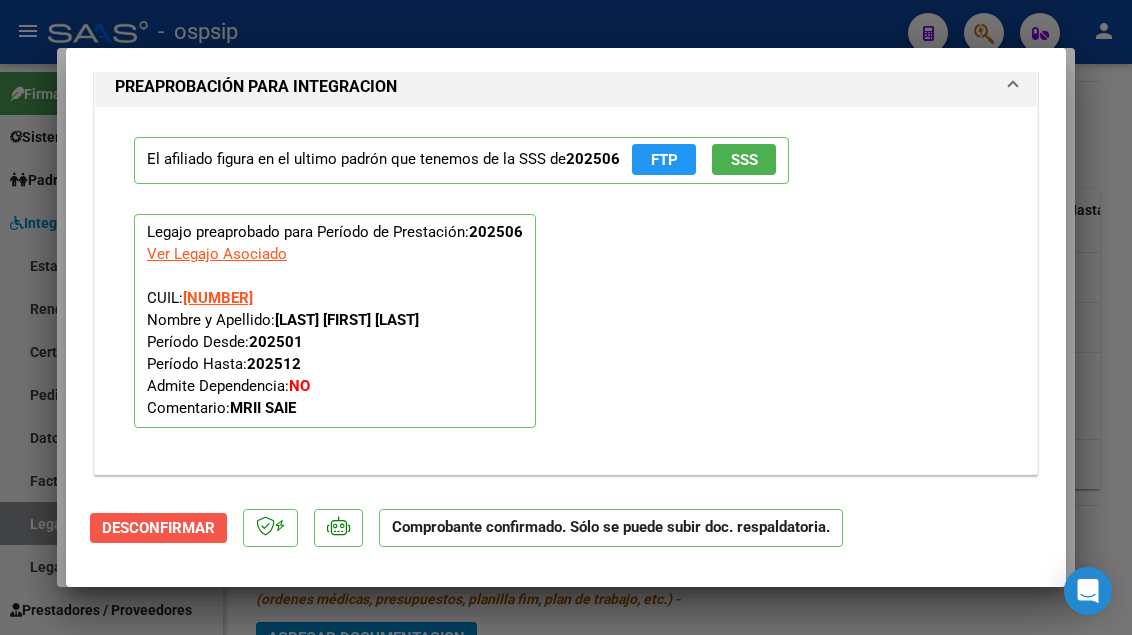 click on "Desconfirmar" 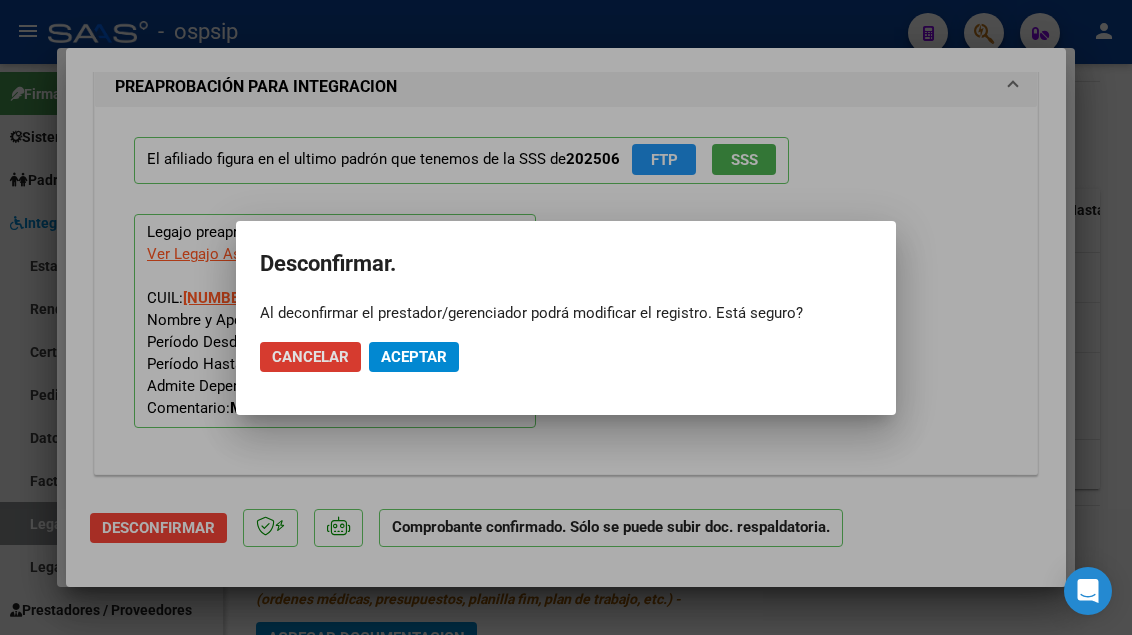 click on "Aceptar" 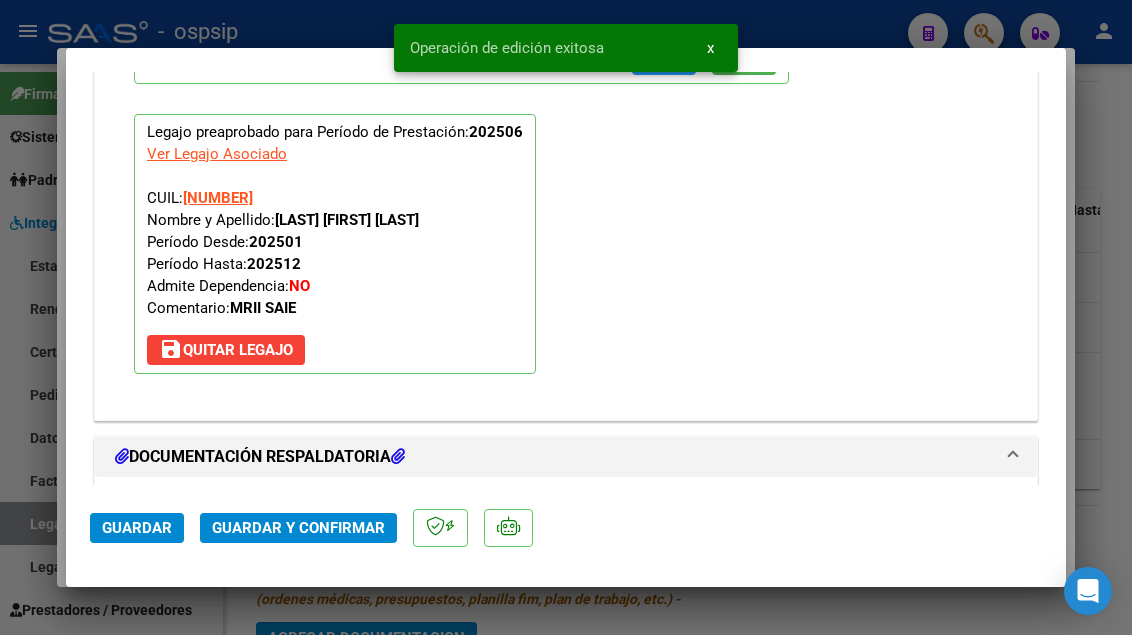 click on "save  Quitar Legajo" at bounding box center [226, 350] 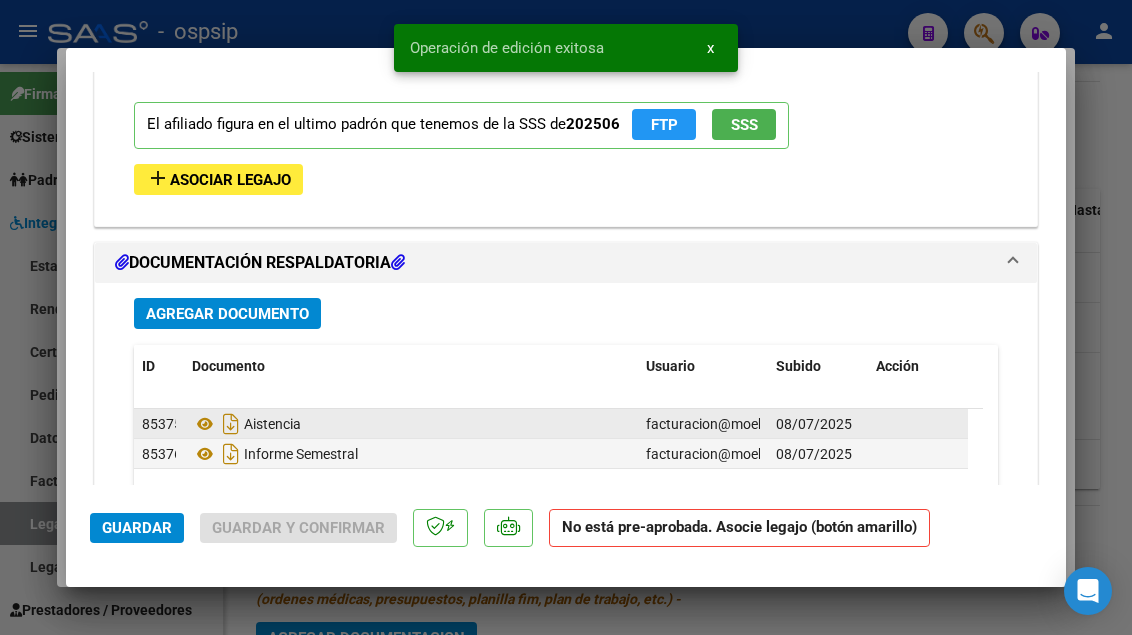scroll, scrollTop: 2229, scrollLeft: 0, axis: vertical 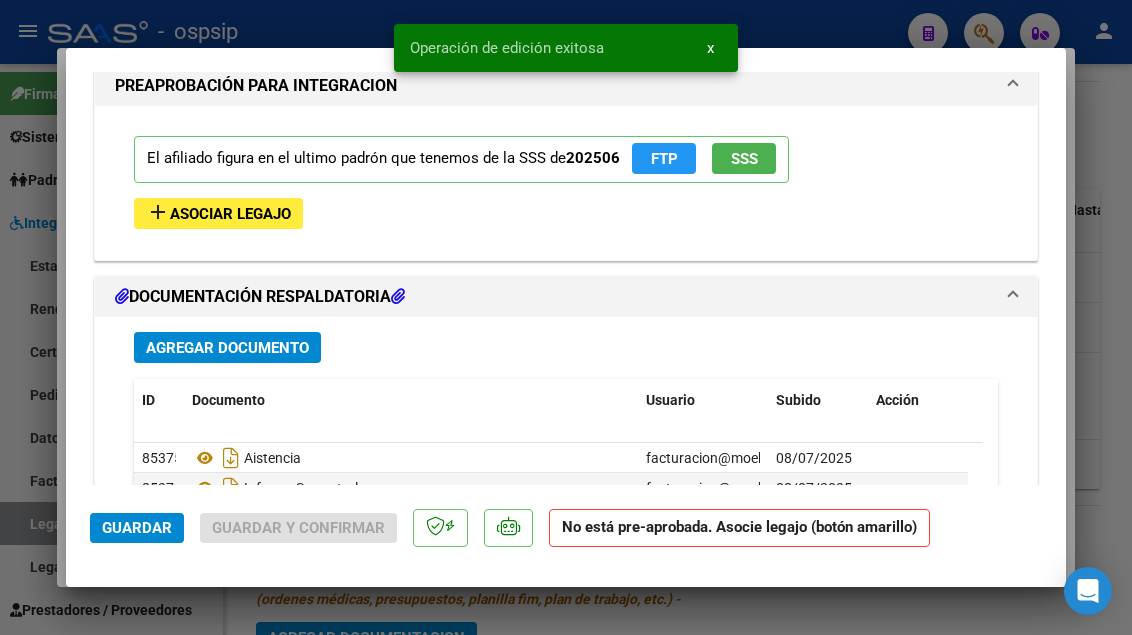click on "Asociar Legajo" at bounding box center (230, 214) 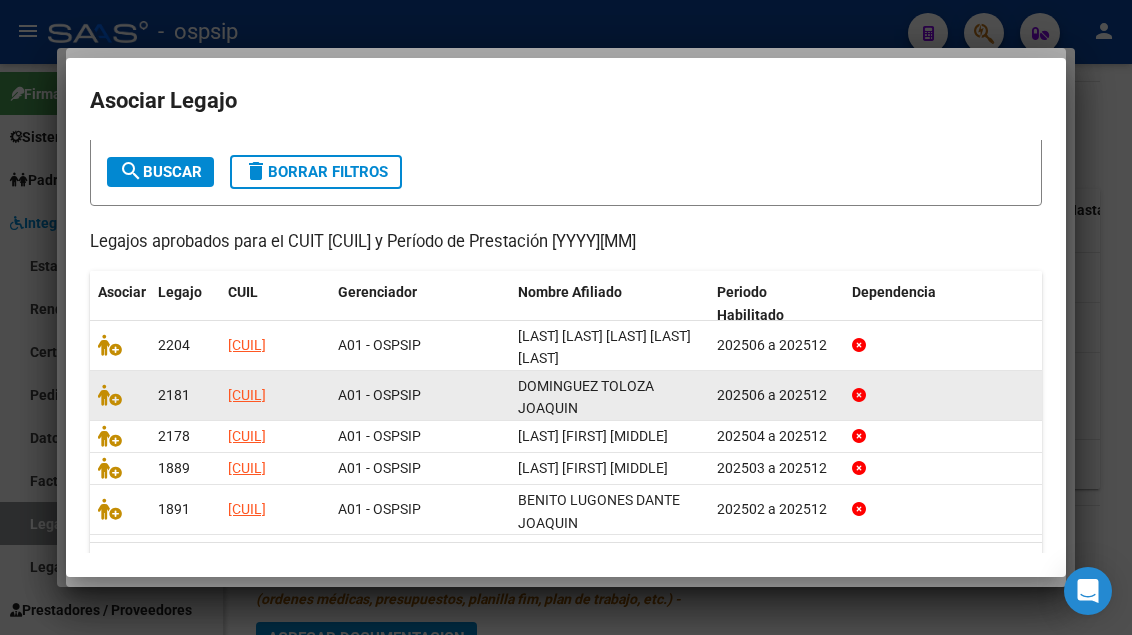 scroll, scrollTop: 175, scrollLeft: 0, axis: vertical 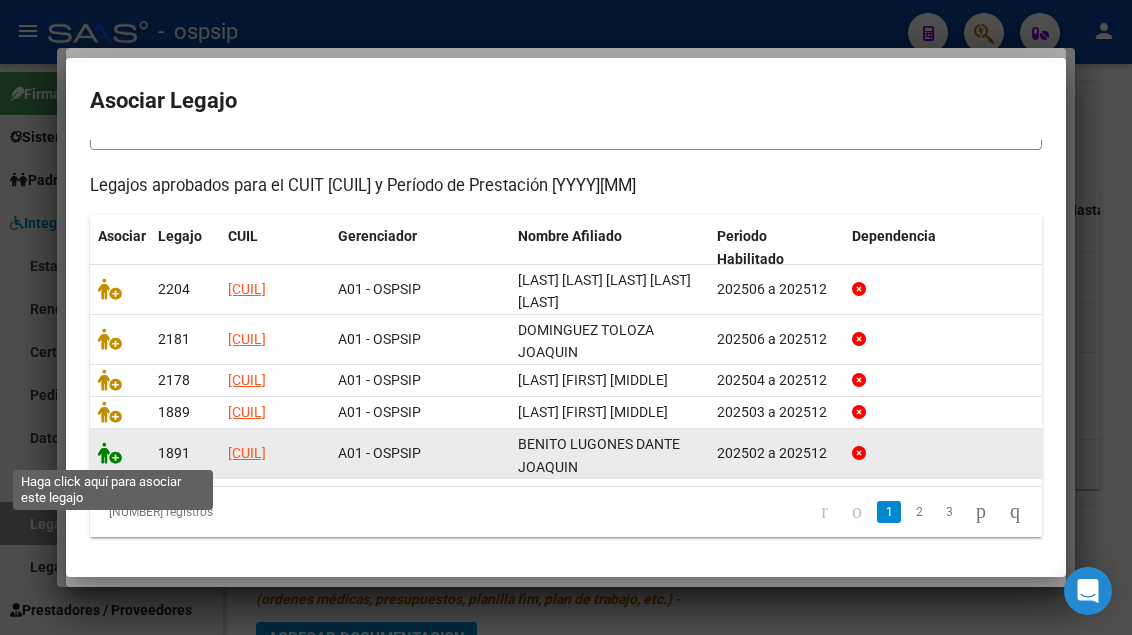 click 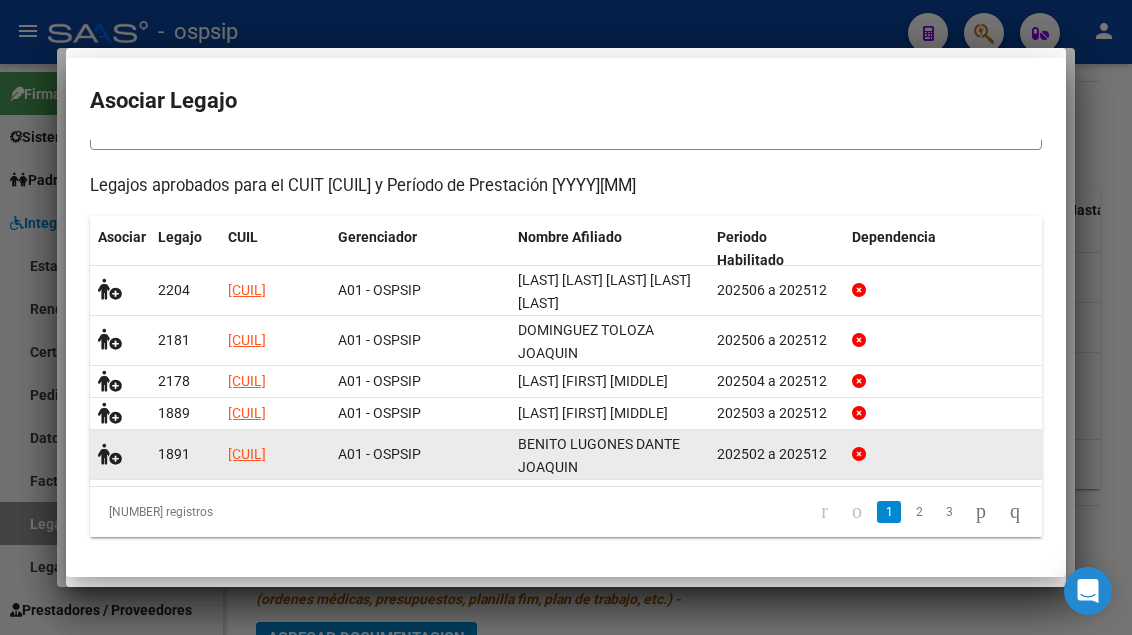 scroll, scrollTop: 2281, scrollLeft: 0, axis: vertical 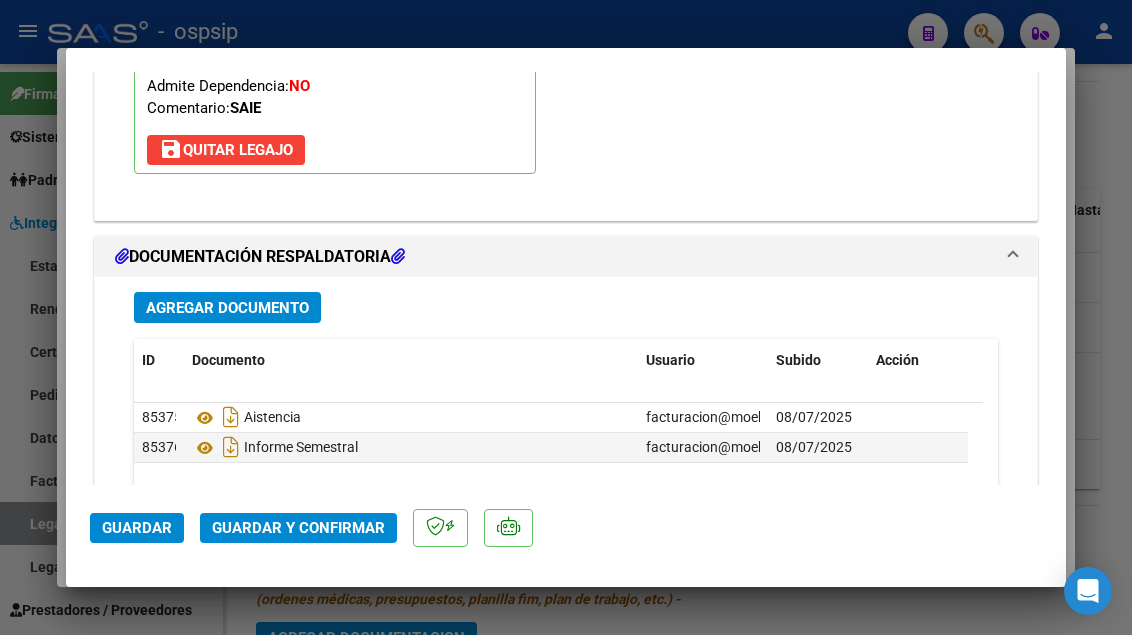 click on "Guardar y Confirmar" 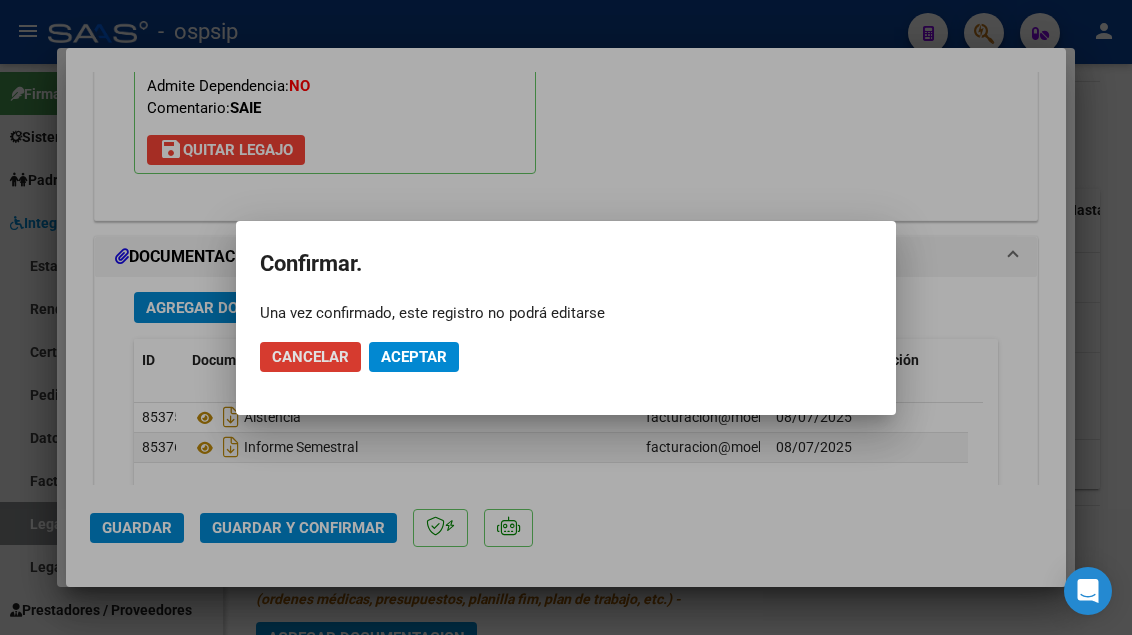click on "Aceptar" 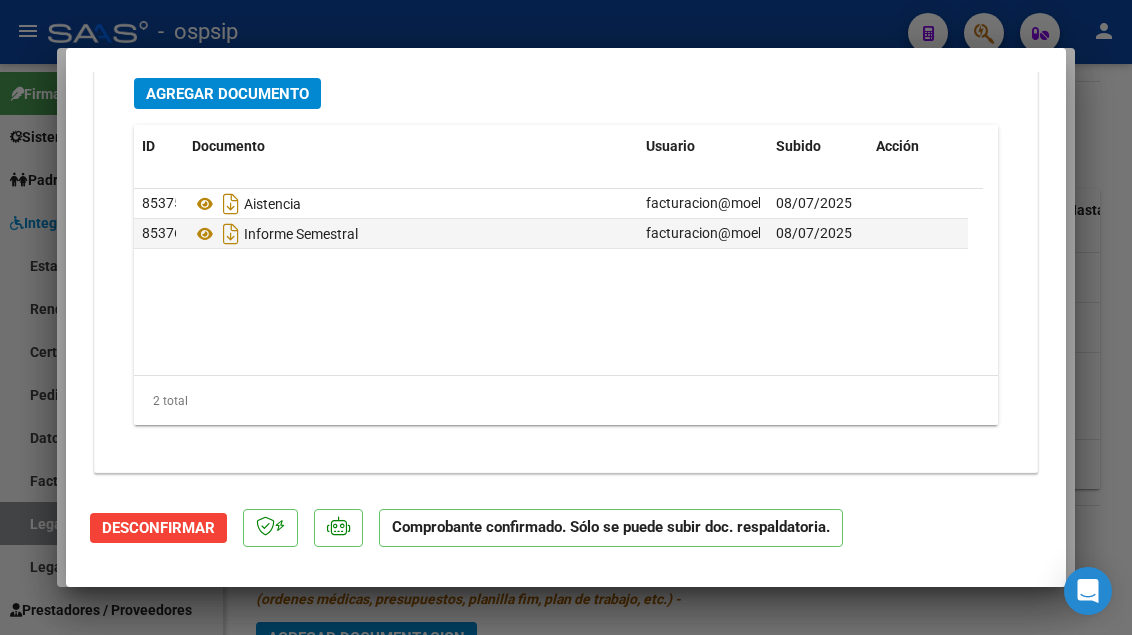 scroll, scrollTop: 2571, scrollLeft: 0, axis: vertical 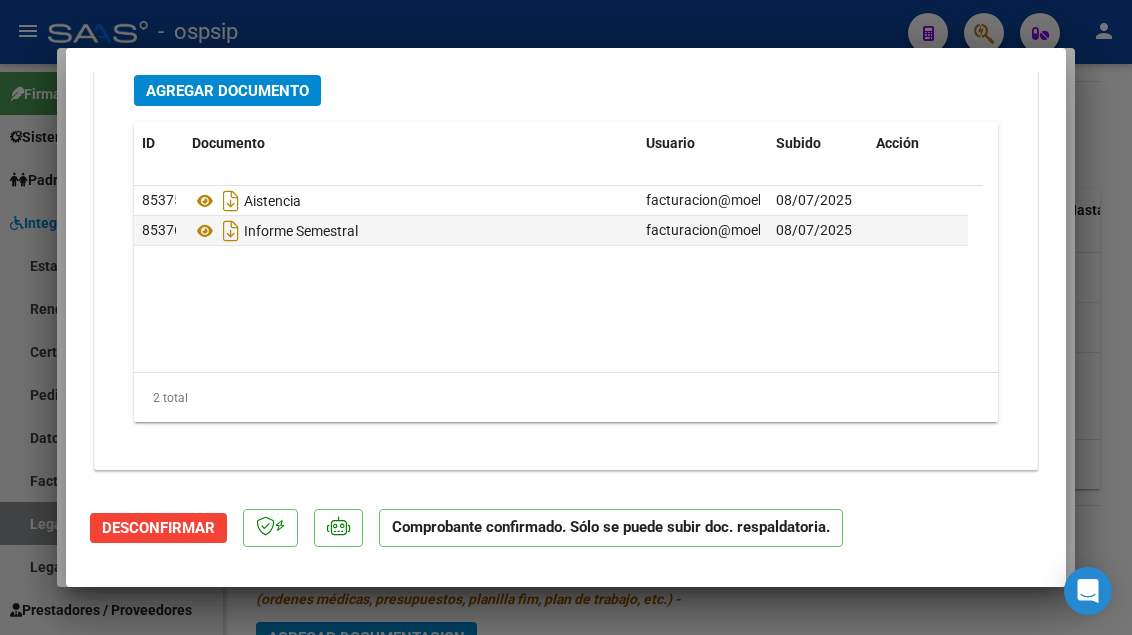 click at bounding box center (566, 317) 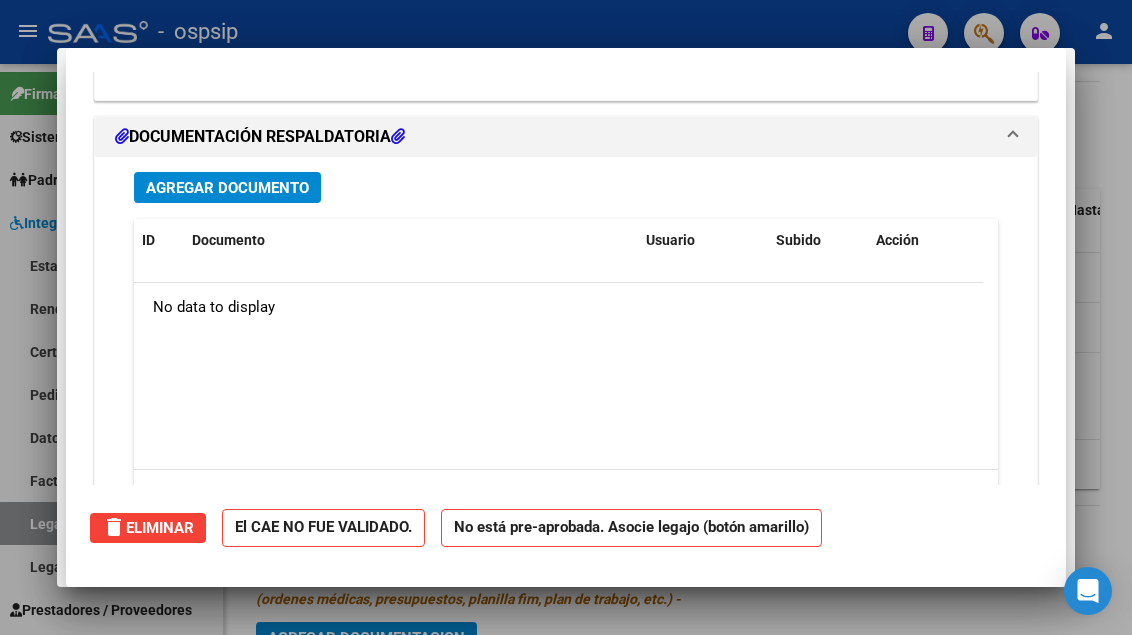scroll, scrollTop: 2328, scrollLeft: 0, axis: vertical 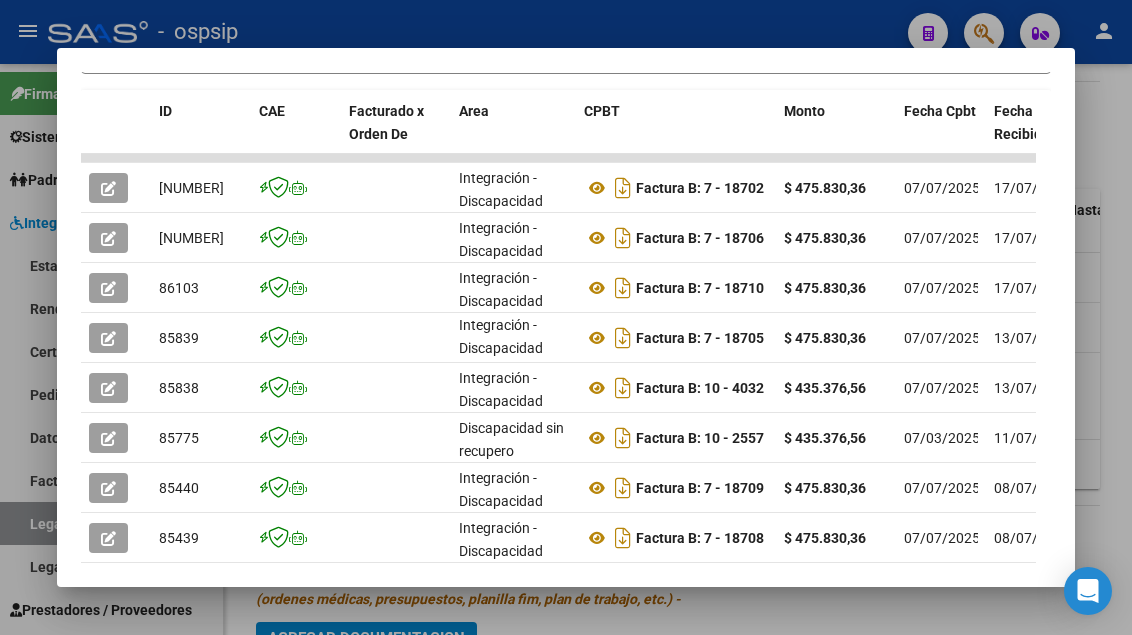 click at bounding box center (566, 317) 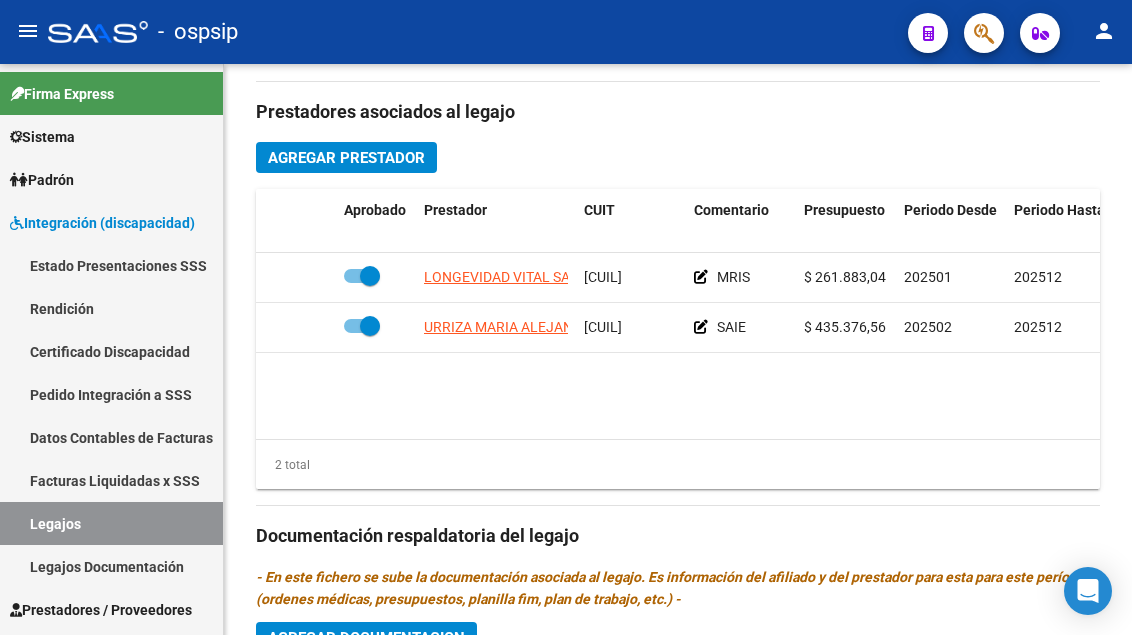 click on "Legajos" at bounding box center [111, 523] 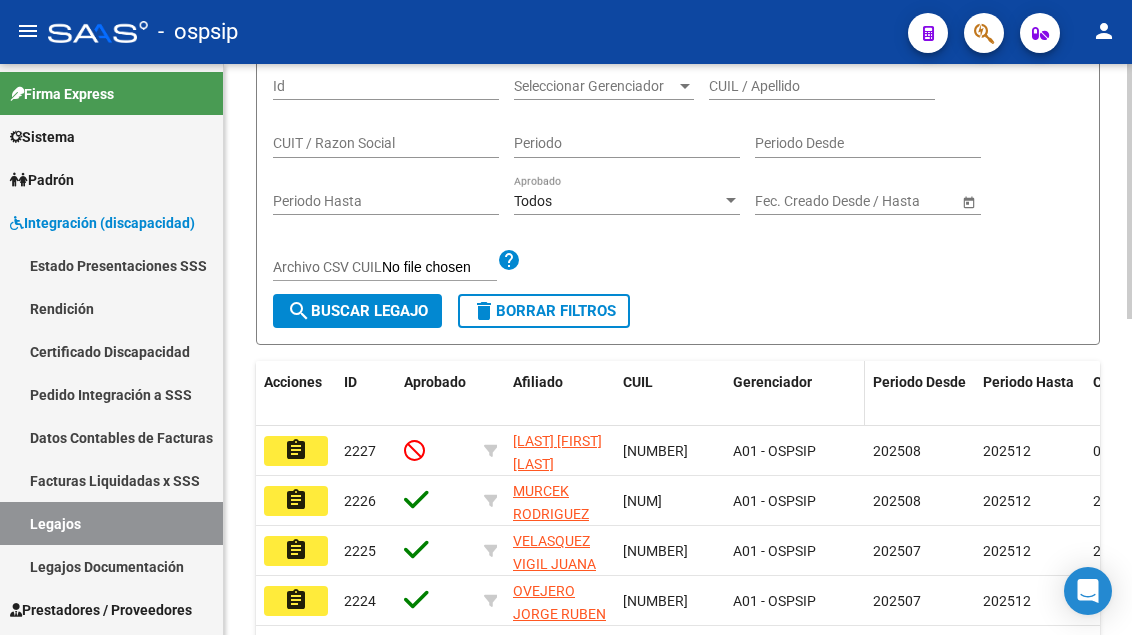 scroll, scrollTop: 208, scrollLeft: 0, axis: vertical 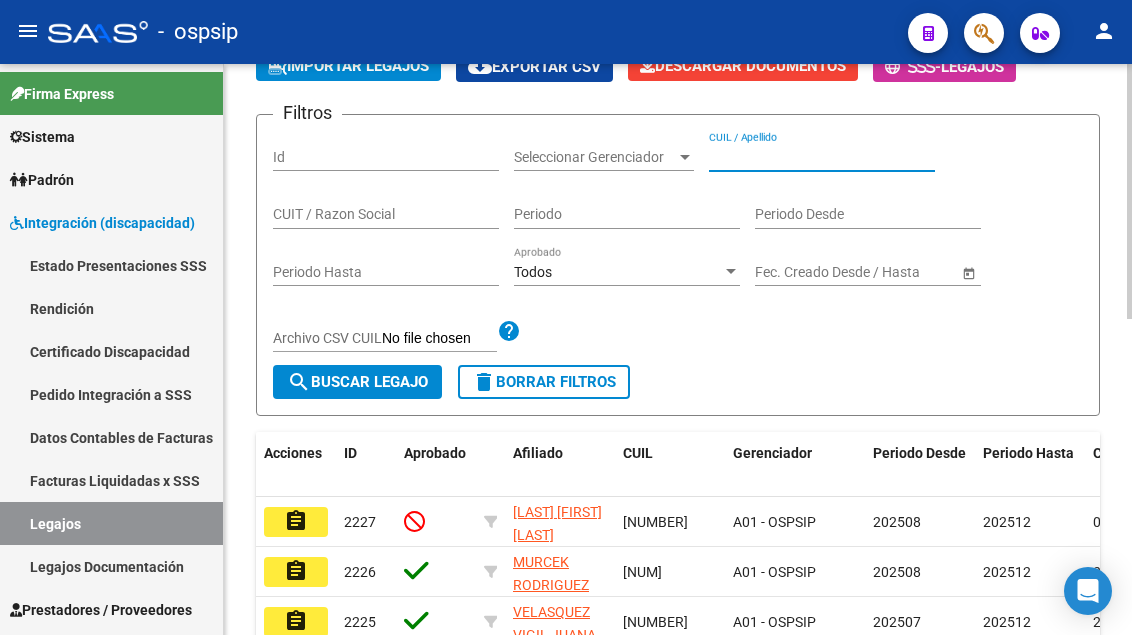 click on "CUIL / Apellido" at bounding box center [822, 157] 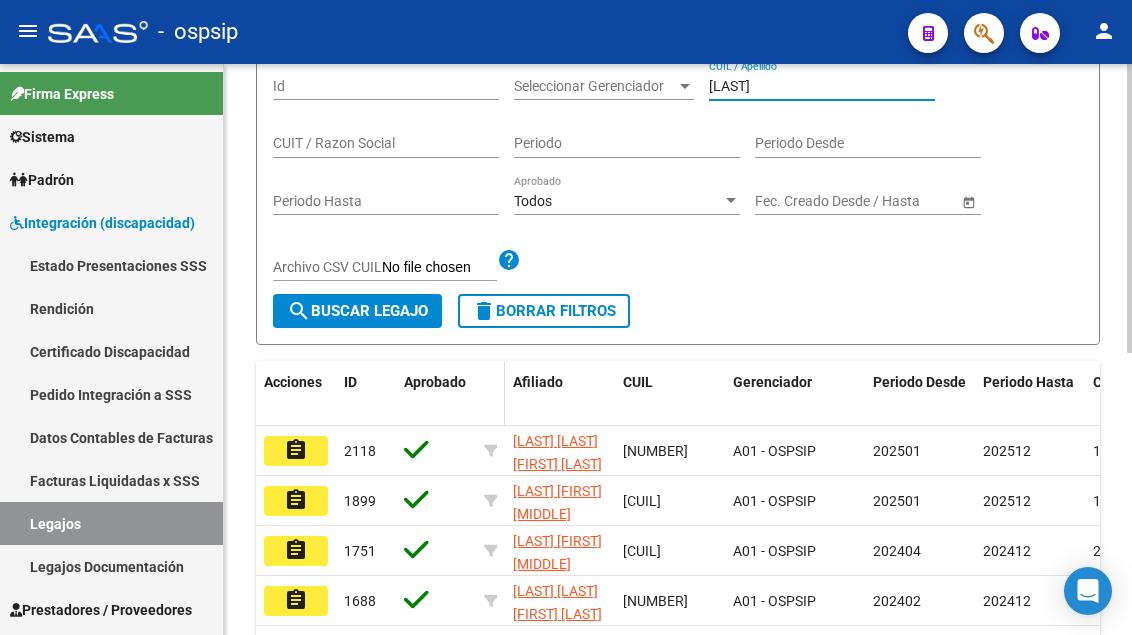 scroll, scrollTop: 308, scrollLeft: 0, axis: vertical 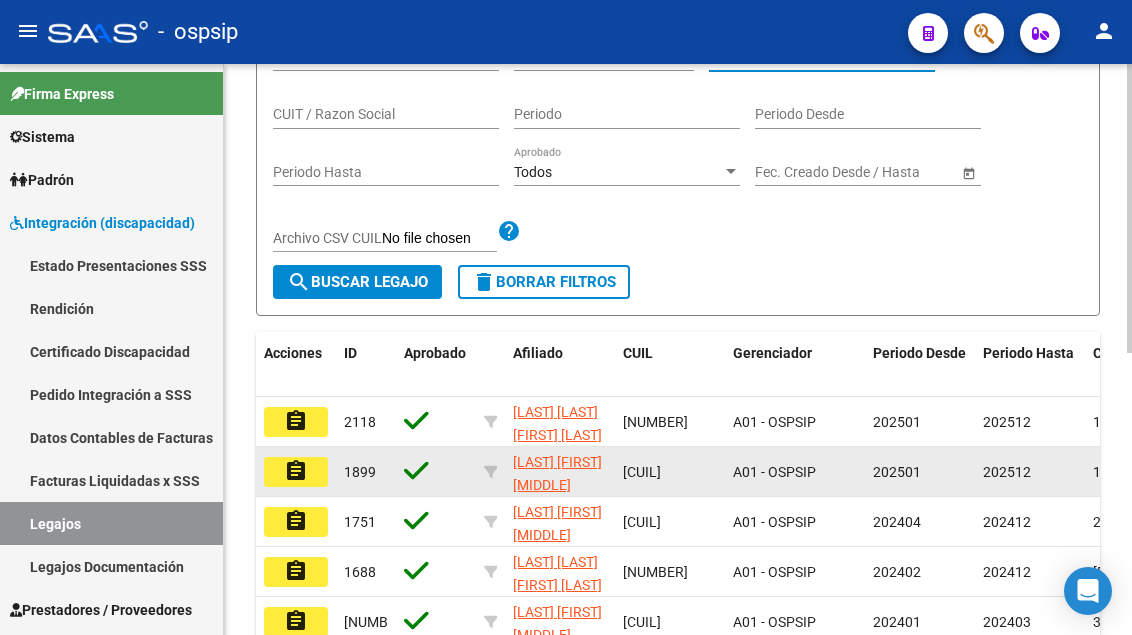 type on "[LAST]" 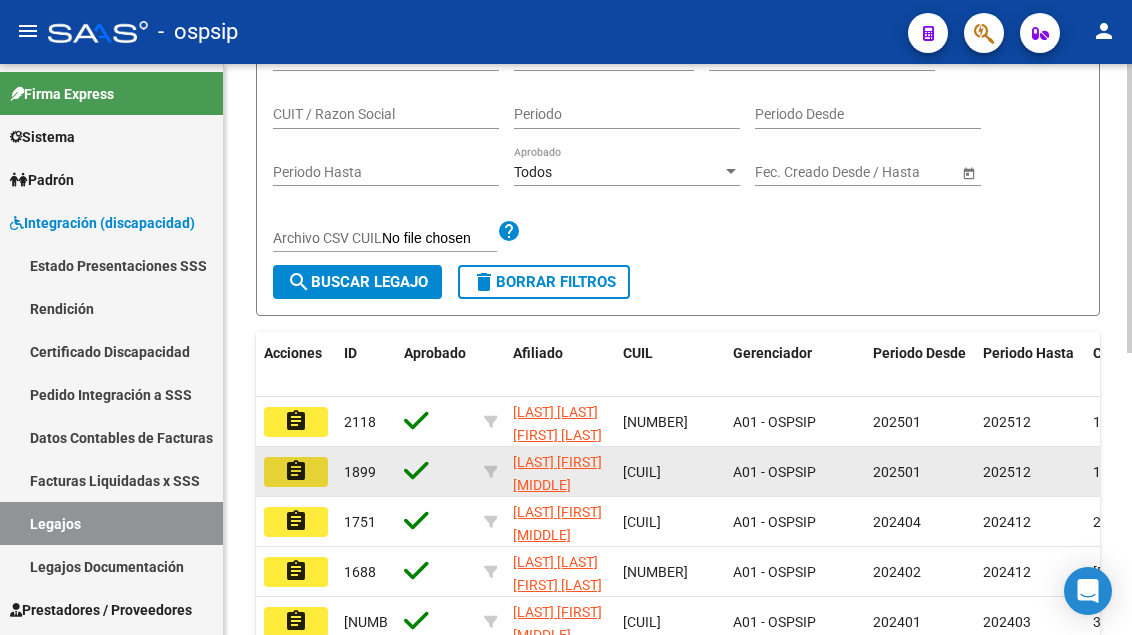 click on "assignment" 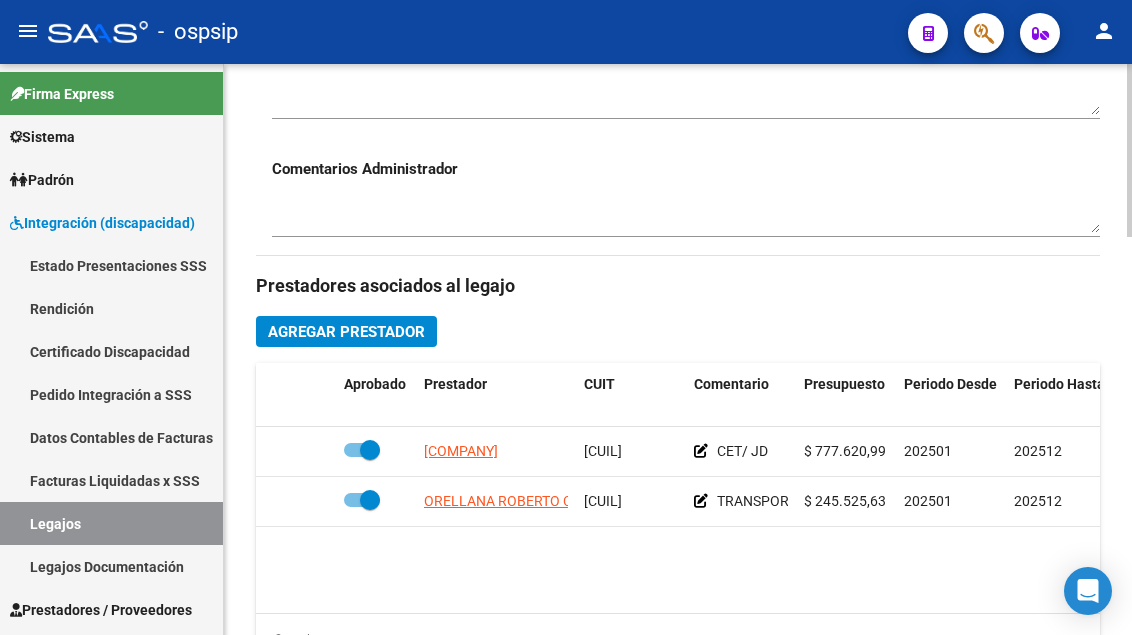 scroll, scrollTop: 800, scrollLeft: 0, axis: vertical 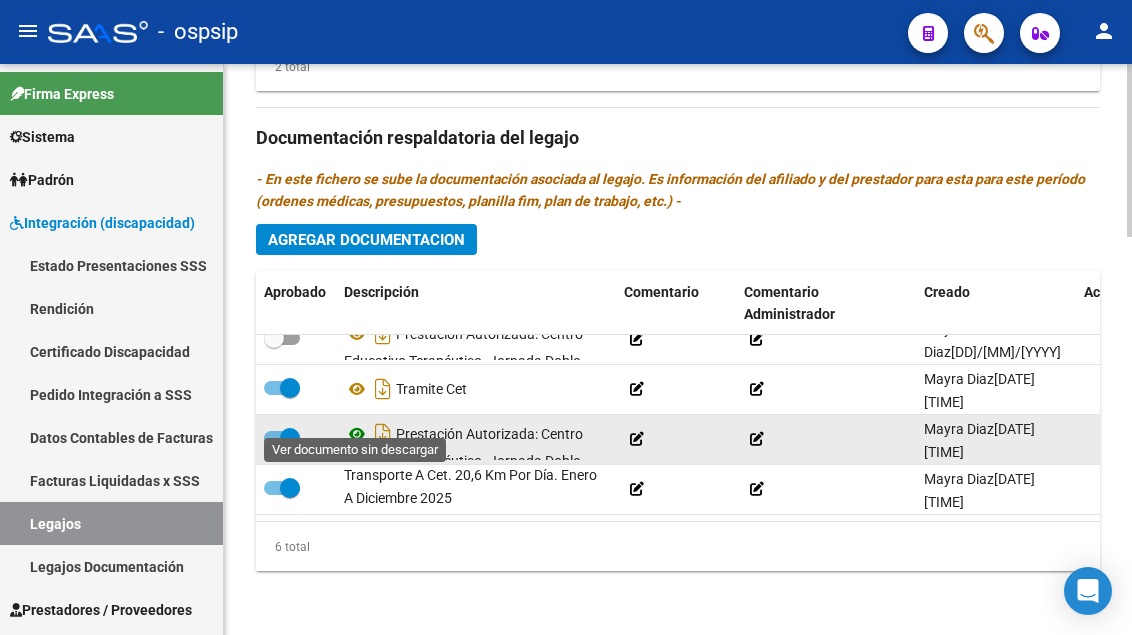 click 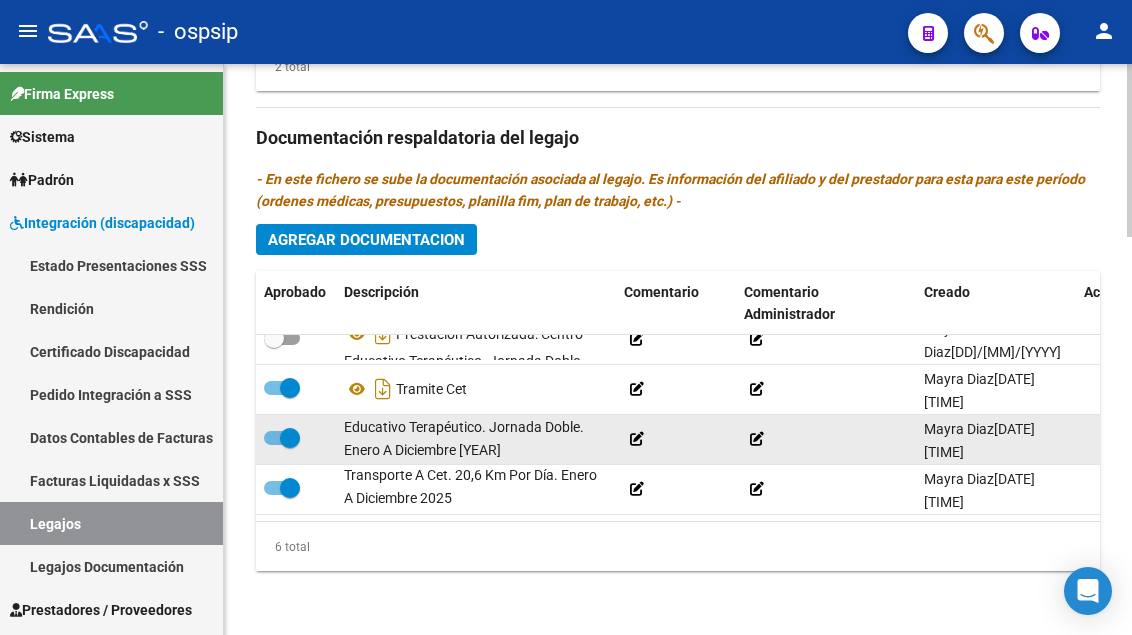scroll, scrollTop: 36, scrollLeft: 0, axis: vertical 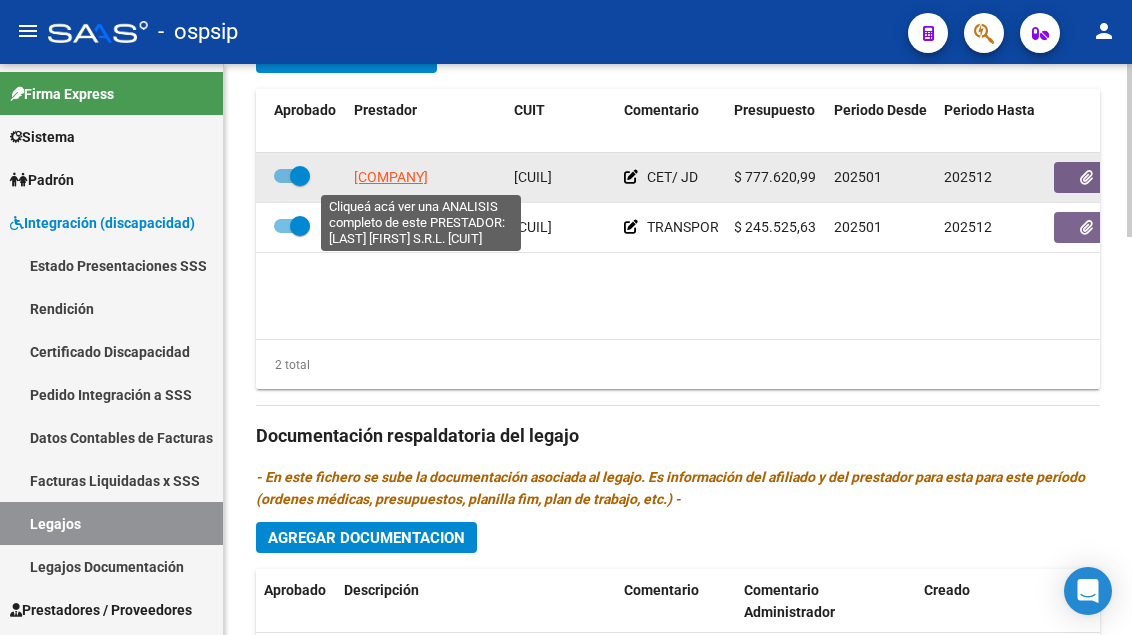 click on "[COMPANY]" 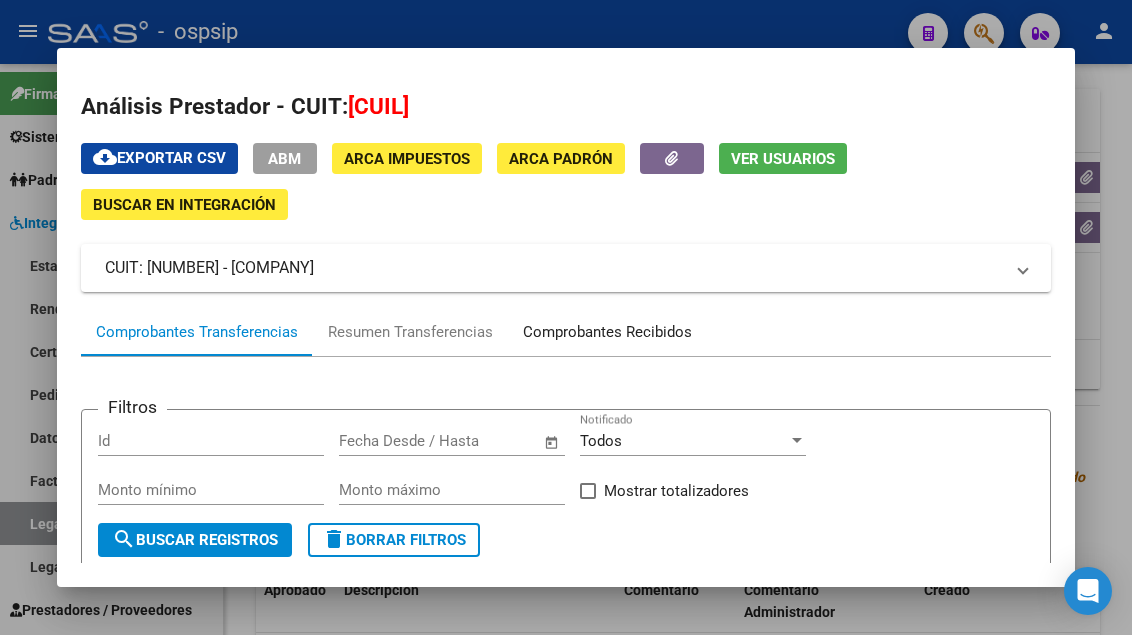 click on "Comprobantes Recibidos" at bounding box center [607, 332] 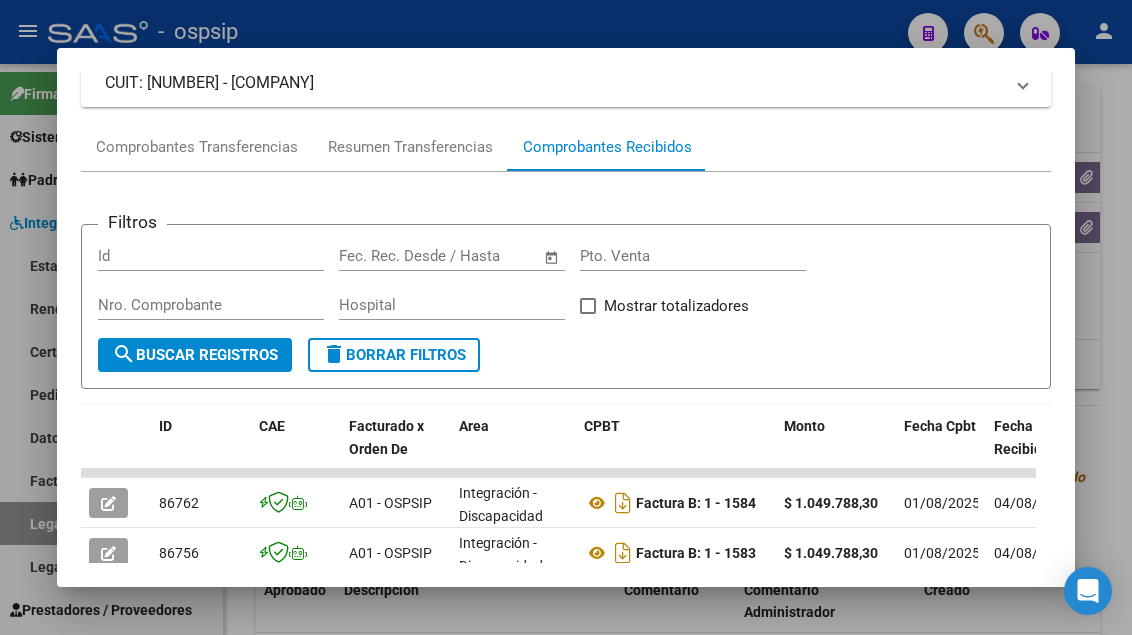 scroll, scrollTop: 585, scrollLeft: 0, axis: vertical 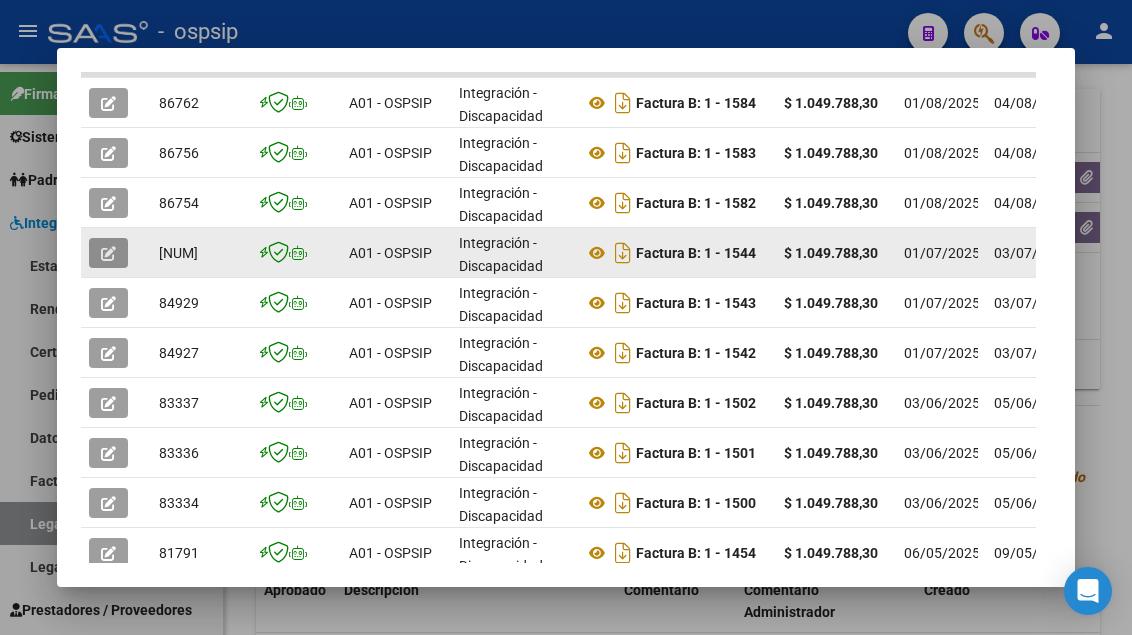 click 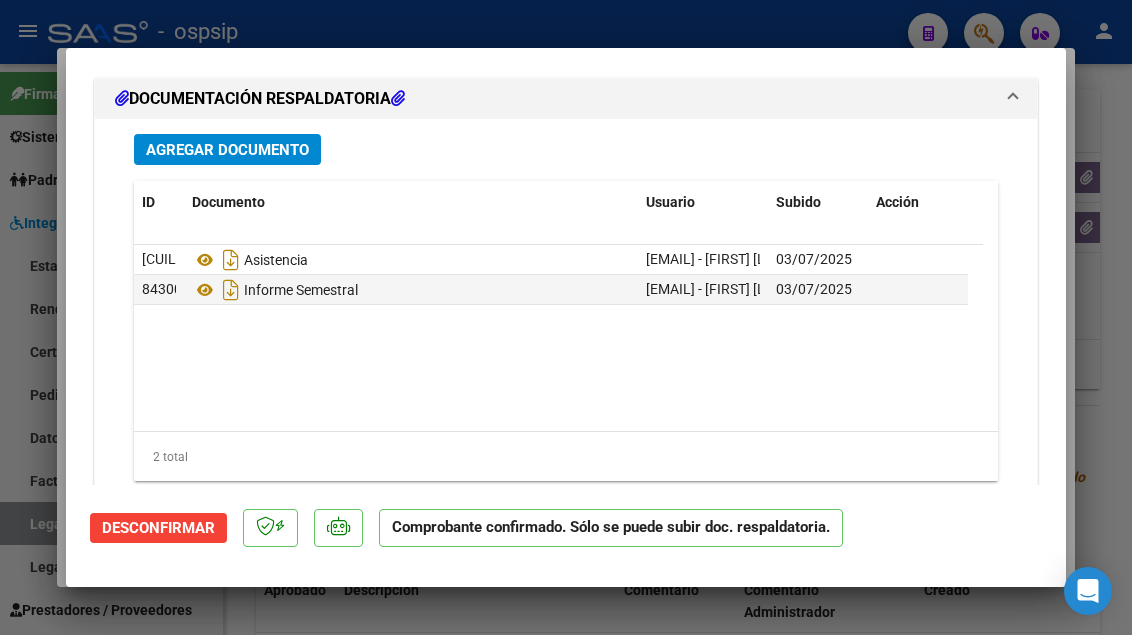 scroll, scrollTop: 2571, scrollLeft: 0, axis: vertical 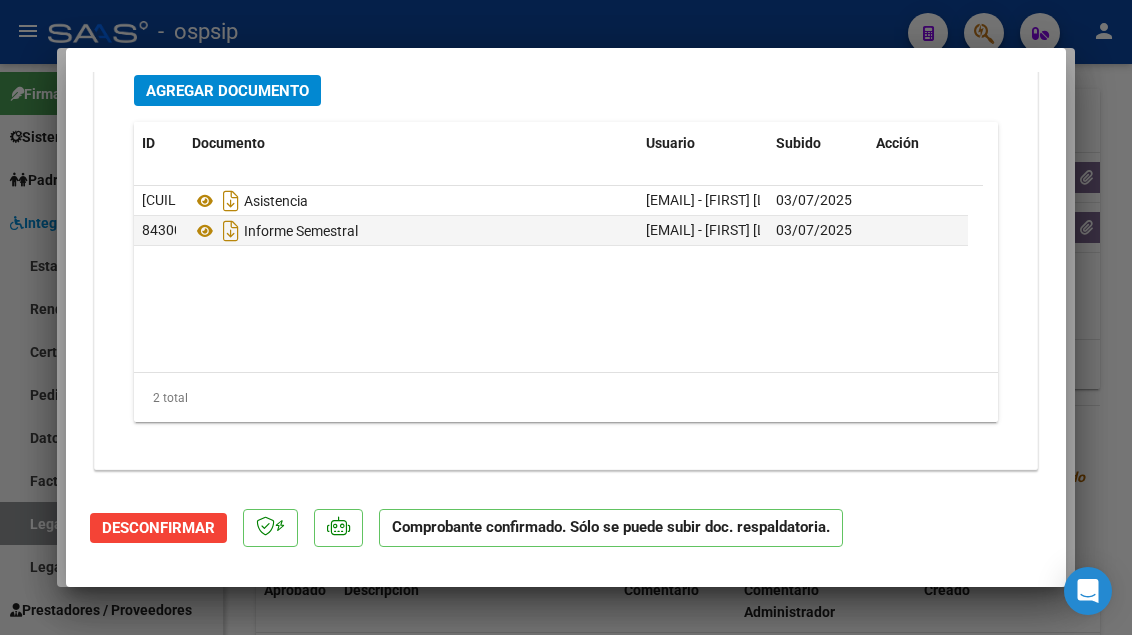 type 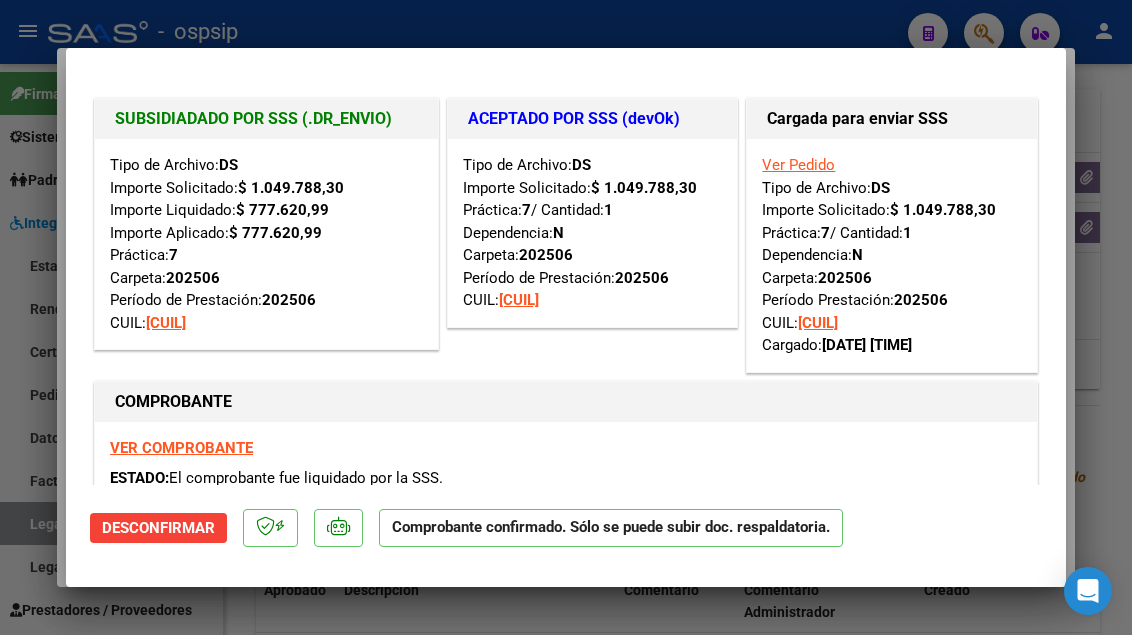 type 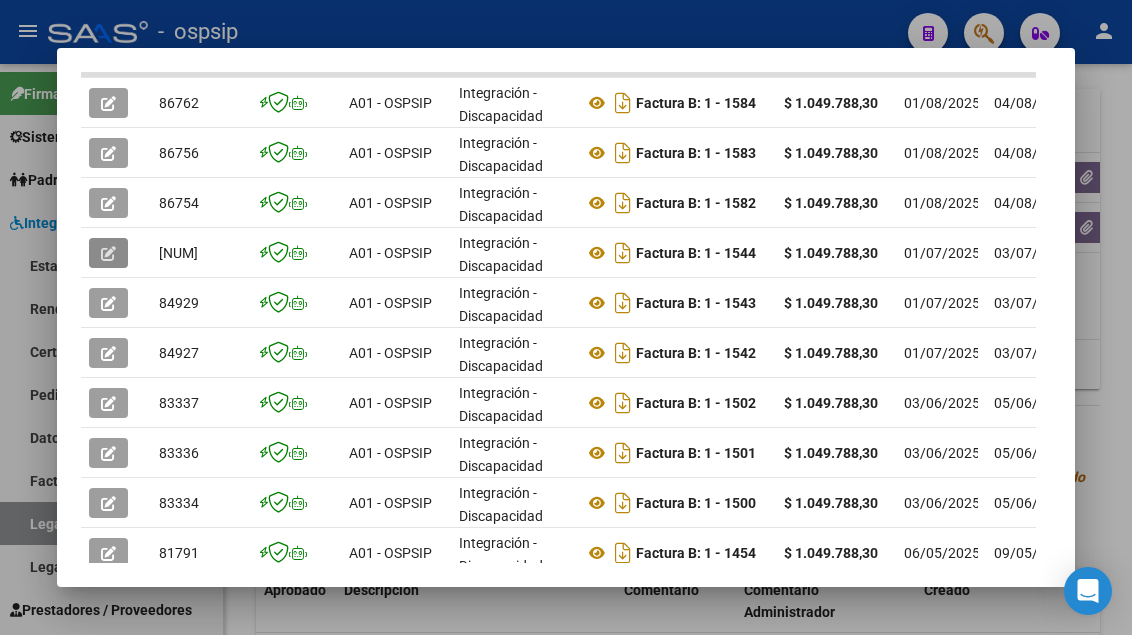 click at bounding box center [566, 317] 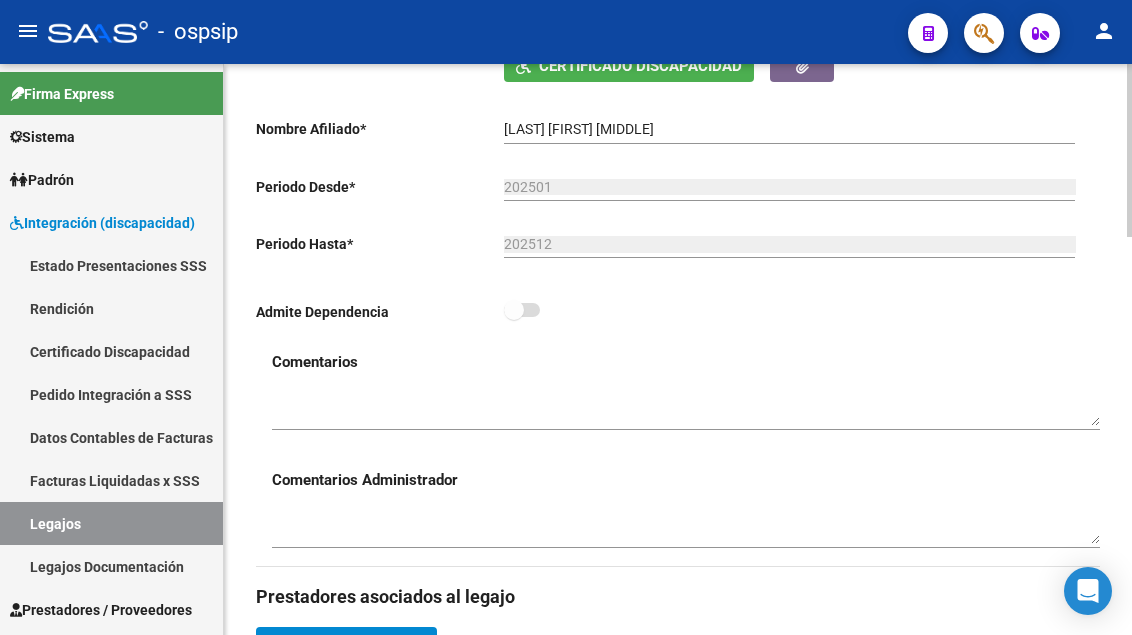 scroll, scrollTop: 410, scrollLeft: 0, axis: vertical 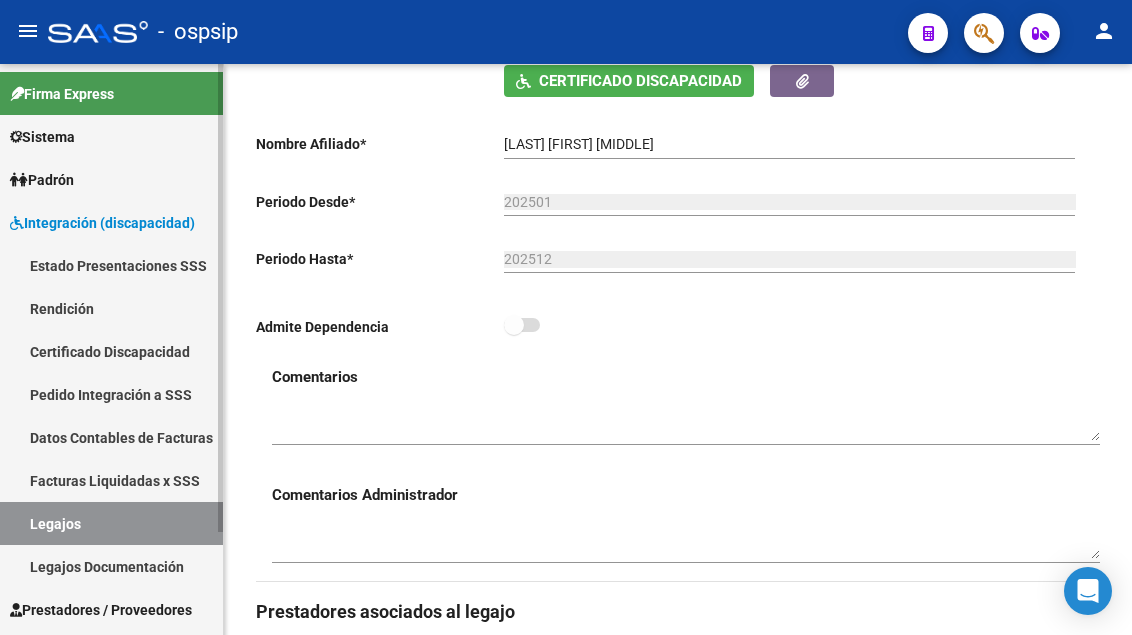 click on "Legajos" at bounding box center [111, 523] 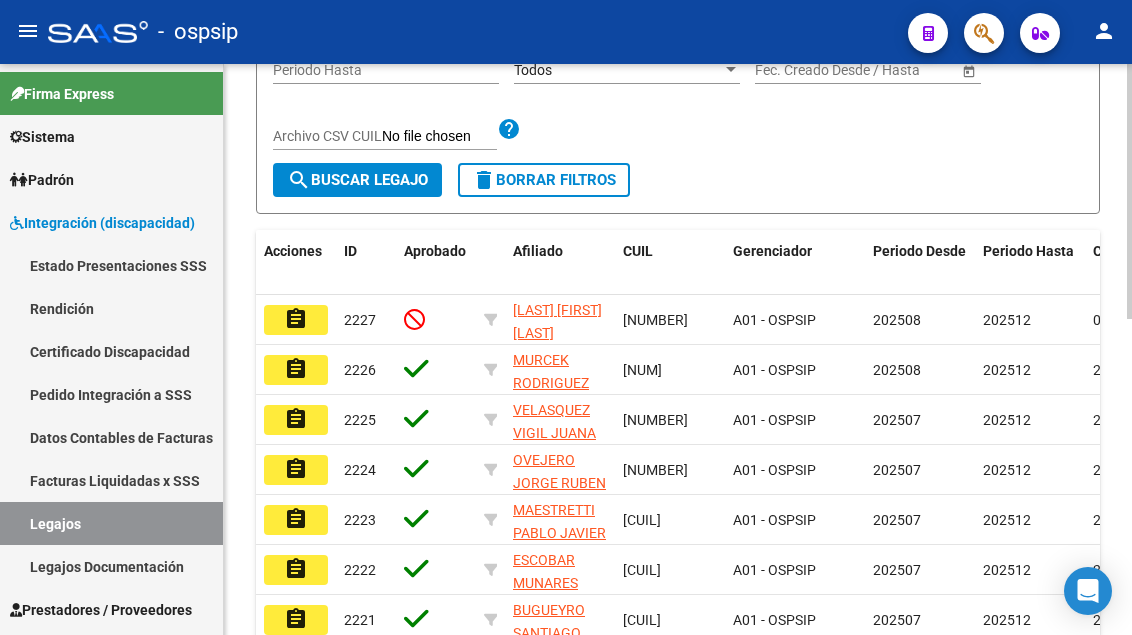 scroll, scrollTop: 210, scrollLeft: 0, axis: vertical 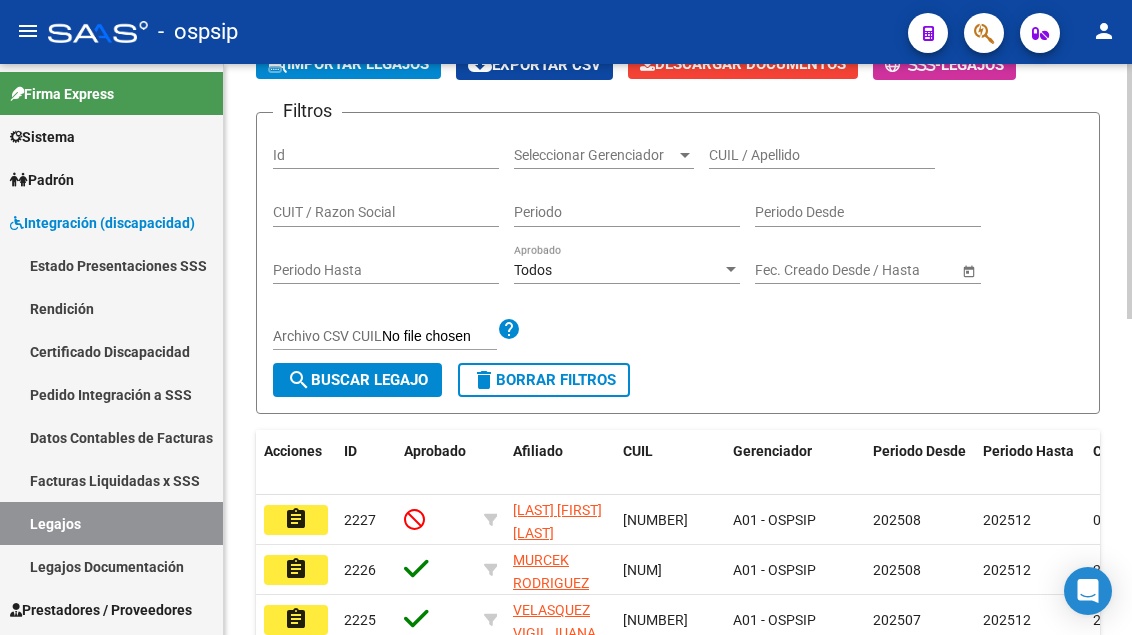 click on "CUIL / Apellido" 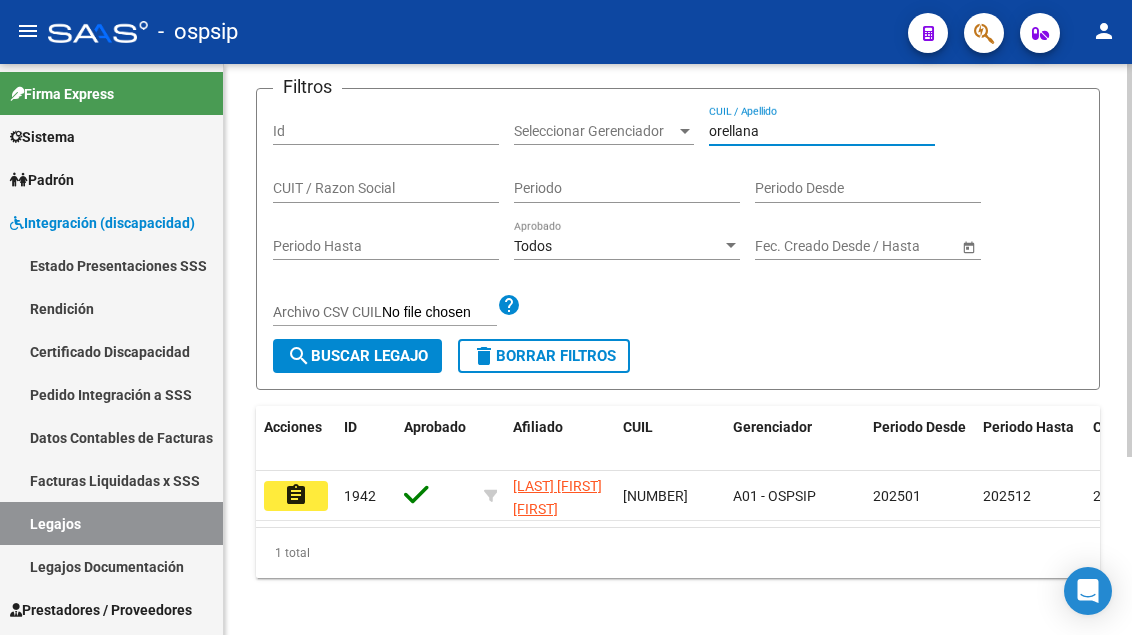 scroll, scrollTop: 258, scrollLeft: 0, axis: vertical 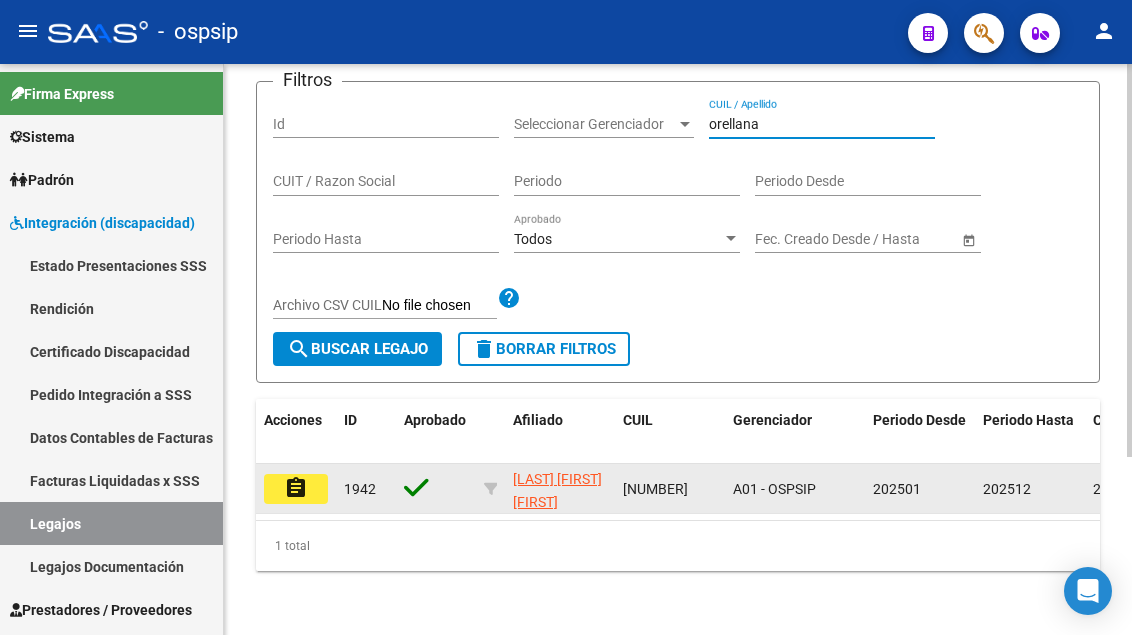 type on "orellana" 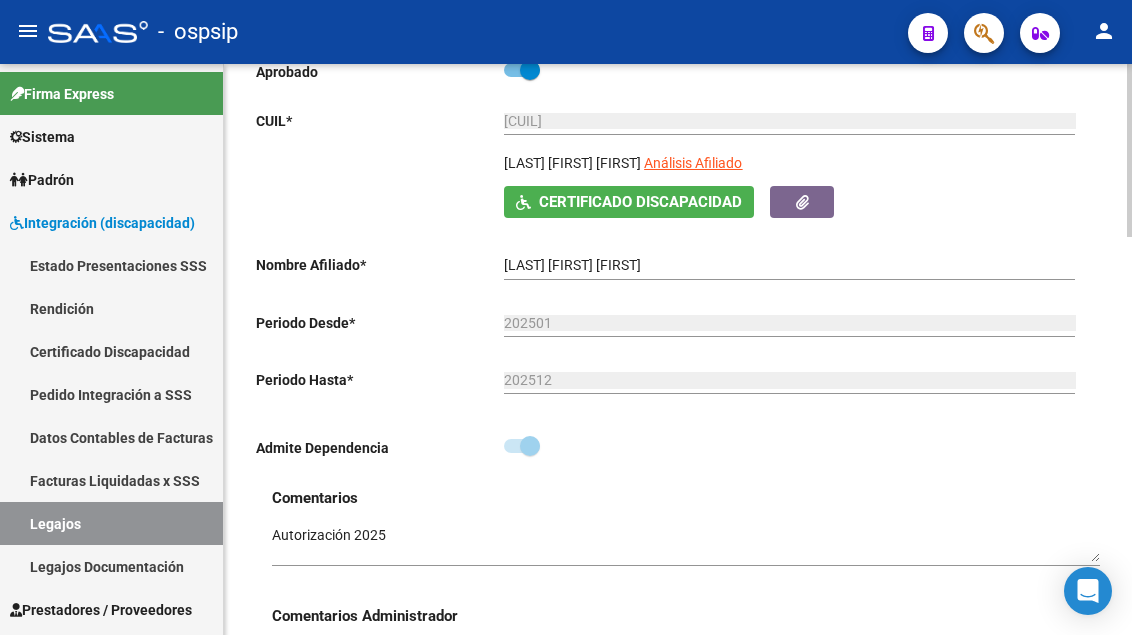 scroll, scrollTop: 0, scrollLeft: 0, axis: both 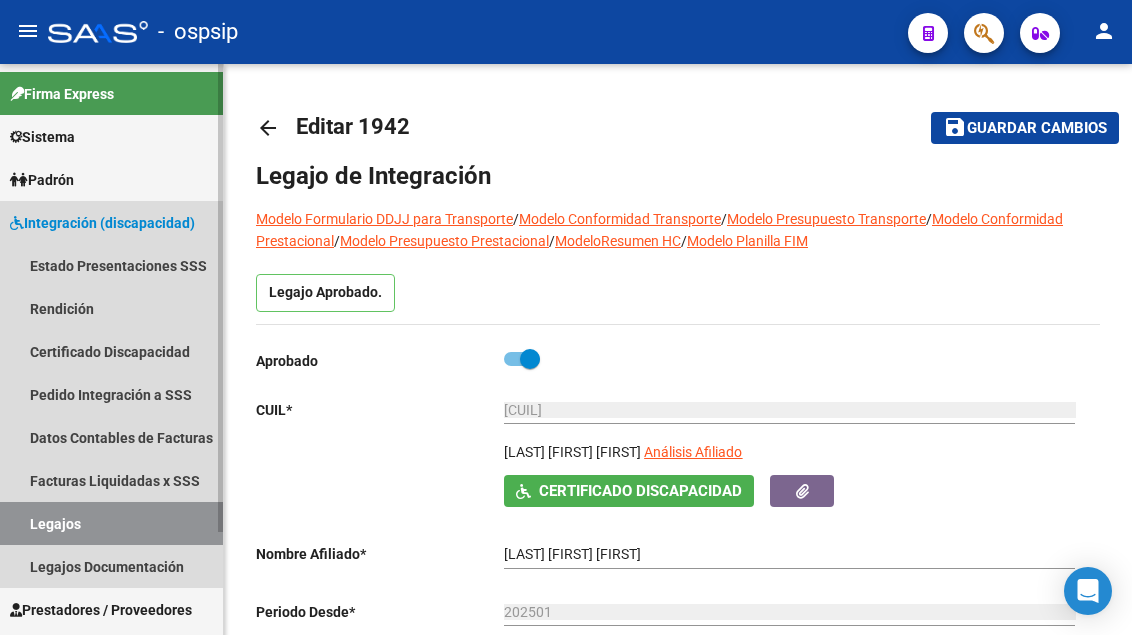 click on "Legajos" at bounding box center (111, 523) 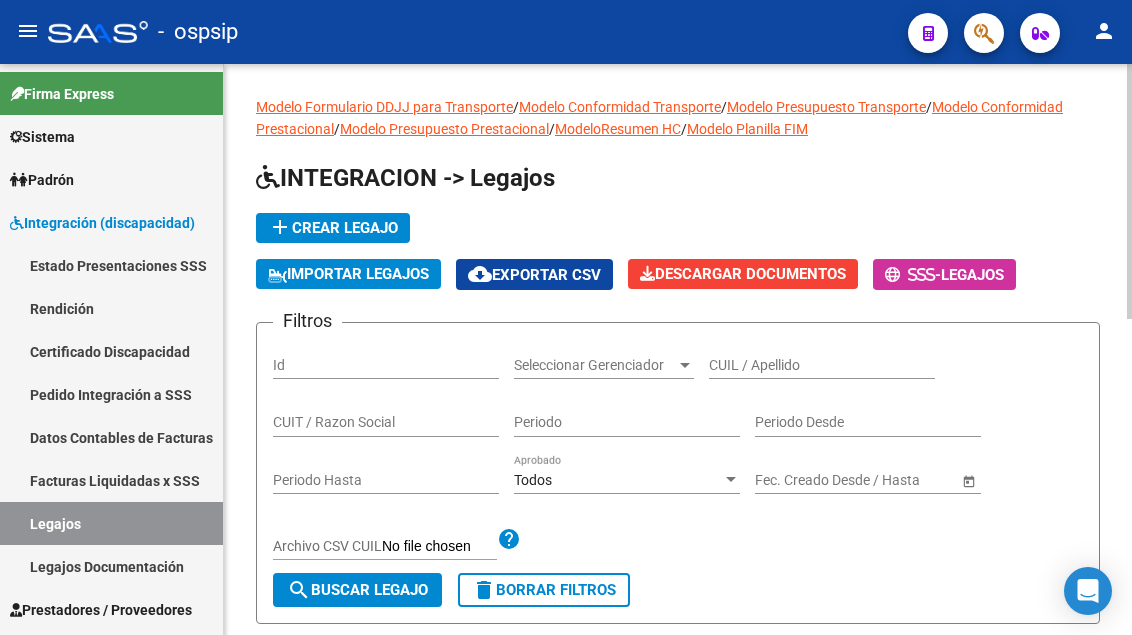 click on "CUIL / Apellido" 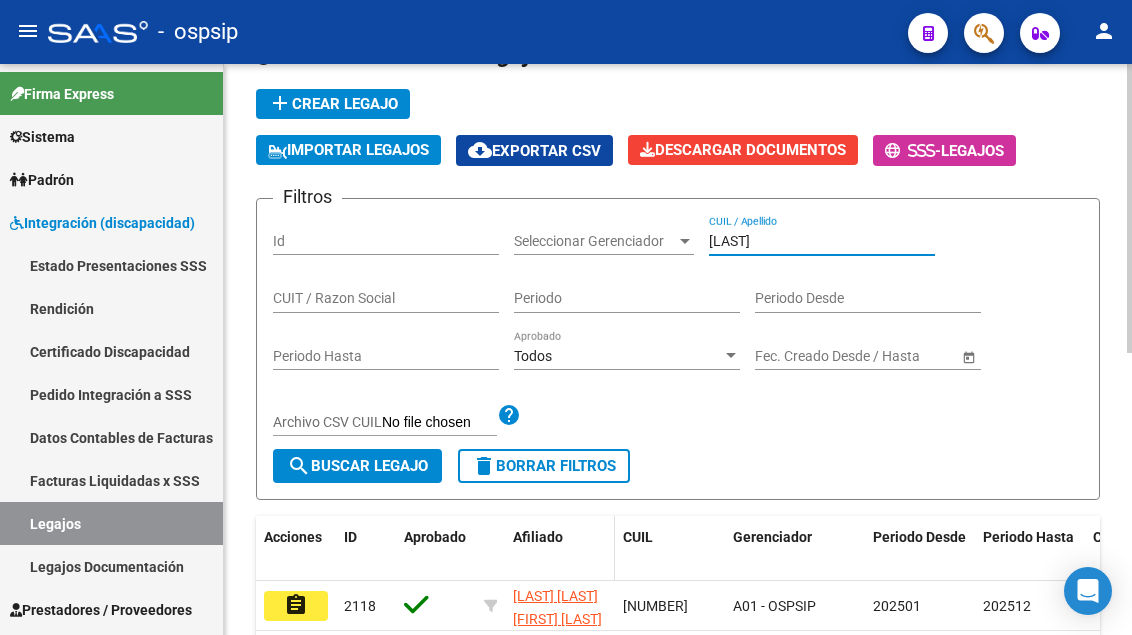 scroll, scrollTop: 200, scrollLeft: 0, axis: vertical 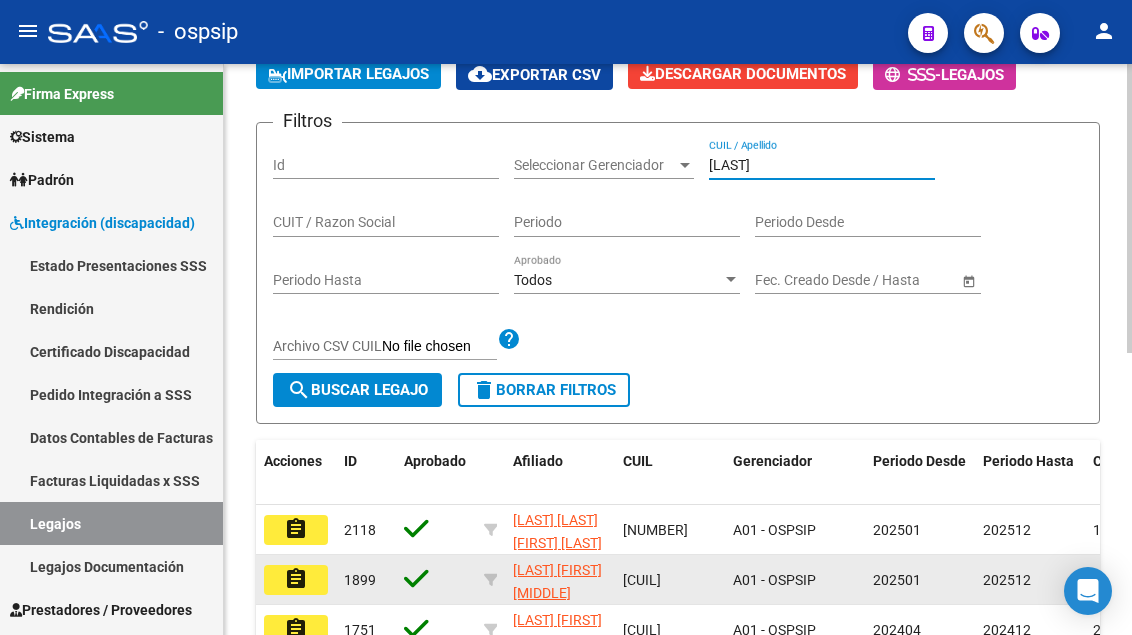 type on "[LAST]" 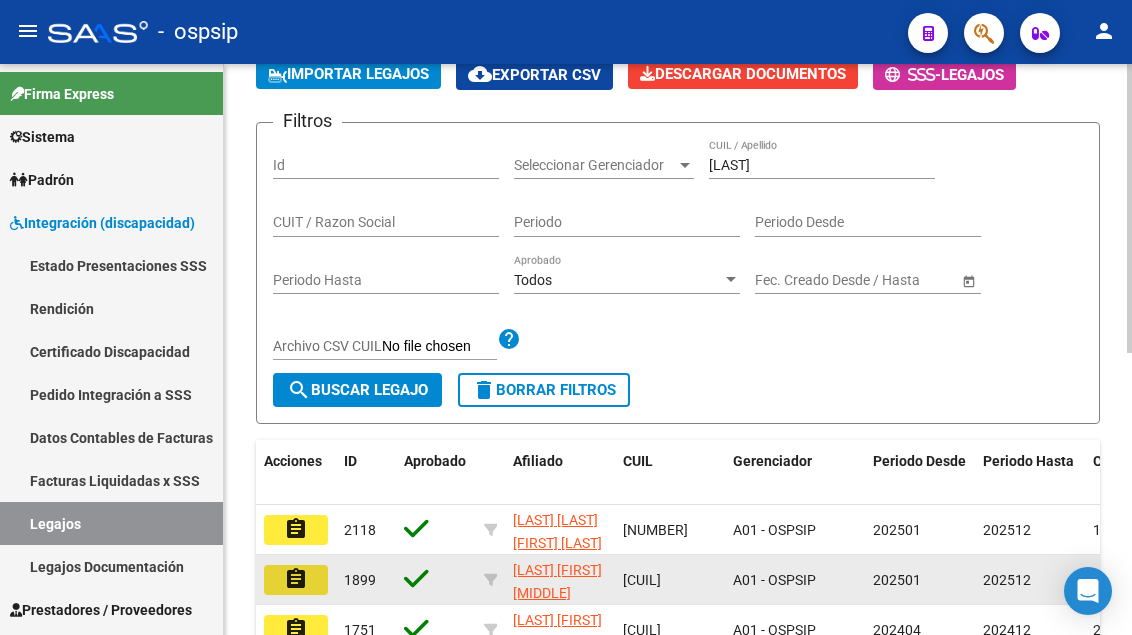 click on "assignment" 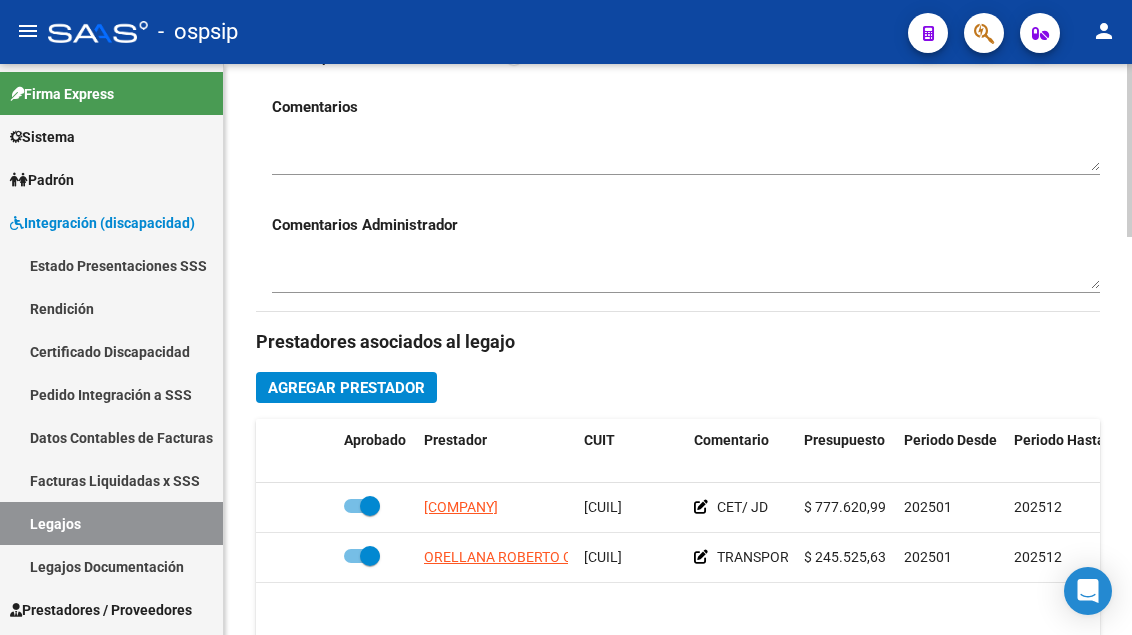 scroll, scrollTop: 800, scrollLeft: 0, axis: vertical 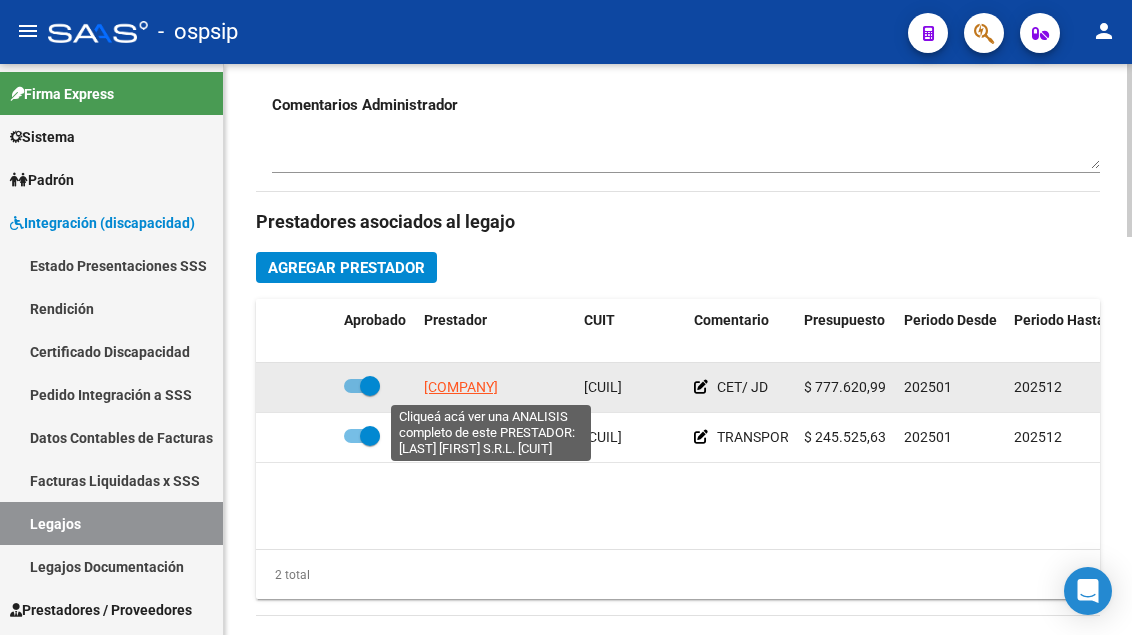 click on "[COMPANY]" 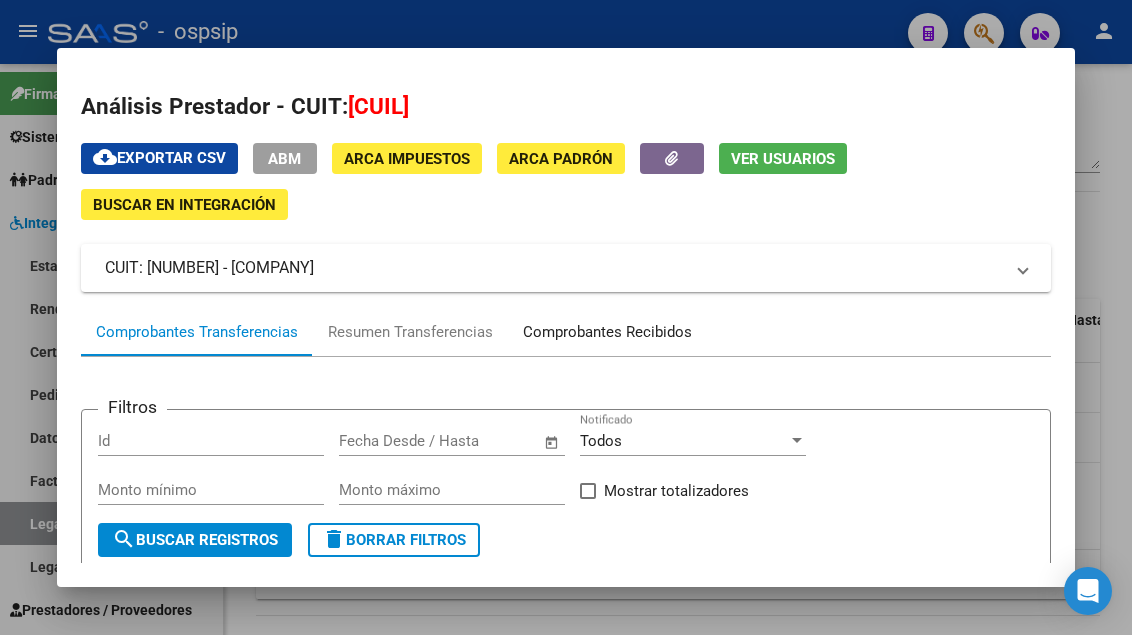 click on "Comprobantes Recibidos" at bounding box center [607, 332] 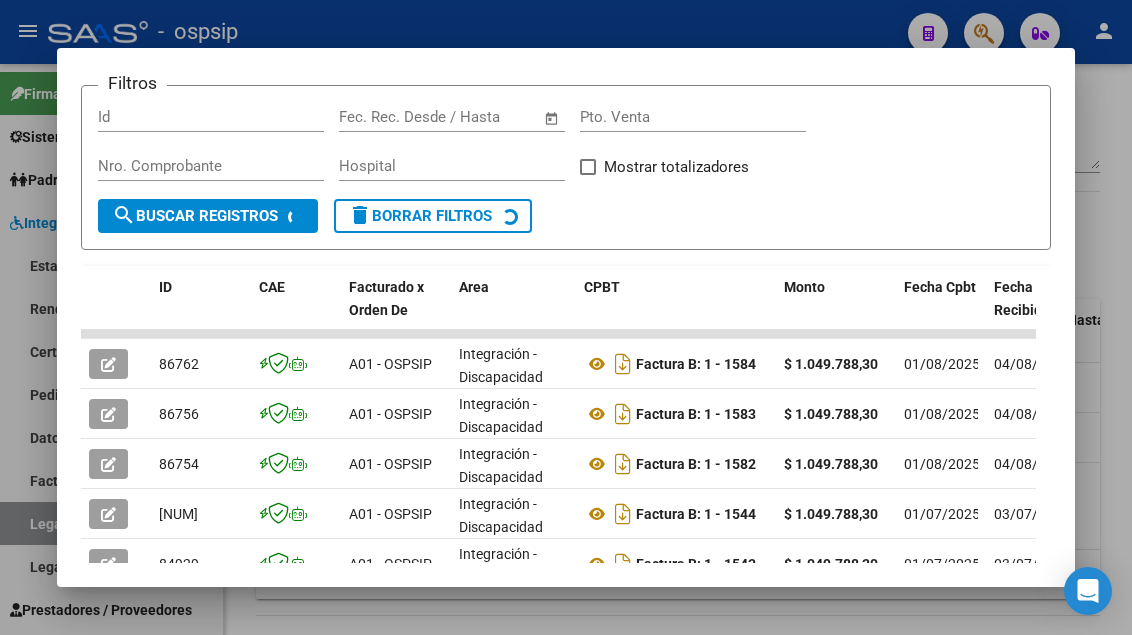 scroll, scrollTop: 685, scrollLeft: 0, axis: vertical 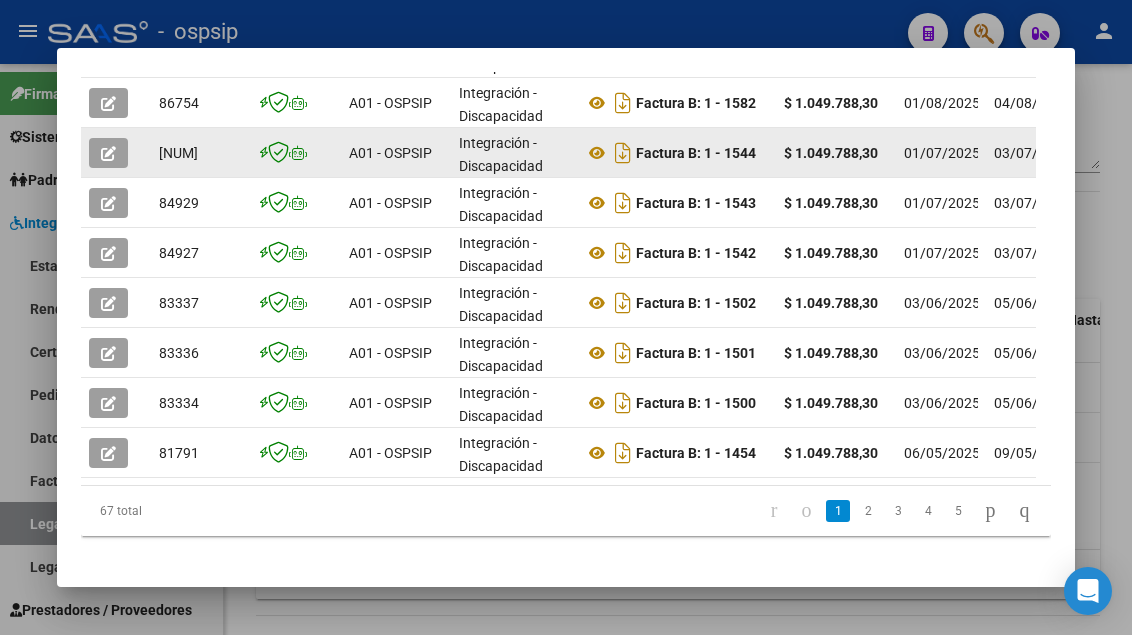 click 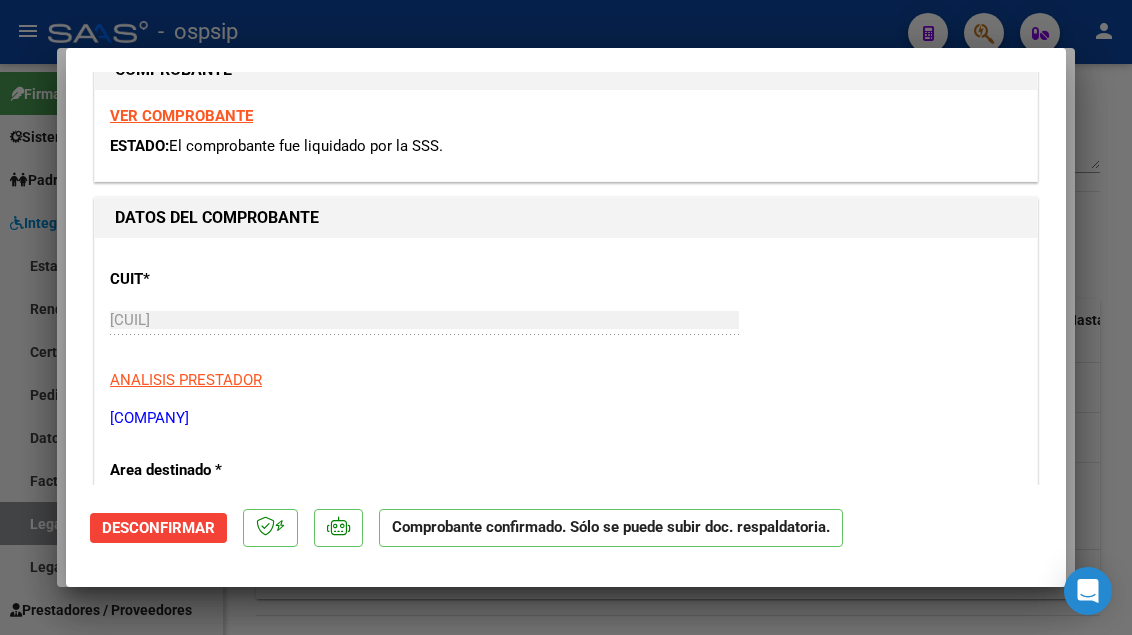 scroll, scrollTop: 500, scrollLeft: 0, axis: vertical 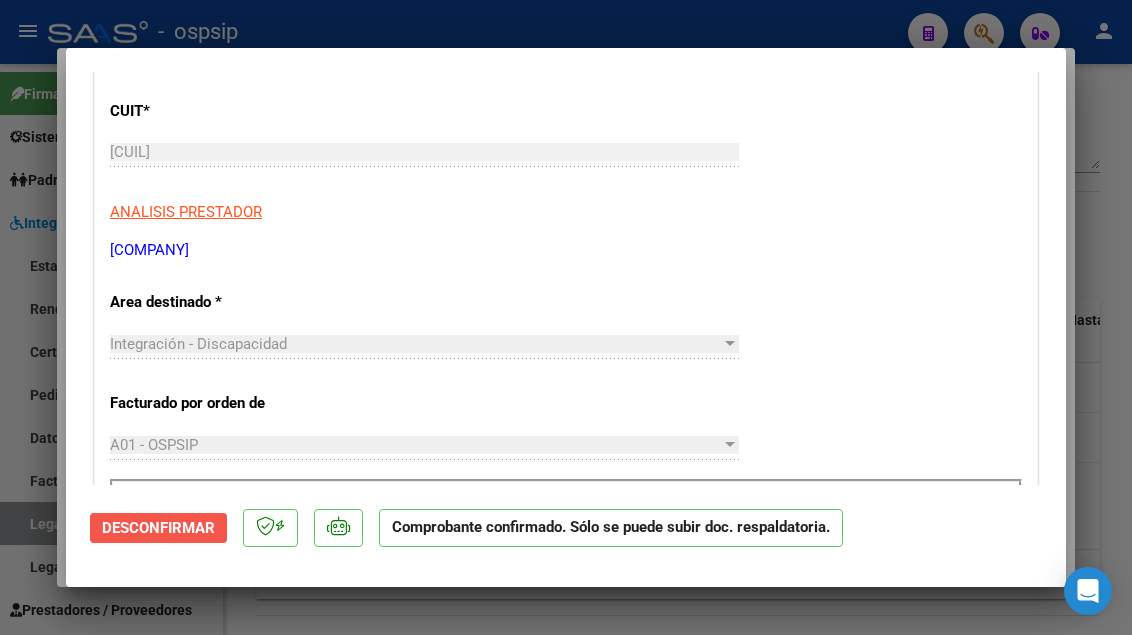 click on "Desconfirmar" 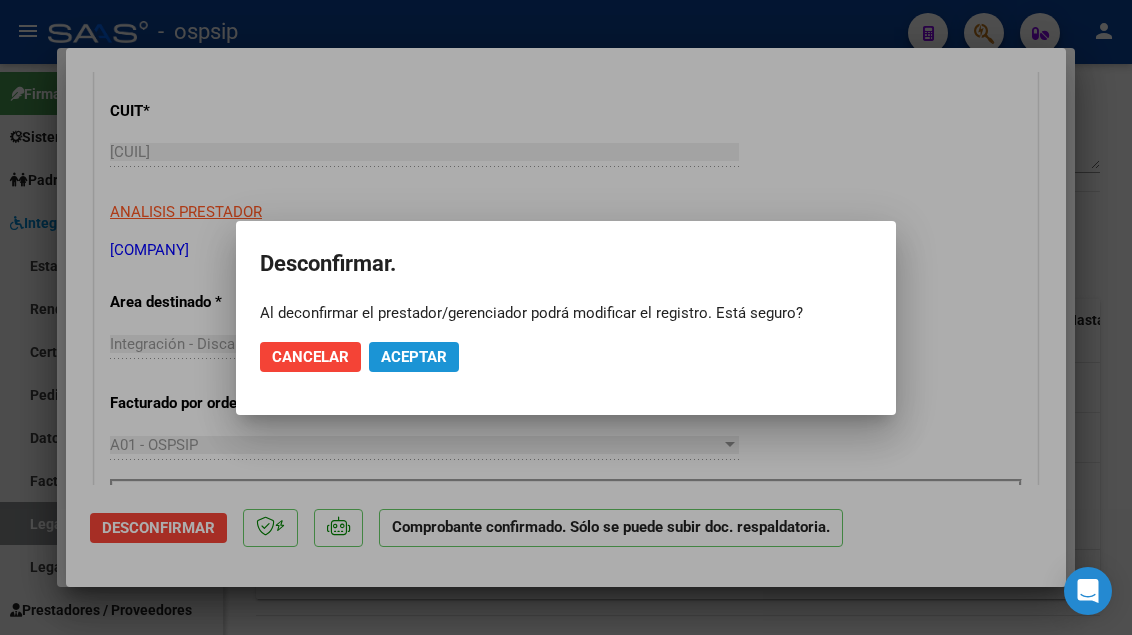 click on "Aceptar" 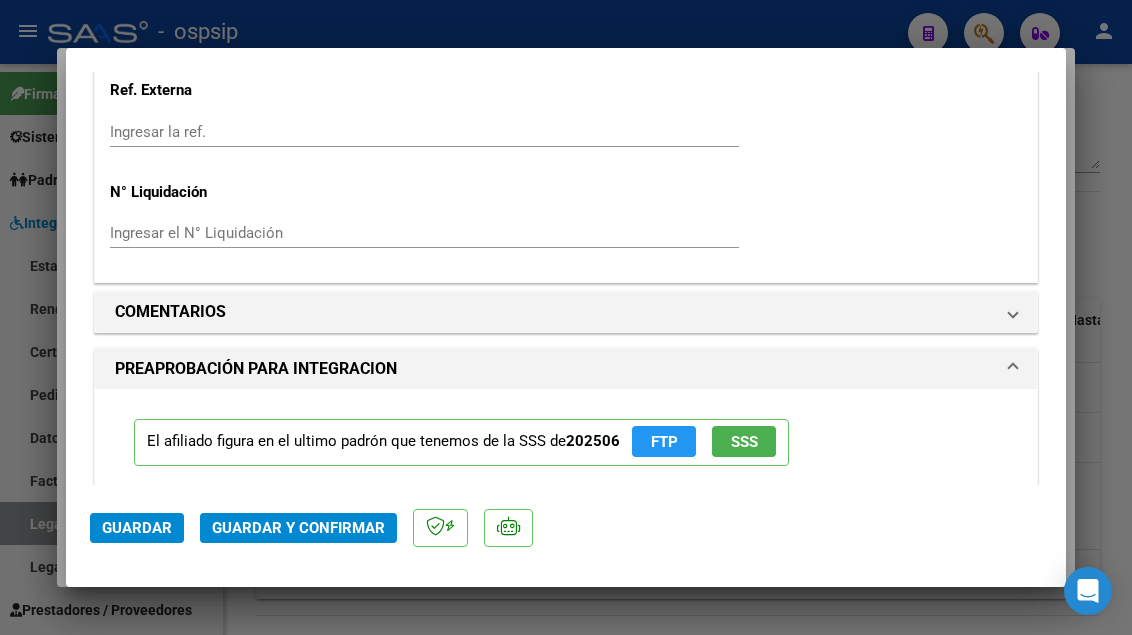 scroll, scrollTop: 1998, scrollLeft: 0, axis: vertical 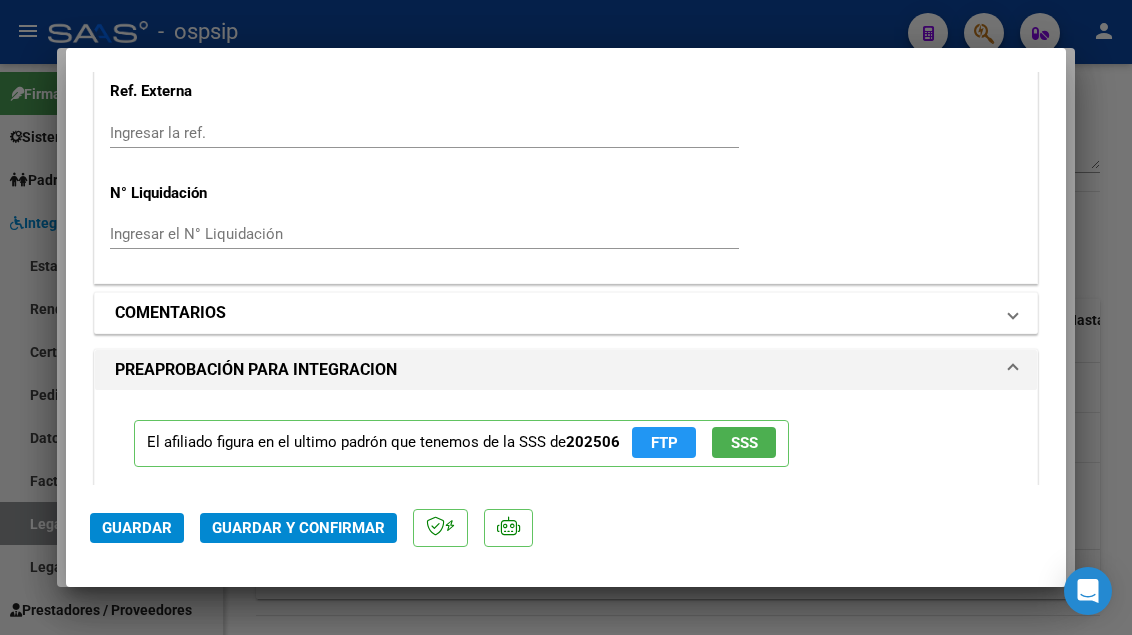 click on "COMENTARIOS" at bounding box center (566, 313) 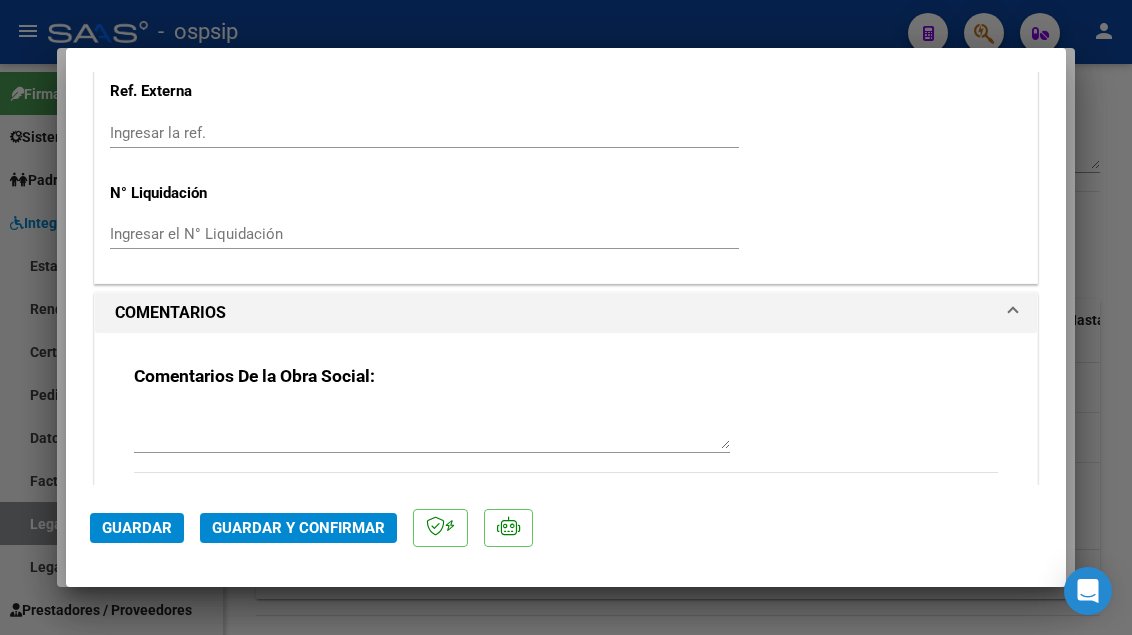 click at bounding box center [432, 429] 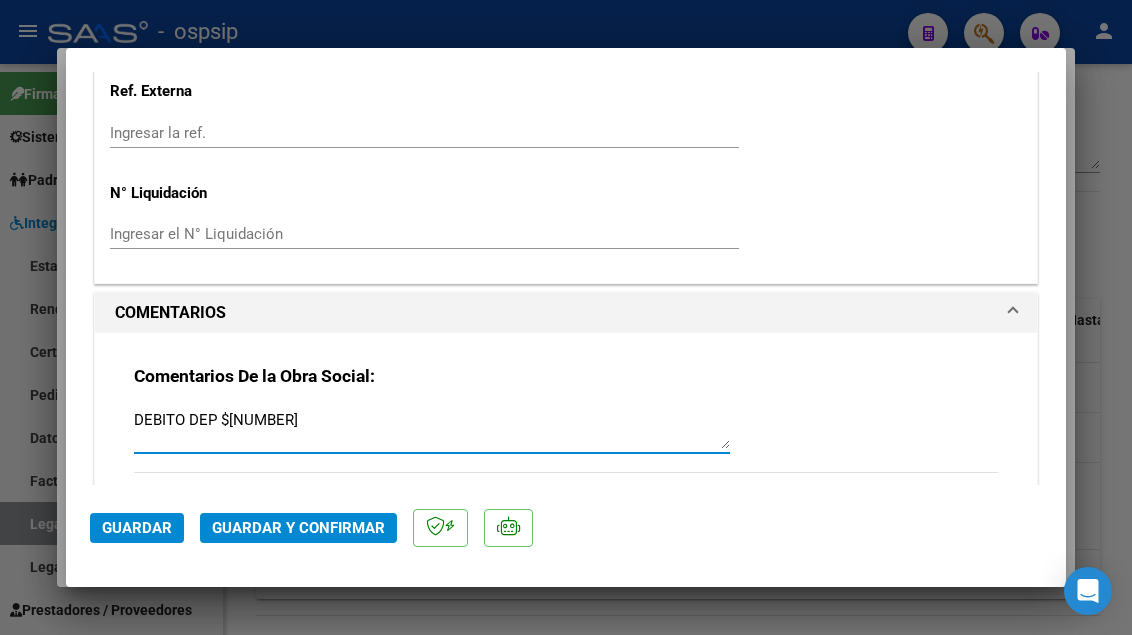 type on "DEBITO DEP $[NUMBER]" 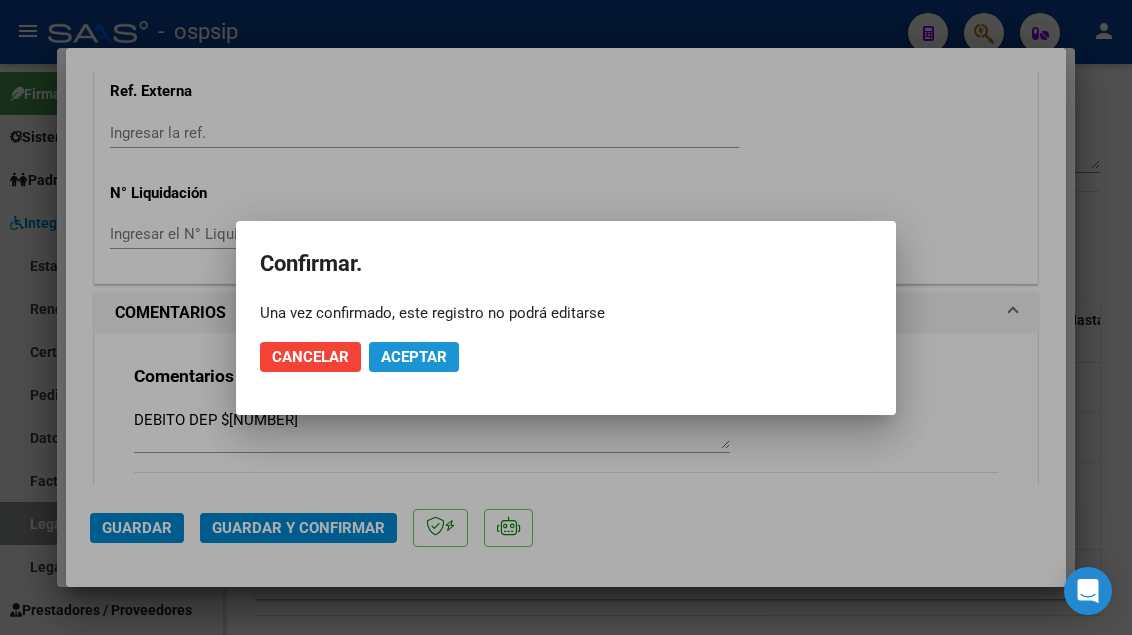 click on "Aceptar" 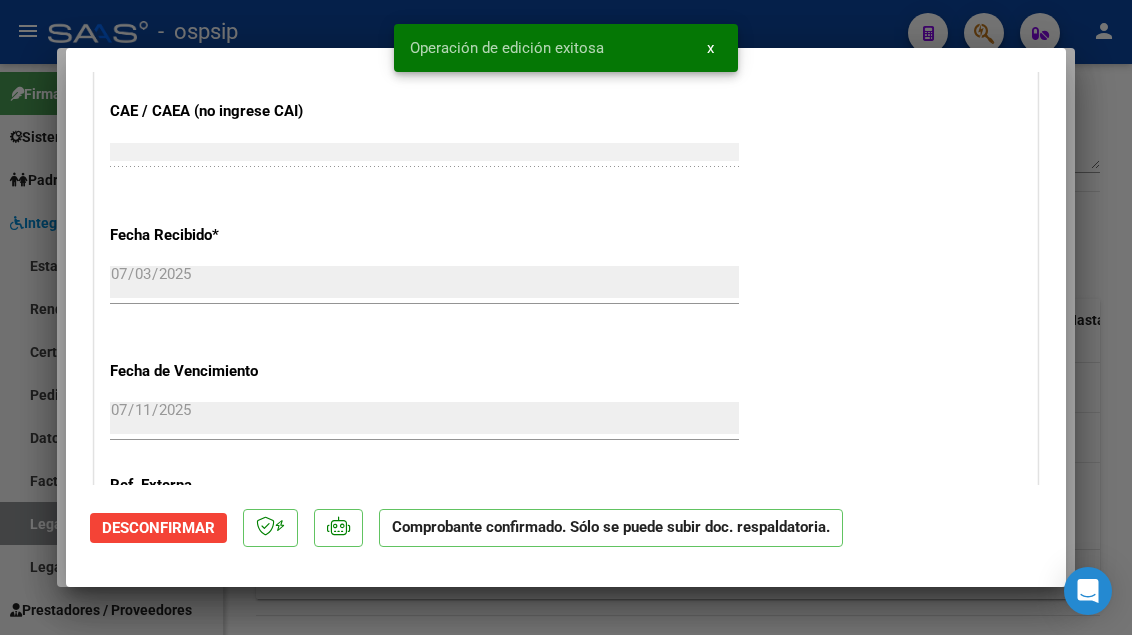 scroll, scrollTop: 1374, scrollLeft: 0, axis: vertical 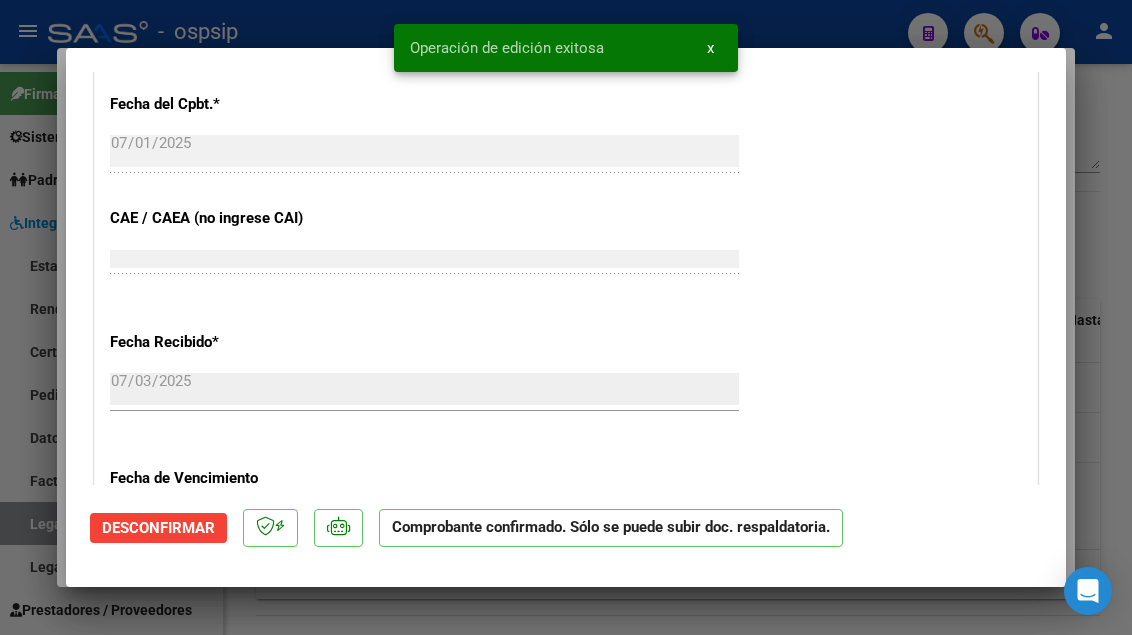 type 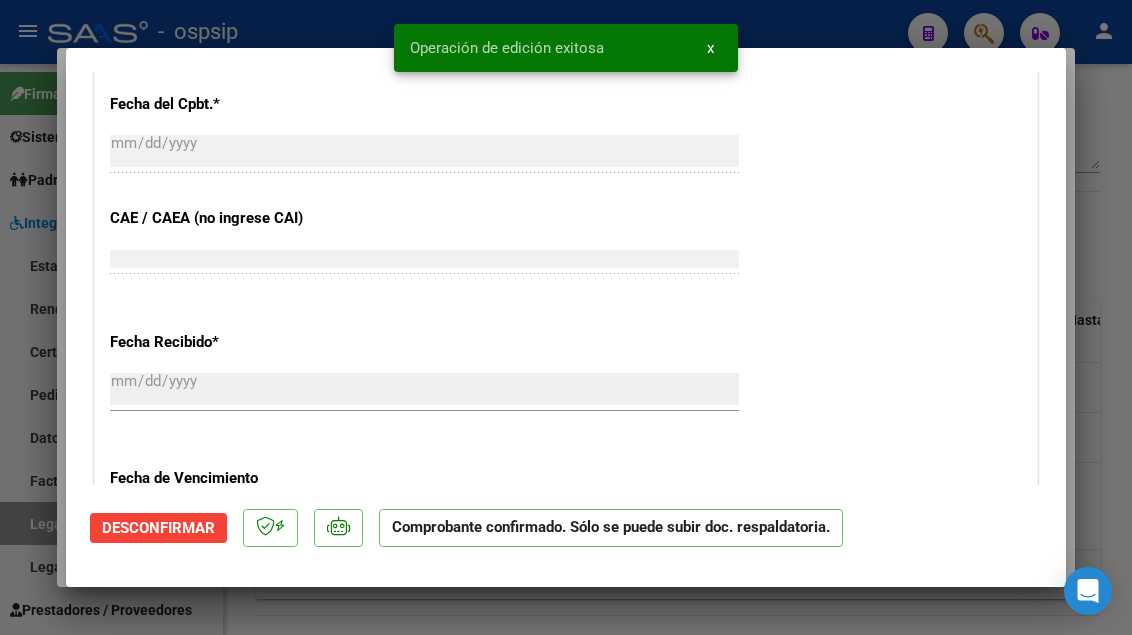 scroll, scrollTop: 0, scrollLeft: 0, axis: both 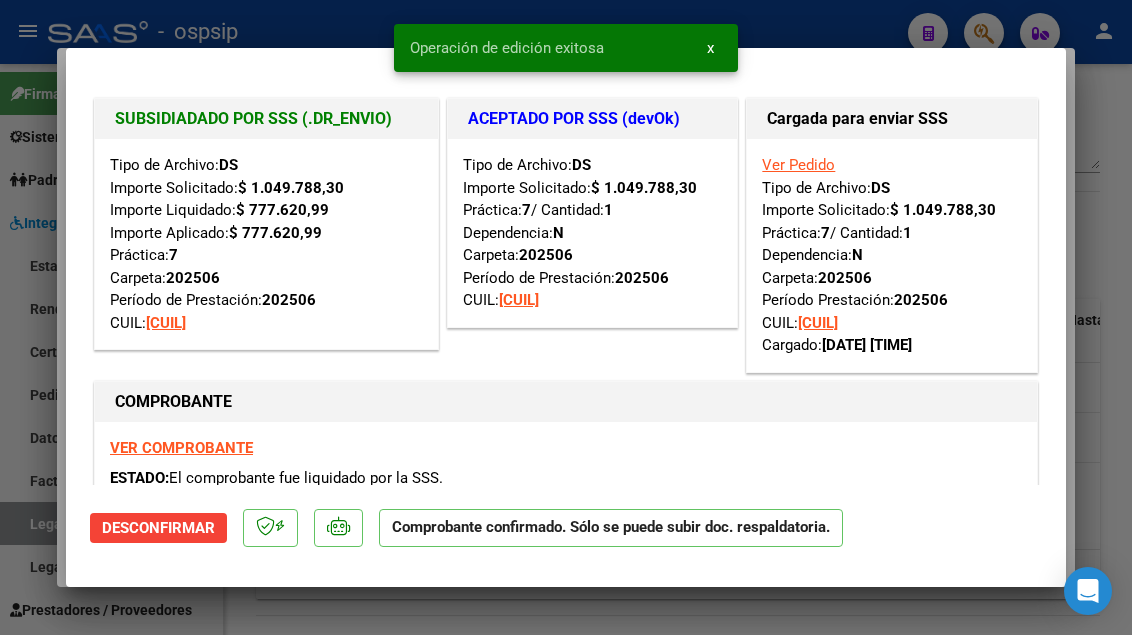 type 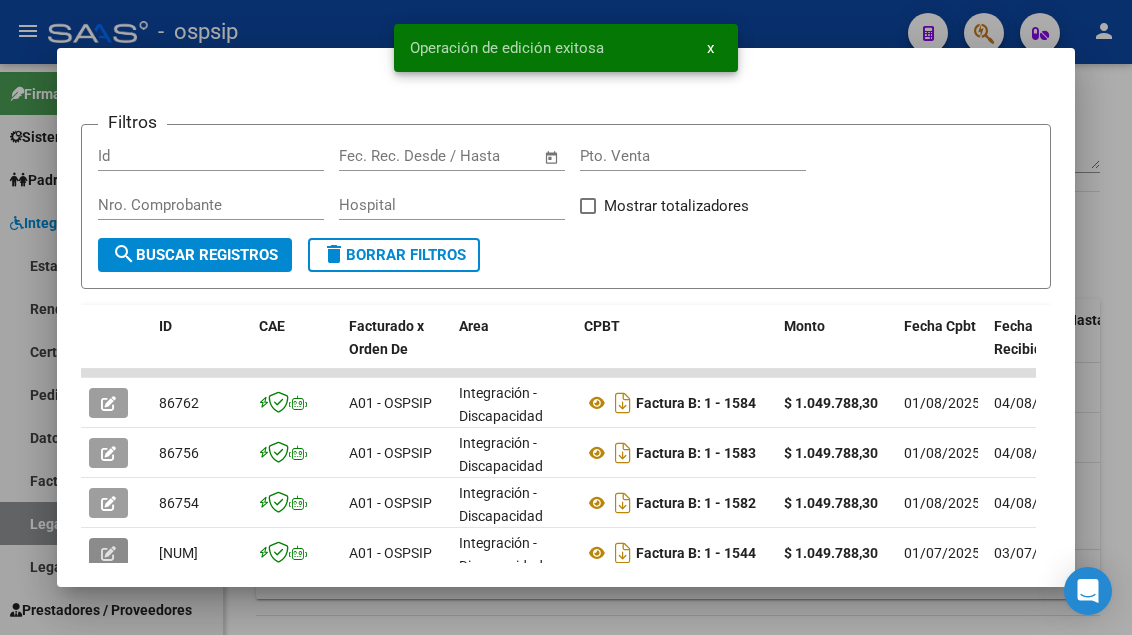 scroll, scrollTop: 85, scrollLeft: 0, axis: vertical 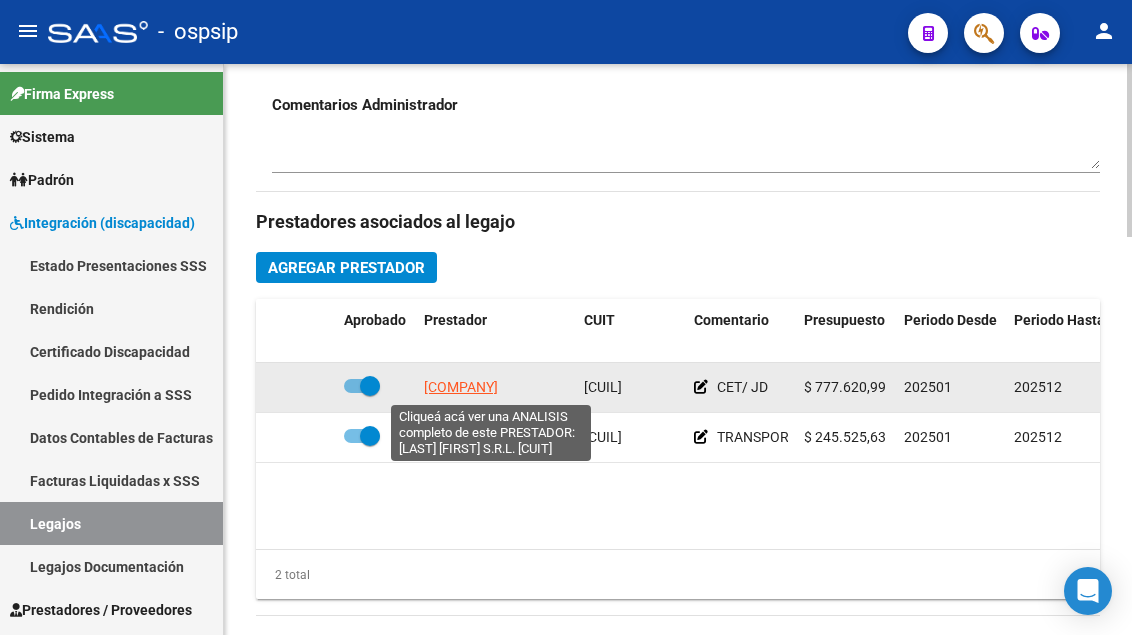 click on "[COMPANY]" 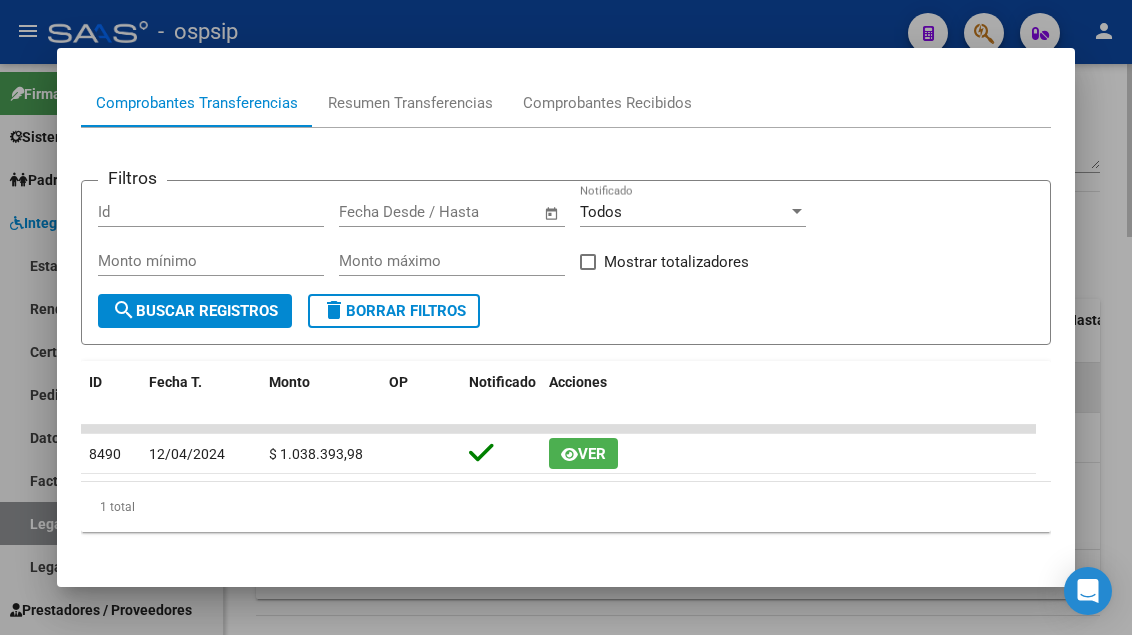 scroll, scrollTop: 237, scrollLeft: 0, axis: vertical 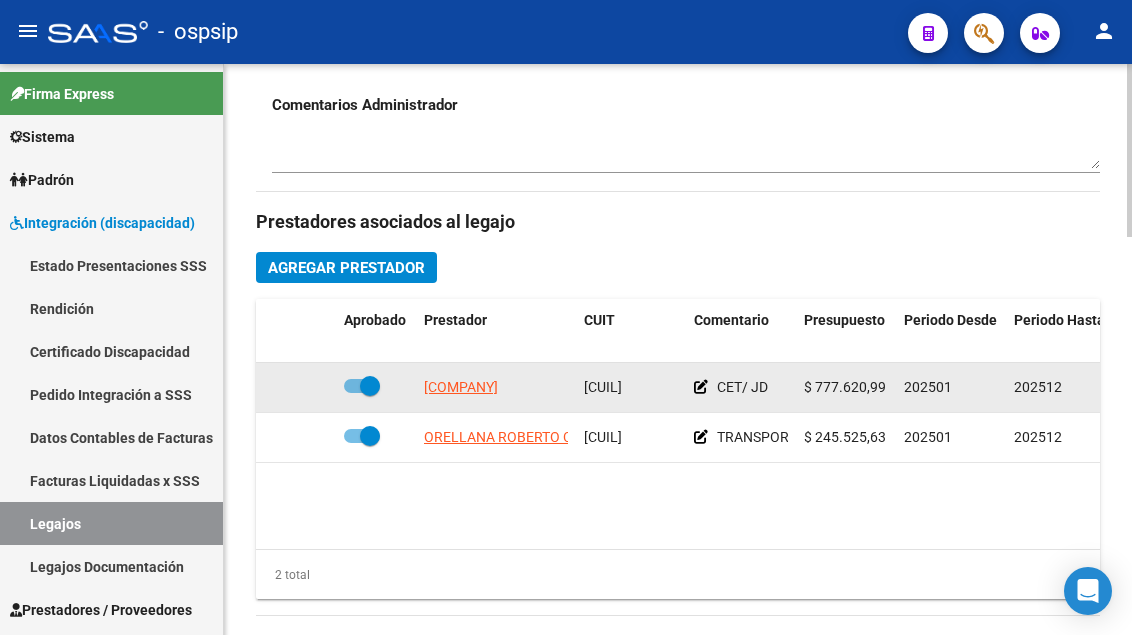 click 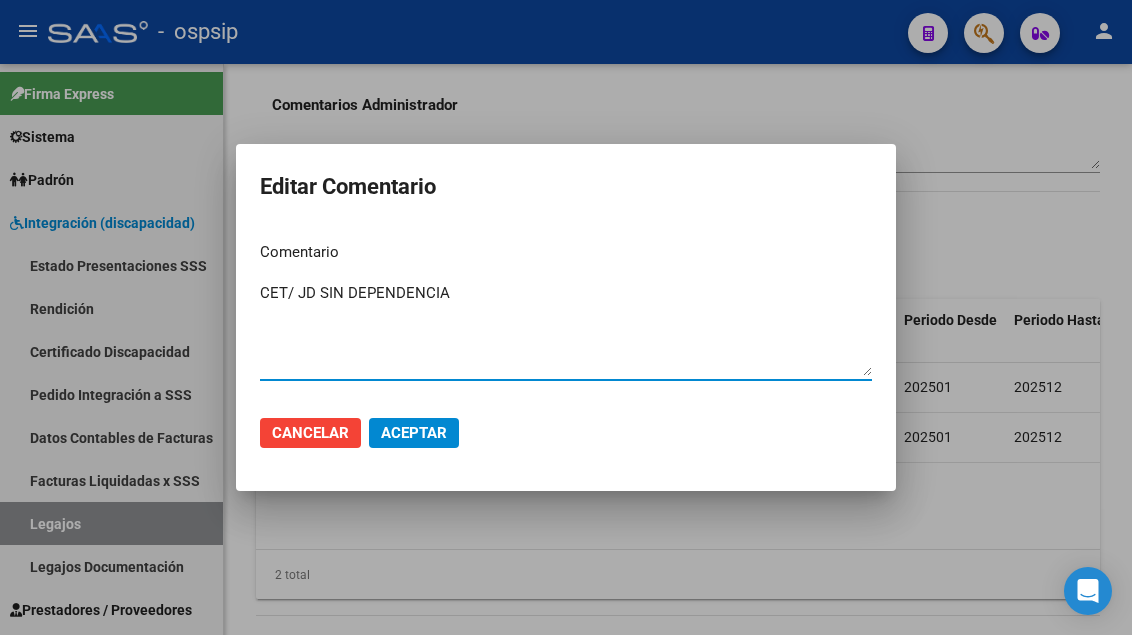 drag, startPoint x: 341, startPoint y: 296, endPoint x: 323, endPoint y: 293, distance: 18.248287 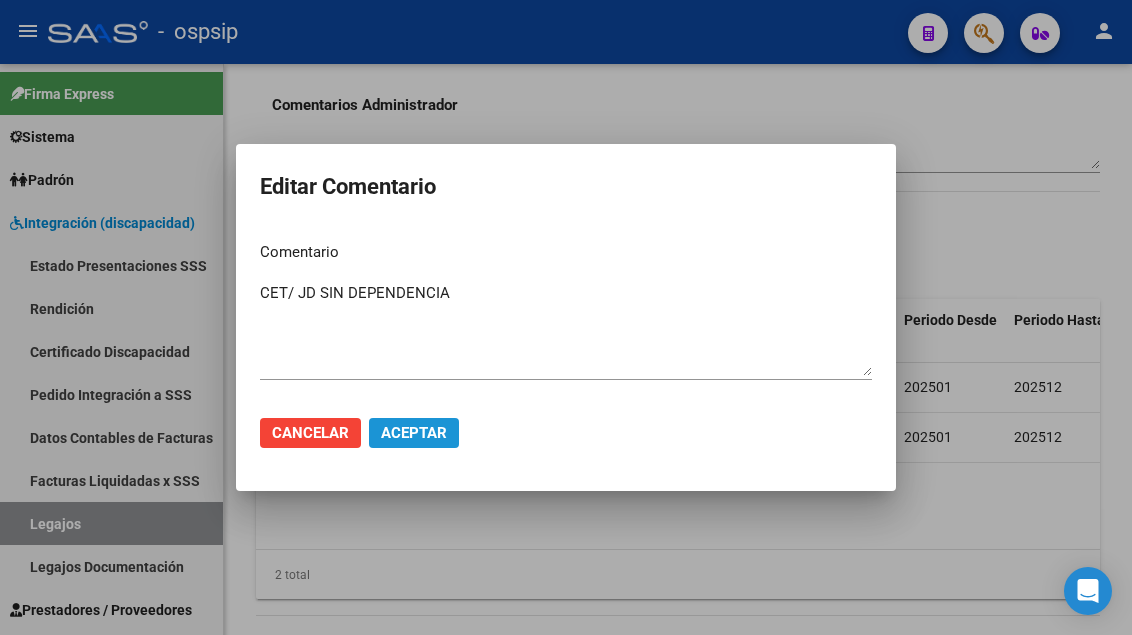 click on "Aceptar" 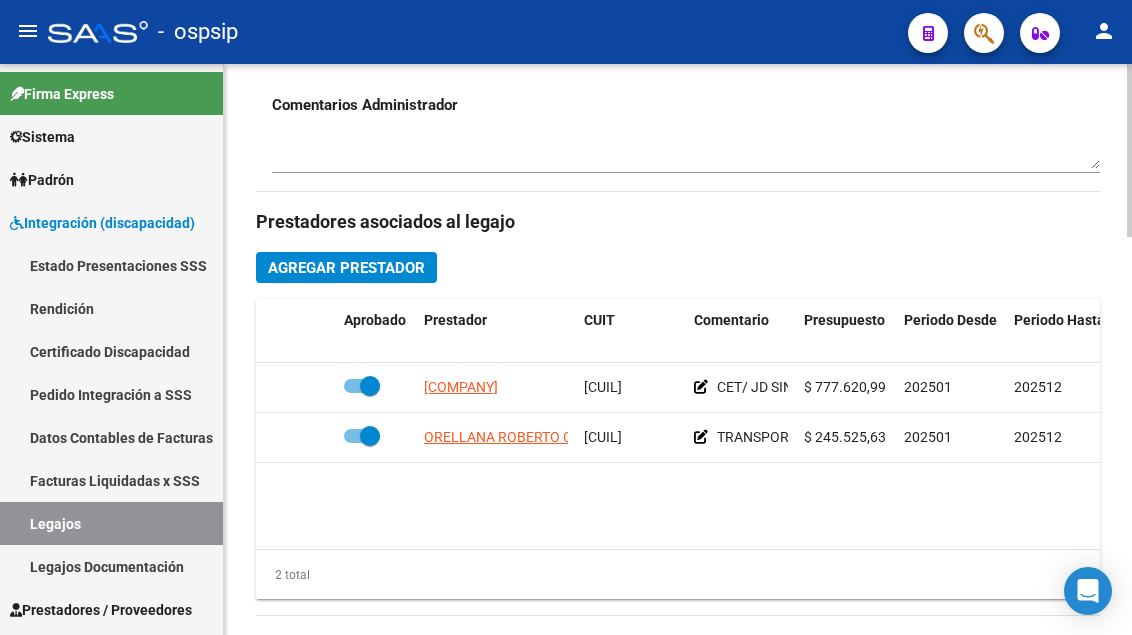 scroll, scrollTop: 1200, scrollLeft: 0, axis: vertical 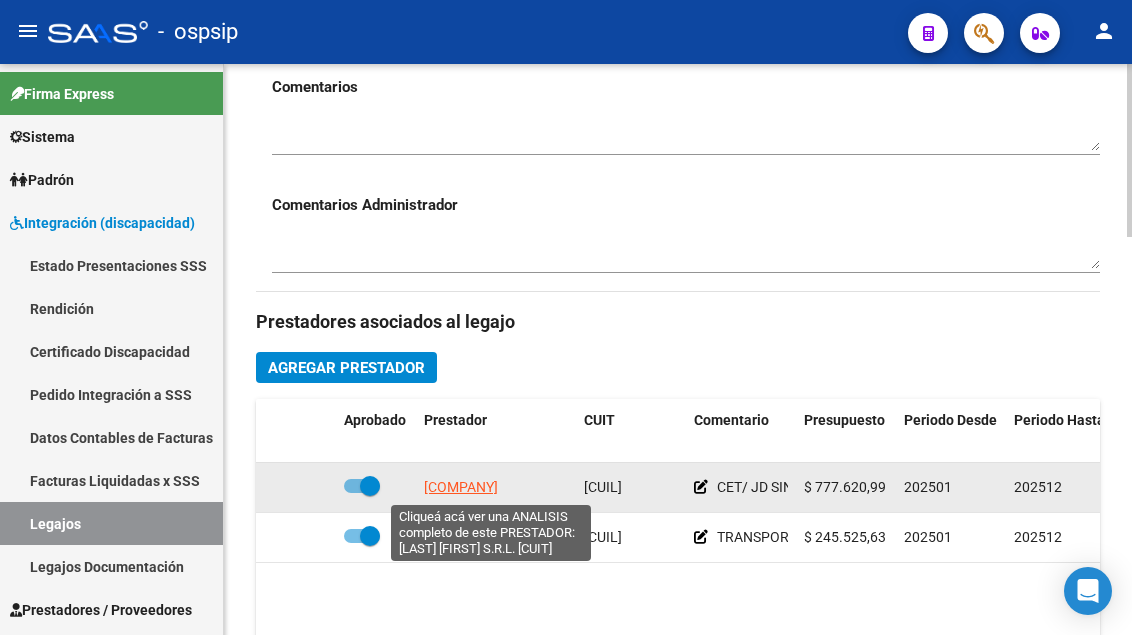 click on "[COMPANY]" 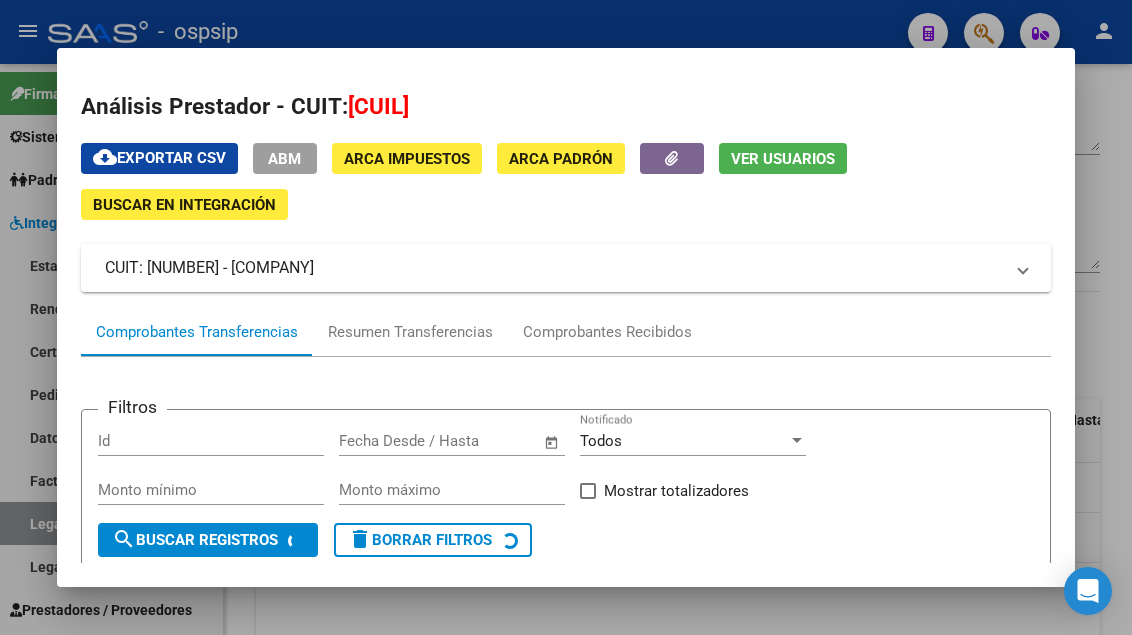click on "Ver Usuarios" 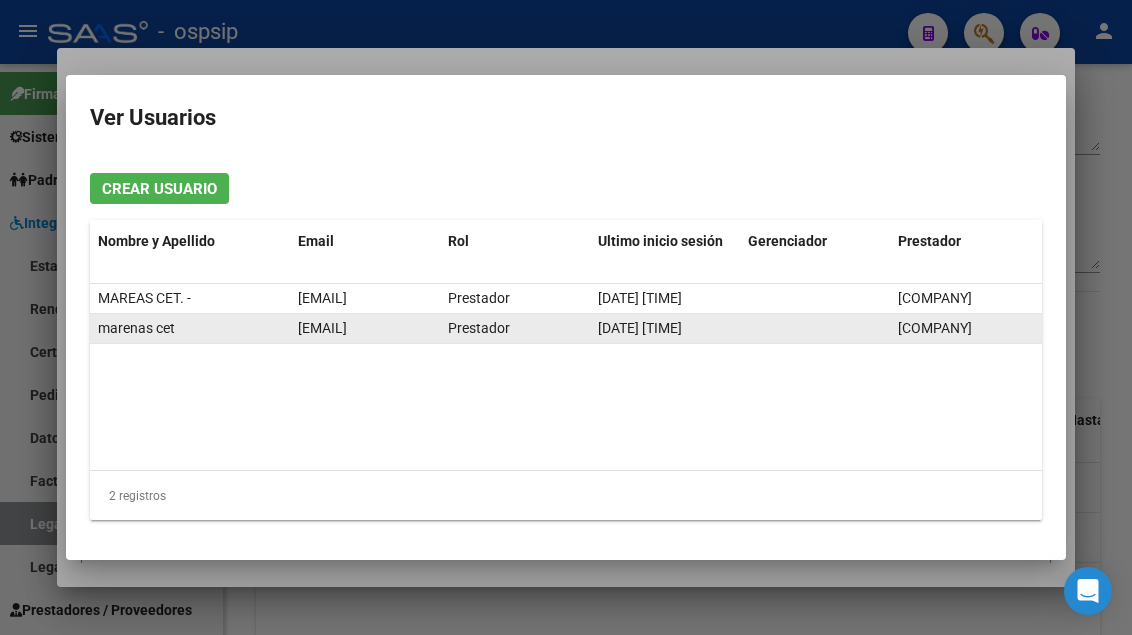 click on "[EMAIL]" 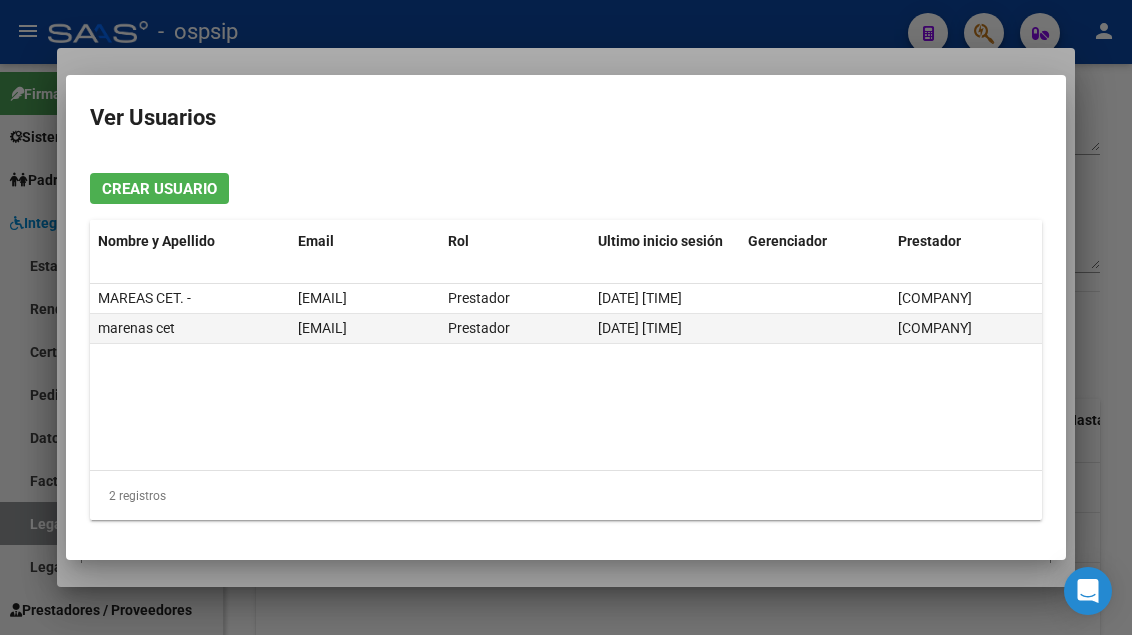 click at bounding box center [566, 317] 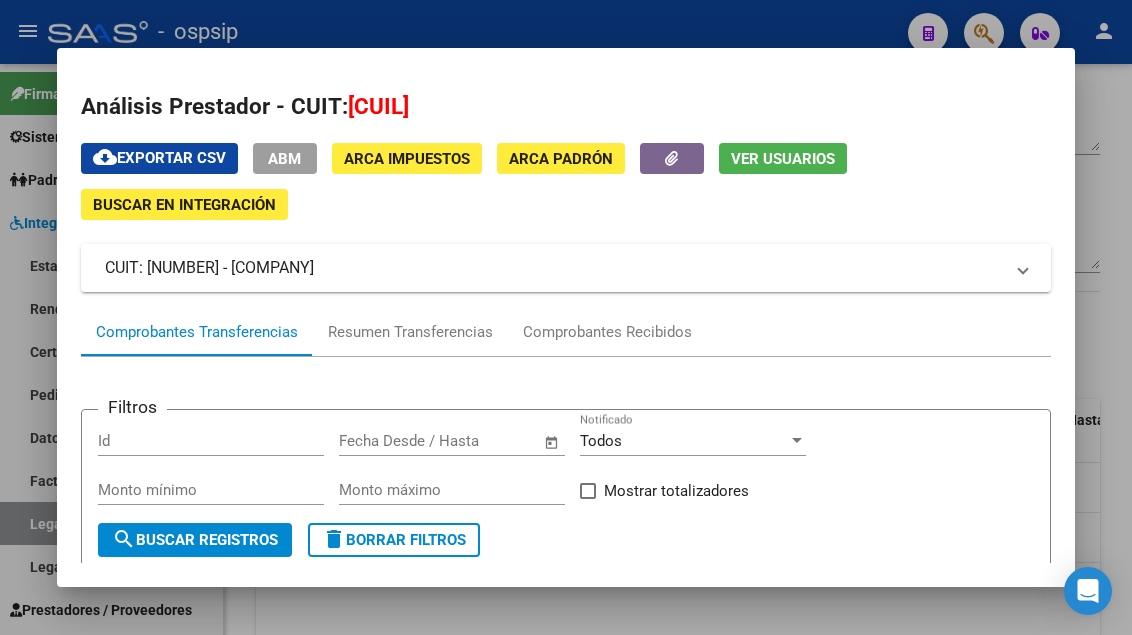 click at bounding box center (566, 317) 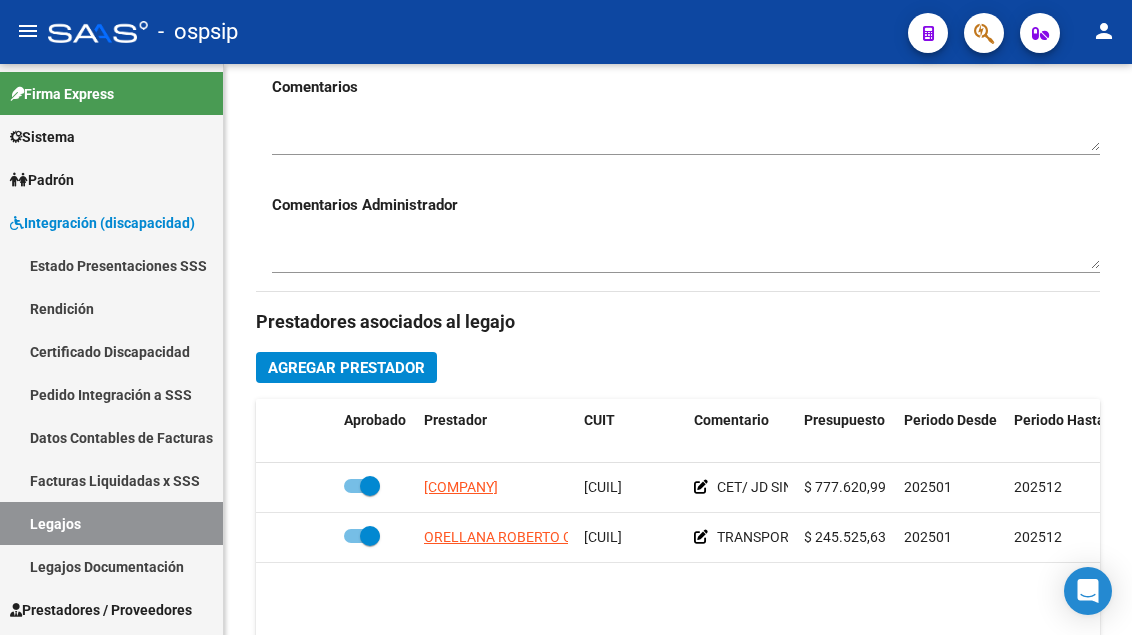 click on "Legajos" at bounding box center (111, 523) 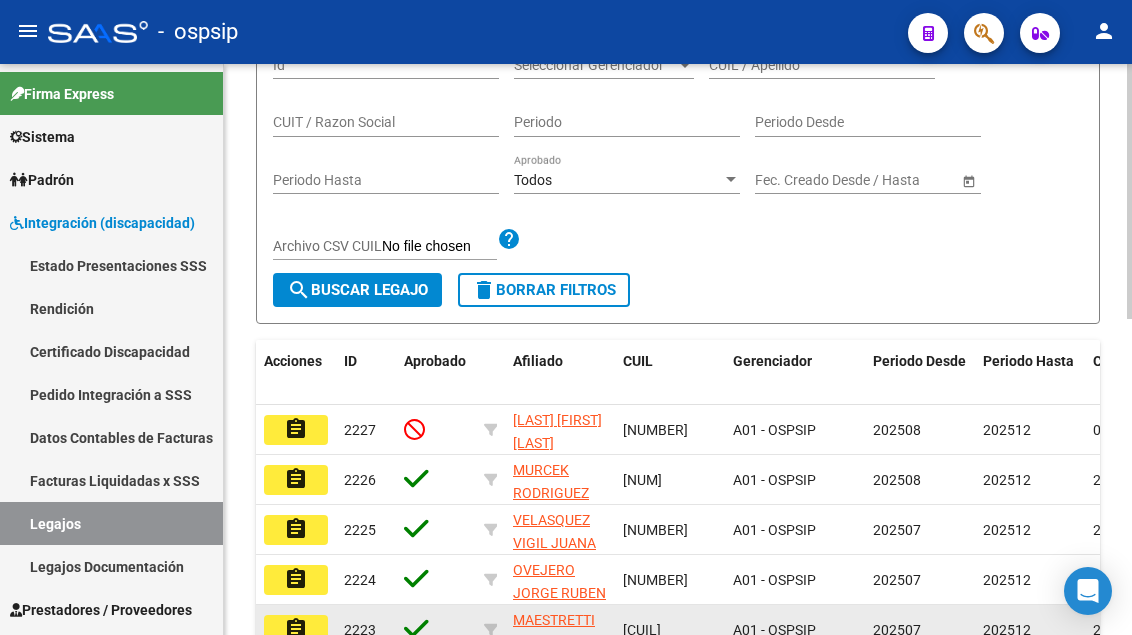 scroll, scrollTop: 100, scrollLeft: 0, axis: vertical 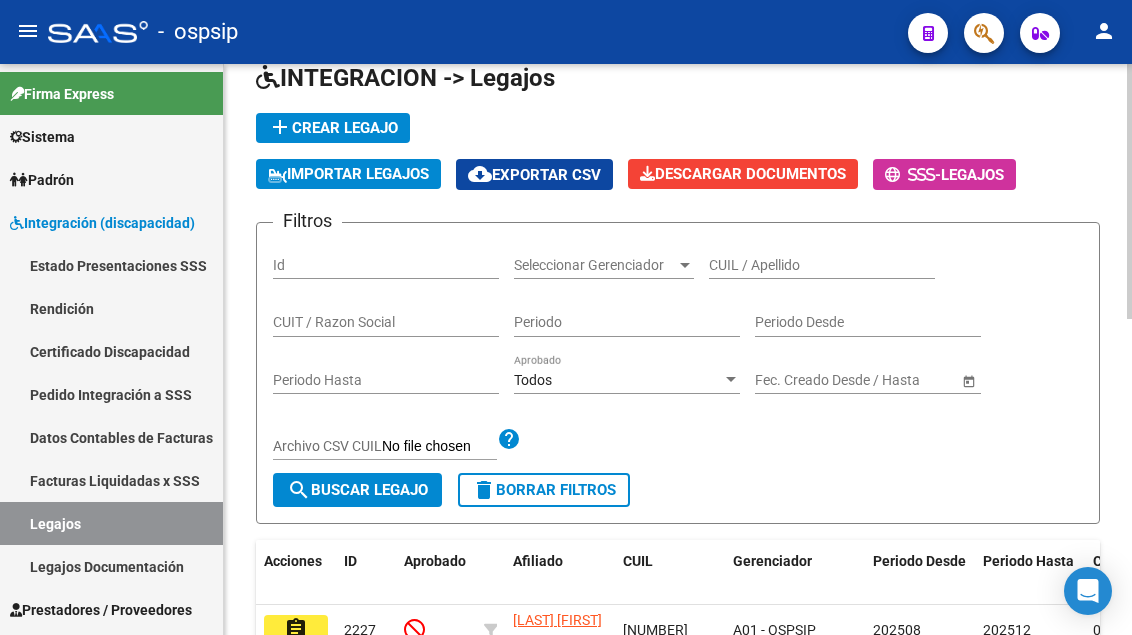 click on "CUIL / Apellido" at bounding box center [822, 265] 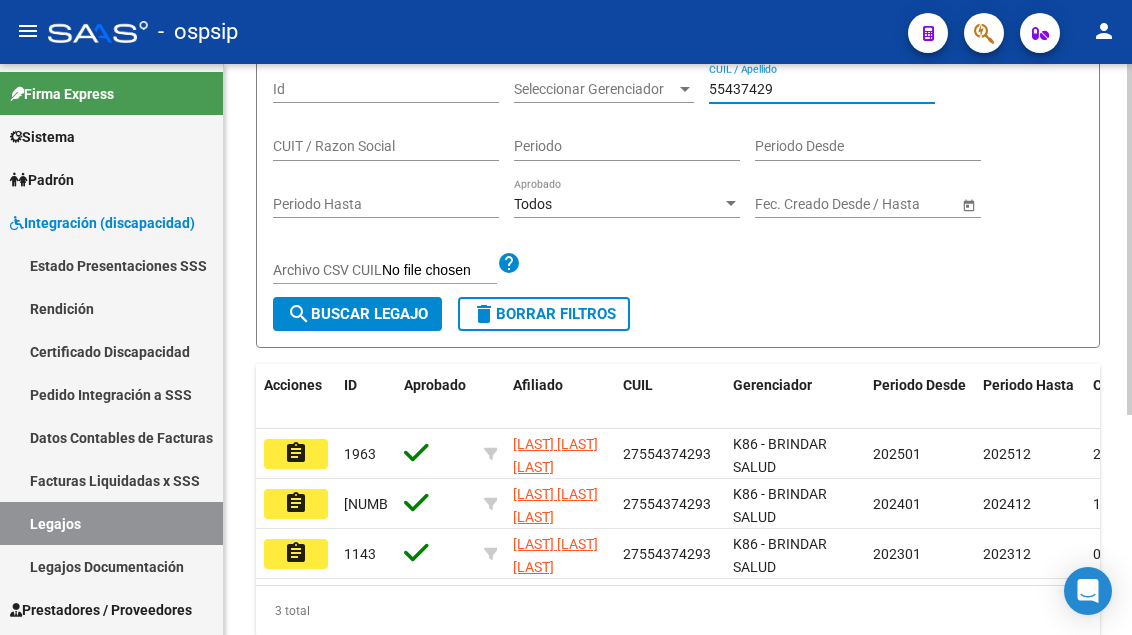 scroll, scrollTop: 300, scrollLeft: 0, axis: vertical 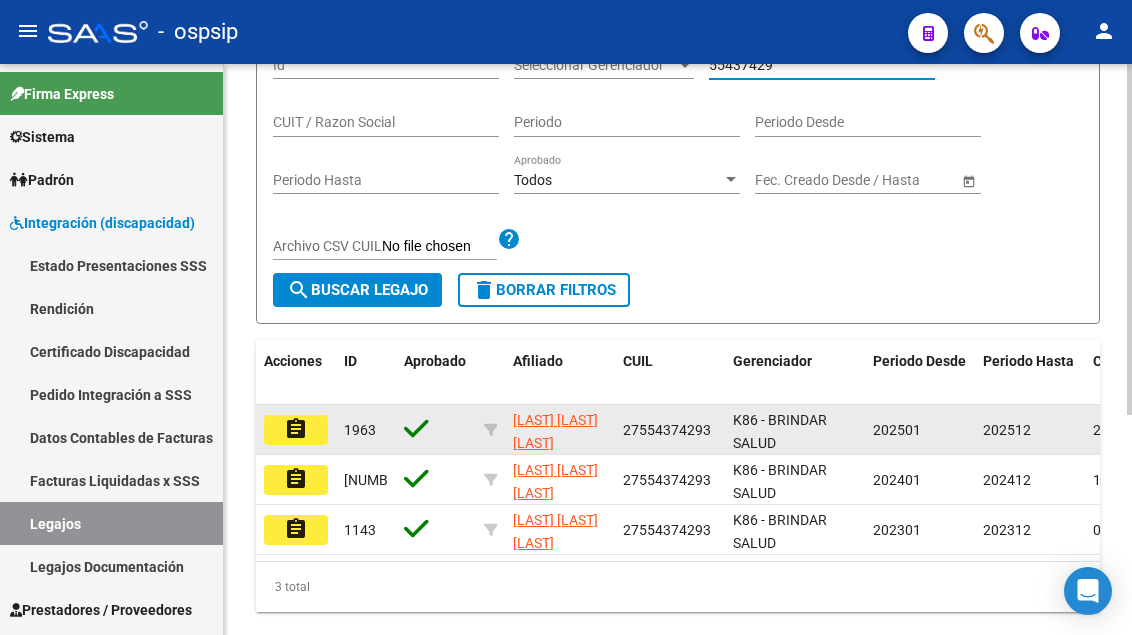 type on "55437429" 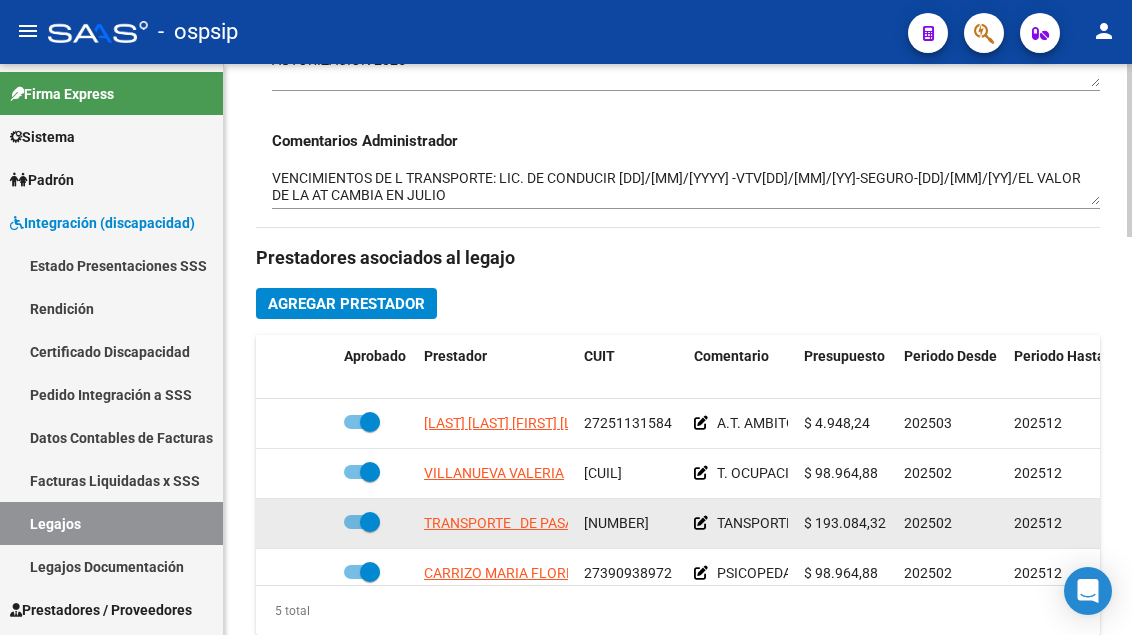 scroll, scrollTop: 800, scrollLeft: 0, axis: vertical 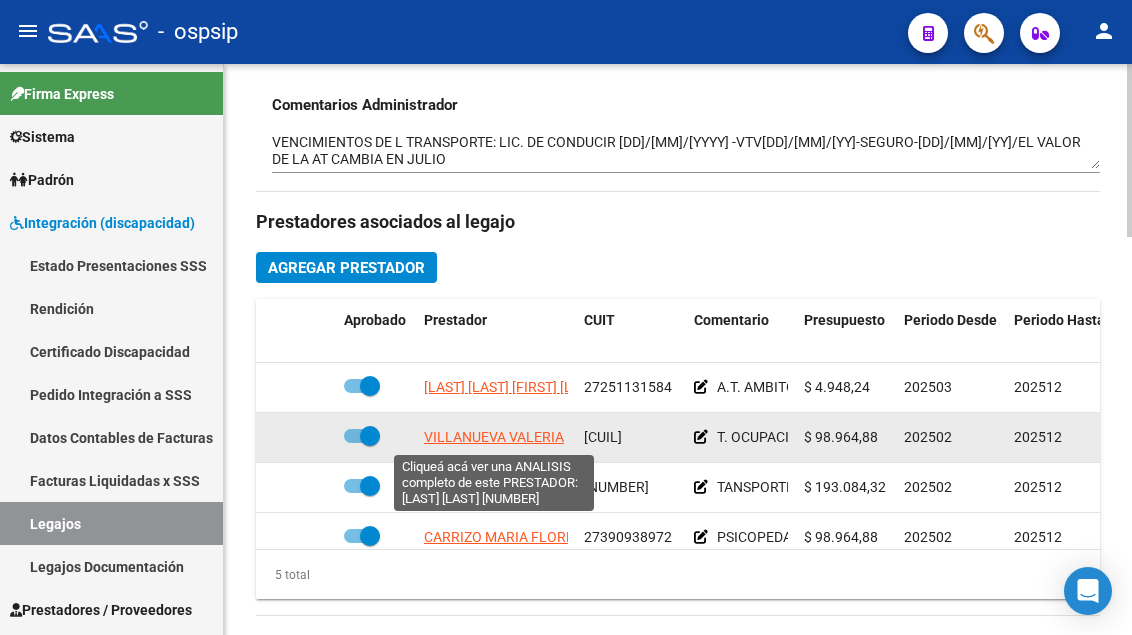 click on "VILLANUEVA VALERIA" 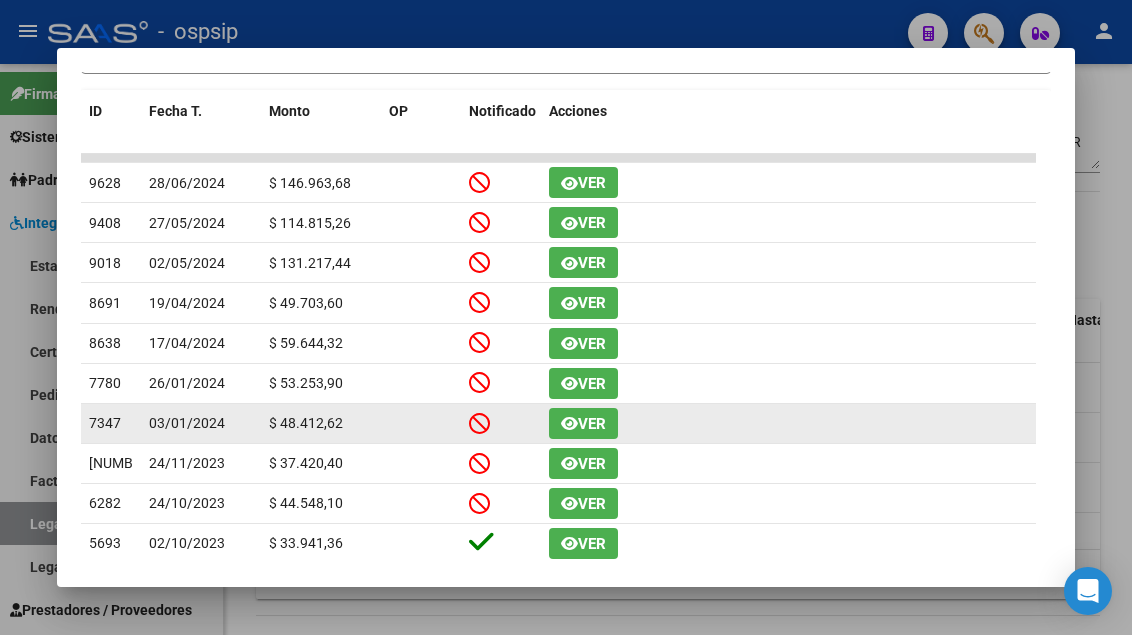 scroll, scrollTop: 0, scrollLeft: 0, axis: both 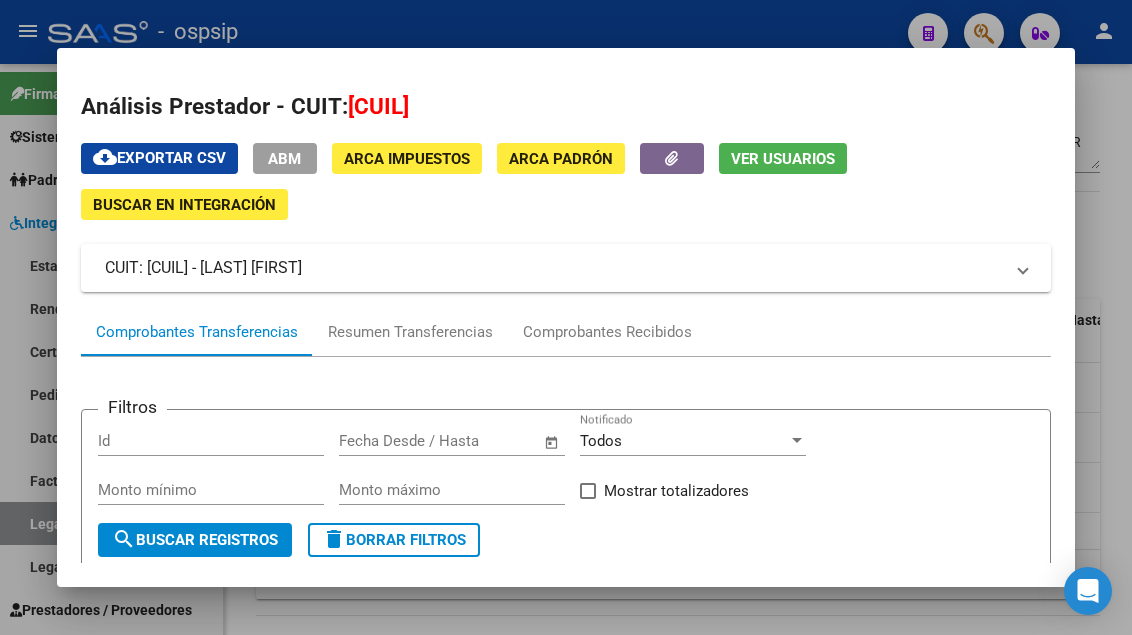 click at bounding box center [566, 317] 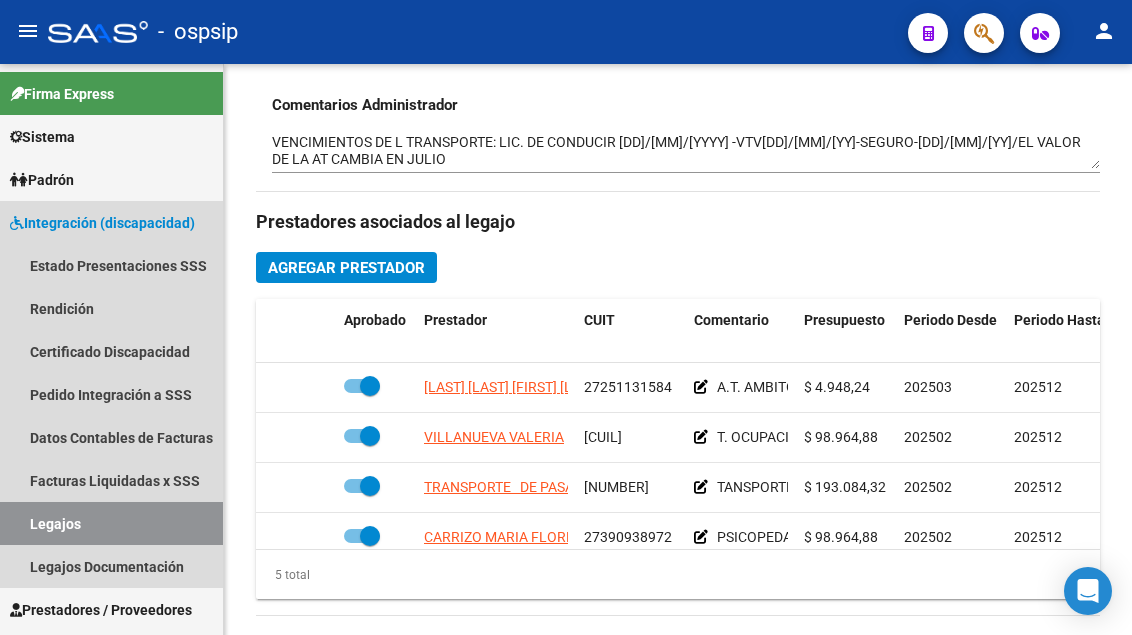 click on "Legajos" at bounding box center [111, 523] 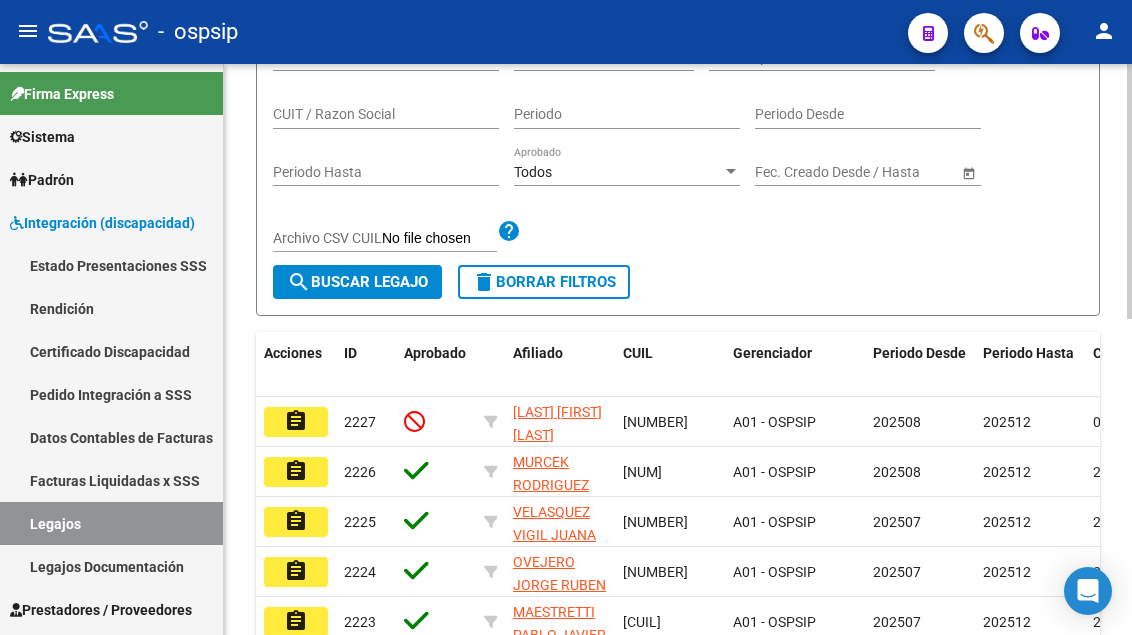 scroll, scrollTop: 108, scrollLeft: 0, axis: vertical 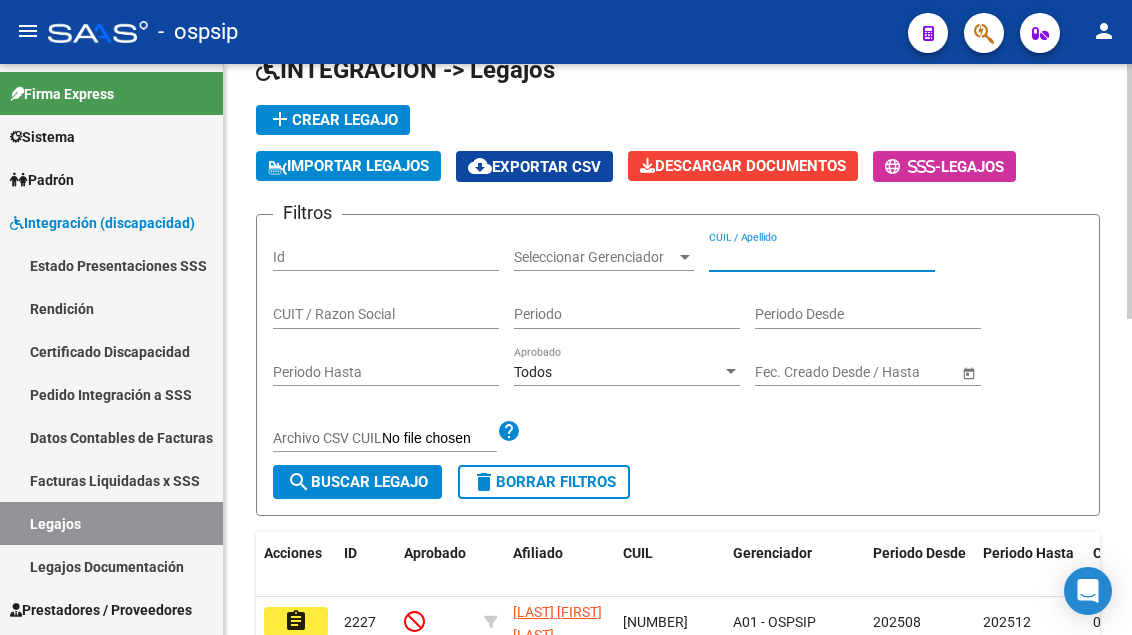 click on "CUIL / Apellido" at bounding box center [822, 257] 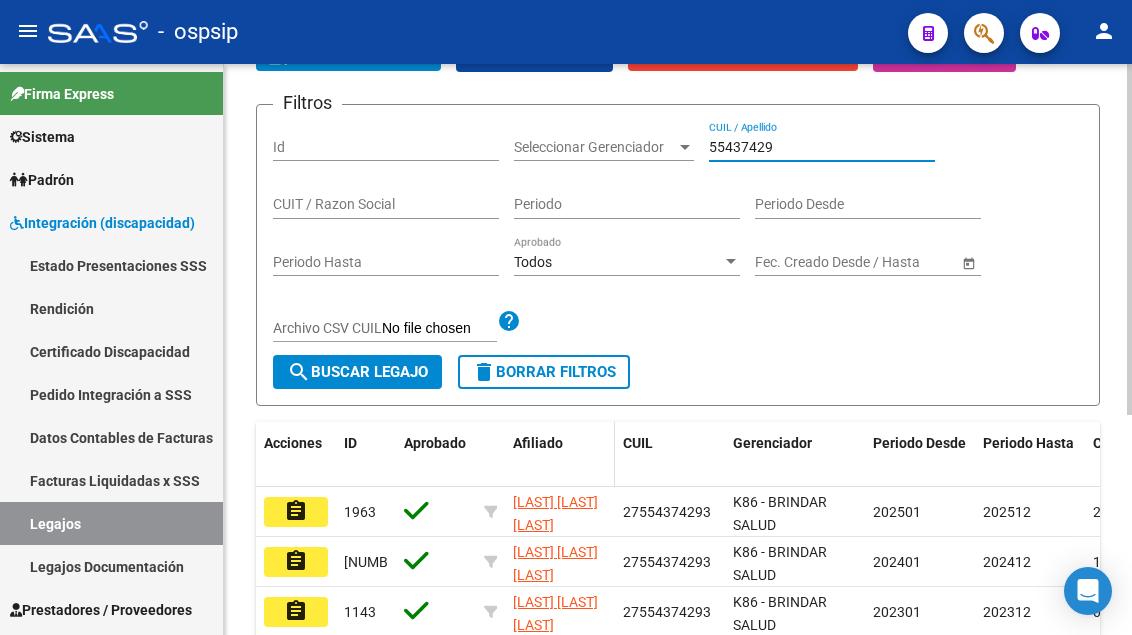 scroll, scrollTop: 358, scrollLeft: 0, axis: vertical 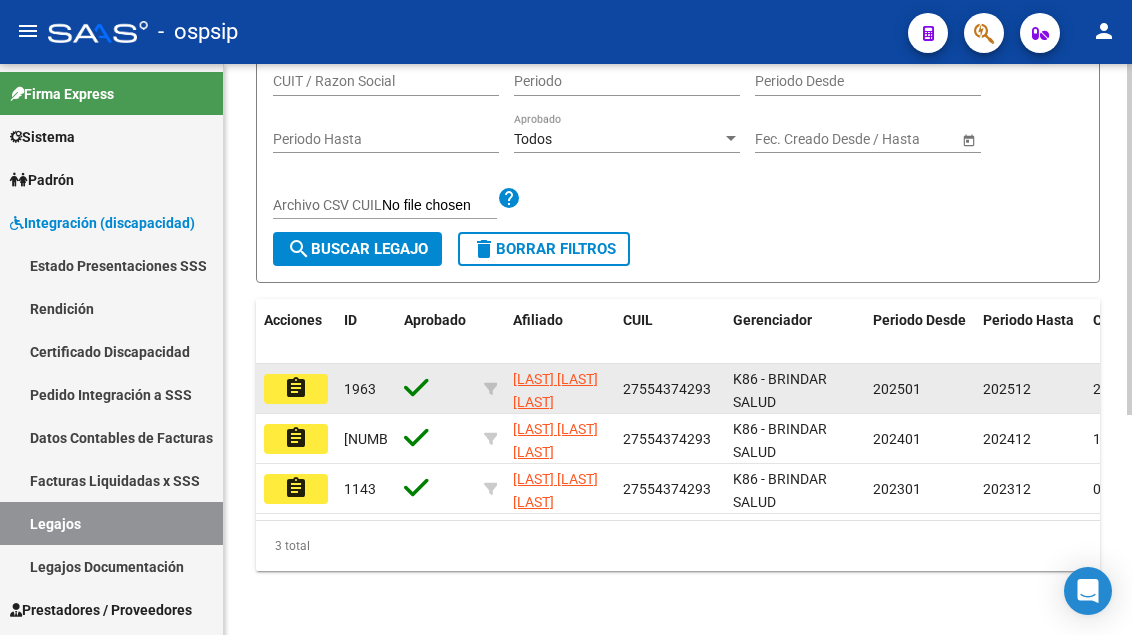 type on "55437429" 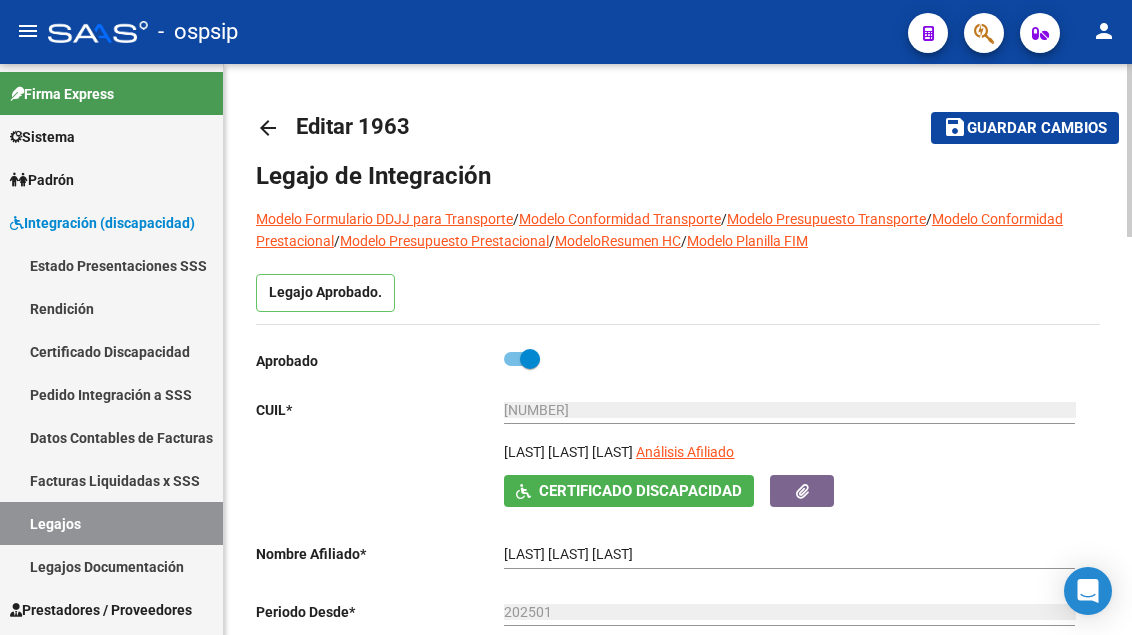 scroll, scrollTop: 100, scrollLeft: 0, axis: vertical 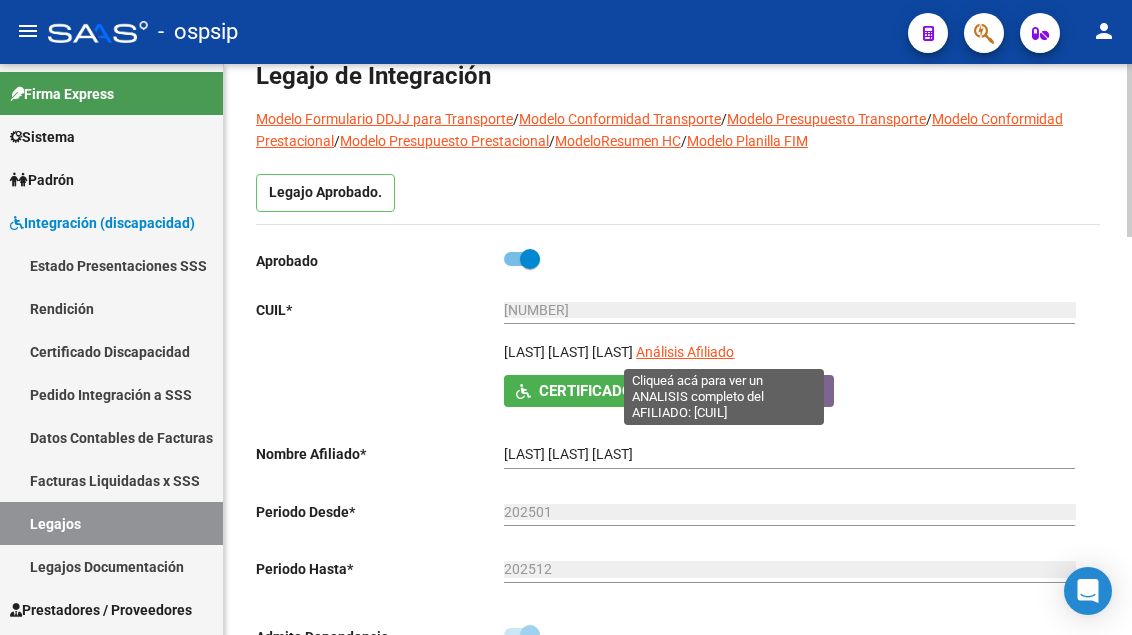 click on "Análisis Afiliado" 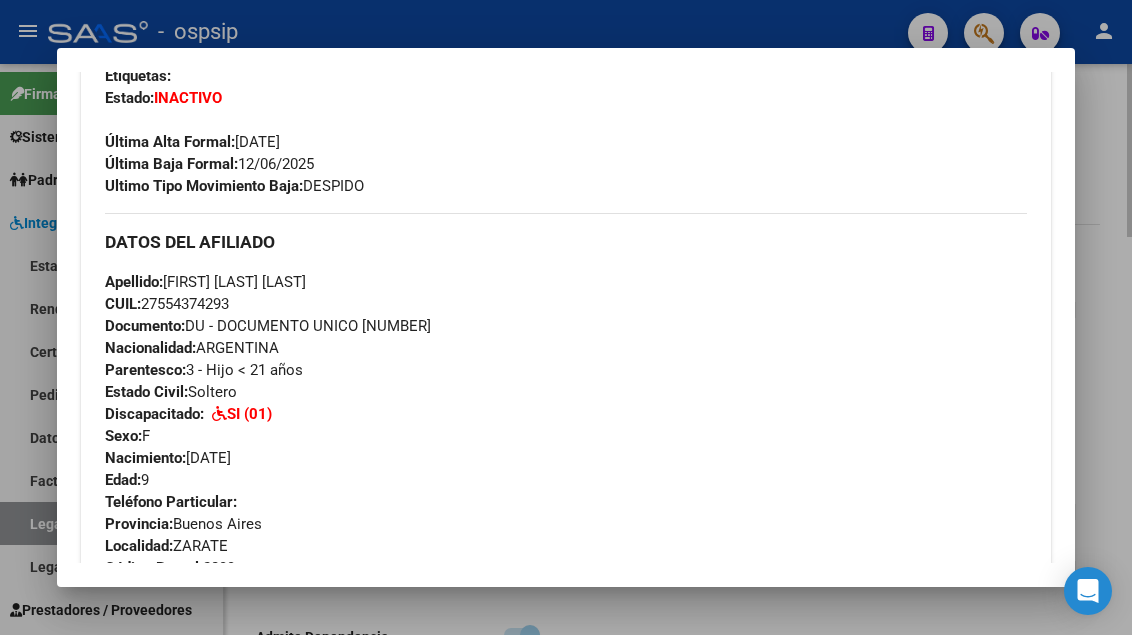 scroll, scrollTop: 100, scrollLeft: 0, axis: vertical 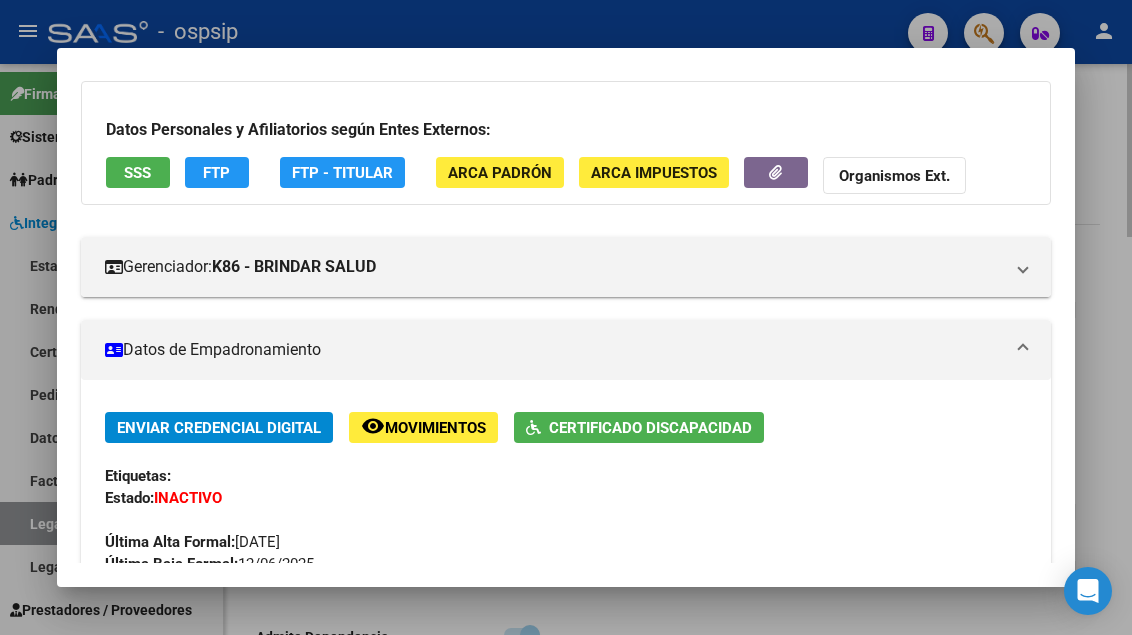 click on "SSS" at bounding box center (138, 172) 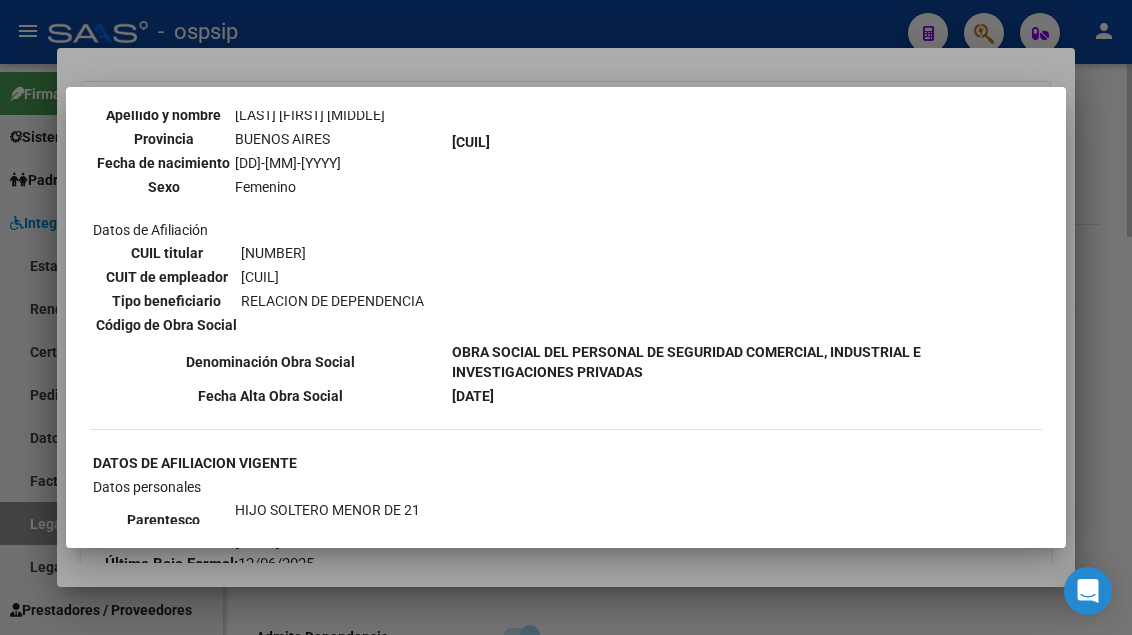 scroll, scrollTop: 1600, scrollLeft: 0, axis: vertical 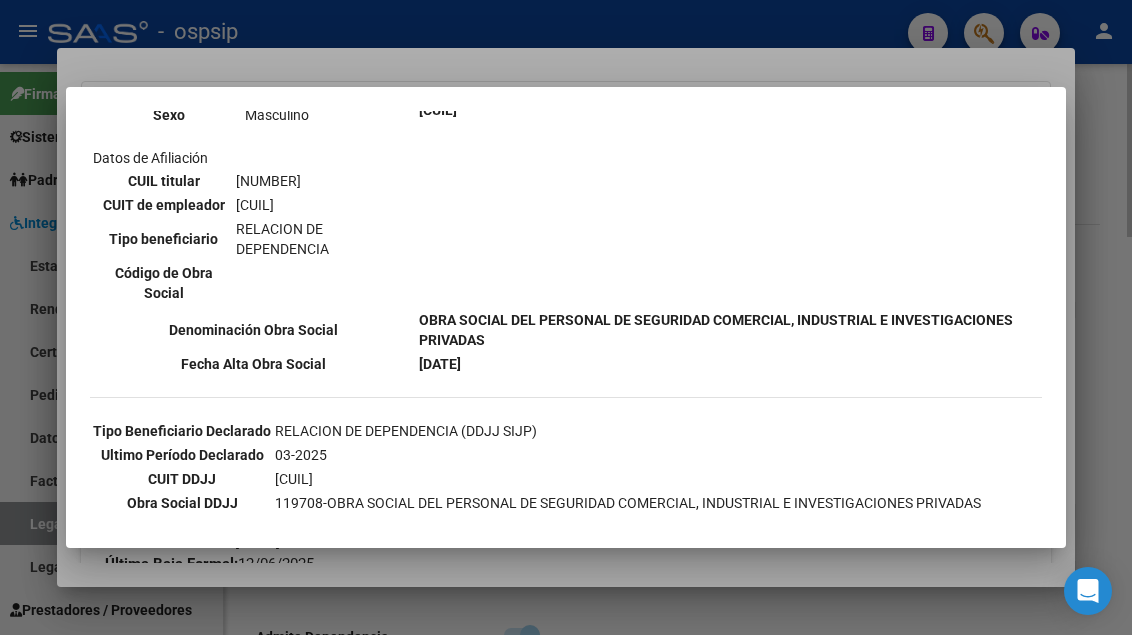 click on "RELACION DE DEPENDENCIA" at bounding box center (324, 239) 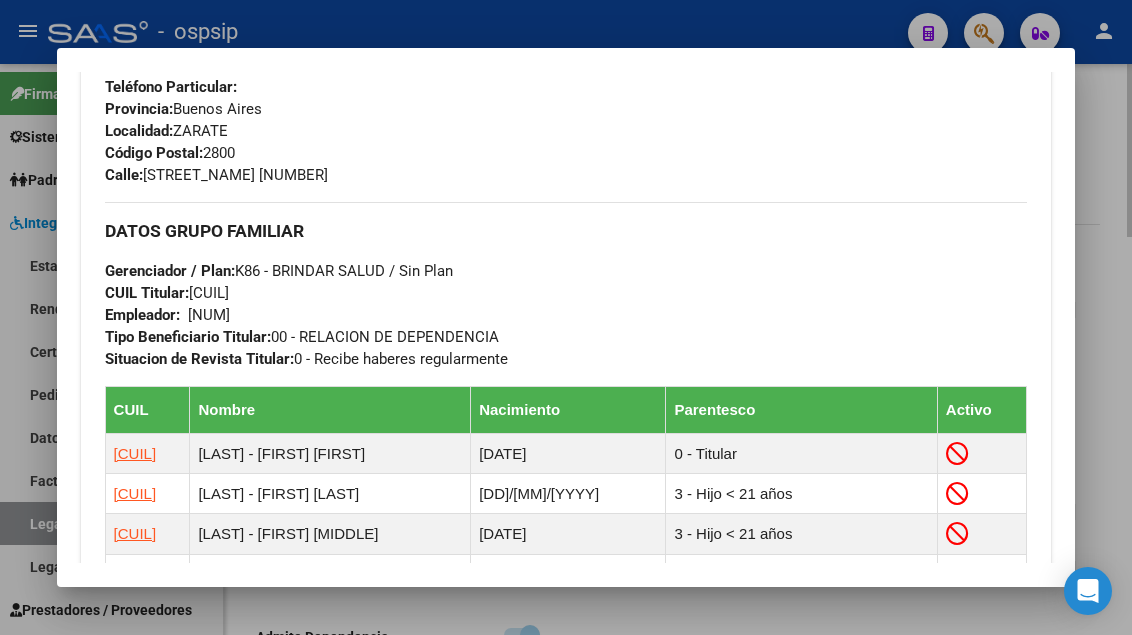 scroll, scrollTop: 800, scrollLeft: 0, axis: vertical 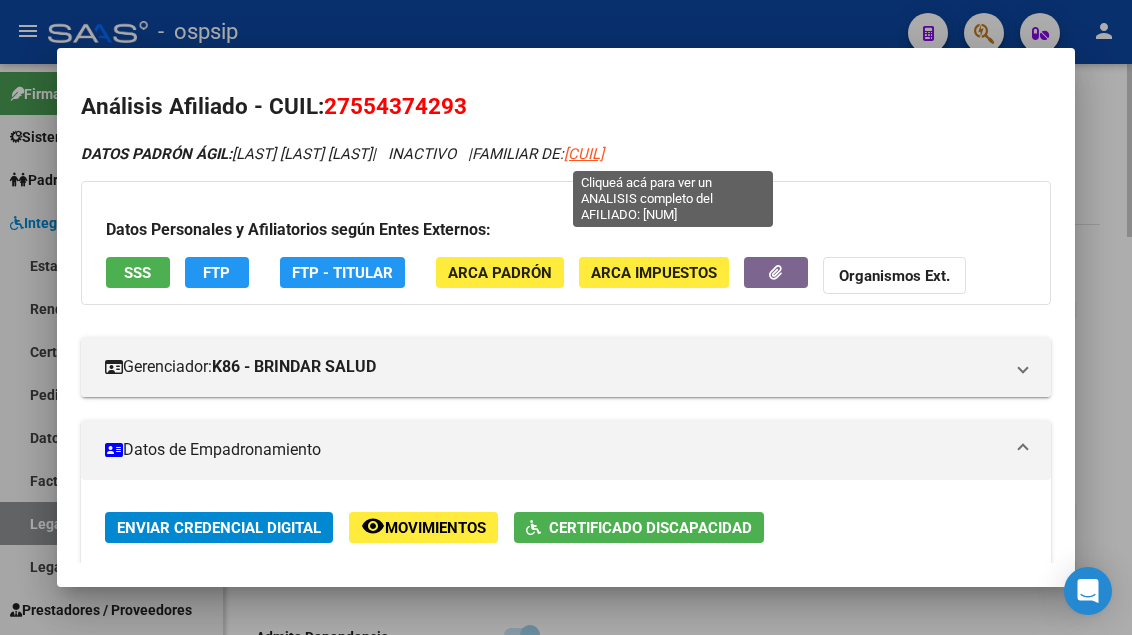 click on "[CUIL]" at bounding box center (584, 154) 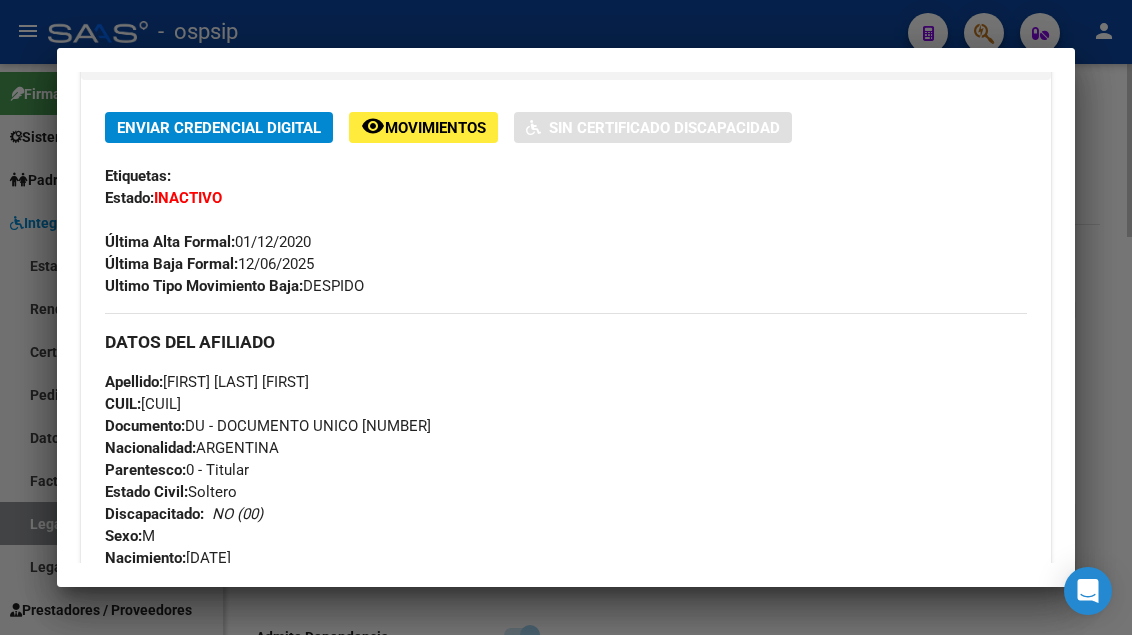 scroll, scrollTop: 0, scrollLeft: 0, axis: both 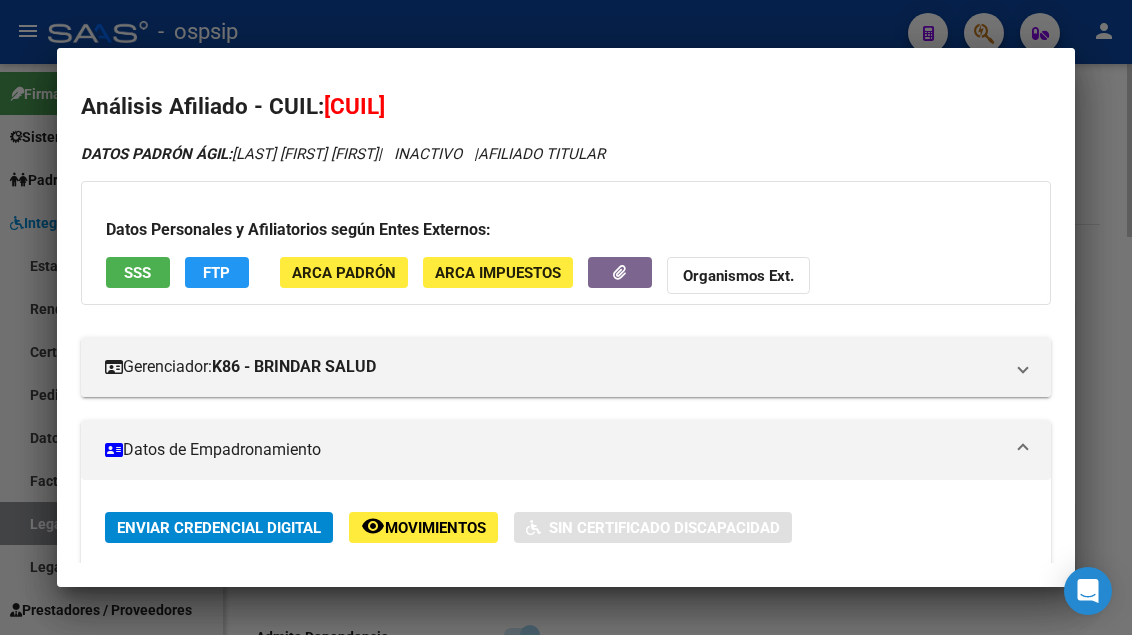 click on "SSS" at bounding box center (138, 272) 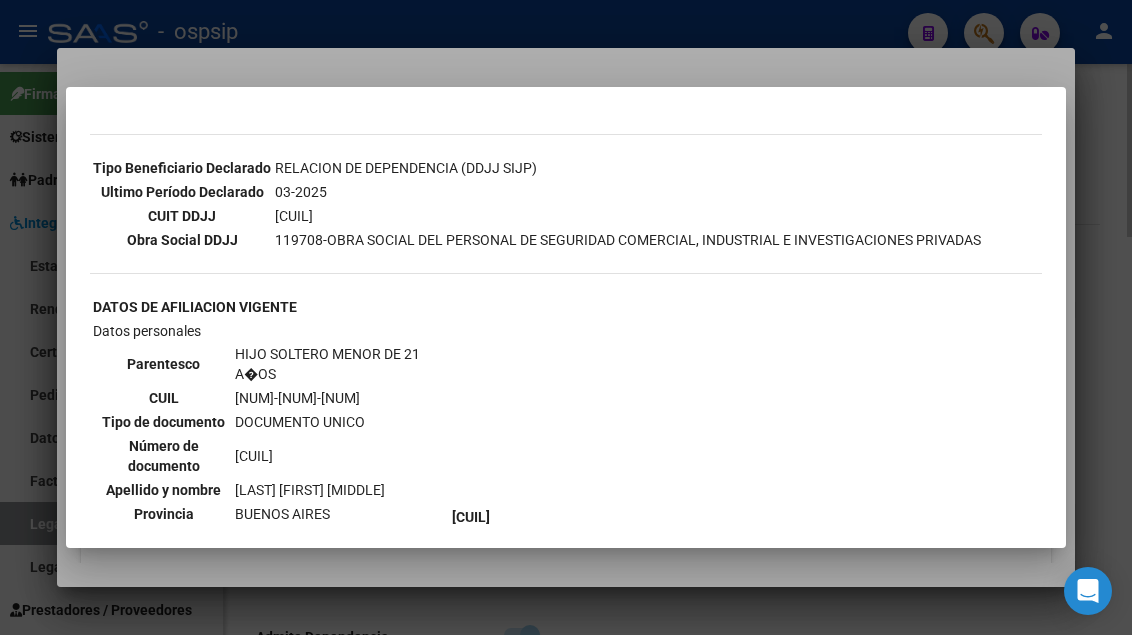 scroll, scrollTop: 600, scrollLeft: 0, axis: vertical 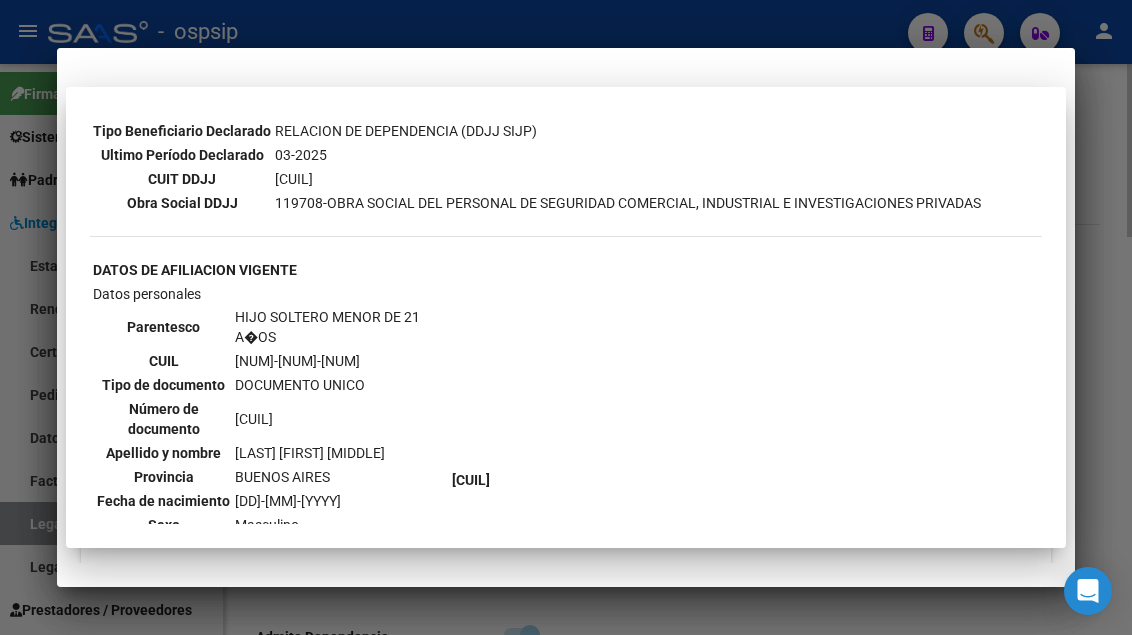 type 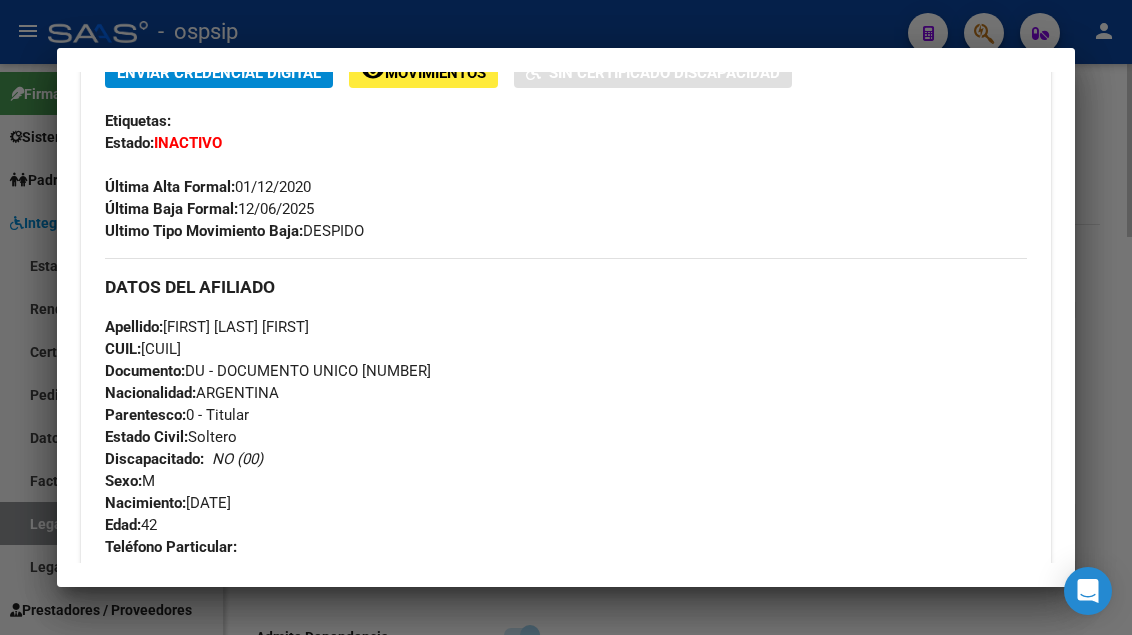 scroll, scrollTop: 500, scrollLeft: 0, axis: vertical 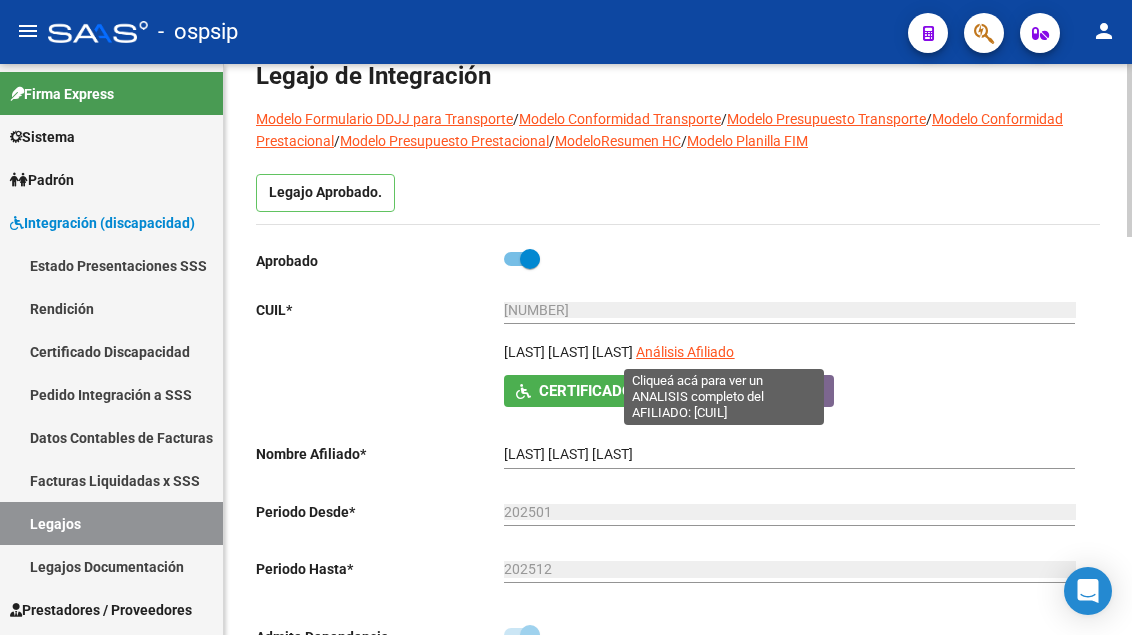 click on "Análisis Afiliado" 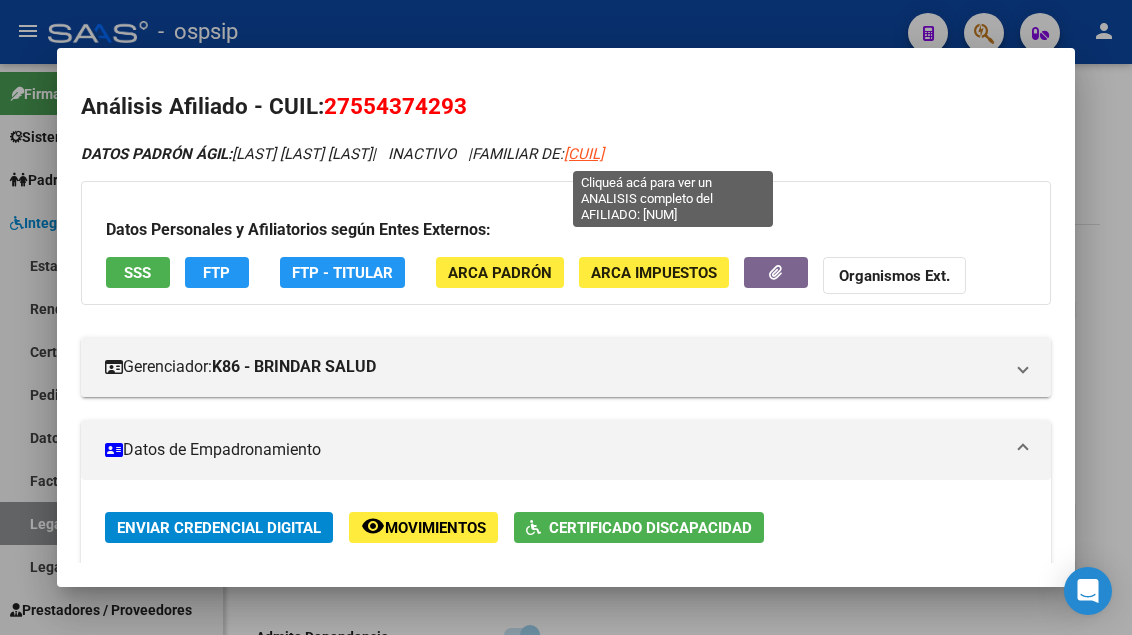 click on "[CUIL]" at bounding box center [584, 154] 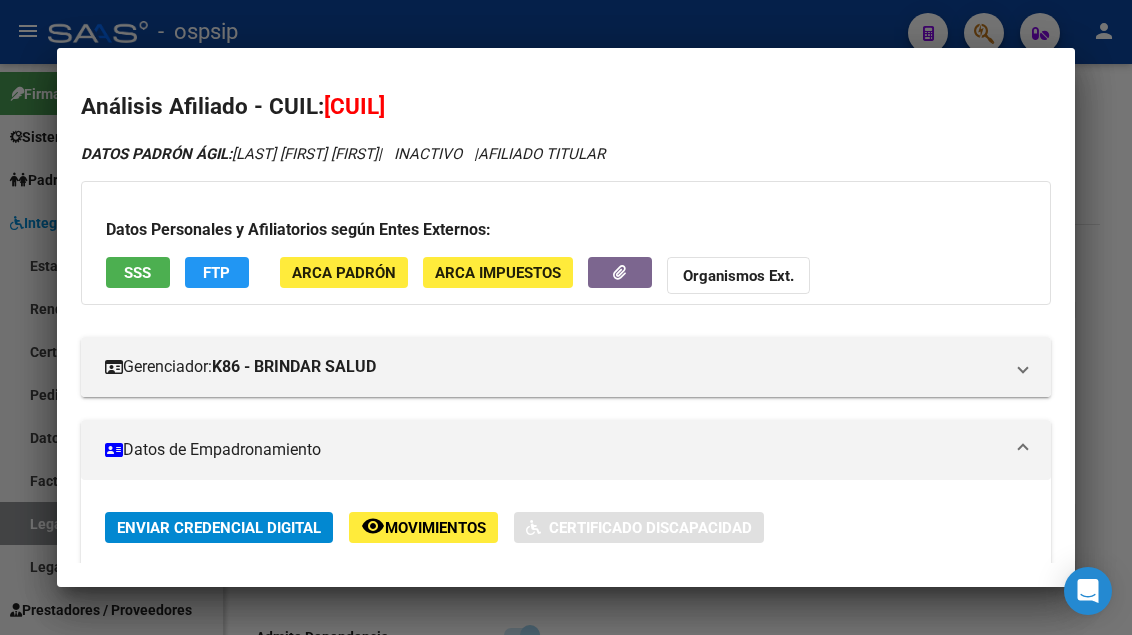 scroll, scrollTop: 300, scrollLeft: 0, axis: vertical 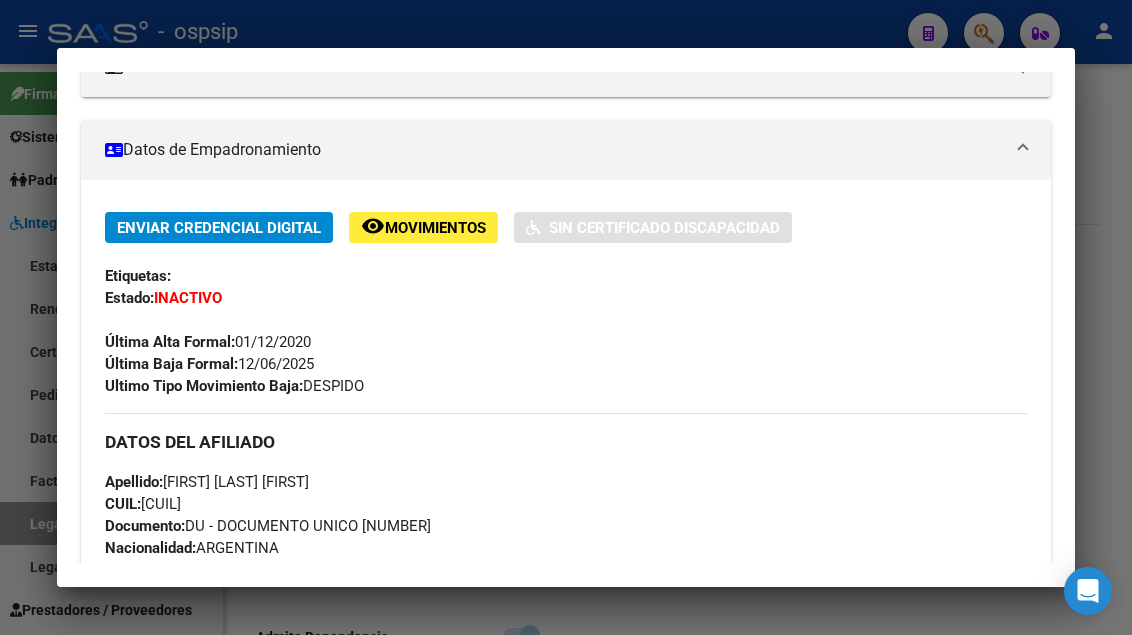 drag, startPoint x: 252, startPoint y: 505, endPoint x: 169, endPoint y: 486, distance: 85.146935 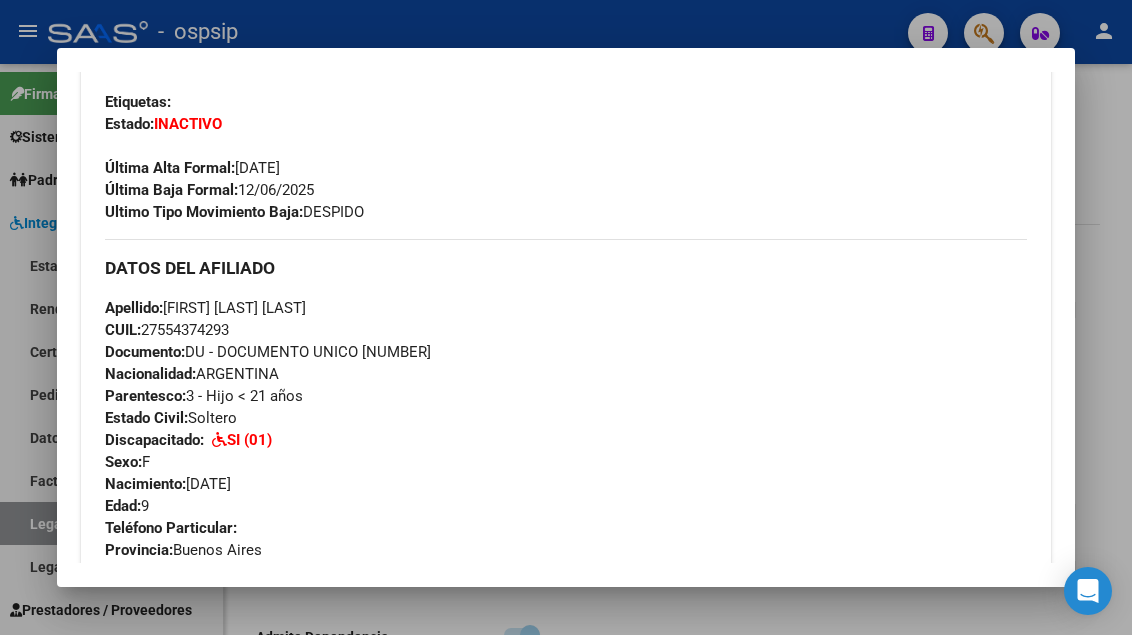 scroll, scrollTop: 600, scrollLeft: 0, axis: vertical 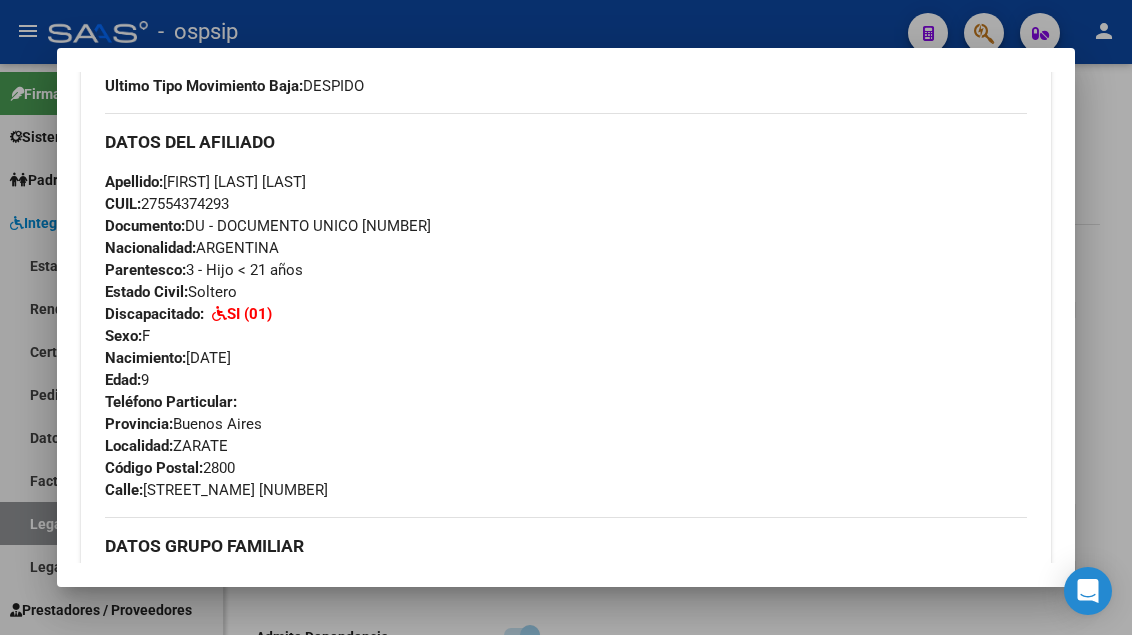 click at bounding box center (566, 317) 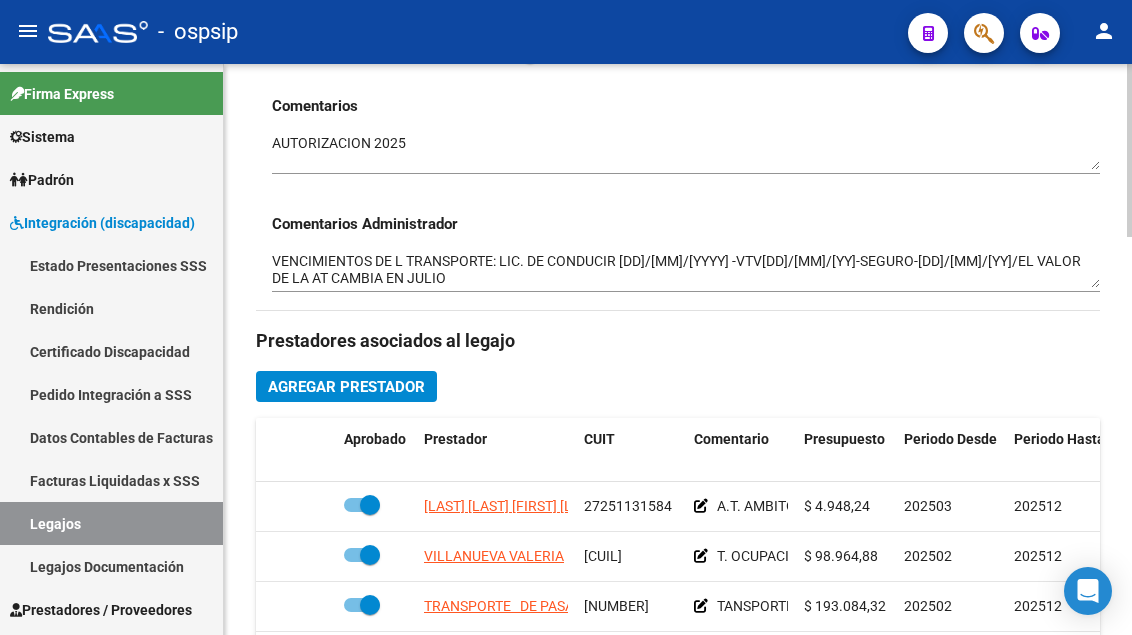scroll, scrollTop: 800, scrollLeft: 0, axis: vertical 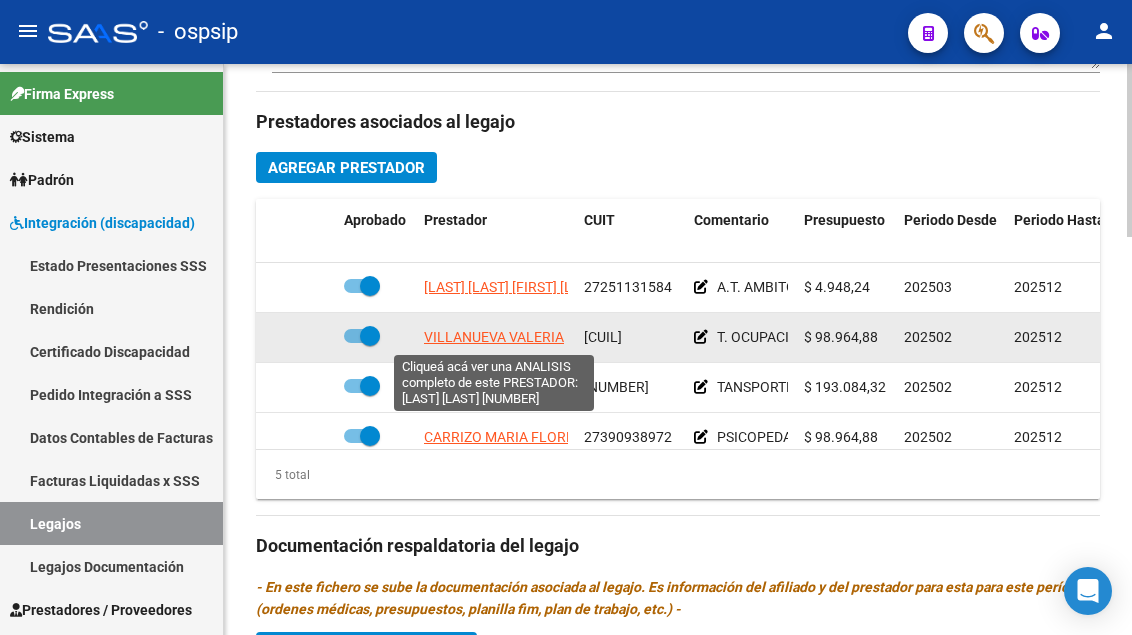 click on "VILLANUEVA VALERIA" 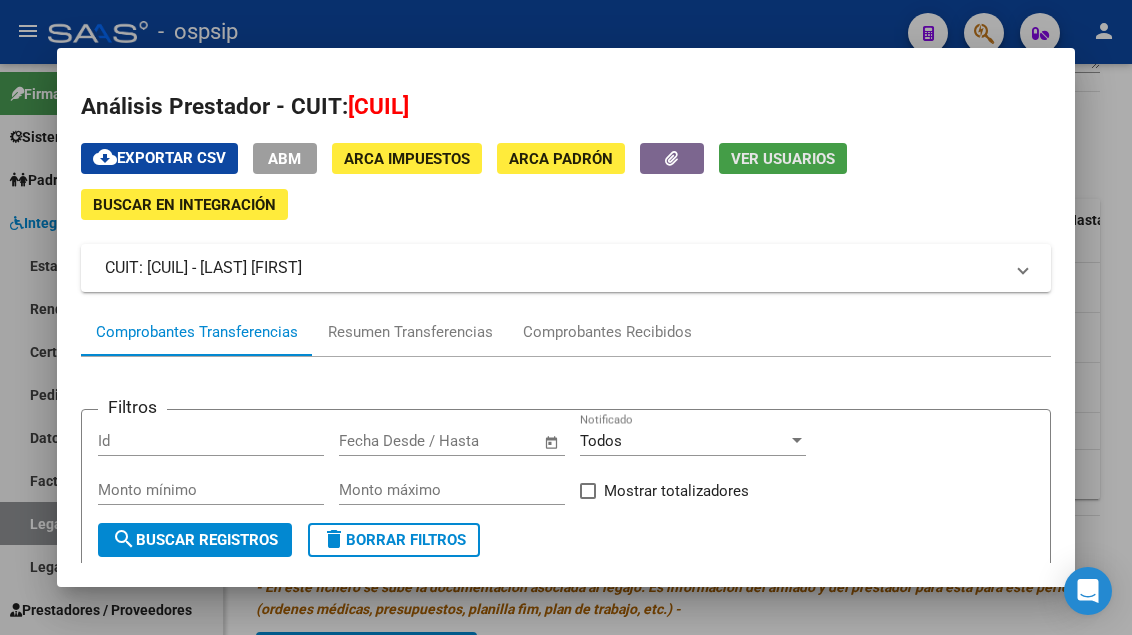 click on "Ver Usuarios" 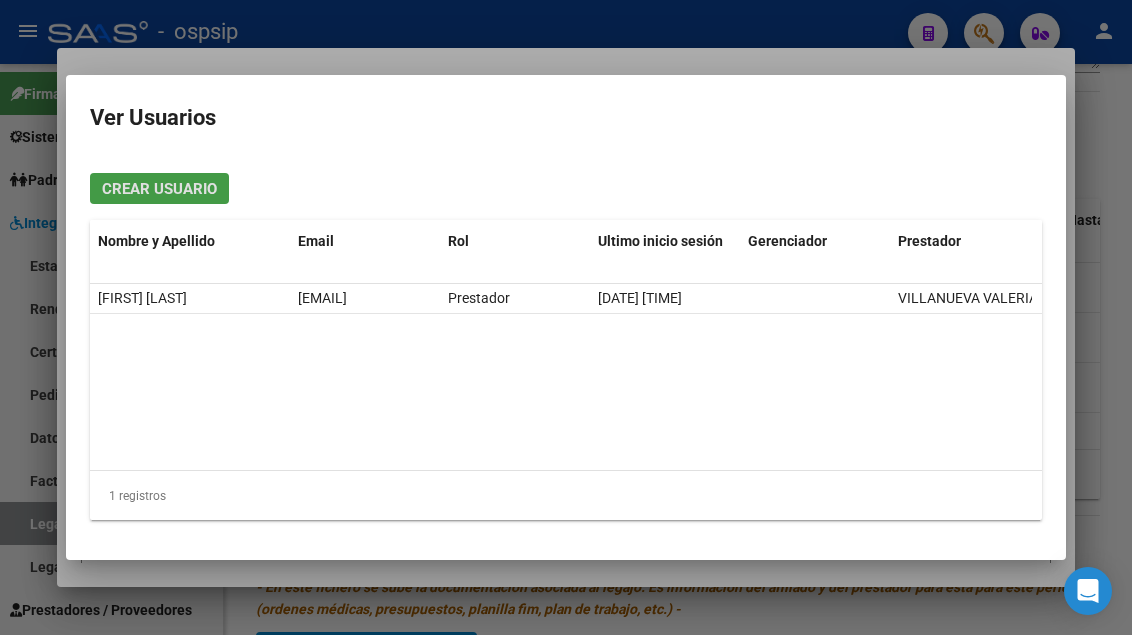 type 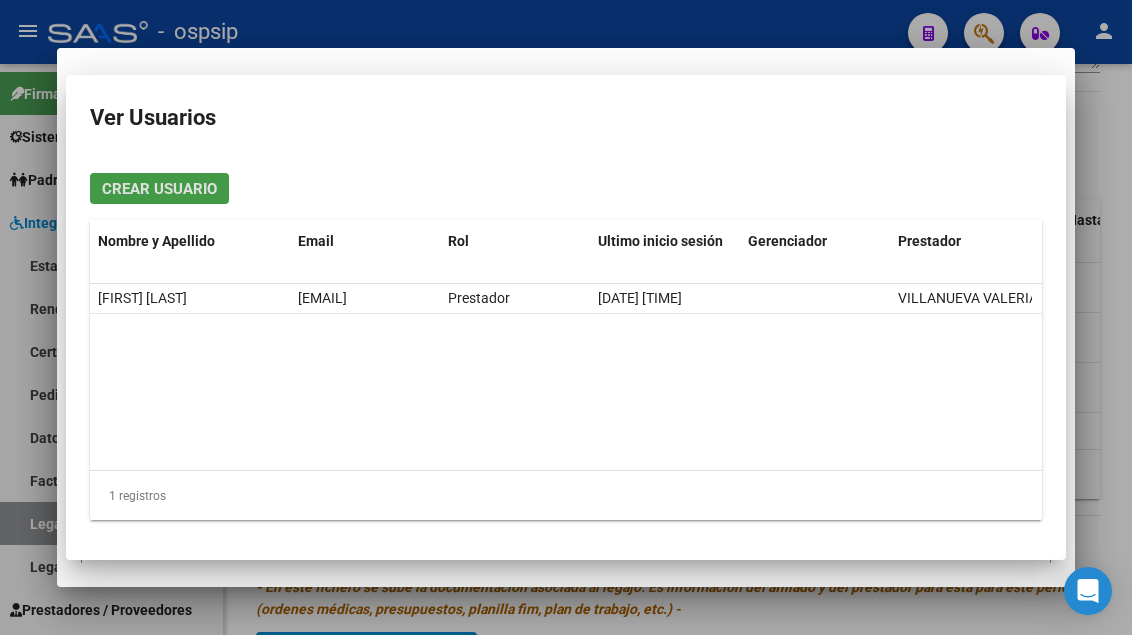type 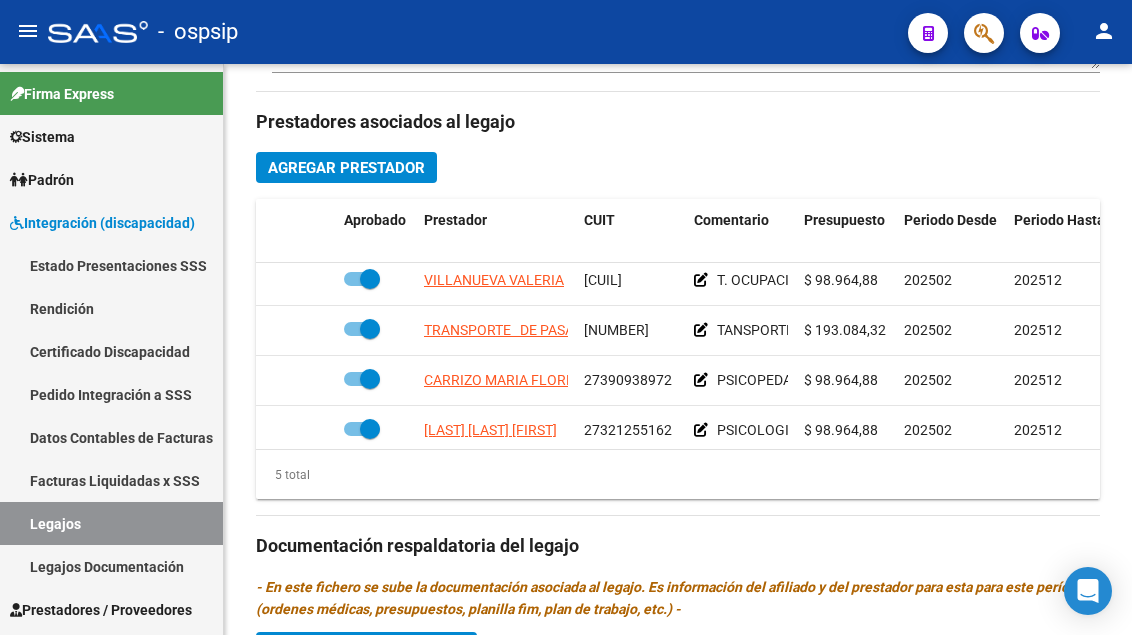 scroll, scrollTop: 86, scrollLeft: 0, axis: vertical 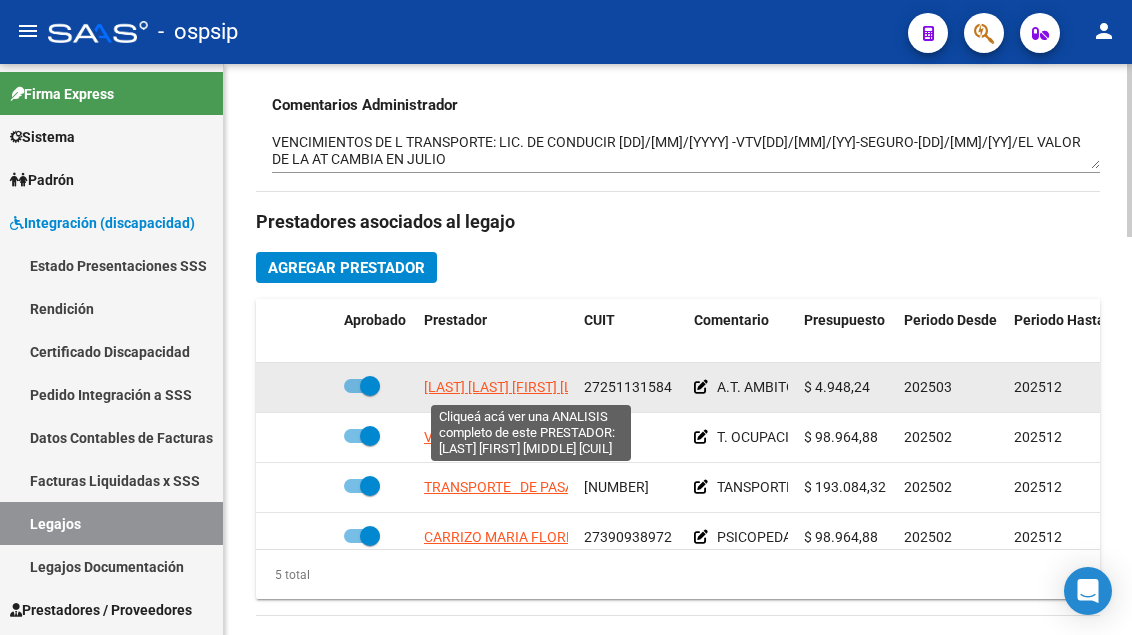 click on "[LAST] [LAST] [FIRST] [LAST]" 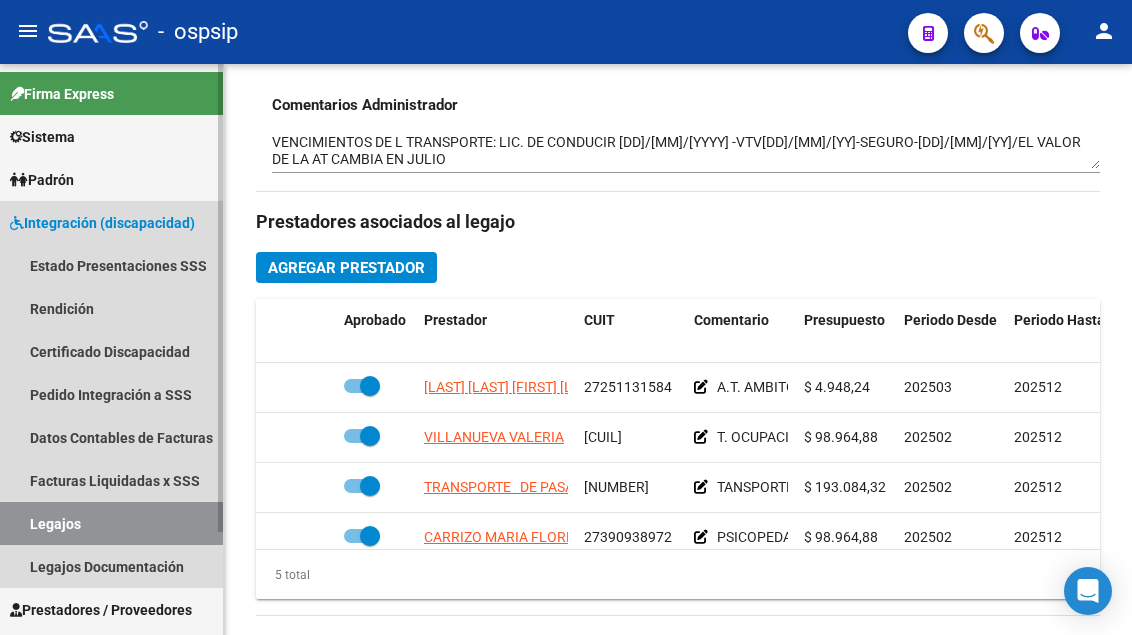 click on "Legajos" at bounding box center (111, 523) 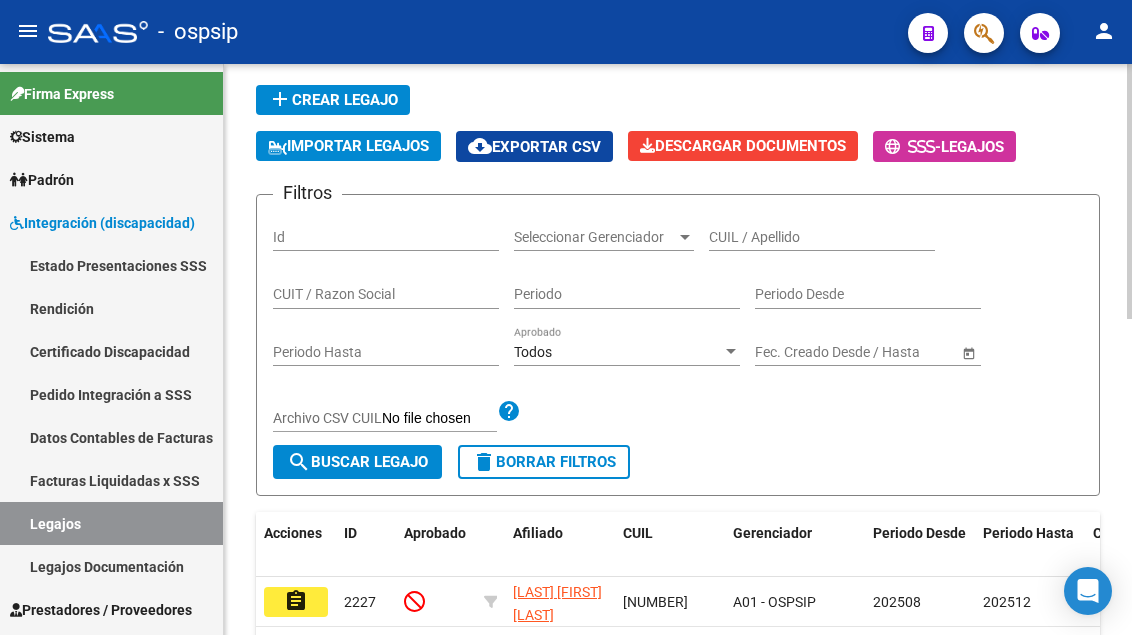 scroll, scrollTop: 108, scrollLeft: 0, axis: vertical 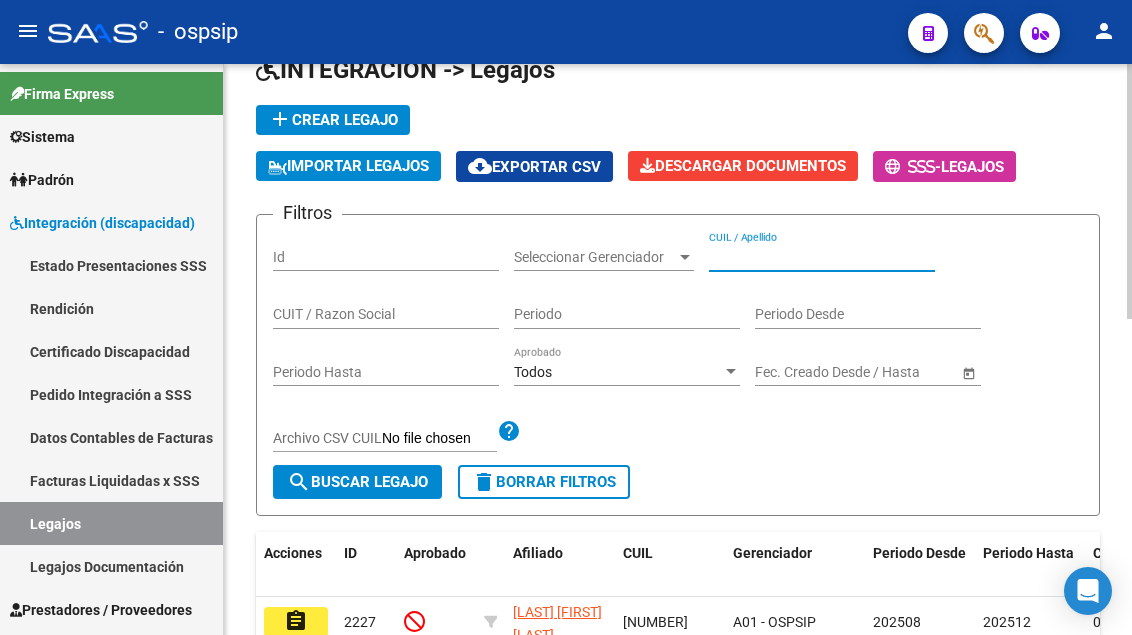 click on "CUIL / Apellido" at bounding box center [822, 257] 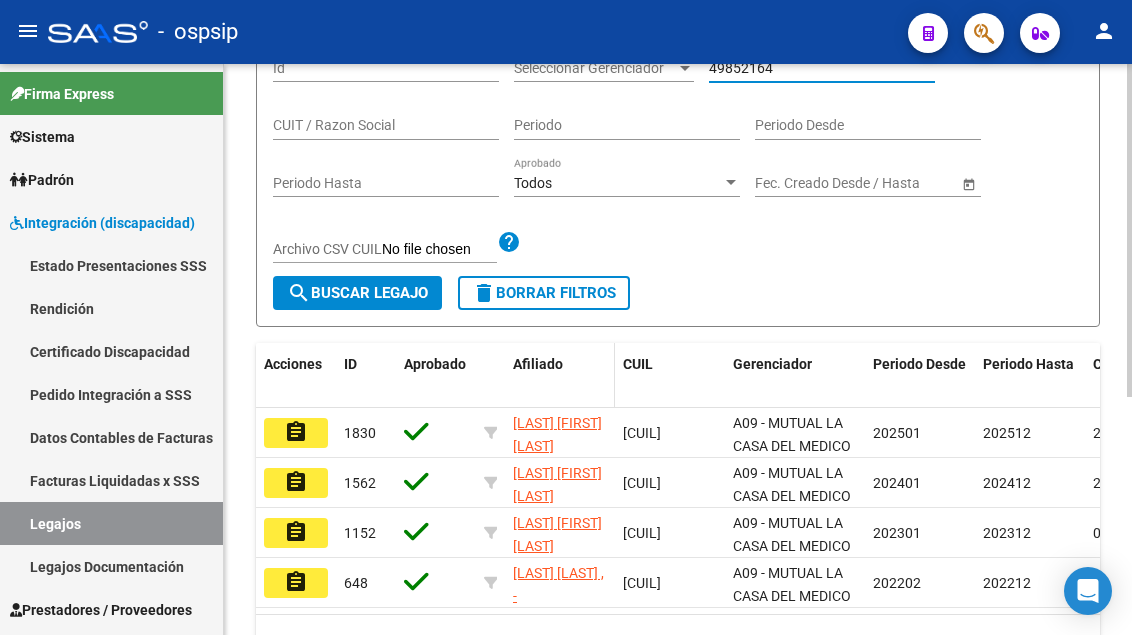 scroll, scrollTop: 308, scrollLeft: 0, axis: vertical 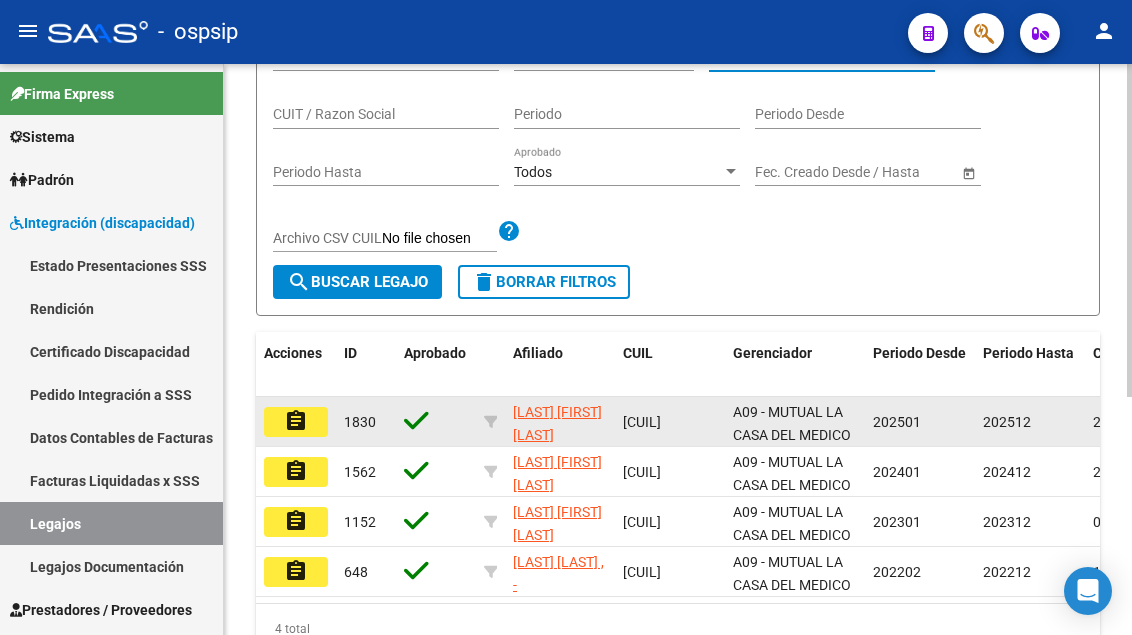 type on "49852164" 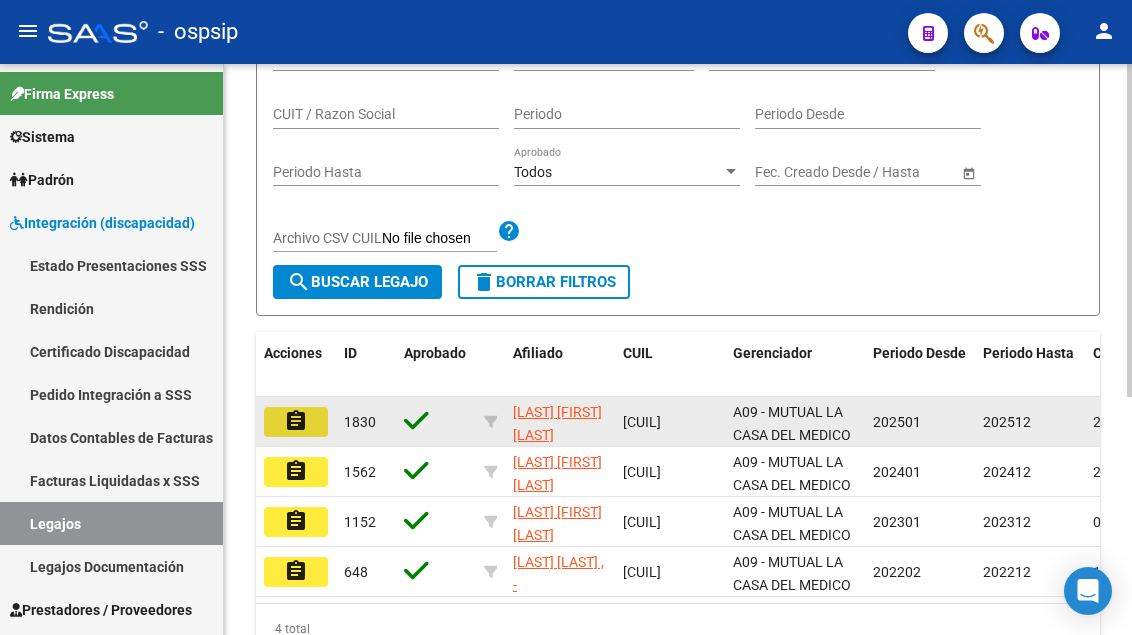 click on "assignment" 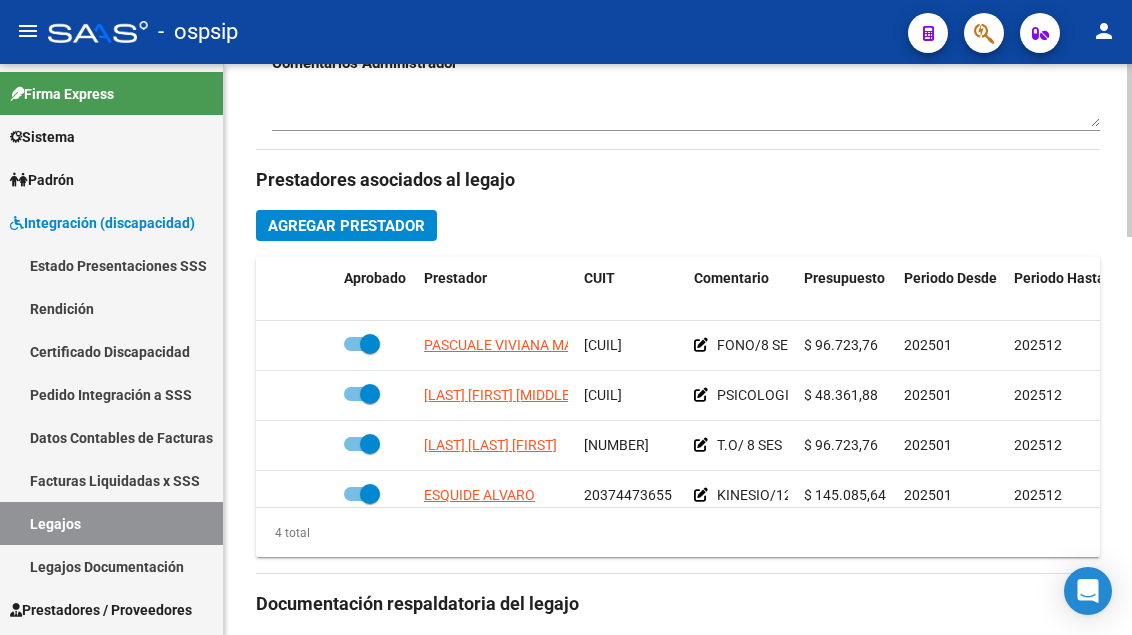 scroll, scrollTop: 900, scrollLeft: 0, axis: vertical 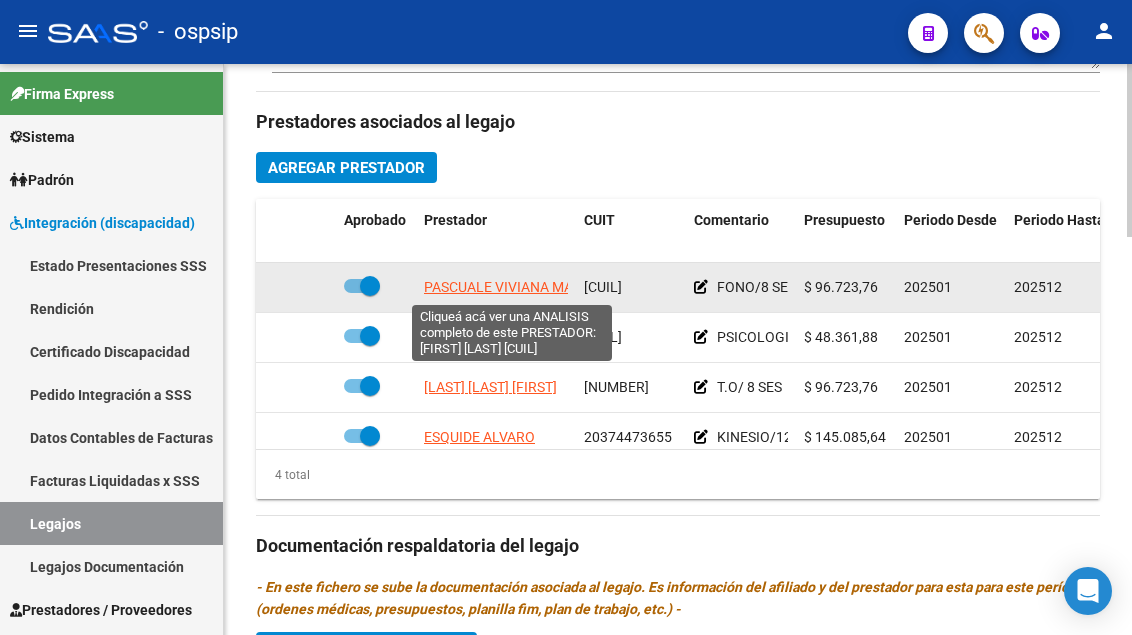 click on "PASCUALE VIVIANA MARTA" 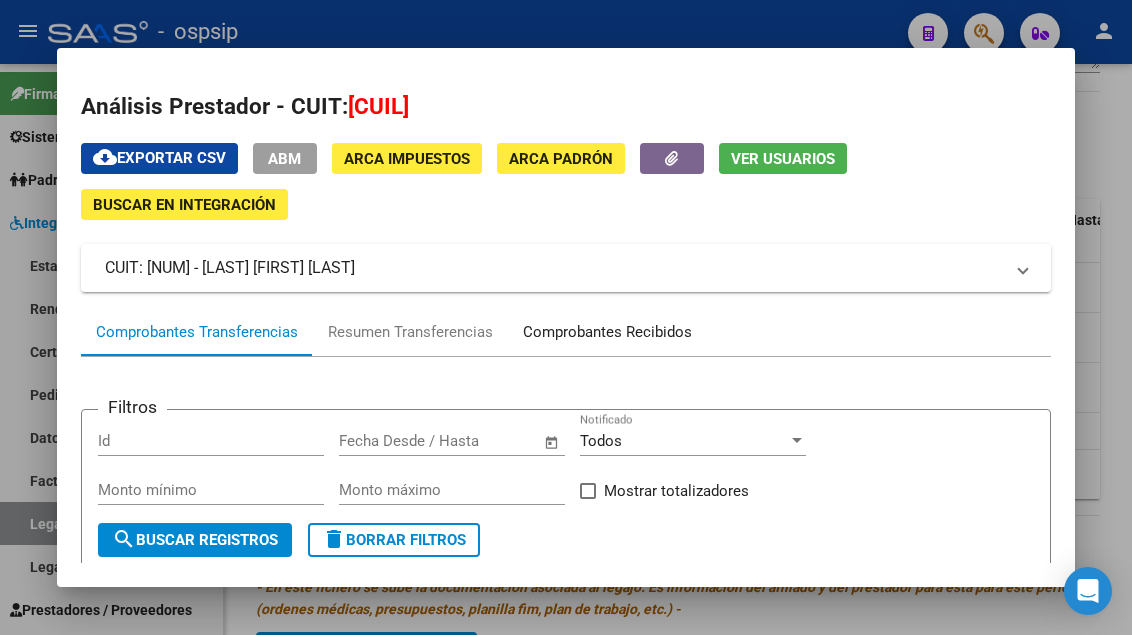 click on "Comprobantes Recibidos" at bounding box center (607, 332) 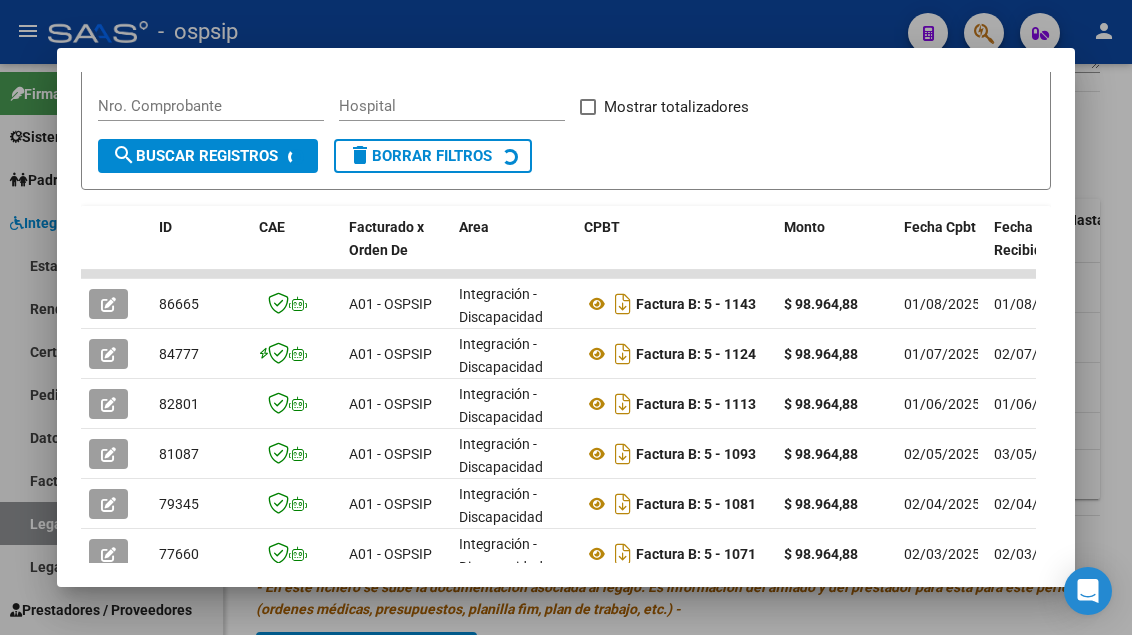 scroll, scrollTop: 385, scrollLeft: 0, axis: vertical 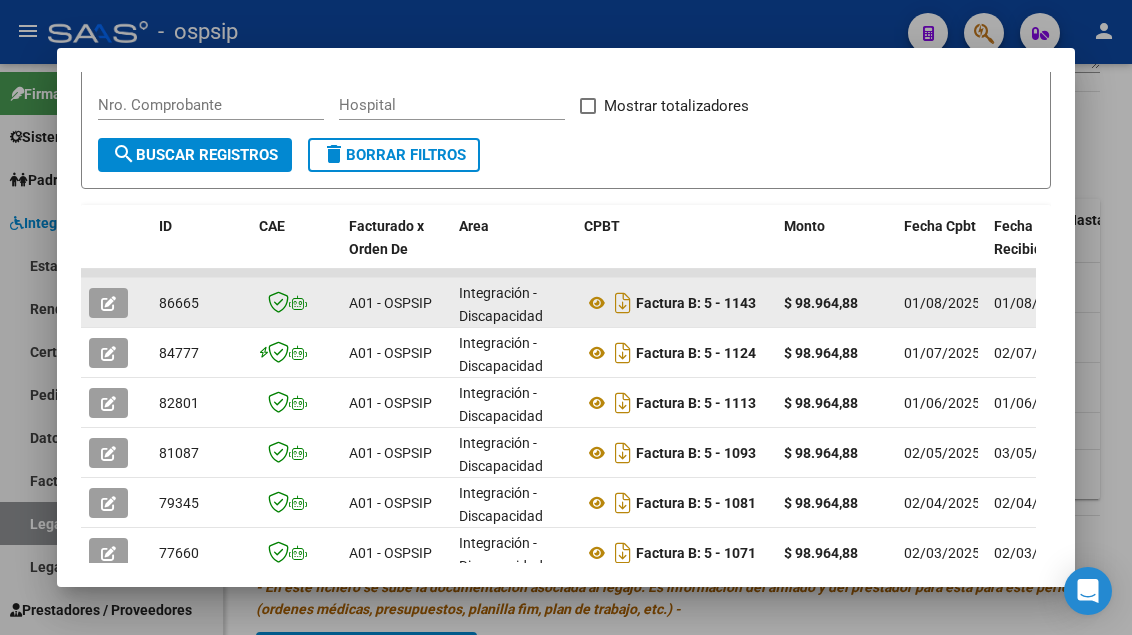 click 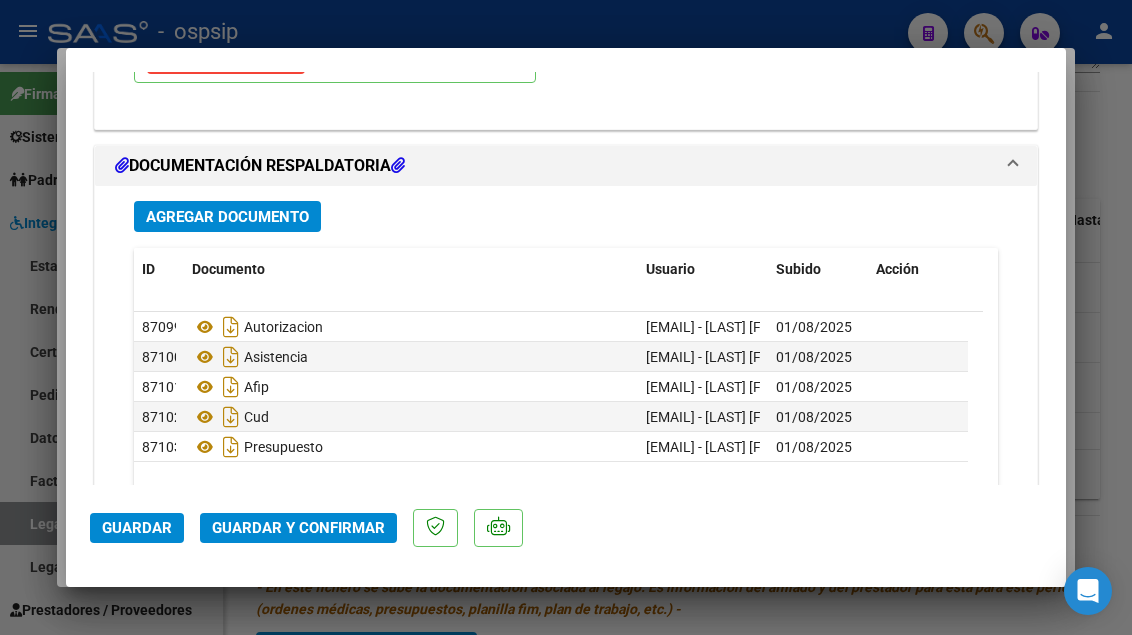 scroll, scrollTop: 2500, scrollLeft: 0, axis: vertical 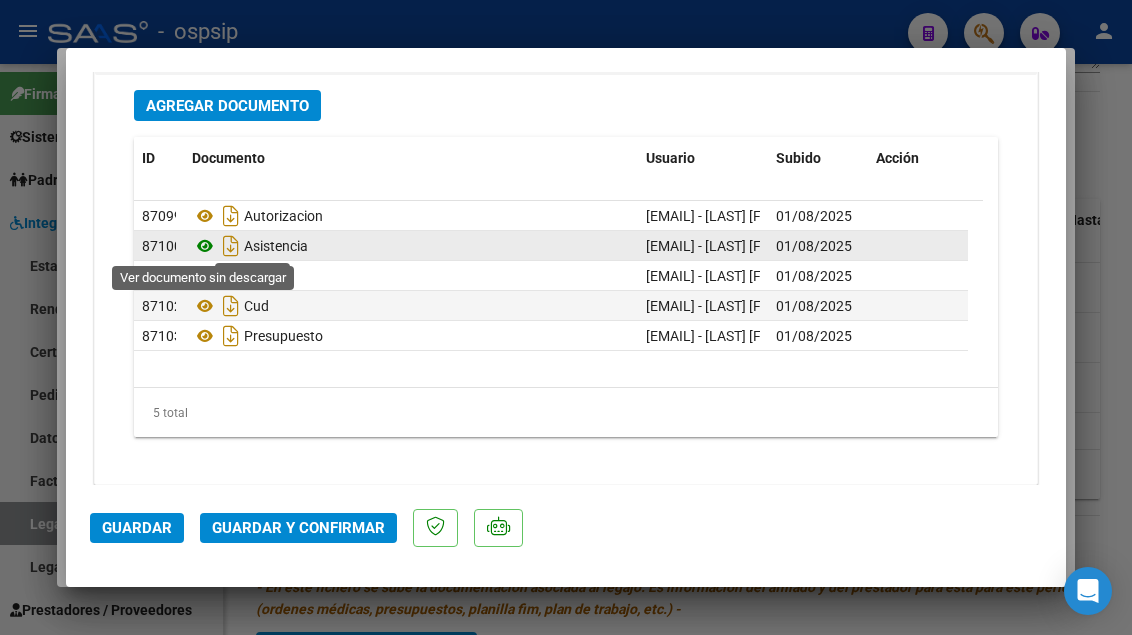 click 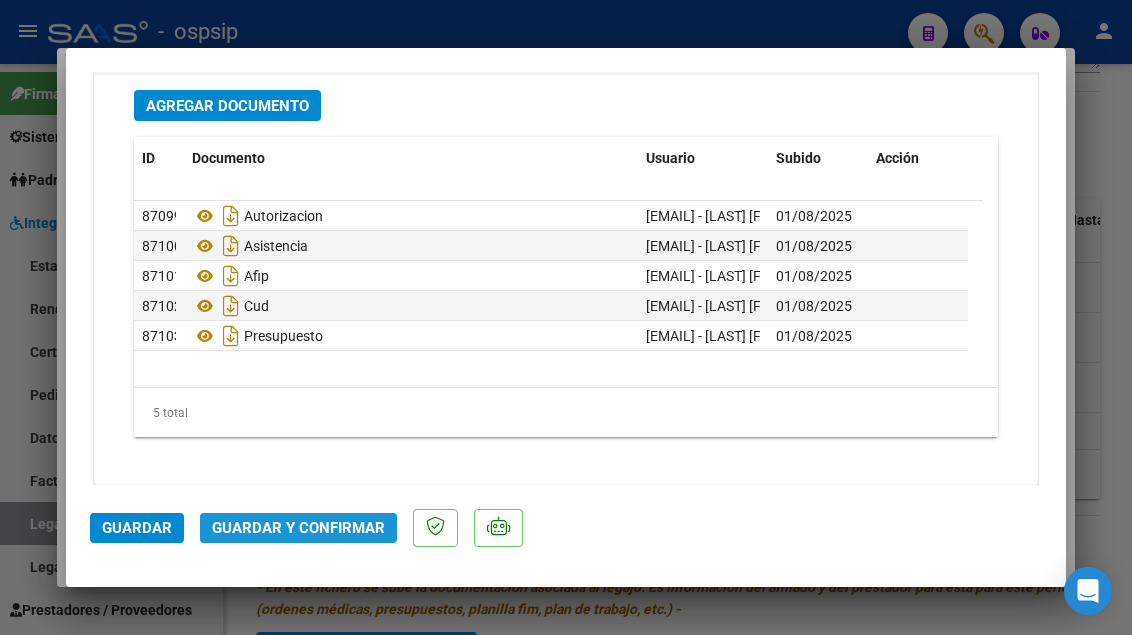 click on "Guardar y Confirmar" 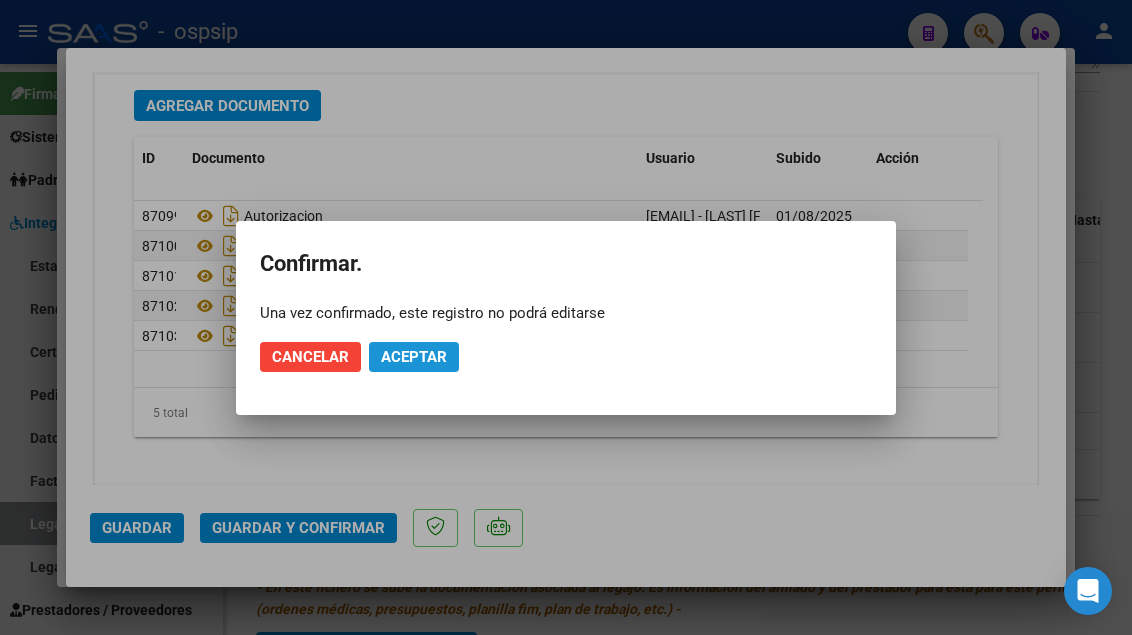 click on "Aceptar" 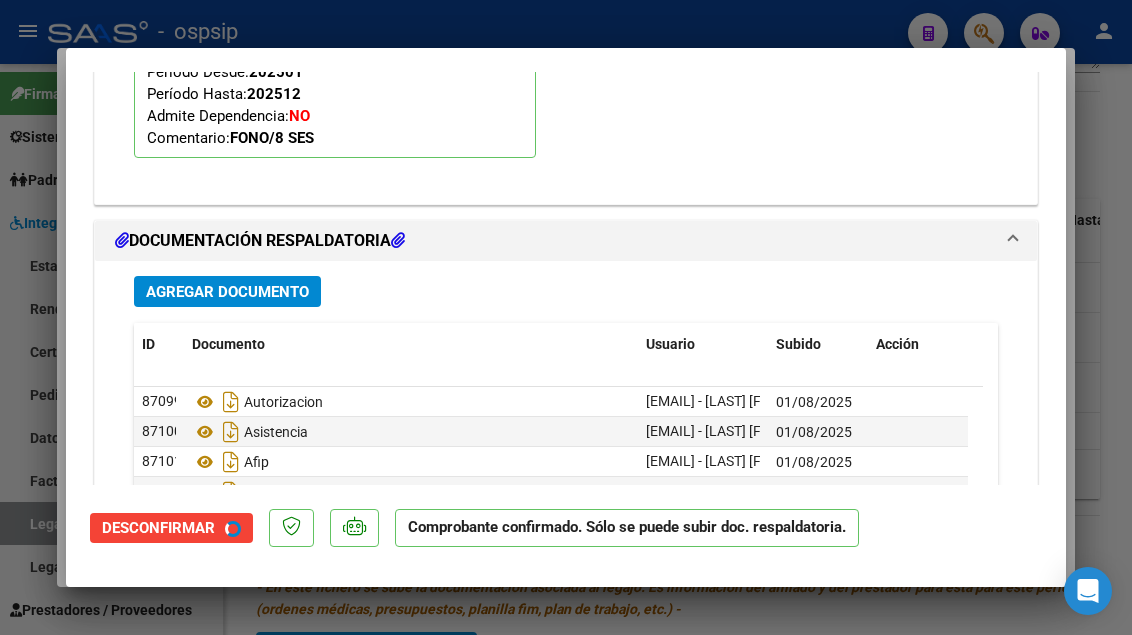 scroll, scrollTop: 1873, scrollLeft: 0, axis: vertical 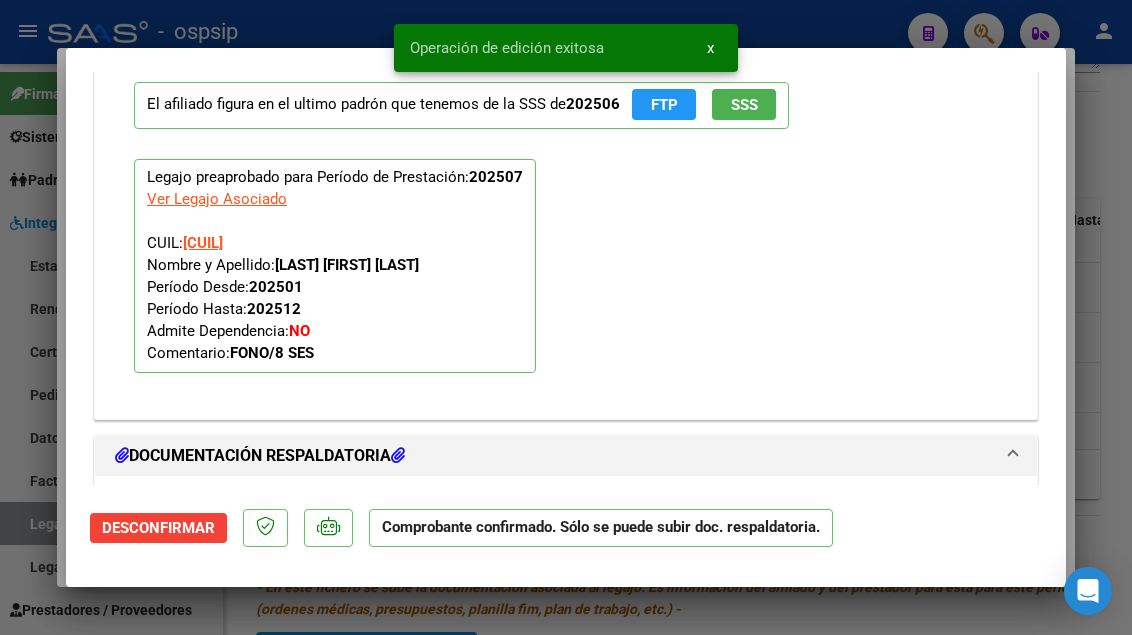 click on "SSS" 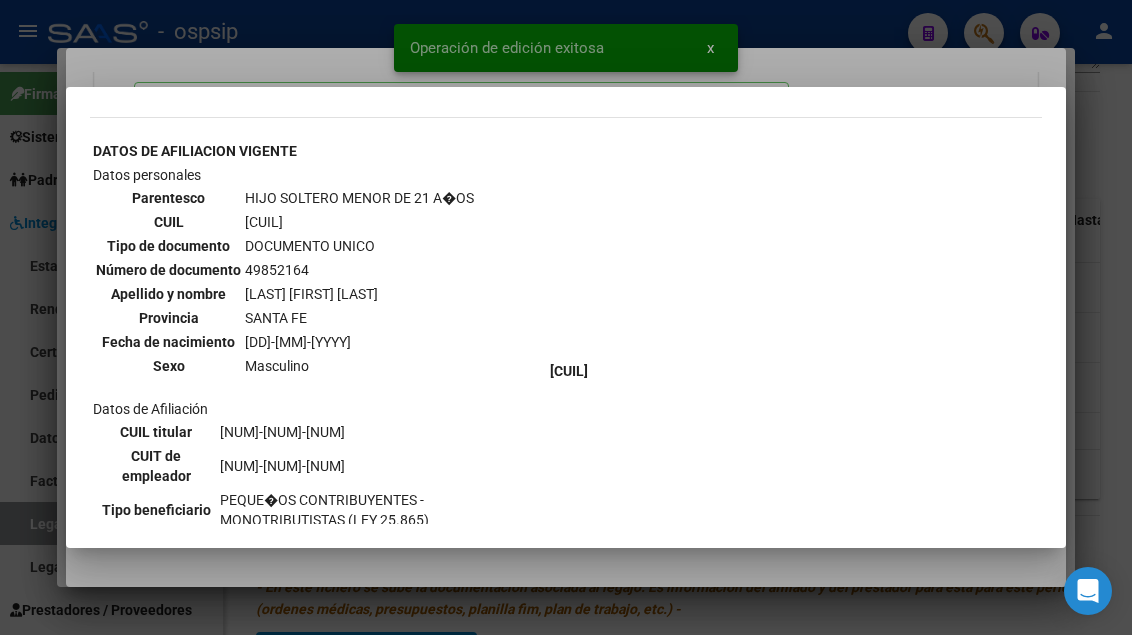 scroll, scrollTop: 309, scrollLeft: 0, axis: vertical 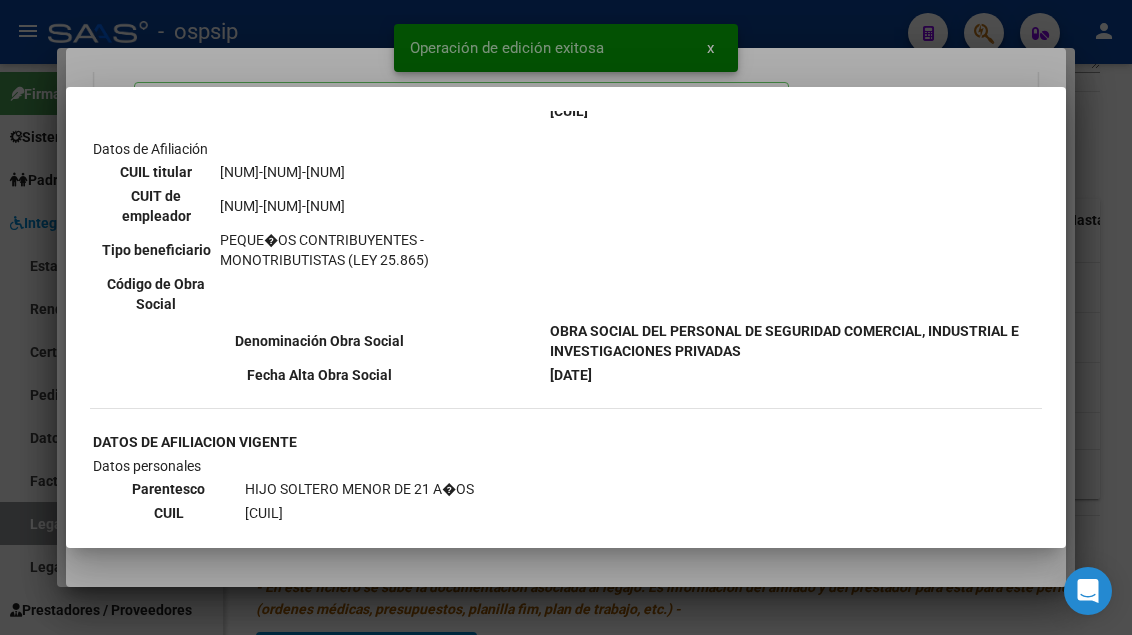 type 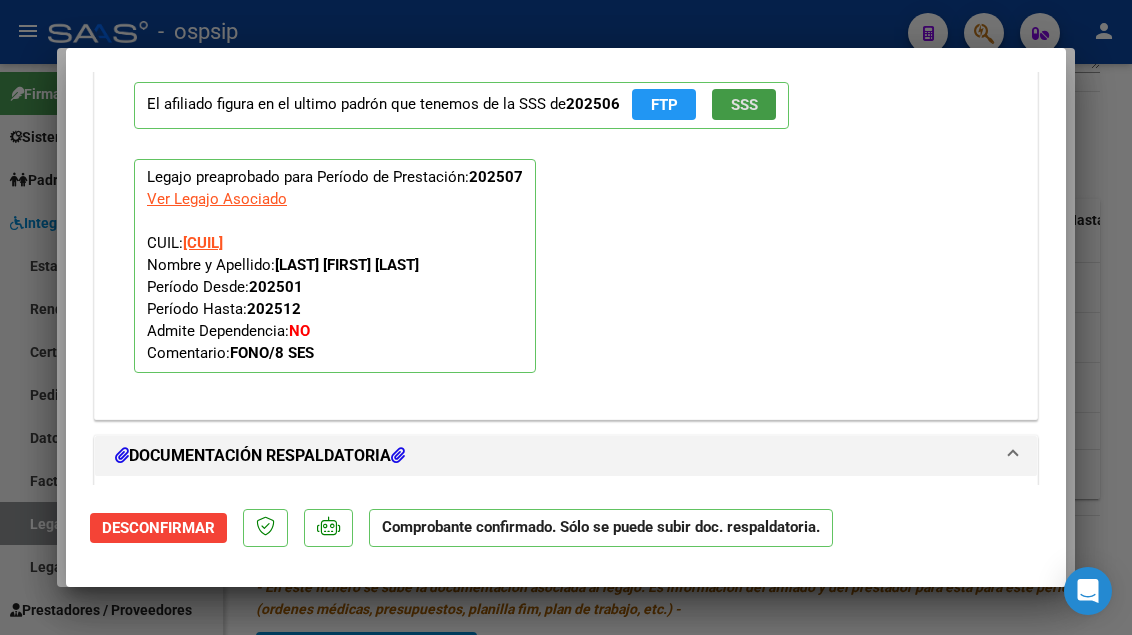 type 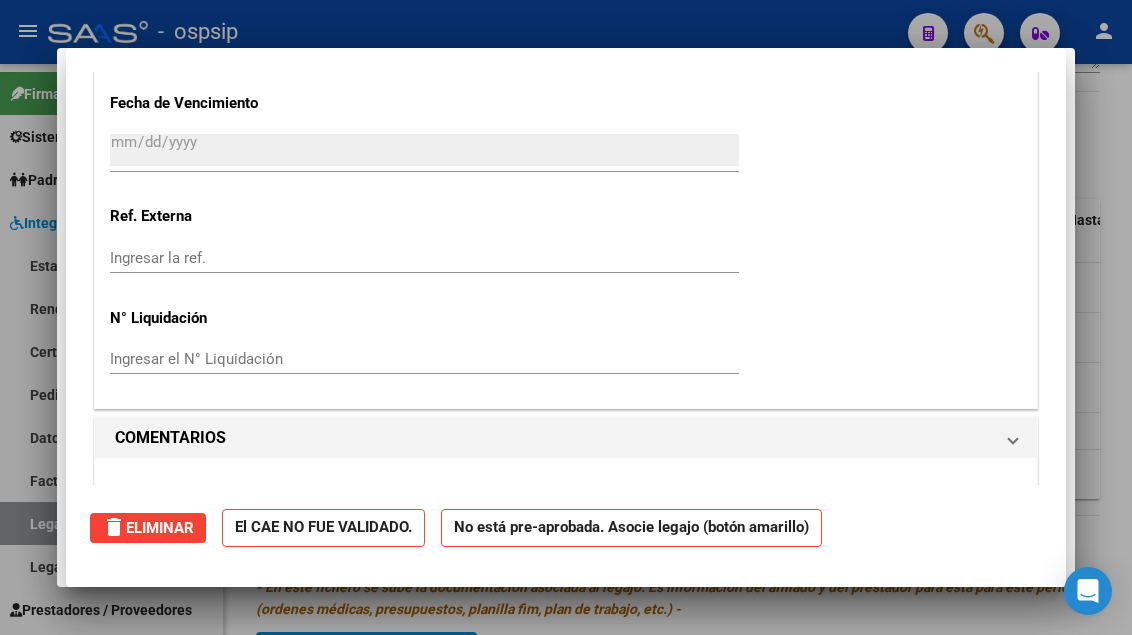 scroll, scrollTop: 0, scrollLeft: 0, axis: both 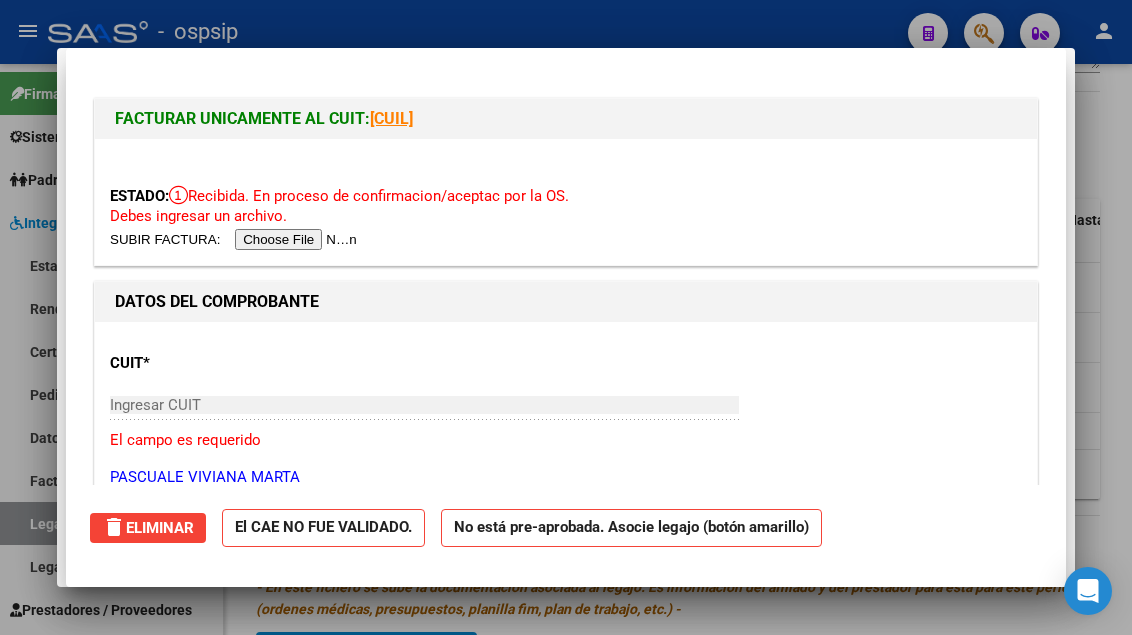 type 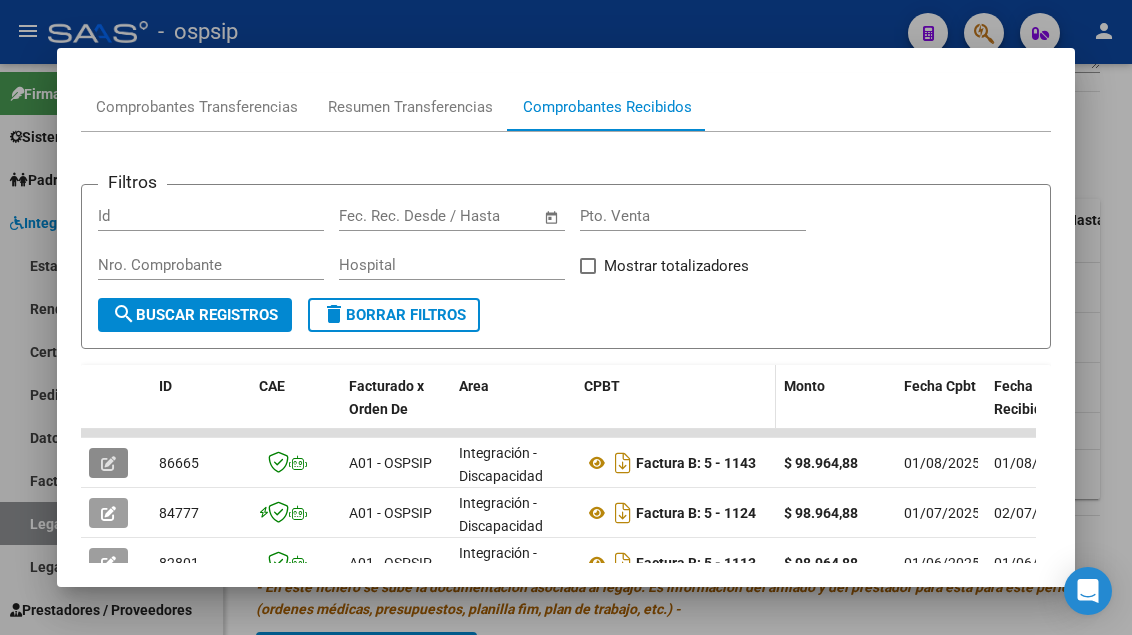 scroll, scrollTop: 0, scrollLeft: 0, axis: both 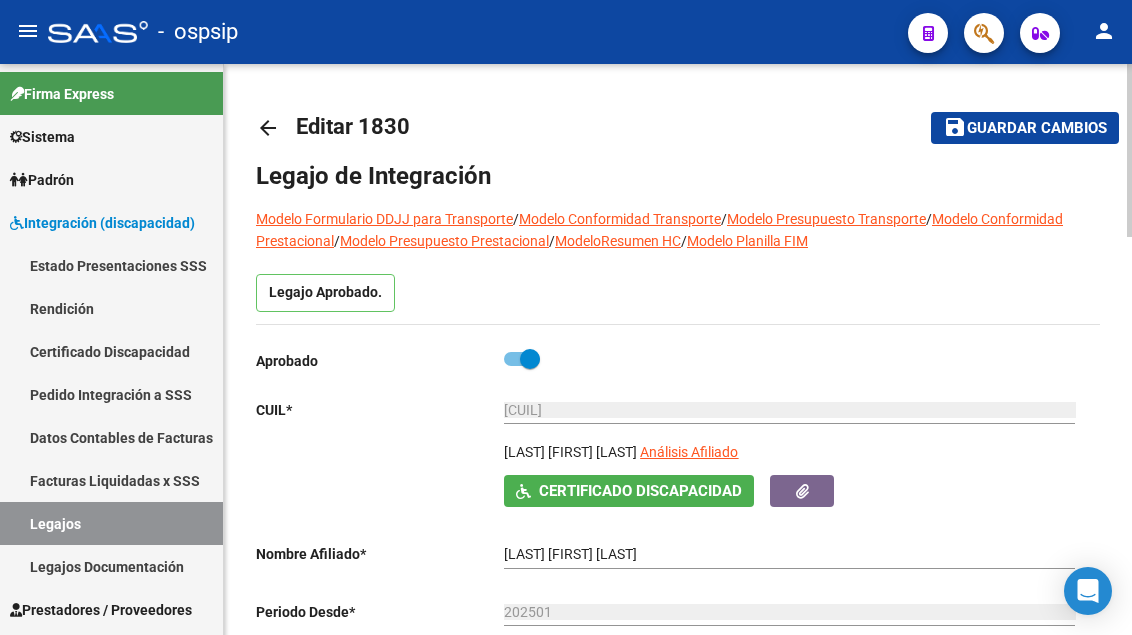 click on "[NUMBER] Ingresar CUIL" 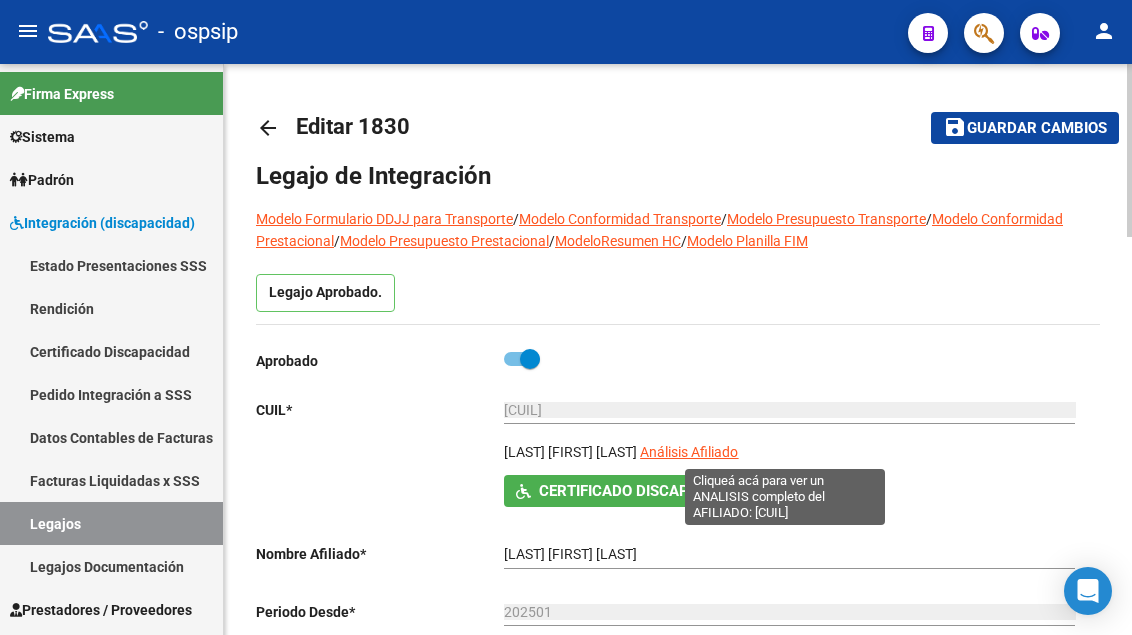 click on "Análisis Afiliado" 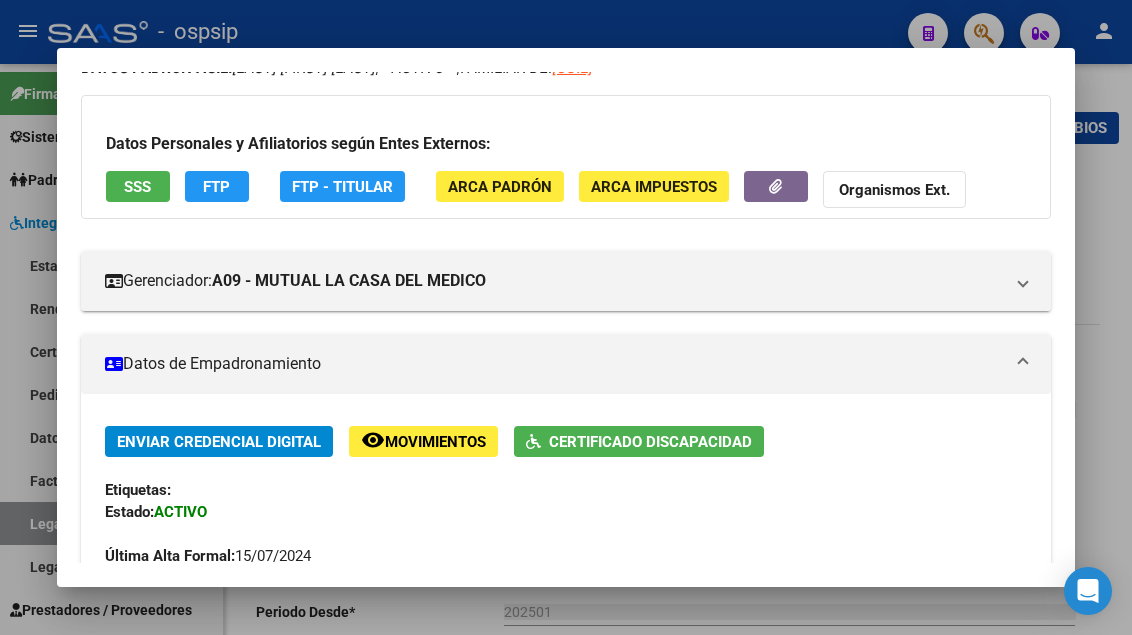 scroll, scrollTop: 200, scrollLeft: 0, axis: vertical 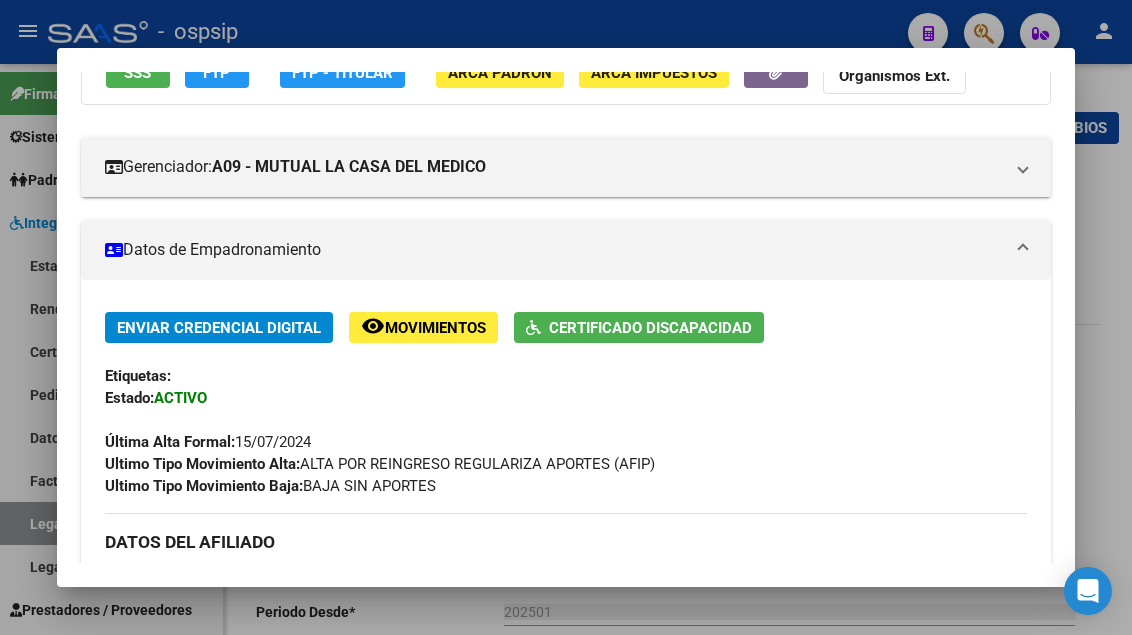 click at bounding box center [566, 317] 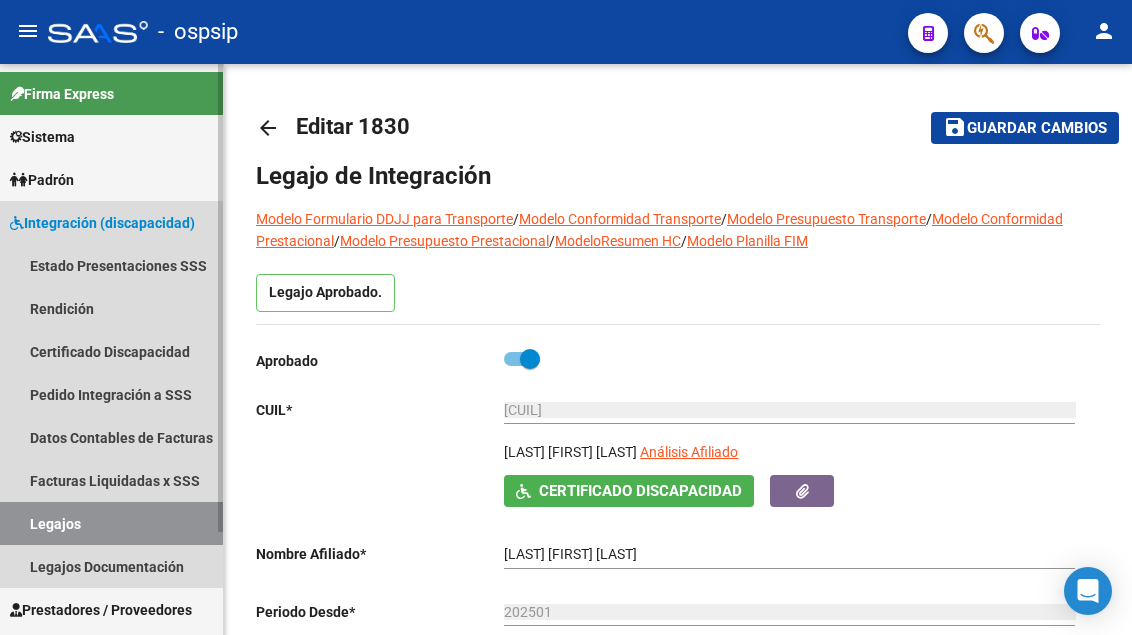 click on "Legajos" at bounding box center (111, 523) 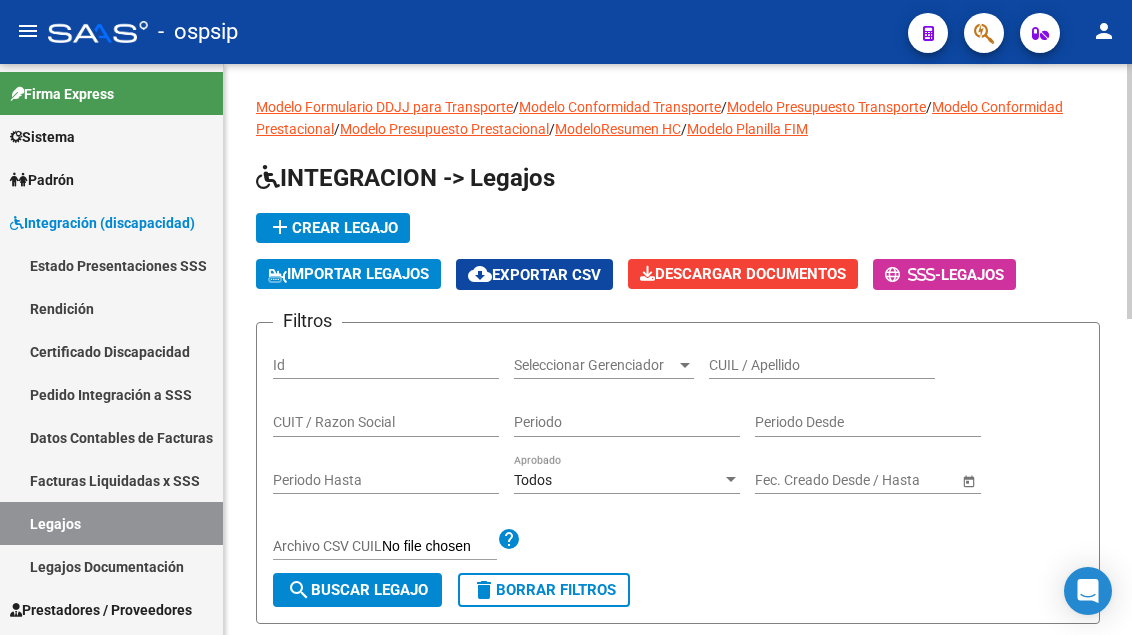 click on "CUIL / Apellido" at bounding box center (822, 365) 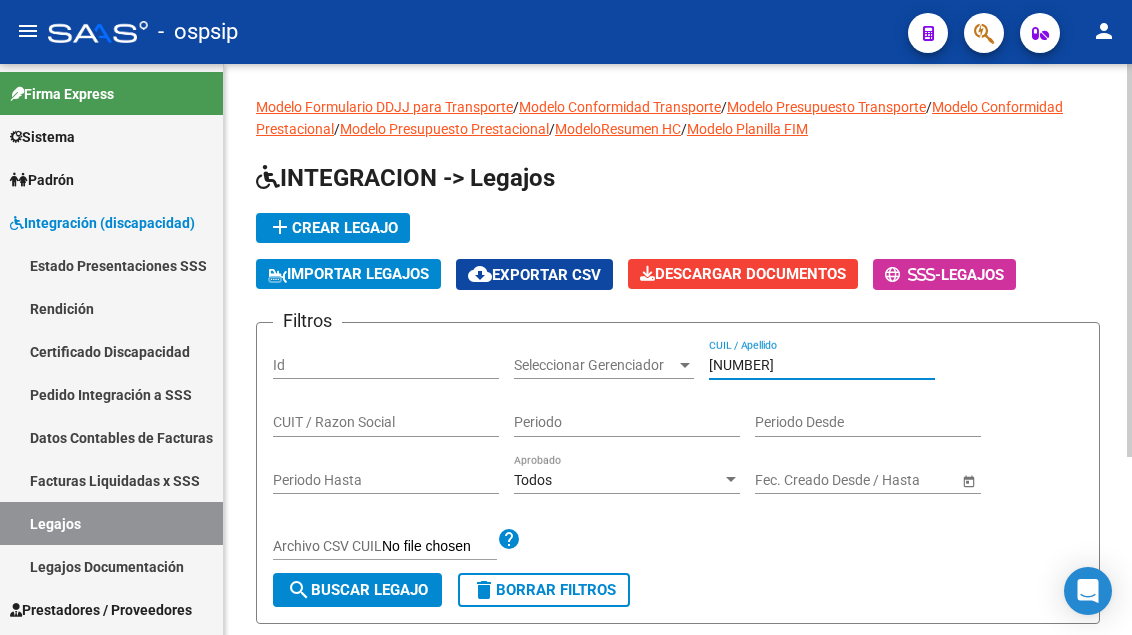 scroll, scrollTop: 258, scrollLeft: 0, axis: vertical 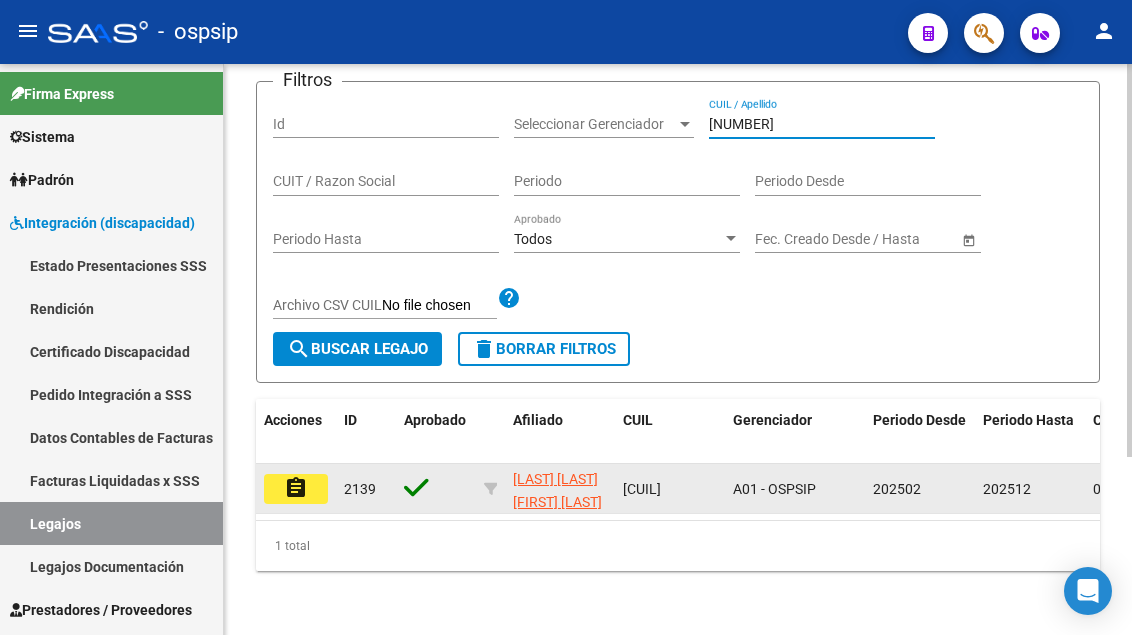 type on "[NUMBER]" 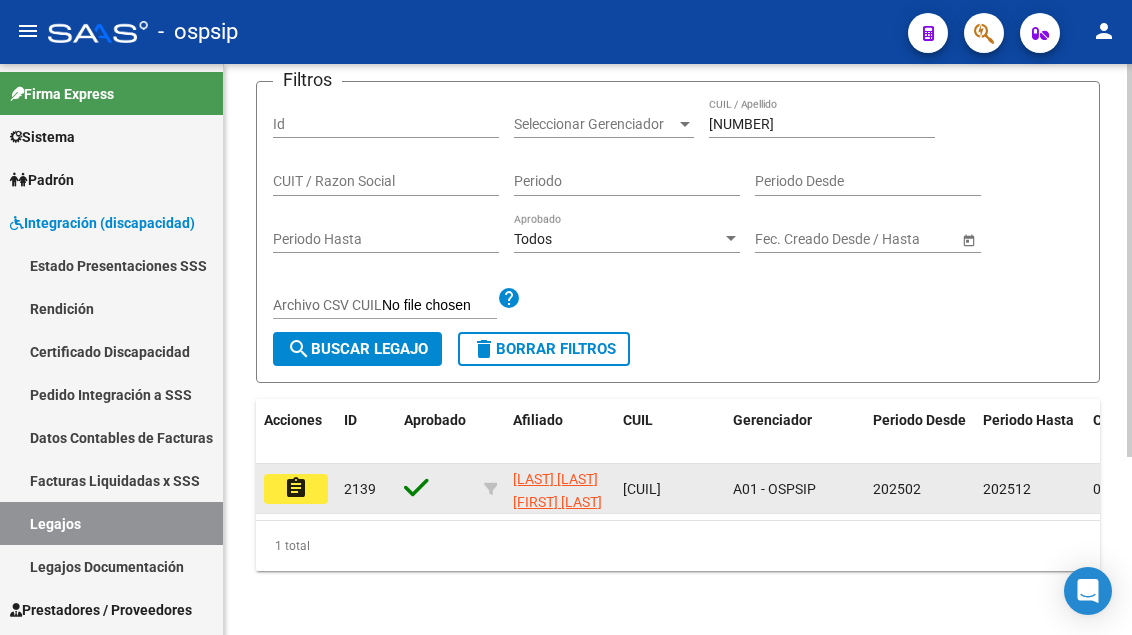 click on "assignment" 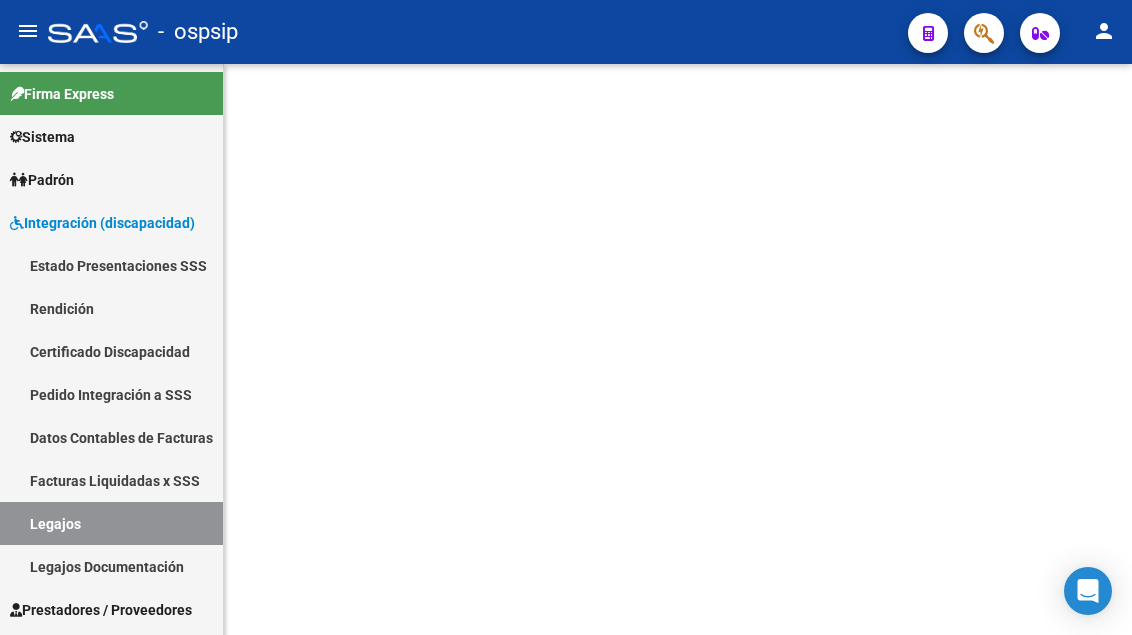 scroll, scrollTop: 0, scrollLeft: 0, axis: both 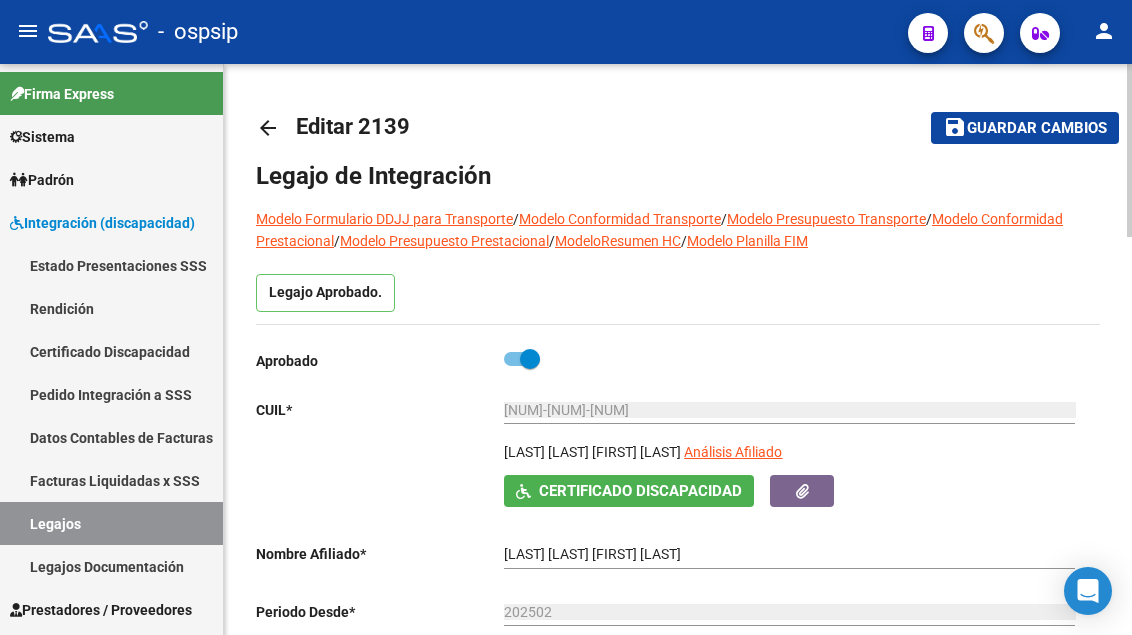 click on "[CUIL] Ingresar CUIL" 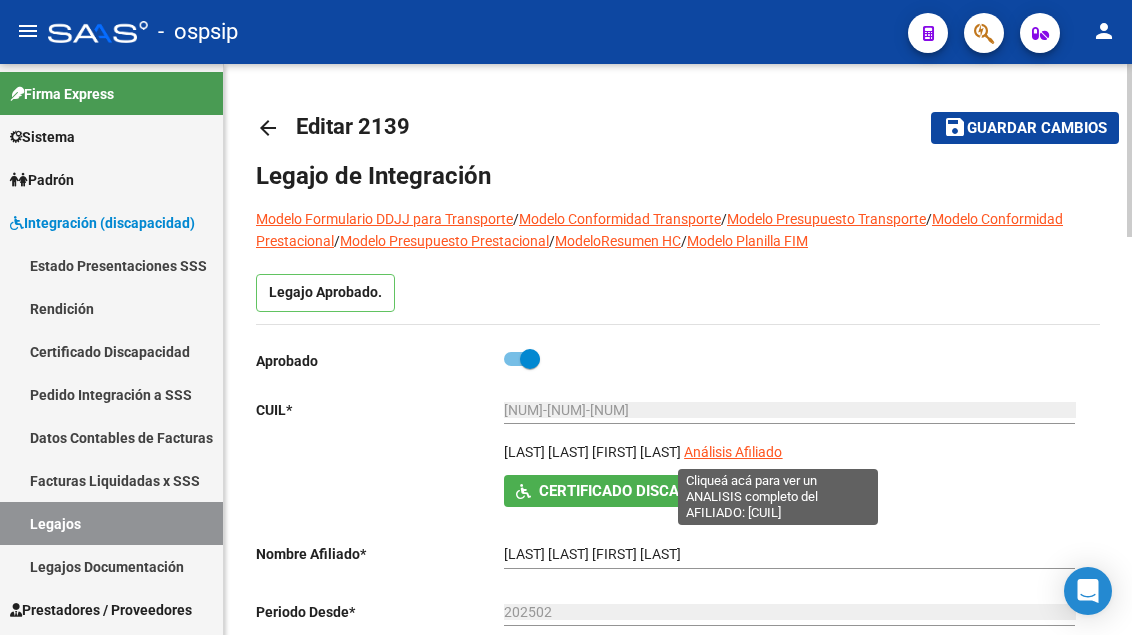 click on "Análisis Afiliado" 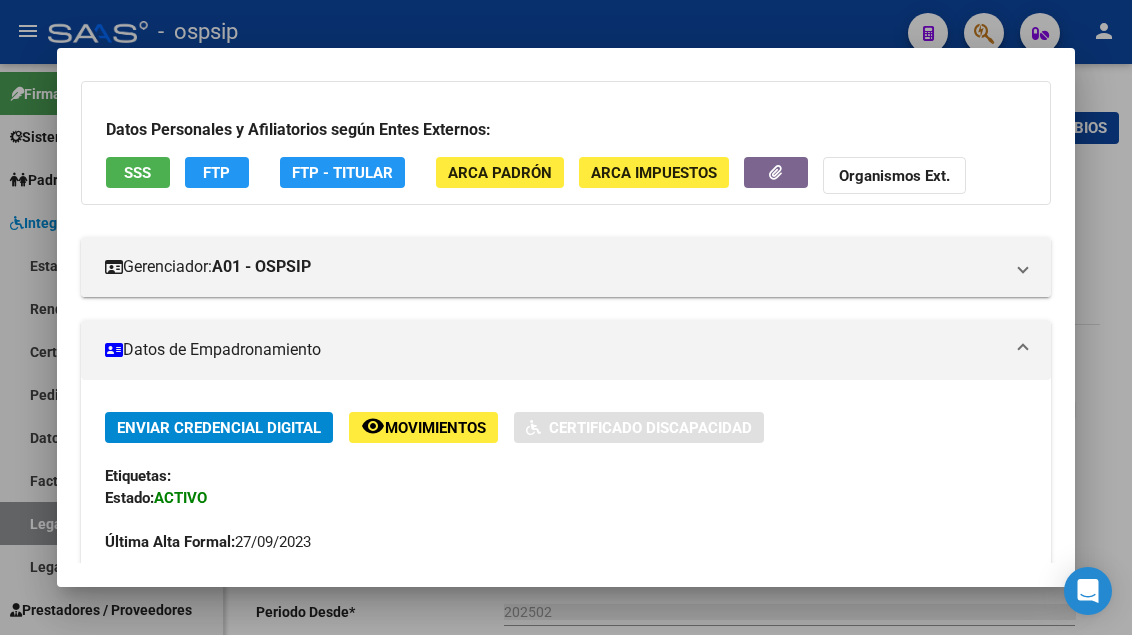 scroll, scrollTop: 200, scrollLeft: 0, axis: vertical 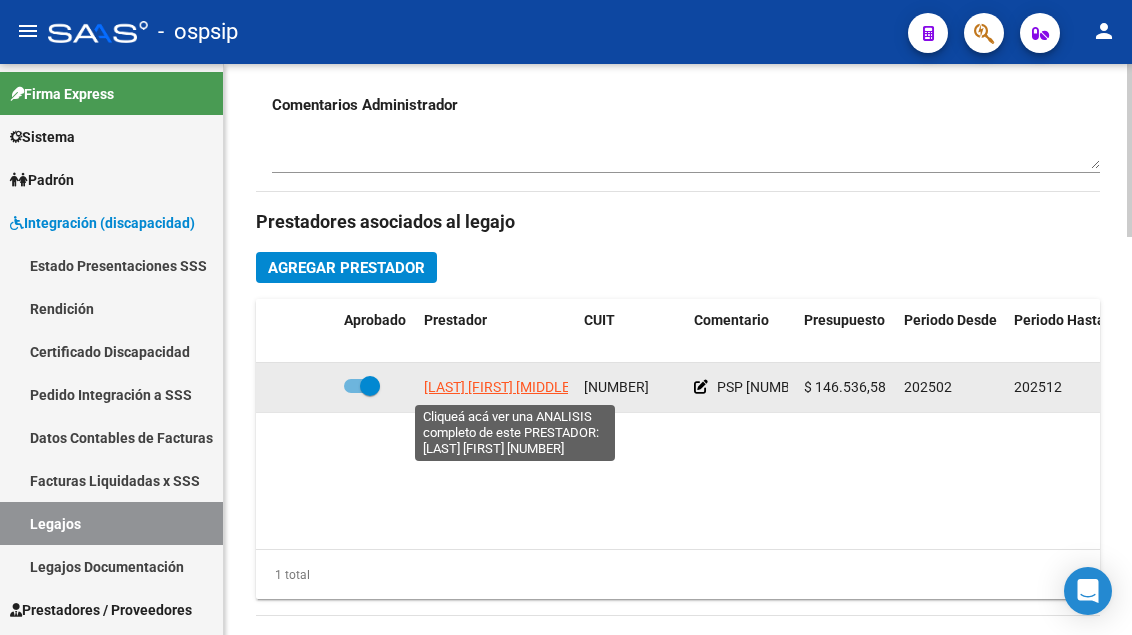 click on "[LAST] [FIRST] [MIDDLE]" 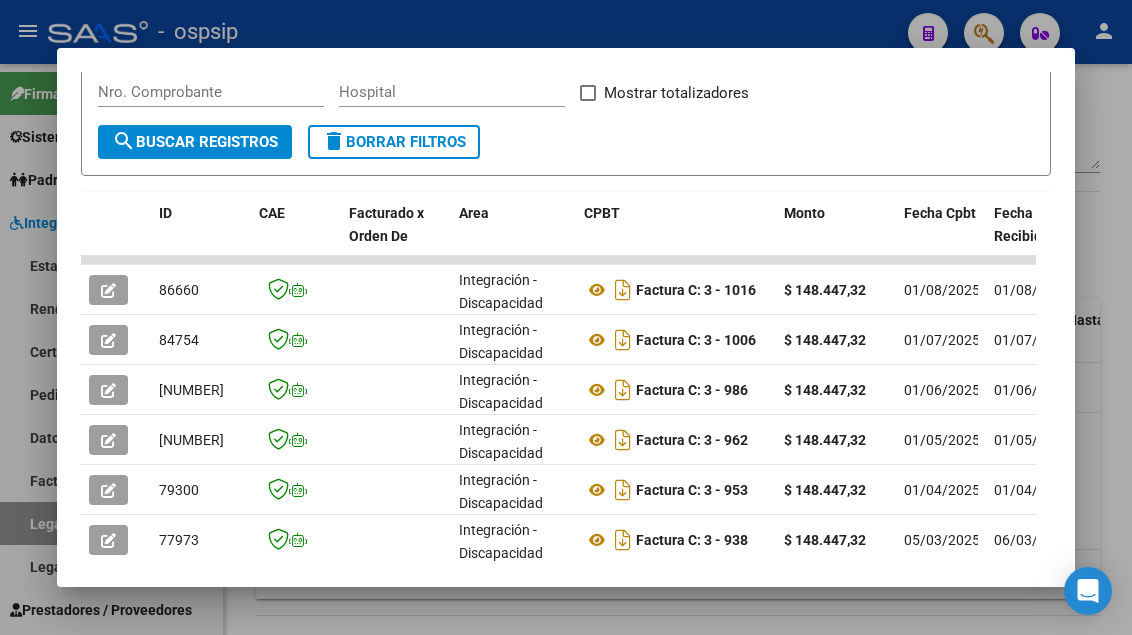 scroll, scrollTop: 400, scrollLeft: 0, axis: vertical 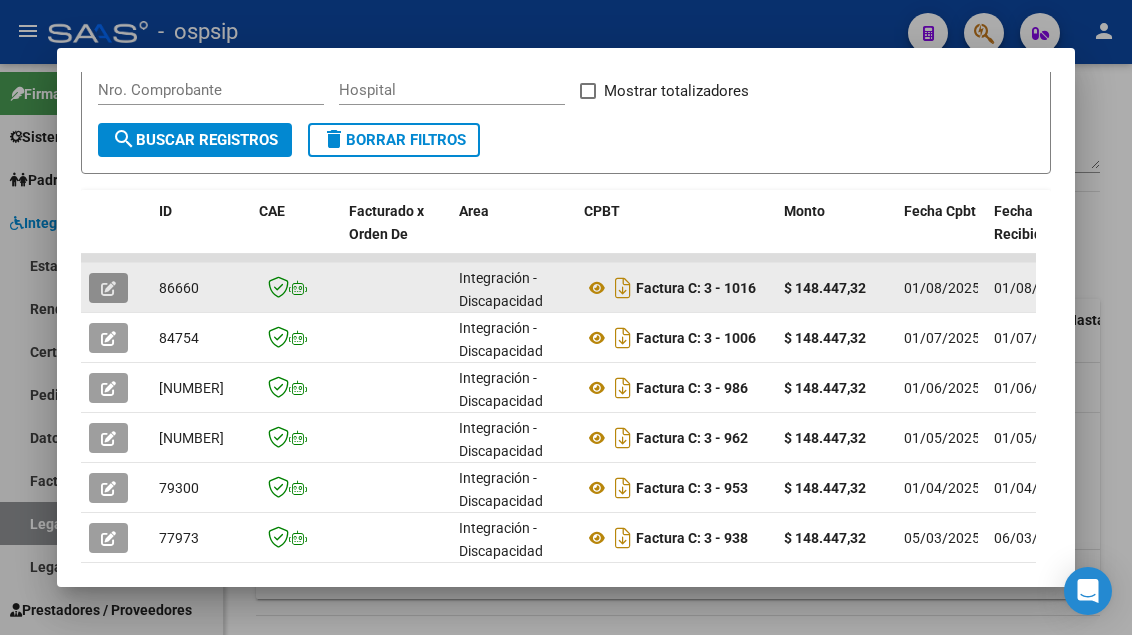 click 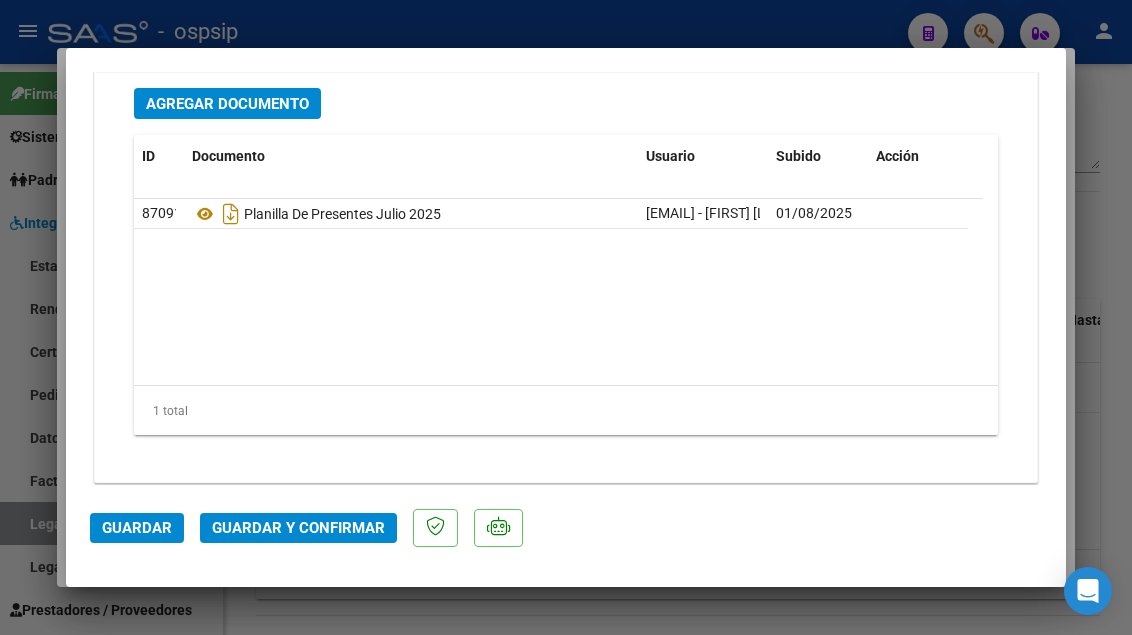 scroll, scrollTop: 2994, scrollLeft: 0, axis: vertical 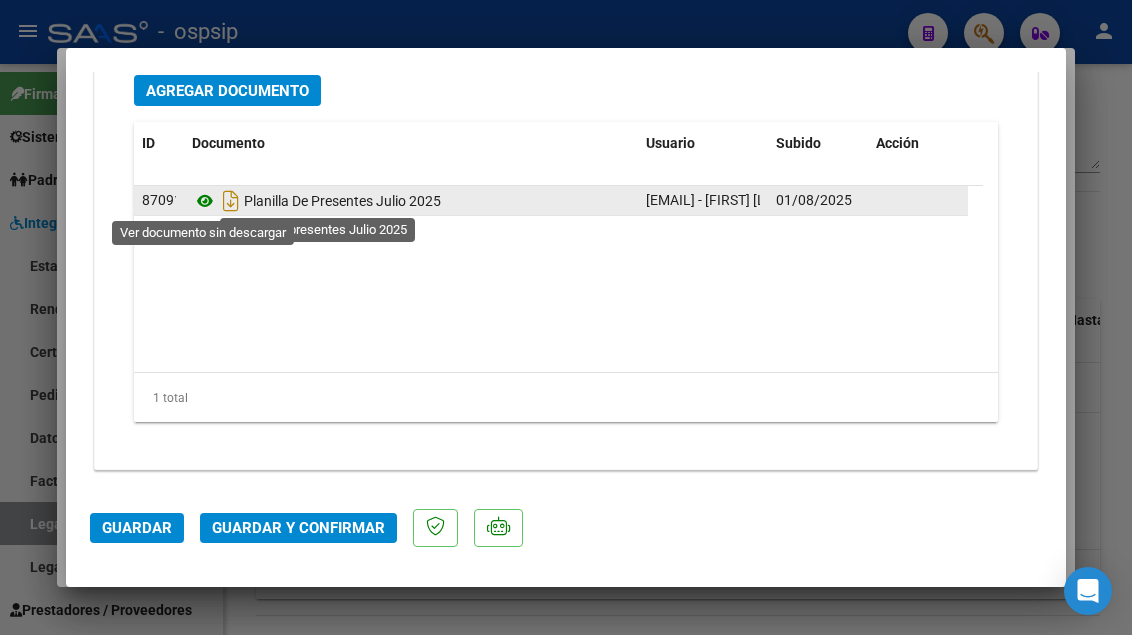 click 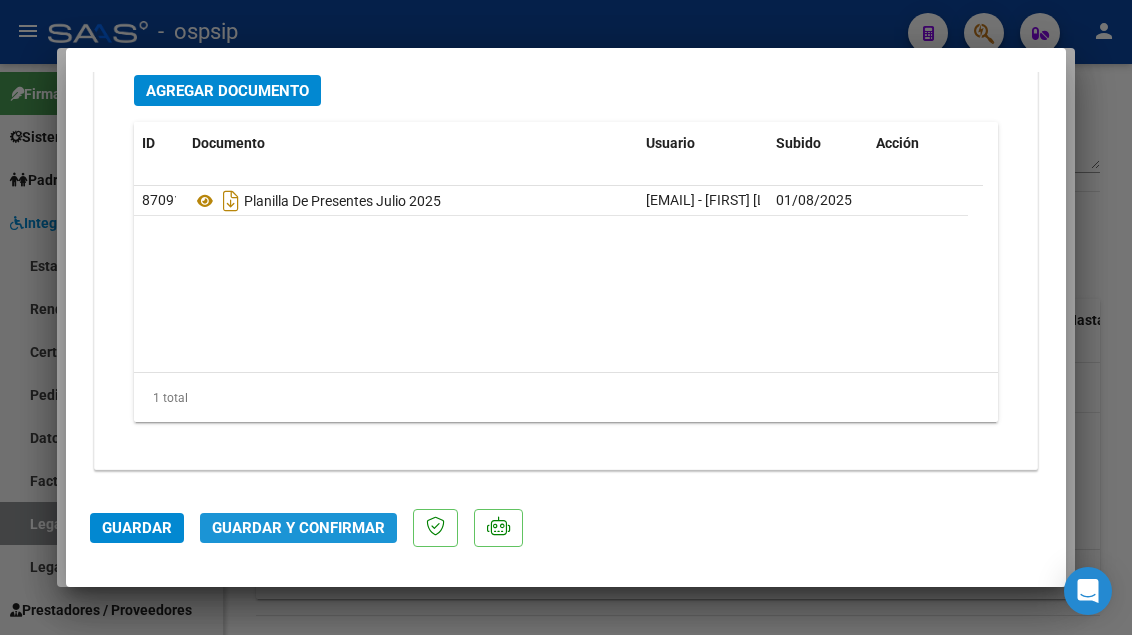 click on "Guardar y Confirmar" 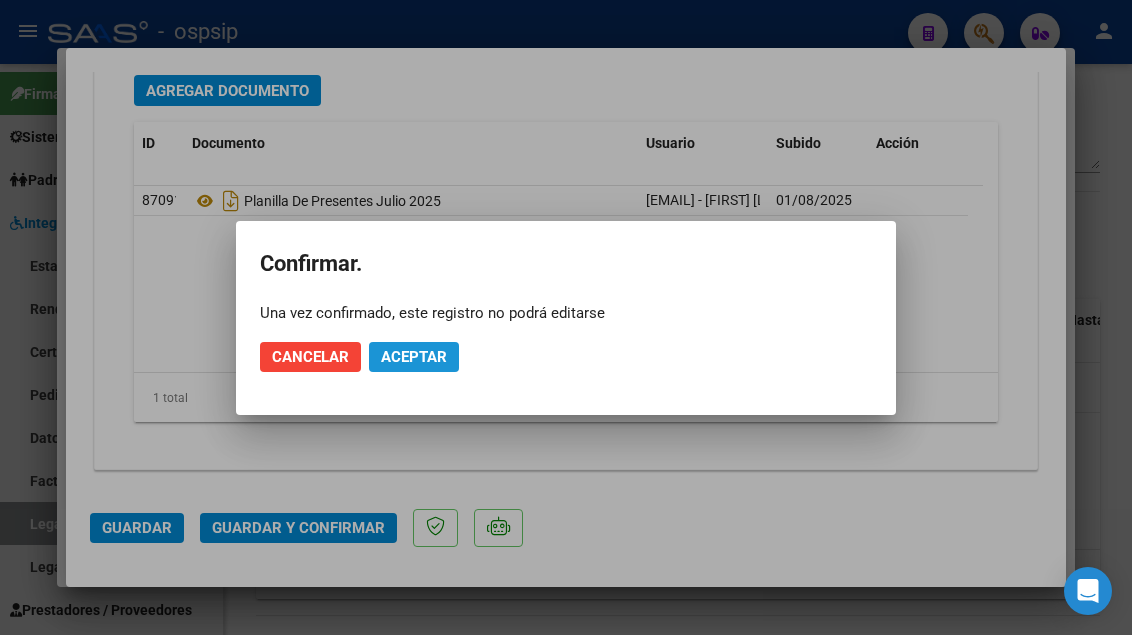 click on "Aceptar" 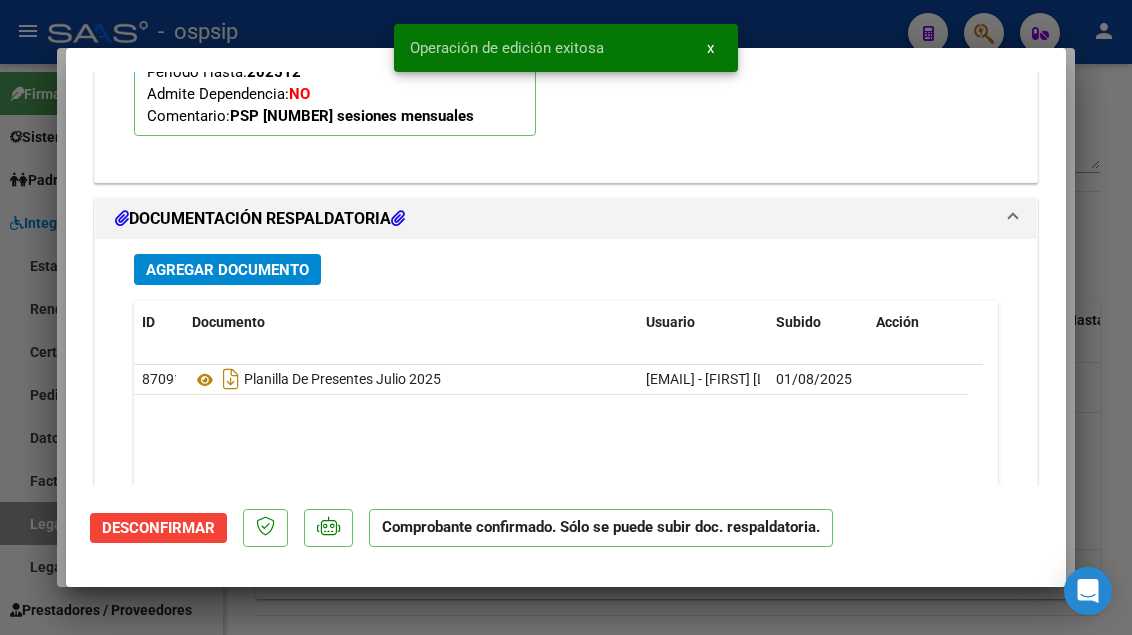 scroll, scrollTop: 2331, scrollLeft: 0, axis: vertical 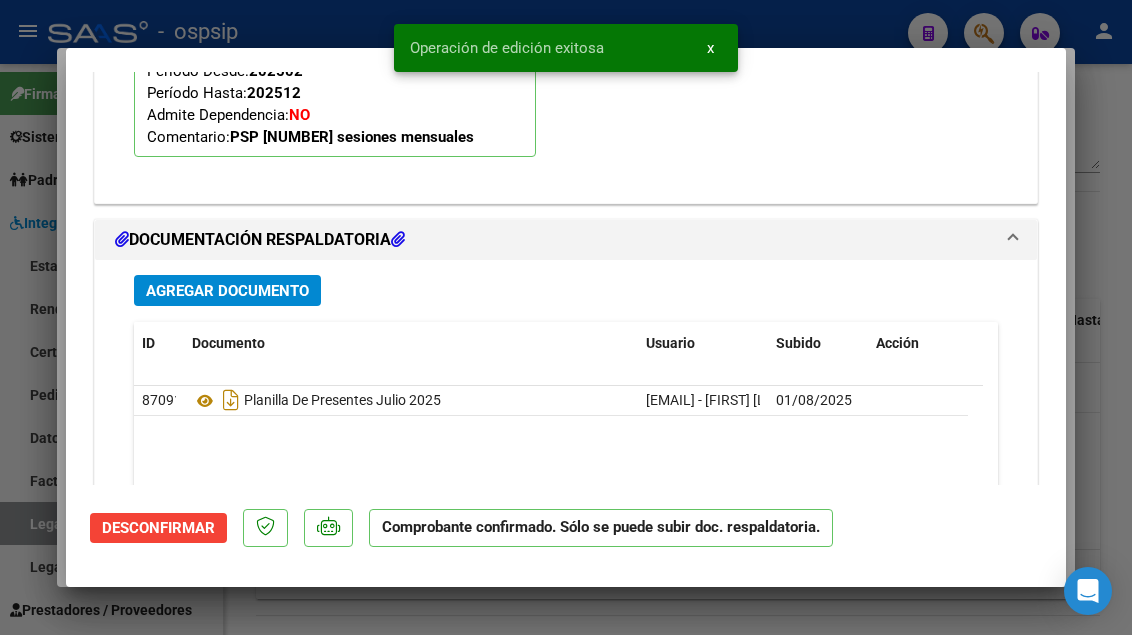 click at bounding box center (566, 317) 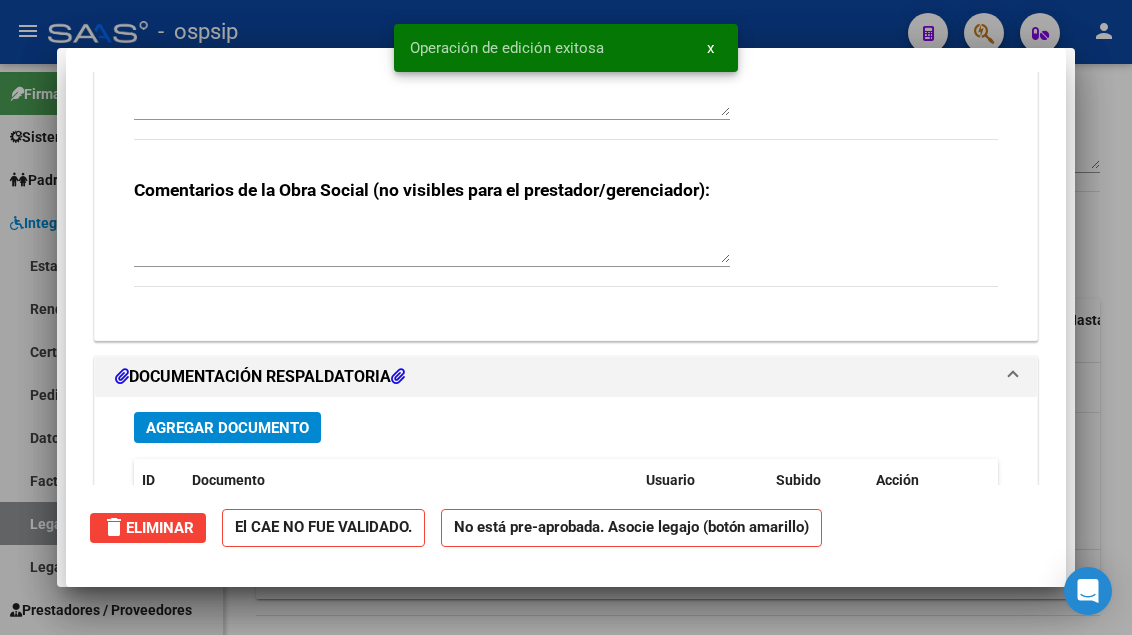 scroll, scrollTop: 0, scrollLeft: 0, axis: both 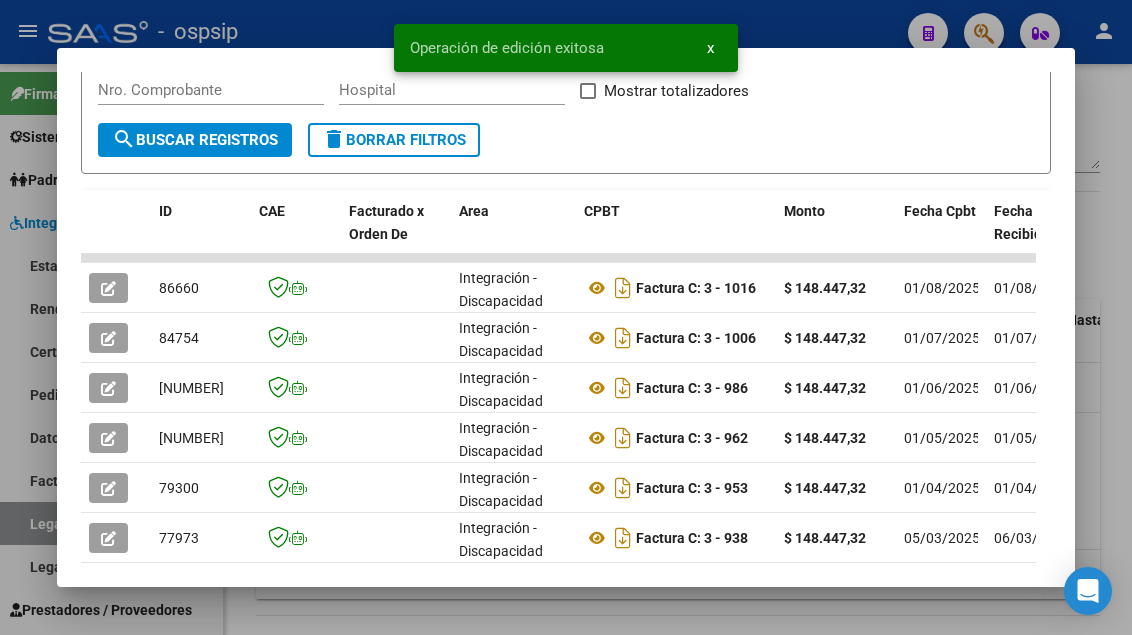 click at bounding box center (566, 317) 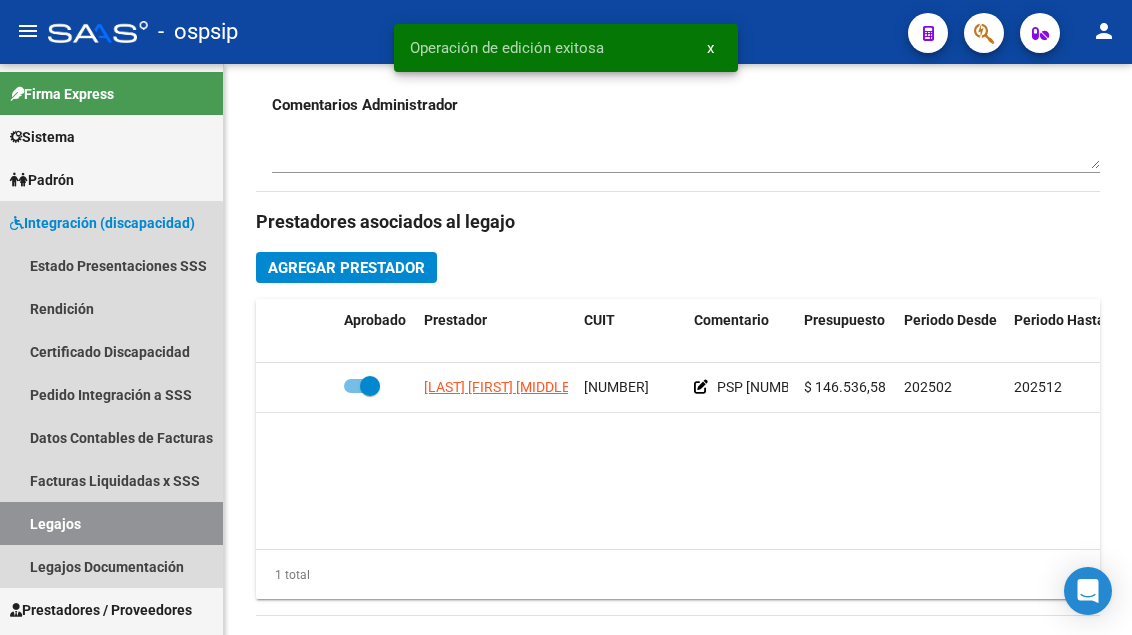 click on "Legajos" at bounding box center [111, 523] 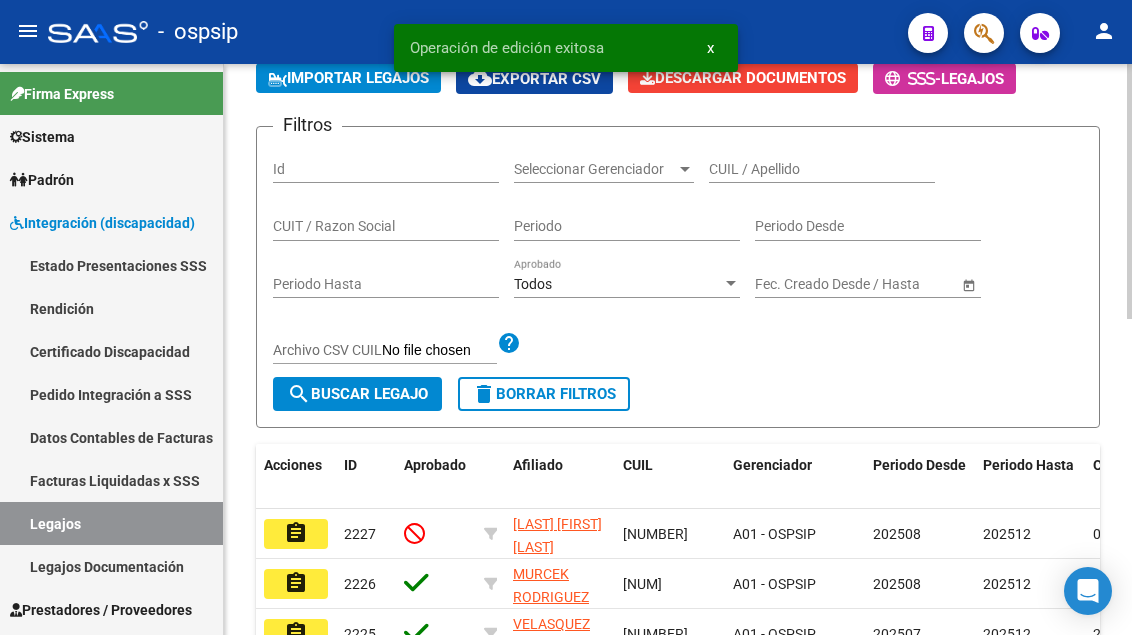 scroll, scrollTop: 8, scrollLeft: 0, axis: vertical 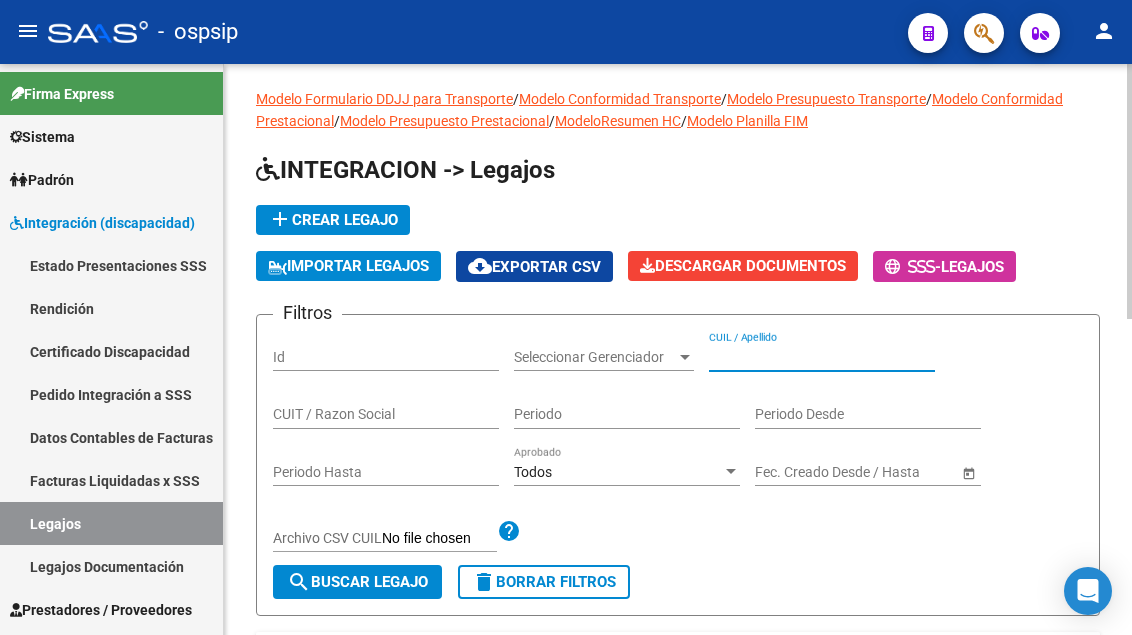 click on "CUIL / Apellido" at bounding box center [822, 357] 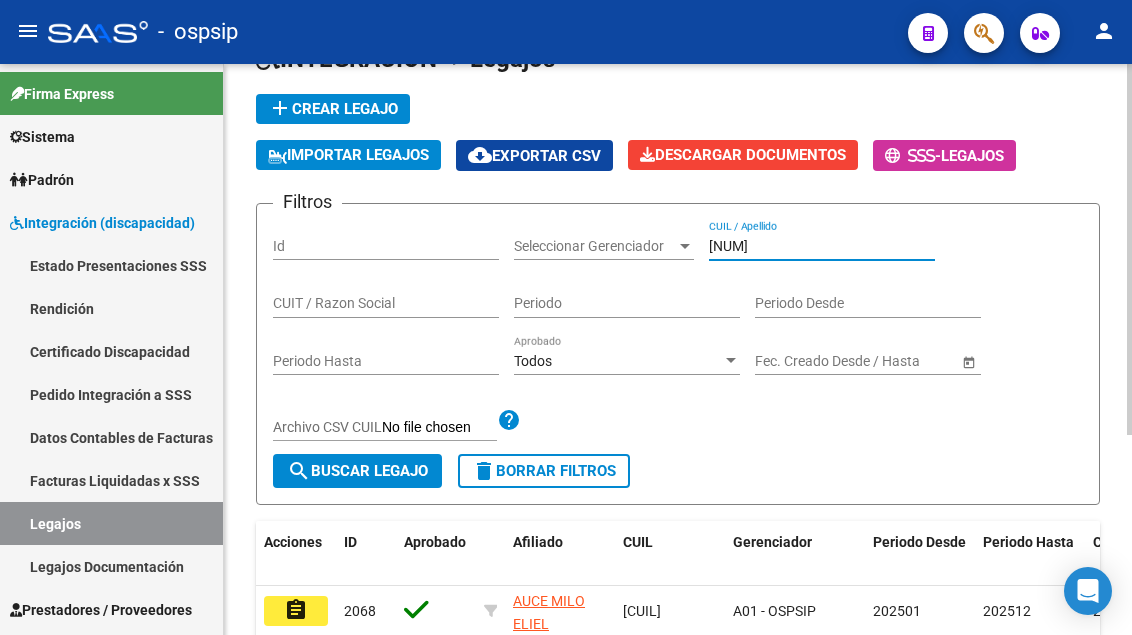 scroll, scrollTop: 208, scrollLeft: 0, axis: vertical 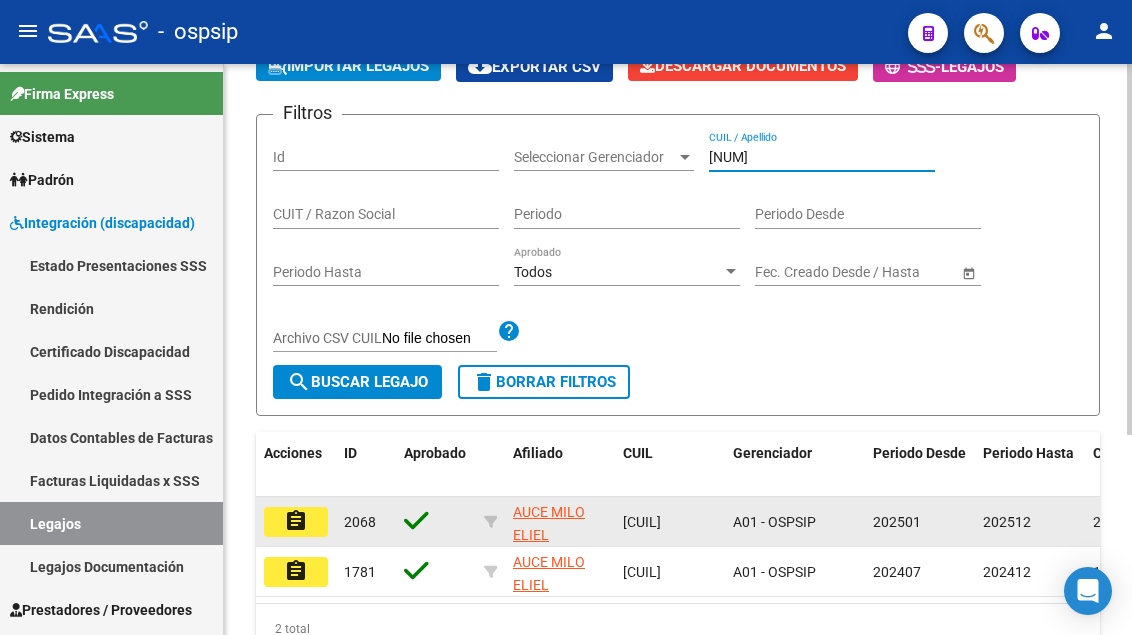 type on "[NUM]" 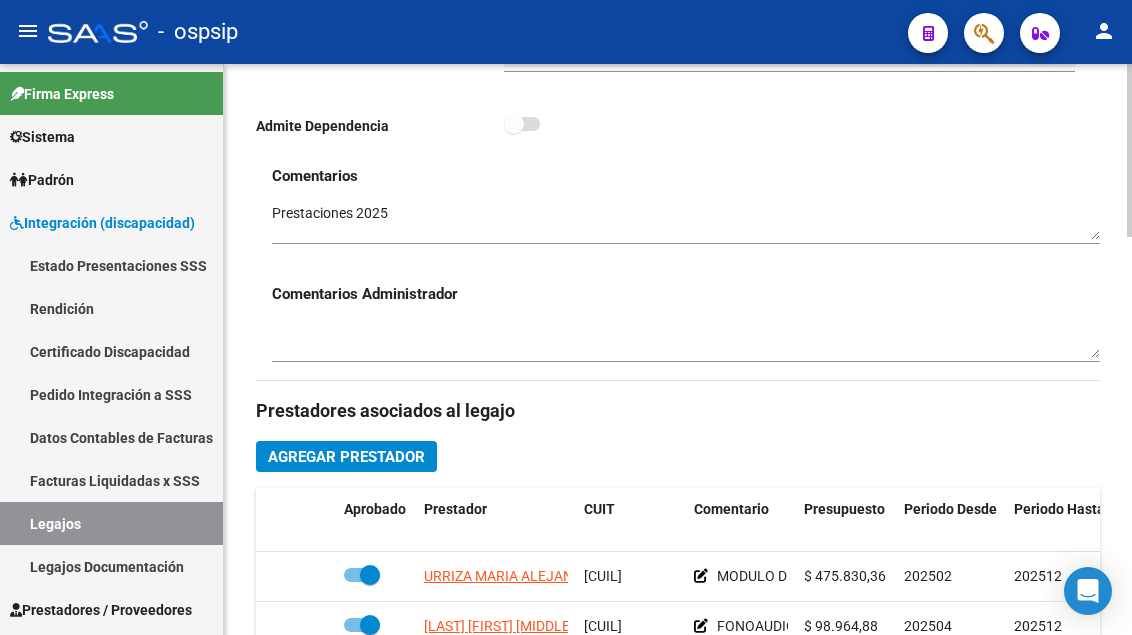 scroll, scrollTop: 900, scrollLeft: 0, axis: vertical 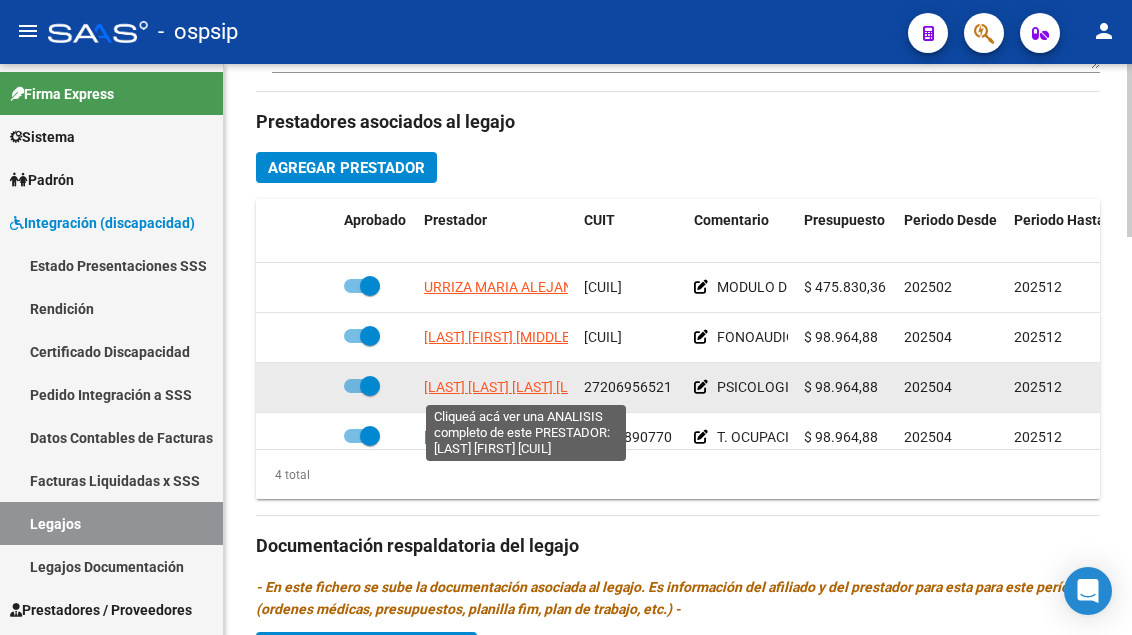 click on "[LAST] [LAST] [LAST] [LAST]" 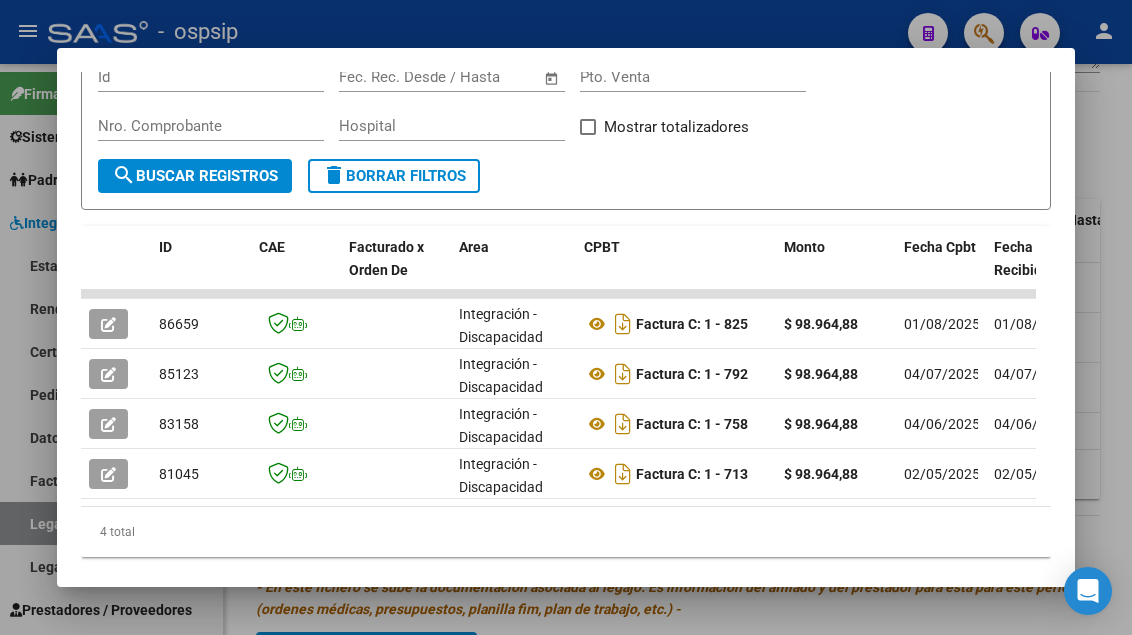 scroll, scrollTop: 411, scrollLeft: 0, axis: vertical 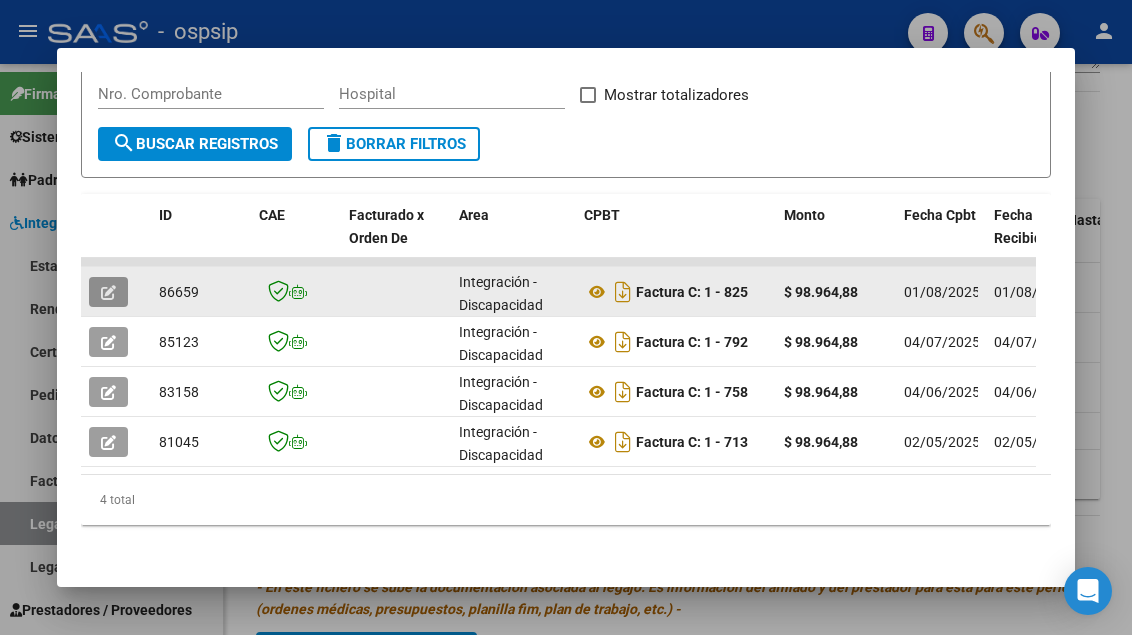 click 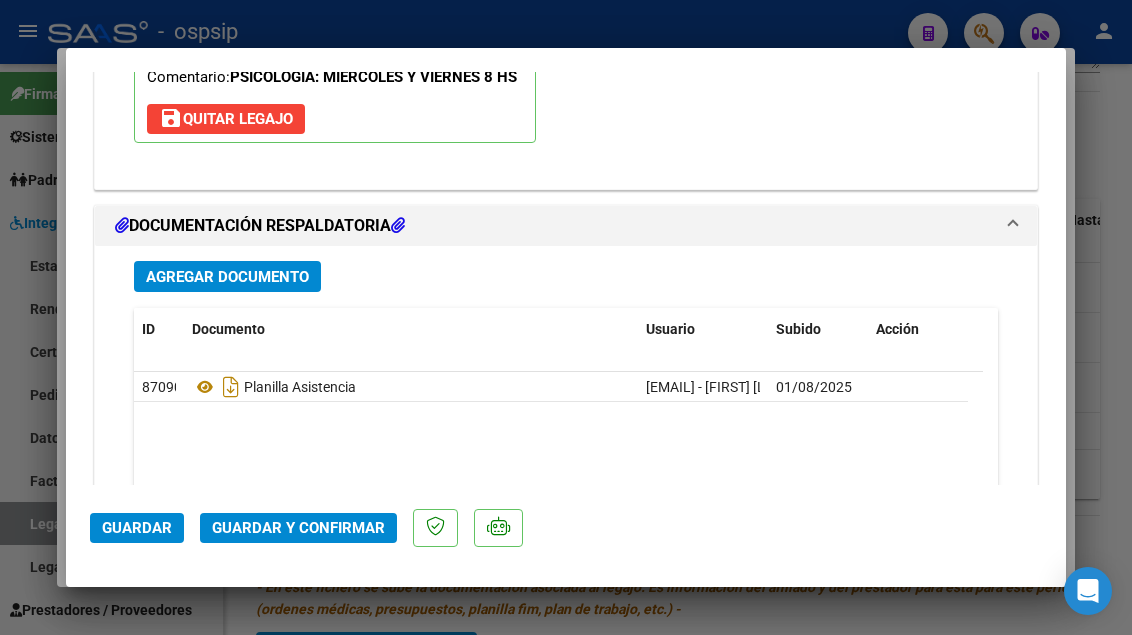 scroll, scrollTop: 2515, scrollLeft: 0, axis: vertical 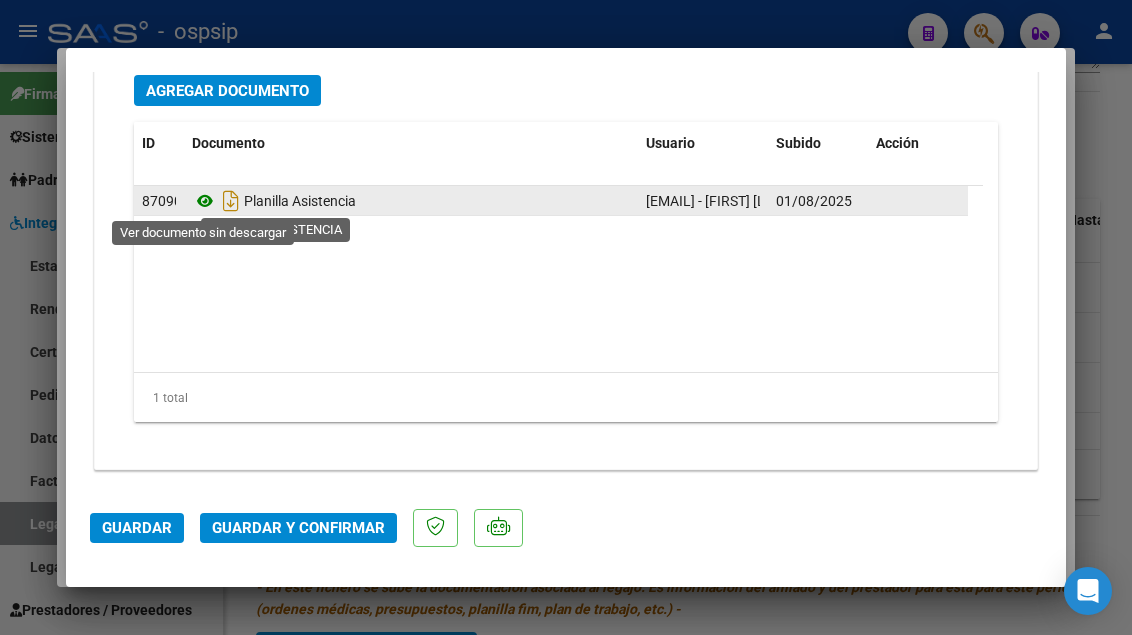 click 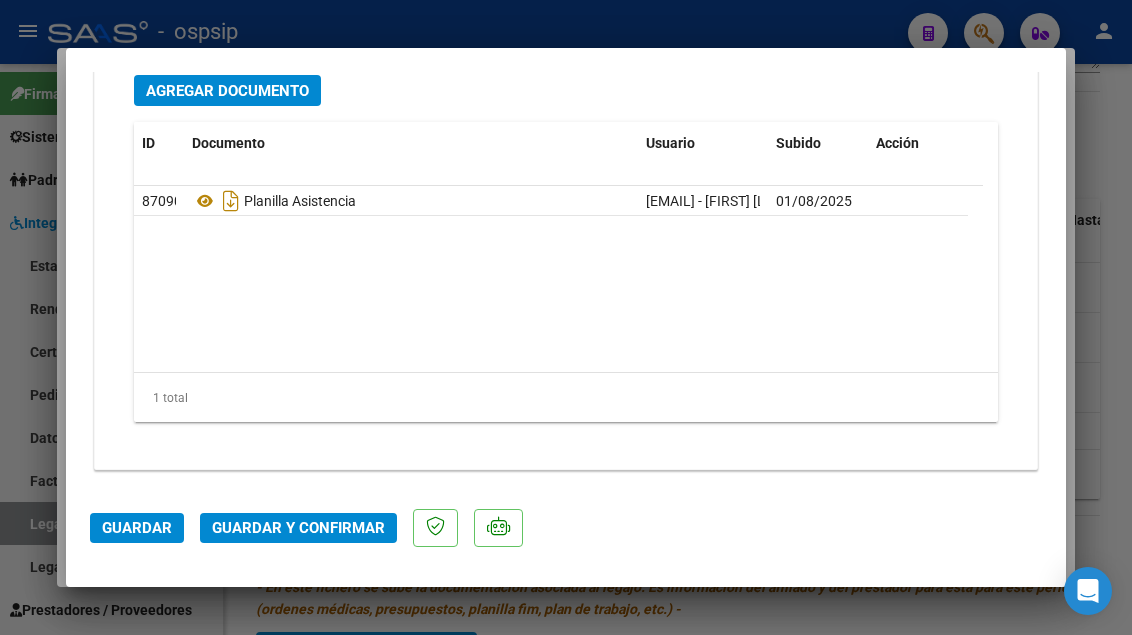 click on "Guardar y Confirmar" 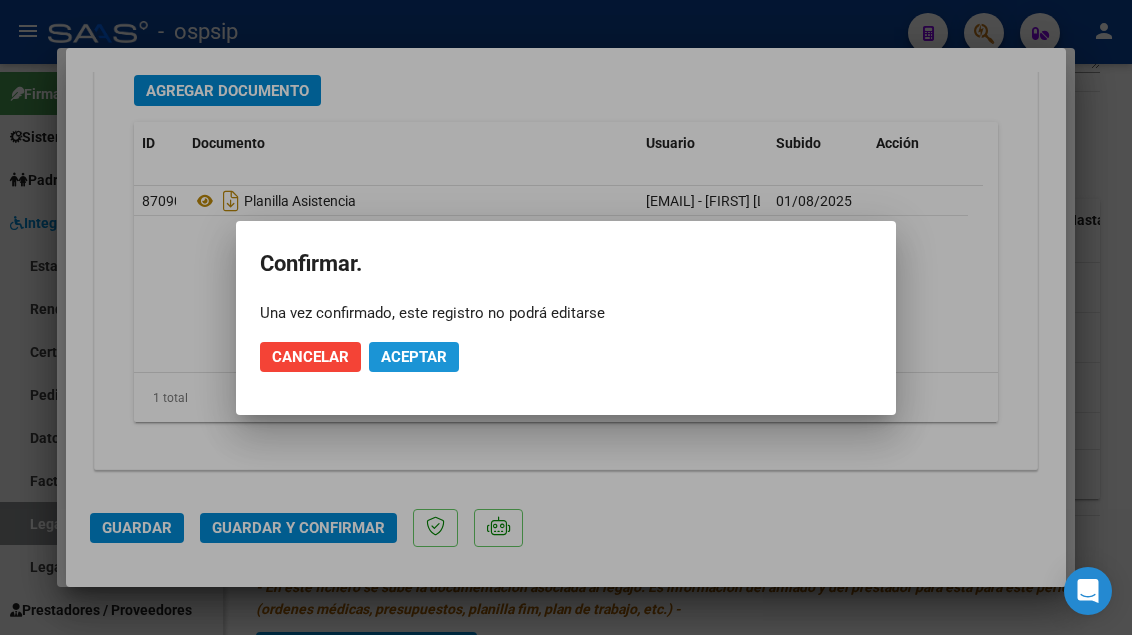 click on "Aceptar" 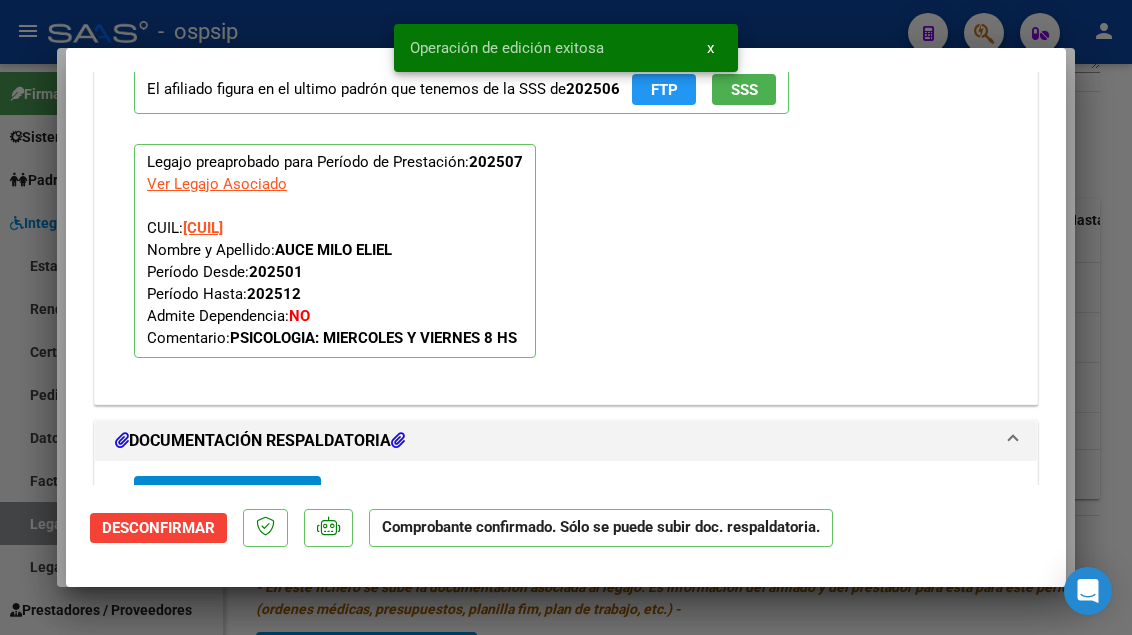scroll, scrollTop: 1688, scrollLeft: 0, axis: vertical 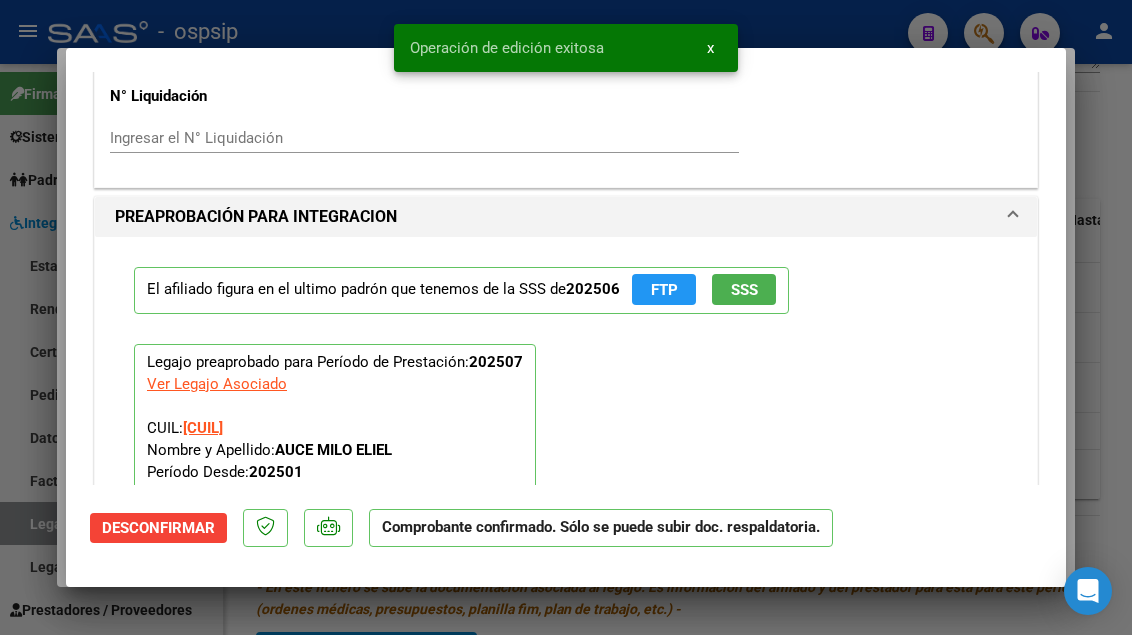 click on "SSS" 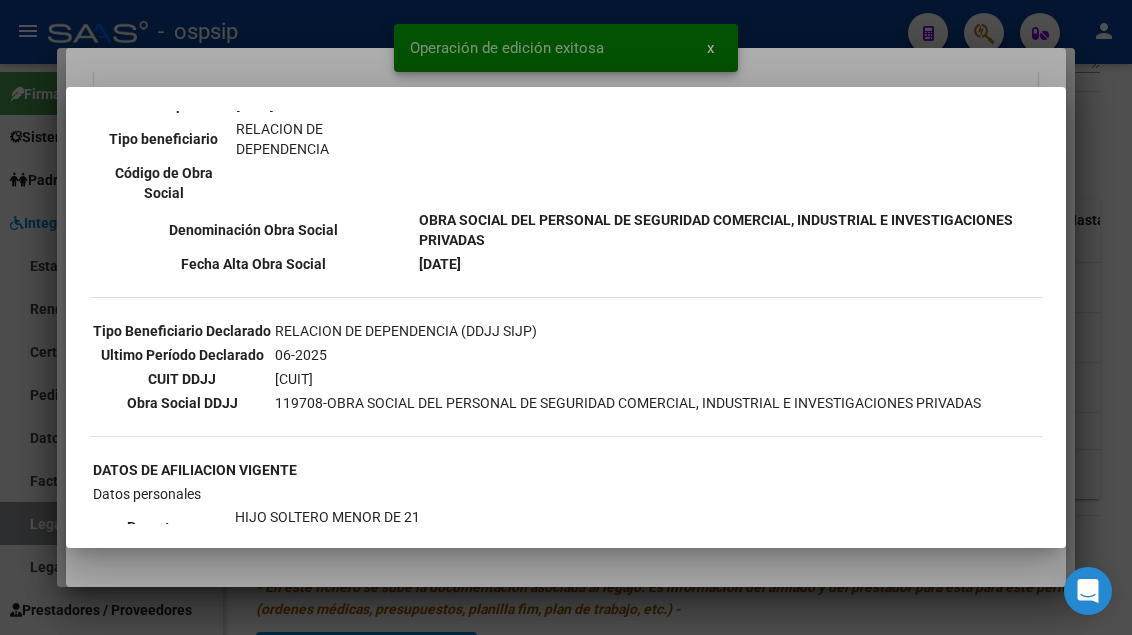 scroll, scrollTop: 904, scrollLeft: 0, axis: vertical 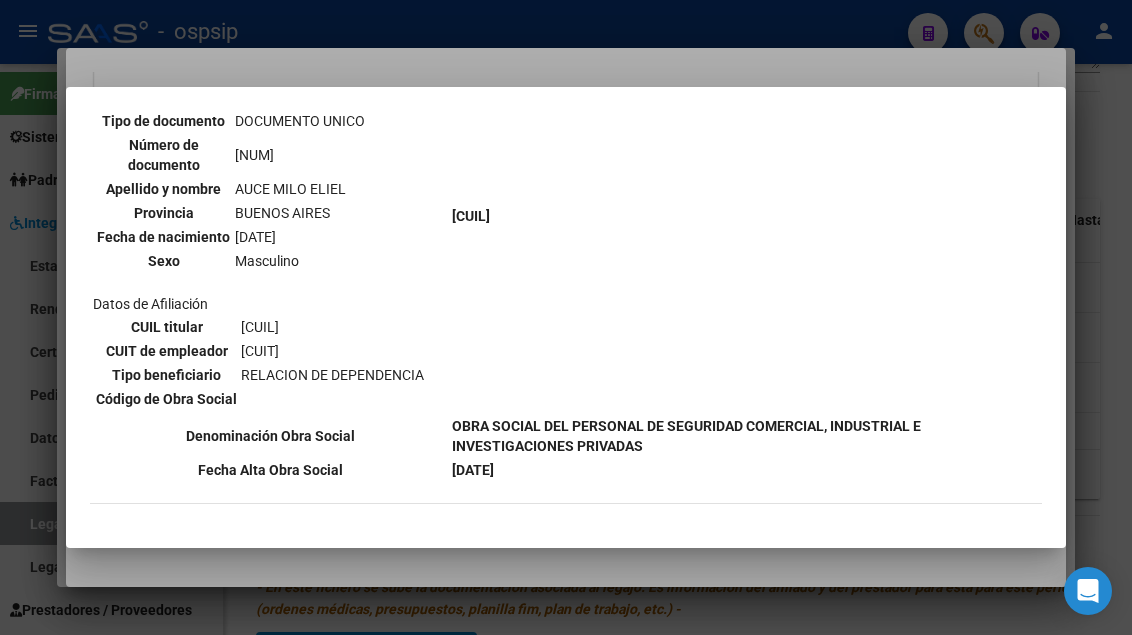 click at bounding box center [566, 317] 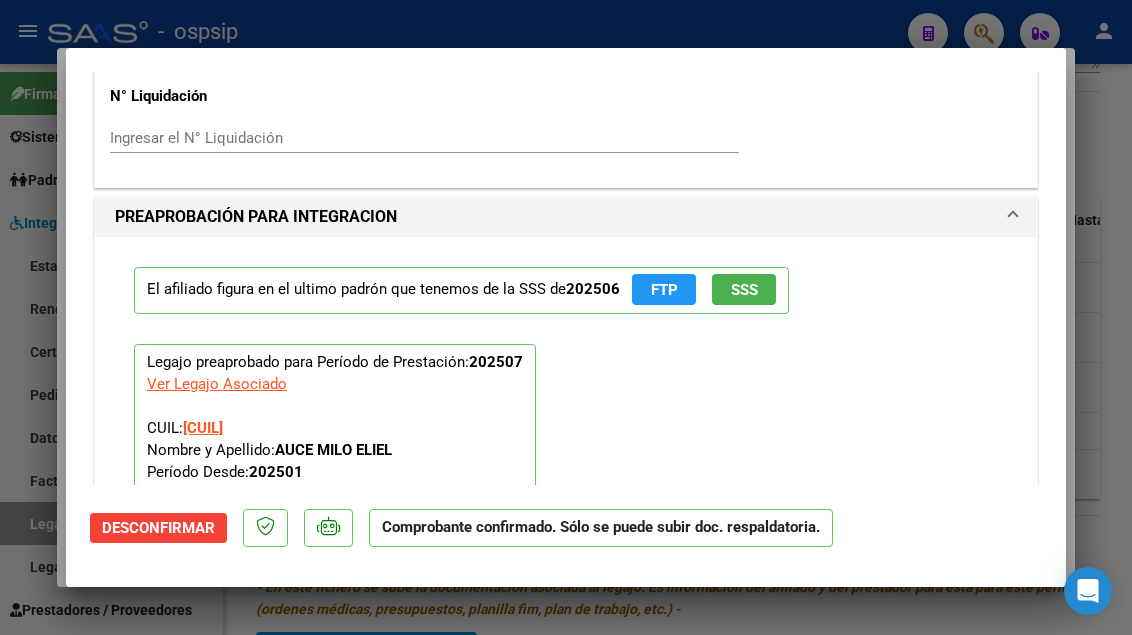 click at bounding box center (566, 317) 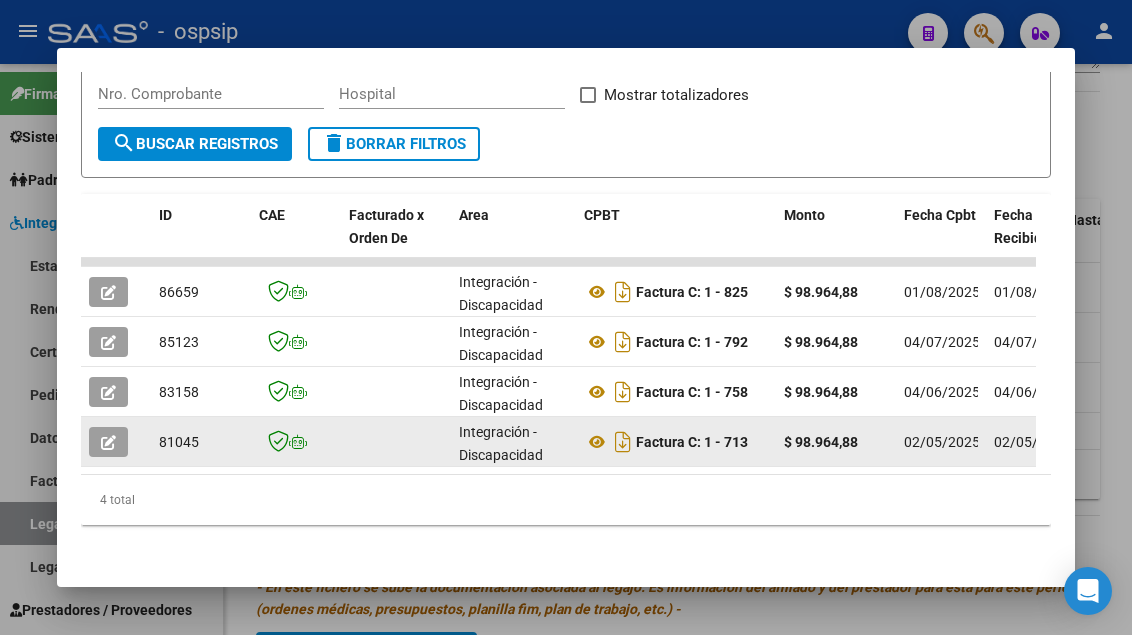 scroll, scrollTop: 0, scrollLeft: 0, axis: both 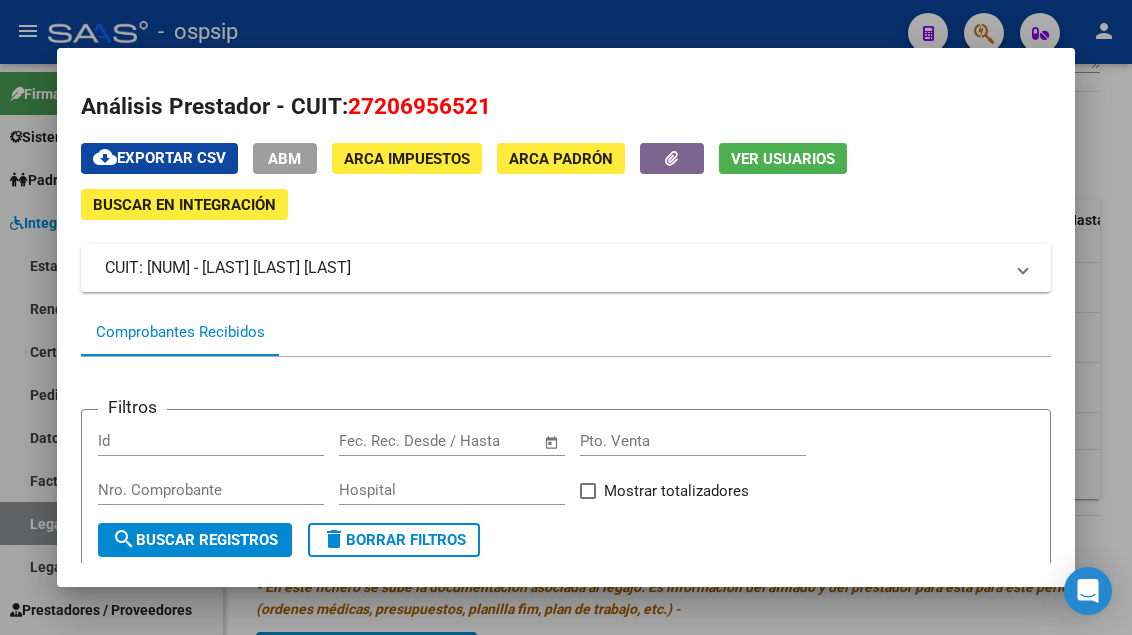 click at bounding box center [566, 317] 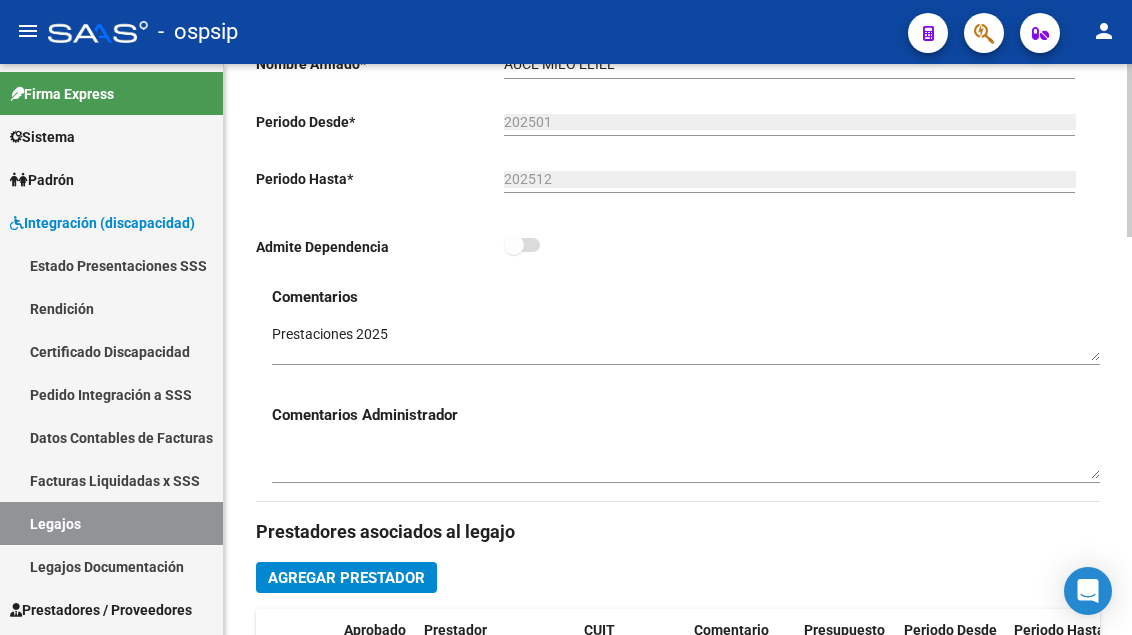 scroll, scrollTop: 300, scrollLeft: 0, axis: vertical 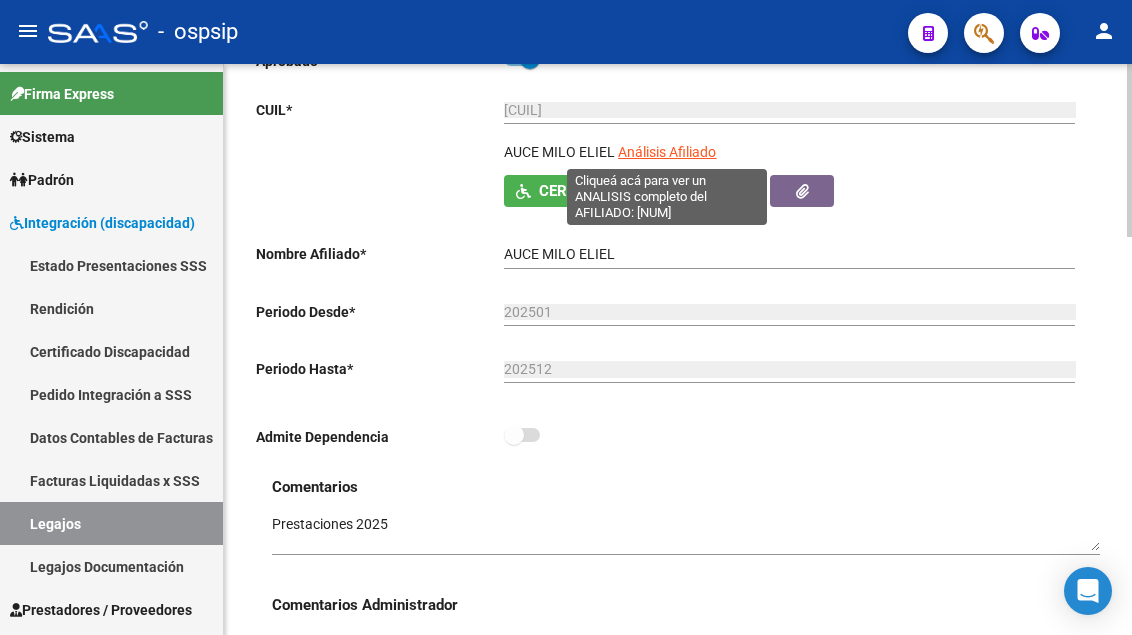 click on "Análisis Afiliado" 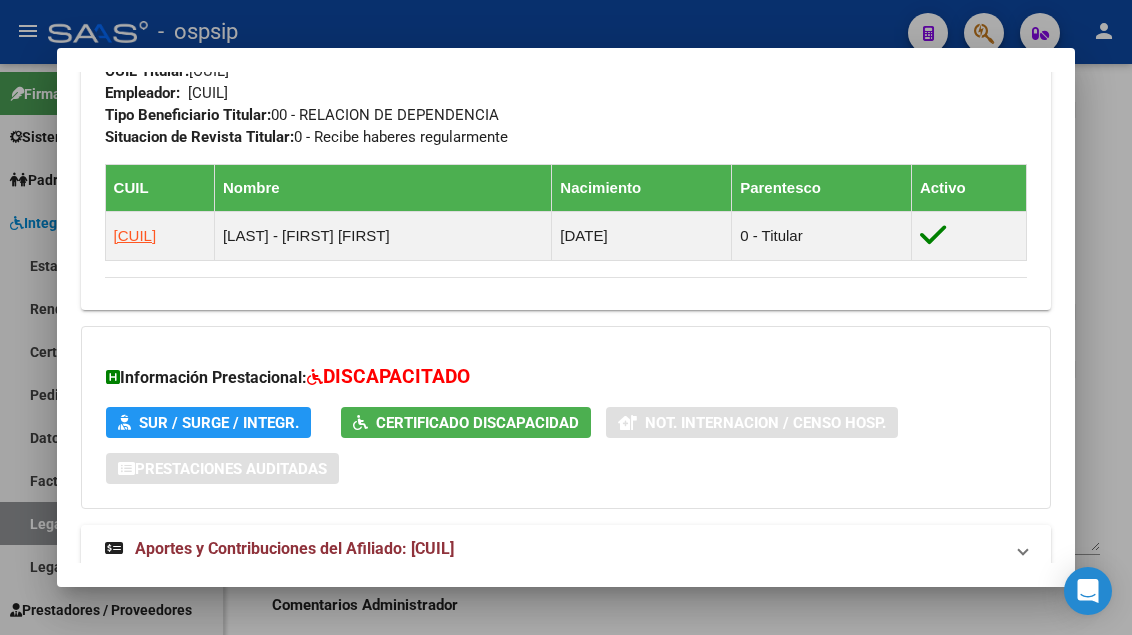 scroll, scrollTop: 1195, scrollLeft: 0, axis: vertical 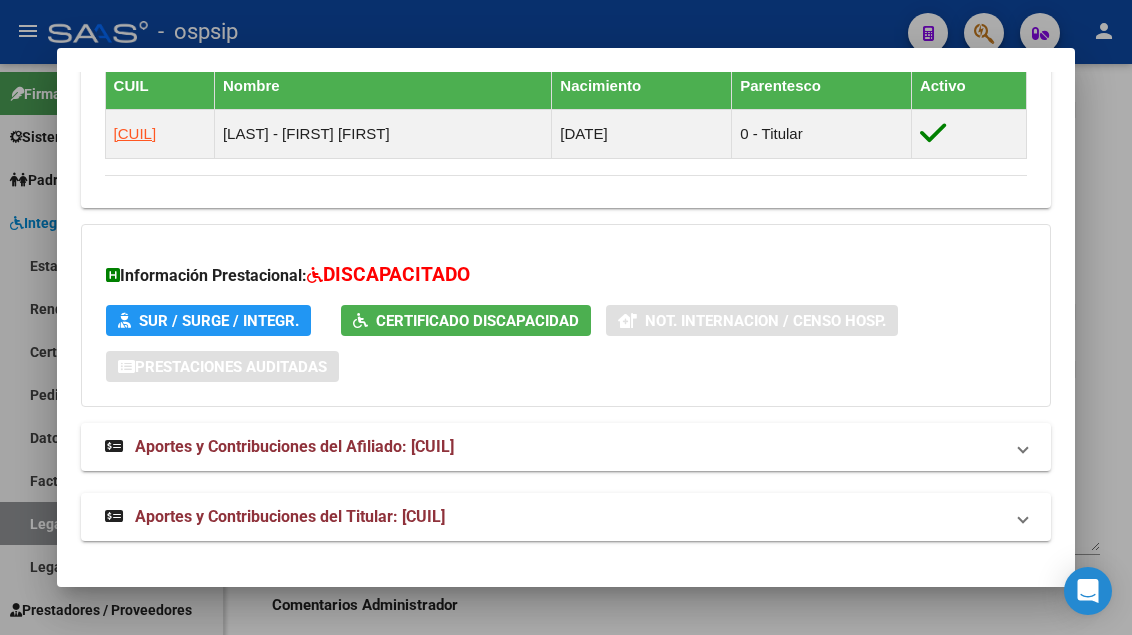 click at bounding box center (566, 317) 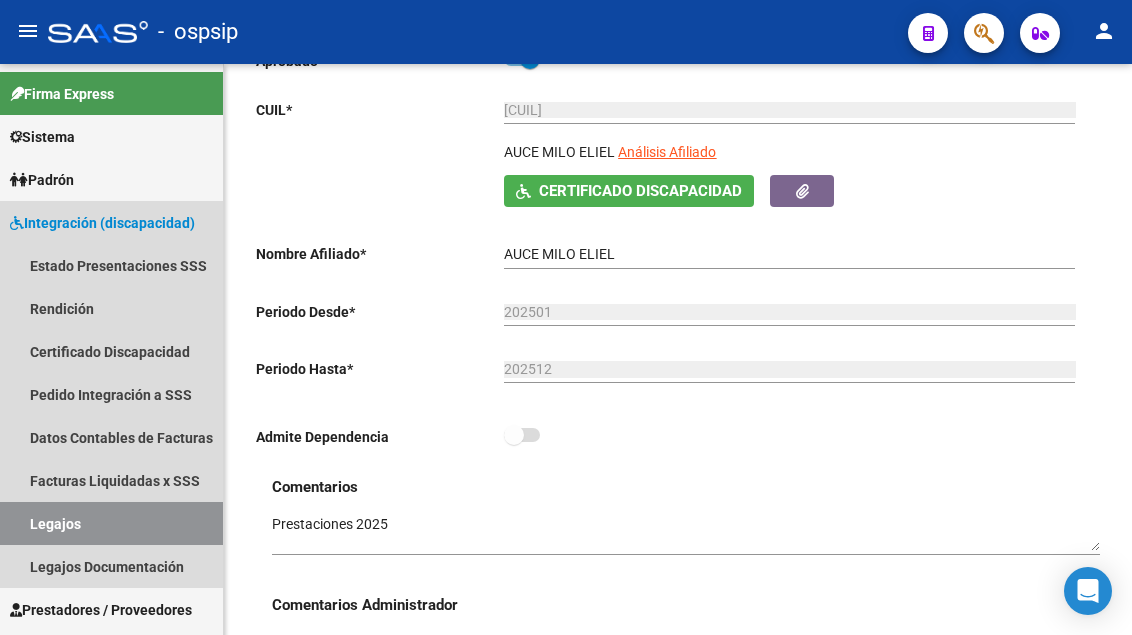 click on "Legajos" at bounding box center (111, 523) 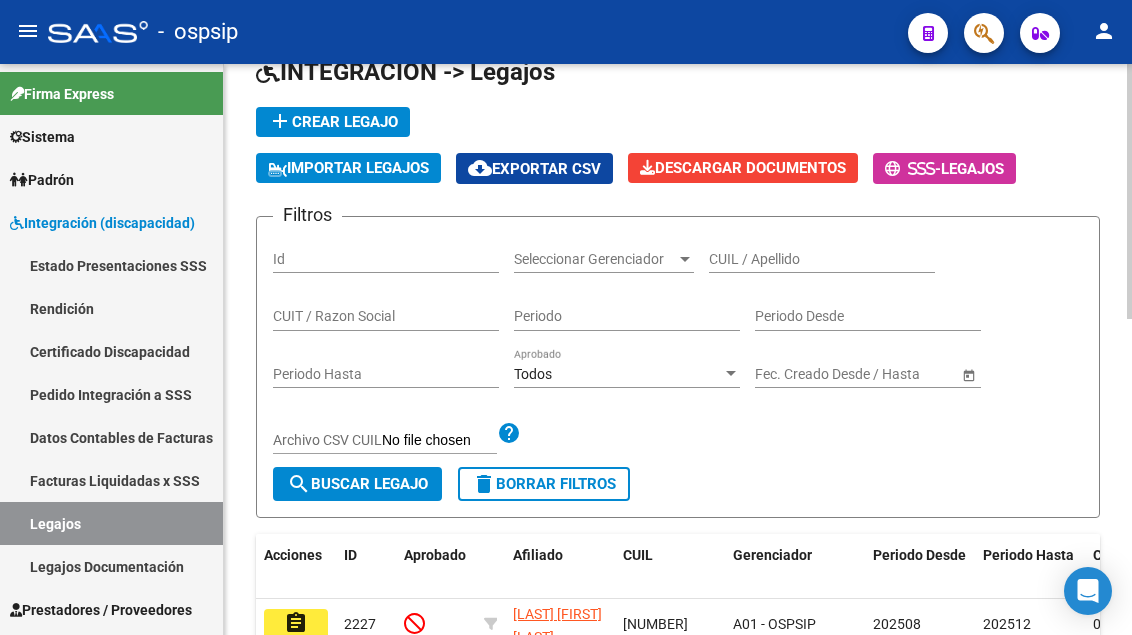 scroll, scrollTop: 100, scrollLeft: 0, axis: vertical 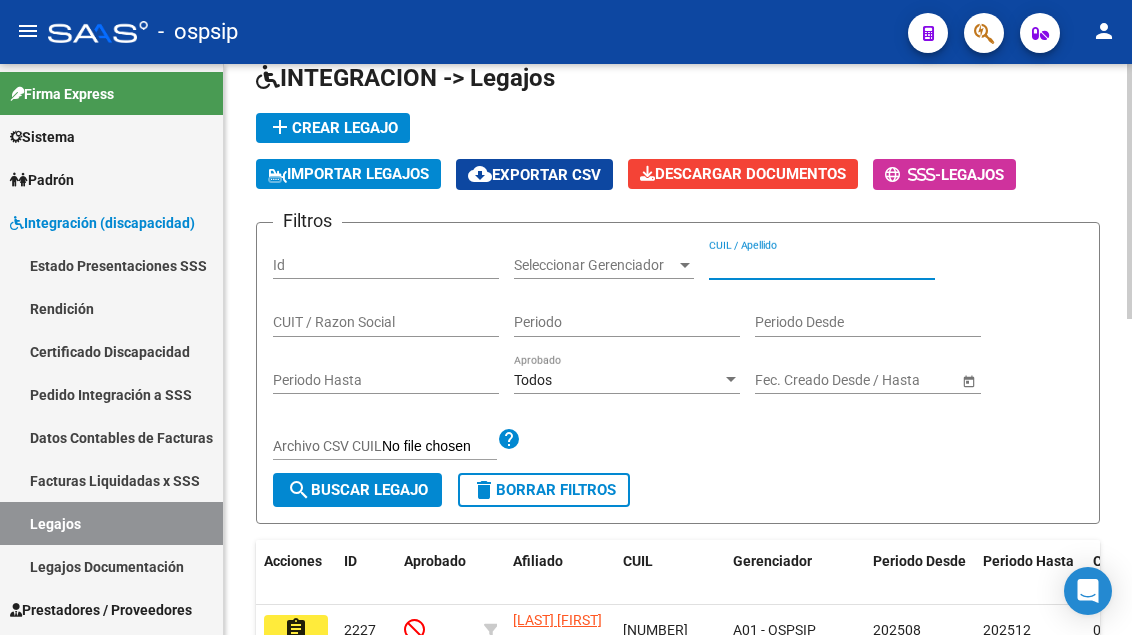 click on "CUIL / Apellido" at bounding box center (822, 265) 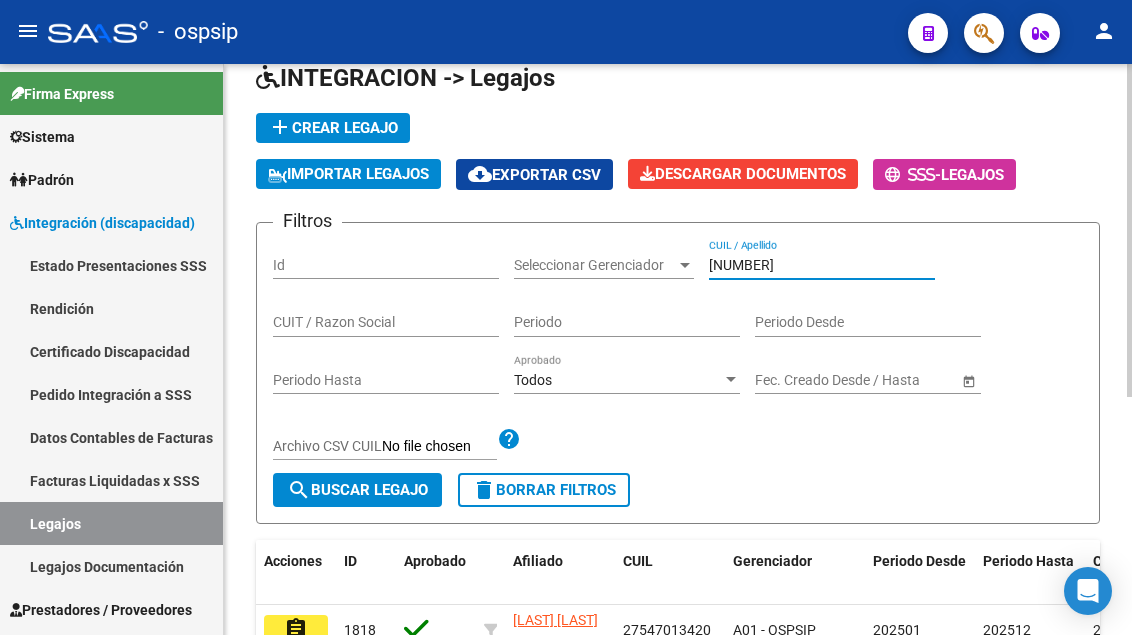 scroll, scrollTop: 400, scrollLeft: 0, axis: vertical 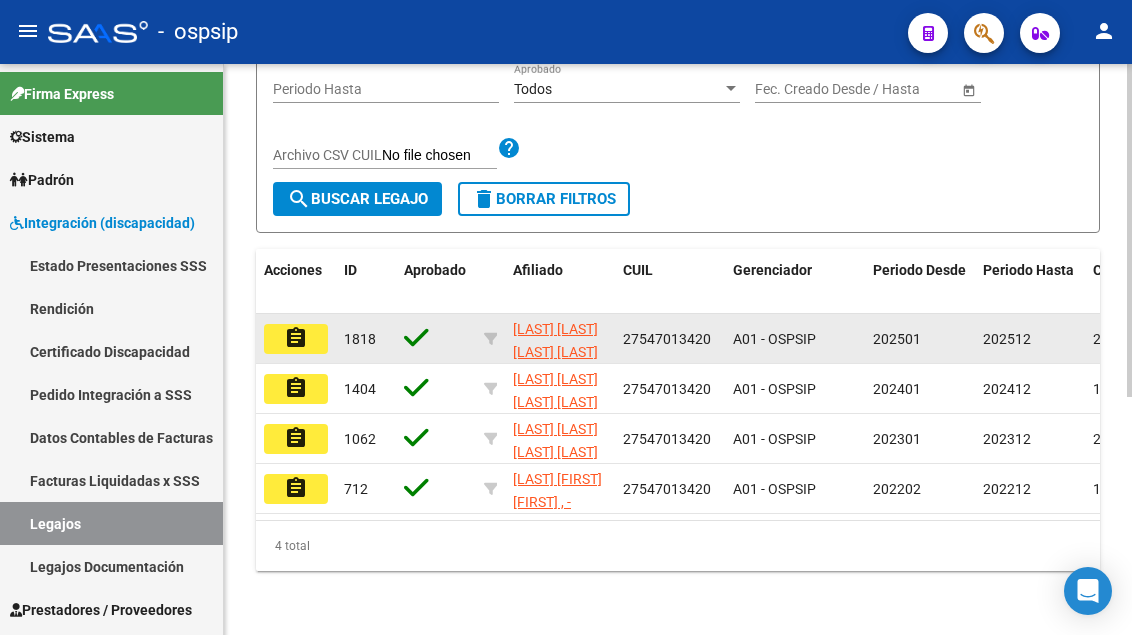 type on "[NUMBER]" 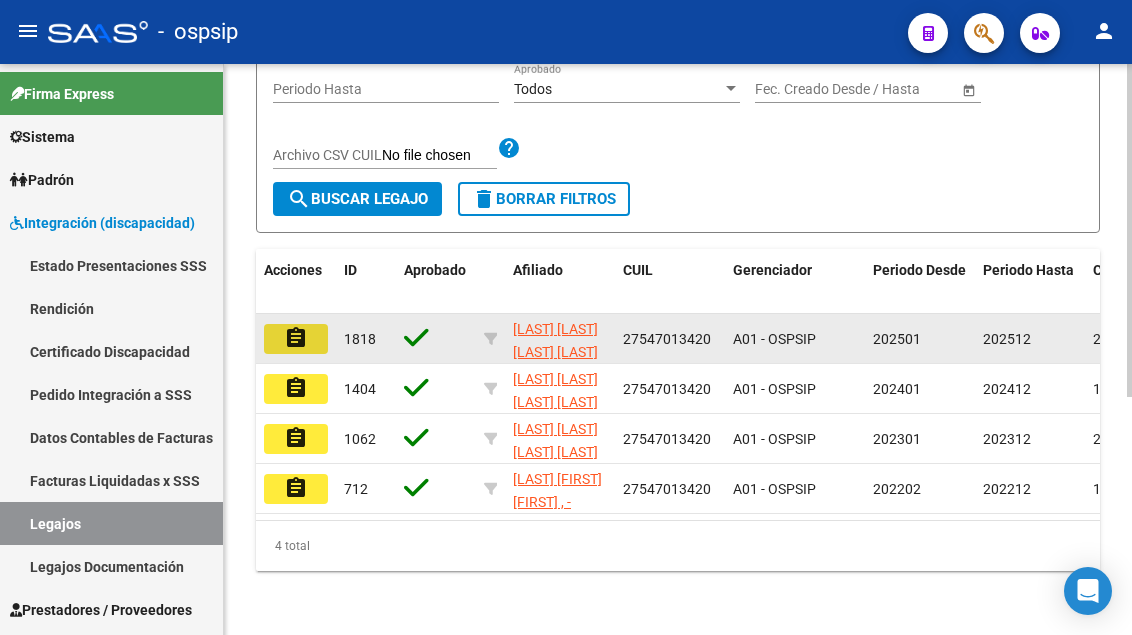 click on "assignment" 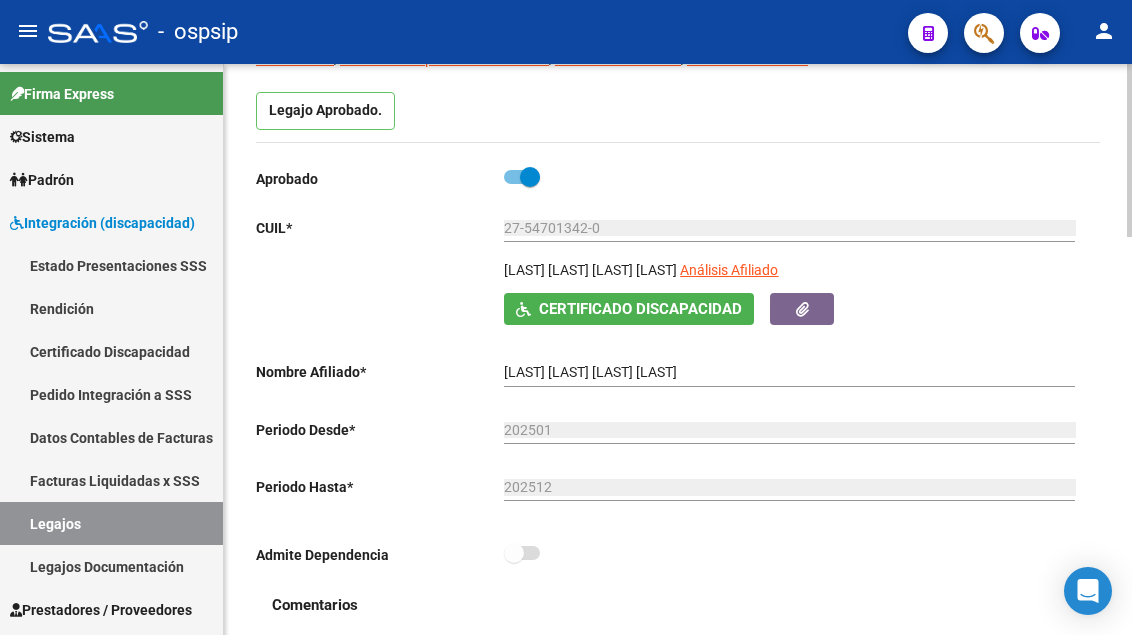 scroll, scrollTop: 200, scrollLeft: 0, axis: vertical 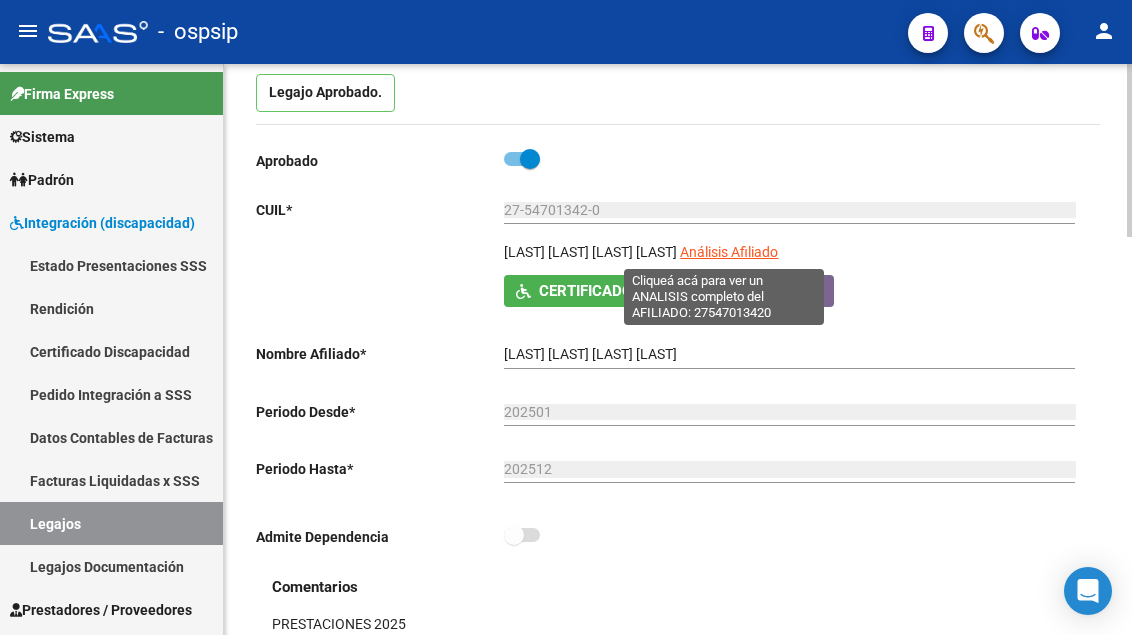 click on "Análisis Afiliado" 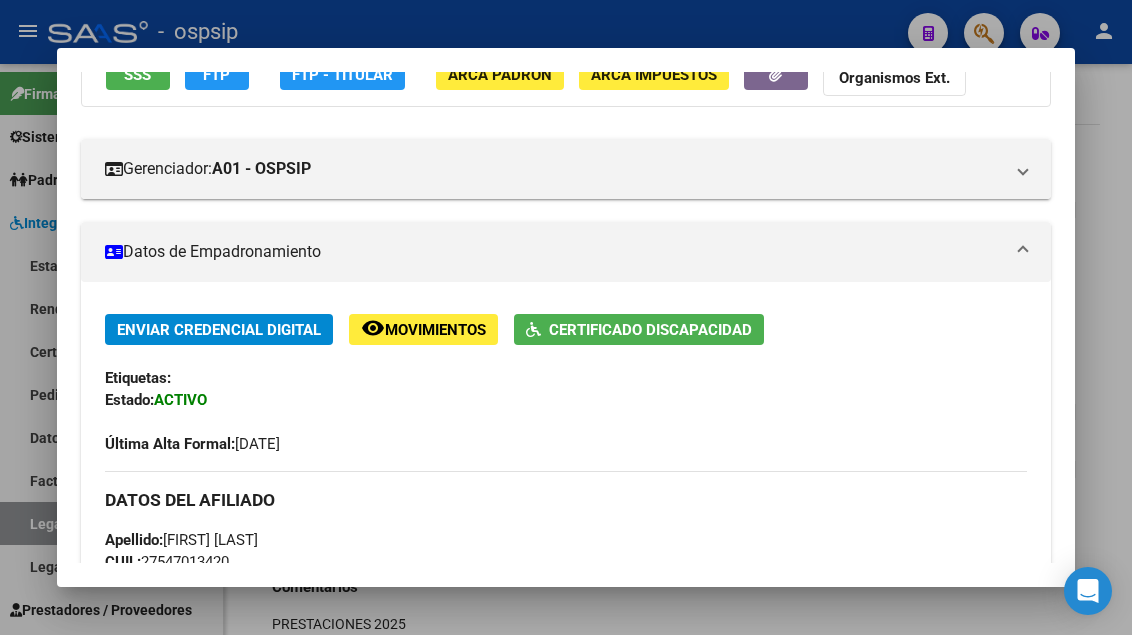 scroll, scrollTop: 200, scrollLeft: 0, axis: vertical 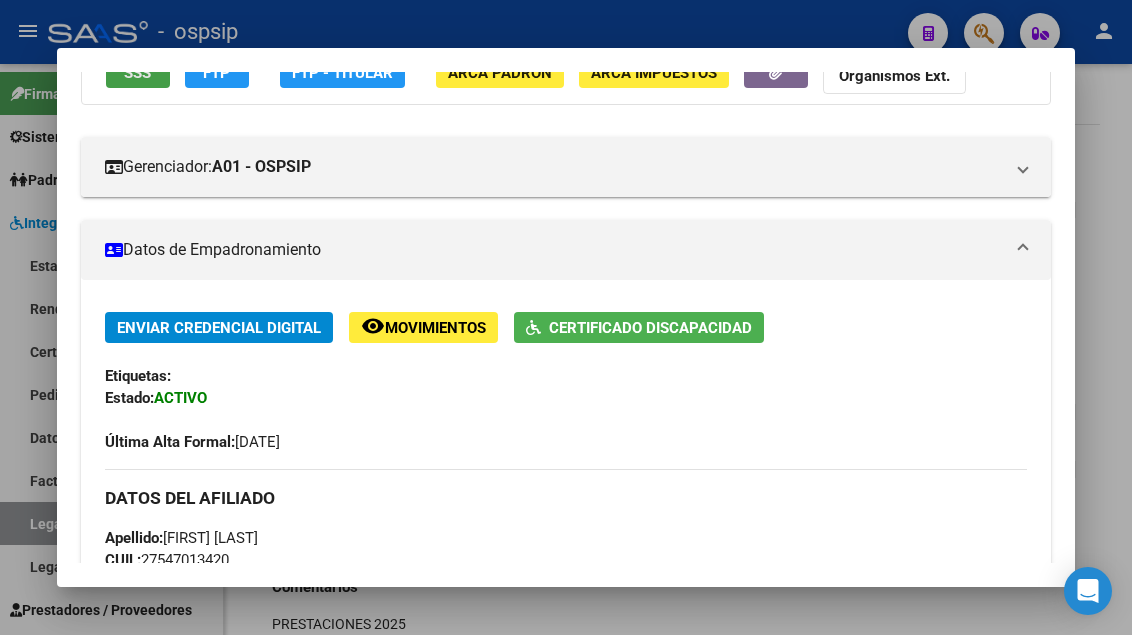 click on "SSS" at bounding box center (137, 73) 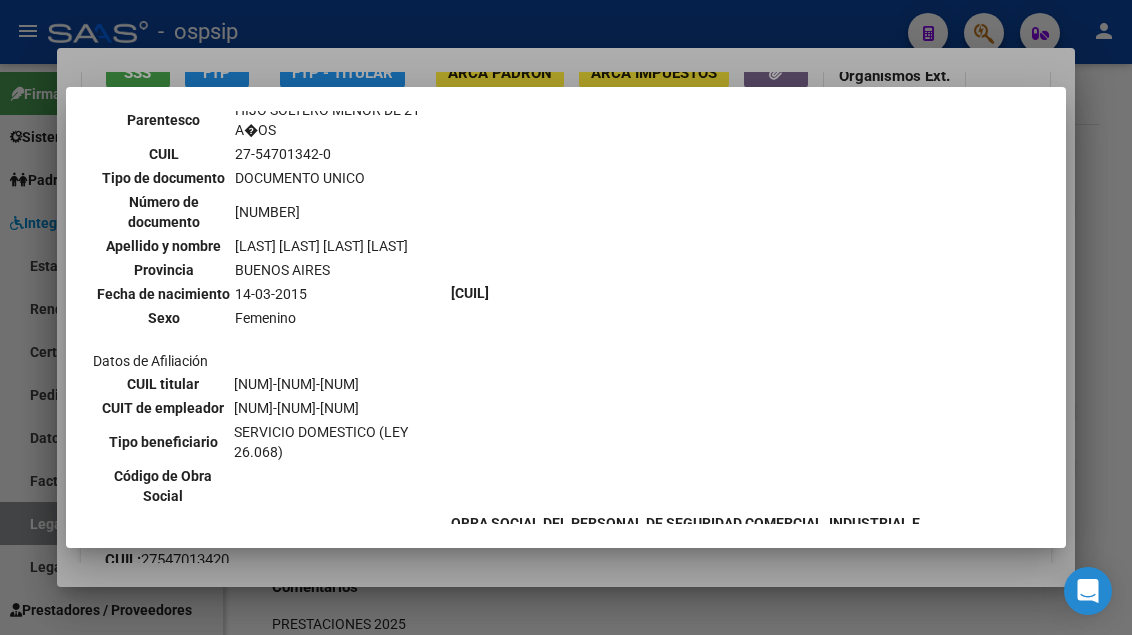 scroll, scrollTop: 1000, scrollLeft: 0, axis: vertical 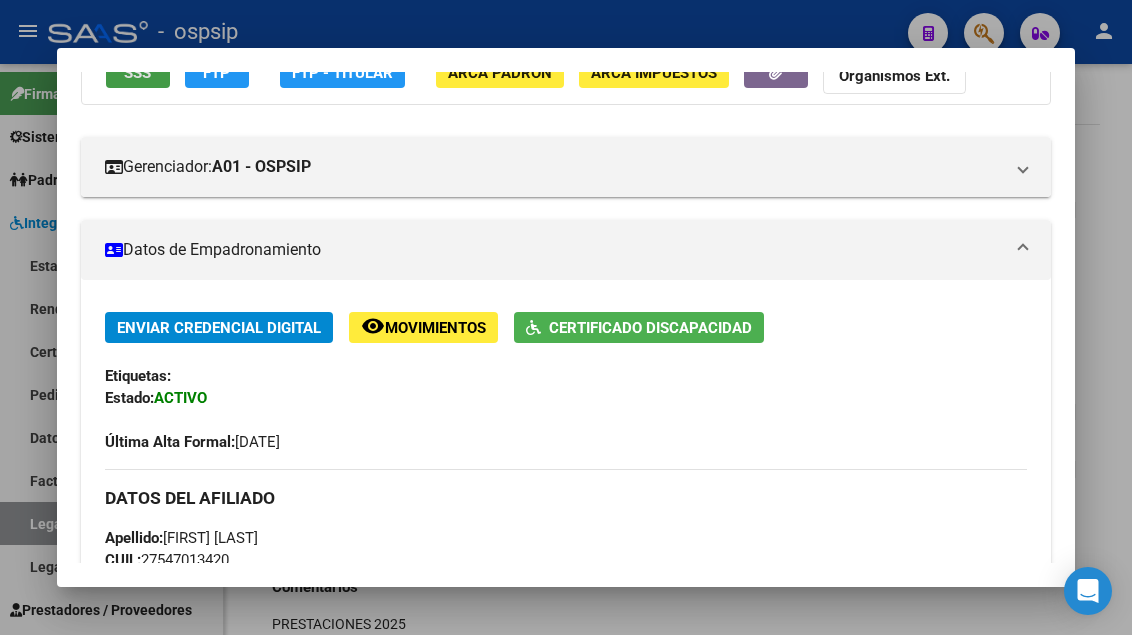 type 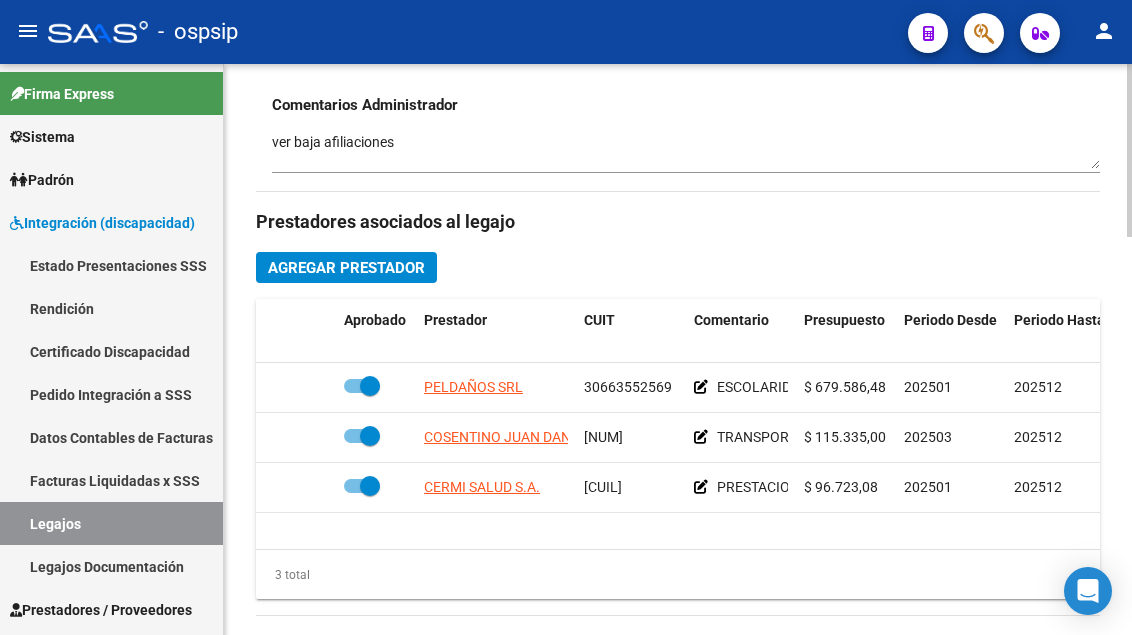 scroll, scrollTop: 900, scrollLeft: 0, axis: vertical 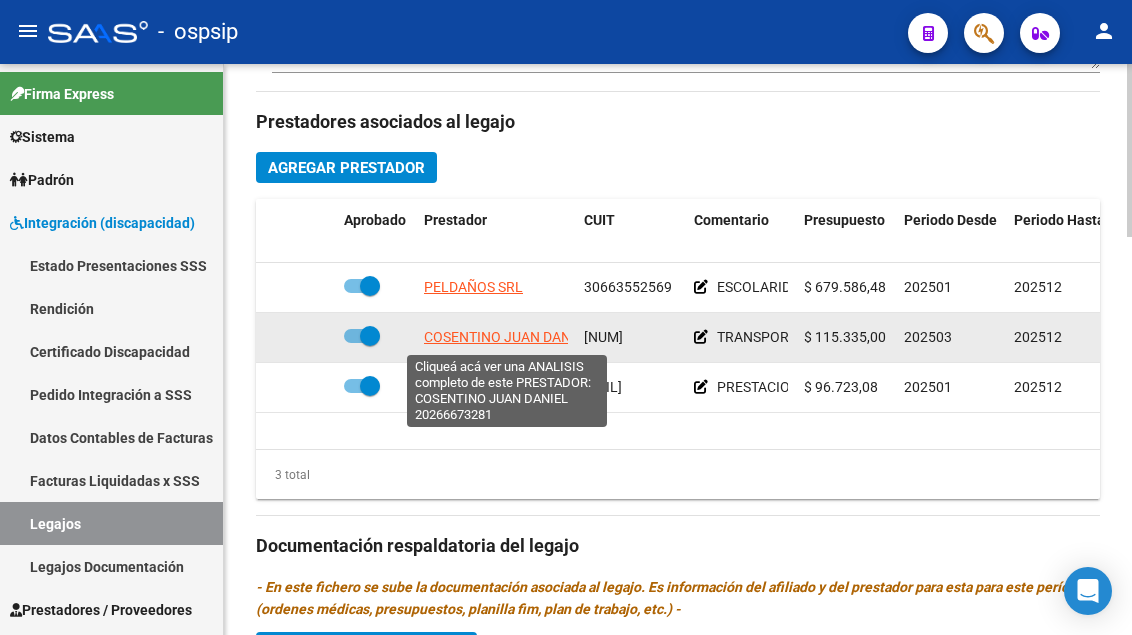 click on "COSENTINO JUAN DANIEL" 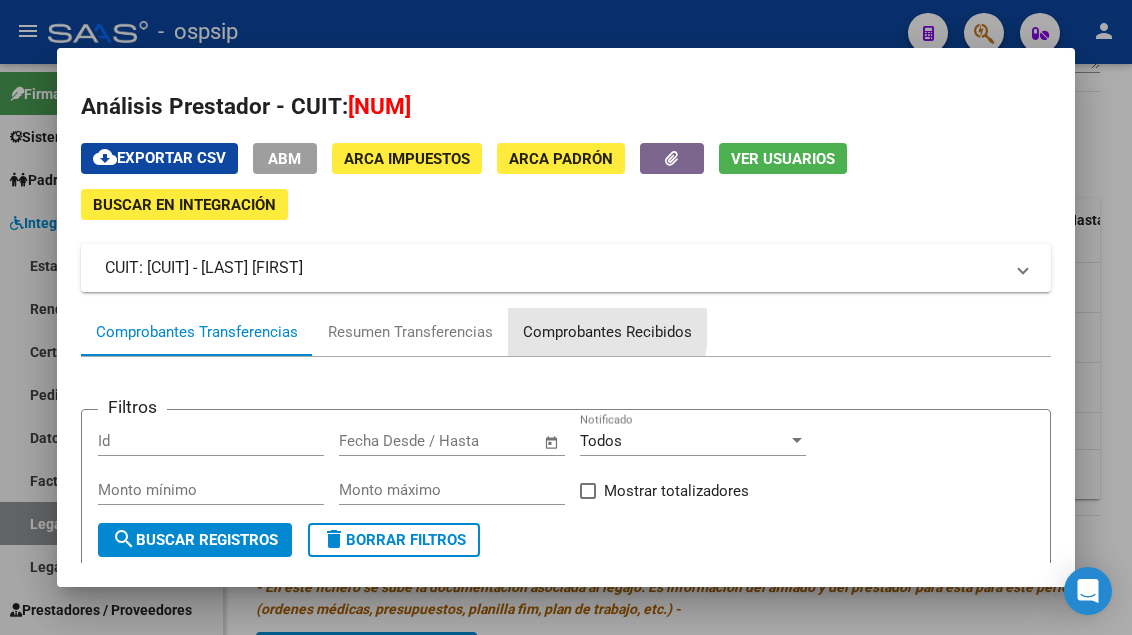 click on "Comprobantes Recibidos" at bounding box center [607, 332] 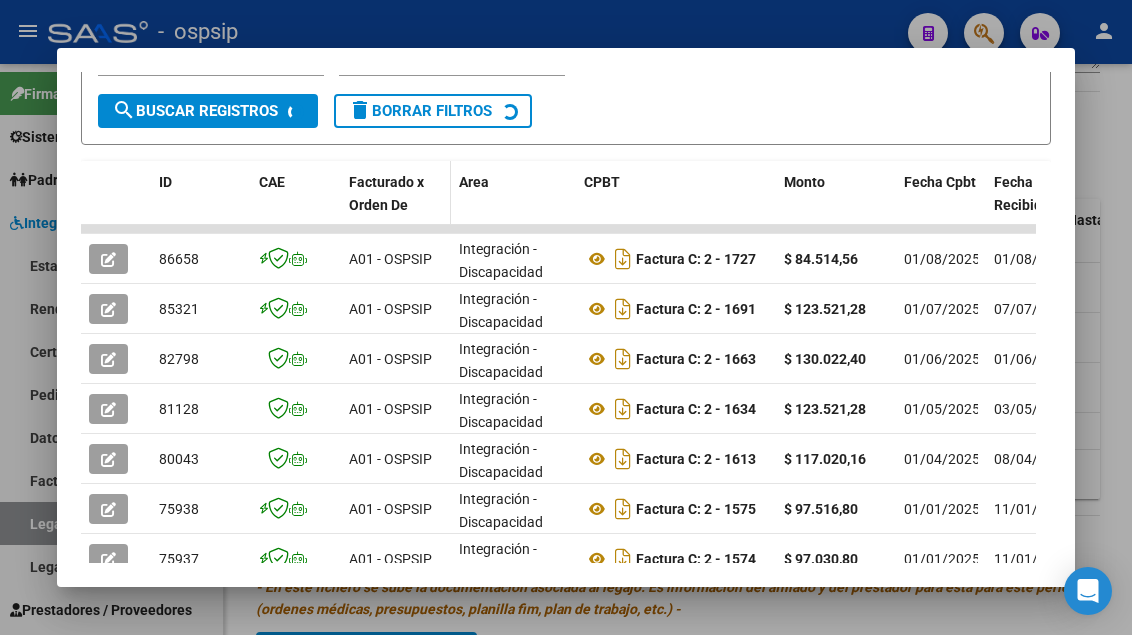 scroll, scrollTop: 430, scrollLeft: 0, axis: vertical 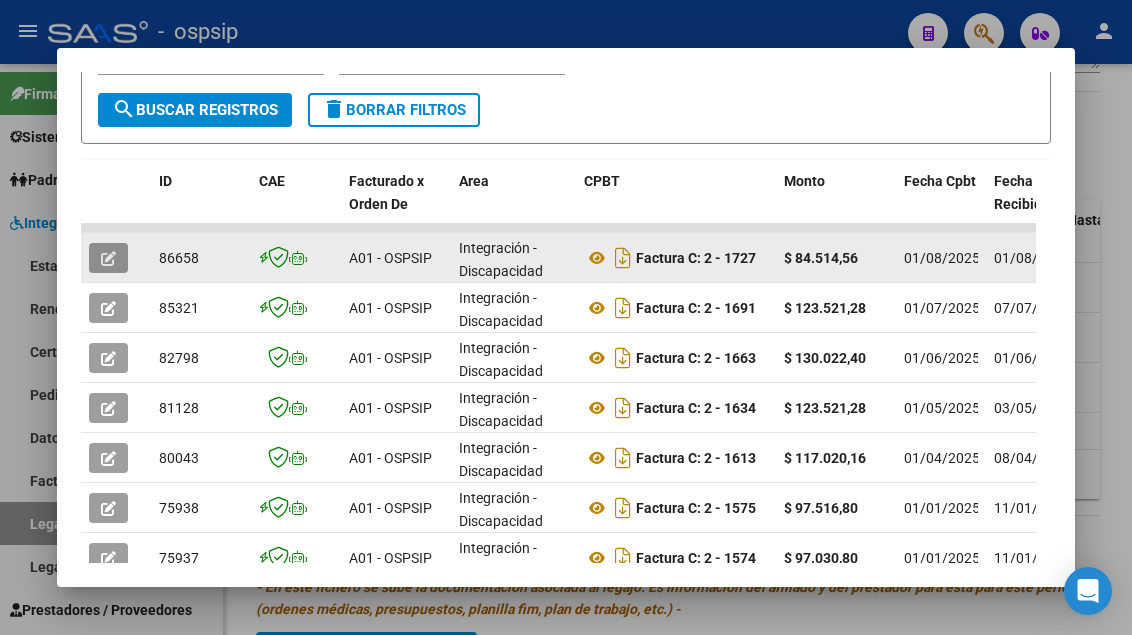 click 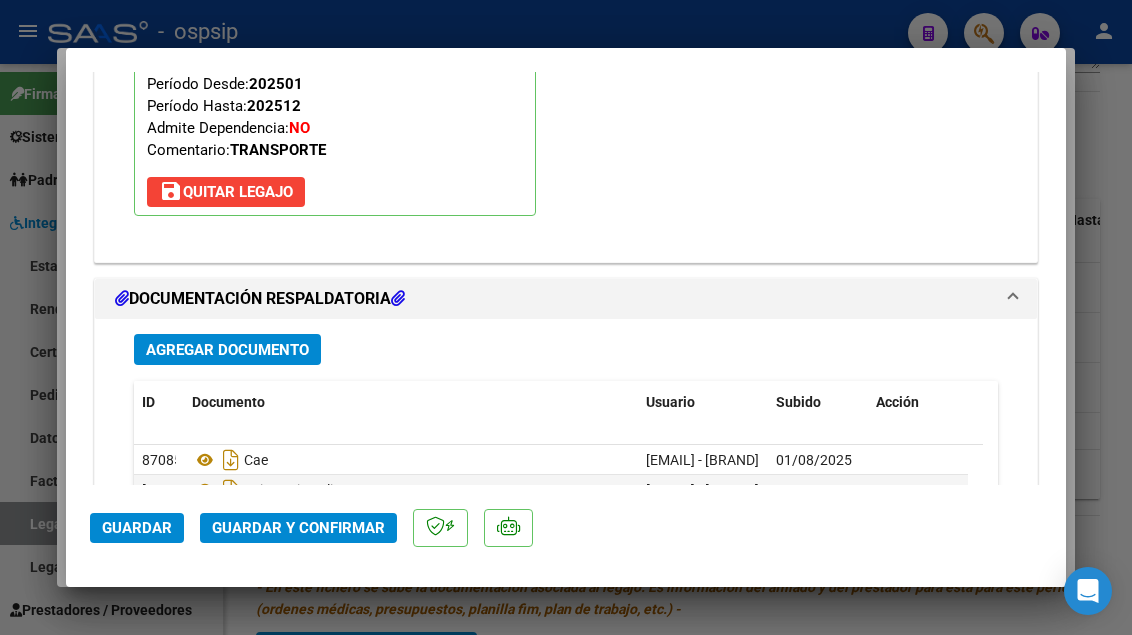 scroll, scrollTop: 2400, scrollLeft: 0, axis: vertical 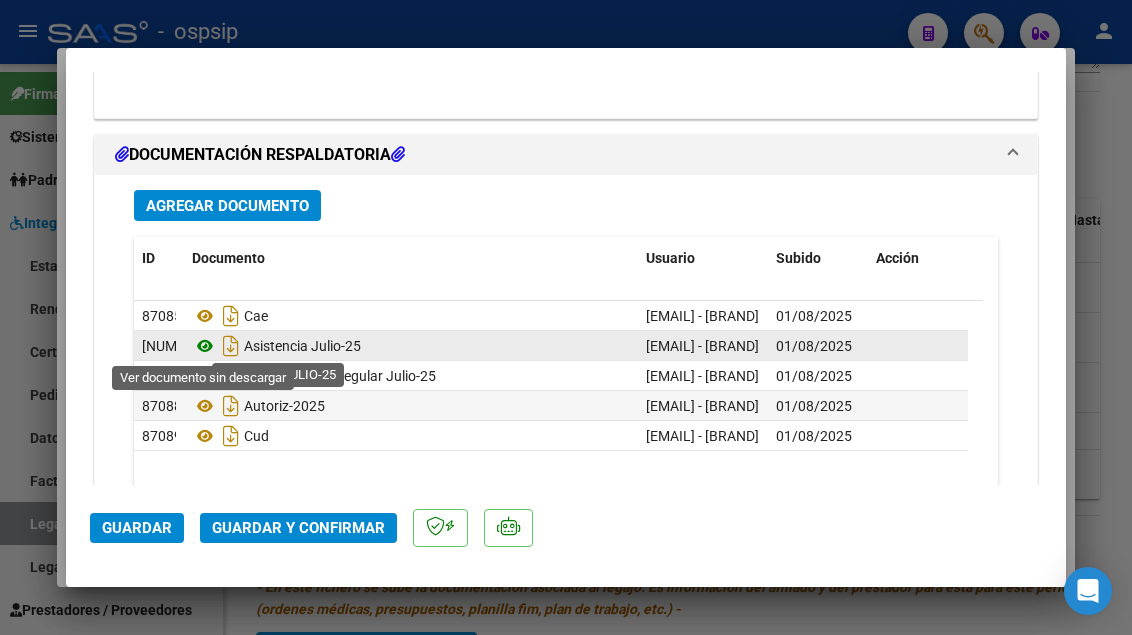 click 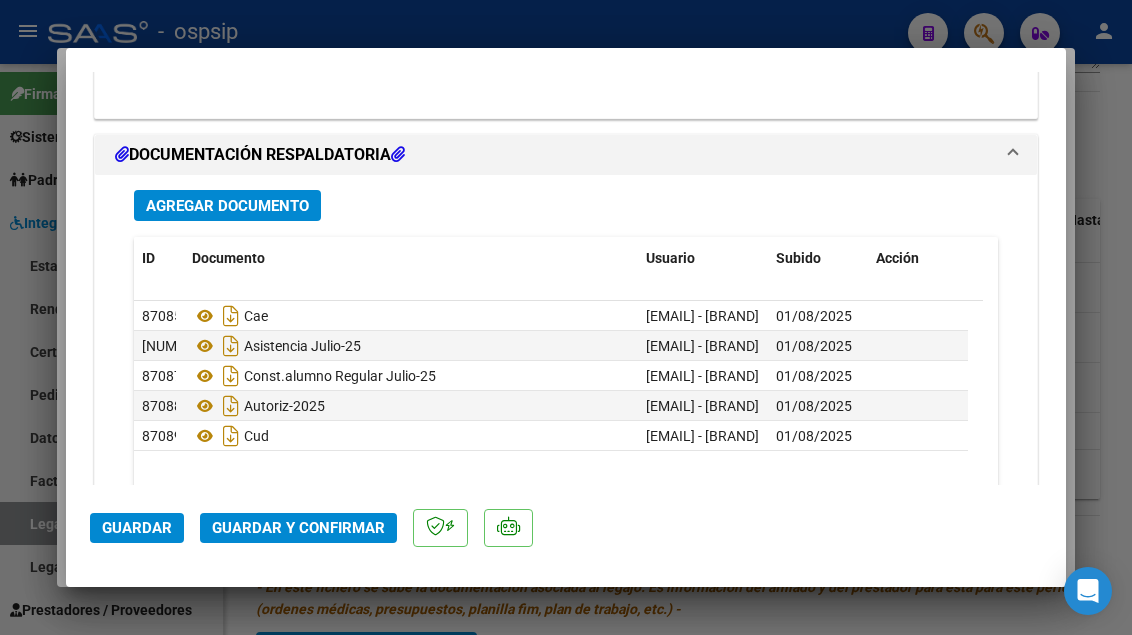 click on "Guardar y Confirmar" 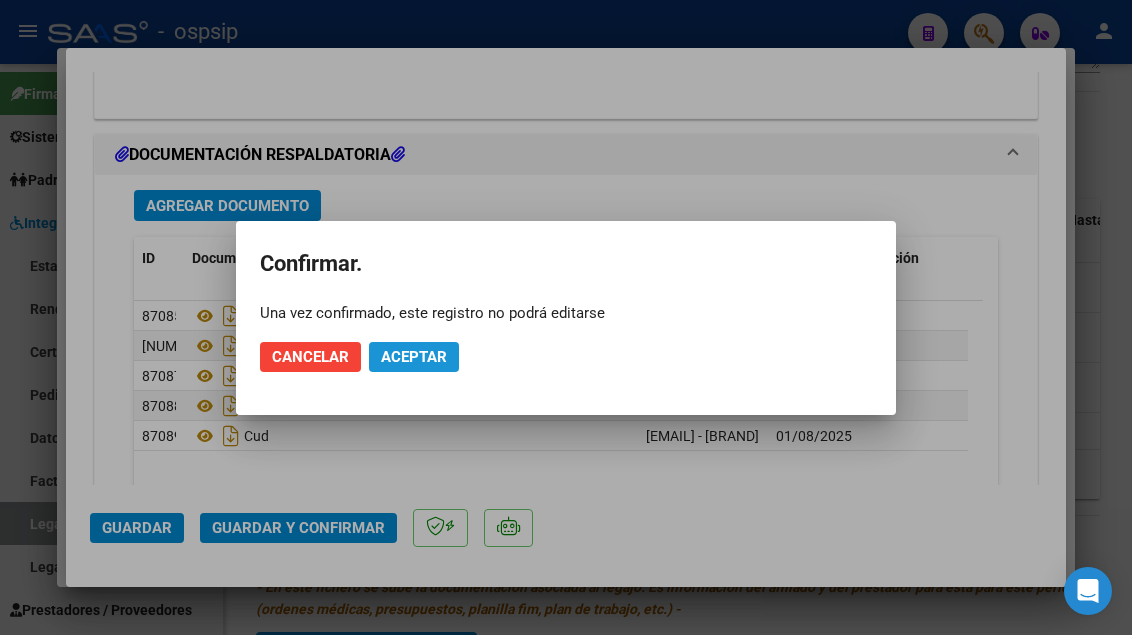 click on "Aceptar" 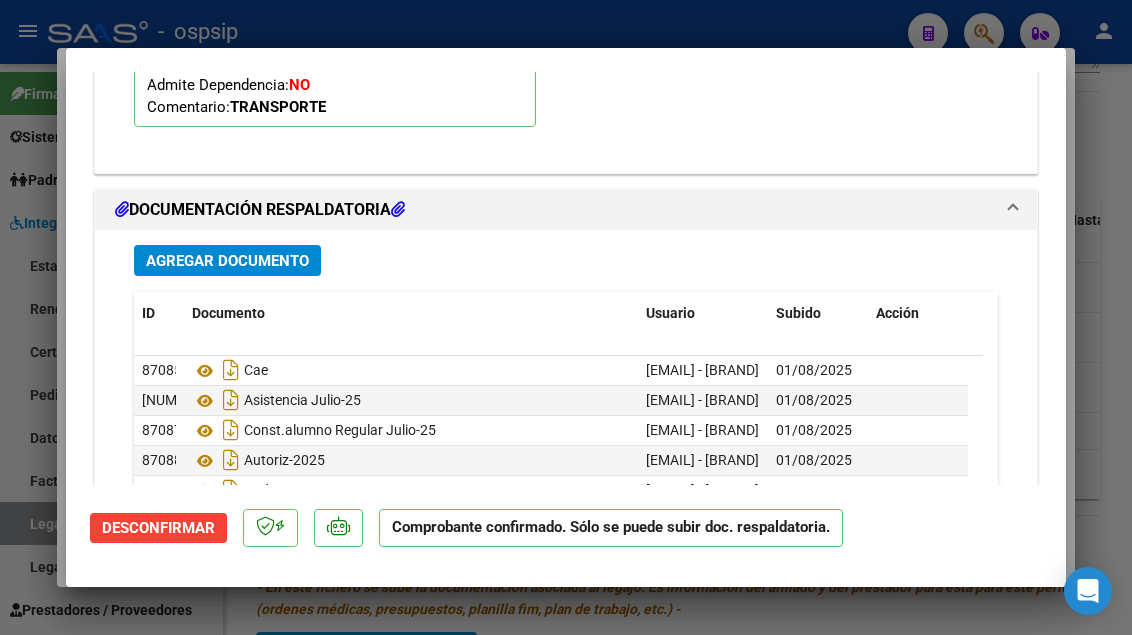 scroll, scrollTop: 2219, scrollLeft: 0, axis: vertical 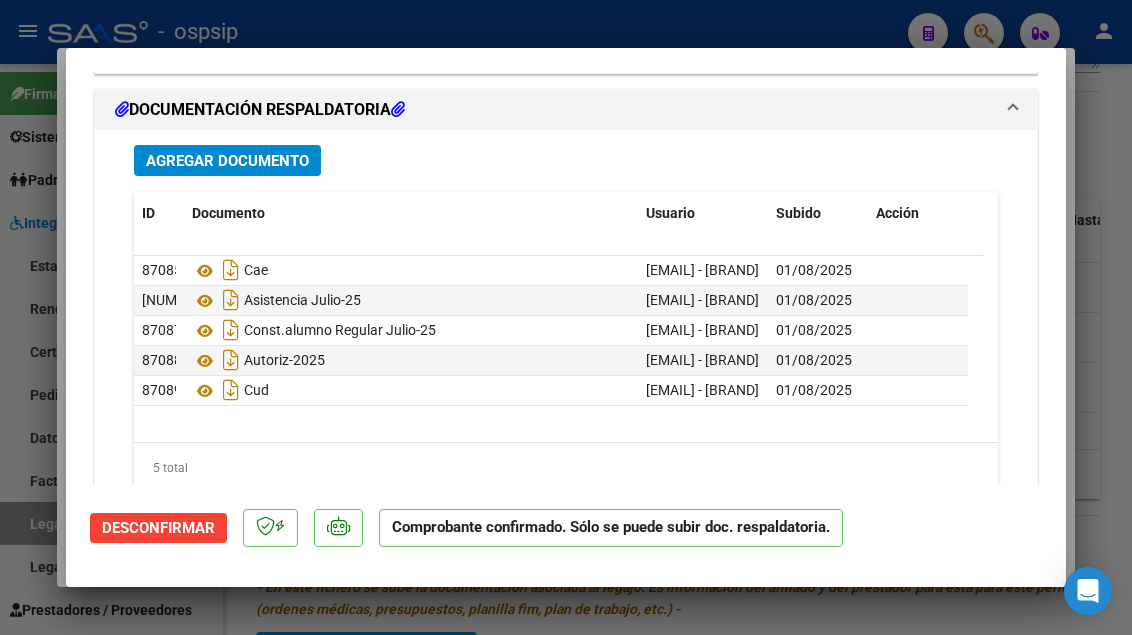 type 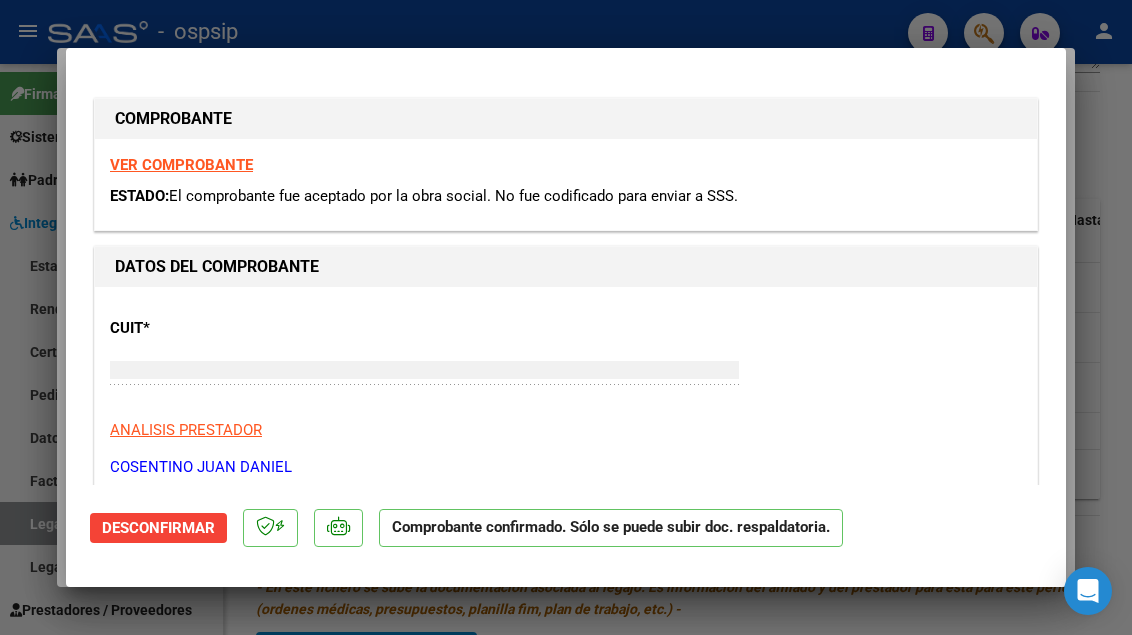 type 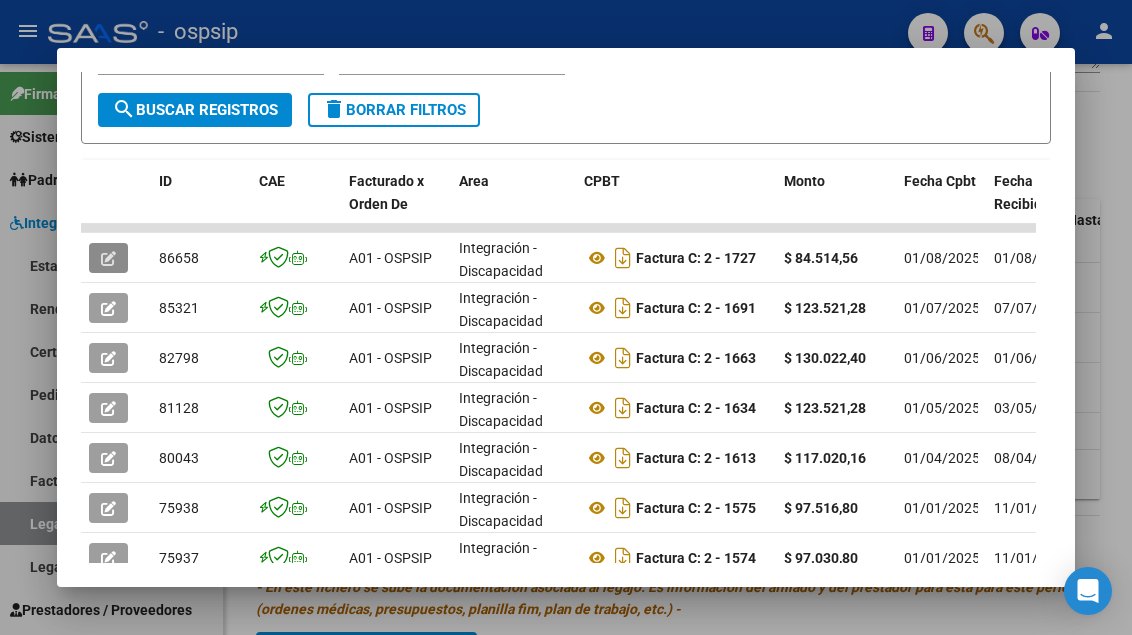 scroll, scrollTop: 130, scrollLeft: 0, axis: vertical 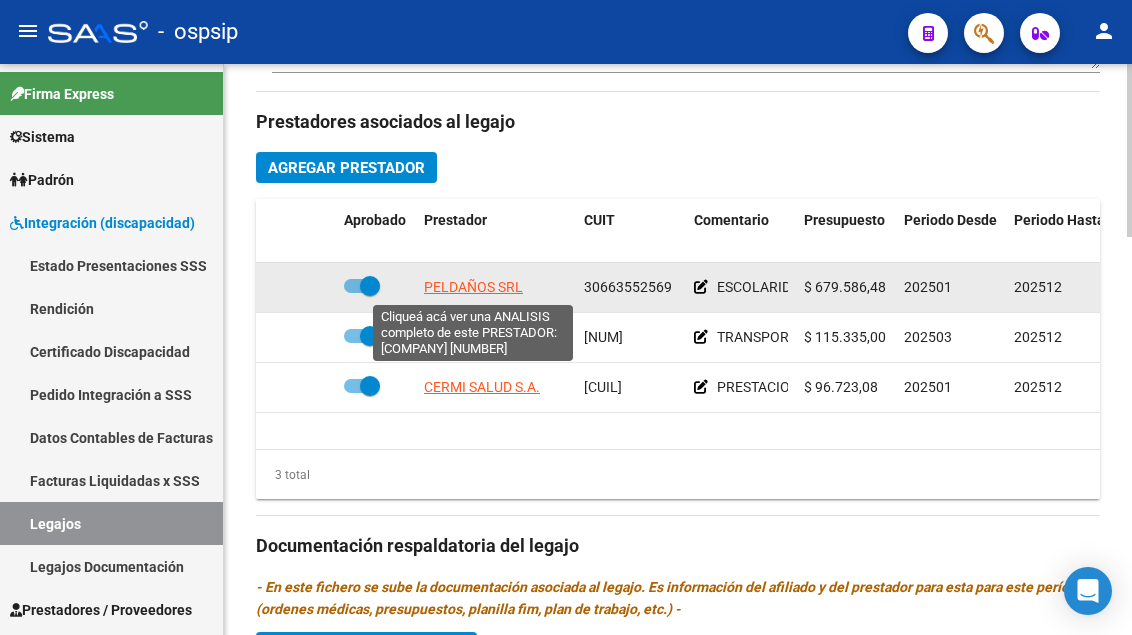 click on "PELDAÑOS SRL" 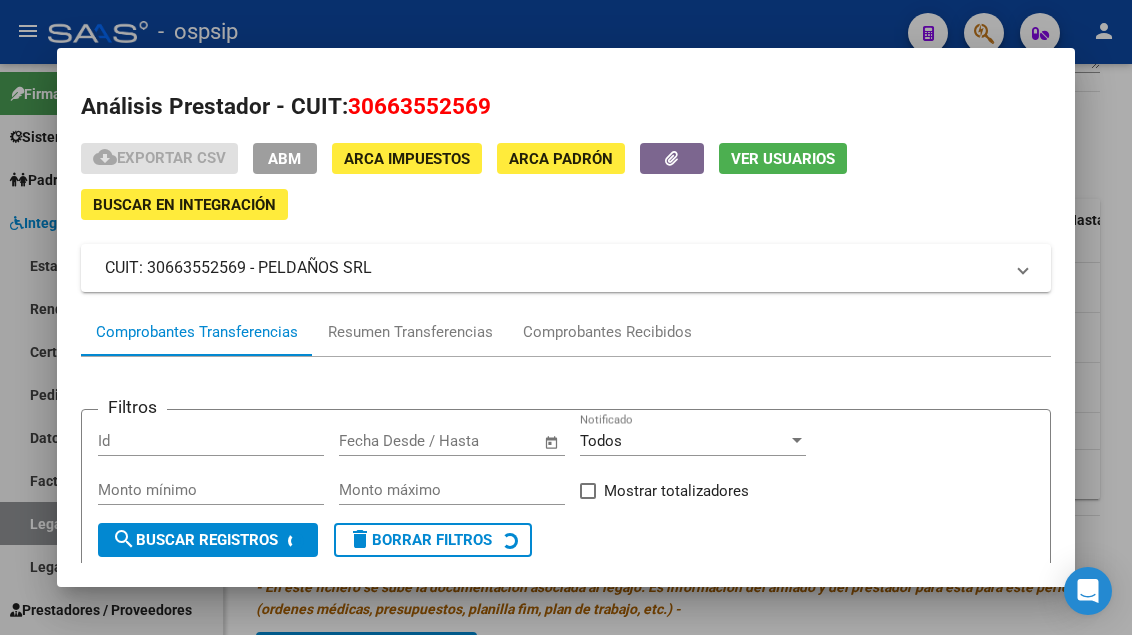 scroll, scrollTop: 185, scrollLeft: 0, axis: vertical 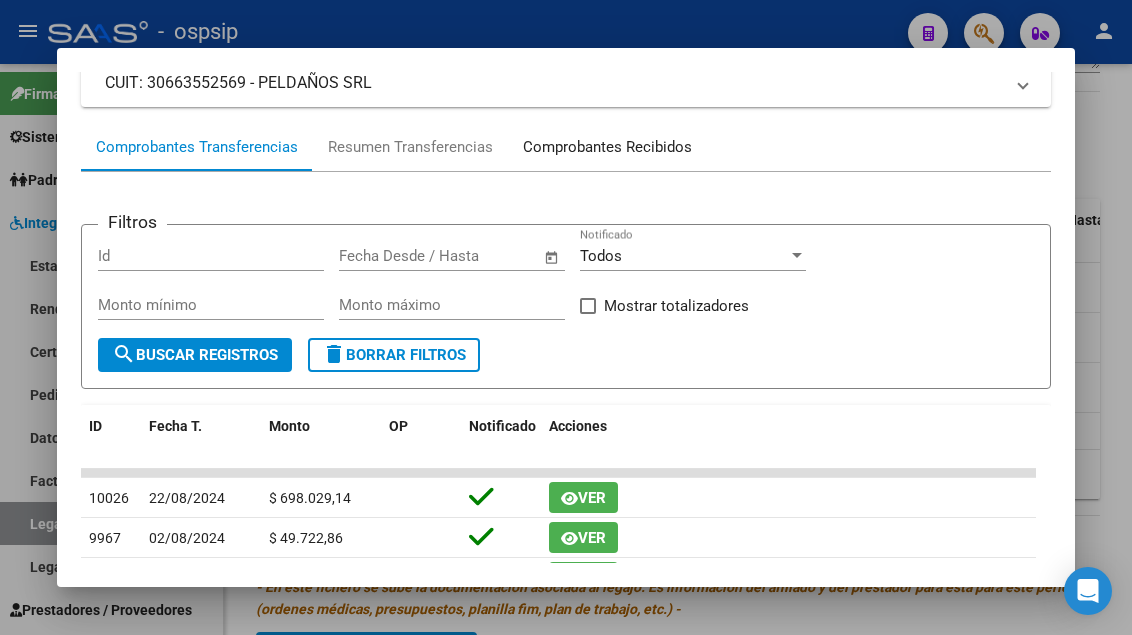click on "Comprobantes Recibidos" at bounding box center [607, 147] 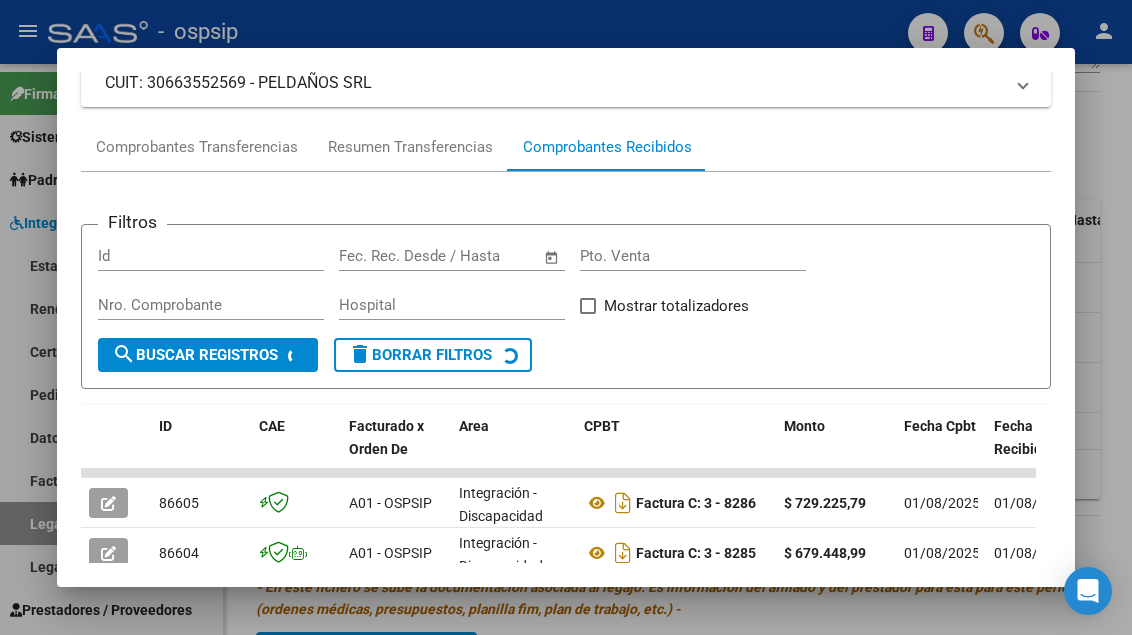 scroll, scrollTop: 285, scrollLeft: 0, axis: vertical 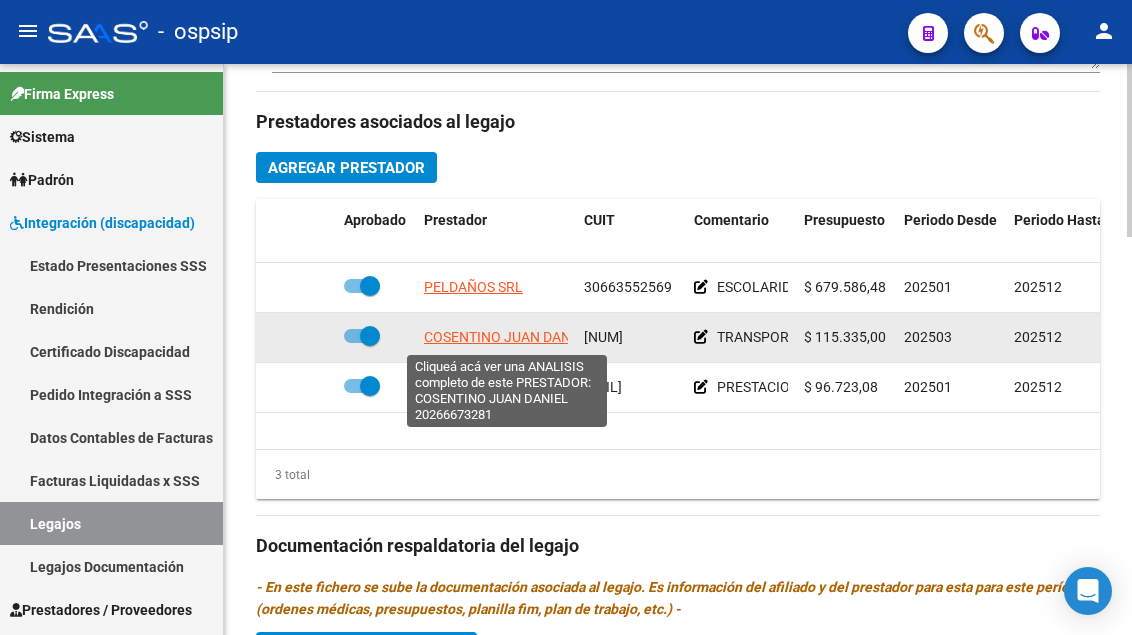click on "COSENTINO JUAN DANIEL" 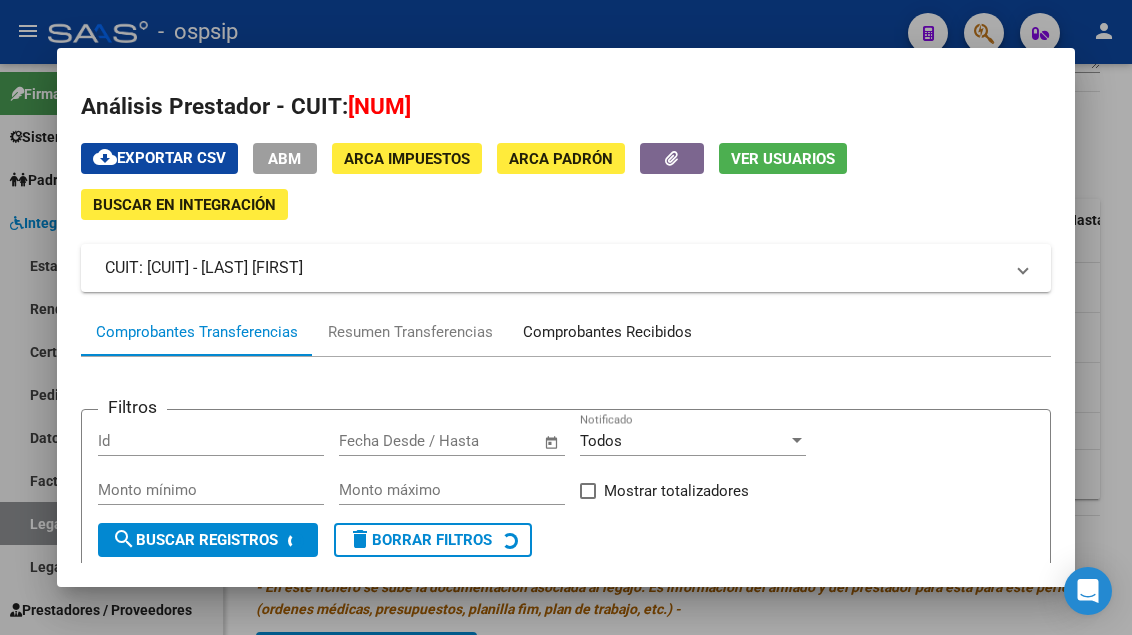 click on "Comprobantes Recibidos" at bounding box center [607, 332] 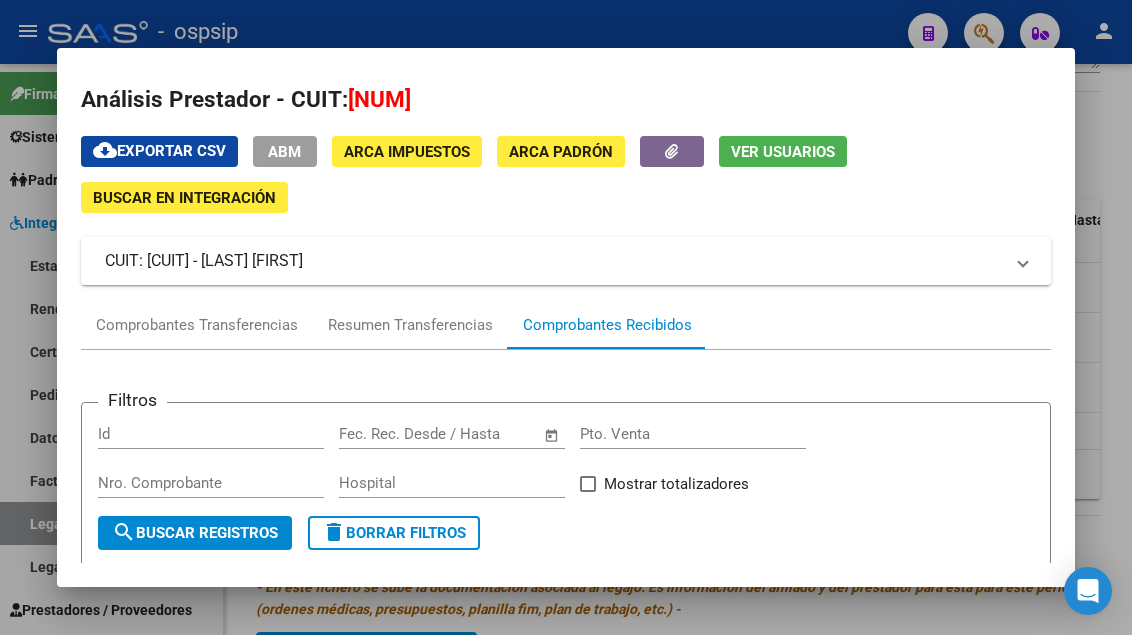 scroll, scrollTop: 0, scrollLeft: 0, axis: both 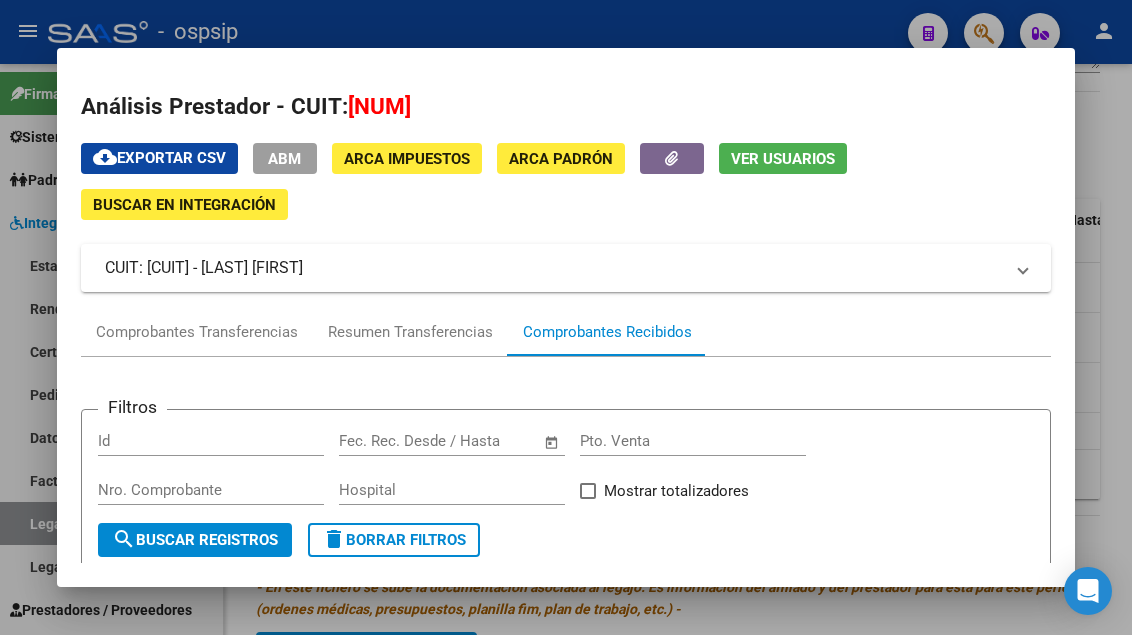 click at bounding box center [566, 317] 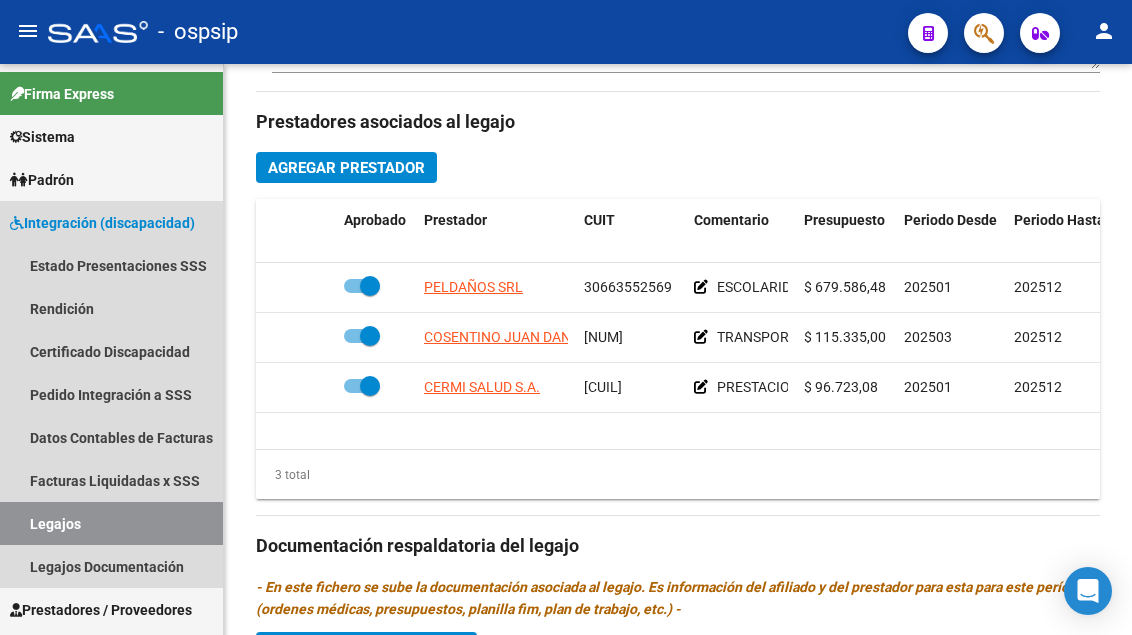 click on "Legajos" at bounding box center (111, 523) 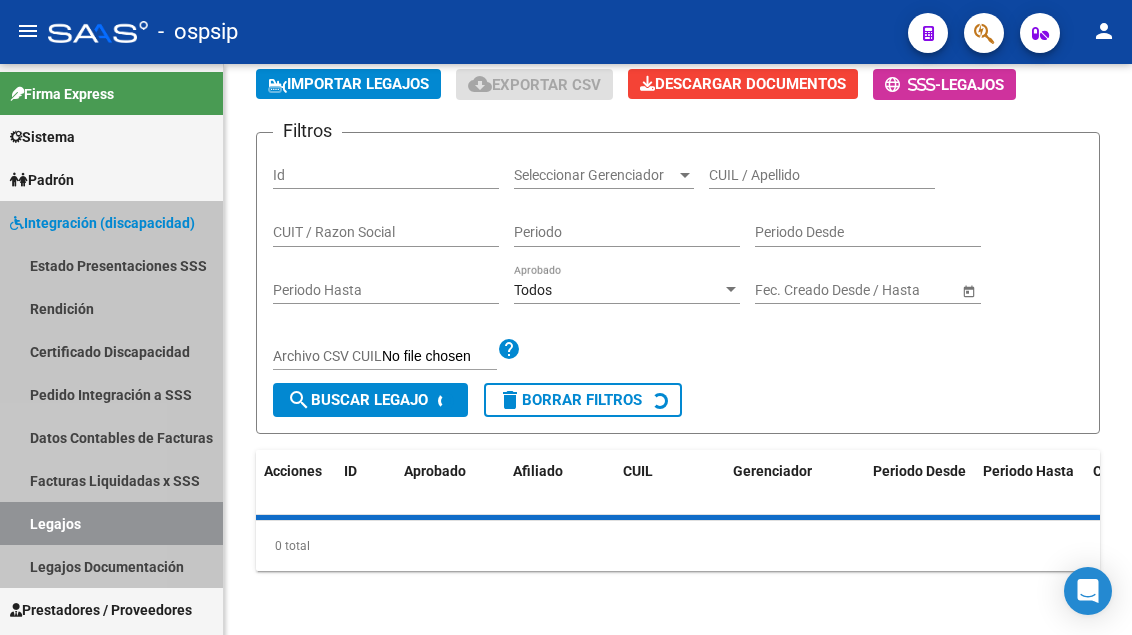 click on "Legajos" at bounding box center (111, 523) 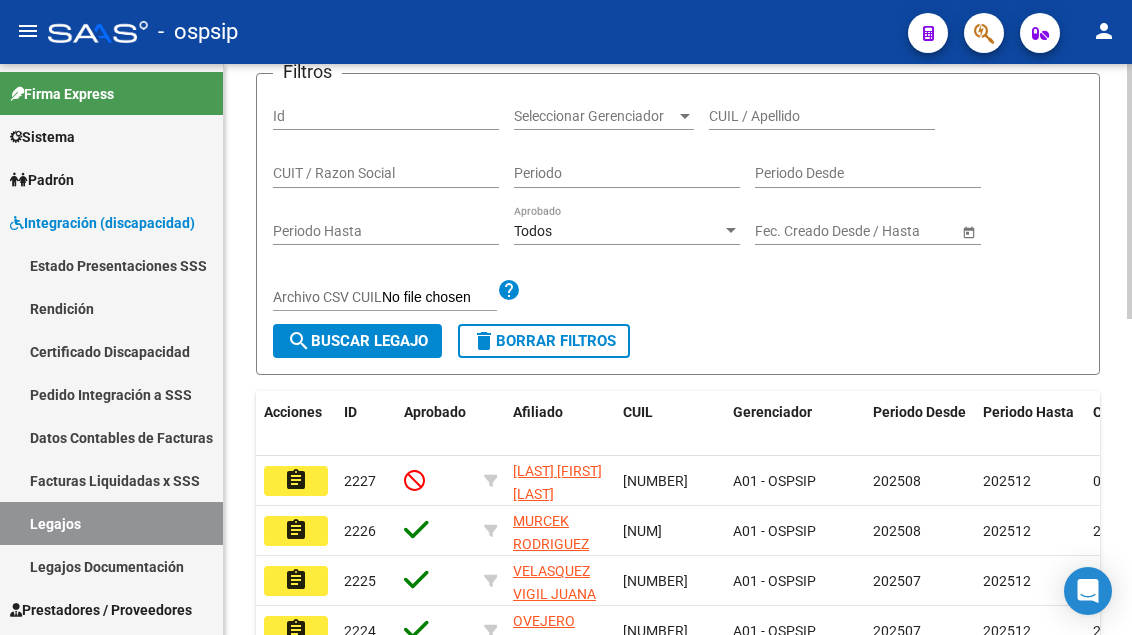 scroll, scrollTop: 208, scrollLeft: 0, axis: vertical 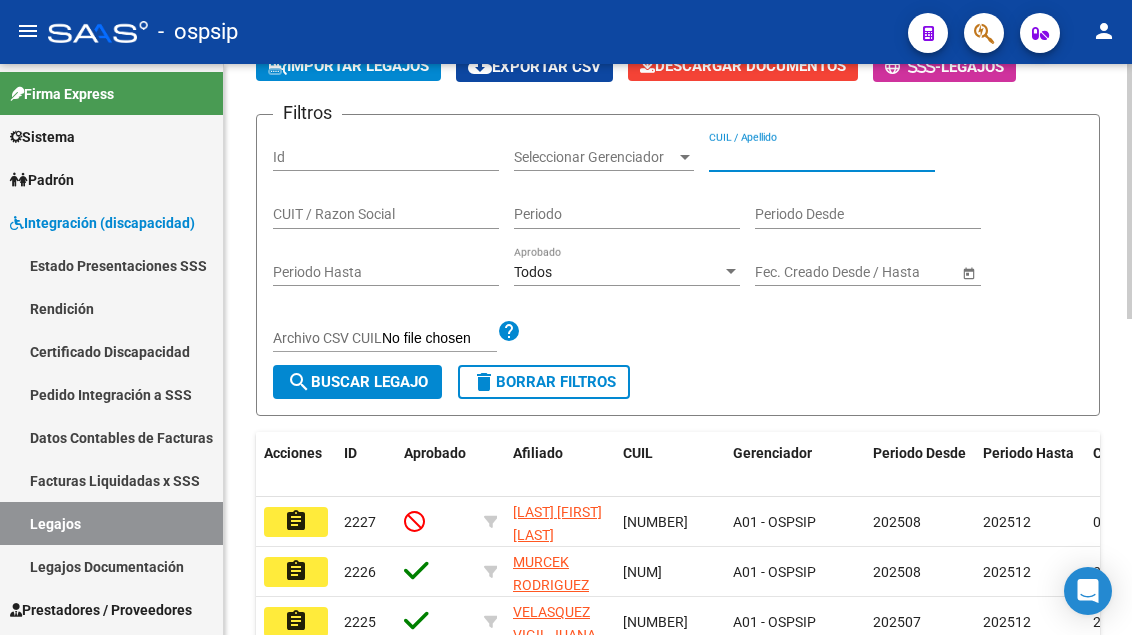 click on "CUIL / Apellido" at bounding box center (822, 157) 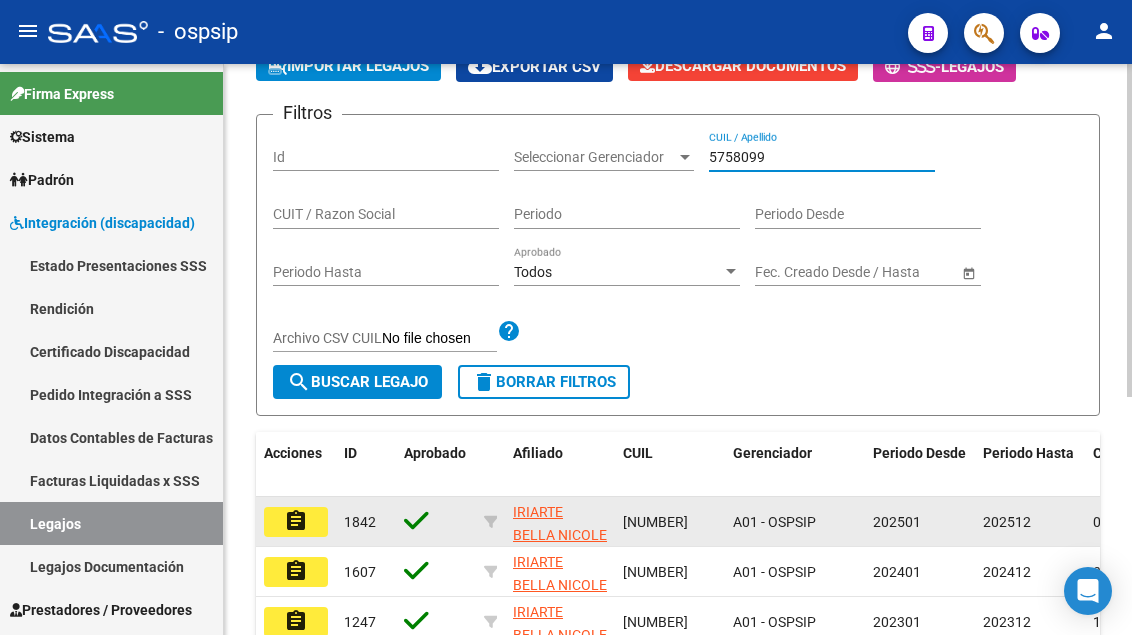 type on "5758099" 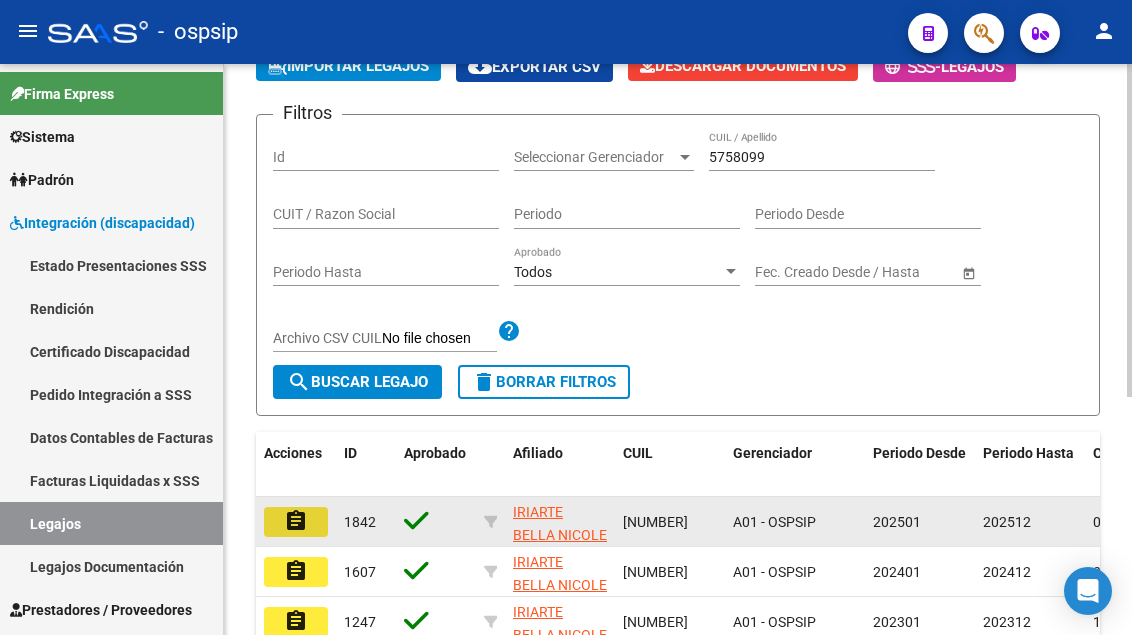 click on "assignment" 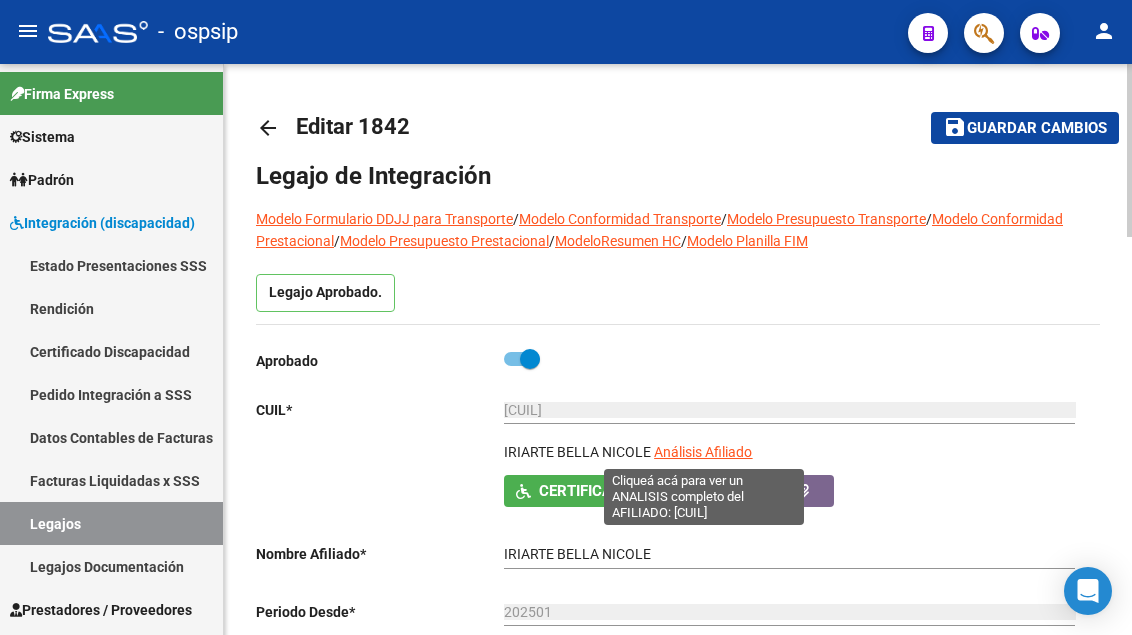 click on "Análisis Afiliado" 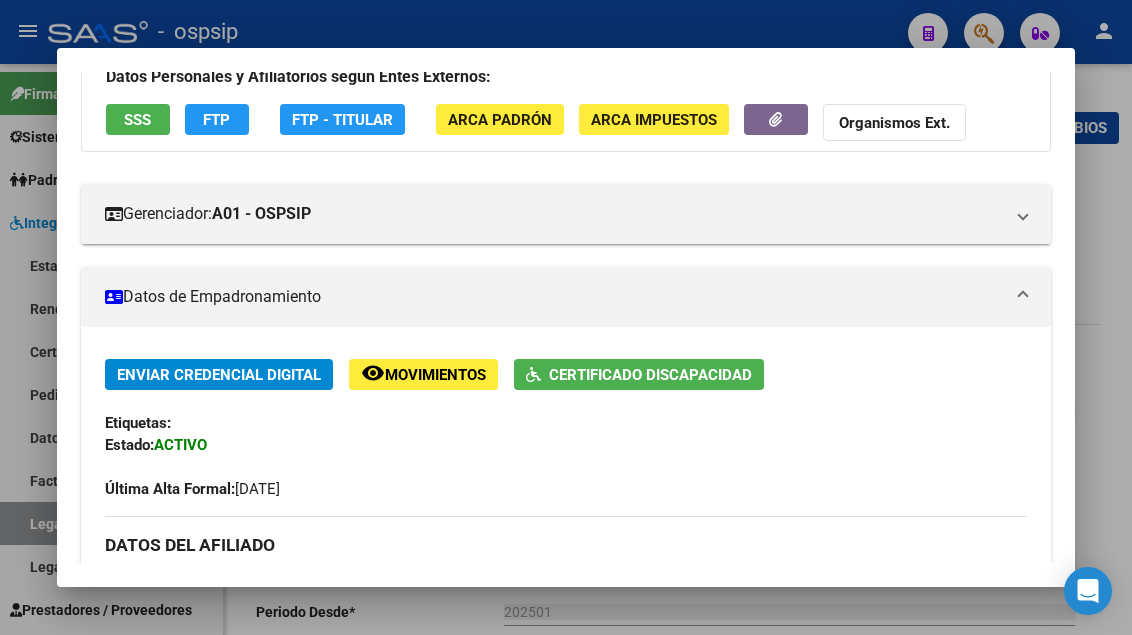 scroll, scrollTop: 100, scrollLeft: 0, axis: vertical 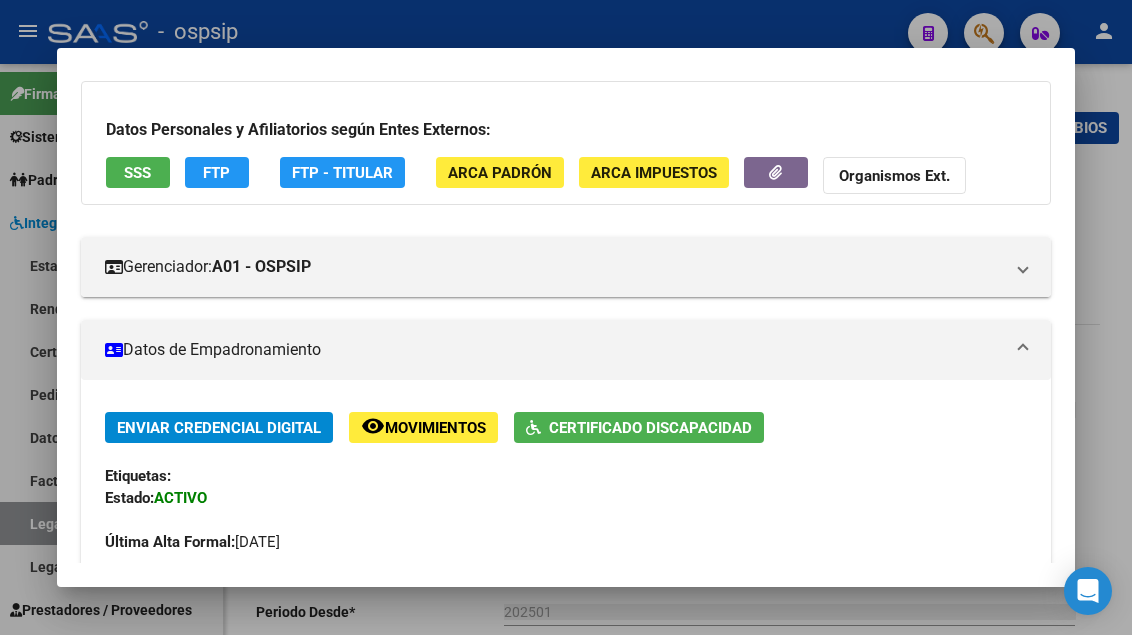 click on "SSS" at bounding box center (137, 173) 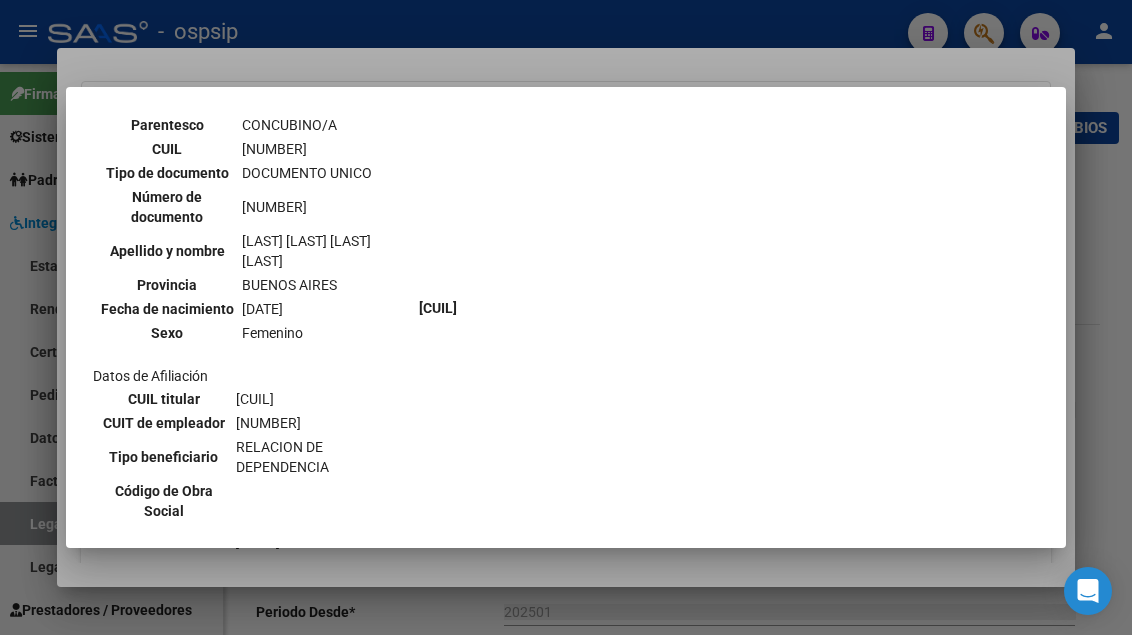 scroll, scrollTop: 1000, scrollLeft: 0, axis: vertical 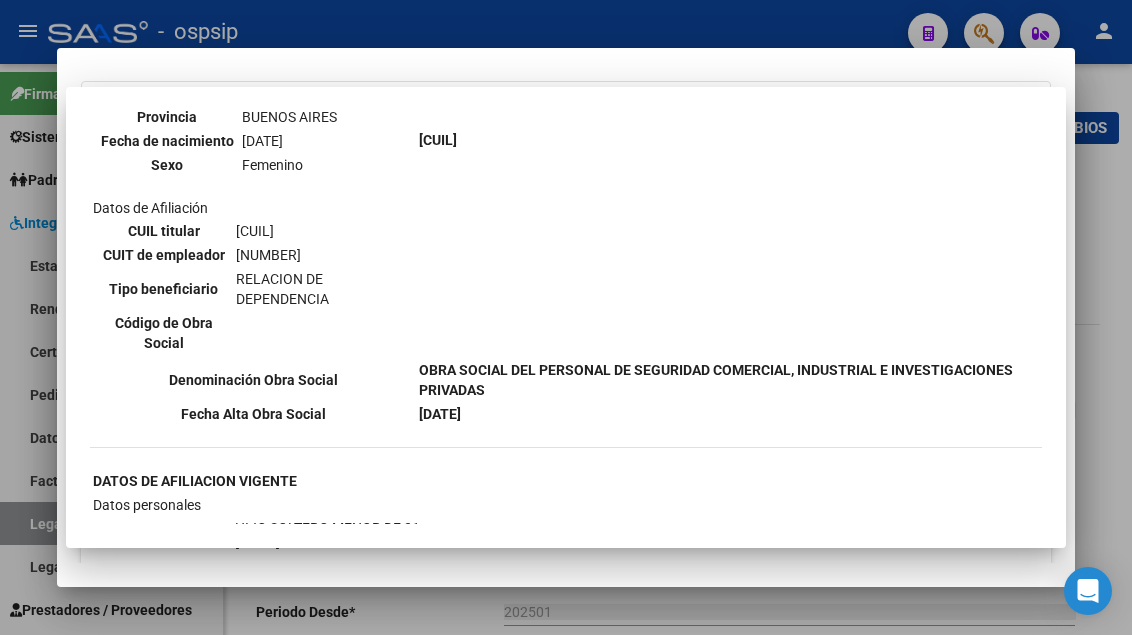 type 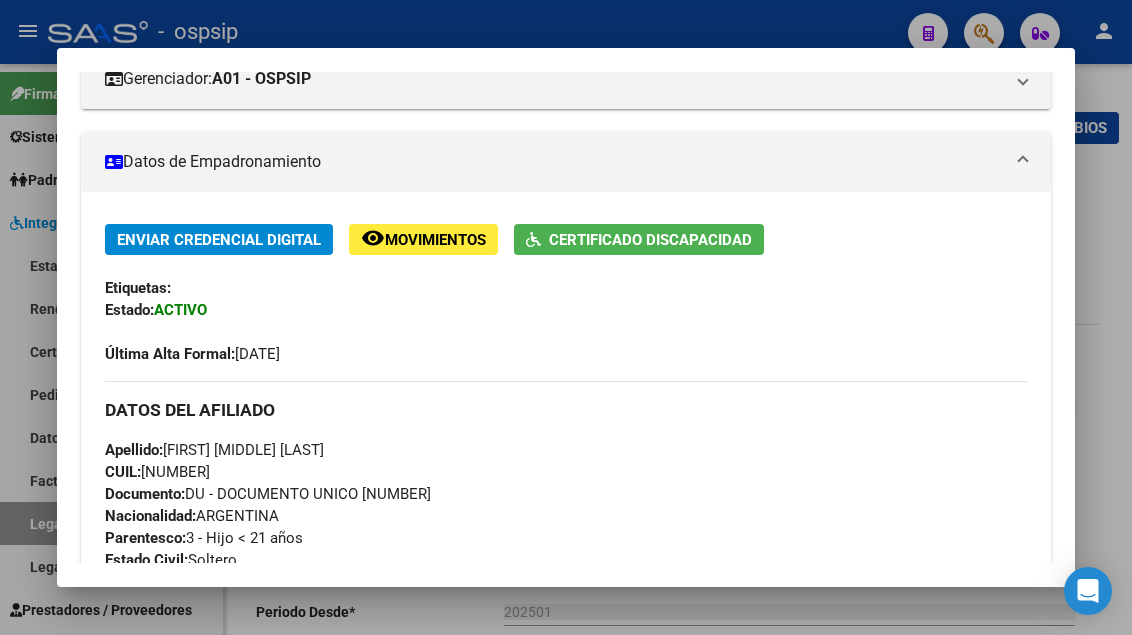 scroll, scrollTop: 500, scrollLeft: 0, axis: vertical 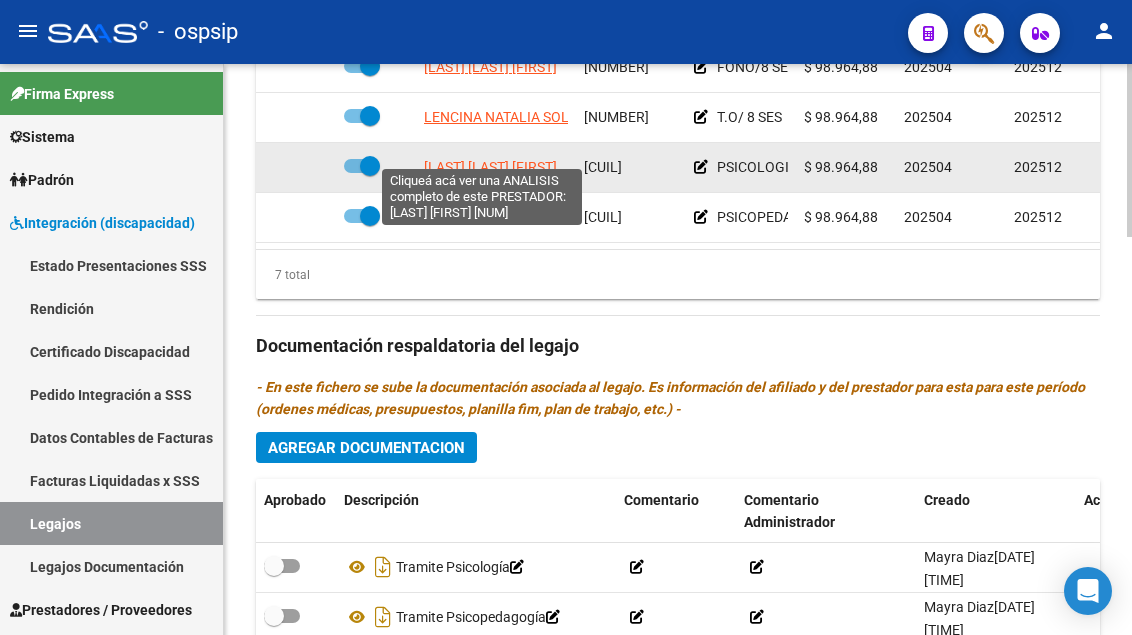 click on "[LAST] [LAST] [FIRST]" 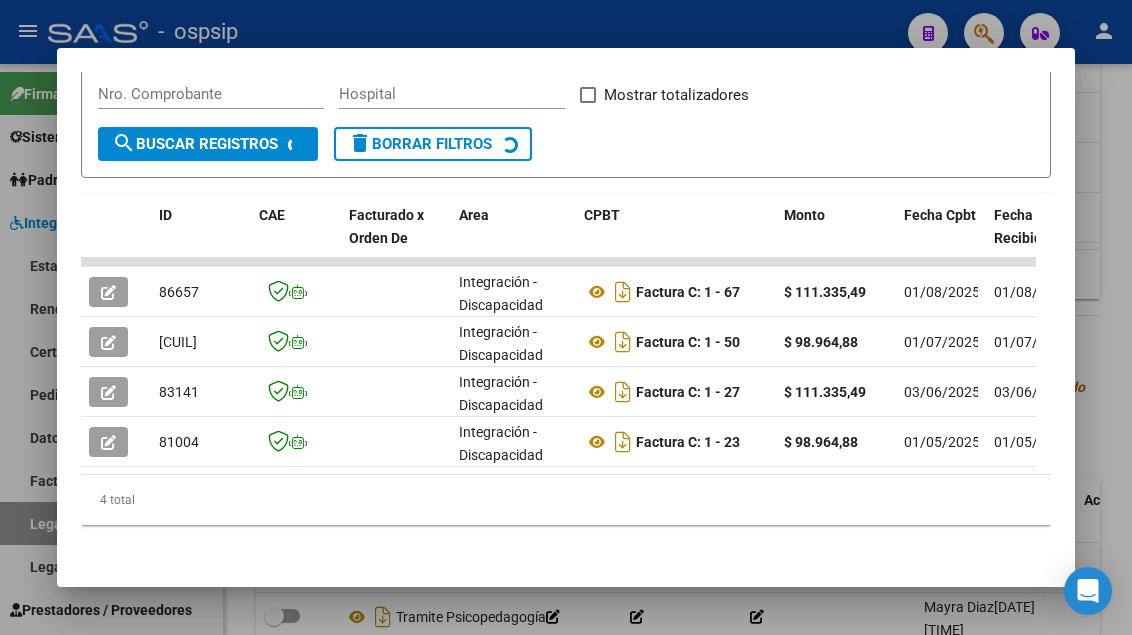 scroll, scrollTop: 411, scrollLeft: 0, axis: vertical 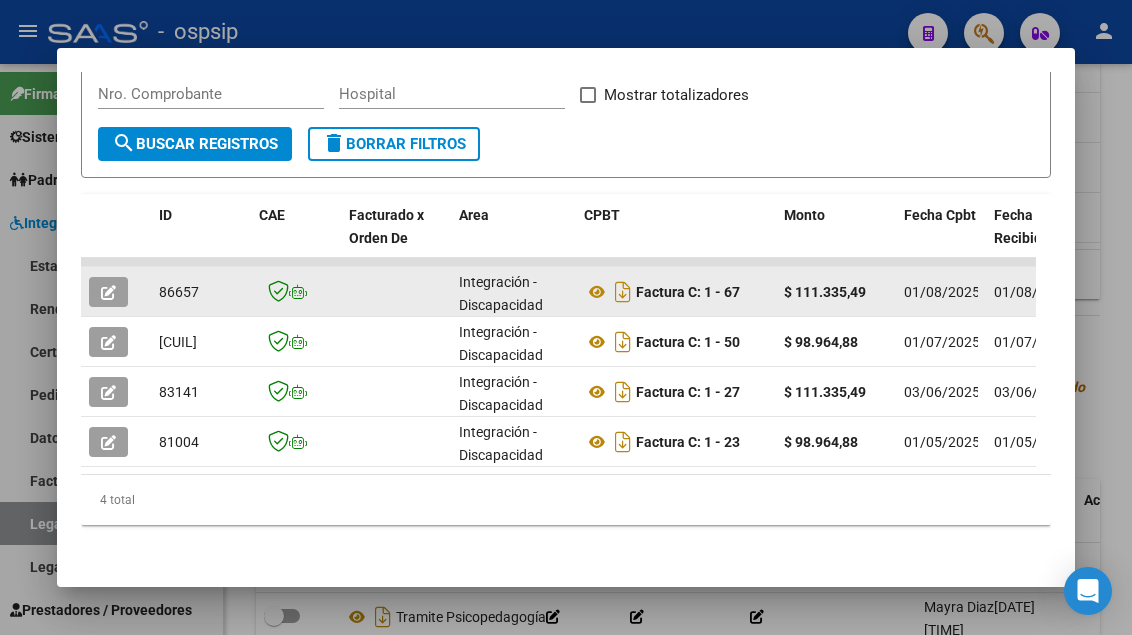 click 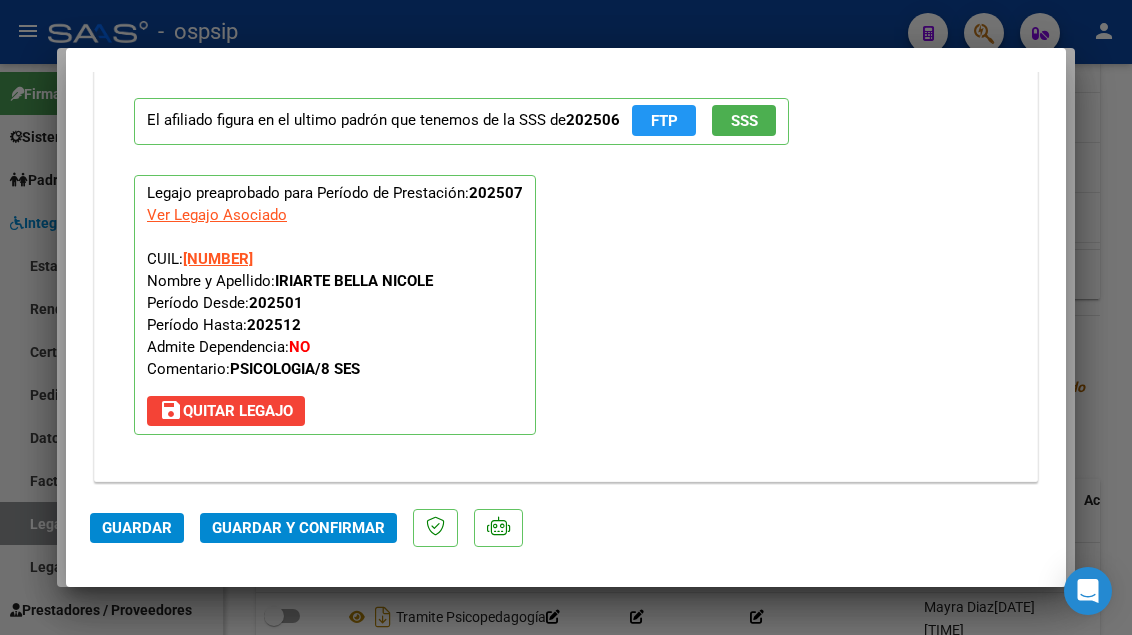 scroll, scrollTop: 2515, scrollLeft: 0, axis: vertical 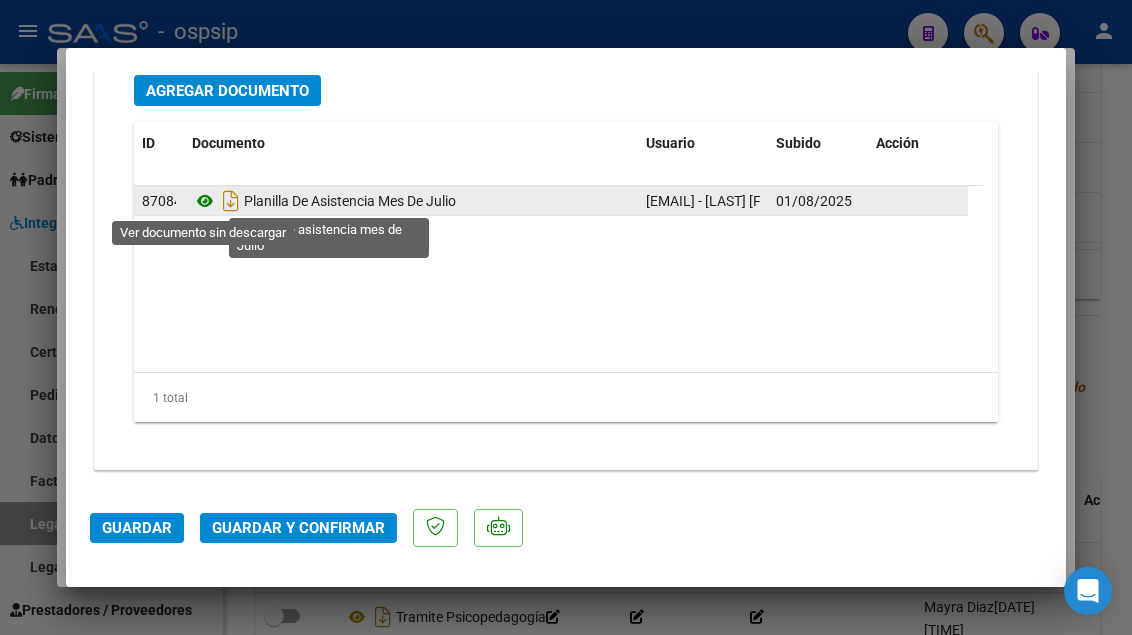 click 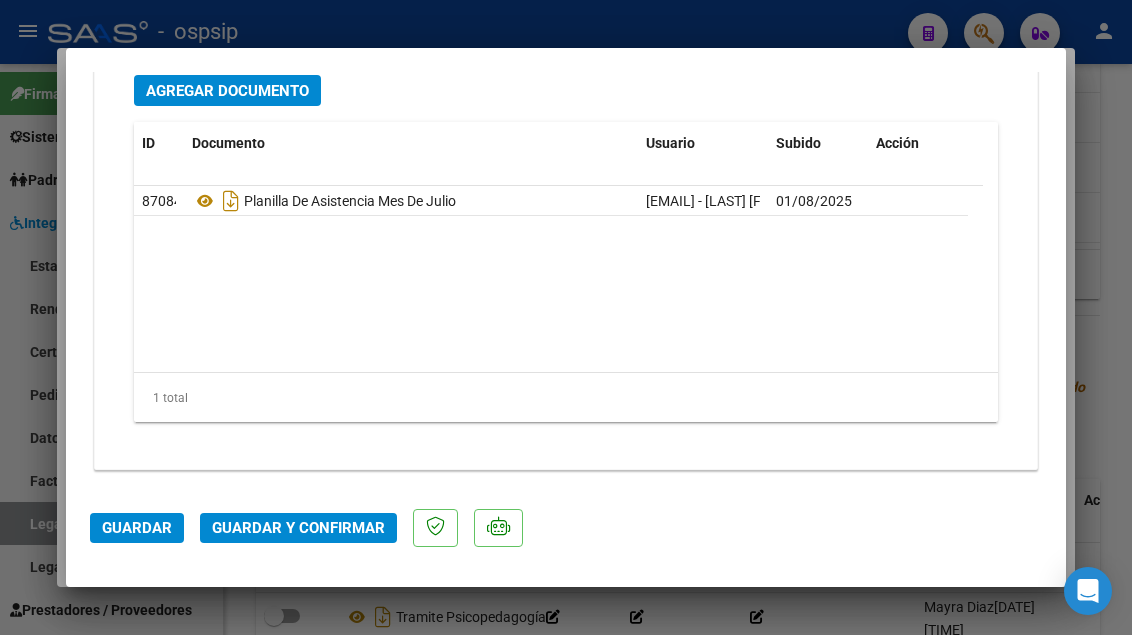 click on "Guardar y Confirmar" 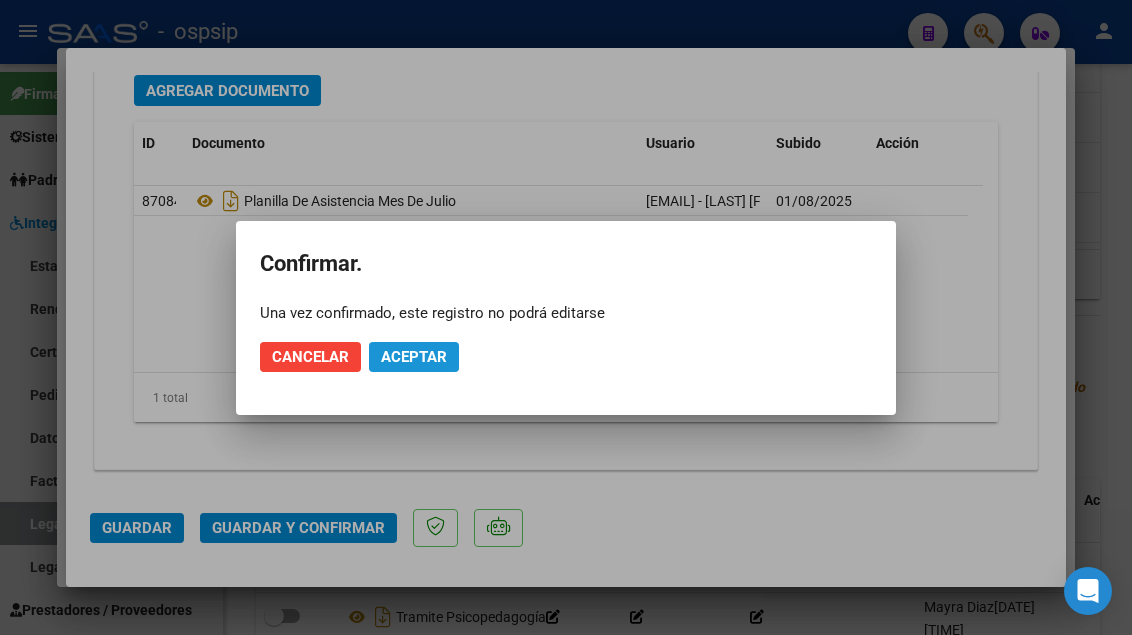 click on "Aceptar" 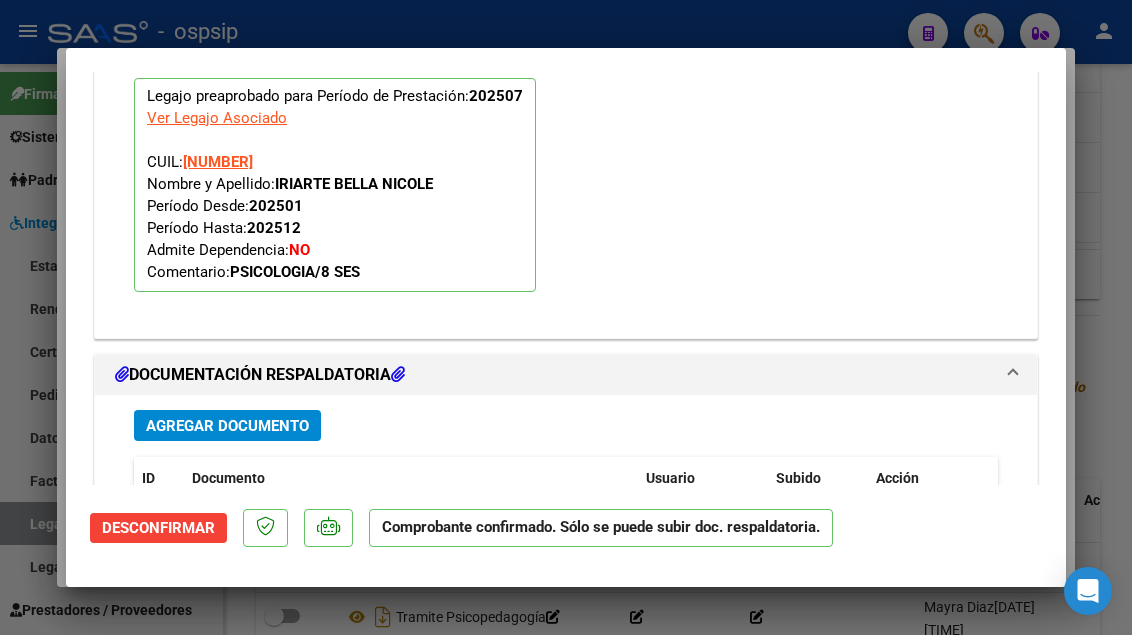 scroll, scrollTop: 1988, scrollLeft: 0, axis: vertical 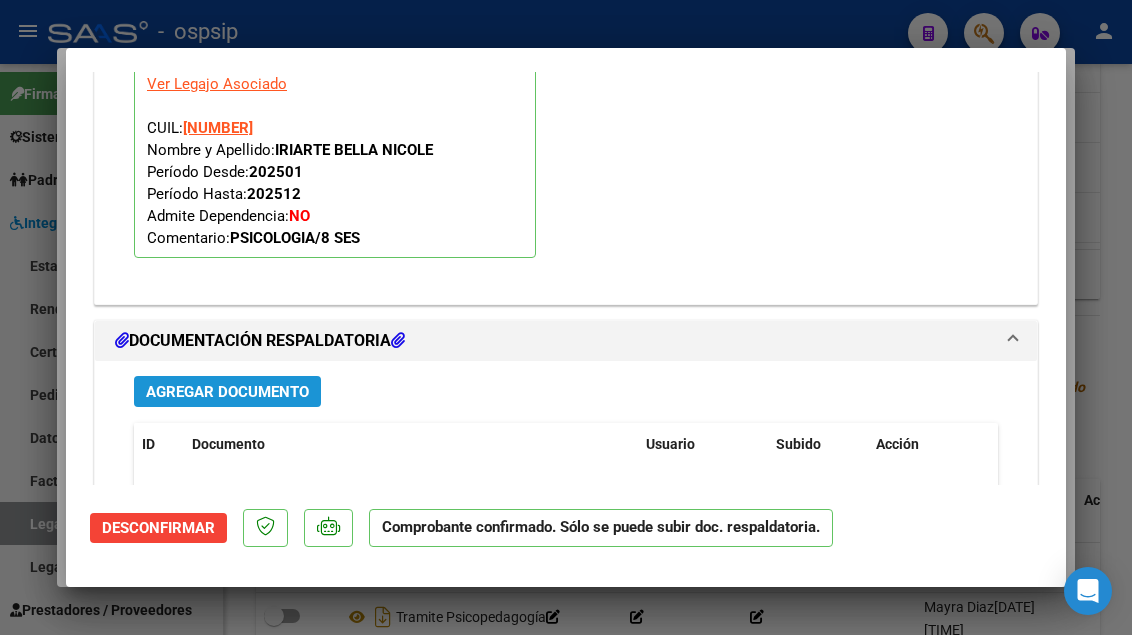 click on "Agregar Documento" at bounding box center [227, 391] 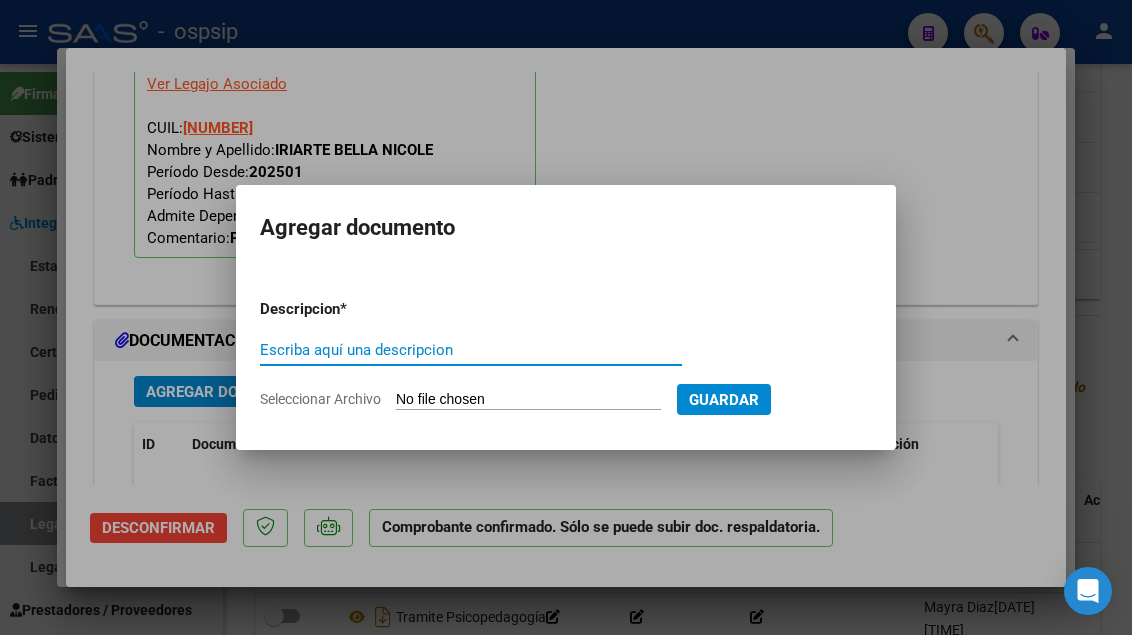 click at bounding box center [566, 317] 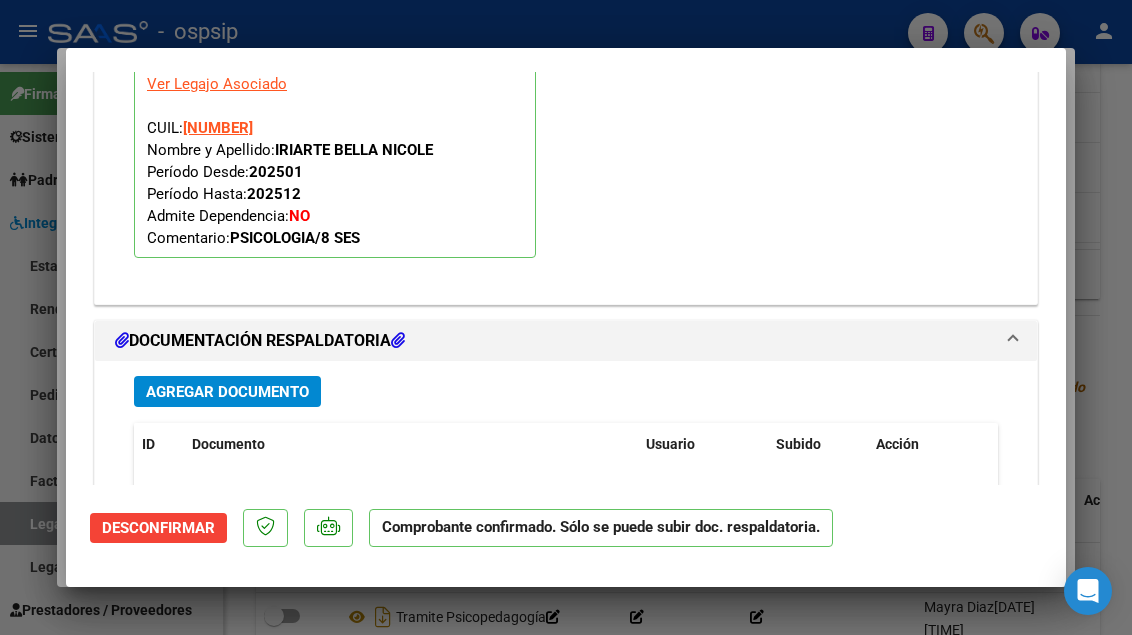click on "Desconfirmar" 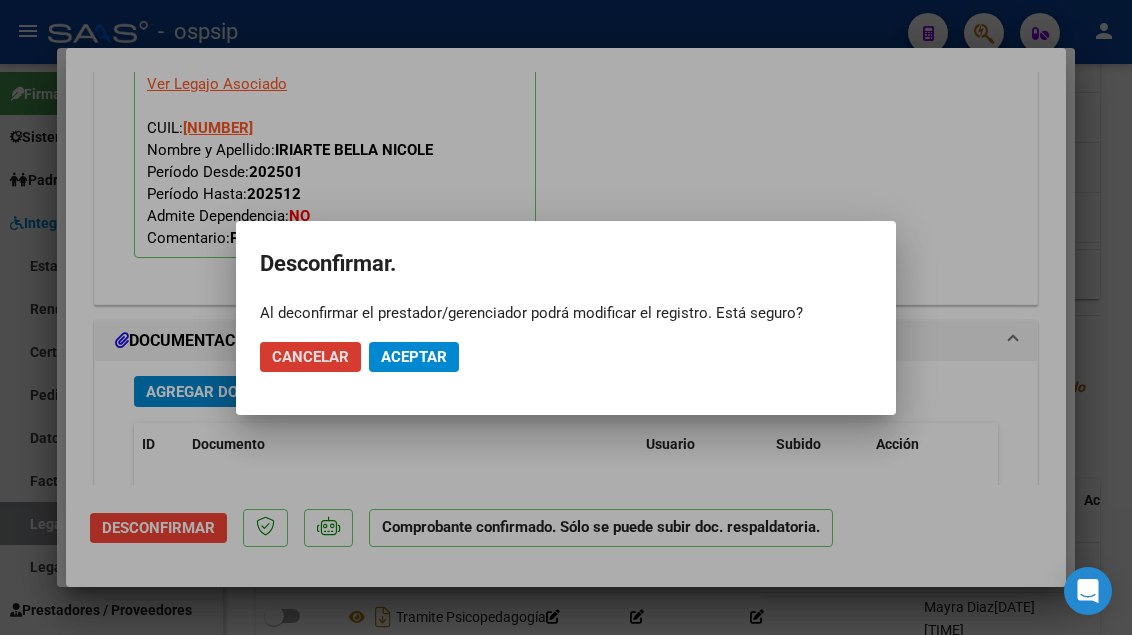 click on "Cancelar Aceptar" 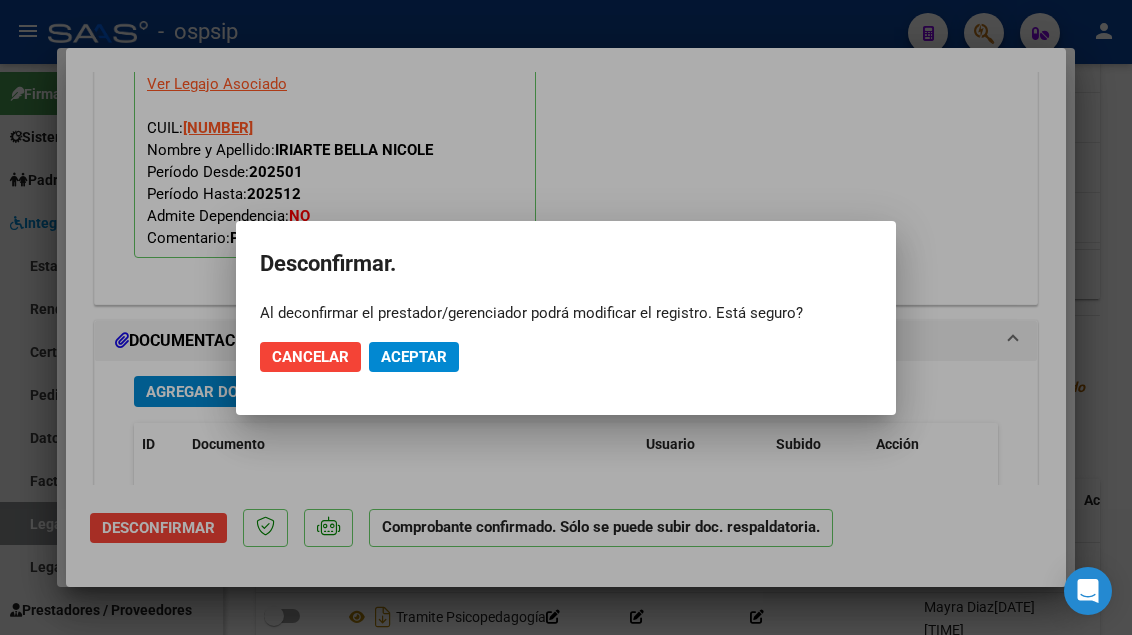 click on "Aceptar" 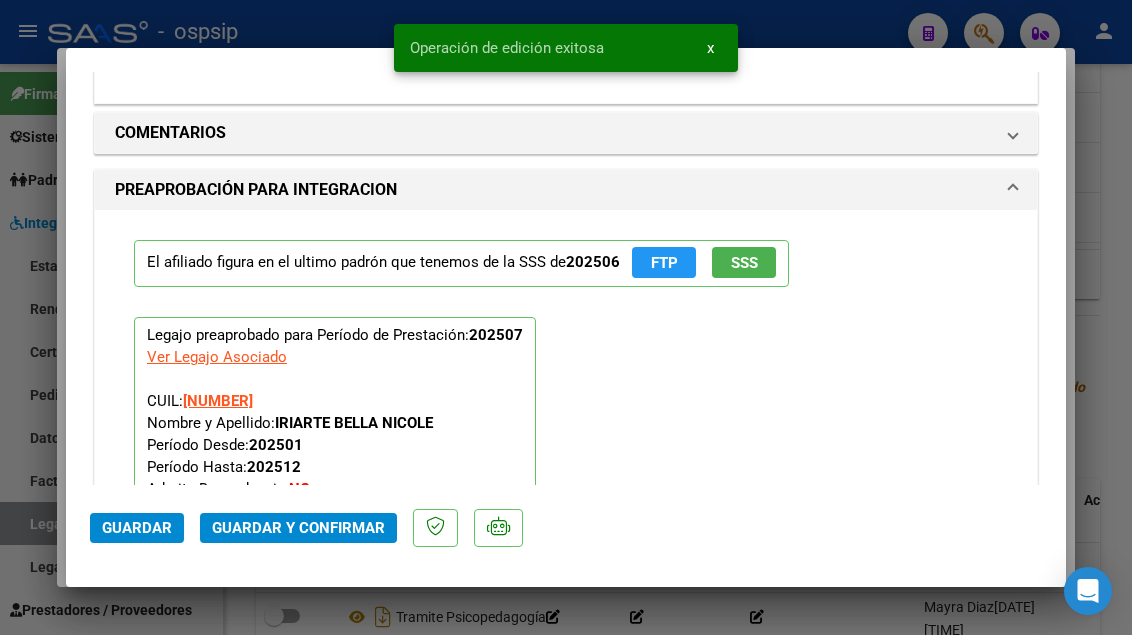 scroll, scrollTop: 1869, scrollLeft: 0, axis: vertical 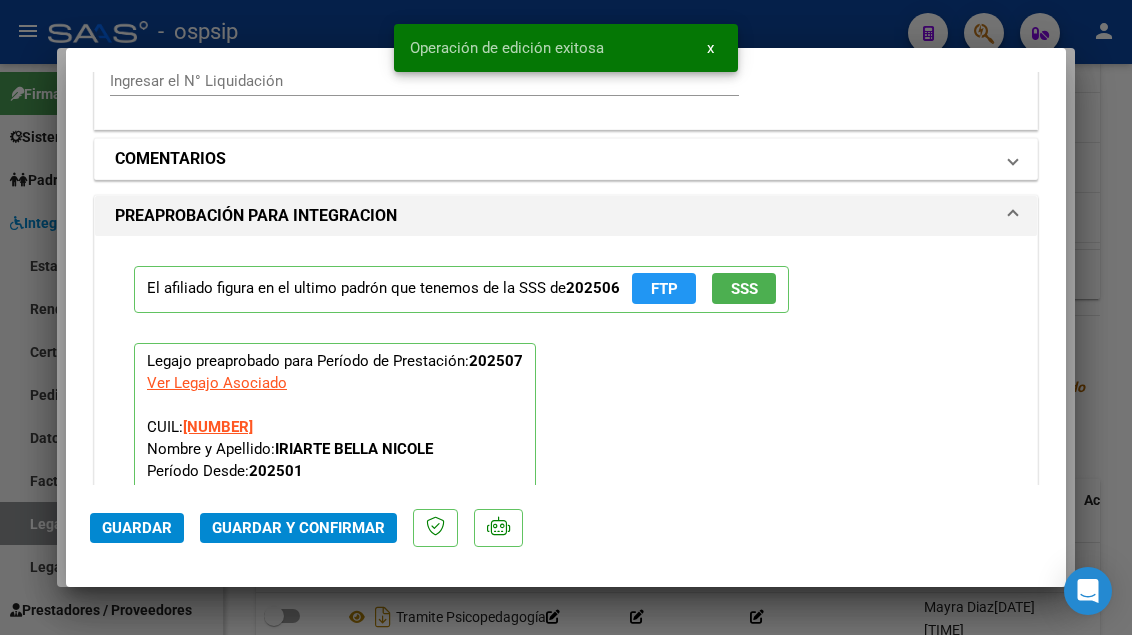 click on "COMENTARIOS" at bounding box center (566, 159) 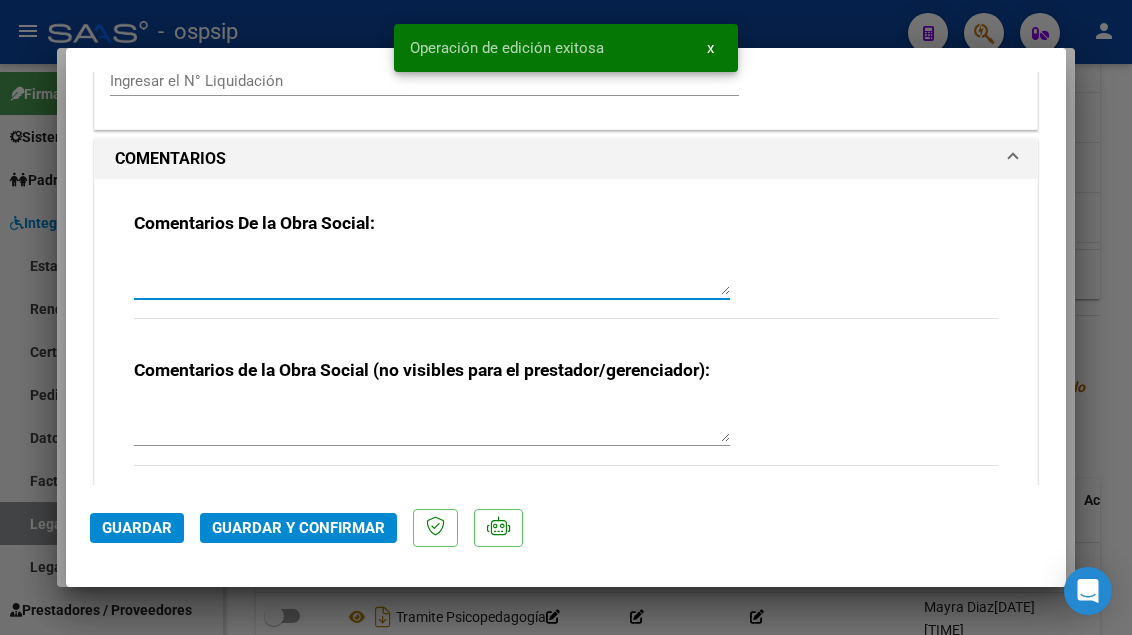 click at bounding box center (432, 275) 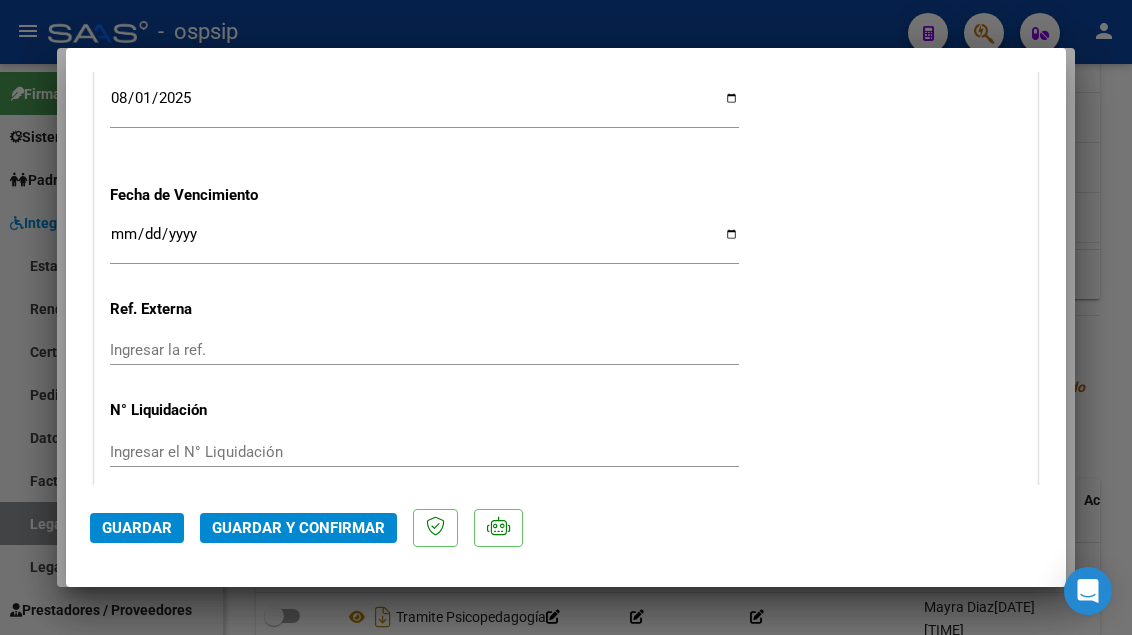 scroll, scrollTop: 1469, scrollLeft: 0, axis: vertical 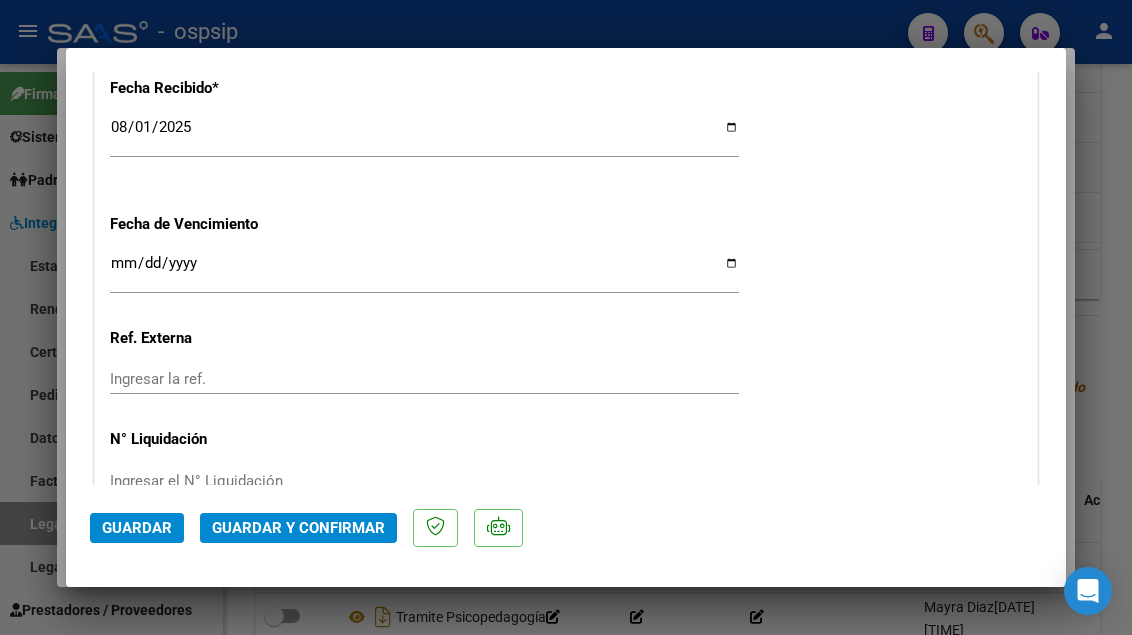 type on "debito 1ss autorizadas 8 ss por mes" 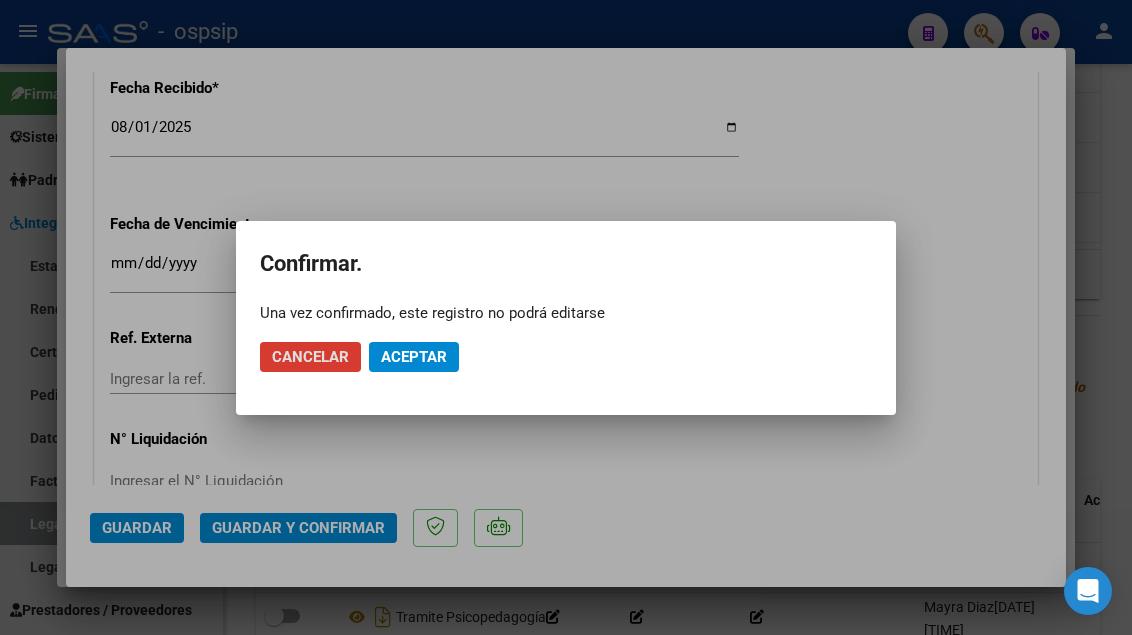 click on "Aceptar" 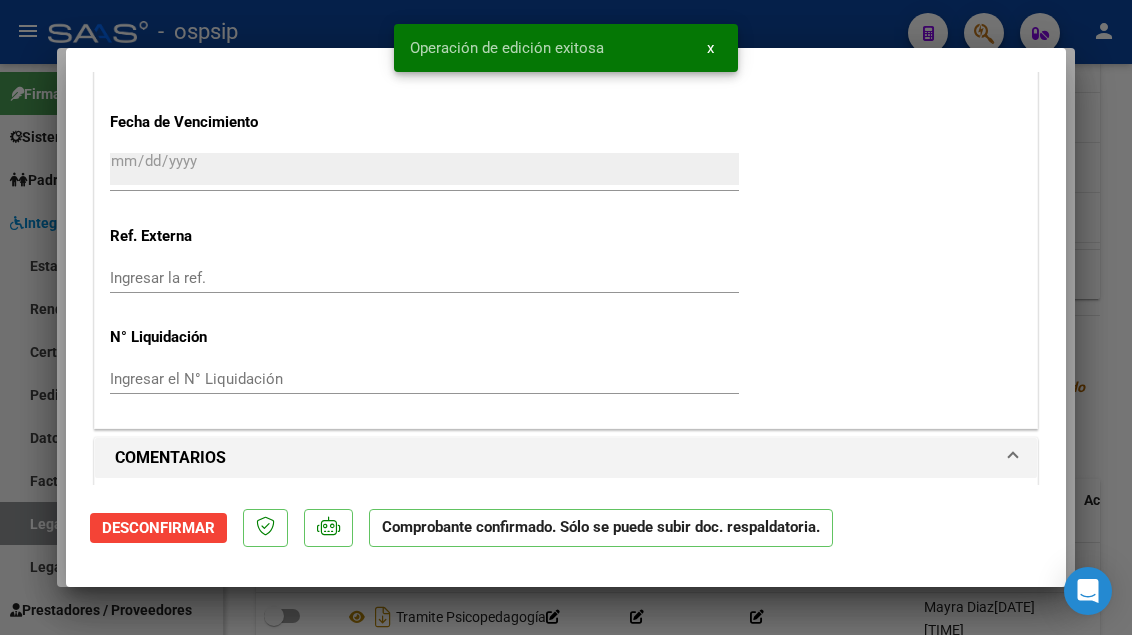 scroll, scrollTop: 1736, scrollLeft: 0, axis: vertical 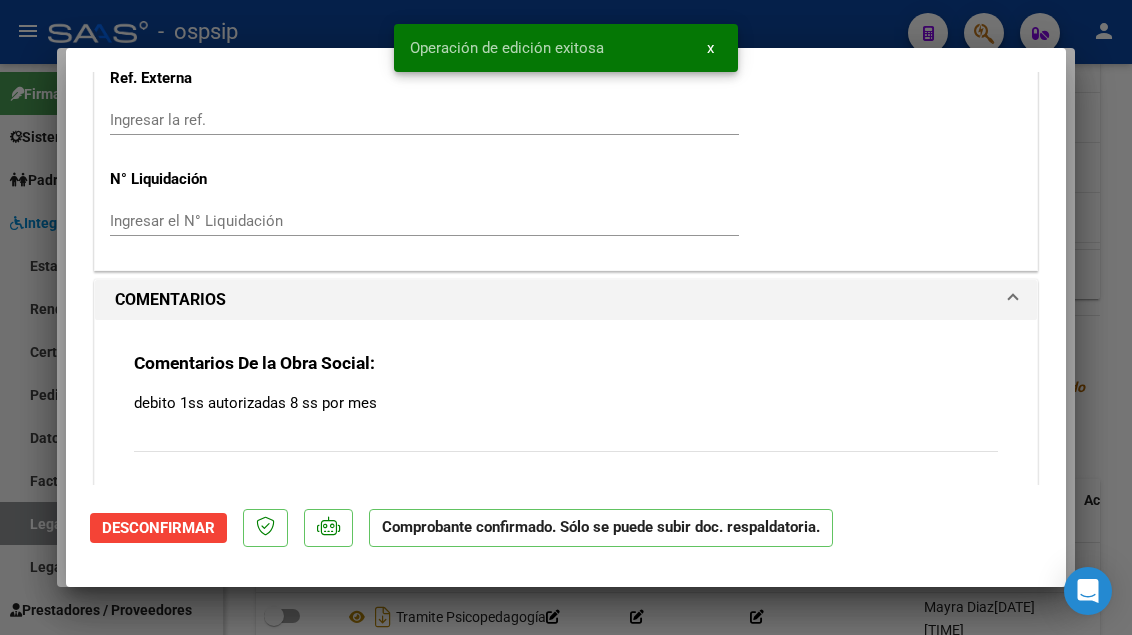 type 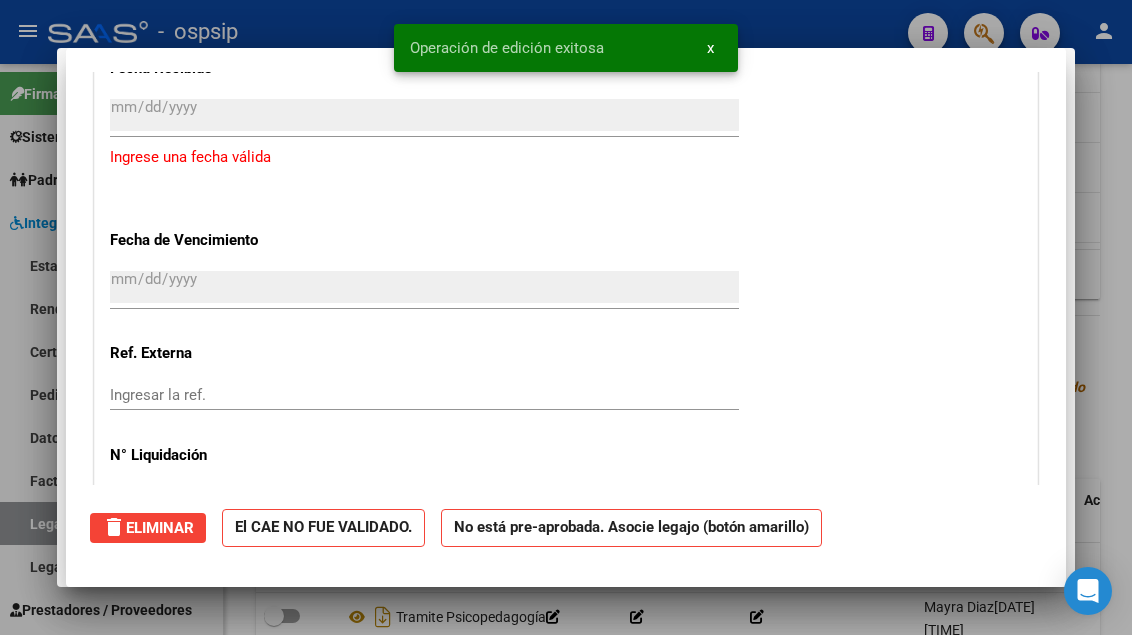 scroll, scrollTop: 0, scrollLeft: 0, axis: both 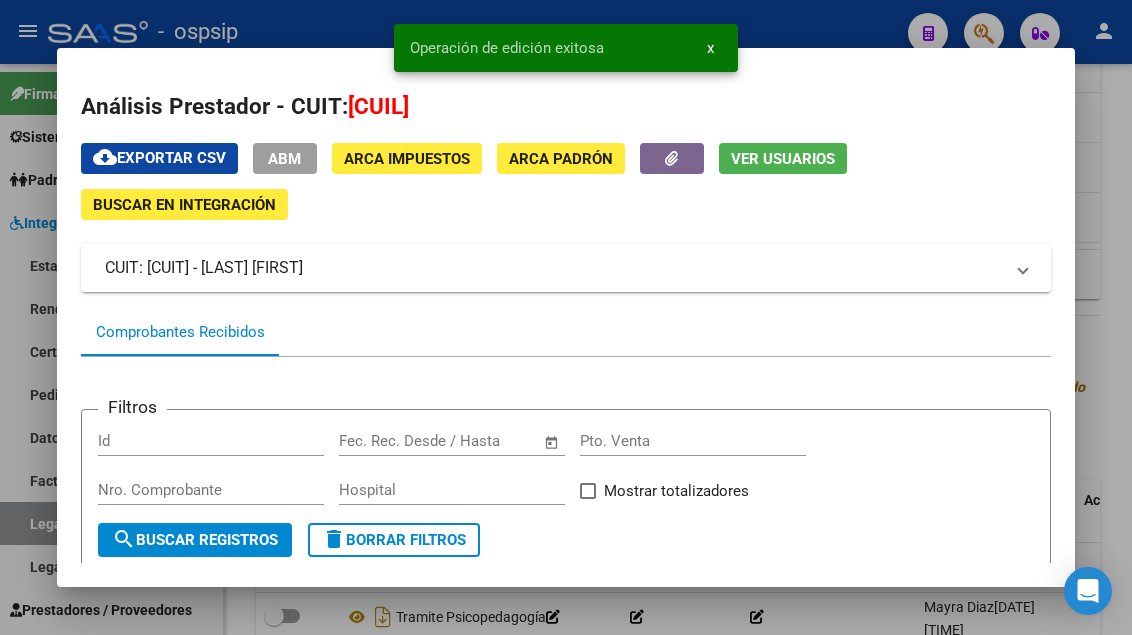 click on "Ver Usuarios" 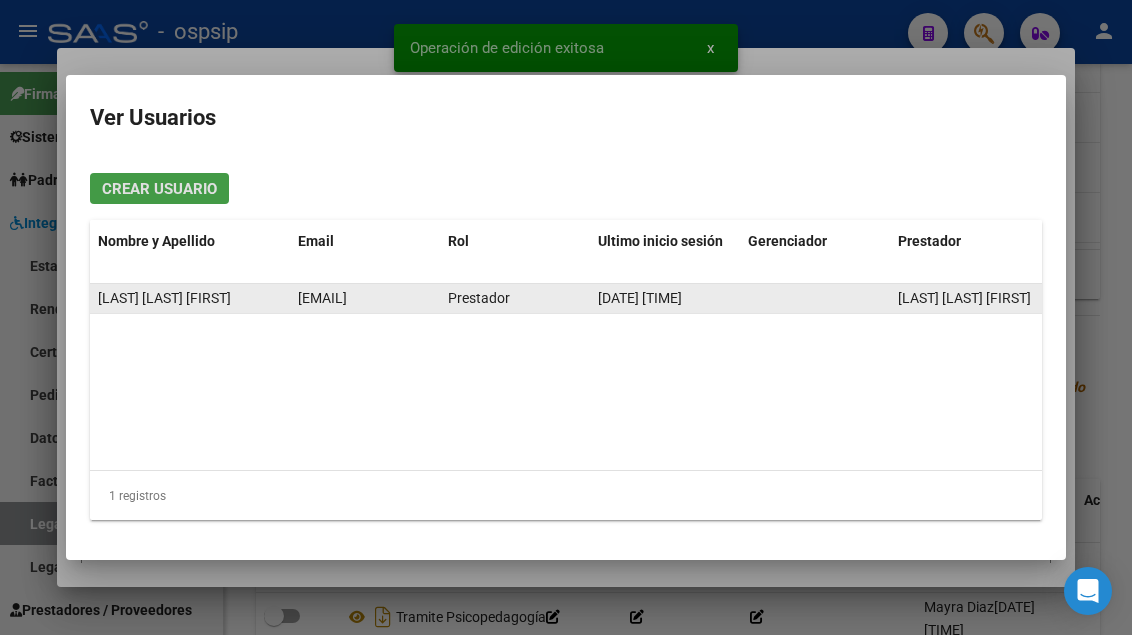 click on "[EMAIL]" 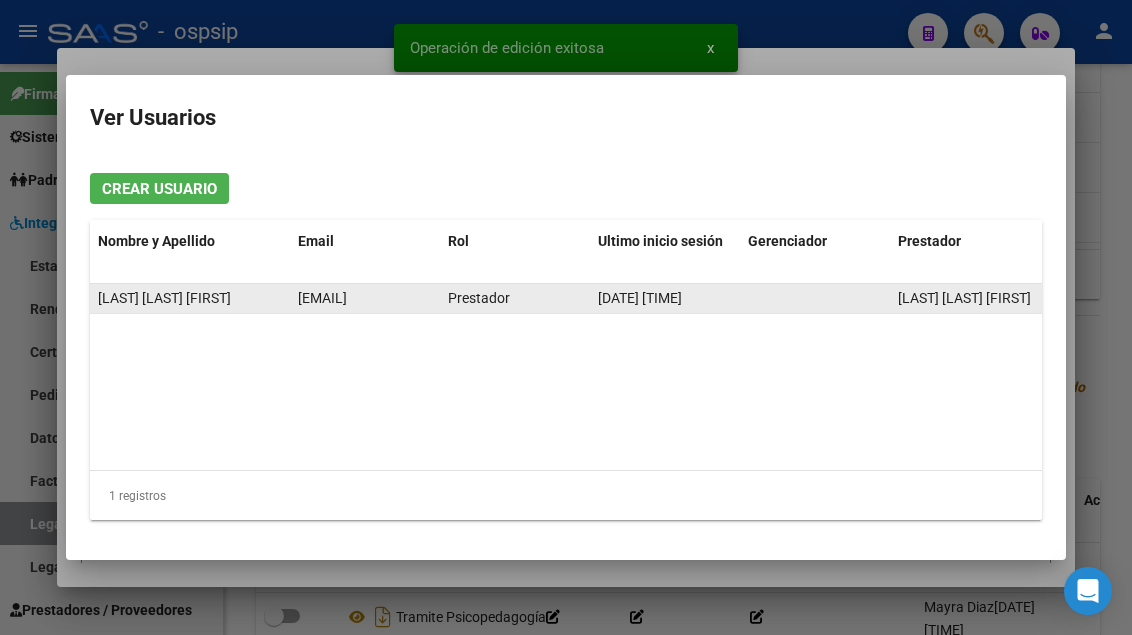 click on "[EMAIL]" 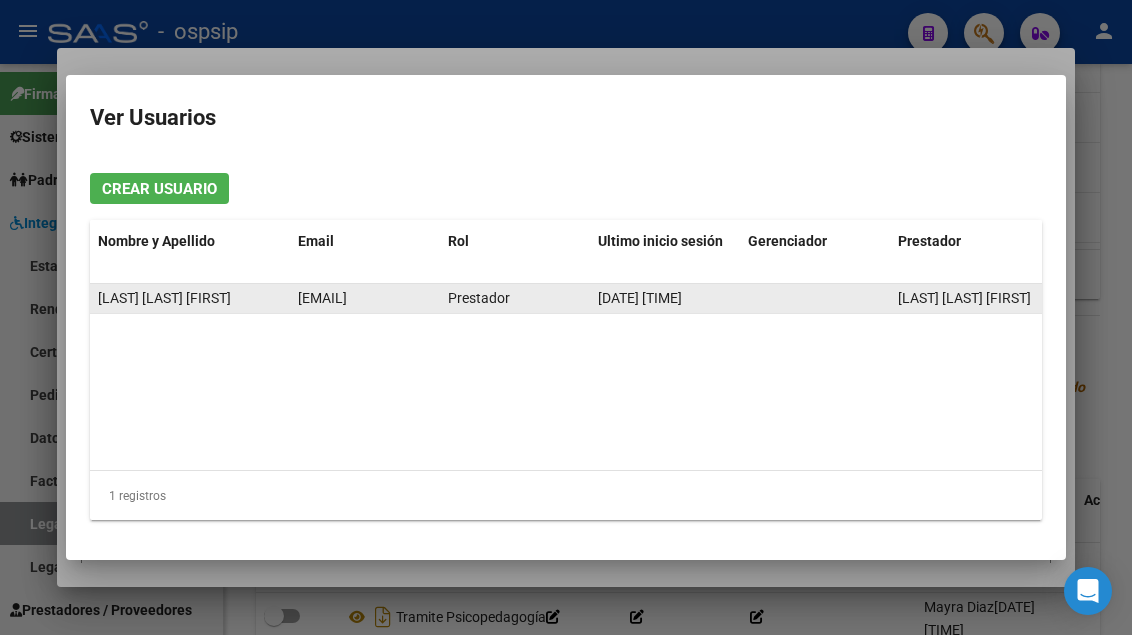 copy on "[EMAIL]" 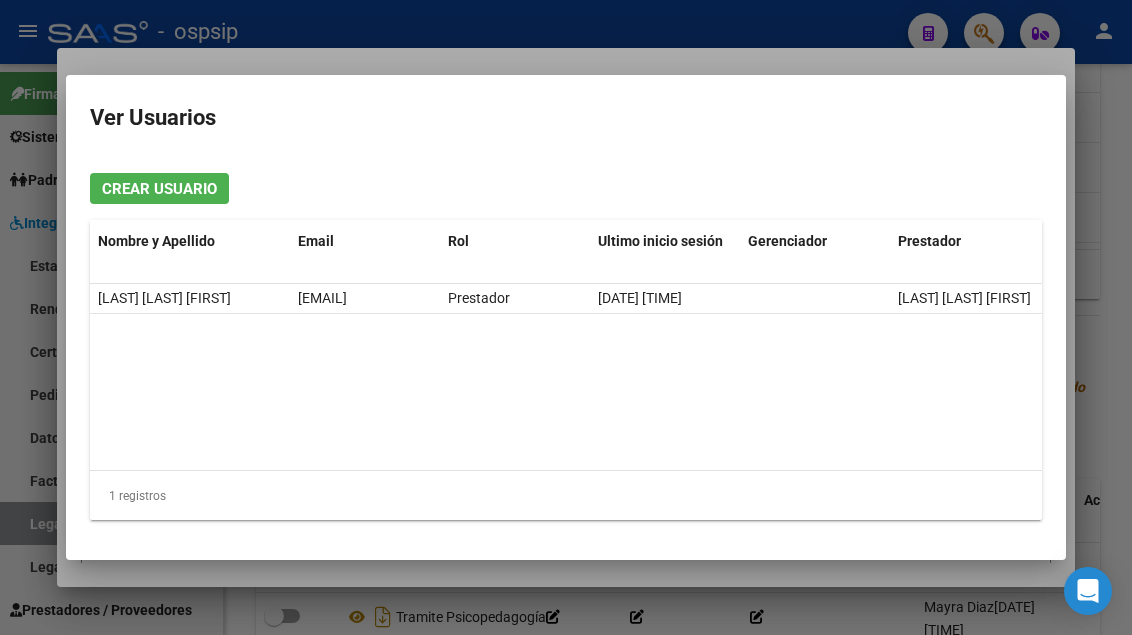 type 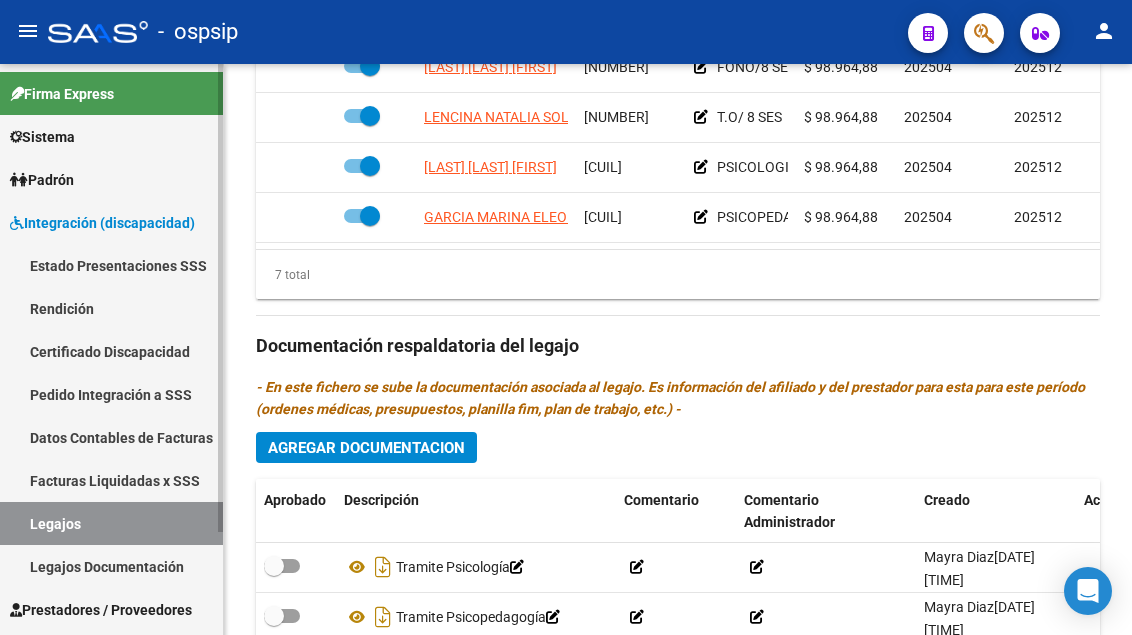 click on "Legajos" at bounding box center [111, 523] 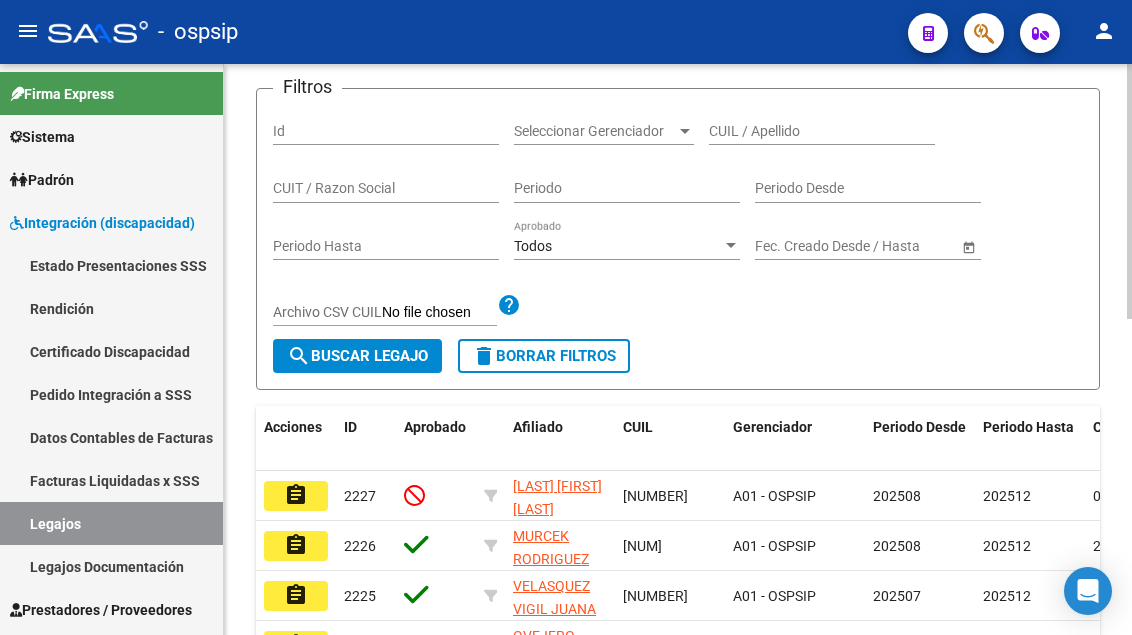 scroll, scrollTop: 208, scrollLeft: 0, axis: vertical 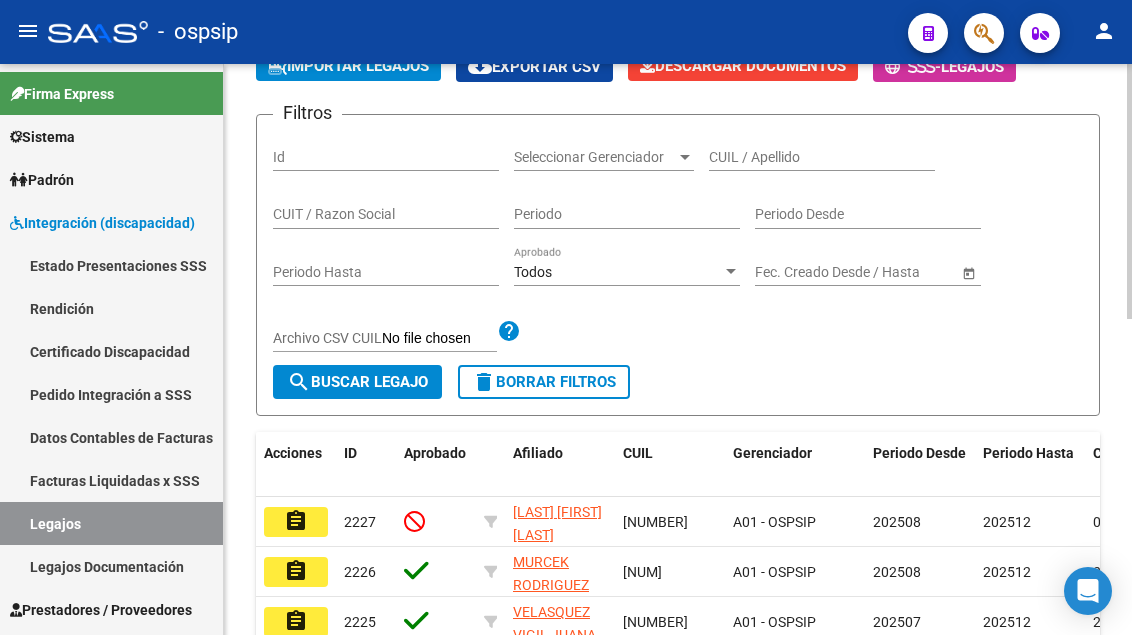 click on "CUIL / Apellido" 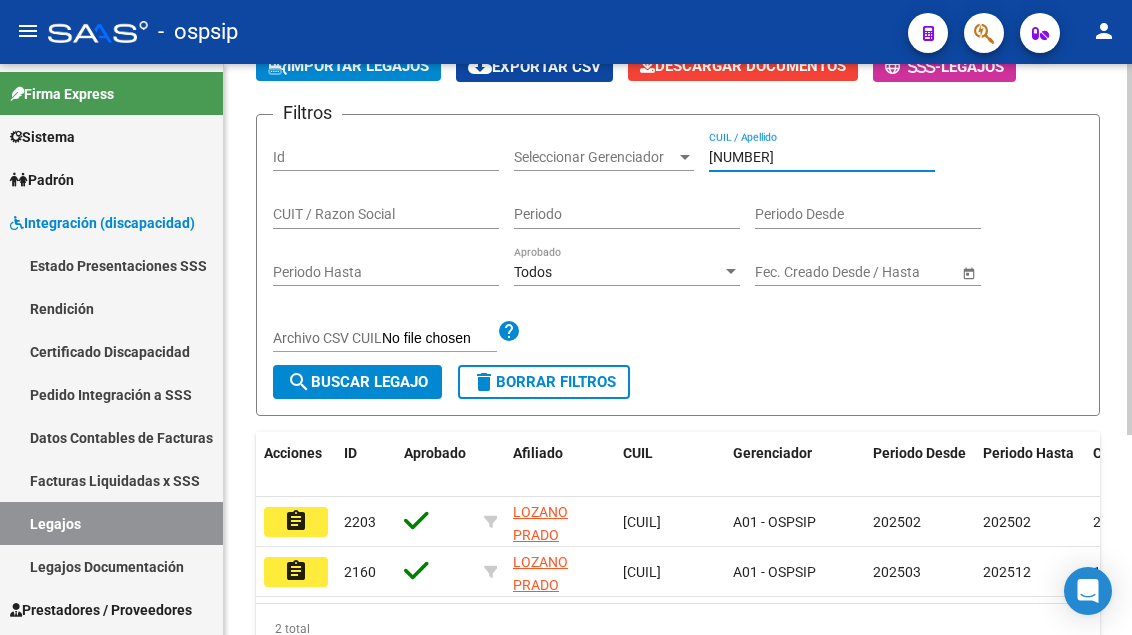 type on "[NUMBER]" 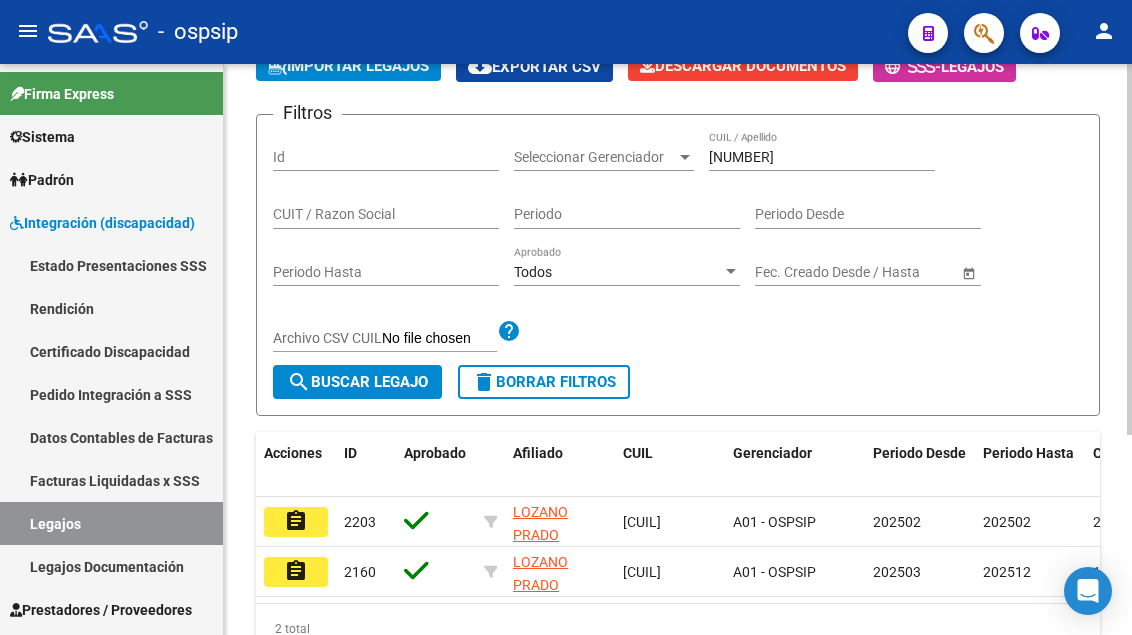 click on "Modelo Formulario DDJJ para Transporte  /  Modelo Conformidad Transporte  /  Modelo Presupuesto Transporte  /  Modelo Conformidad Prestacional  /  Modelo Presupuesto Prestacional  /  ModeloResumen HC  /  Modelo Planilla FIM  INTEGRACION -> Legajos add  Crear Legajo
IMPORTAR LEGAJOS
cloud_download  Exportar CSV  Descargar Documentos
-  Legajos Filtros Id Seleccionar Gerenciador Seleccionar Gerenciador [NUMBER] CUIL / Apellido CUIT / Razon Social Periodo Periodo Desde Periodo Hasta Todos Aprobado Start date – End date Fec. Creado Desde / Hasta Archivo CSV CUIL help search  Buscar Legajo  delete  Borrar Filtros  Acciones ID Aprobado Afiliado CUIL Gerenciador Periodo Desde Periodo Hasta Creado Modificado Dependencia Comentario Comentario Adm. assignment [NUMBER] [LAST] [LAST] [CUIL] A01 - OSPSIP [NUMBER] [NUMBER] [DATE] AUTORIZACION
assignment [NUMBER] [LAST] [LAST] [CUIL] A01 - OSPSIP [NUMBER] [NUMBER] [DATE] Autorización [NUMBER]
2 total   1" 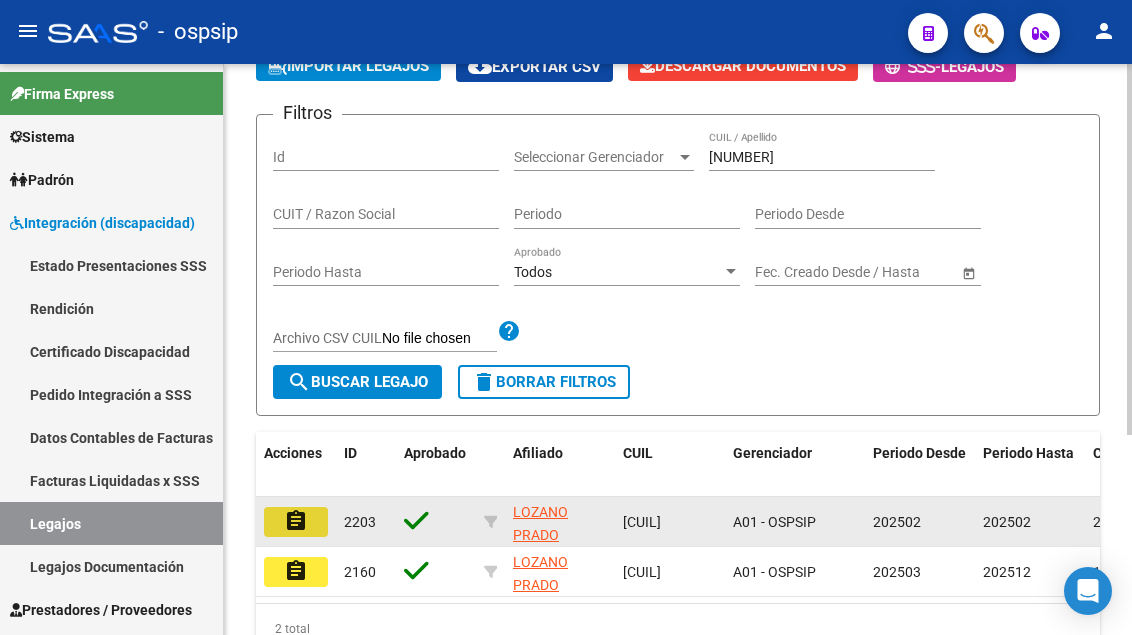 click on "assignment" 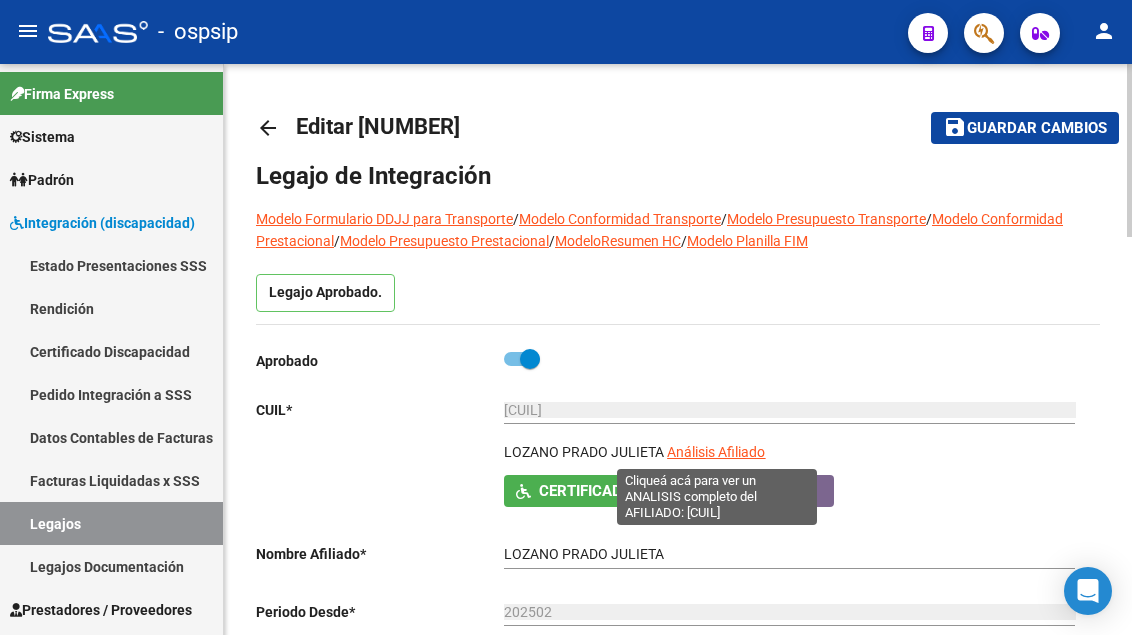 click on "Análisis Afiliado" 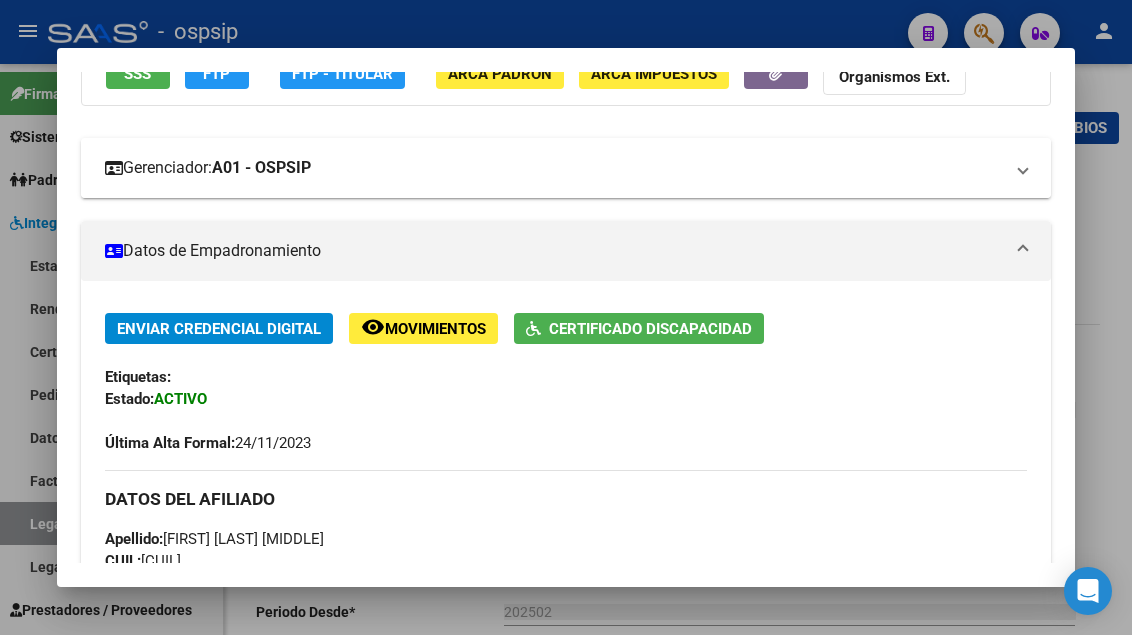 scroll, scrollTop: 200, scrollLeft: 0, axis: vertical 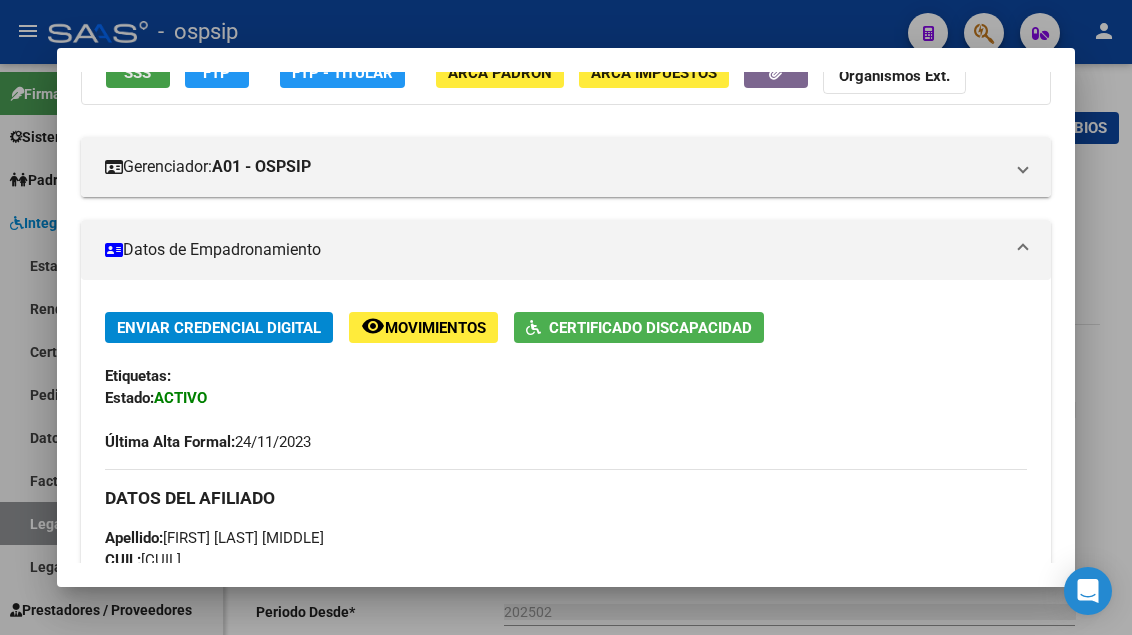 click on "SSS" at bounding box center [137, 73] 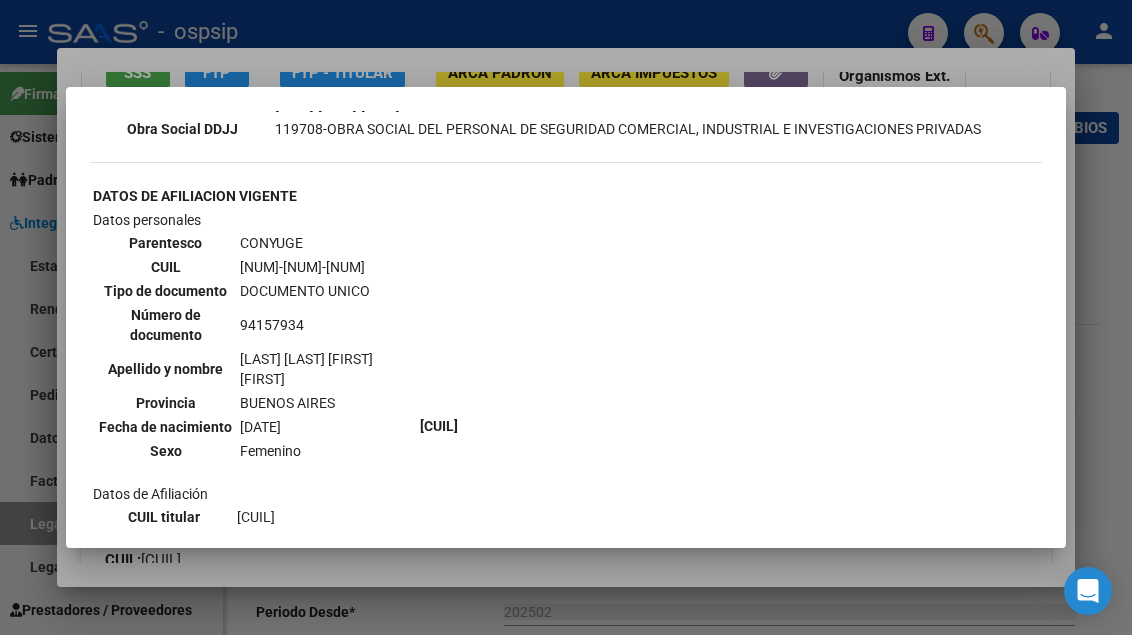 scroll, scrollTop: 800, scrollLeft: 0, axis: vertical 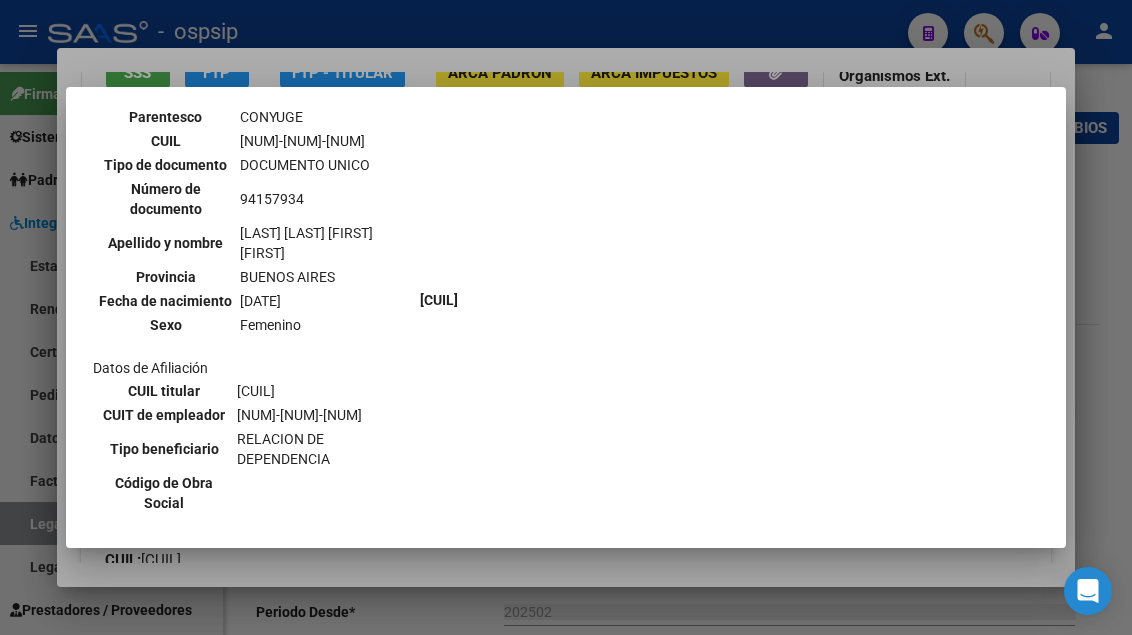type 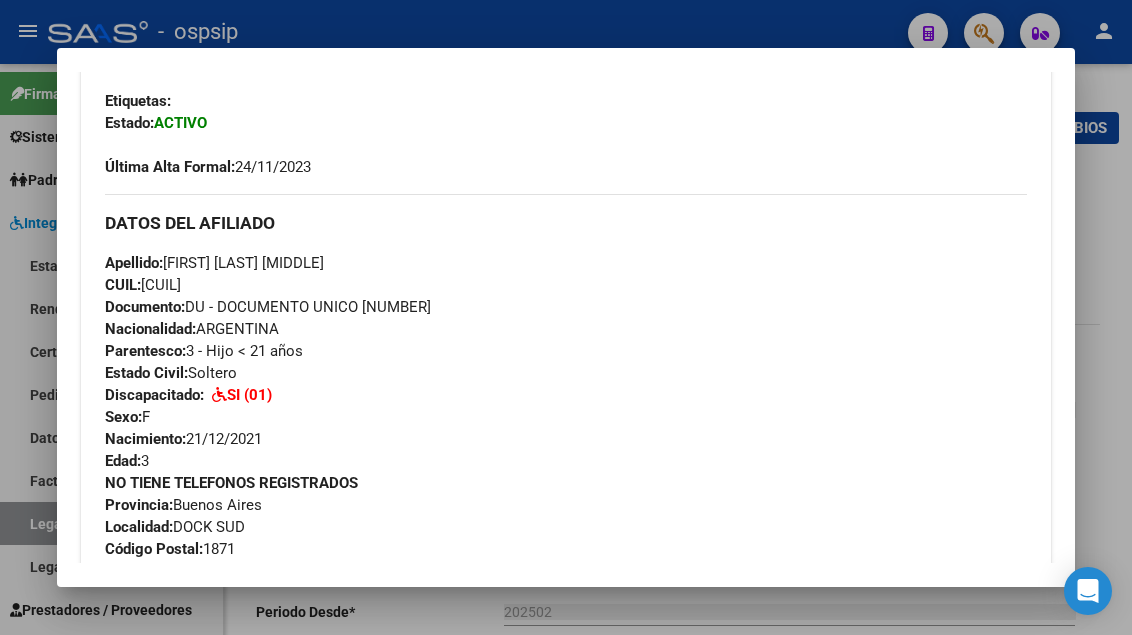 scroll, scrollTop: 486, scrollLeft: 0, axis: vertical 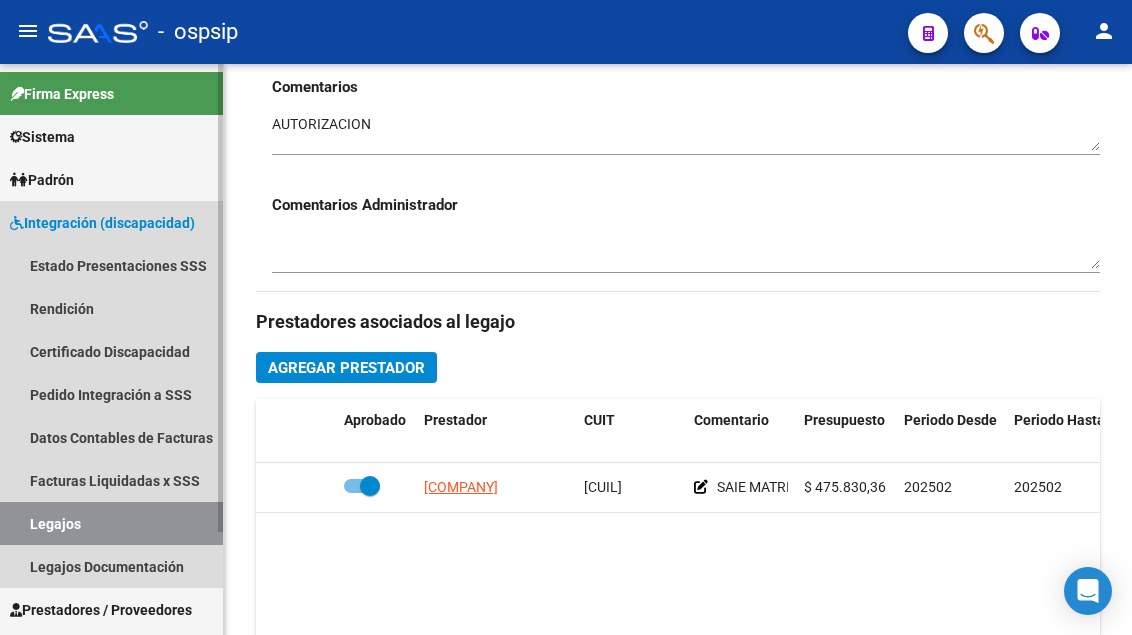 click on "Legajos" at bounding box center (111, 523) 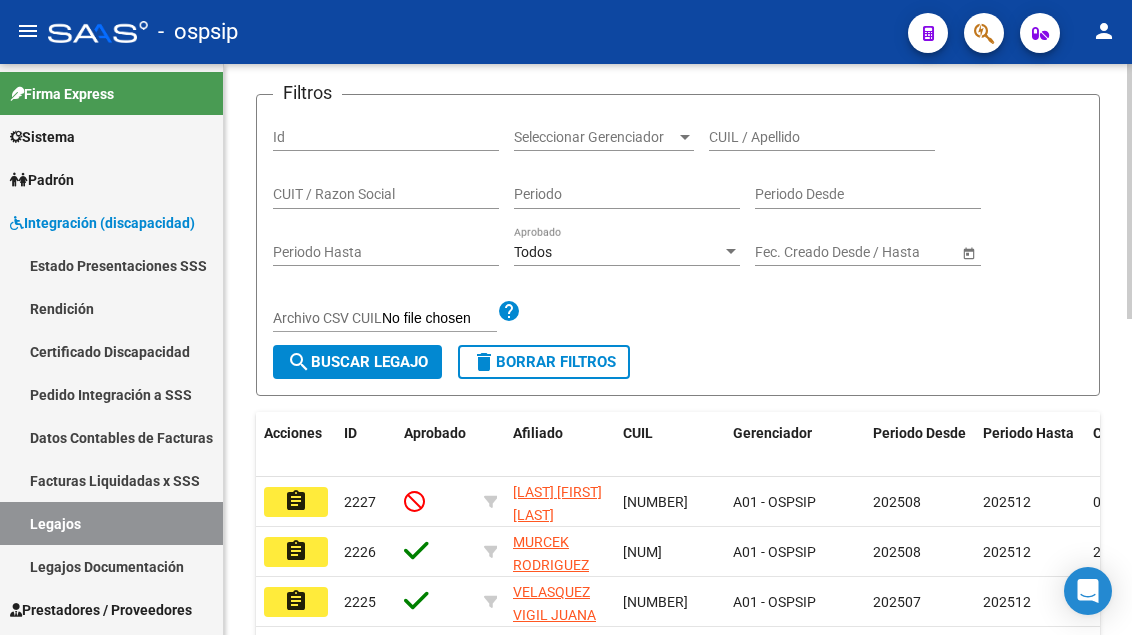 scroll, scrollTop: 200, scrollLeft: 0, axis: vertical 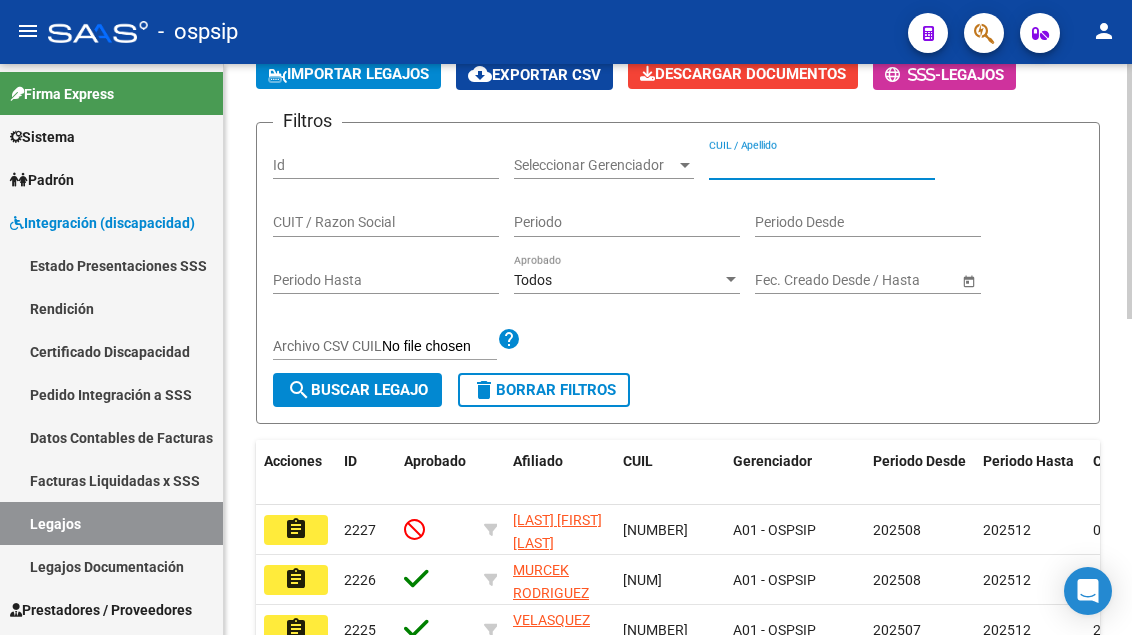 click on "CUIL / Apellido" at bounding box center (822, 165) 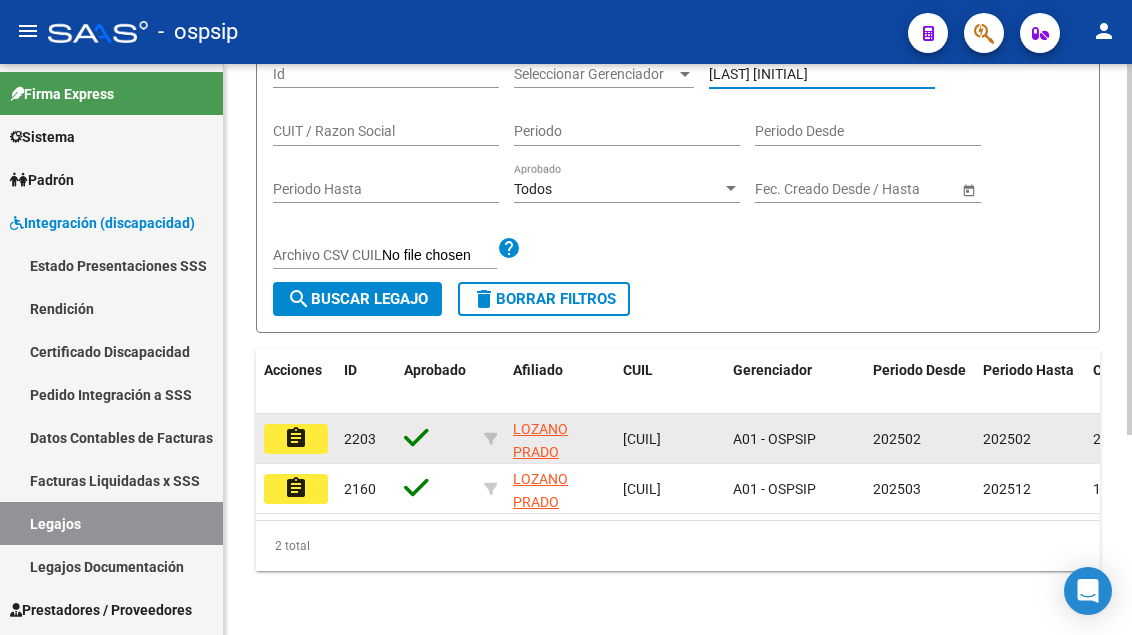 scroll, scrollTop: 308, scrollLeft: 0, axis: vertical 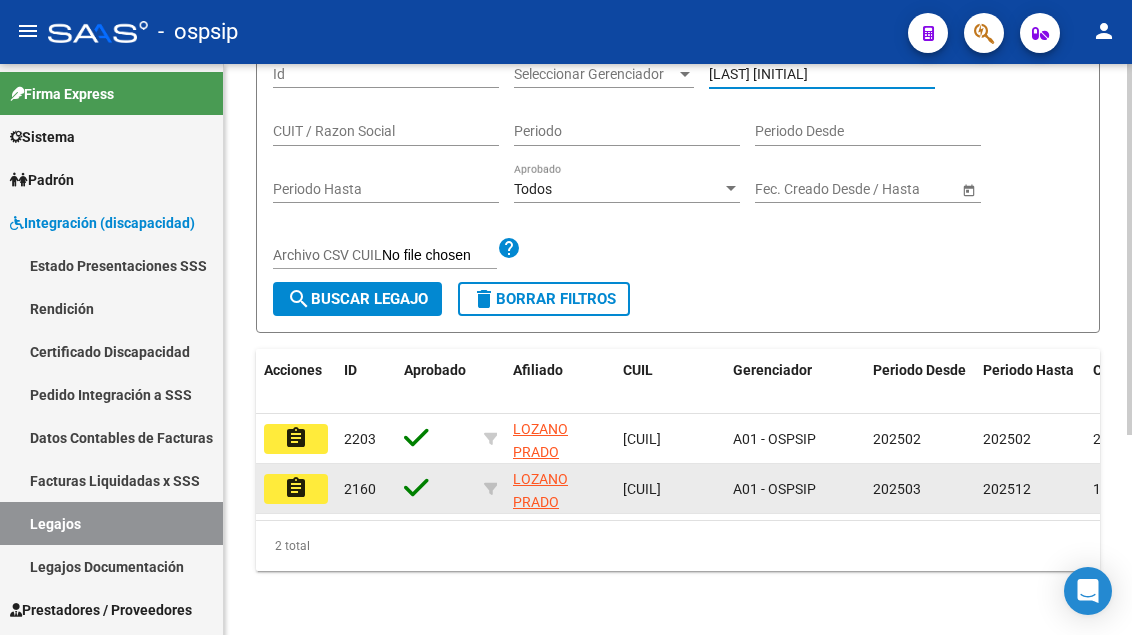 type on "[LAST] [INITIAL]" 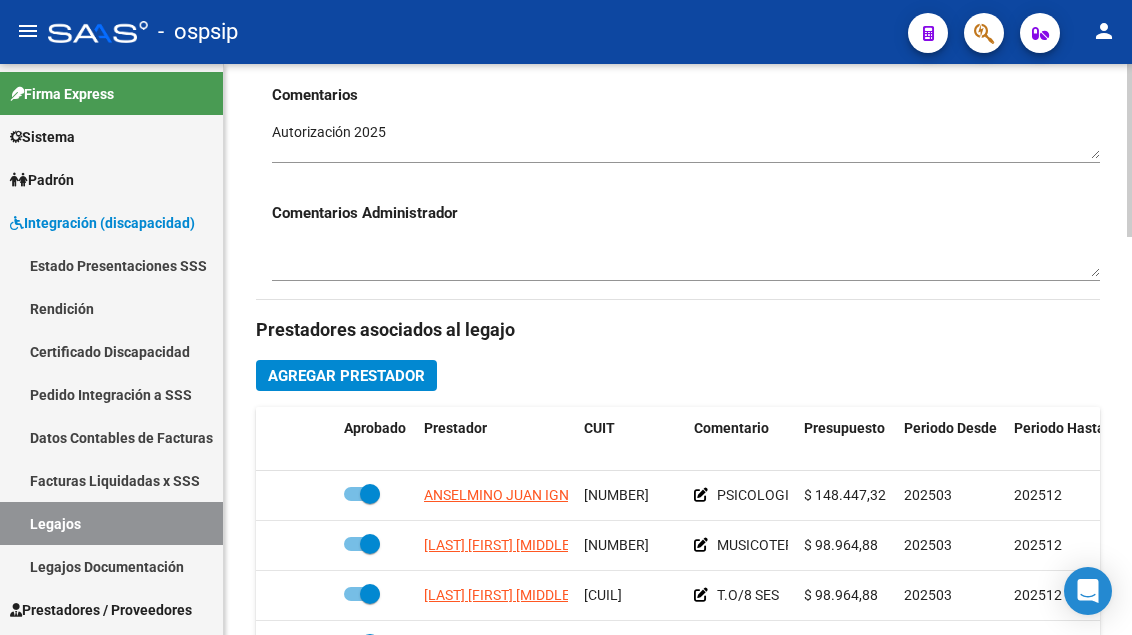 scroll, scrollTop: 700, scrollLeft: 0, axis: vertical 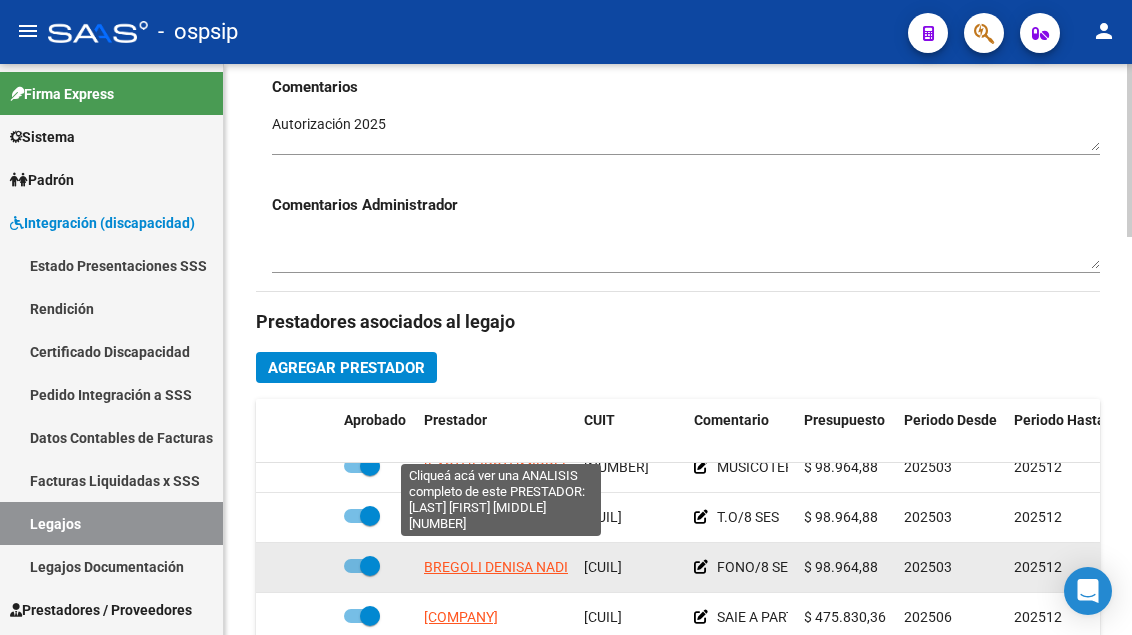 click on "BREGOLI DENISA NADIN" 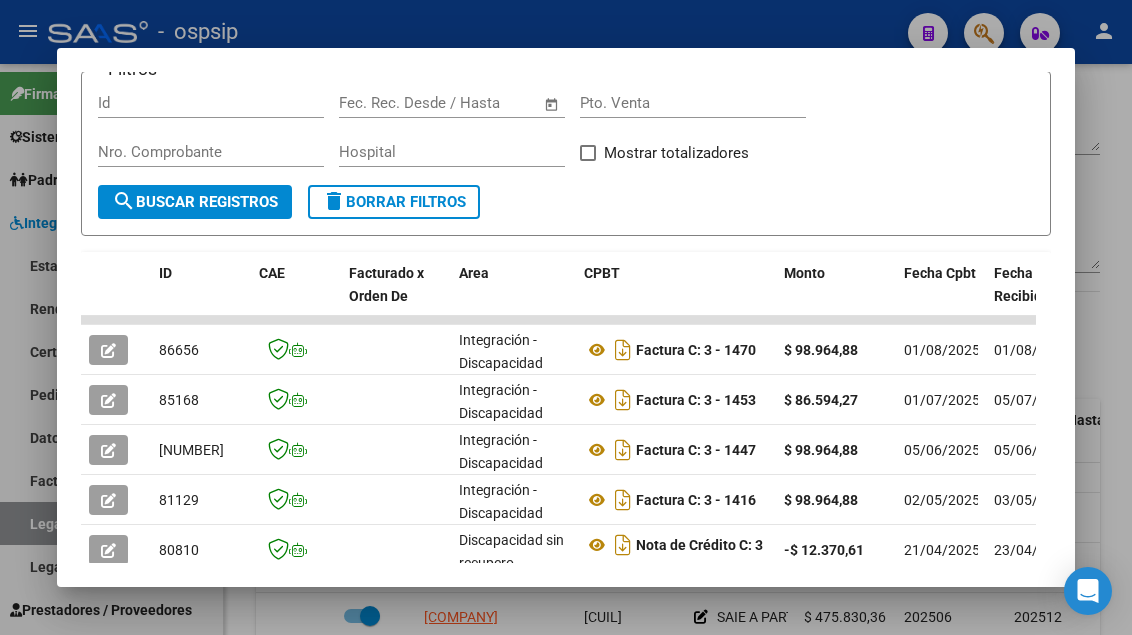 scroll, scrollTop: 385, scrollLeft: 0, axis: vertical 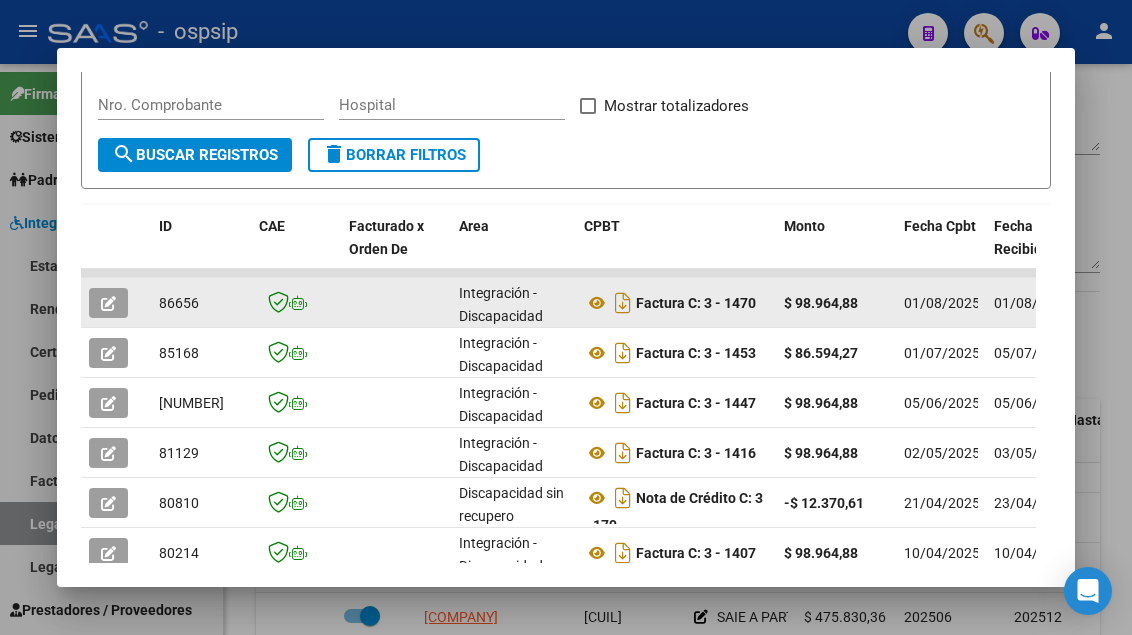 click 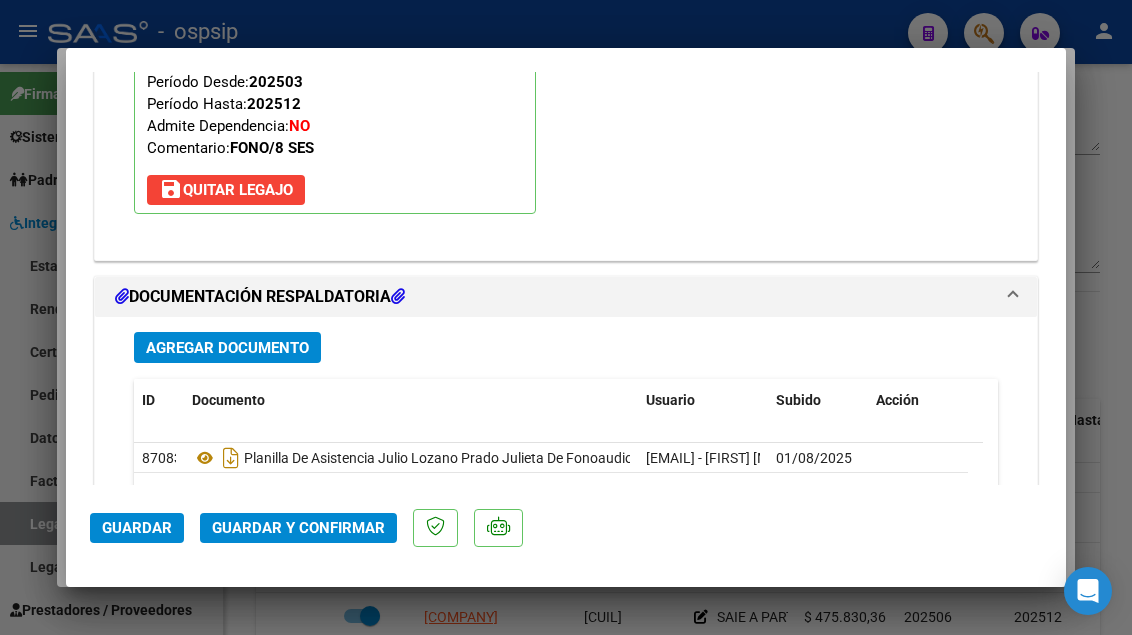 scroll, scrollTop: 2400, scrollLeft: 0, axis: vertical 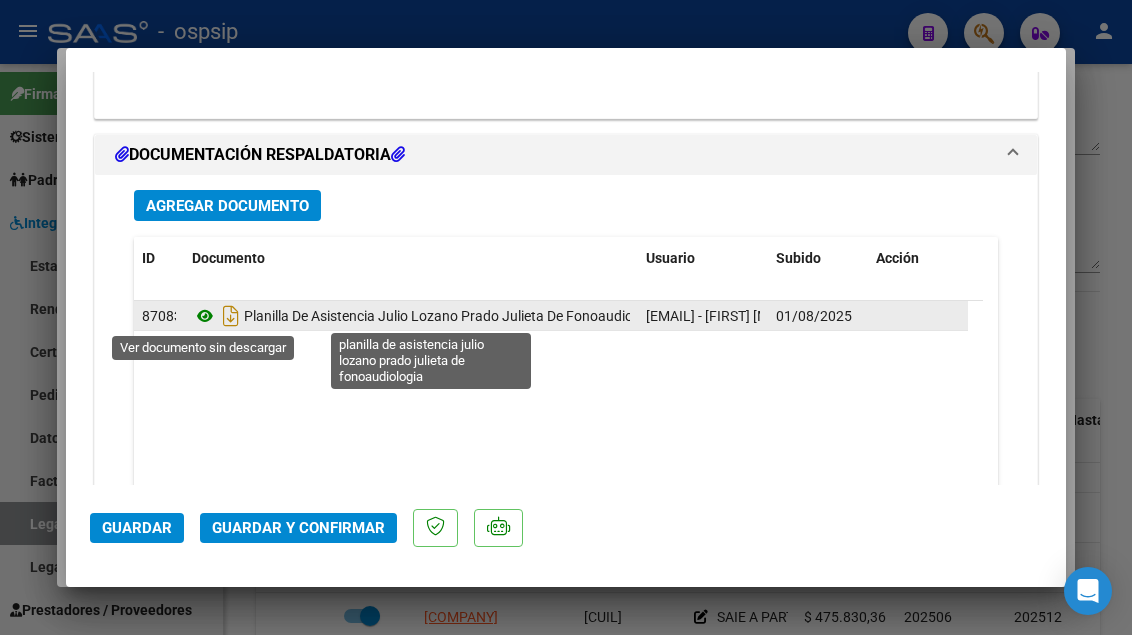 click 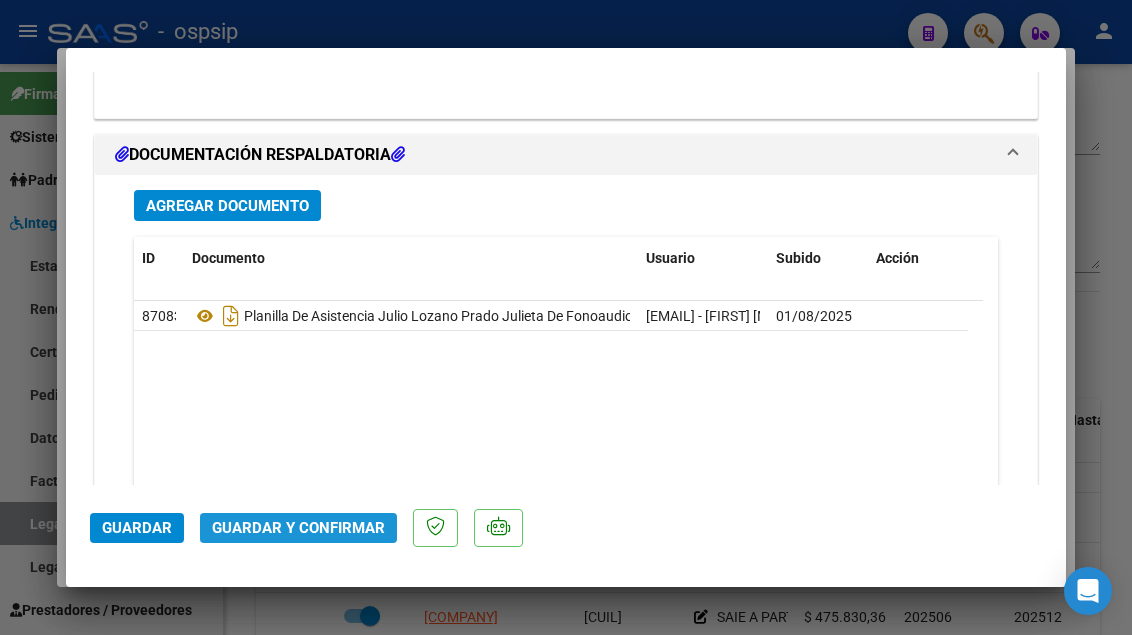 click on "Guardar y Confirmar" 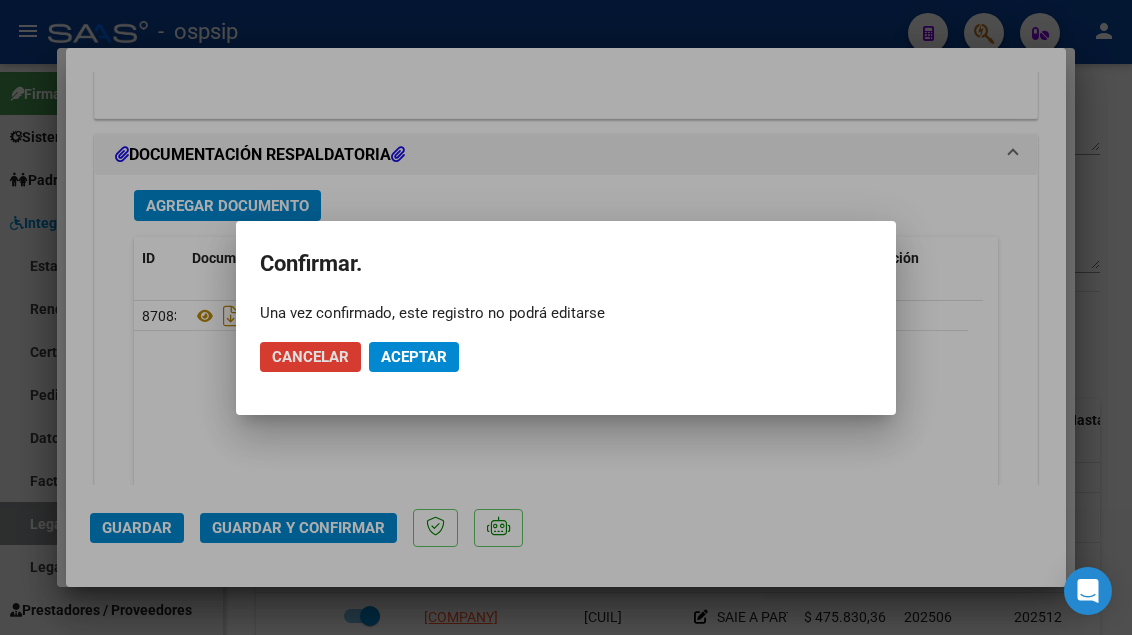 click on "Aceptar" 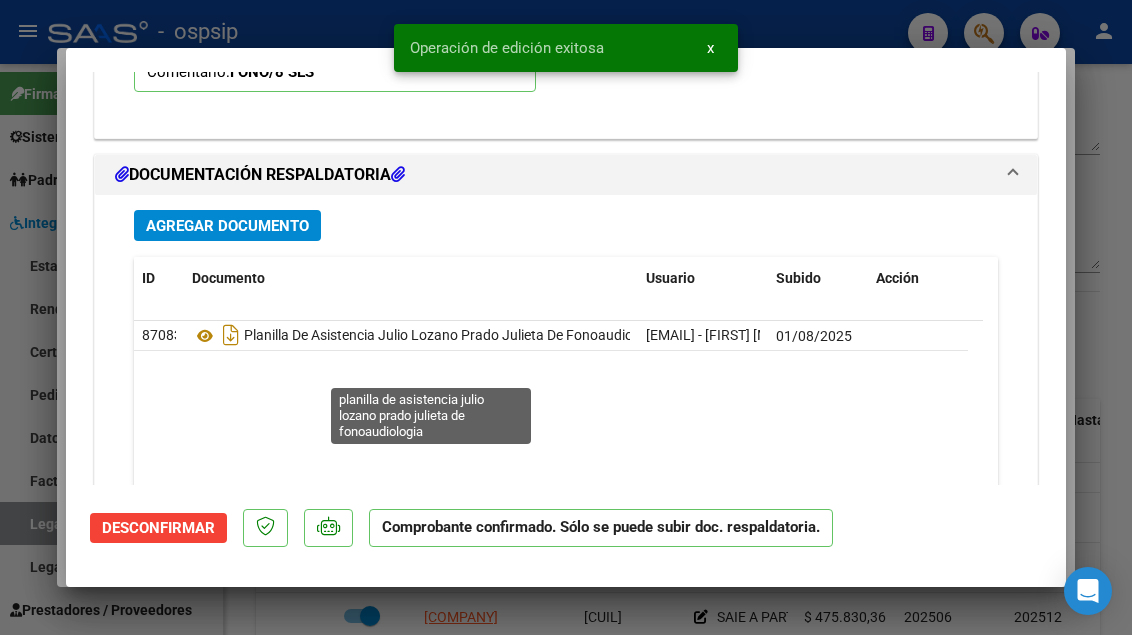 scroll, scrollTop: 2119, scrollLeft: 0, axis: vertical 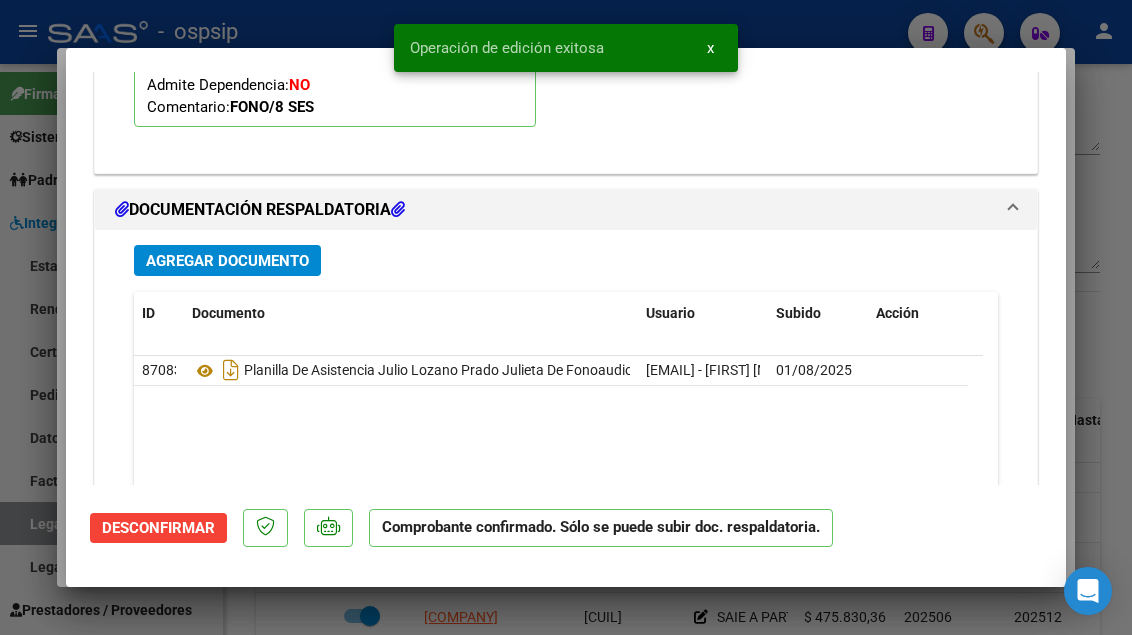 click at bounding box center (566, 317) 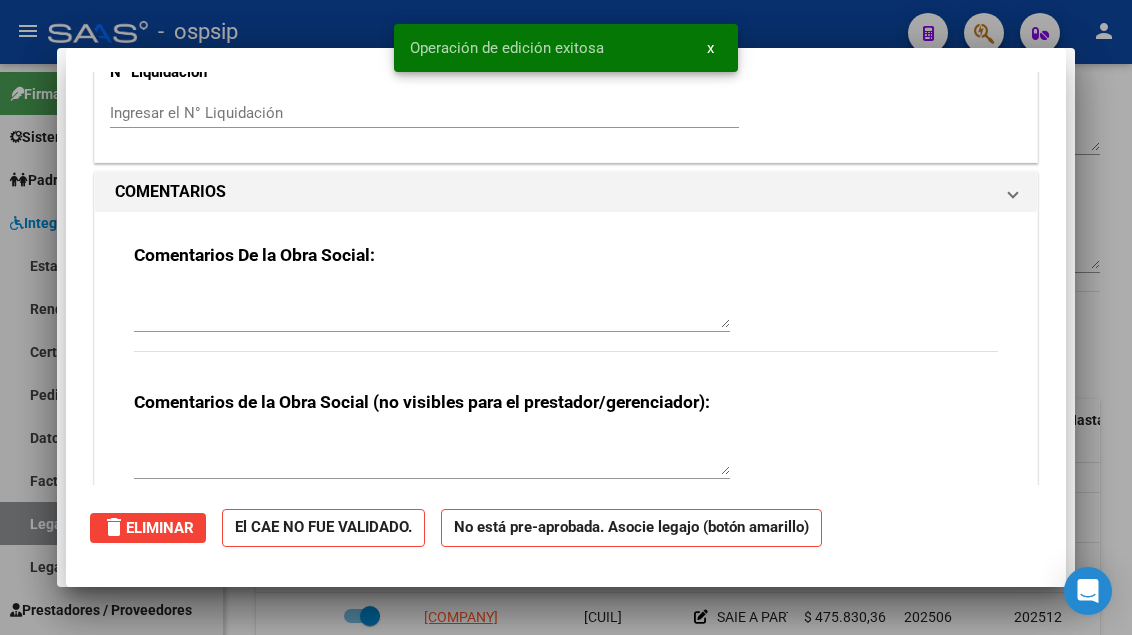 scroll, scrollTop: 0, scrollLeft: 0, axis: both 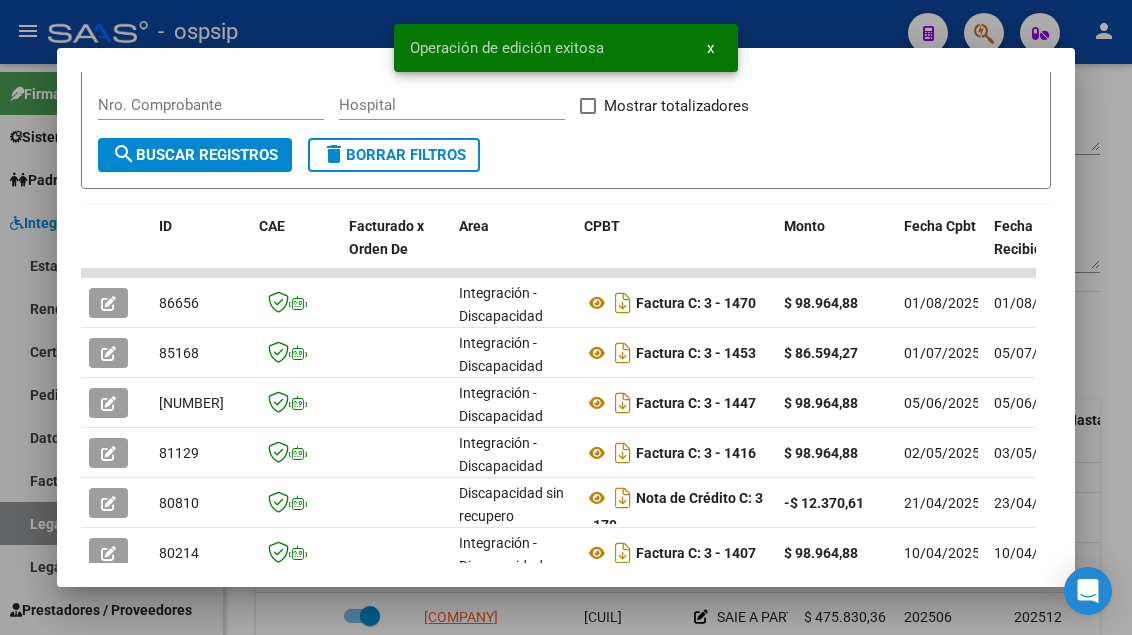 click at bounding box center (566, 317) 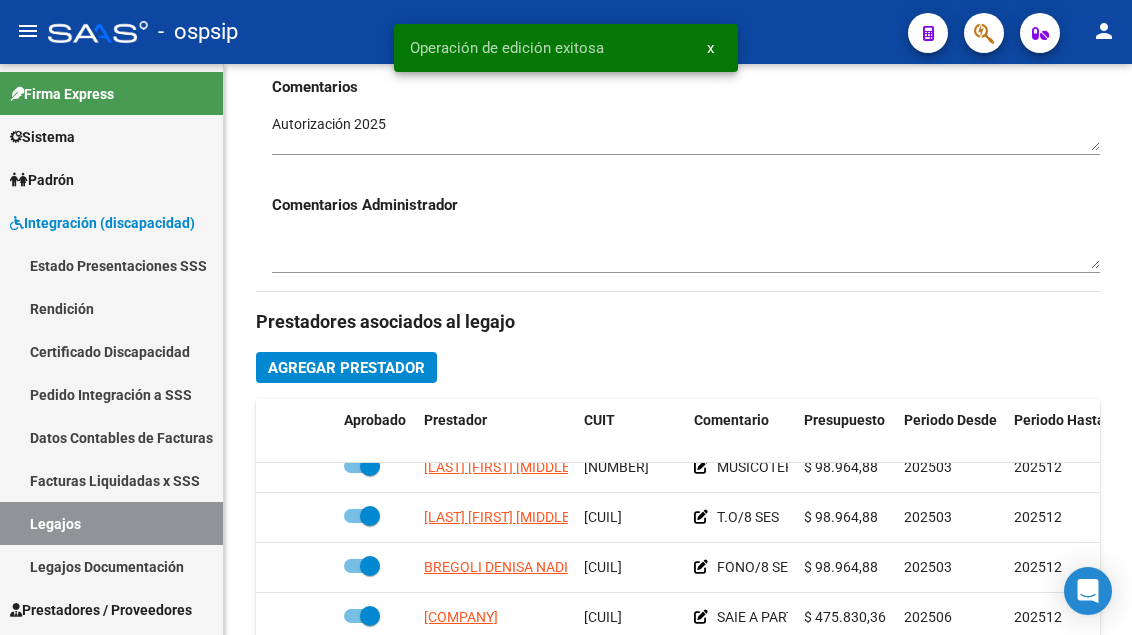click on "Legajos" at bounding box center [111, 523] 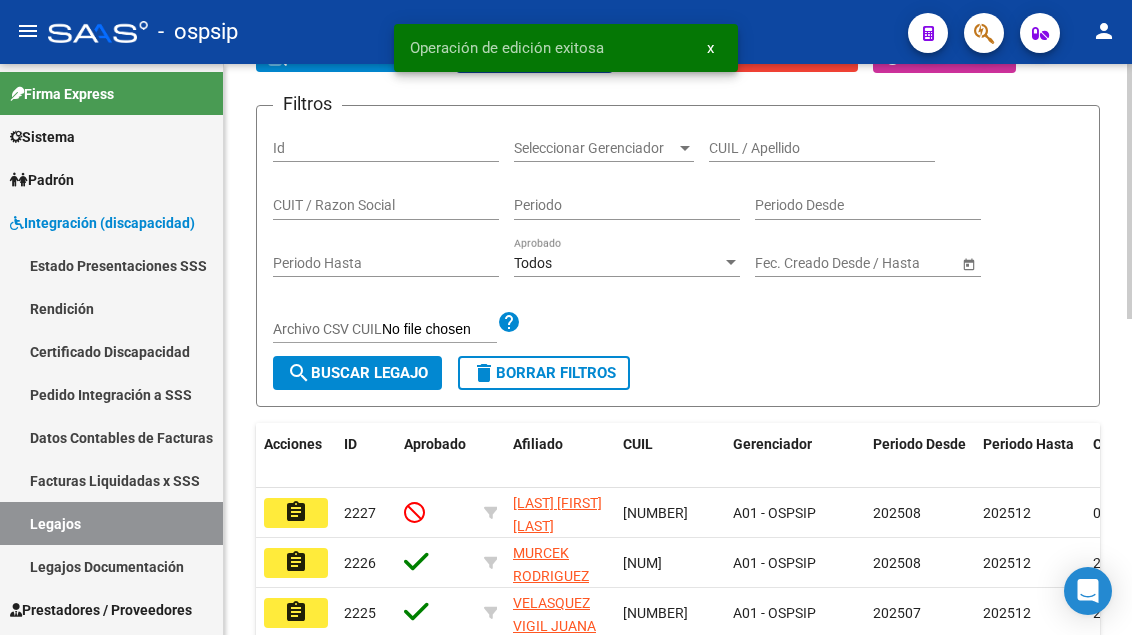 scroll, scrollTop: 200, scrollLeft: 0, axis: vertical 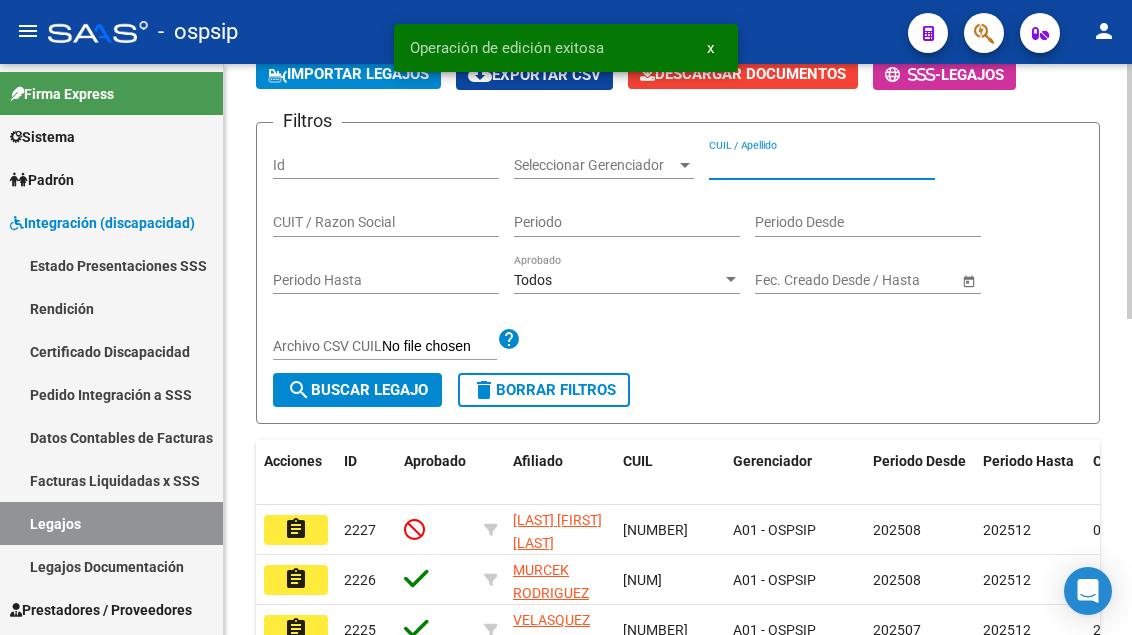 click on "CUIL / Apellido" at bounding box center (822, 165) 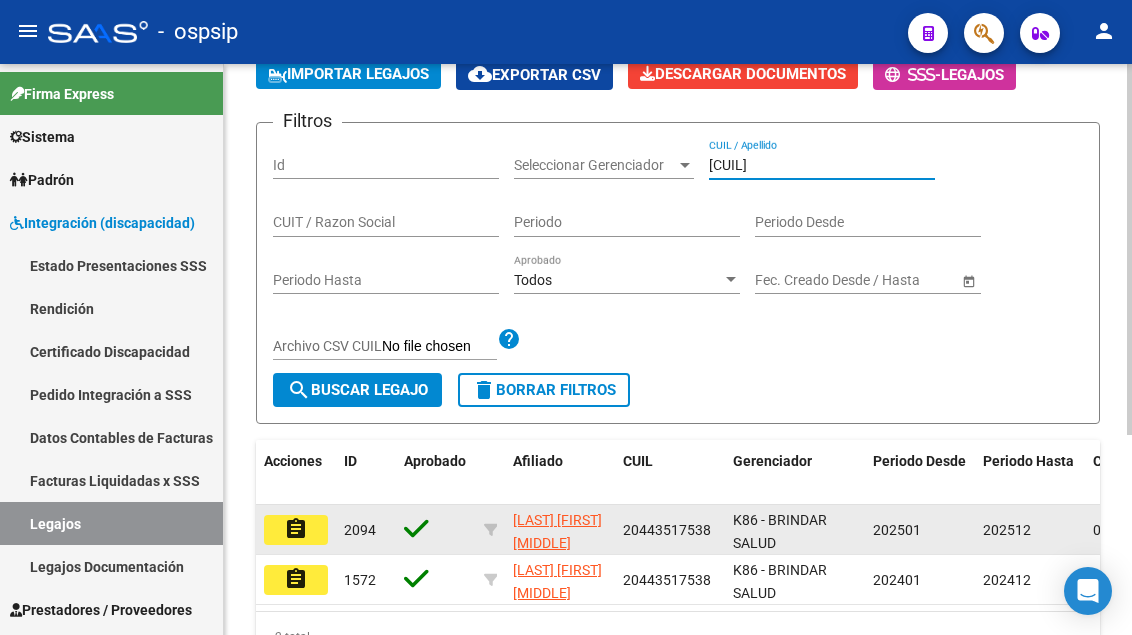 type on "[CUIL]" 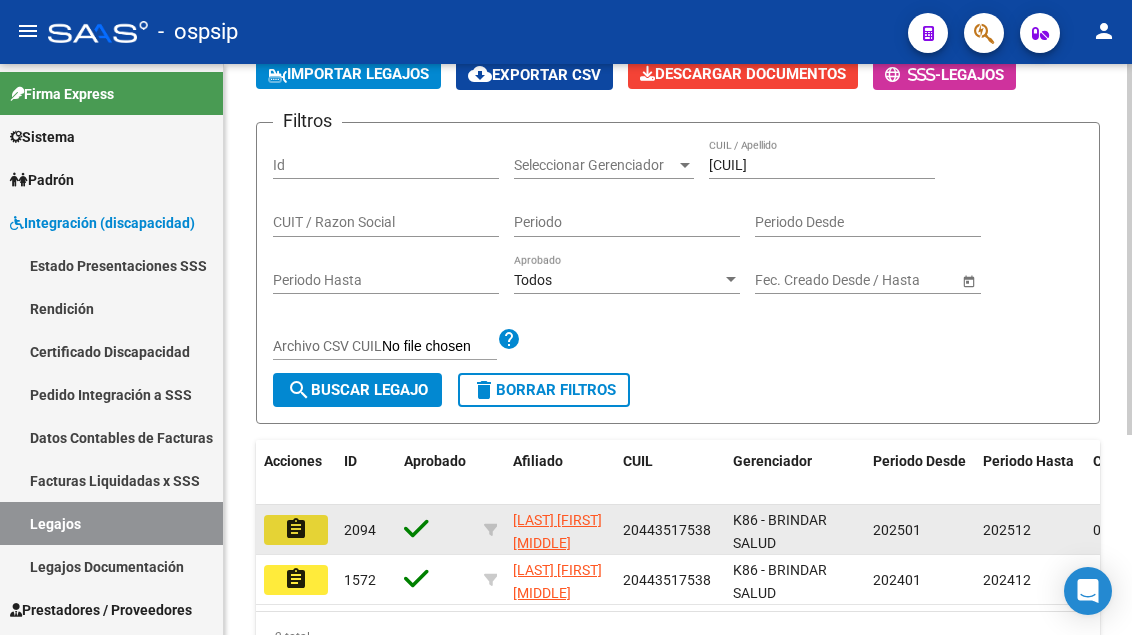 click on "assignment" 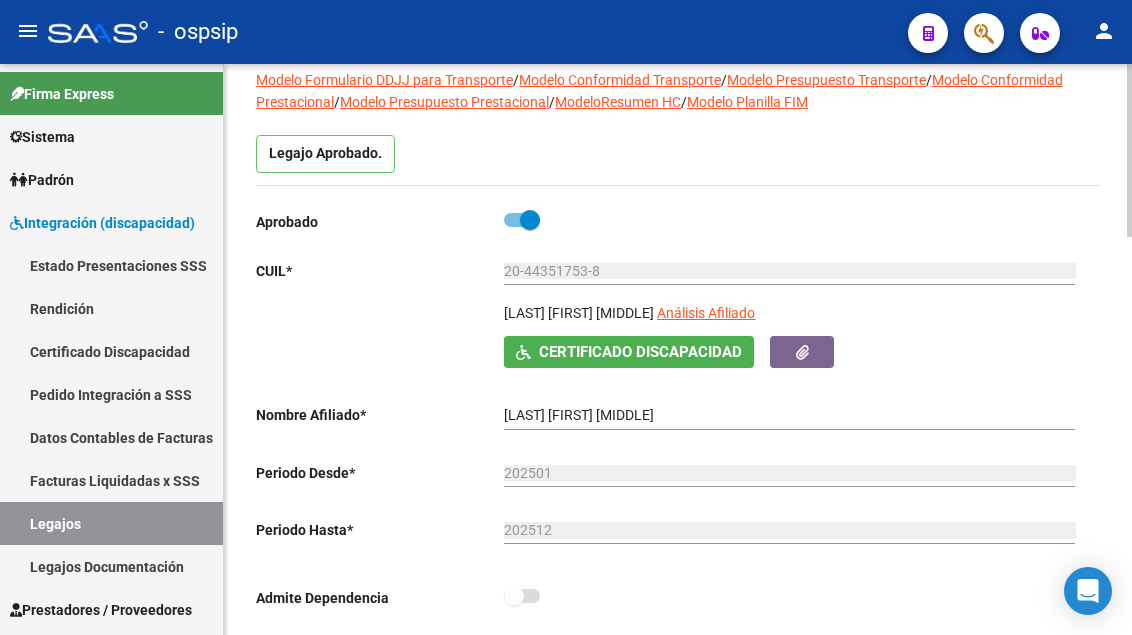 scroll, scrollTop: 200, scrollLeft: 0, axis: vertical 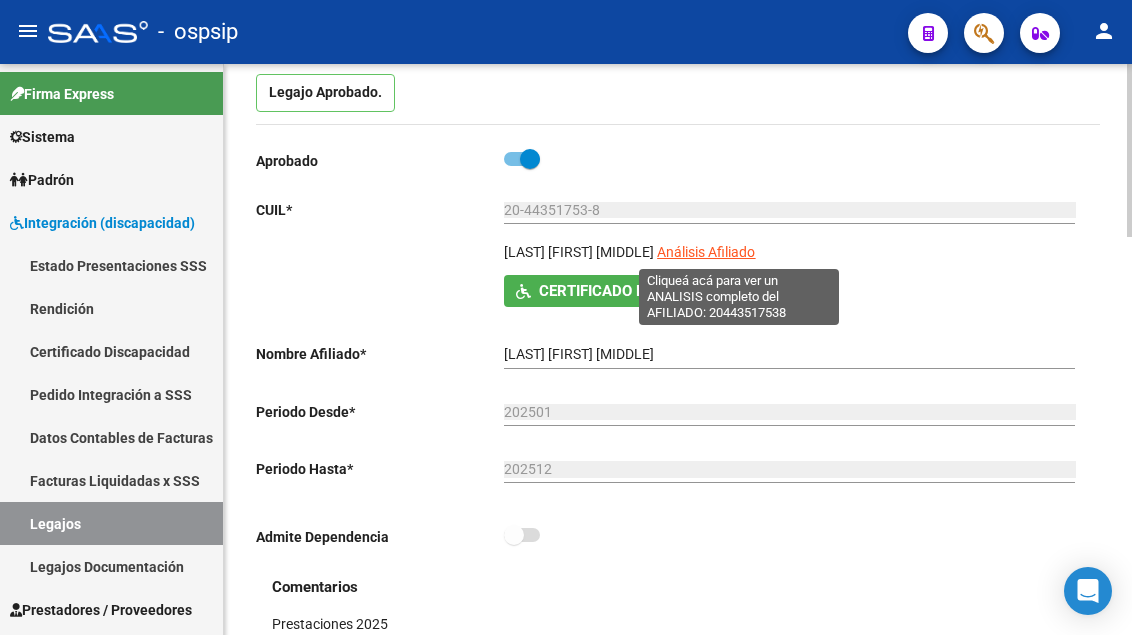 click on "Análisis Afiliado" 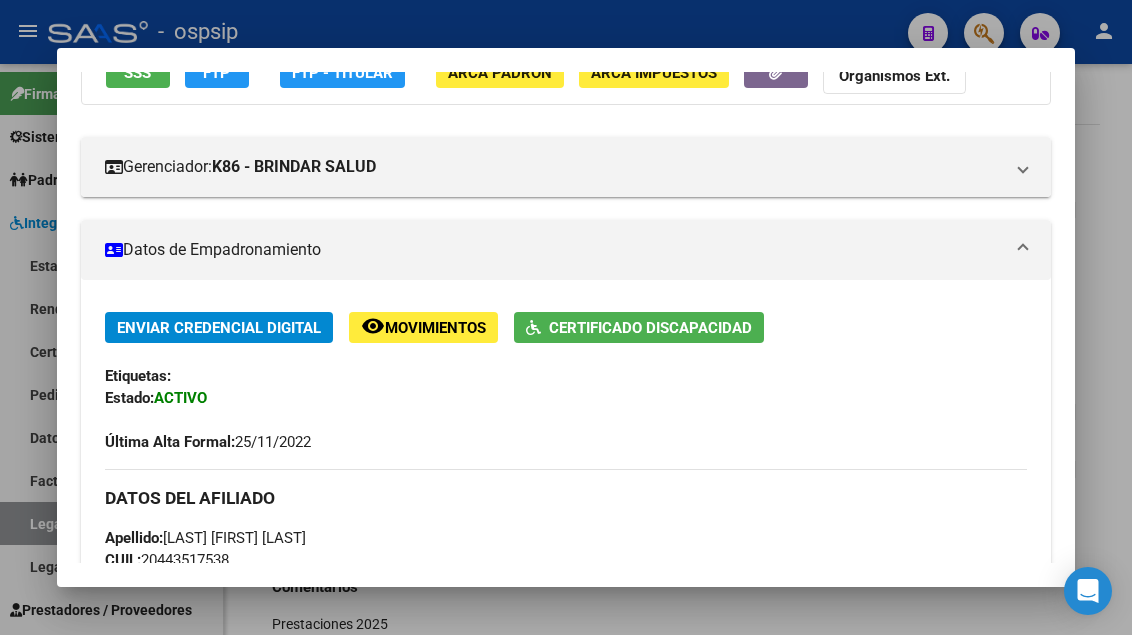 scroll, scrollTop: 100, scrollLeft: 0, axis: vertical 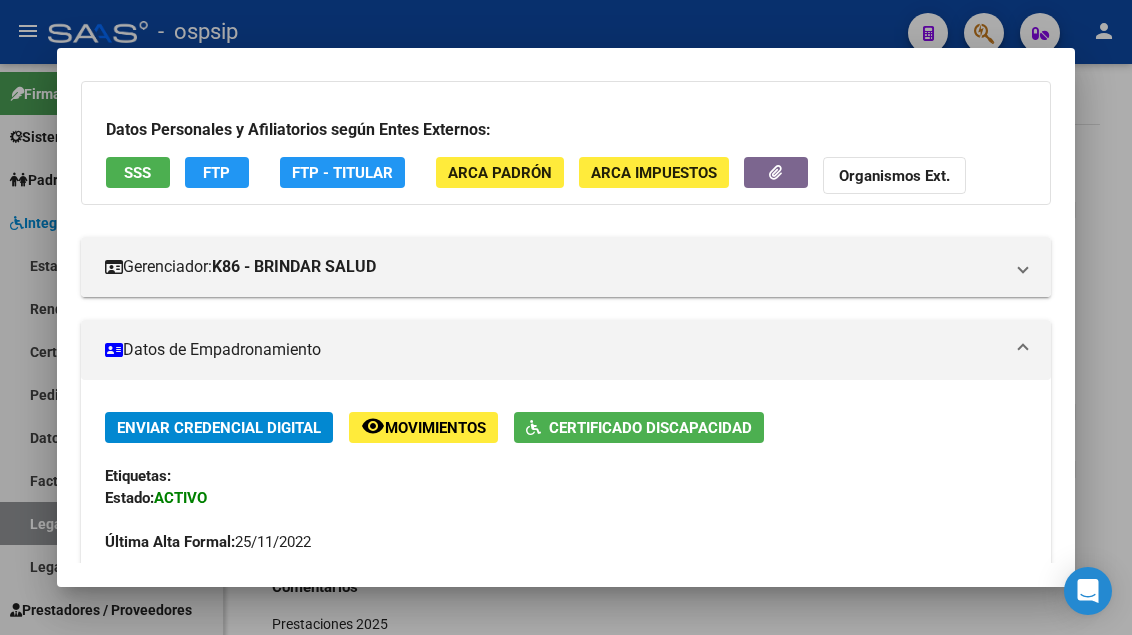 click on "SSS" at bounding box center [137, 173] 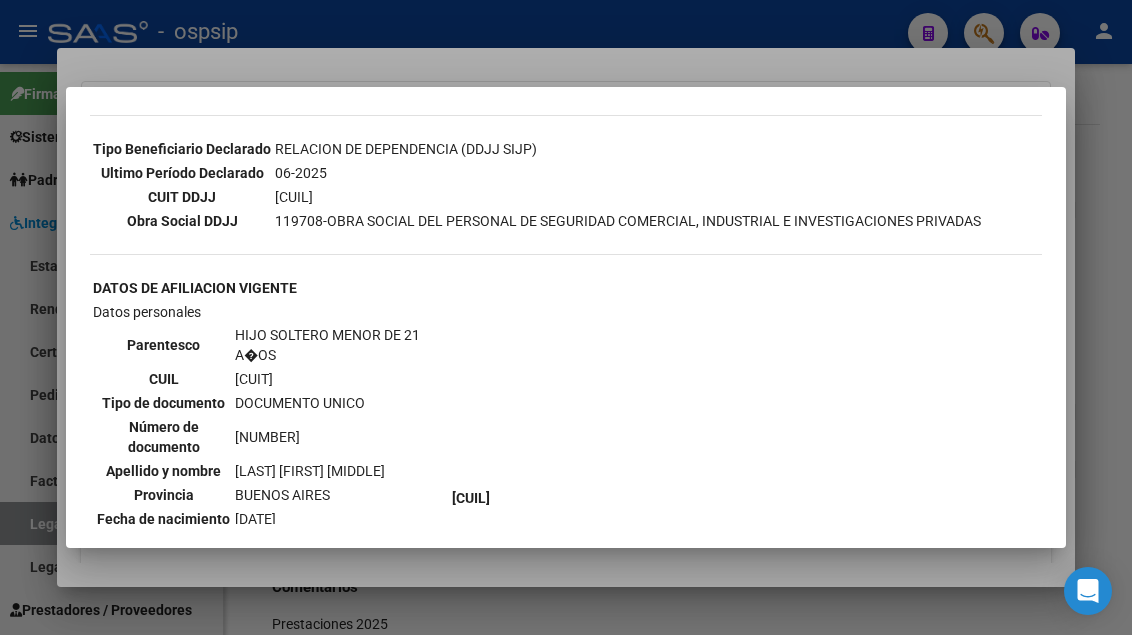 scroll, scrollTop: 800, scrollLeft: 0, axis: vertical 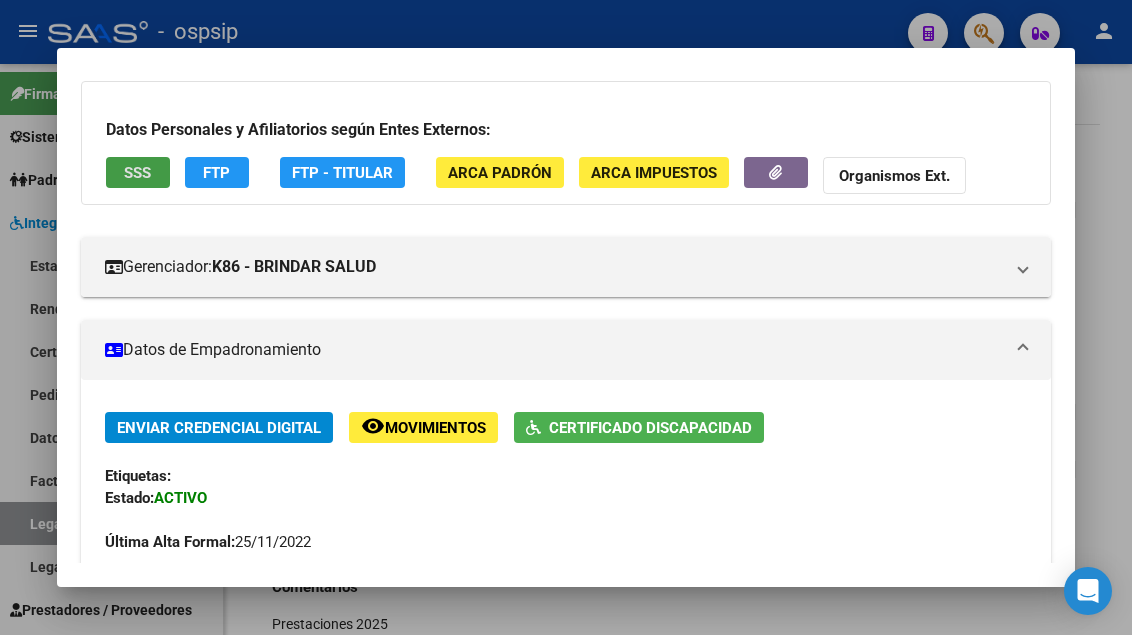 type 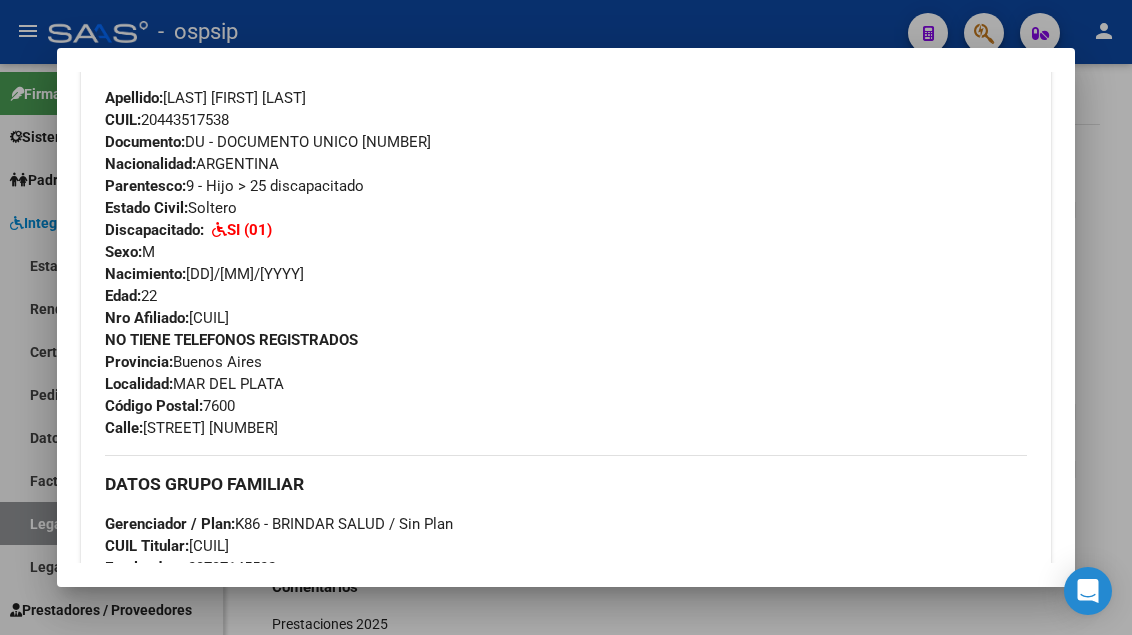 scroll, scrollTop: 900, scrollLeft: 0, axis: vertical 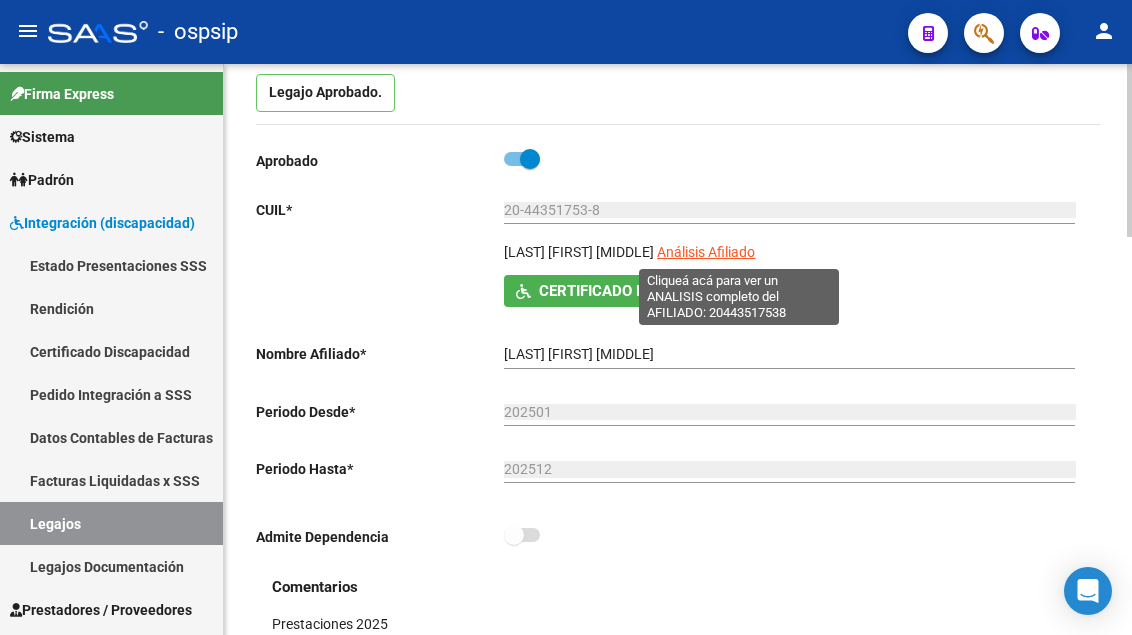 click on "Análisis Afiliado" 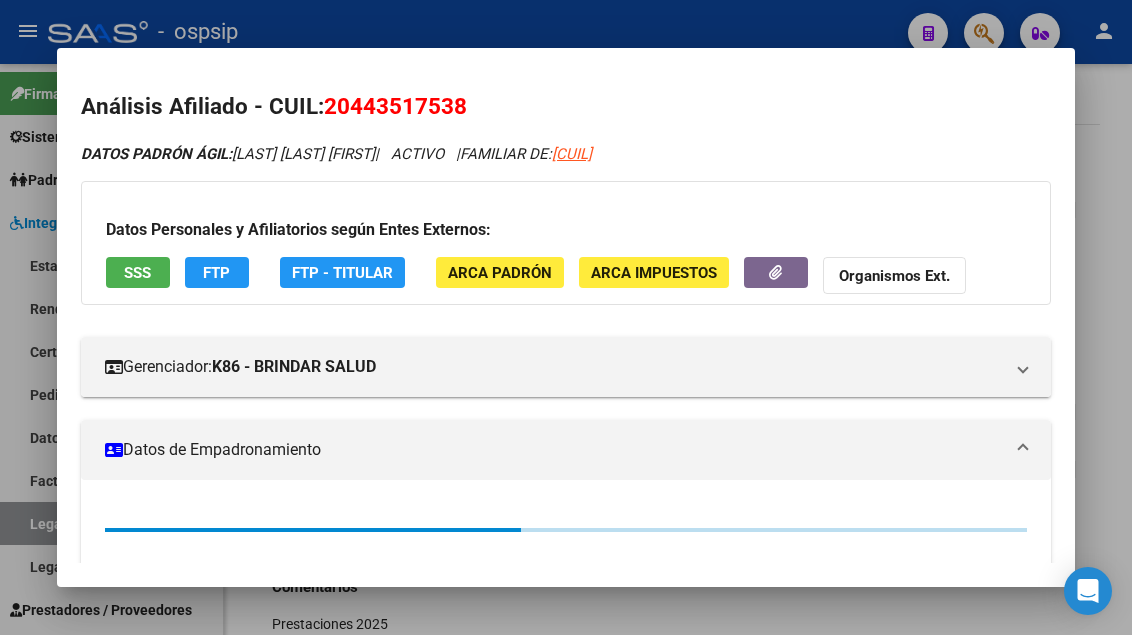scroll, scrollTop: 300, scrollLeft: 0, axis: vertical 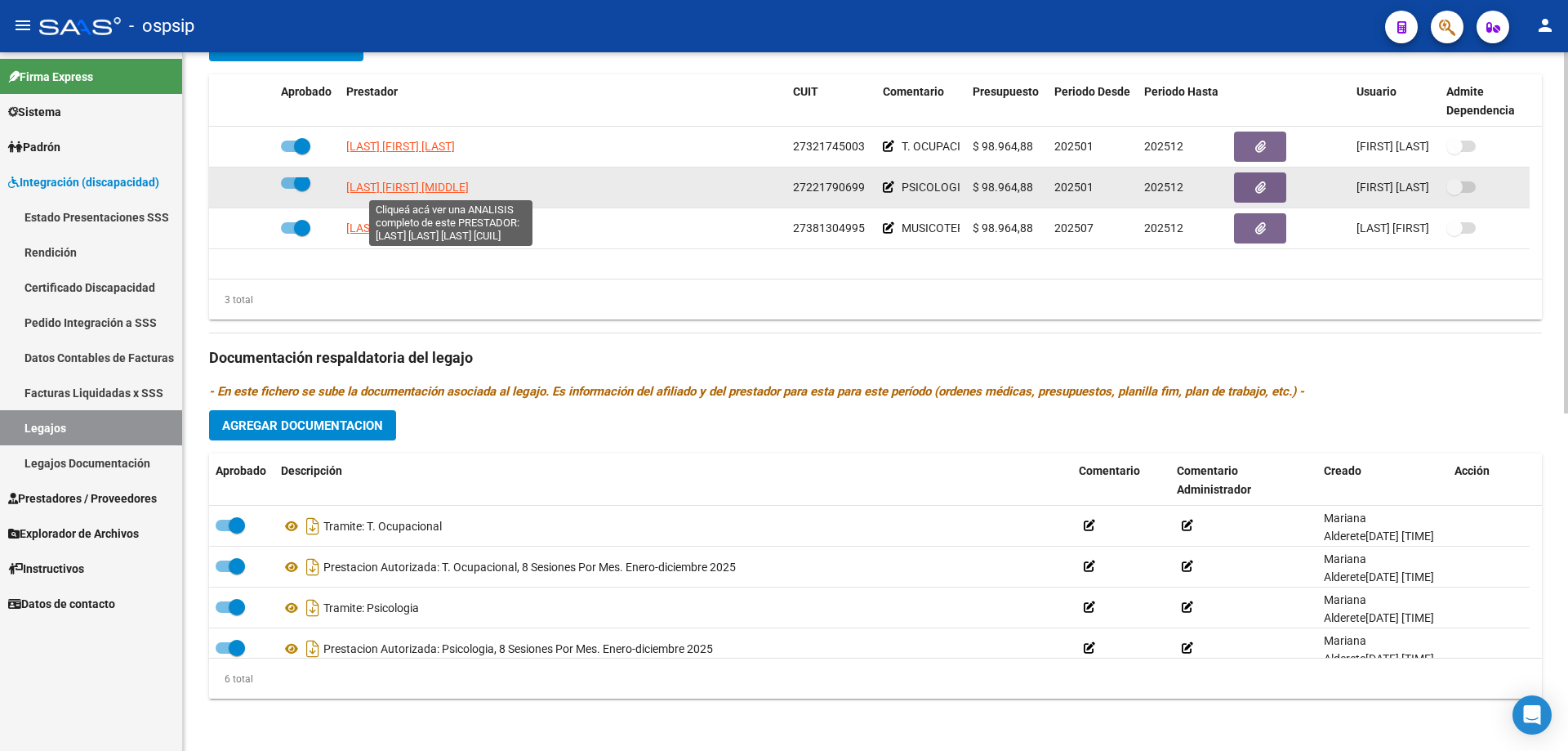 click on "[LAST] [FIRST] [MIDDLE]" 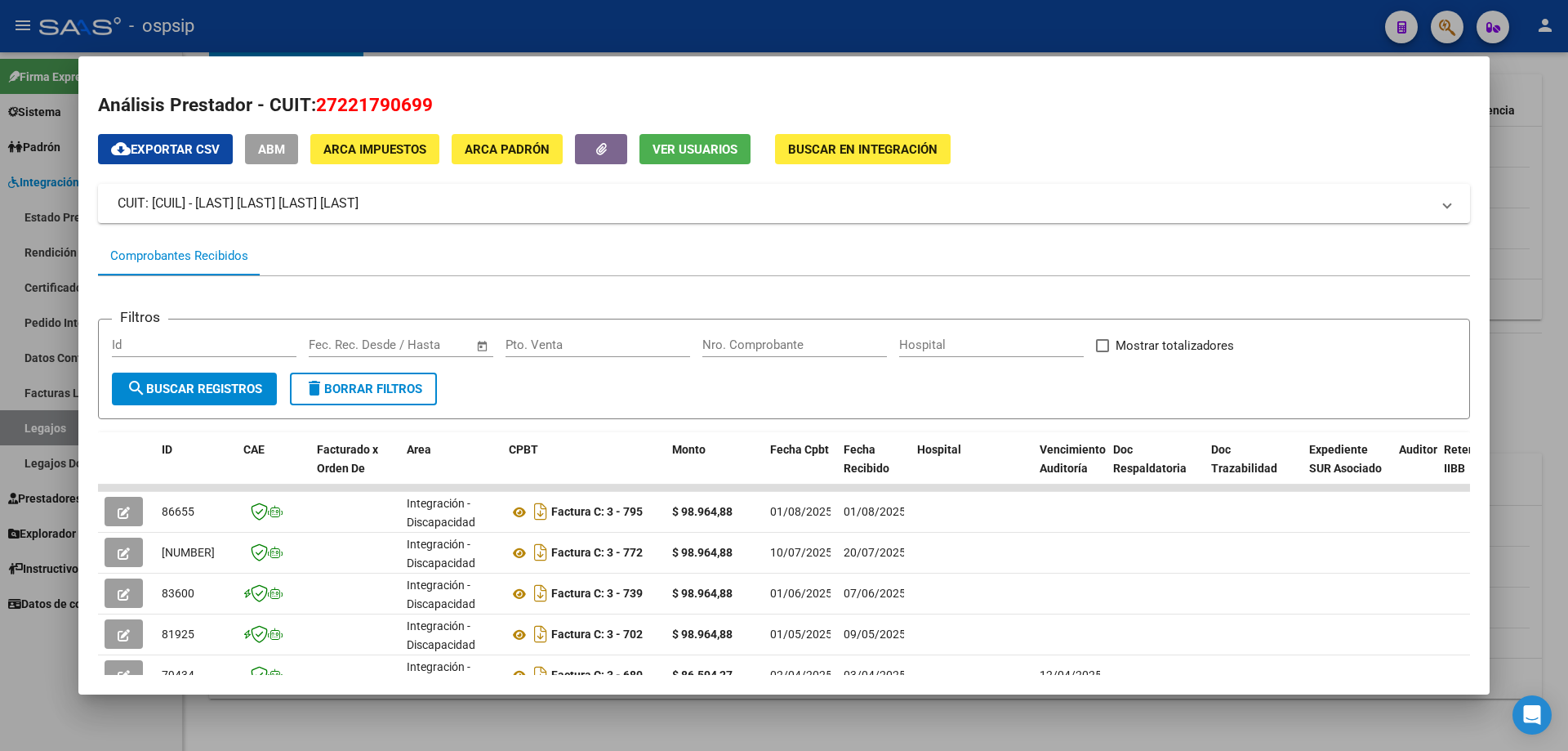 scroll, scrollTop: 245, scrollLeft: 0, axis: vertical 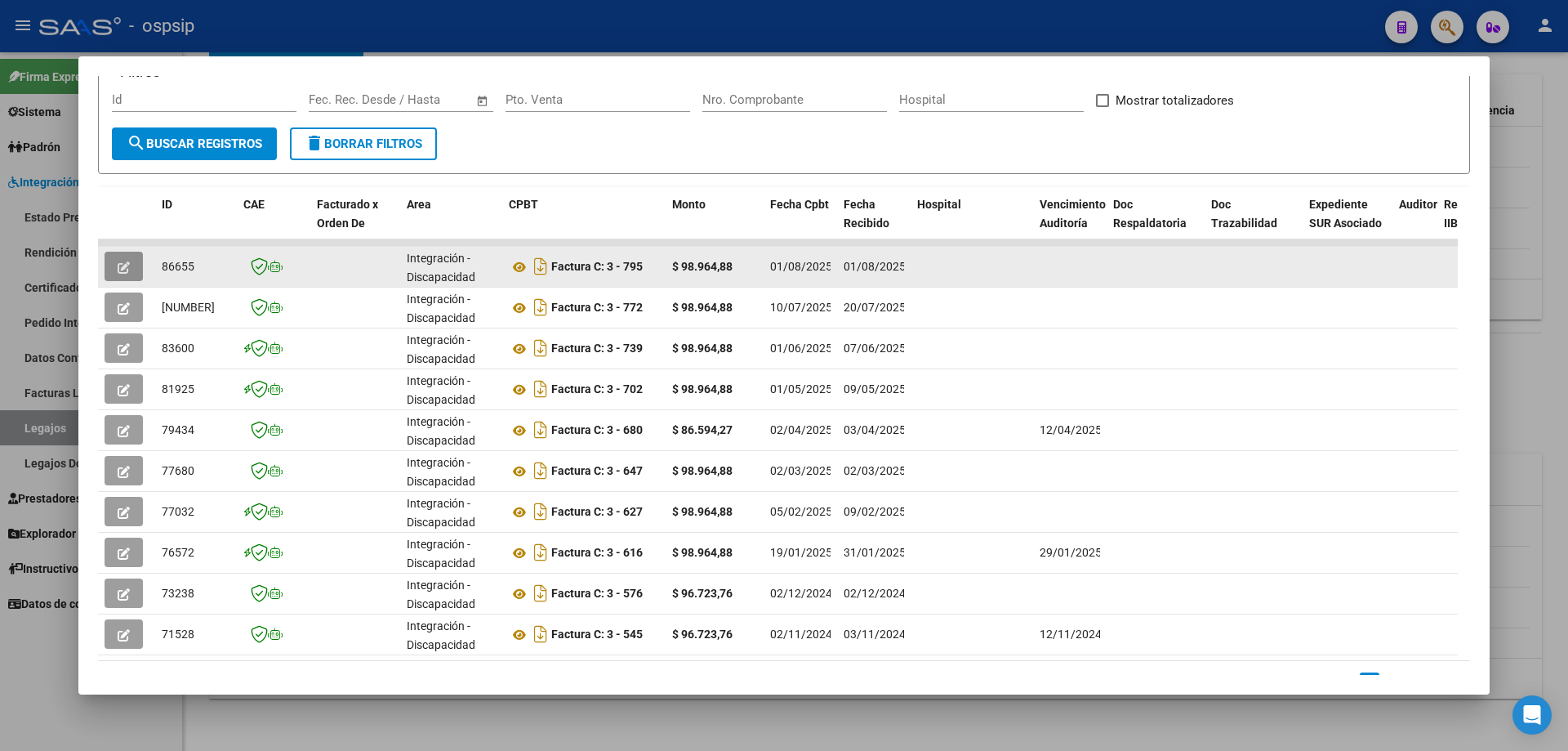 click 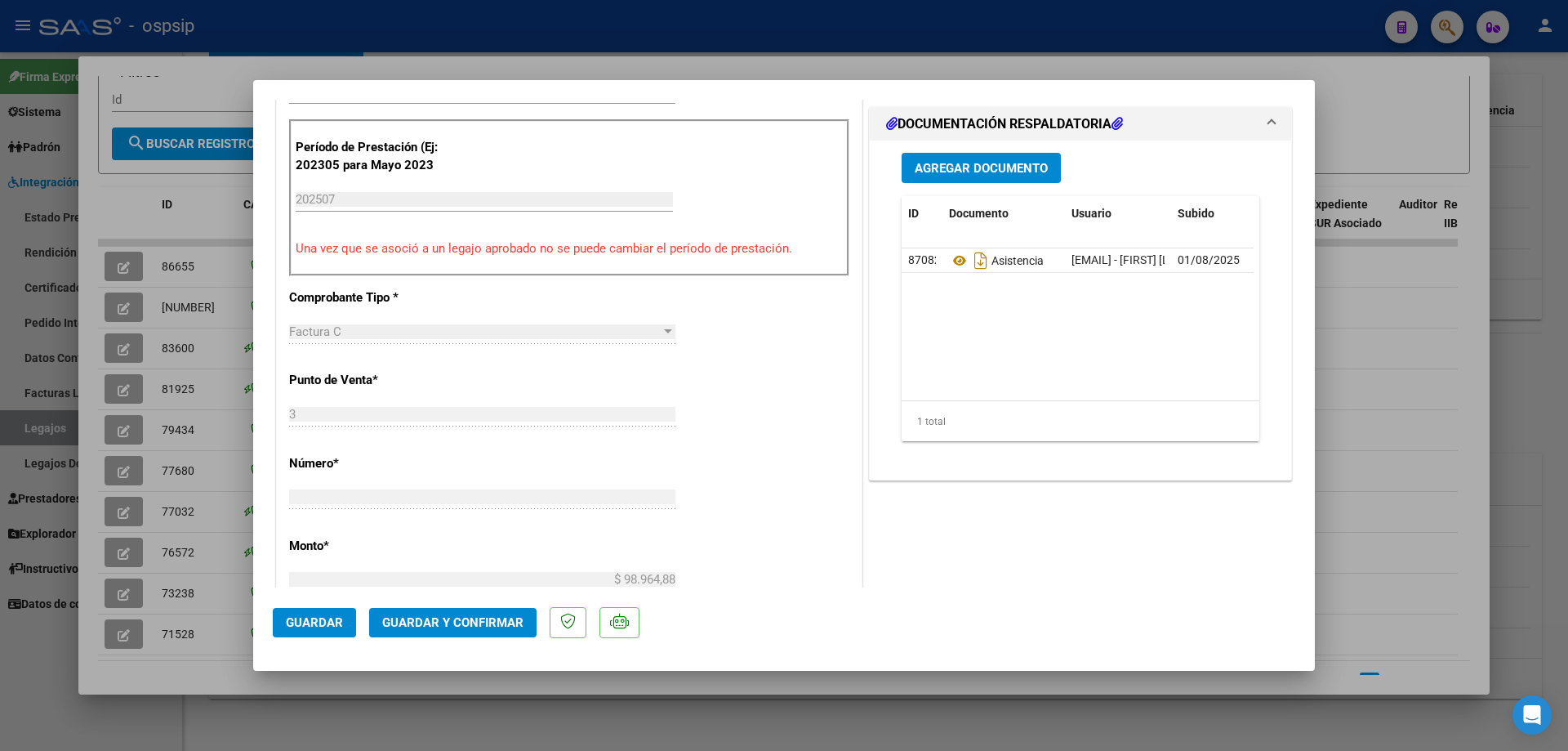 scroll, scrollTop: 521, scrollLeft: 0, axis: vertical 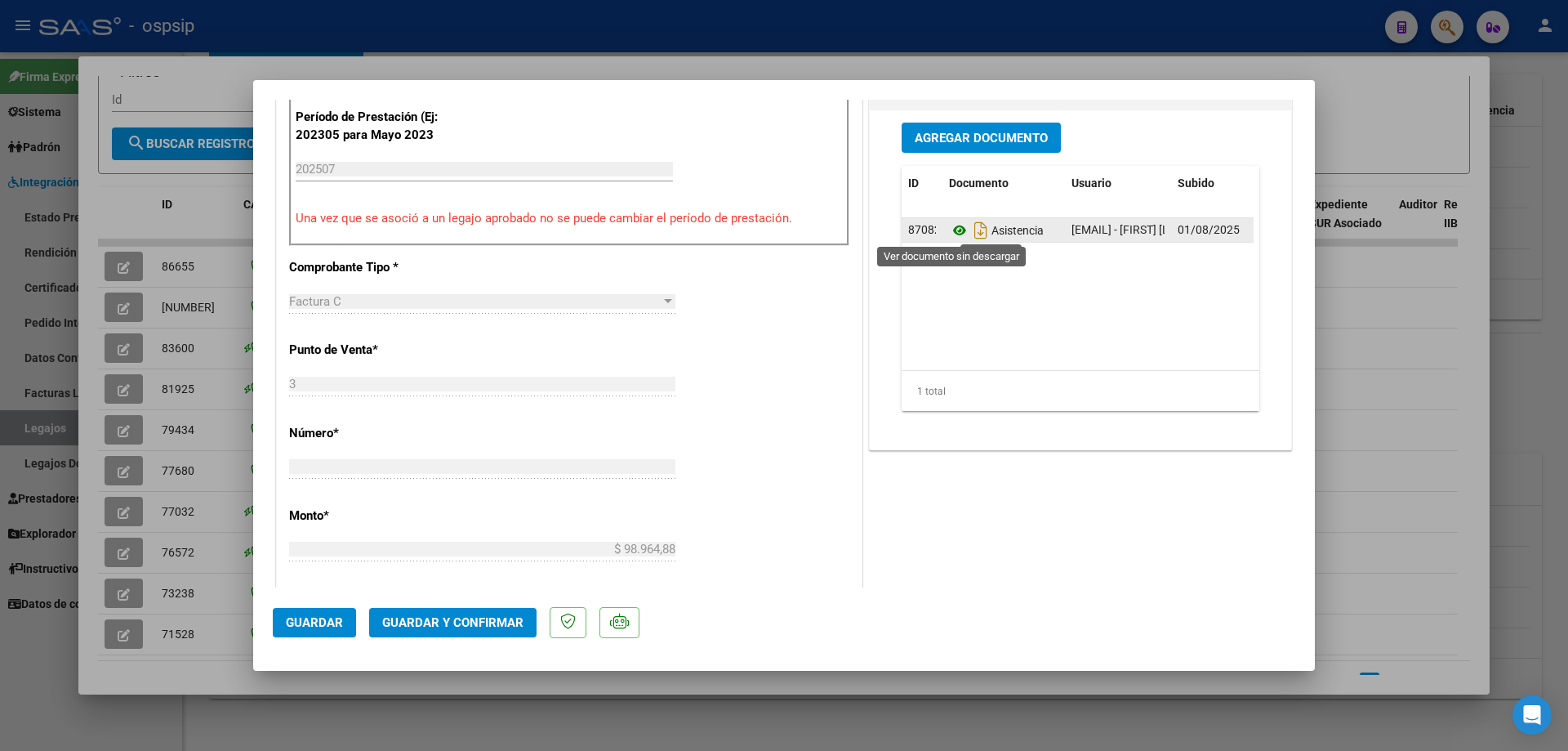 click 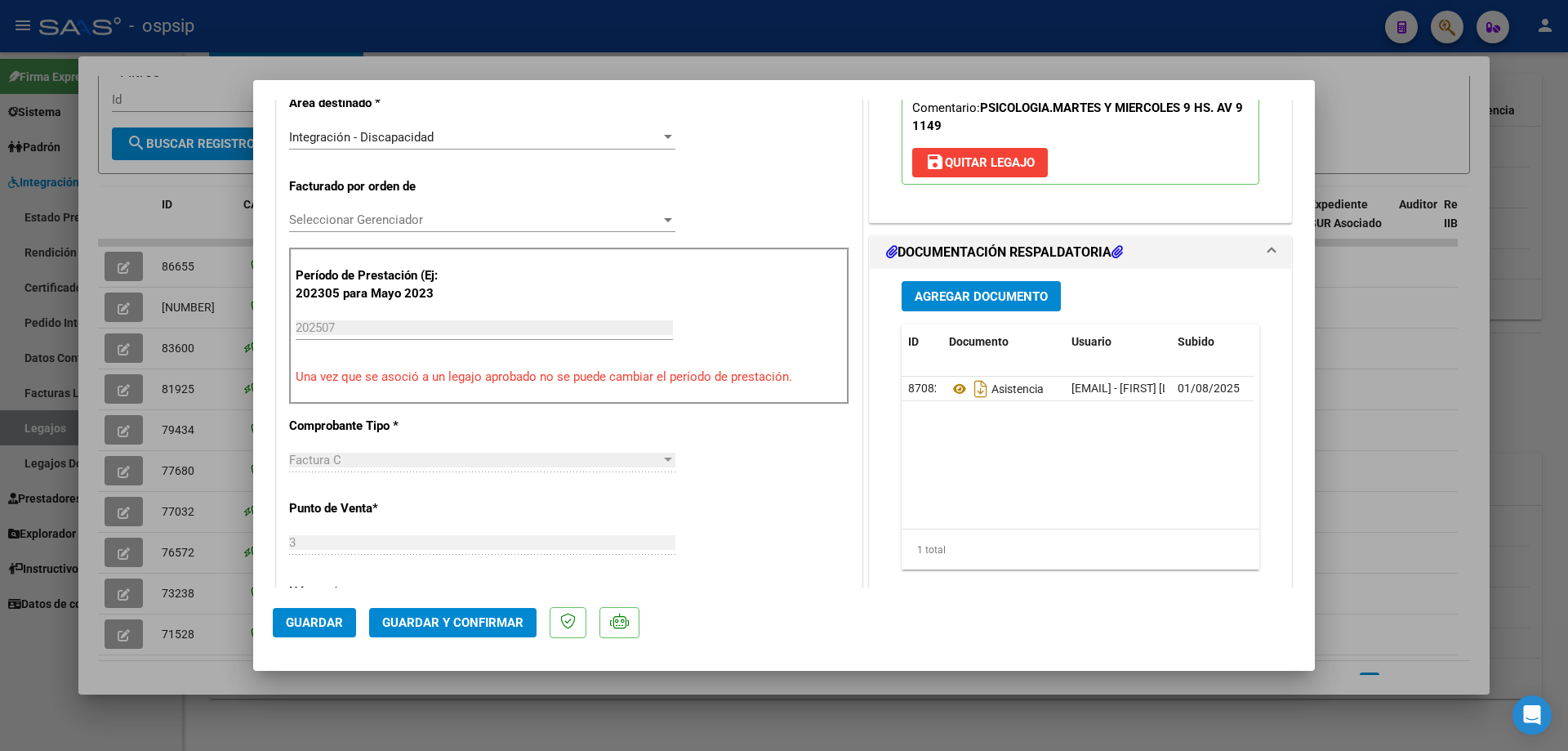 scroll, scrollTop: 357, scrollLeft: 0, axis: vertical 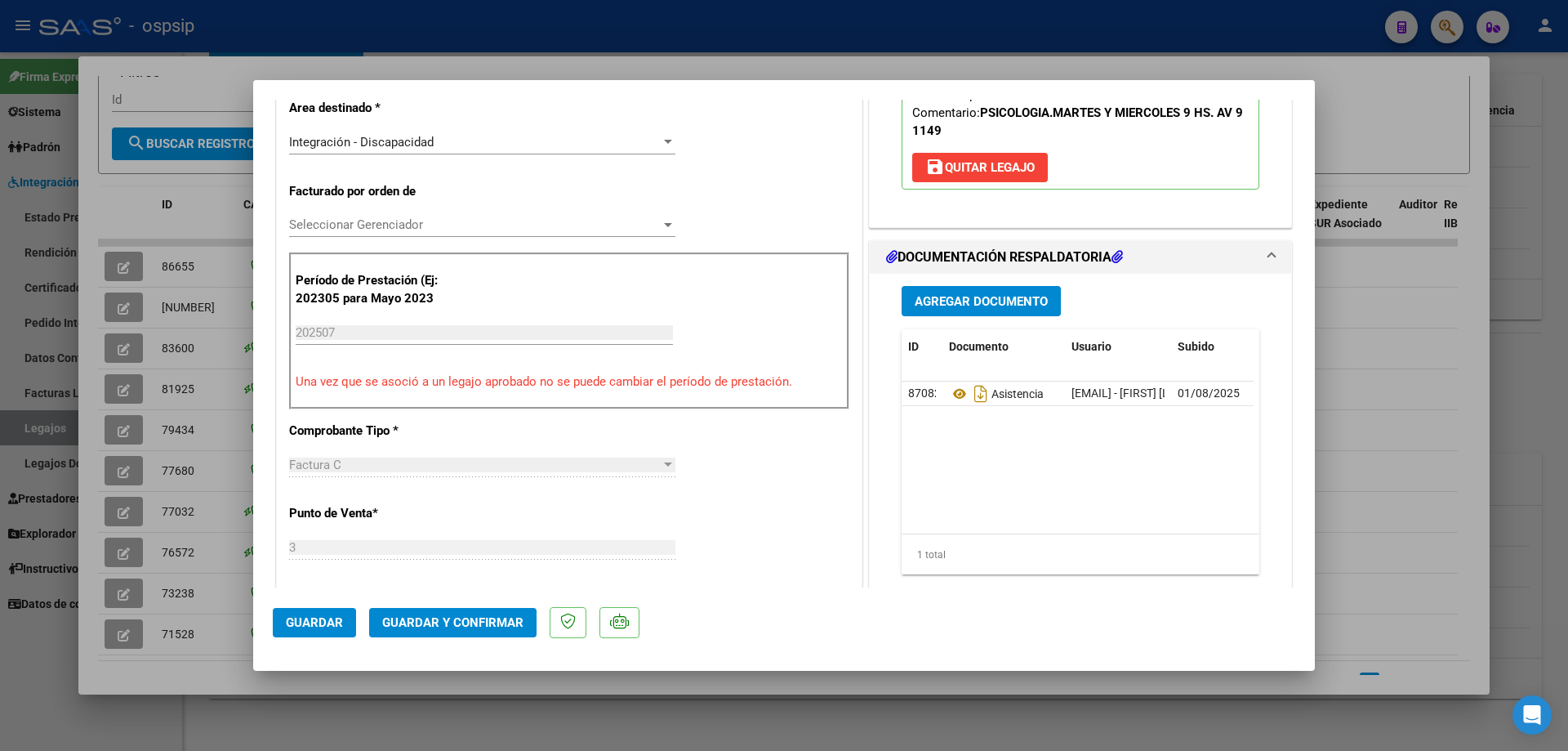 type 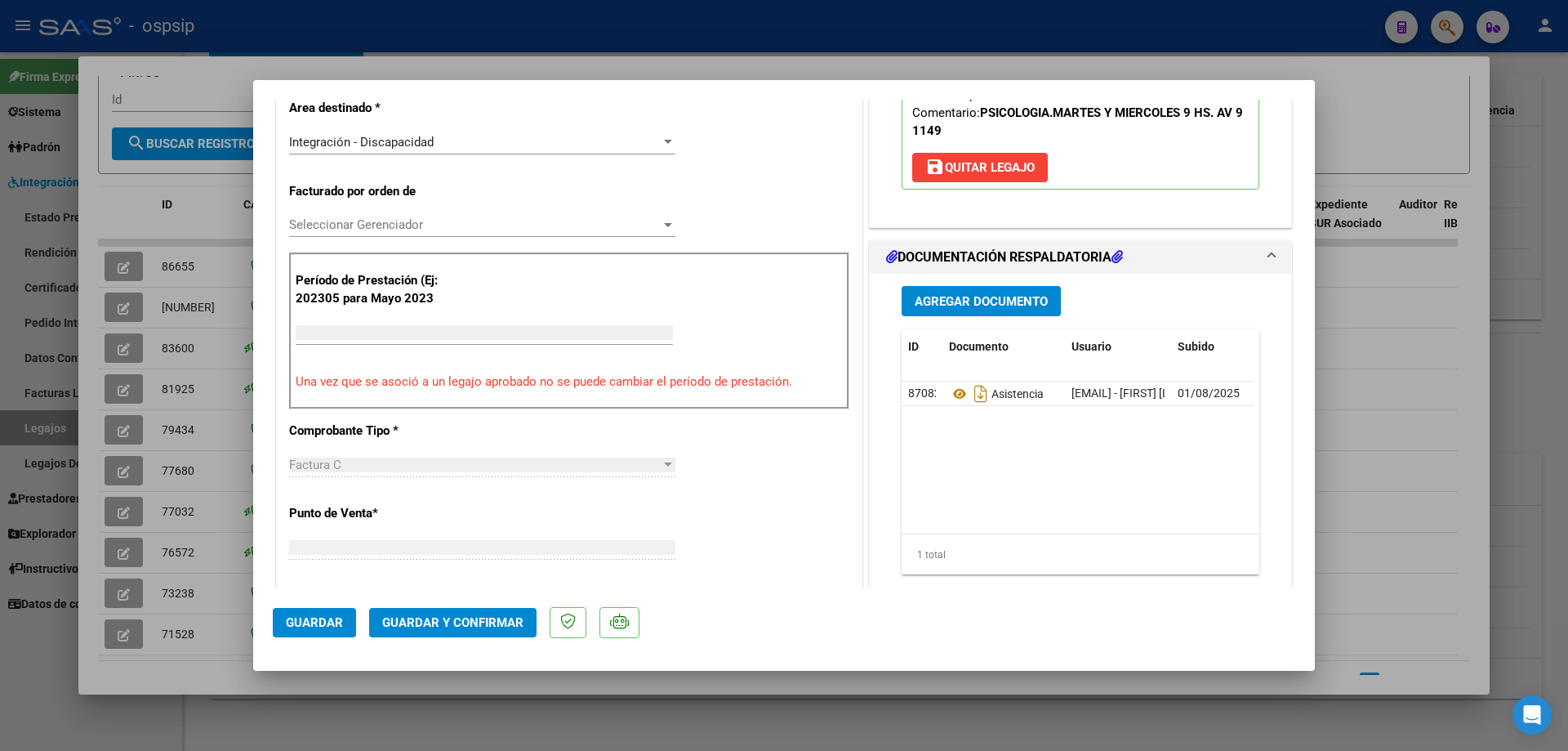 type 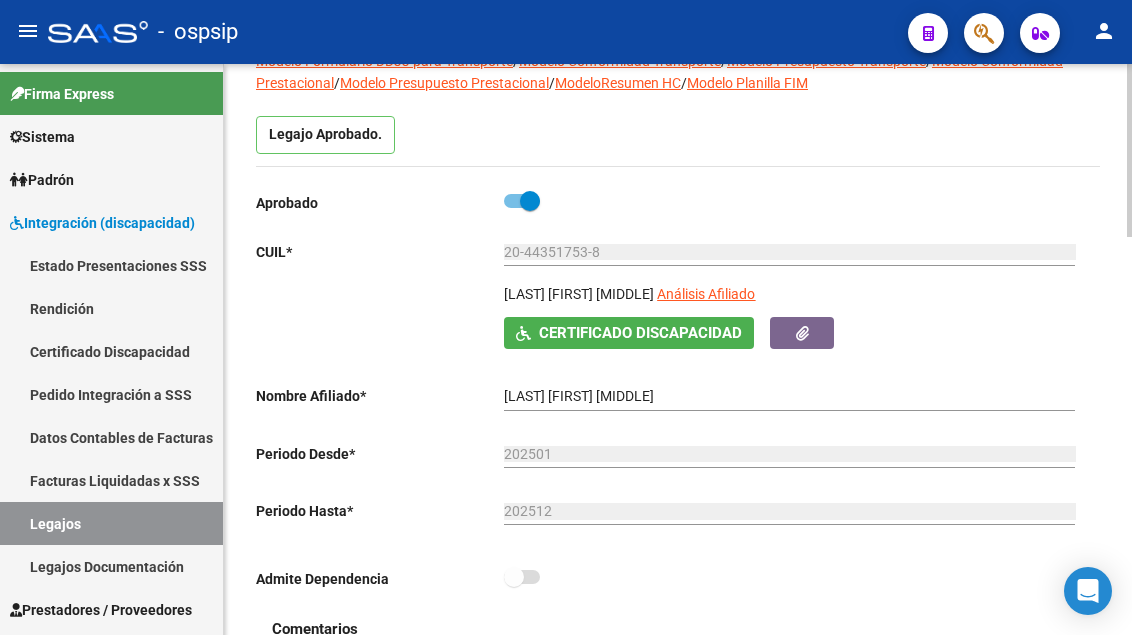 scroll, scrollTop: 100, scrollLeft: 0, axis: vertical 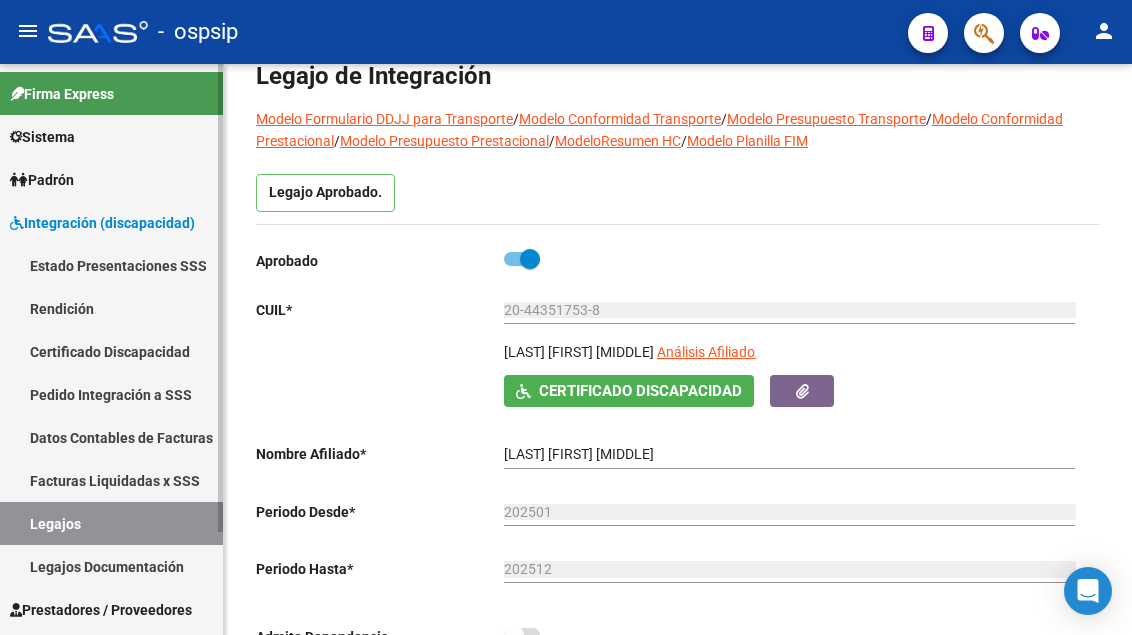 click on "Legajos" at bounding box center (111, 523) 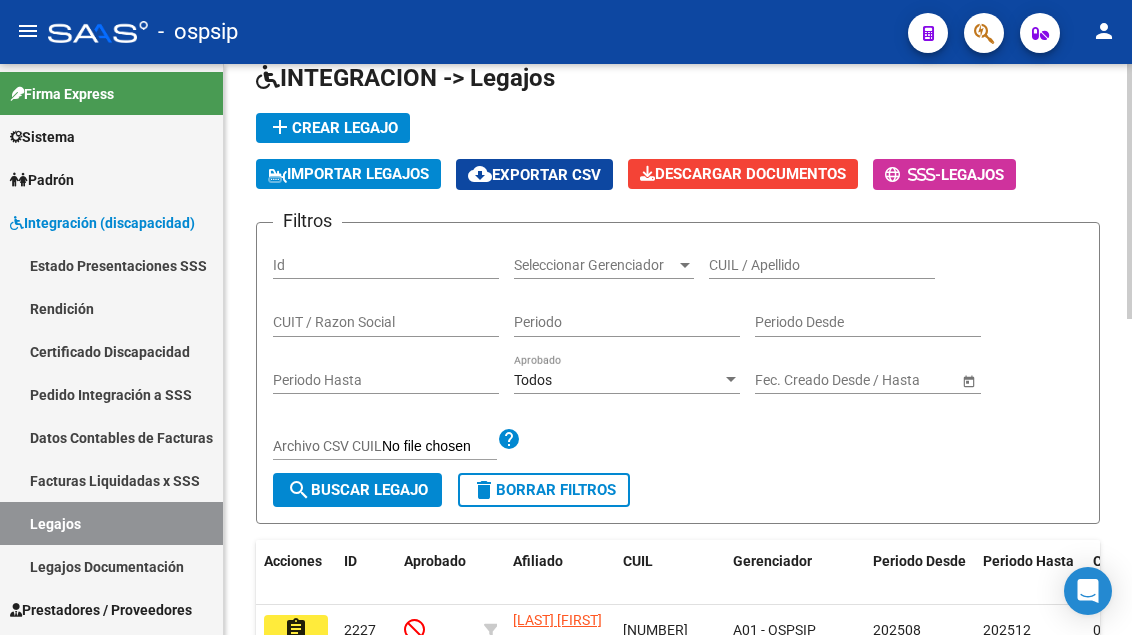 click on "CUIL / Apellido" at bounding box center [822, 265] 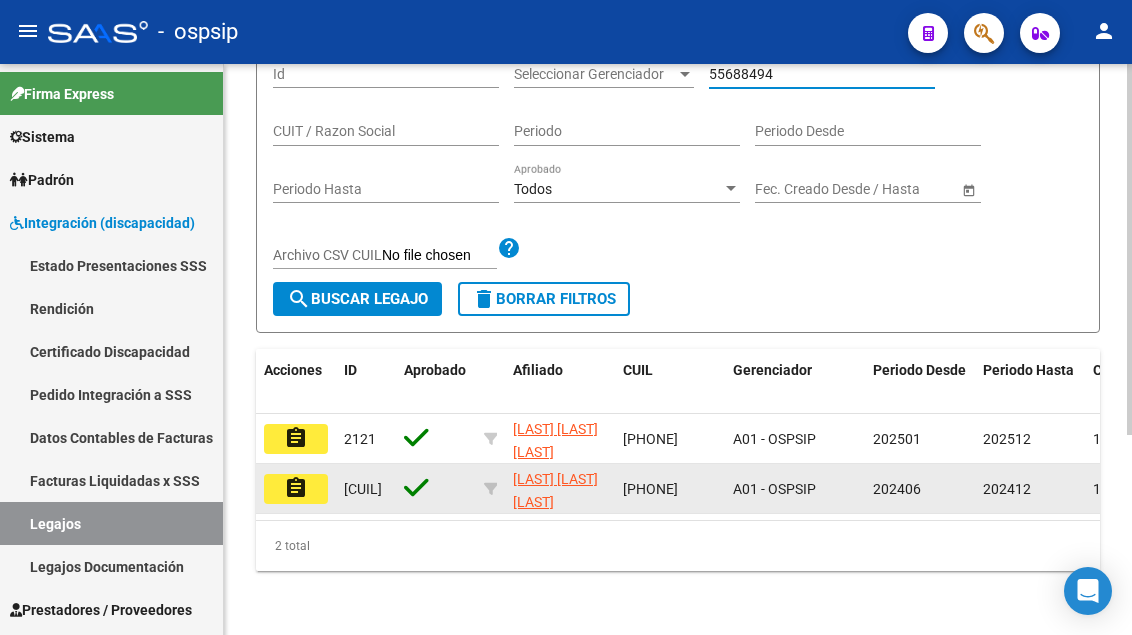 scroll, scrollTop: 308, scrollLeft: 0, axis: vertical 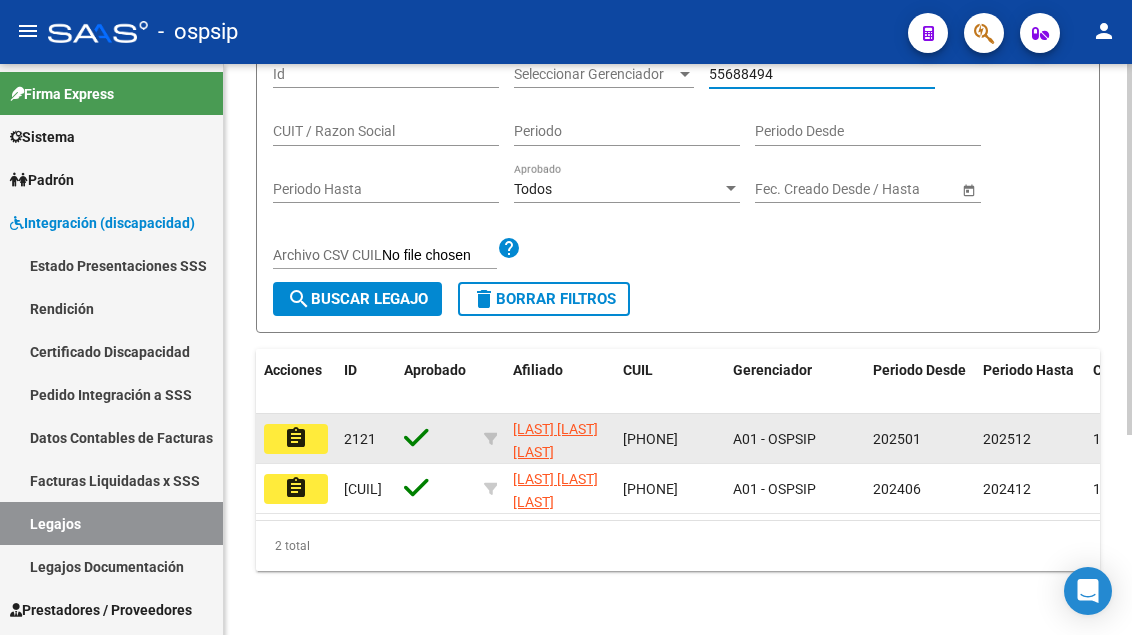type on "55688494" 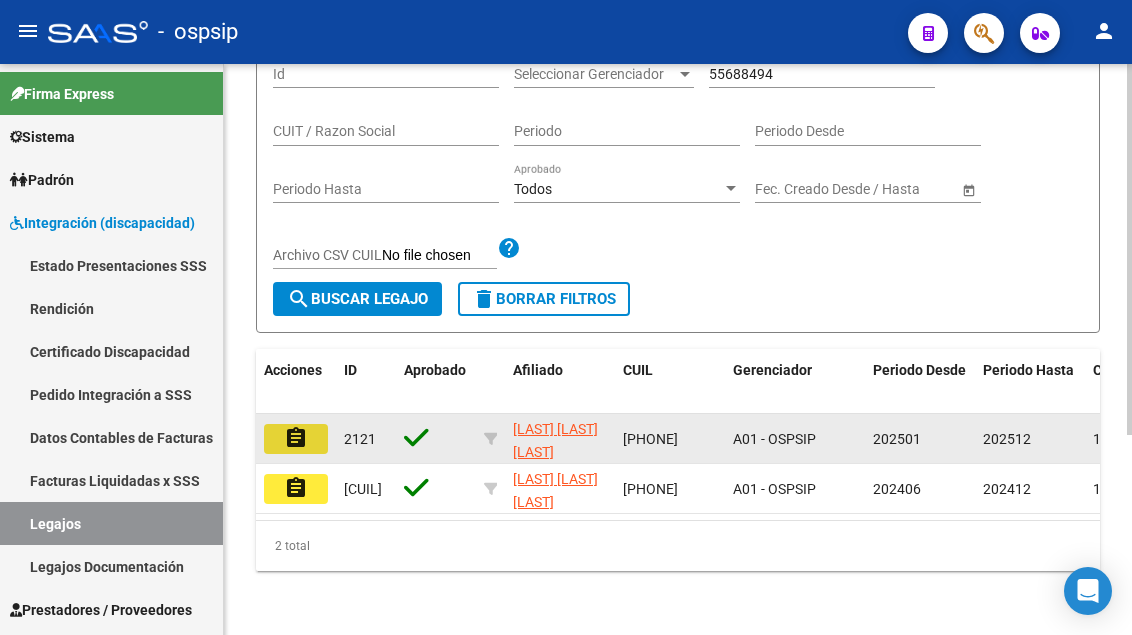 click on "assignment" 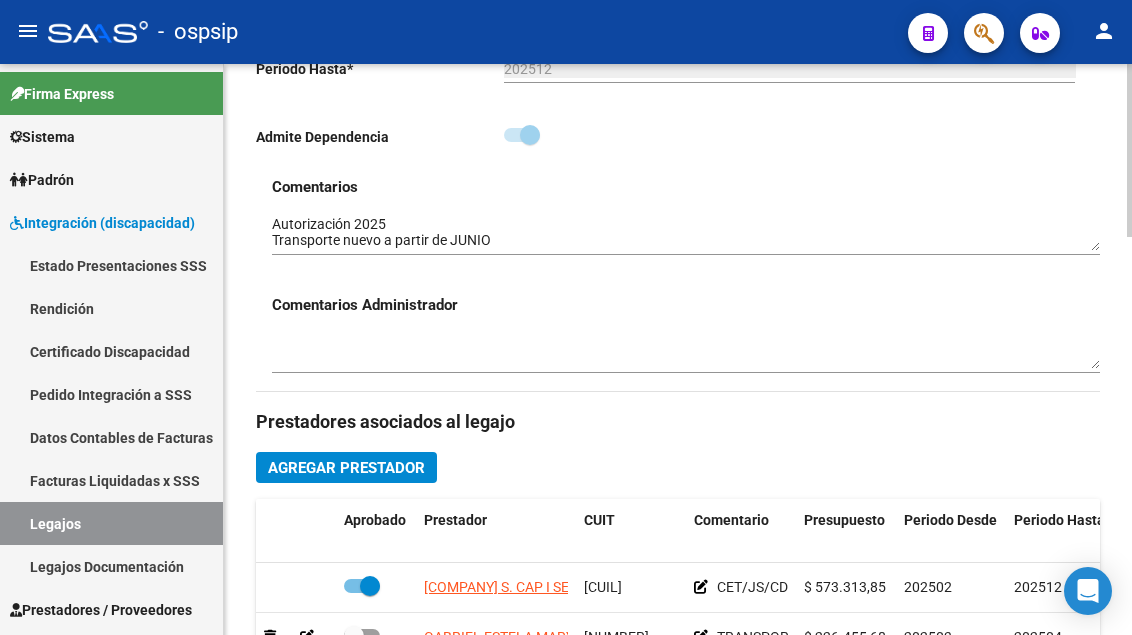 scroll, scrollTop: 1000, scrollLeft: 0, axis: vertical 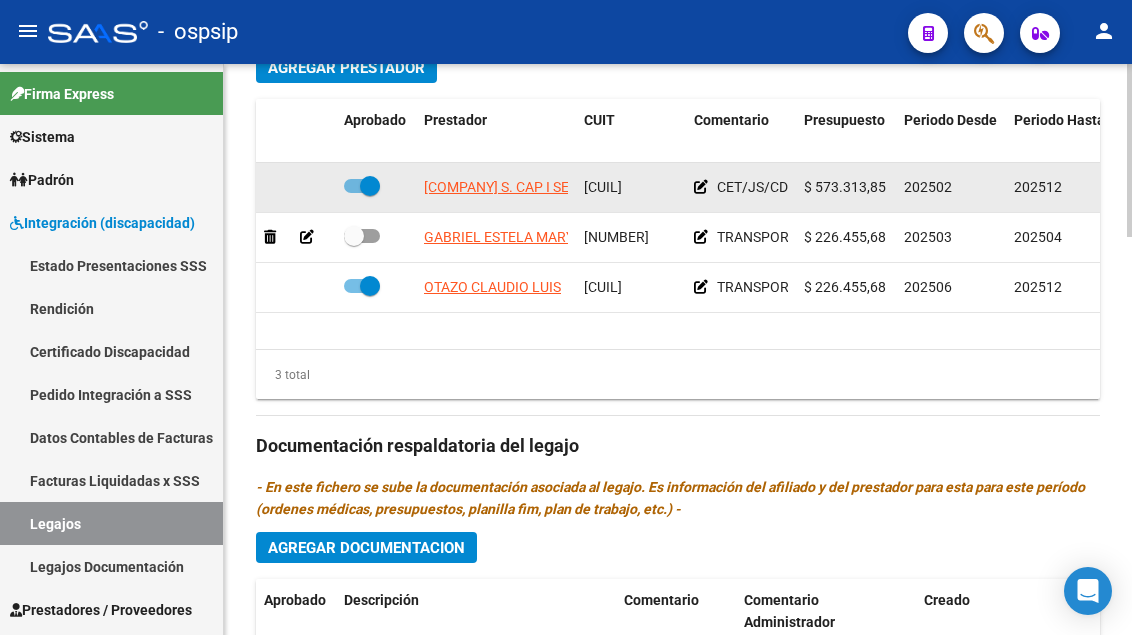 click on "[COMPANY] S. CAP I SECC IV" 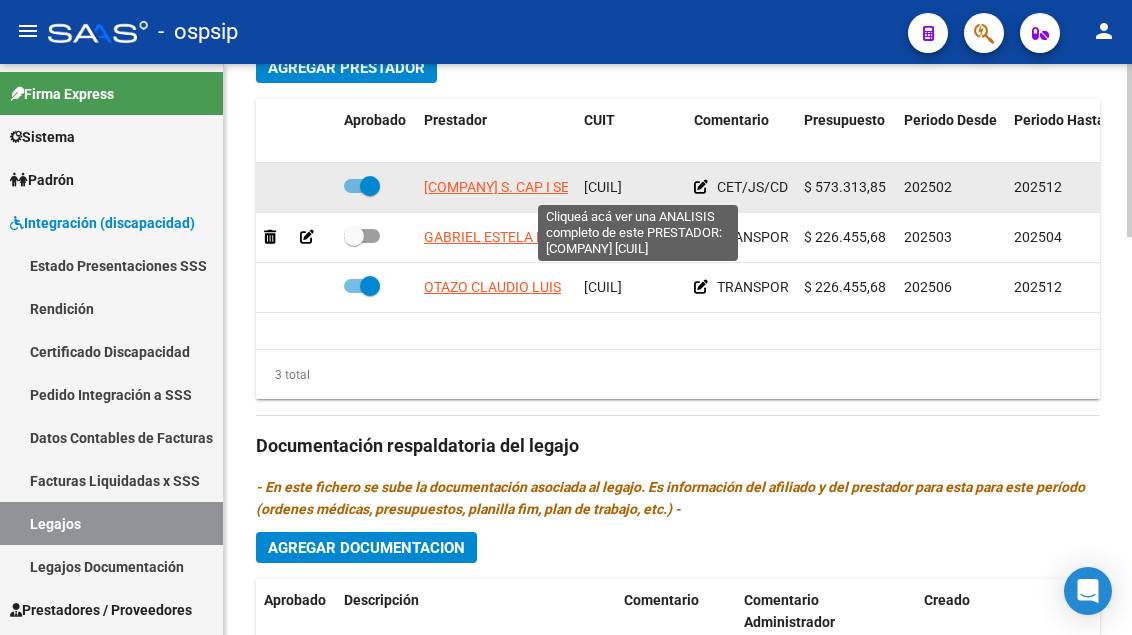 click on "[COMPANY] S. CAP I SECC IV" 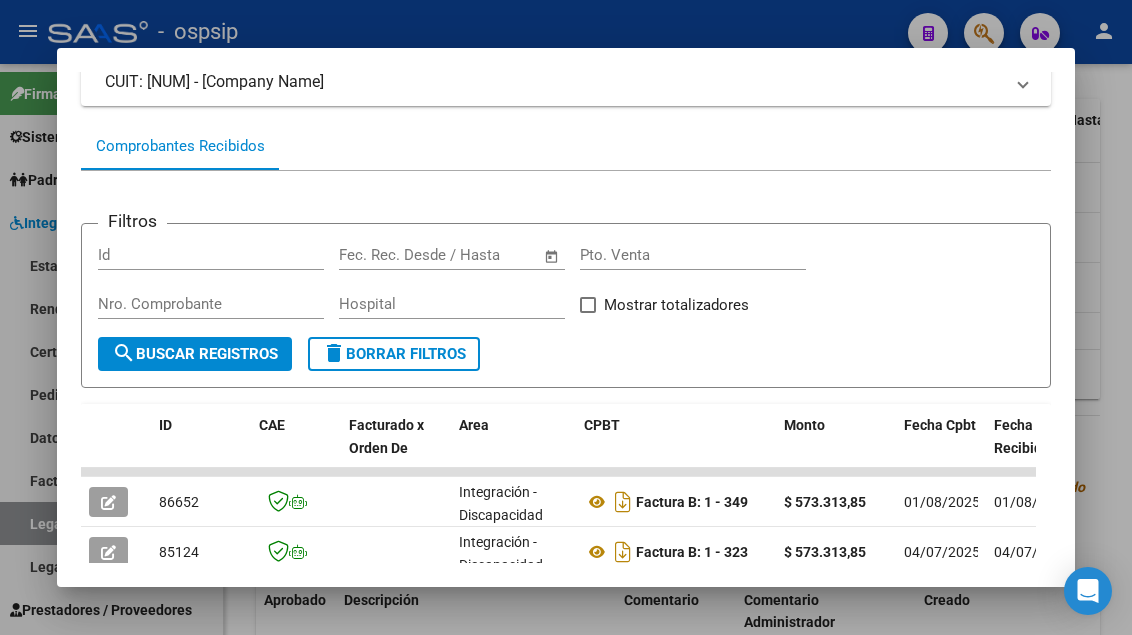 scroll, scrollTop: 286, scrollLeft: 0, axis: vertical 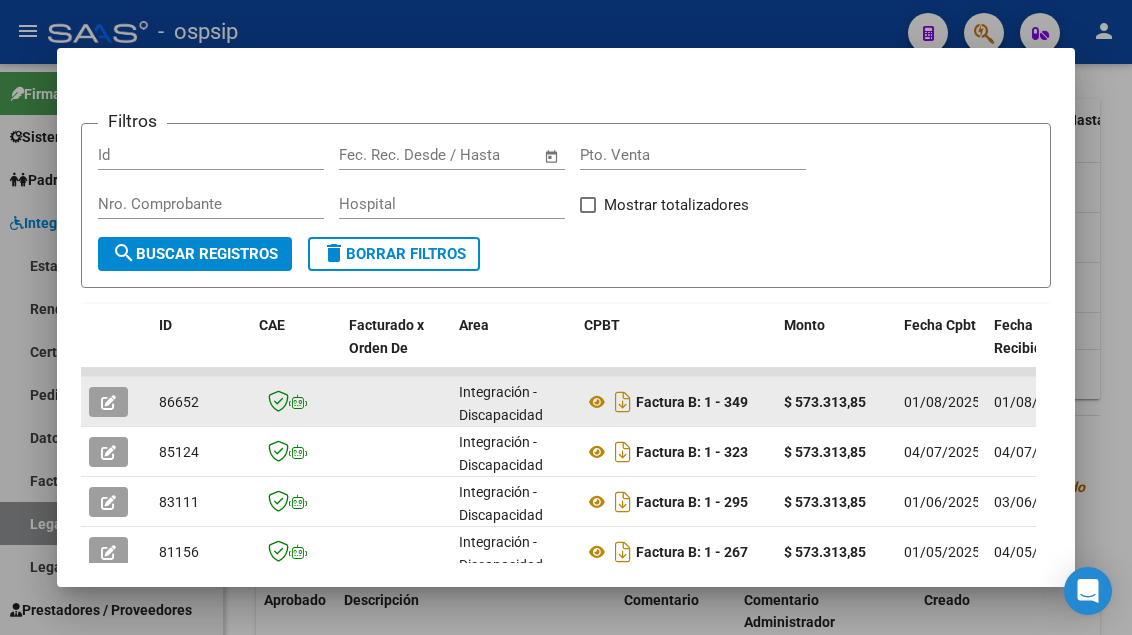 click 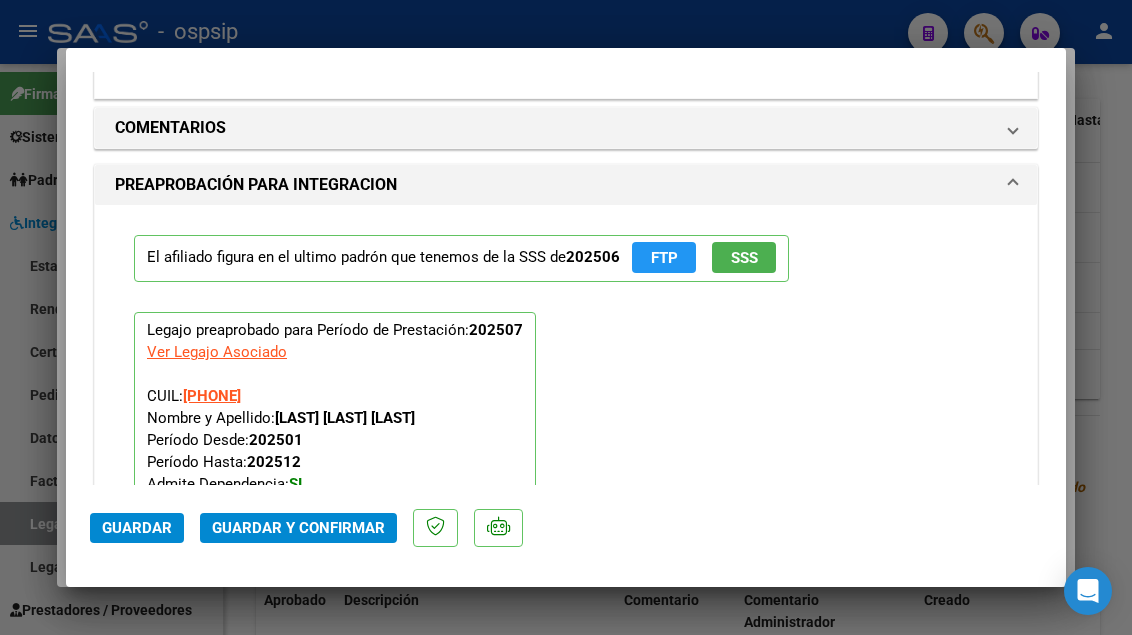 scroll, scrollTop: 2500, scrollLeft: 0, axis: vertical 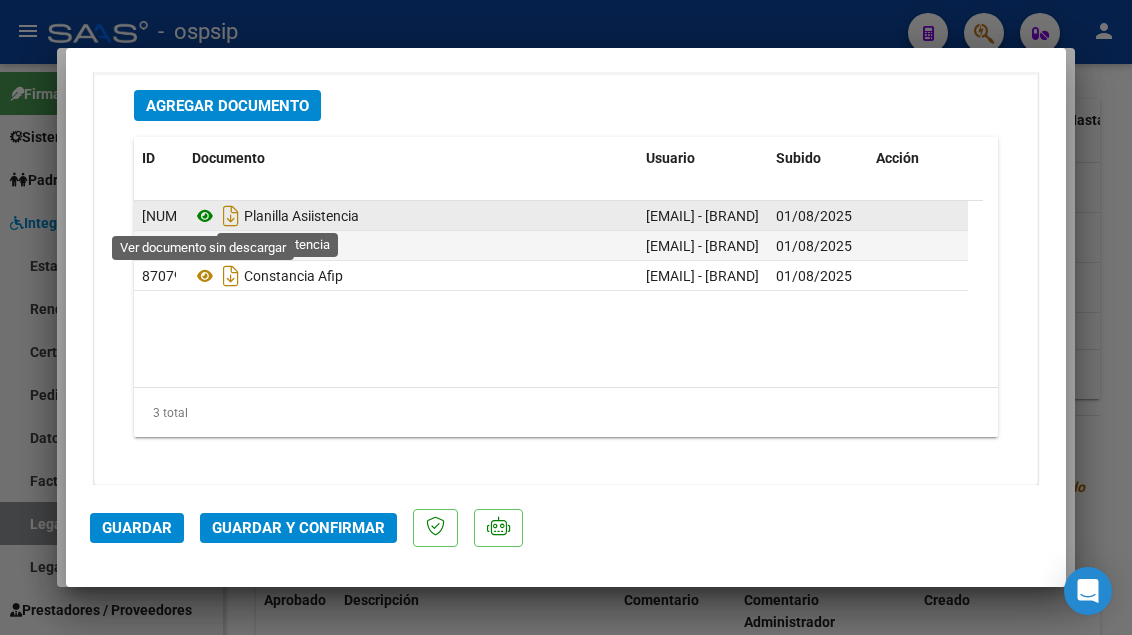 click 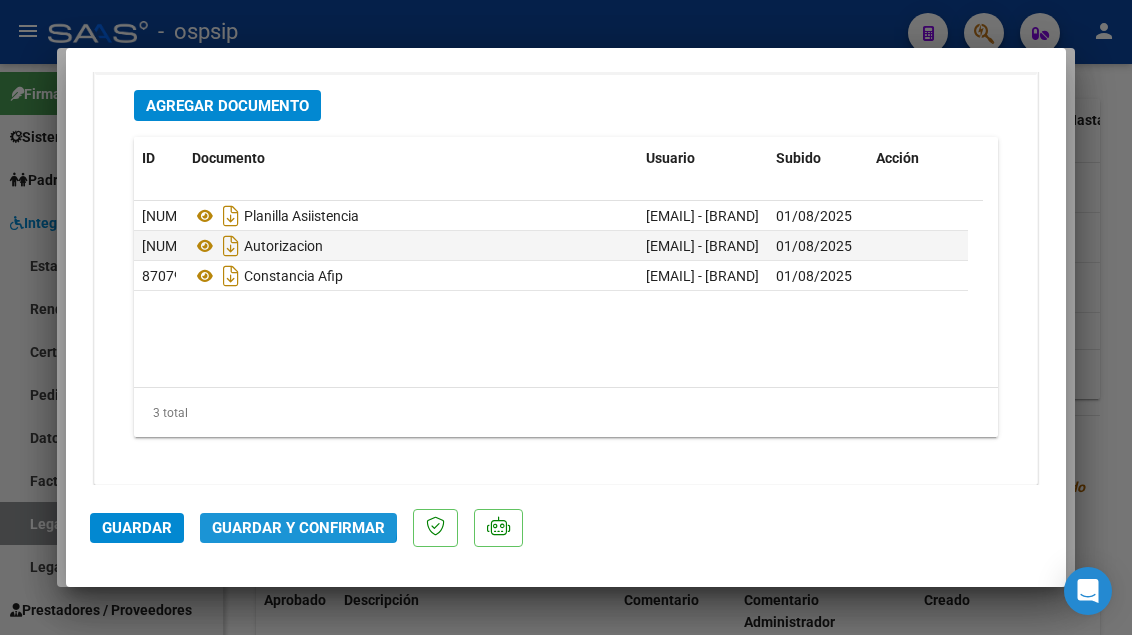 click on "Guardar y Confirmar" 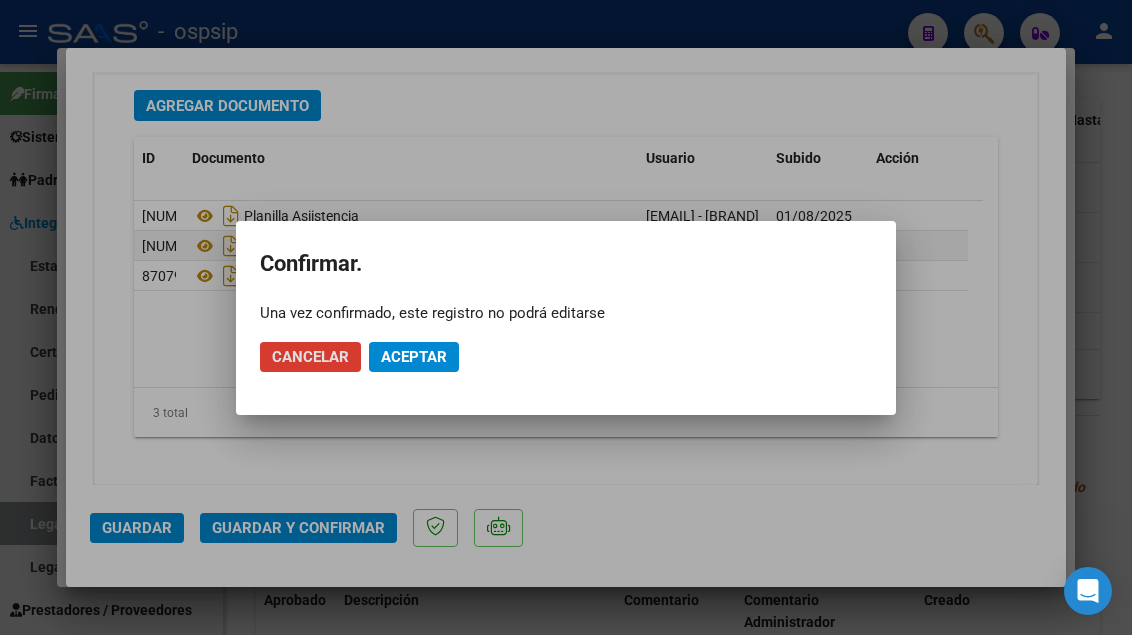 click on "Aceptar" 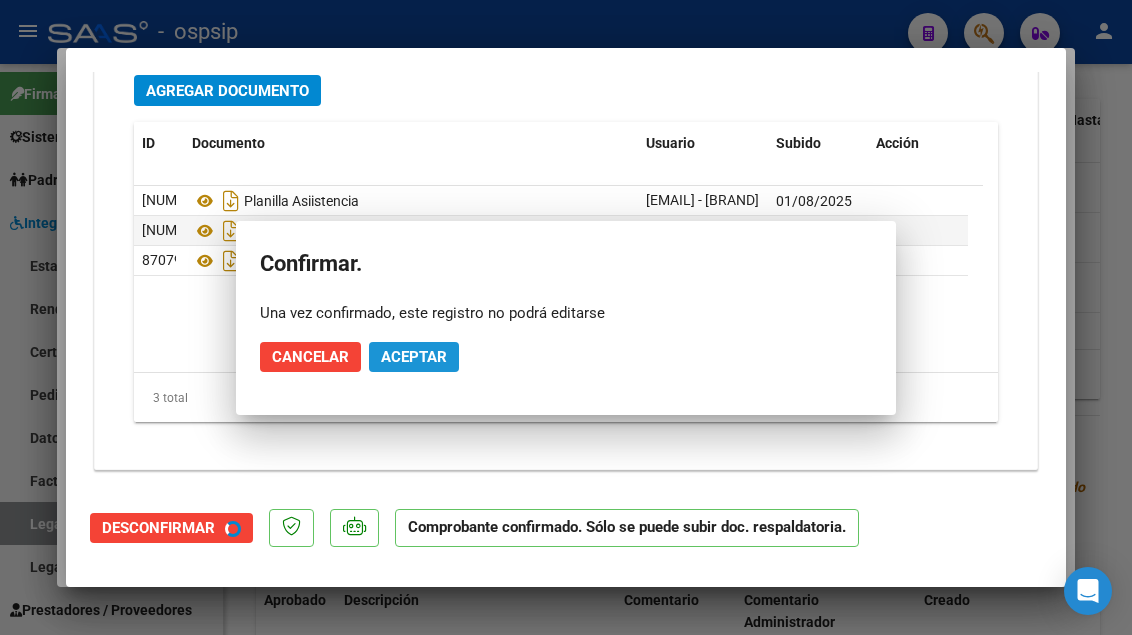 scroll, scrollTop: 2273, scrollLeft: 0, axis: vertical 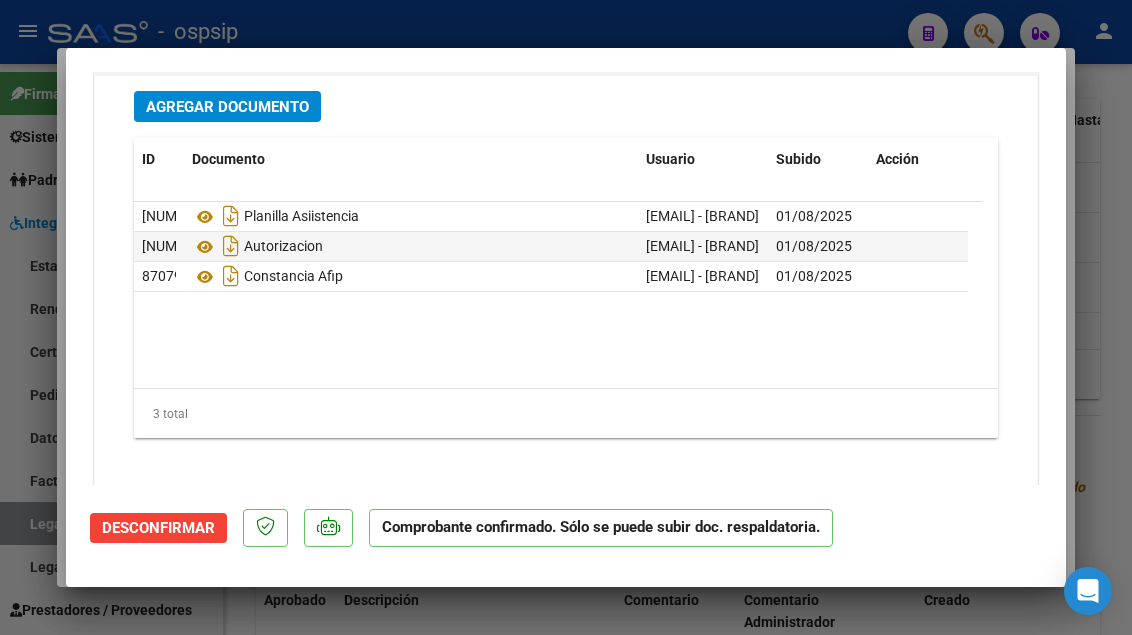 click at bounding box center (566, 317) 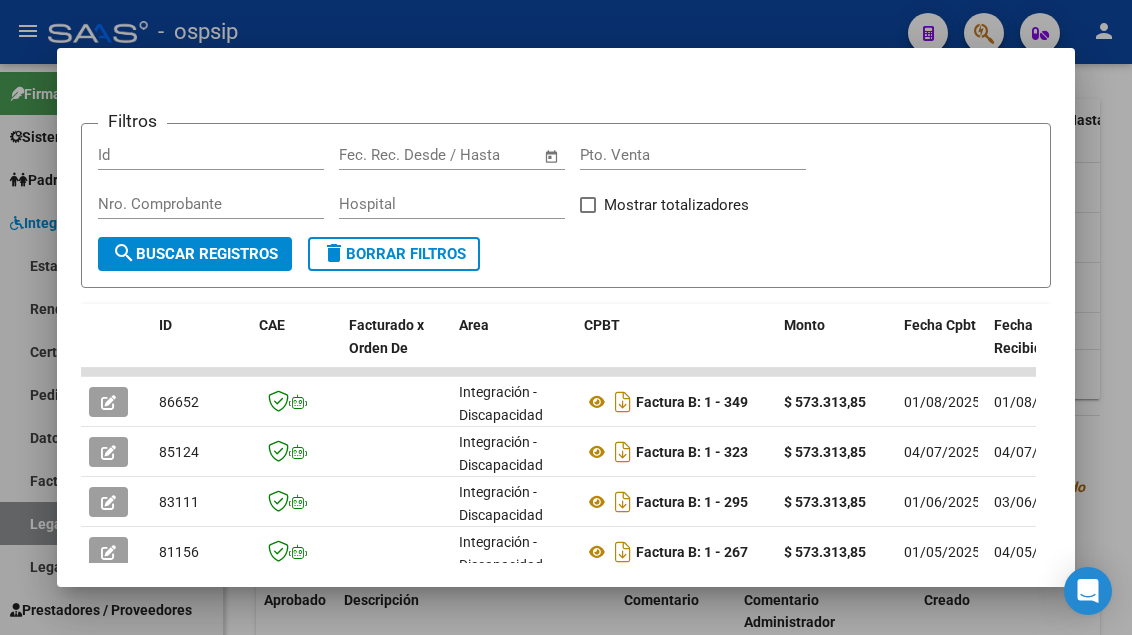 click at bounding box center (566, 317) 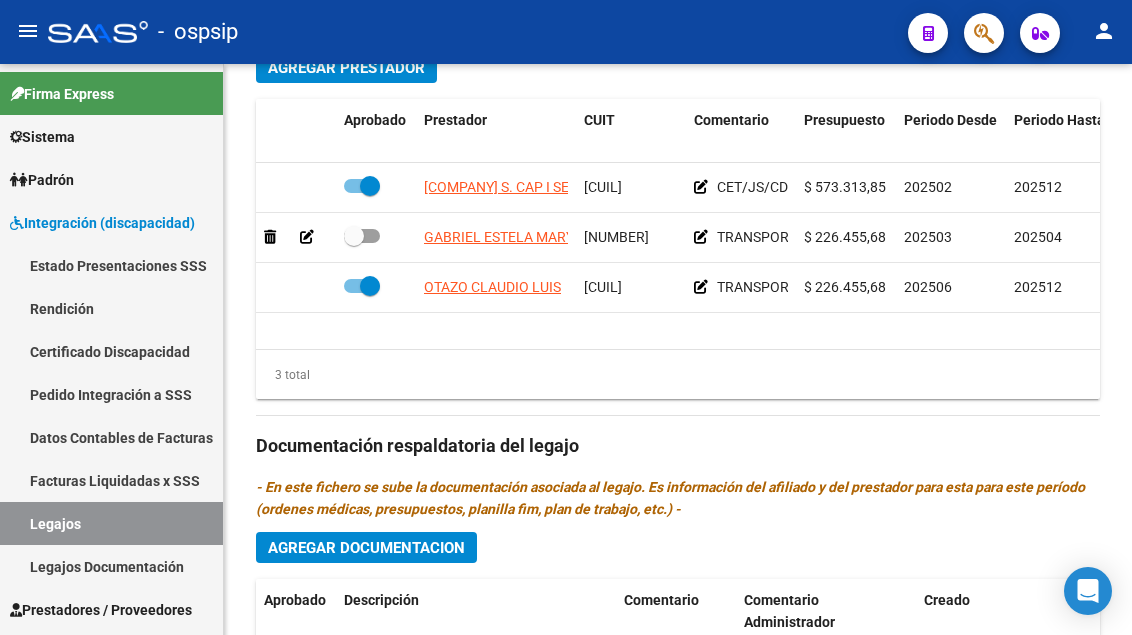 click on "Legajos" at bounding box center [111, 523] 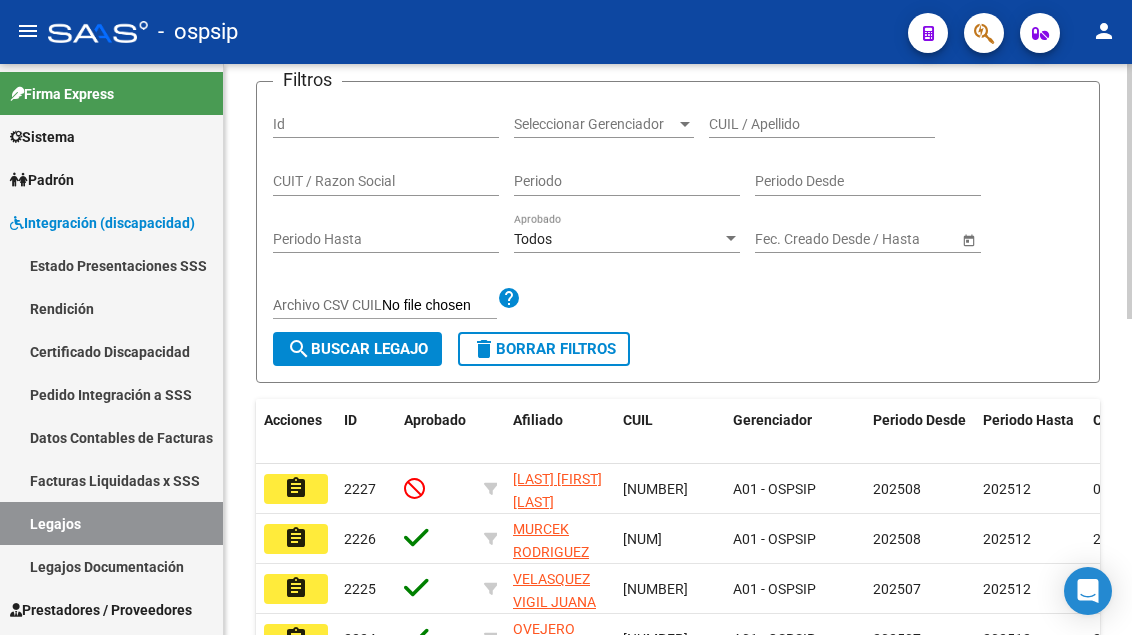 scroll, scrollTop: 208, scrollLeft: 0, axis: vertical 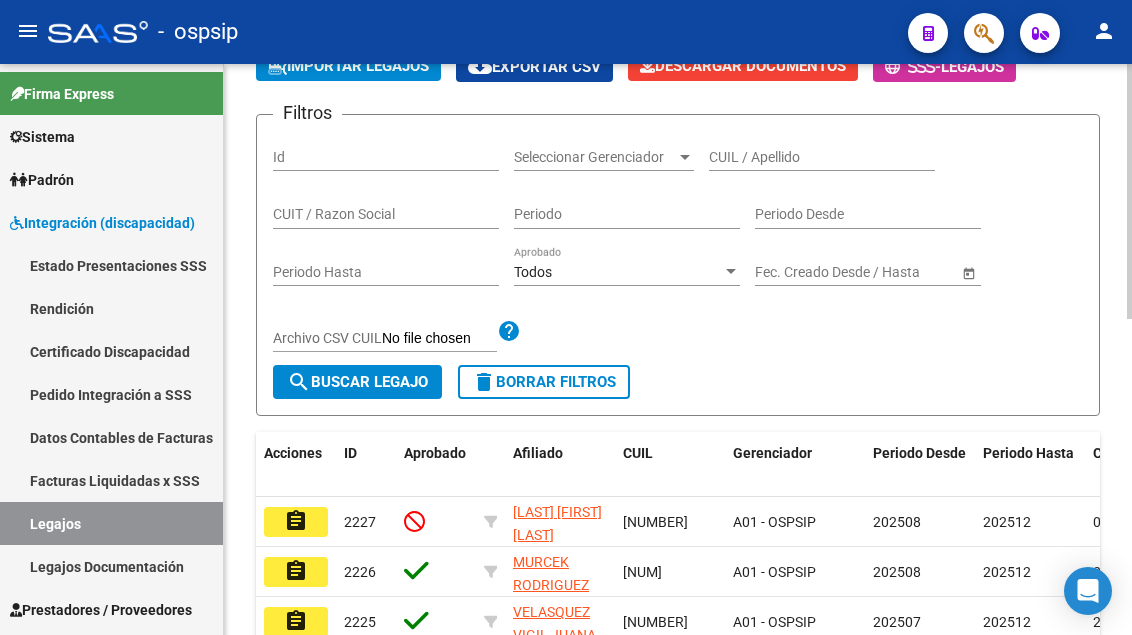 click on "CUIL / Apellido" at bounding box center [822, 157] 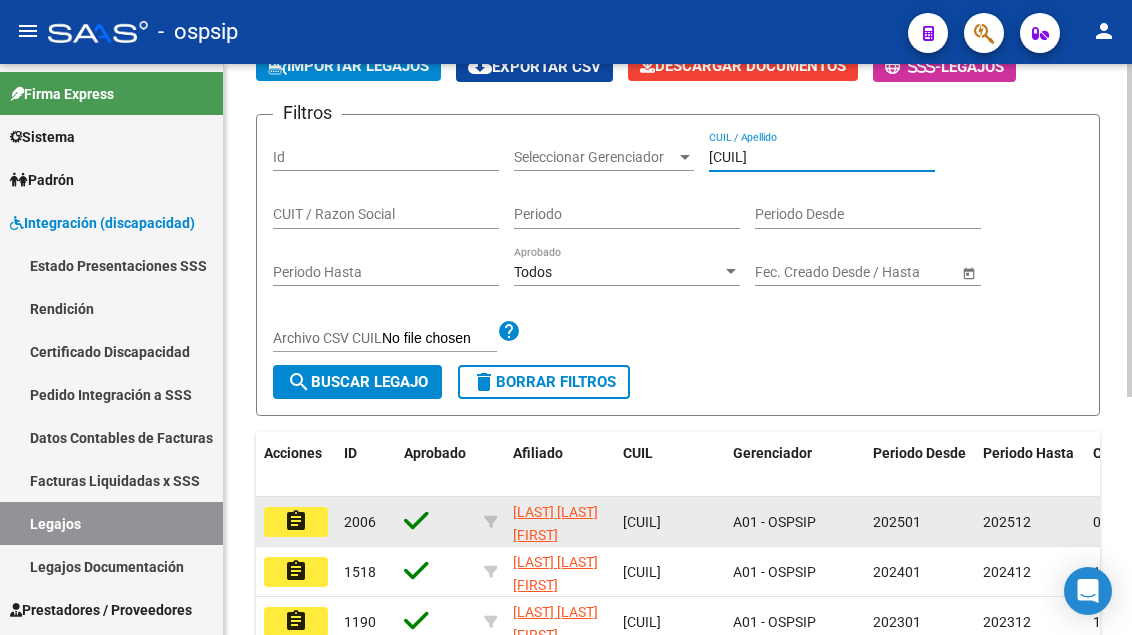 type on "[CUIL]" 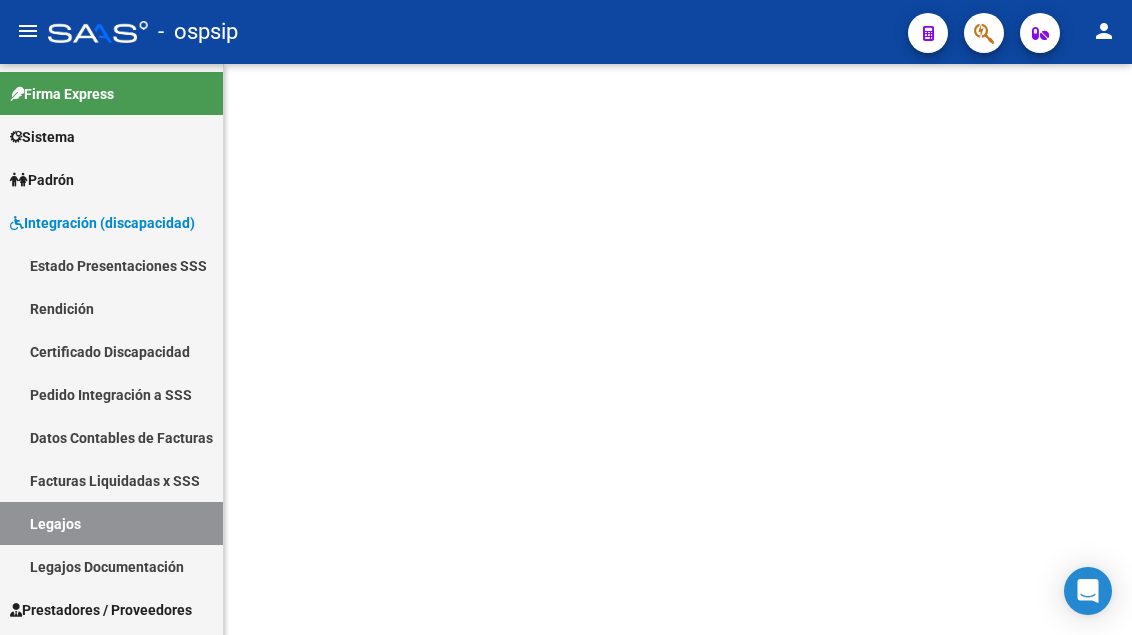scroll, scrollTop: 0, scrollLeft: 0, axis: both 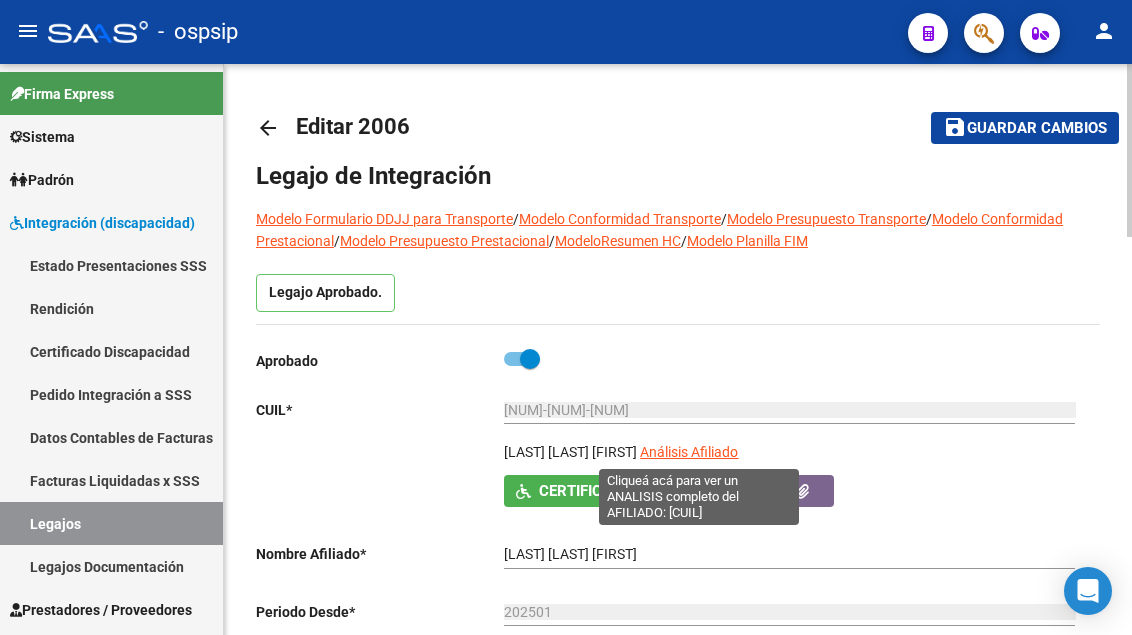 click on "Análisis Afiliado" 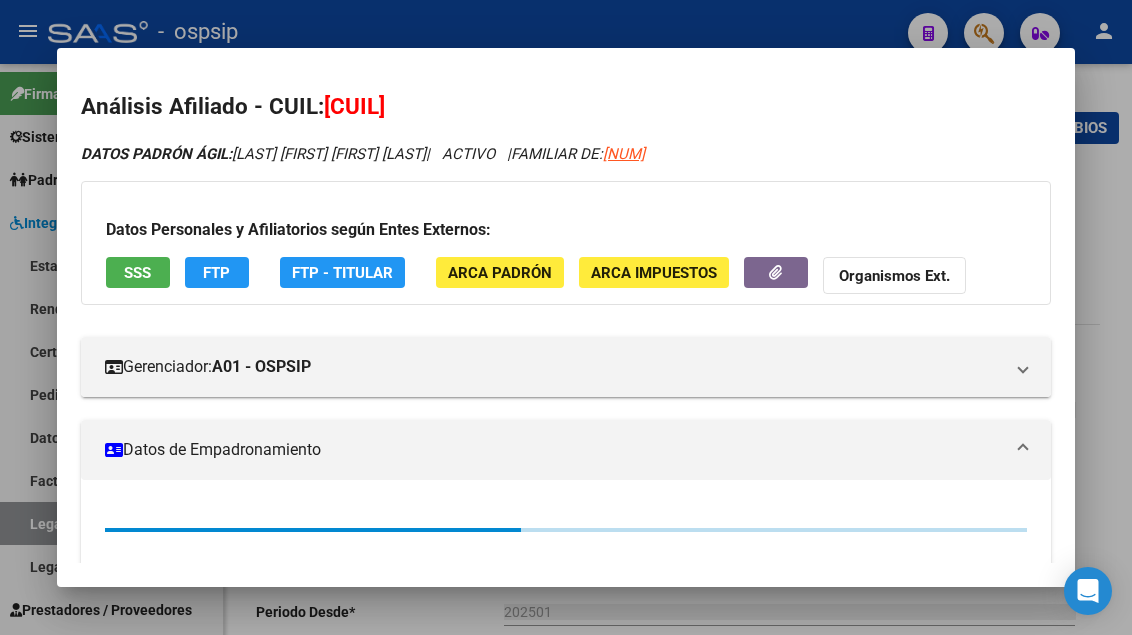 scroll, scrollTop: 100, scrollLeft: 0, axis: vertical 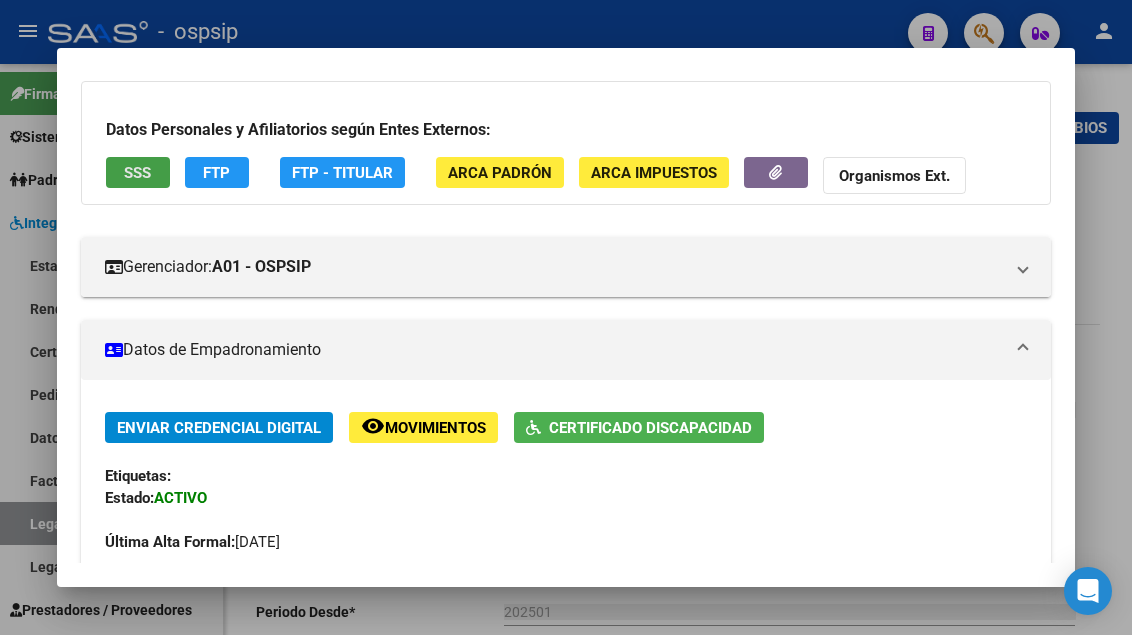 click on "SSS" at bounding box center (138, 172) 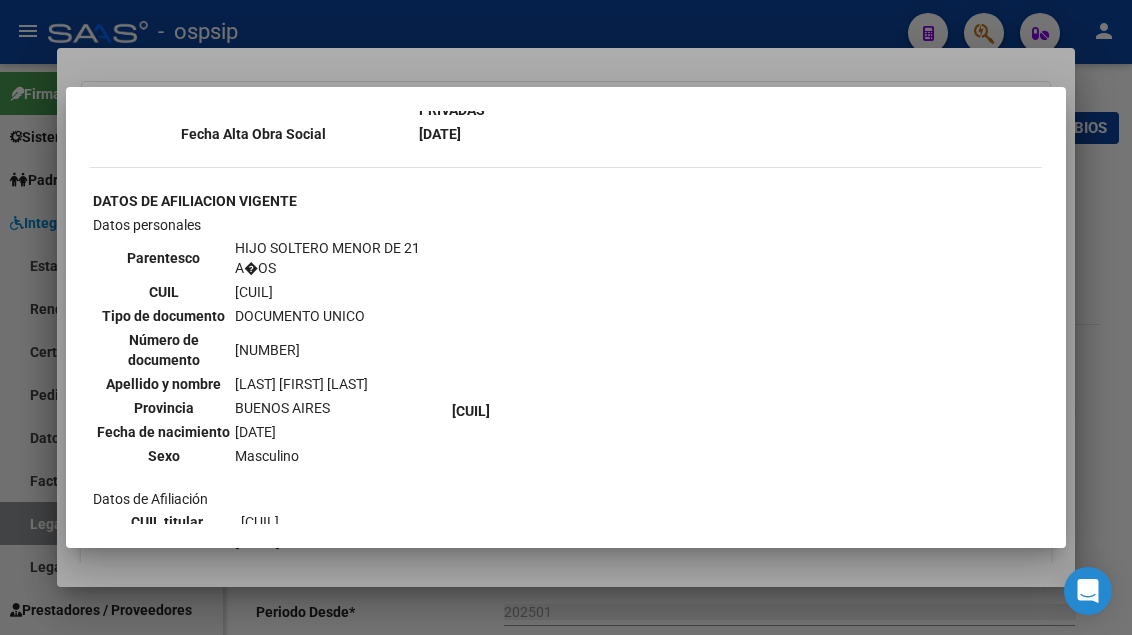 scroll, scrollTop: 1297, scrollLeft: 0, axis: vertical 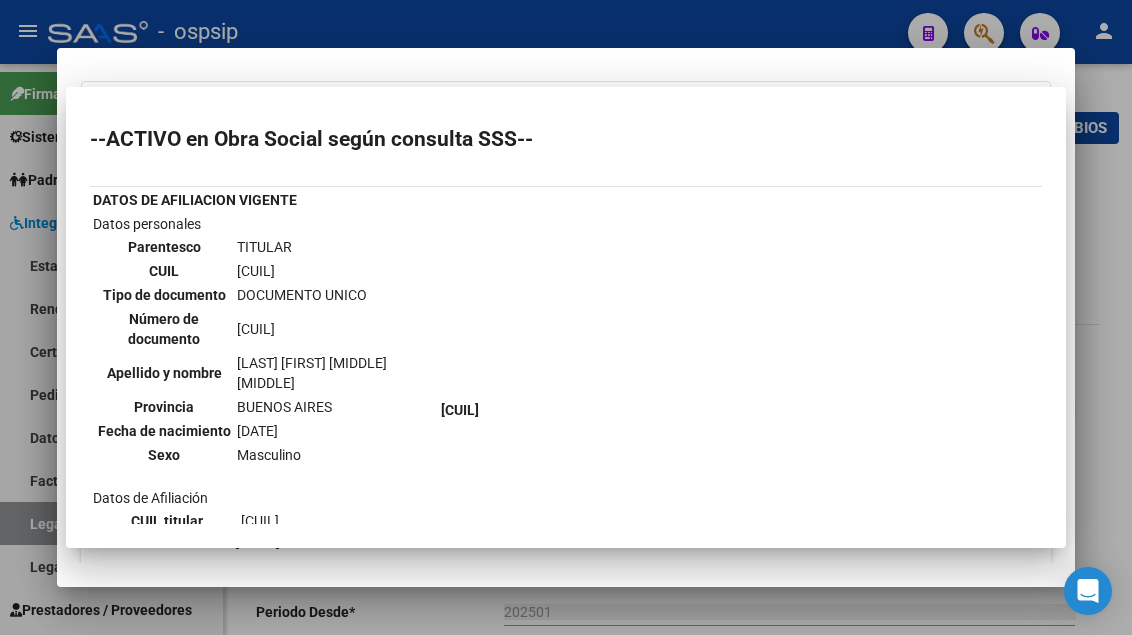 type 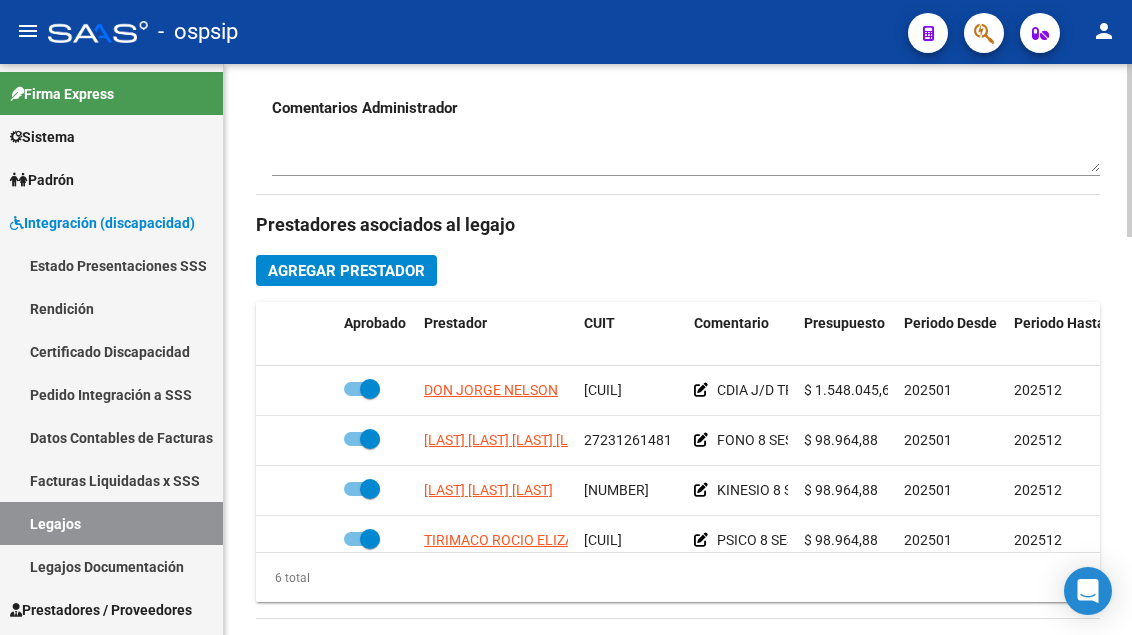 scroll, scrollTop: 800, scrollLeft: 0, axis: vertical 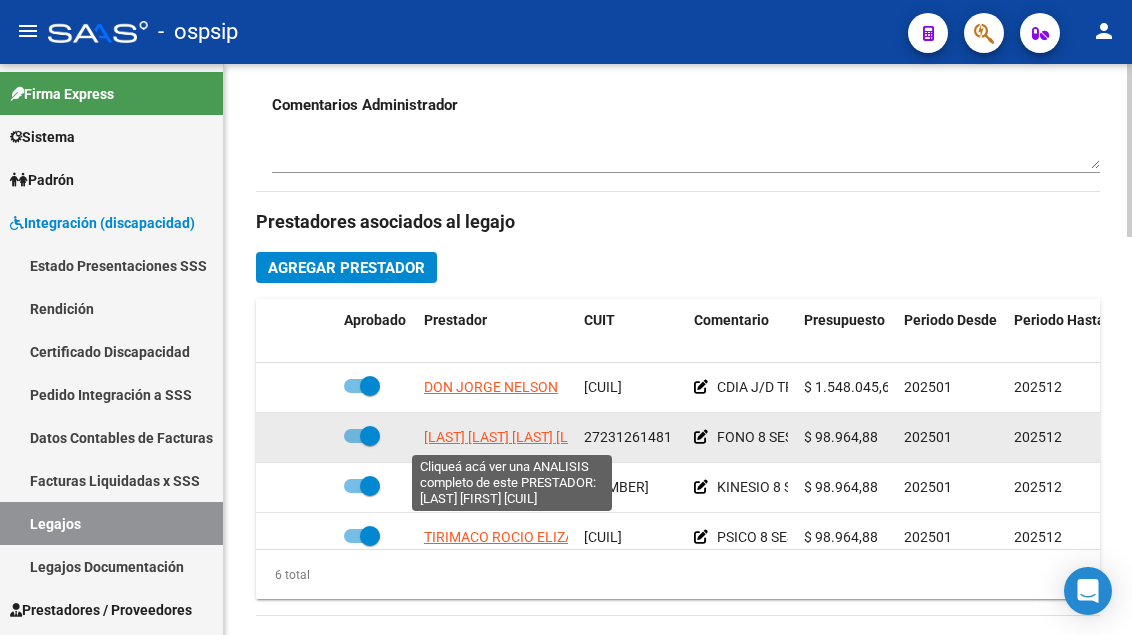 click on "[LAST] [LAST] [LAST] [LAST]" 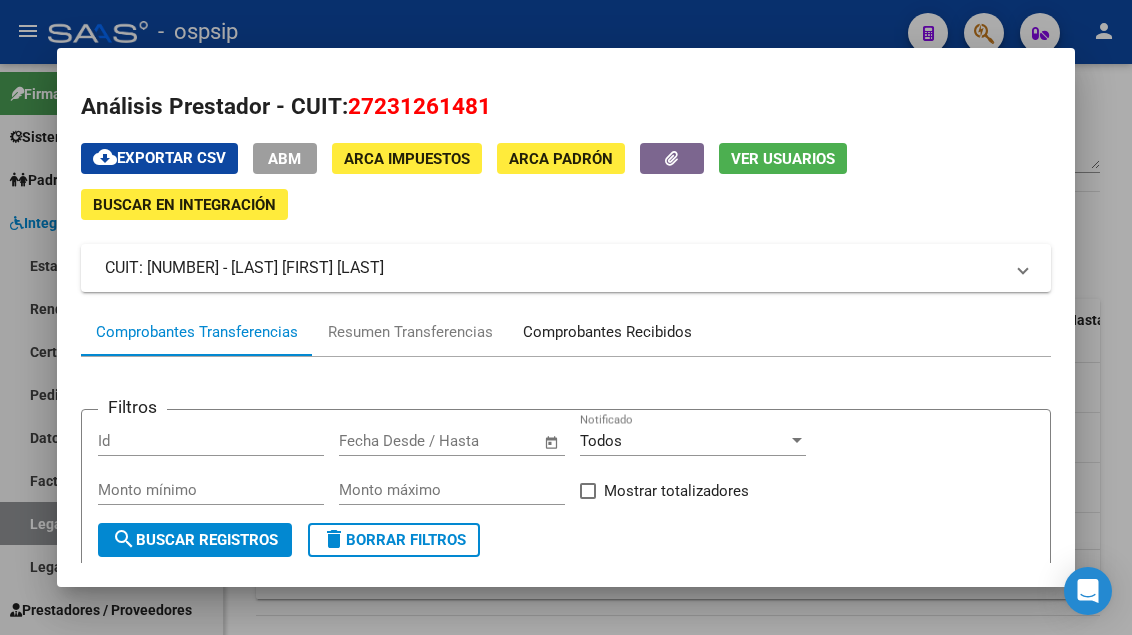 click on "Comprobantes Recibidos" at bounding box center (607, 332) 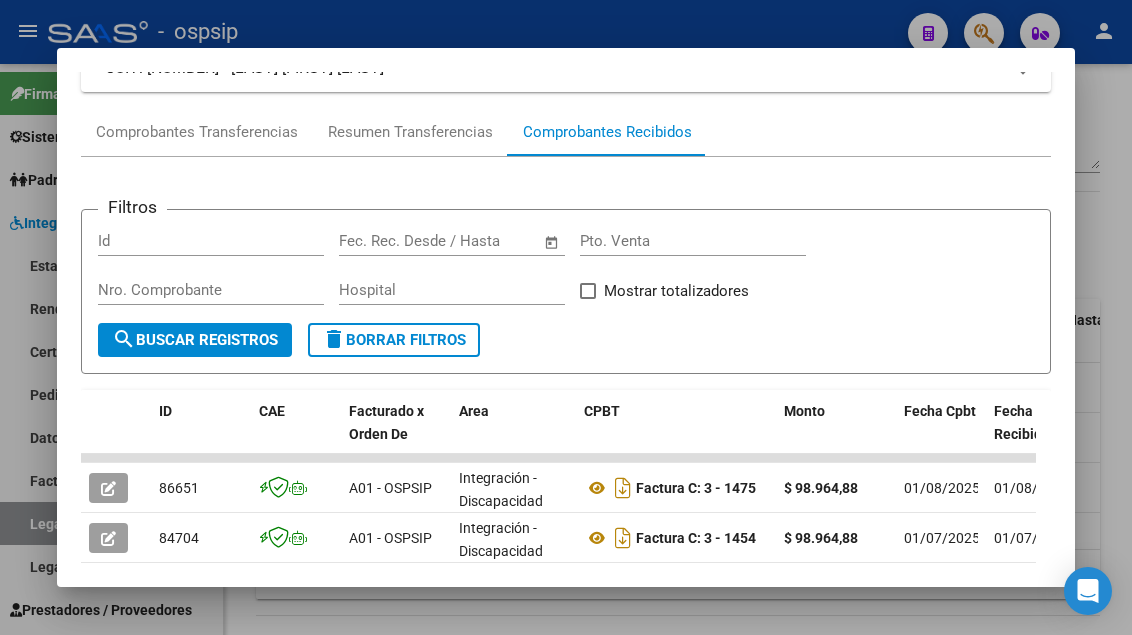 scroll, scrollTop: 300, scrollLeft: 0, axis: vertical 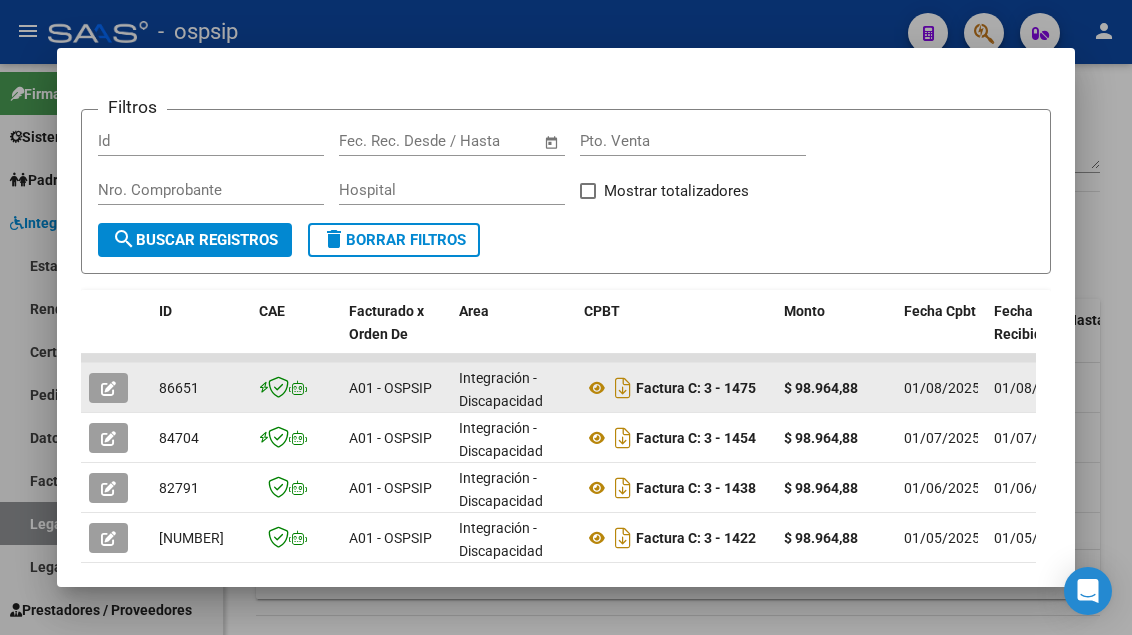 click 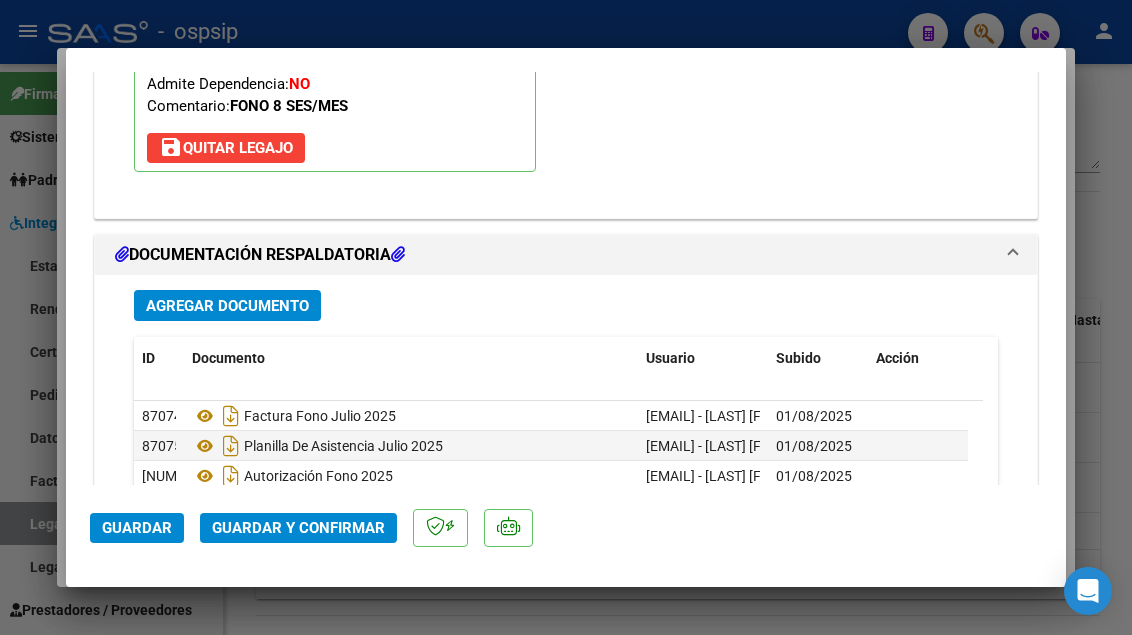 scroll, scrollTop: 2400, scrollLeft: 0, axis: vertical 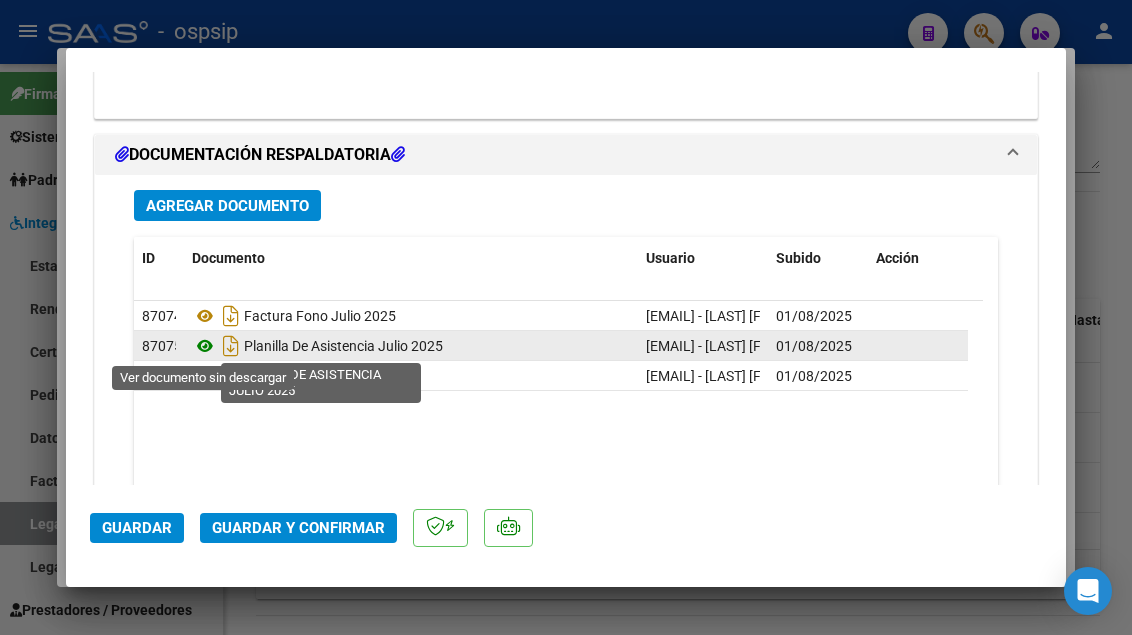 click 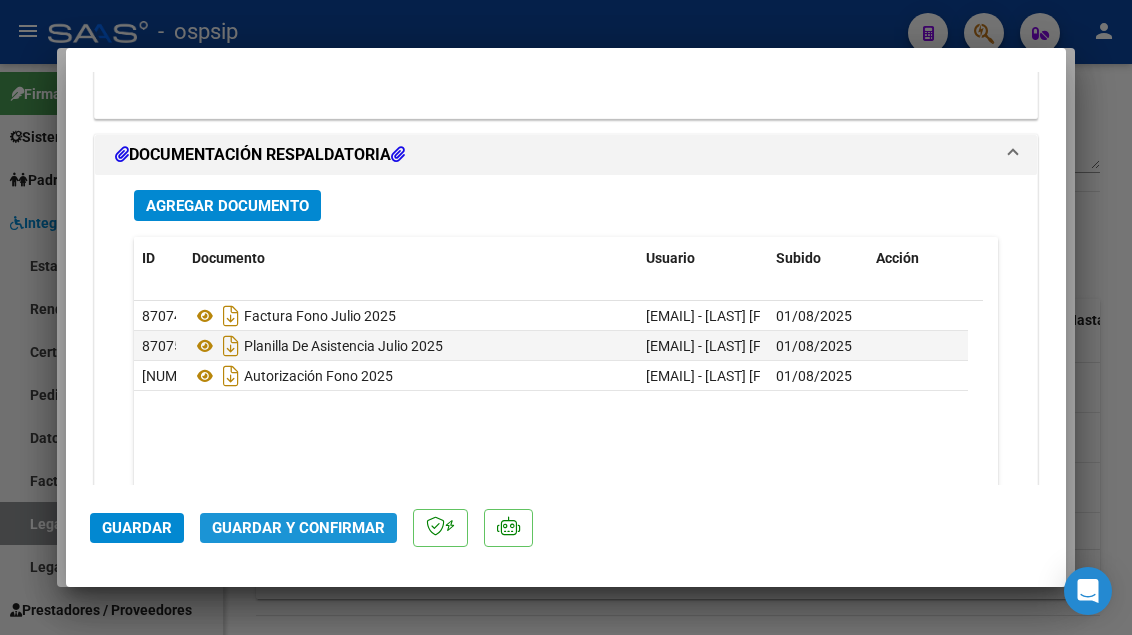 click on "Guardar y Confirmar" 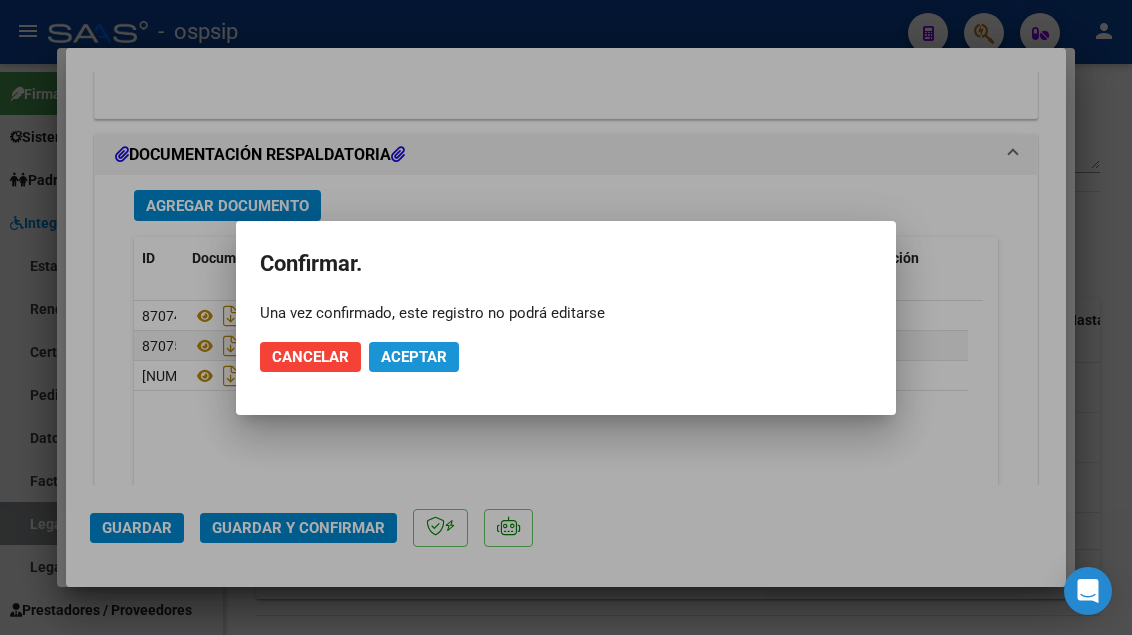 click on "Aceptar" 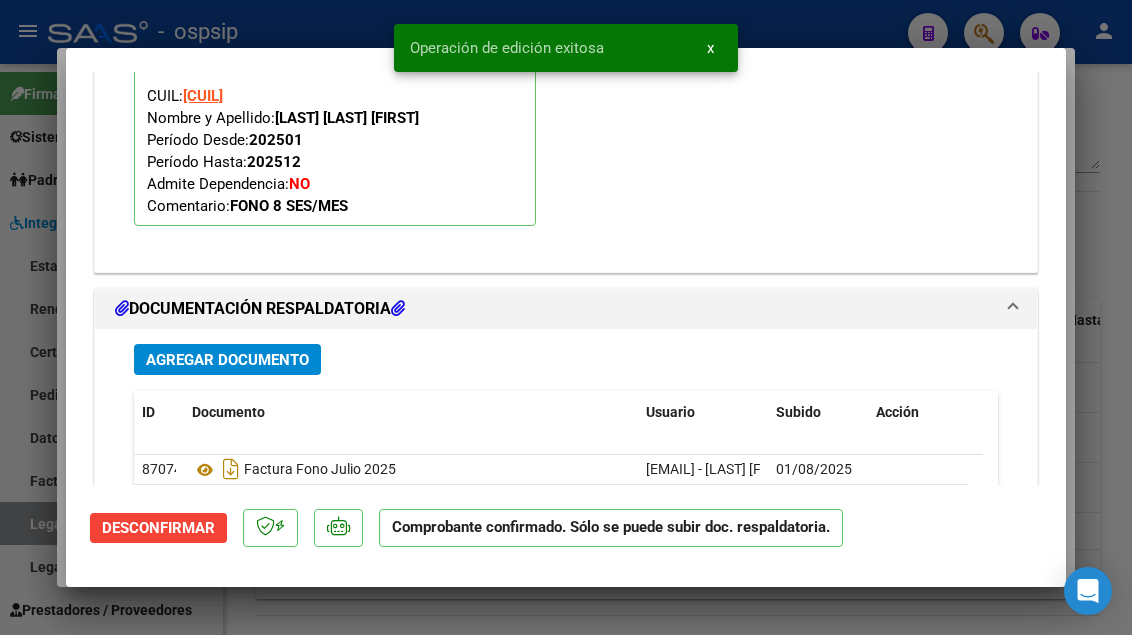 scroll, scrollTop: 2019, scrollLeft: 0, axis: vertical 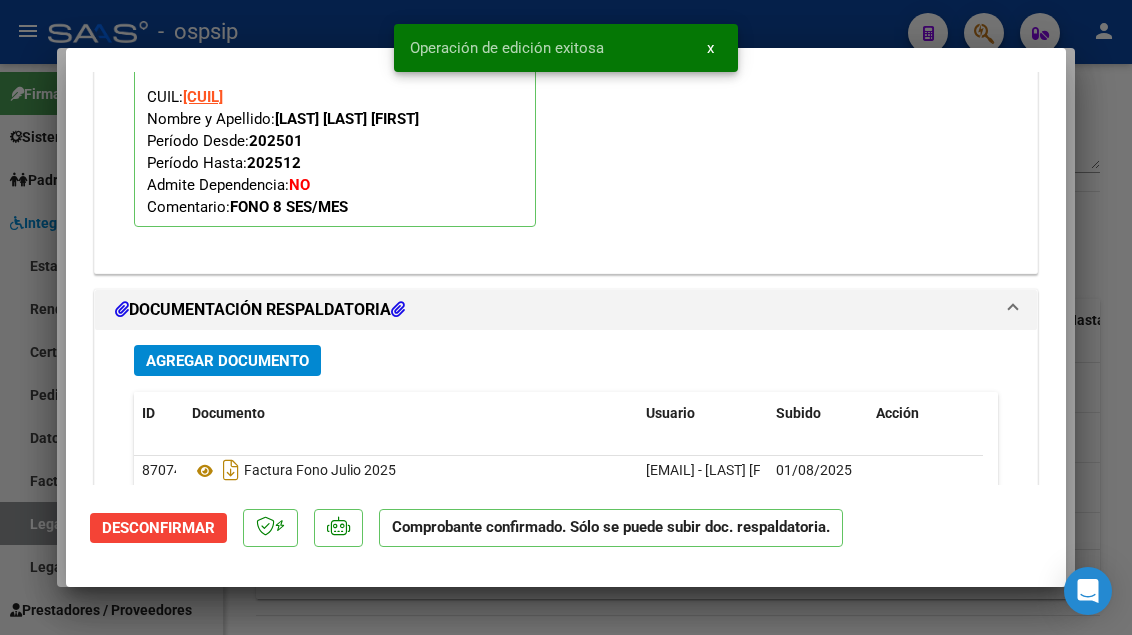 click at bounding box center (566, 317) 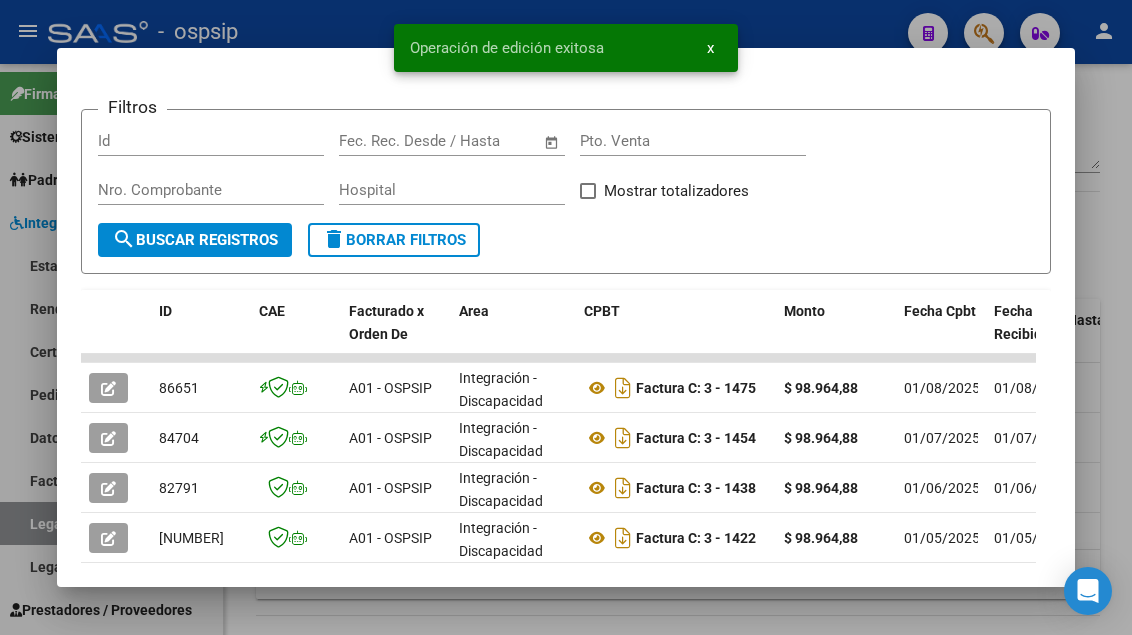 click at bounding box center (566, 317) 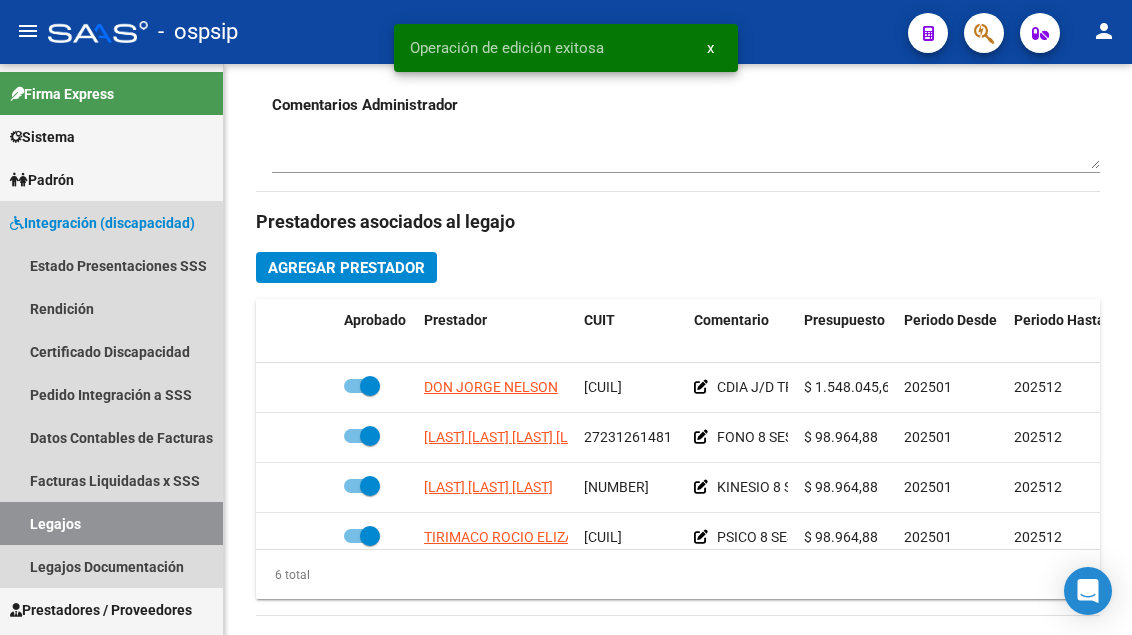 click on "Legajos" at bounding box center (111, 523) 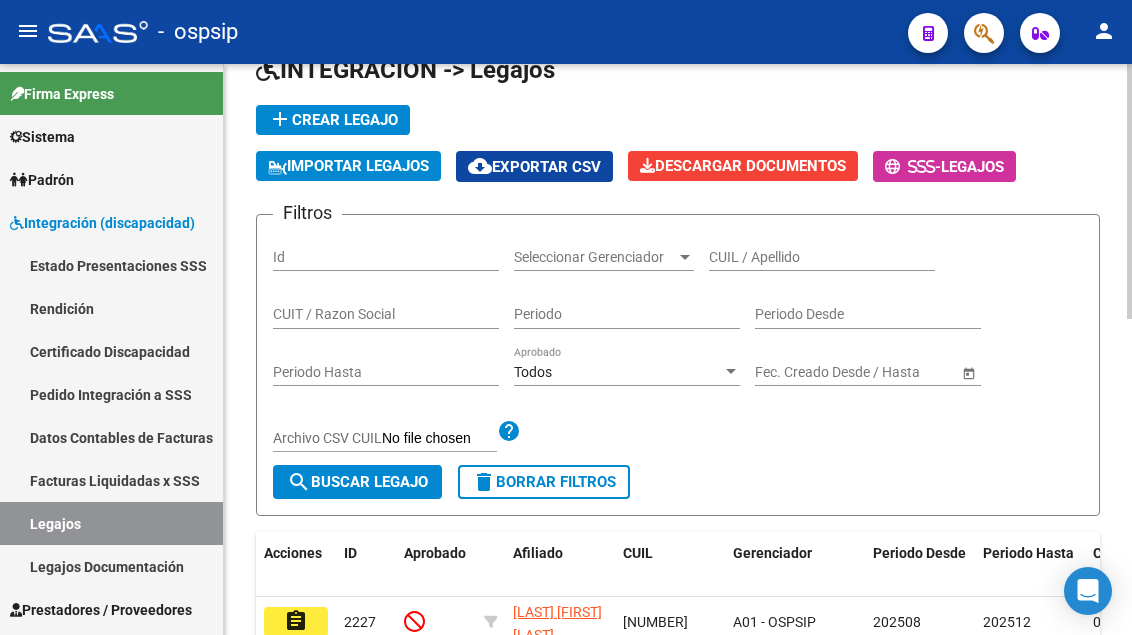 scroll, scrollTop: 0, scrollLeft: 0, axis: both 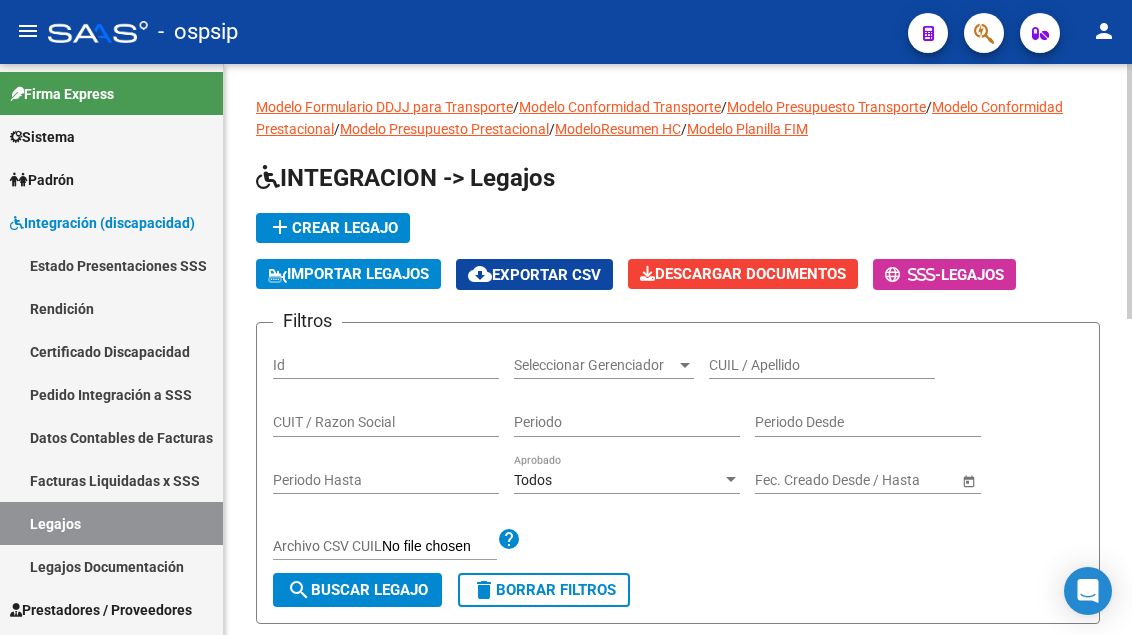 click on "CUIL / Apellido" at bounding box center (822, 365) 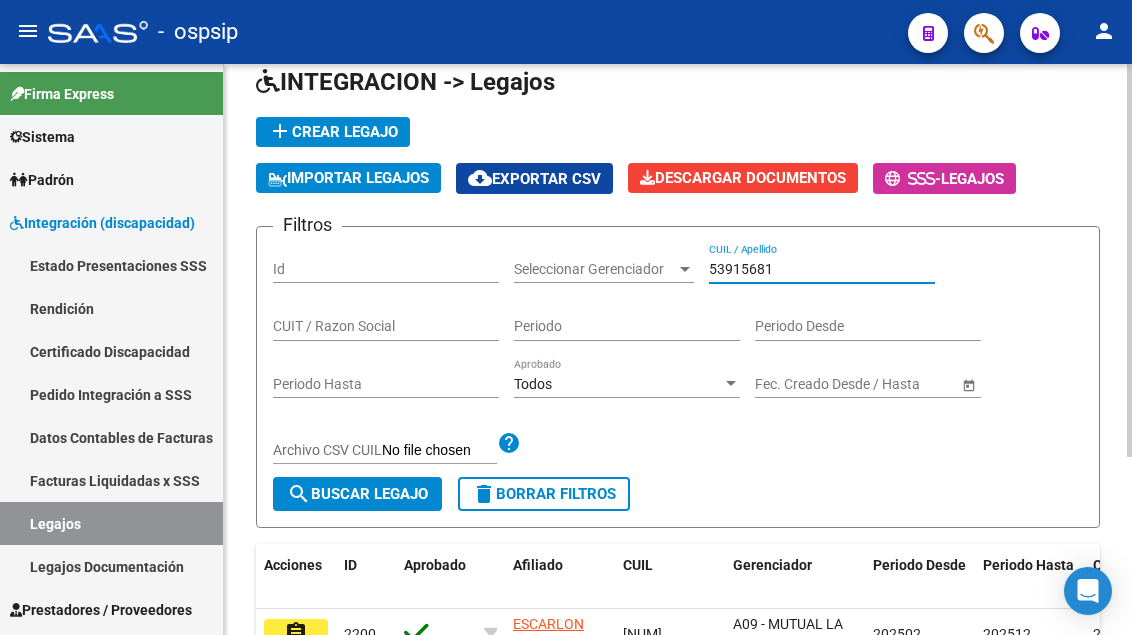 scroll, scrollTop: 258, scrollLeft: 0, axis: vertical 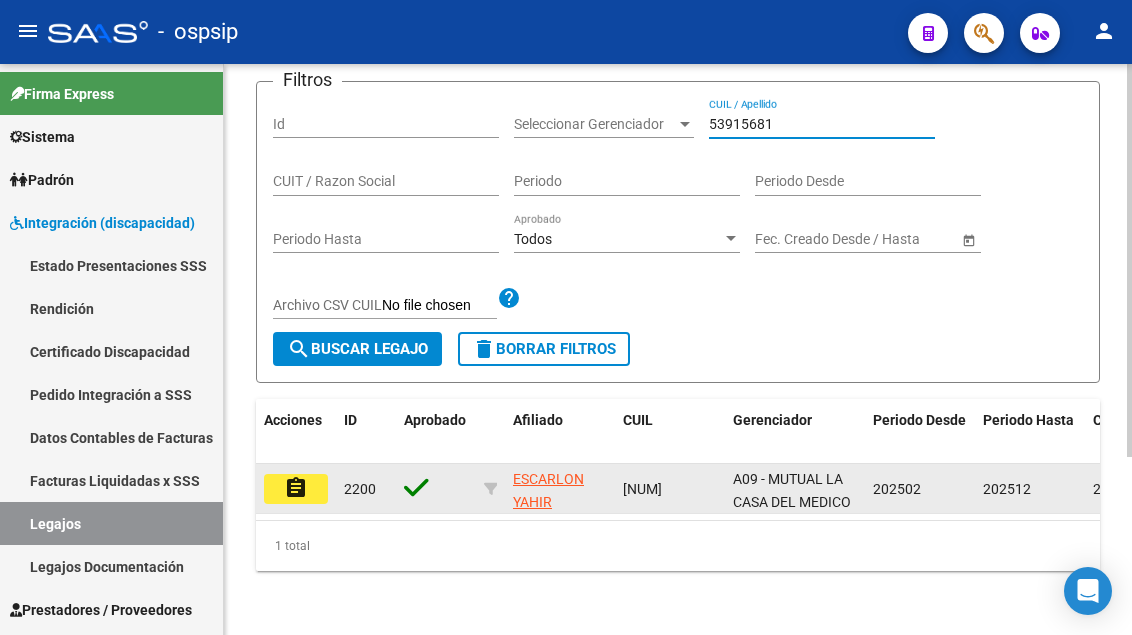 type on "53915681" 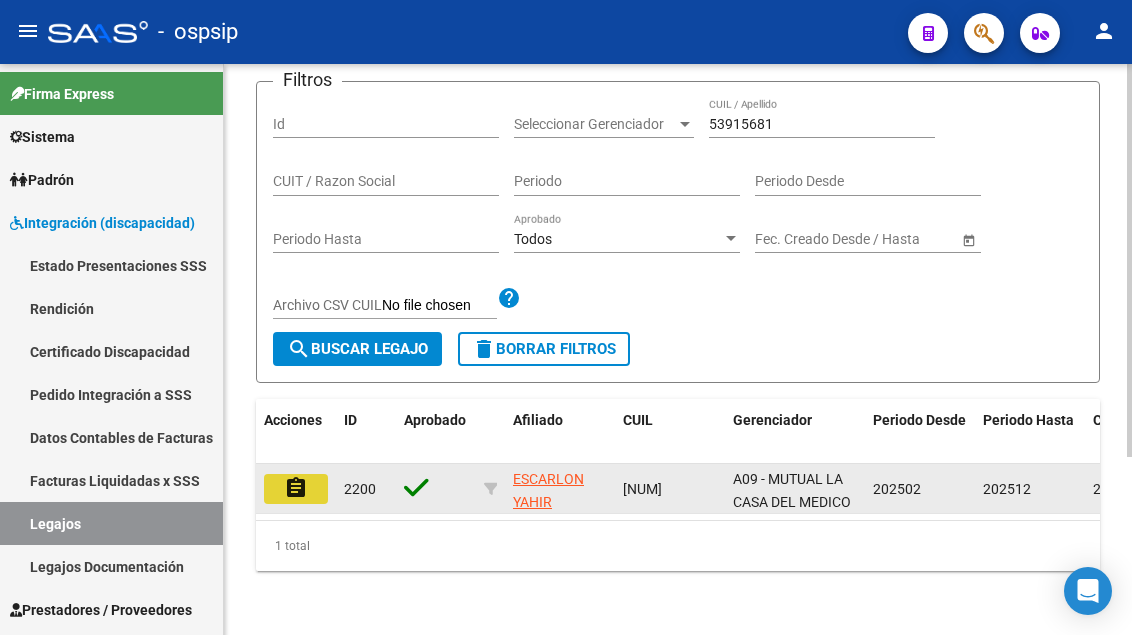 click on "assignment" 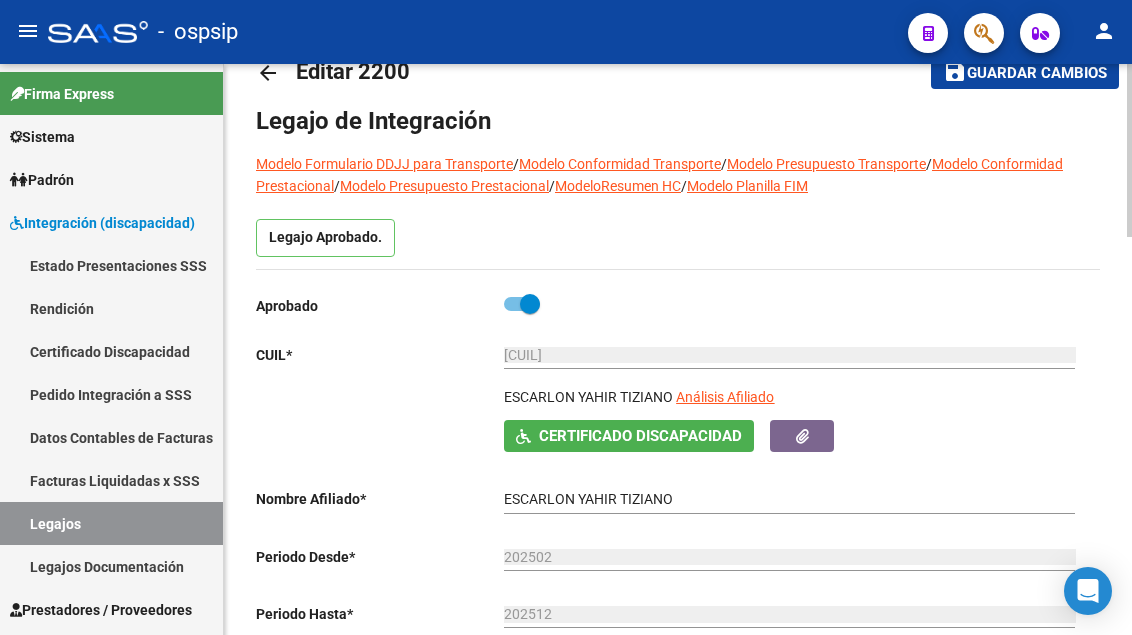 scroll, scrollTop: 100, scrollLeft: 0, axis: vertical 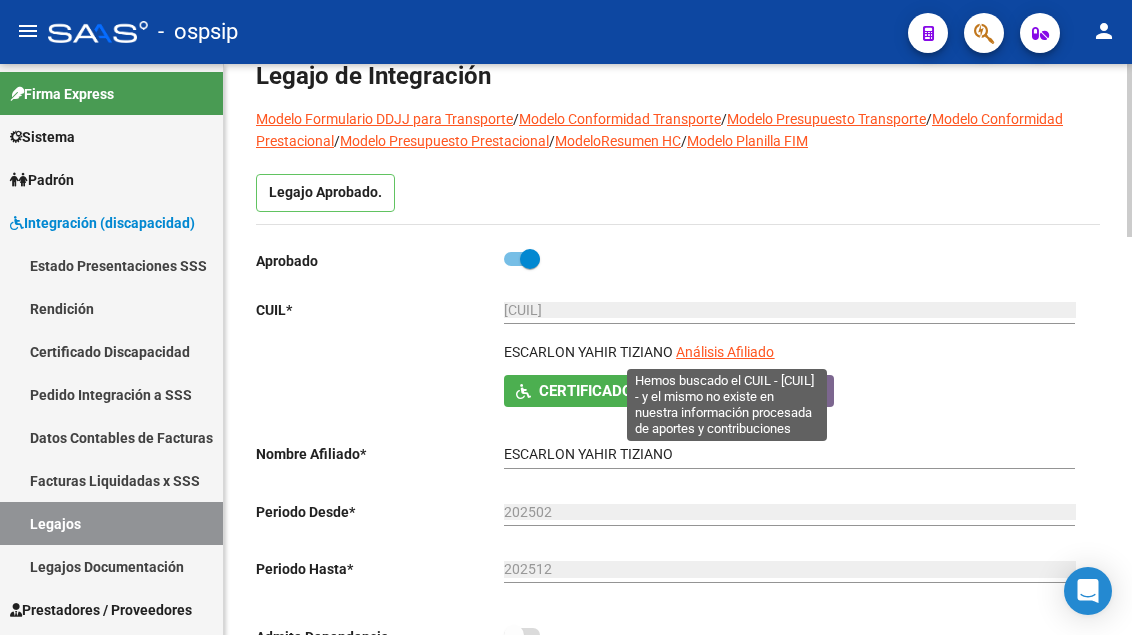 click on "Análisis Afiliado" 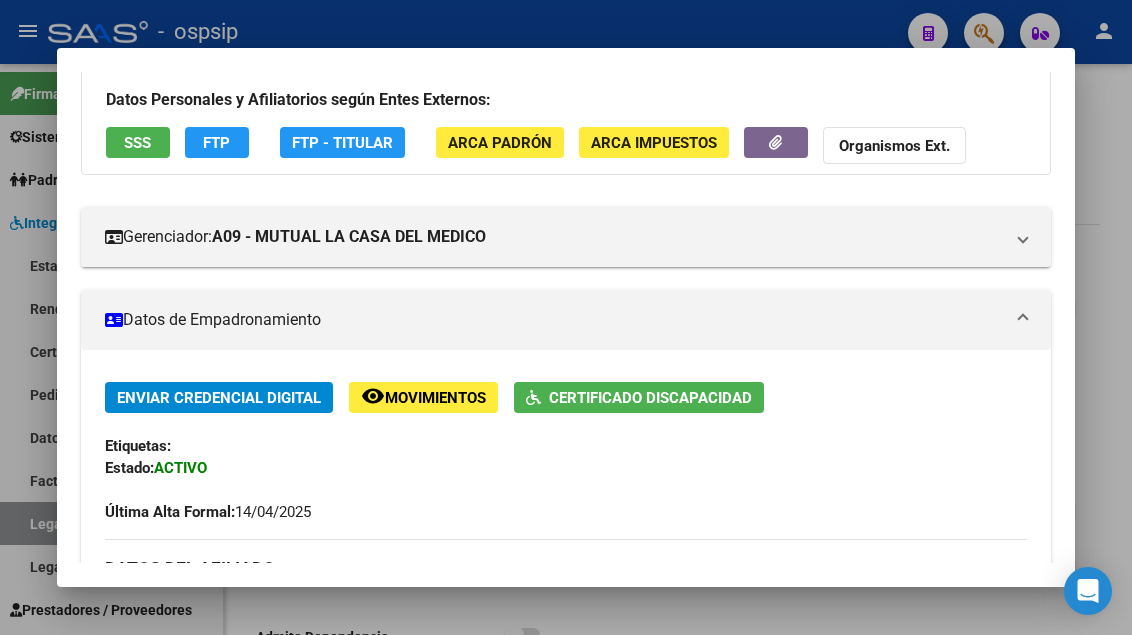 scroll, scrollTop: 100, scrollLeft: 0, axis: vertical 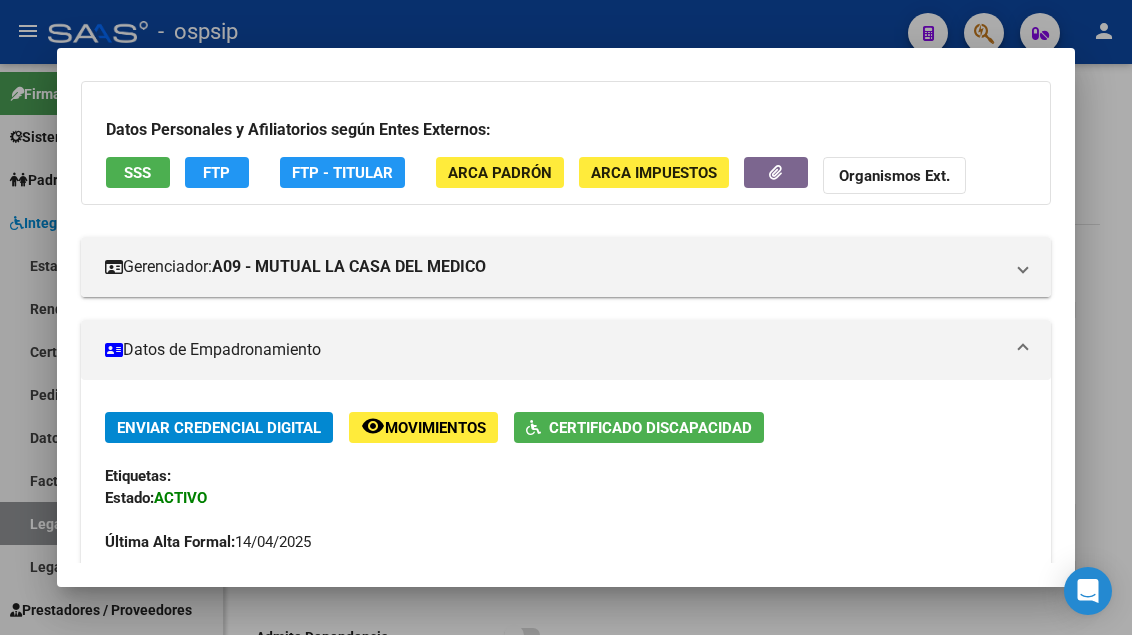 click on "SSS" at bounding box center [137, 173] 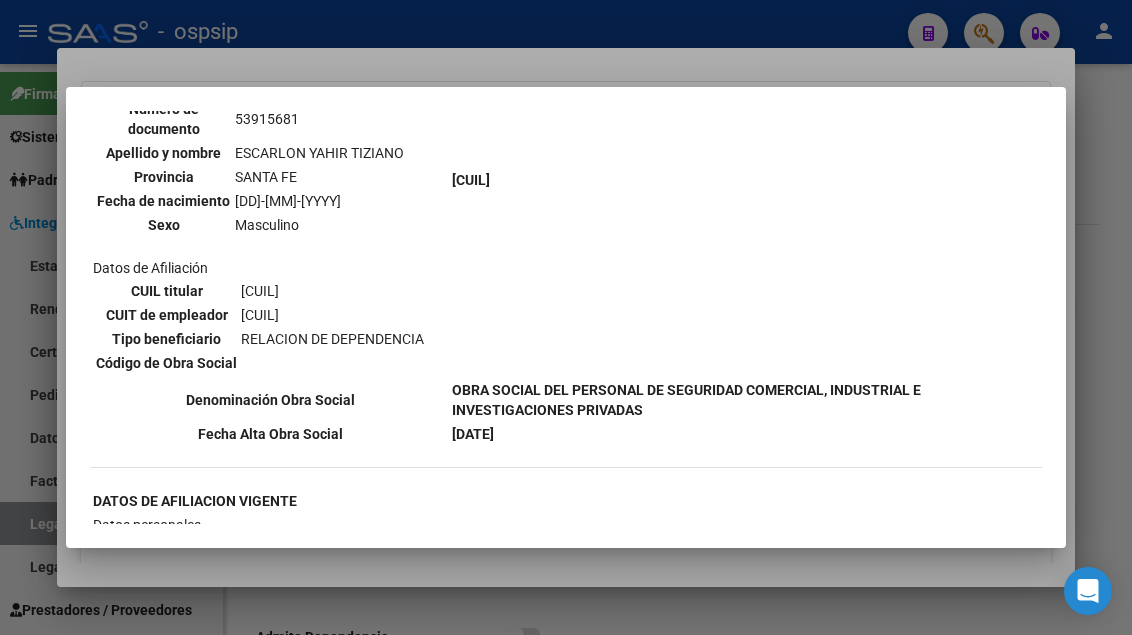 scroll, scrollTop: 1300, scrollLeft: 0, axis: vertical 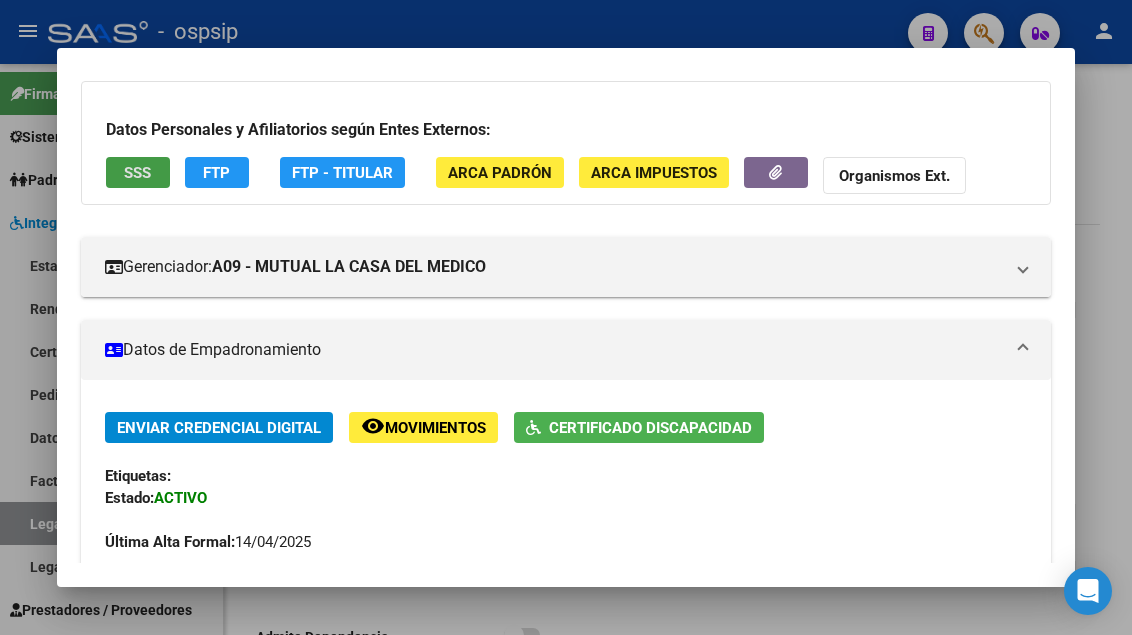 type 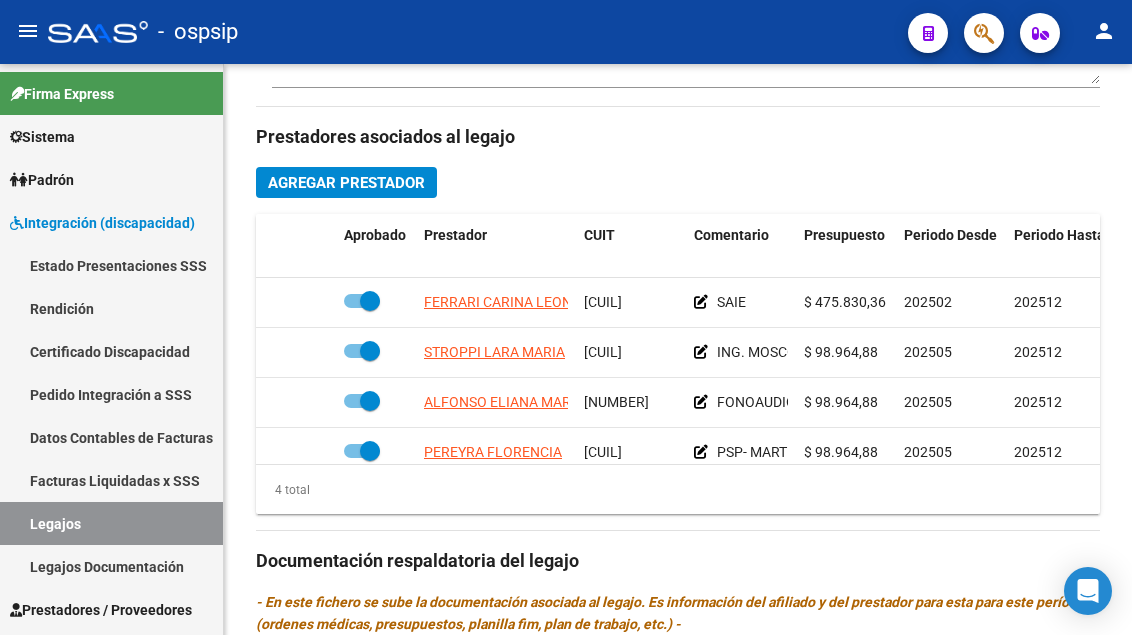 scroll, scrollTop: 900, scrollLeft: 0, axis: vertical 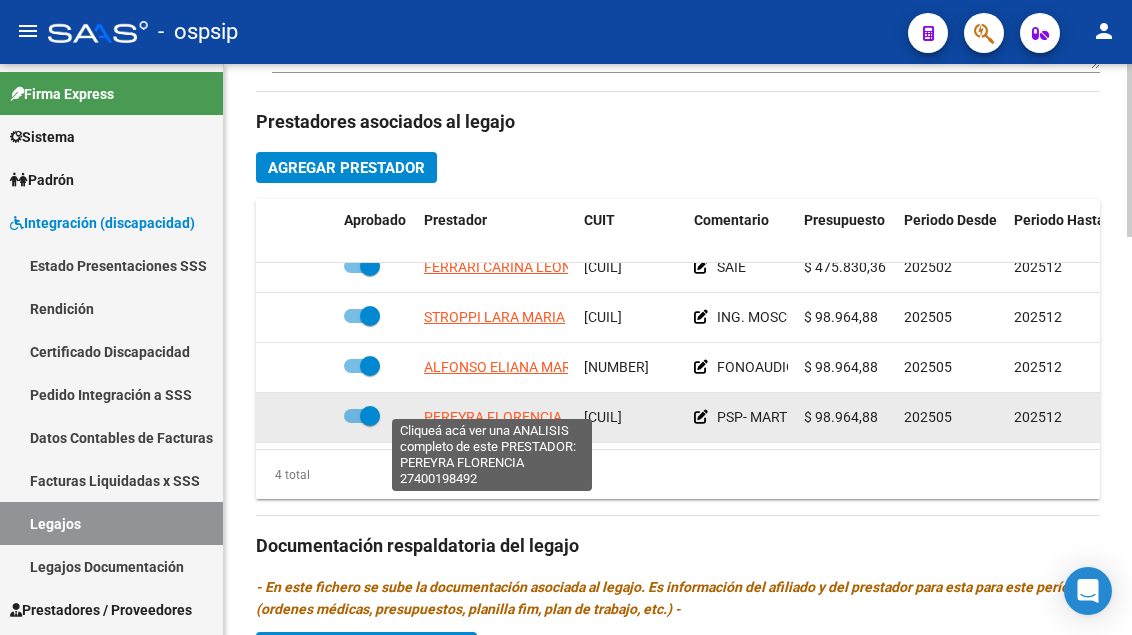 click on "PEREYRA FLORENCIA" 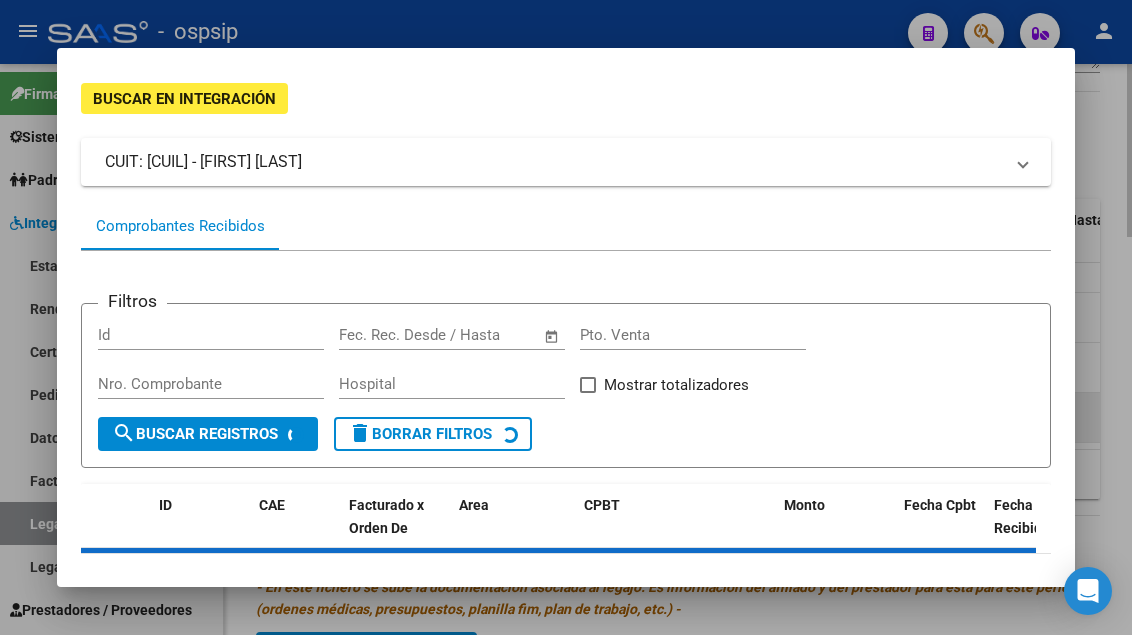 scroll, scrollTop: 185, scrollLeft: 0, axis: vertical 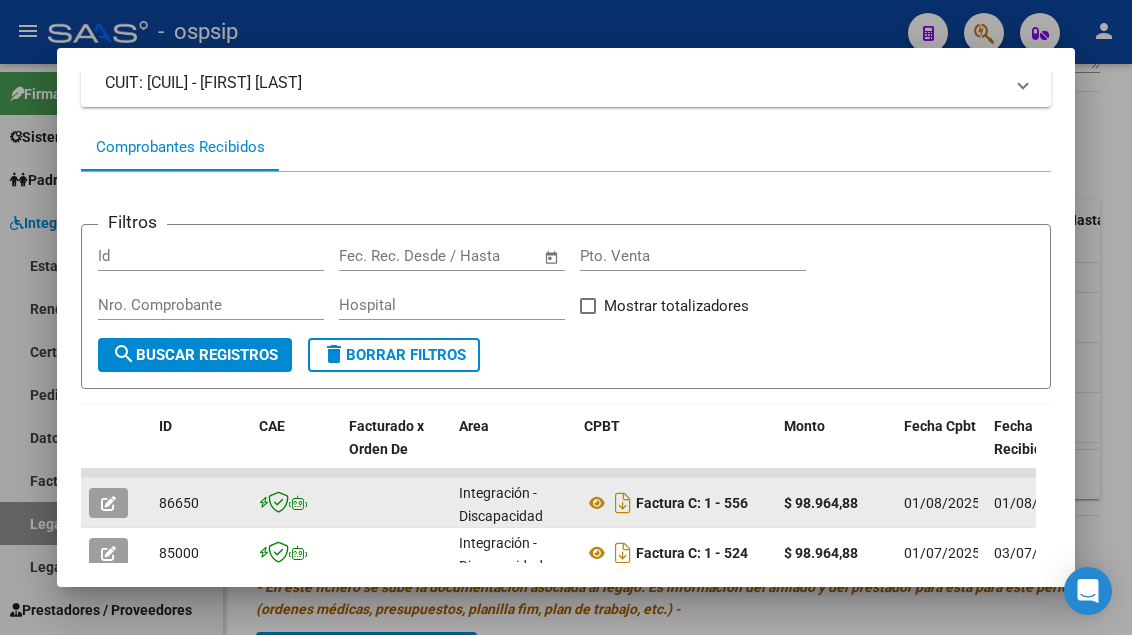 click 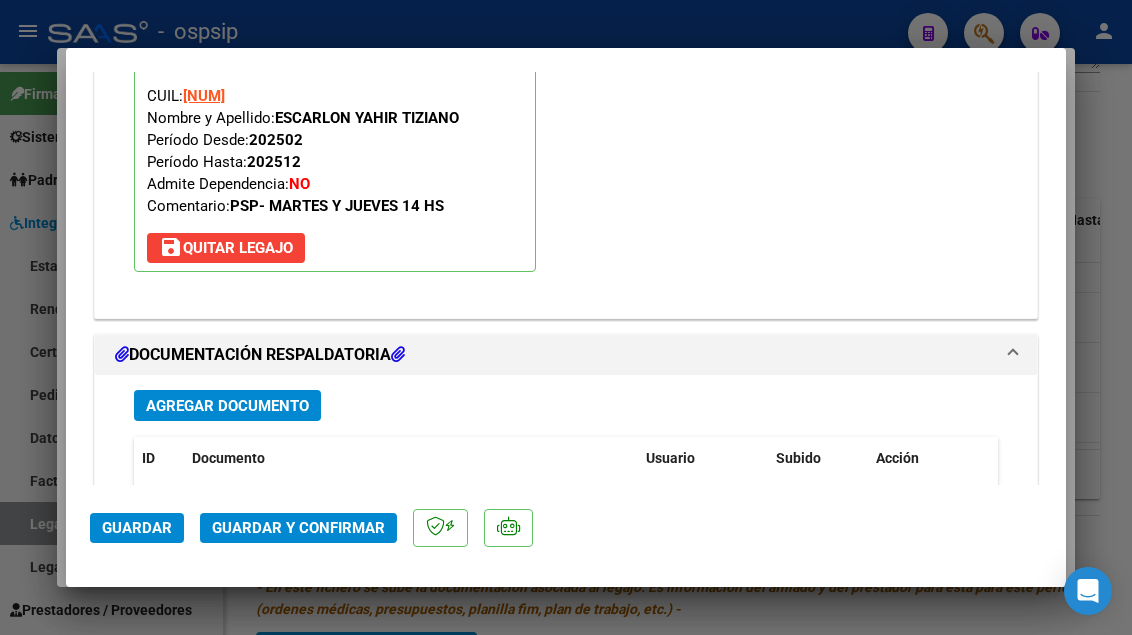 scroll, scrollTop: 2500, scrollLeft: 0, axis: vertical 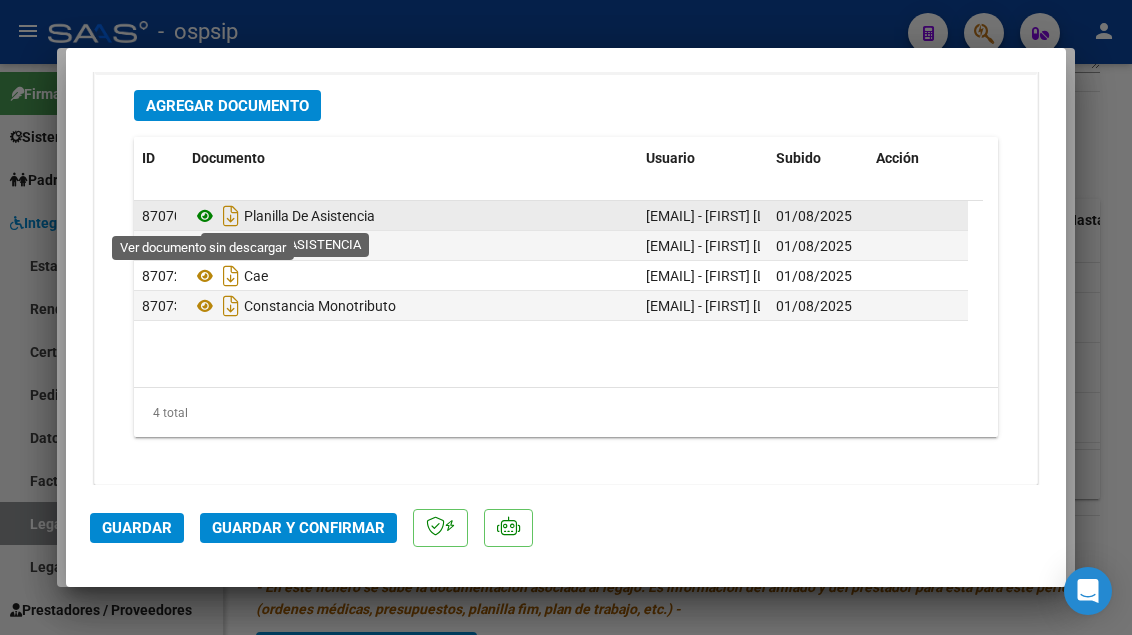 click 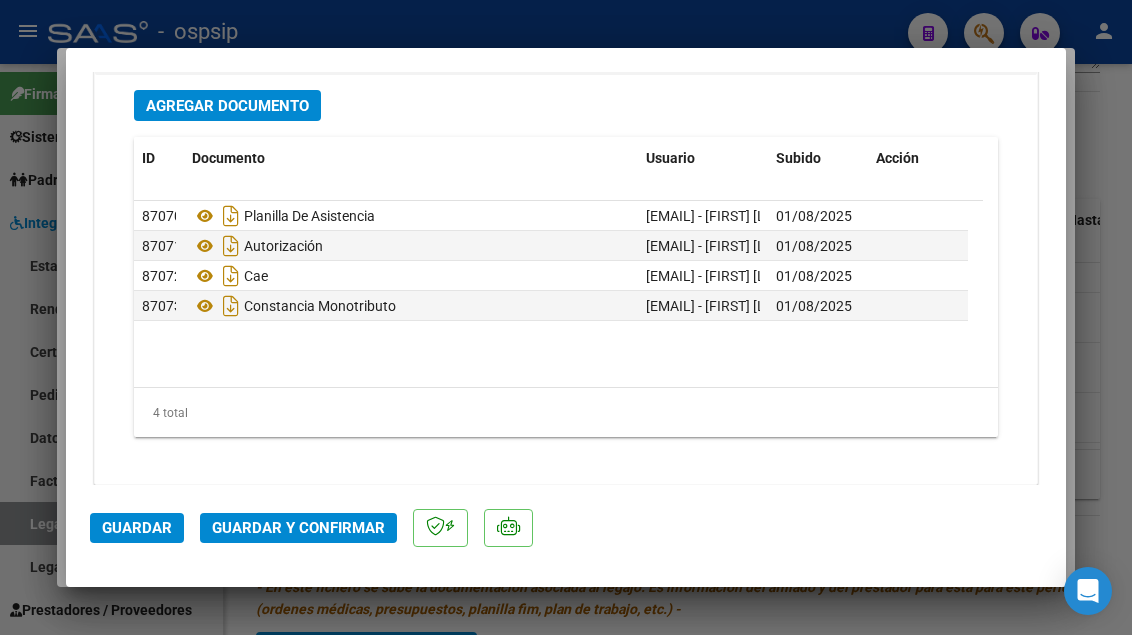 click on "Guardar y Confirmar" 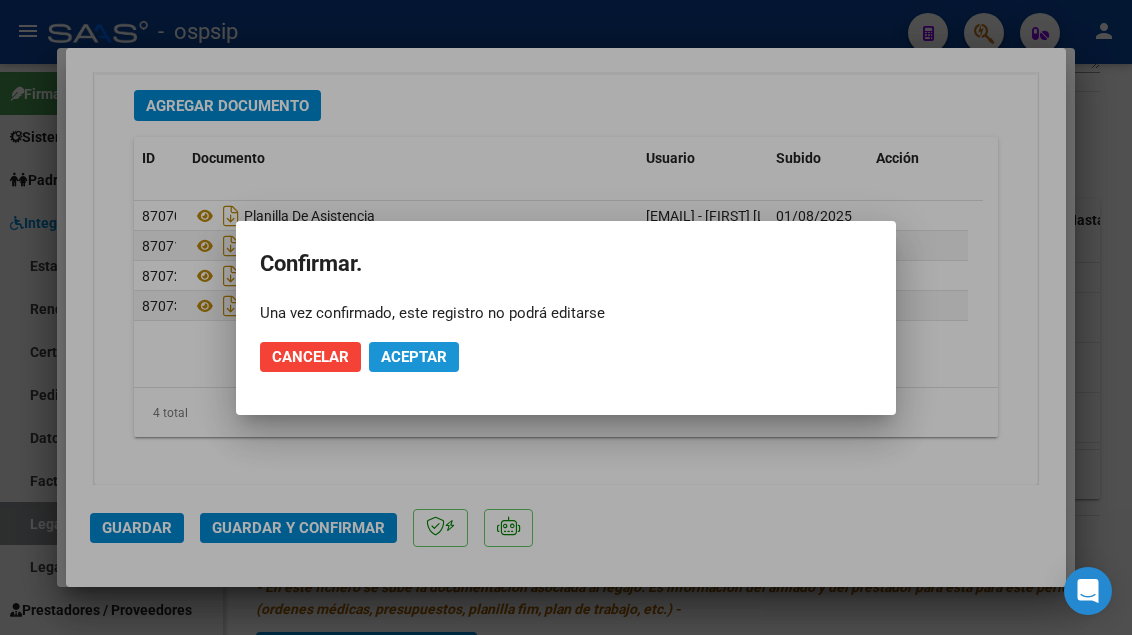 click on "Aceptar" 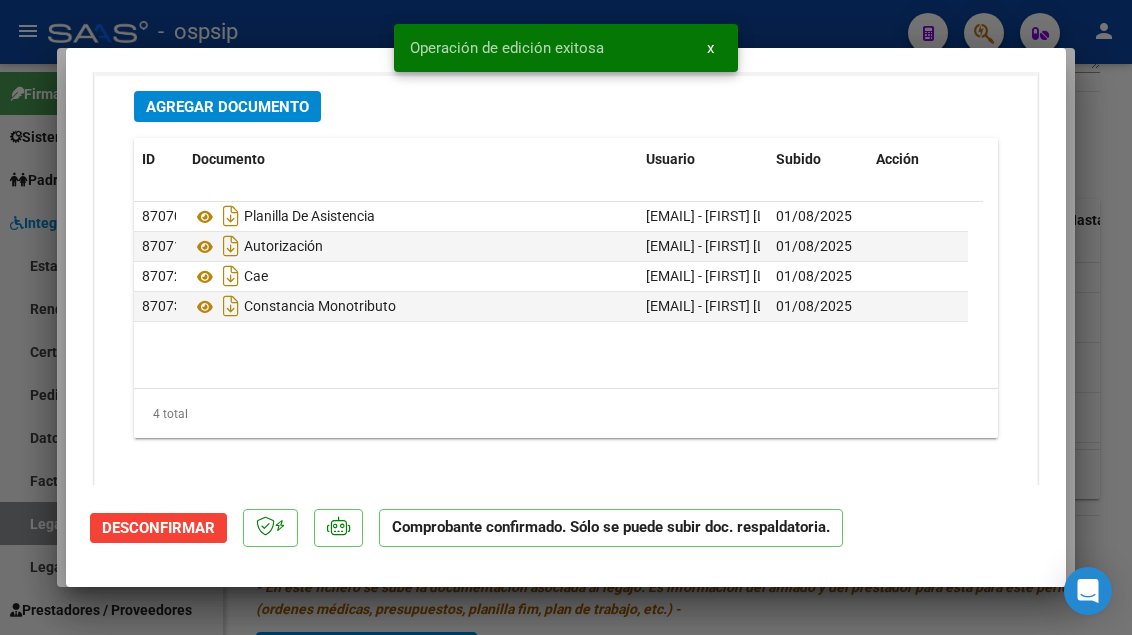 click at bounding box center [566, 317] 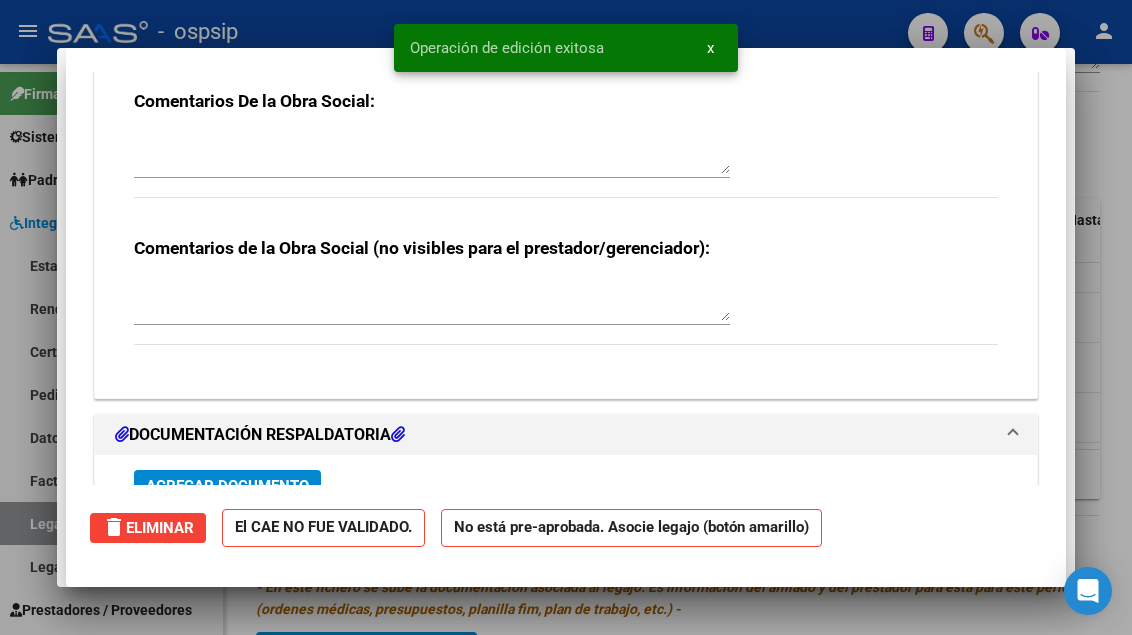 scroll, scrollTop: 0, scrollLeft: 0, axis: both 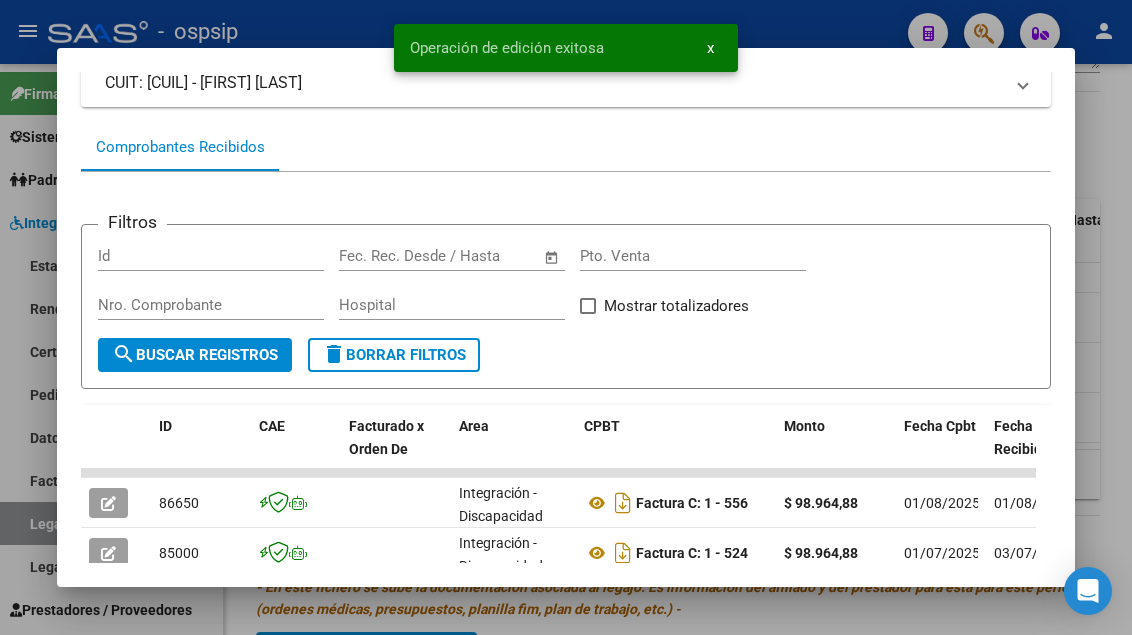 click at bounding box center [566, 317] 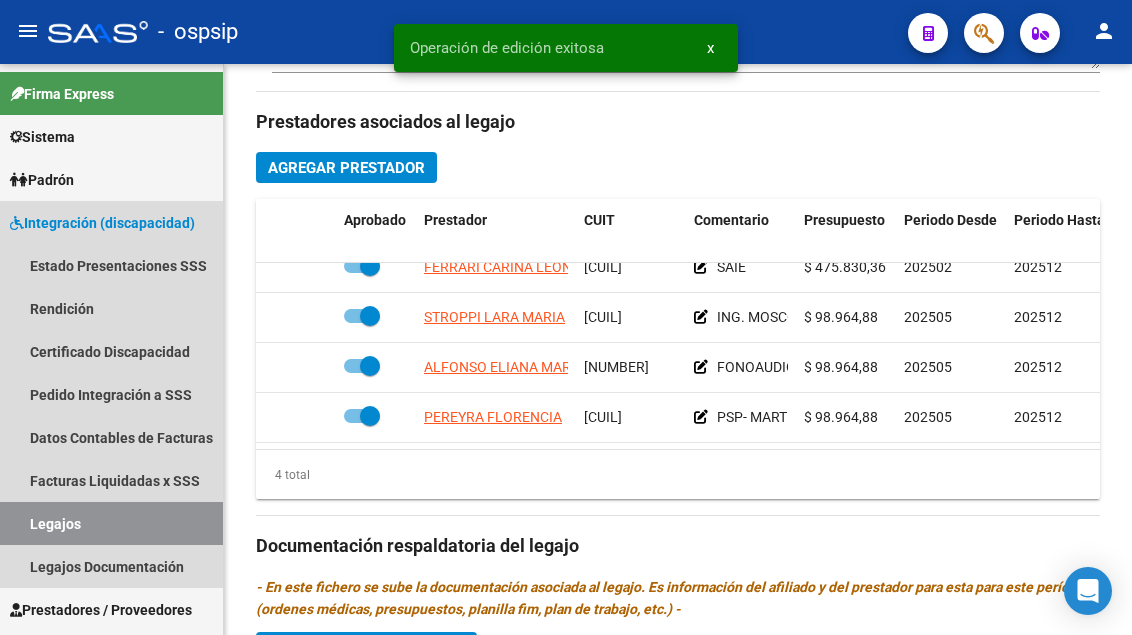 click on "Legajos" at bounding box center [111, 523] 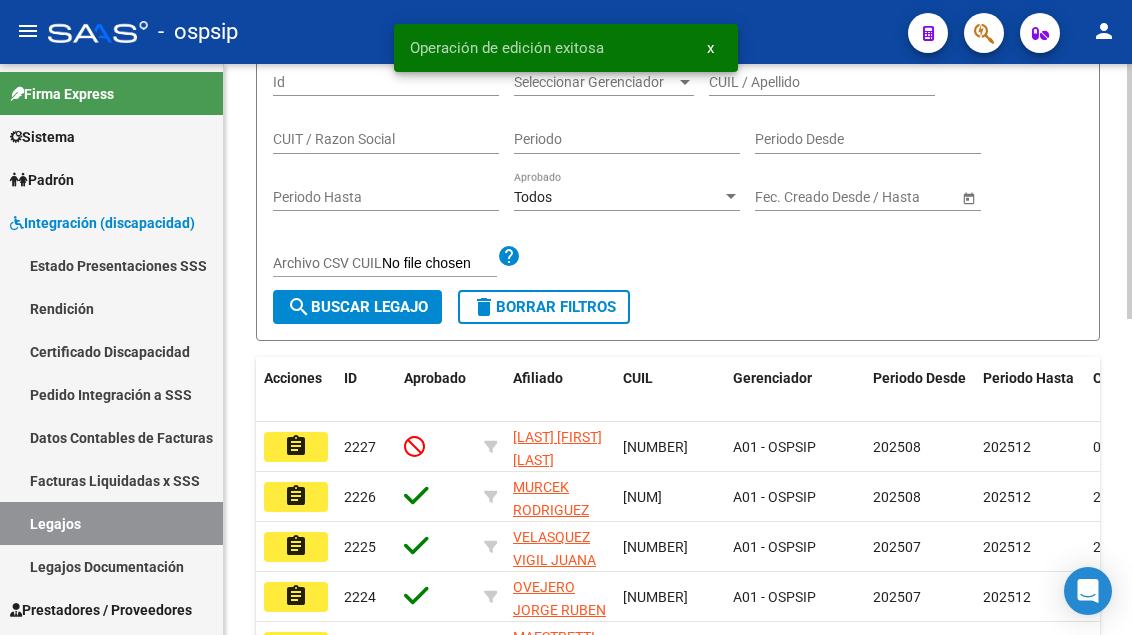 scroll, scrollTop: 208, scrollLeft: 0, axis: vertical 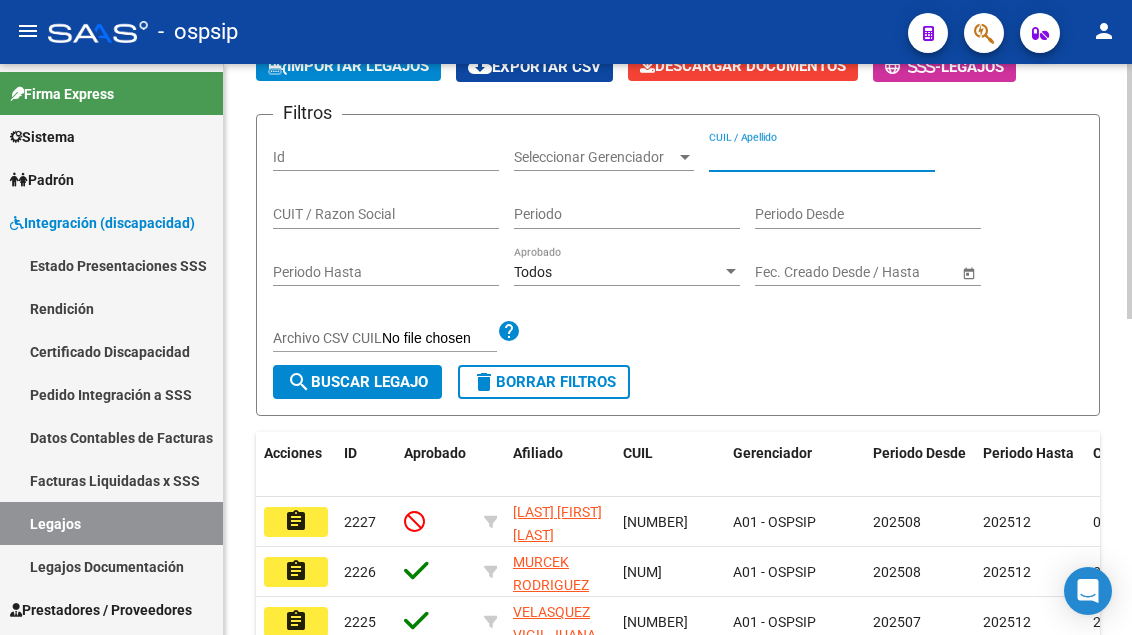 click on "CUIL / Apellido" at bounding box center (822, 157) 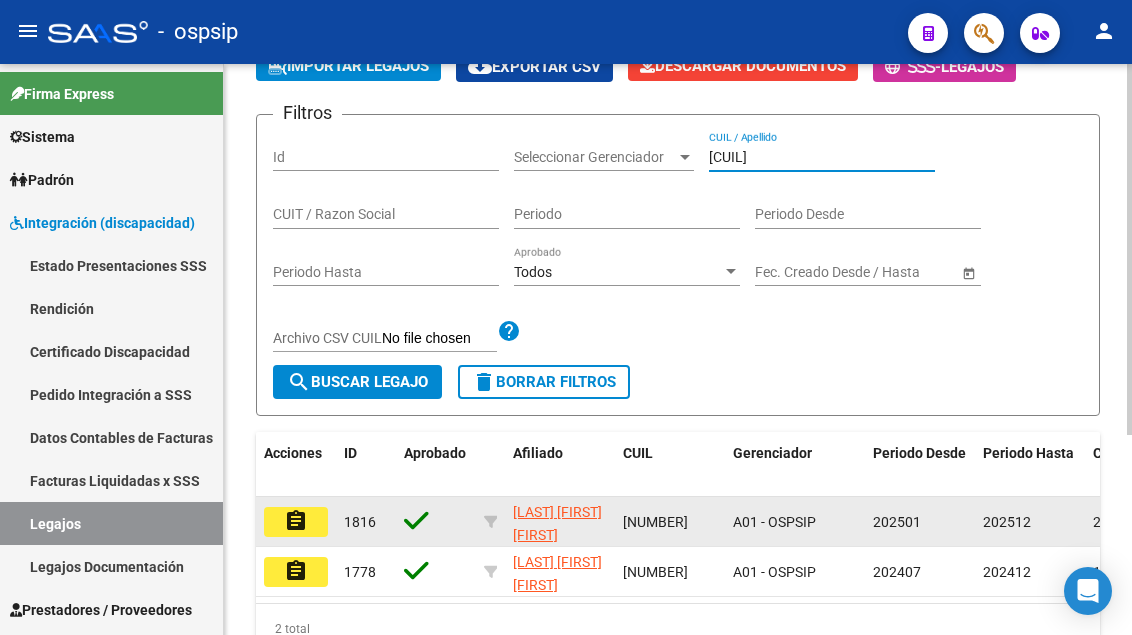 type on "[CUIL]" 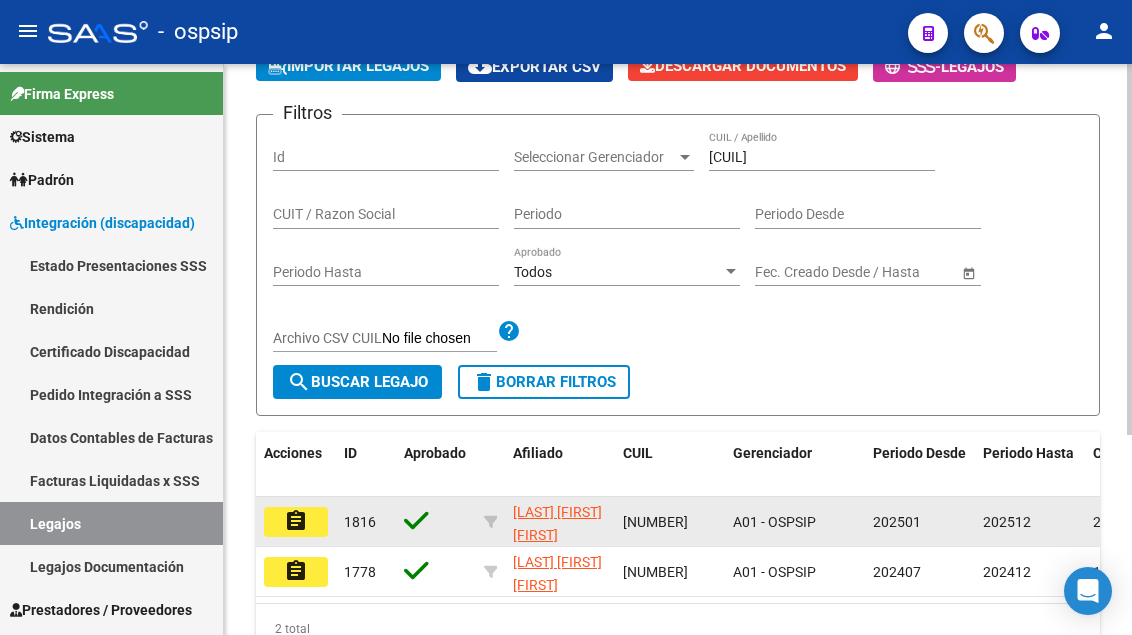 click on "assignment" 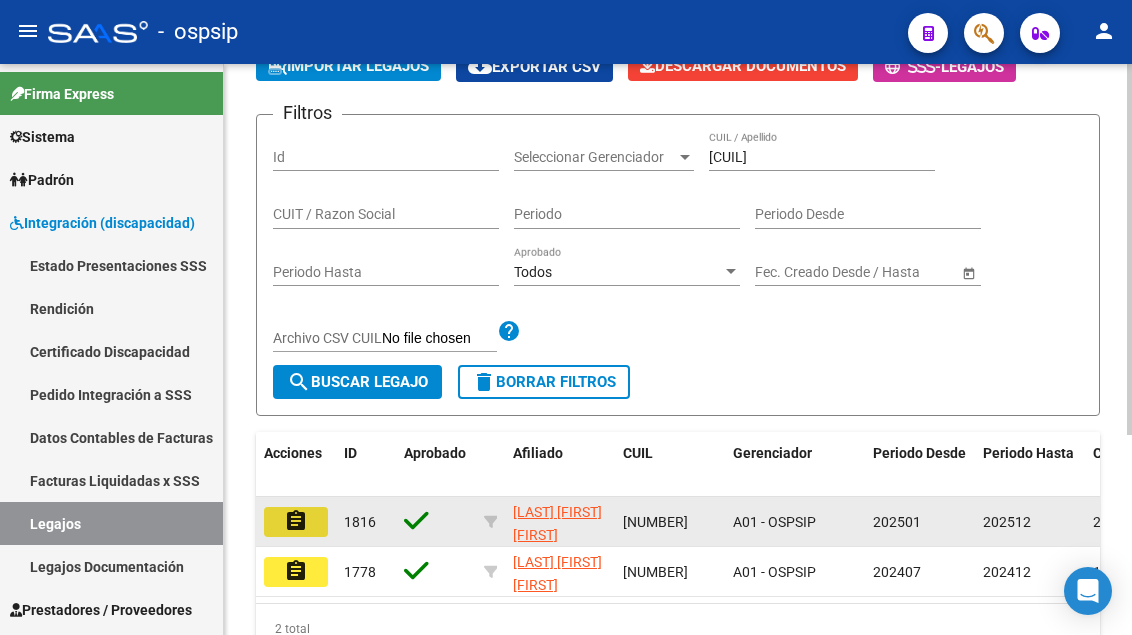 click on "assignment" 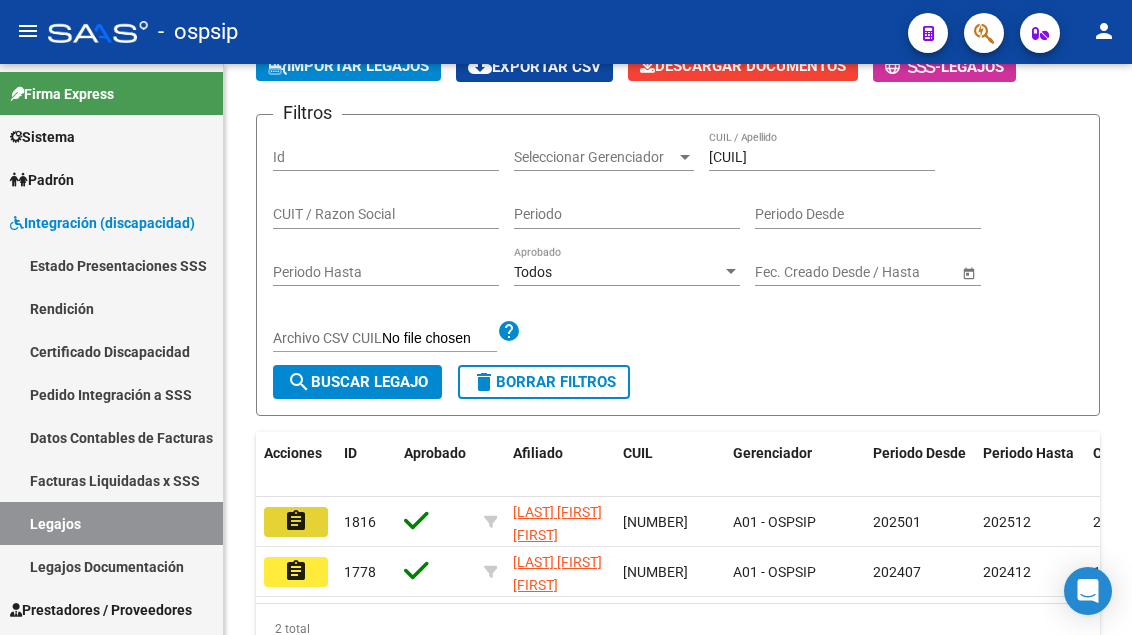 scroll, scrollTop: 0, scrollLeft: 0, axis: both 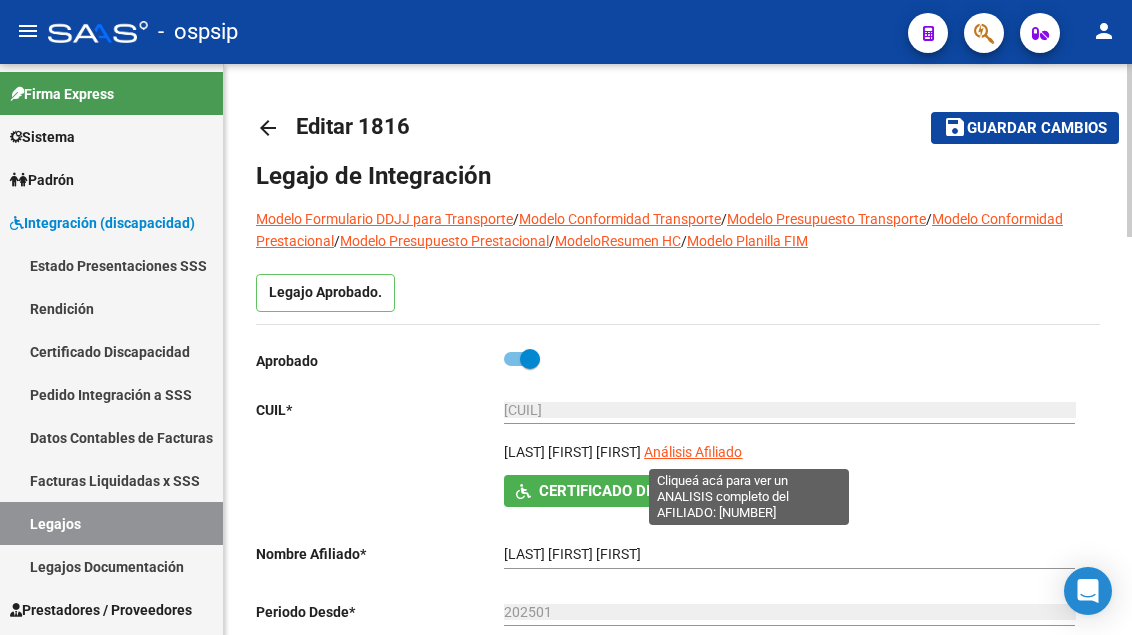 click on "Análisis Afiliado" 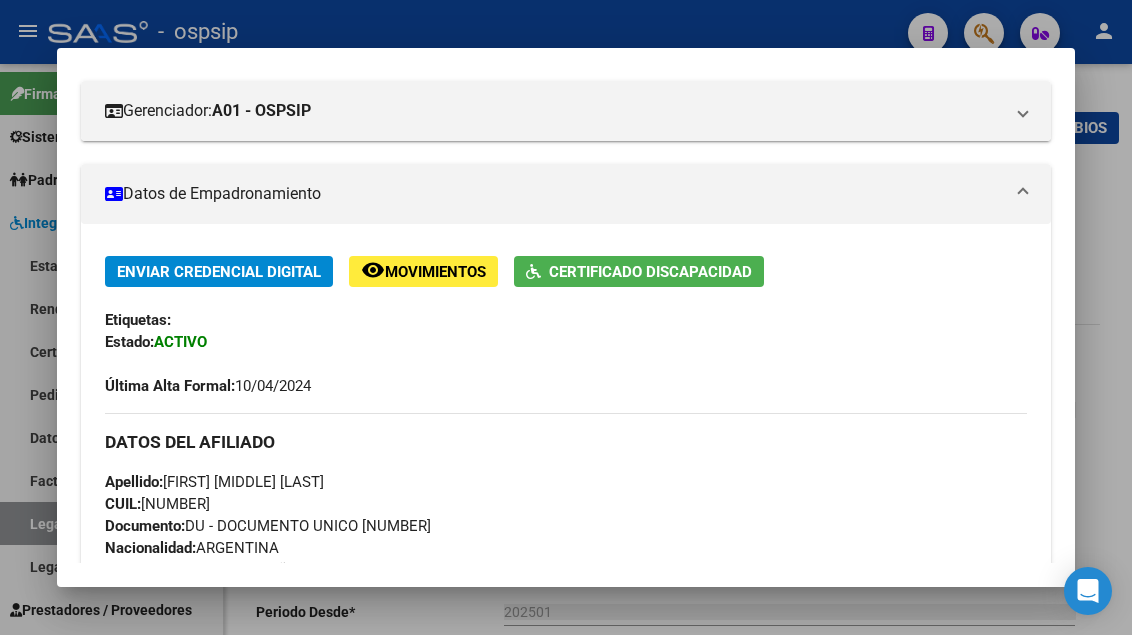 scroll, scrollTop: 200, scrollLeft: 0, axis: vertical 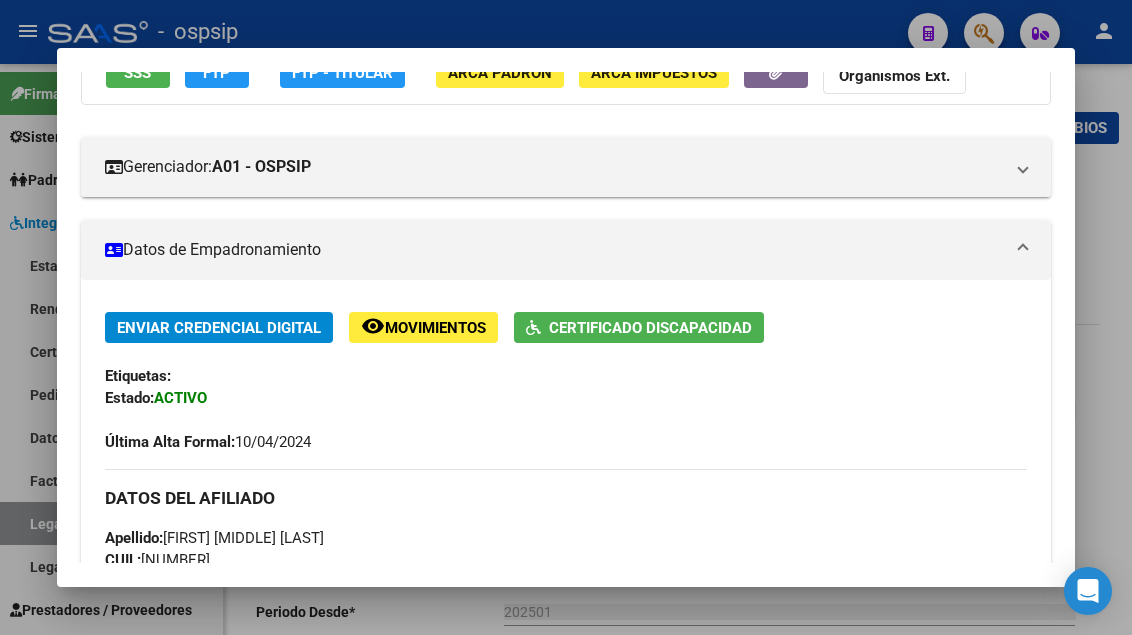 click on "SSS" at bounding box center [138, 72] 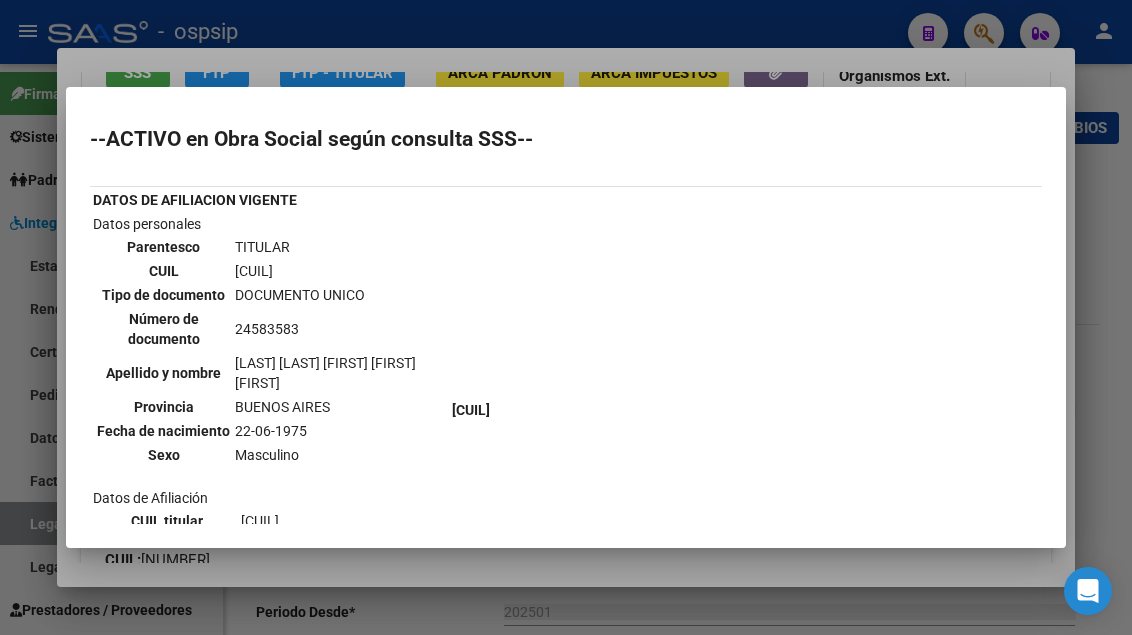 scroll, scrollTop: 300, scrollLeft: 0, axis: vertical 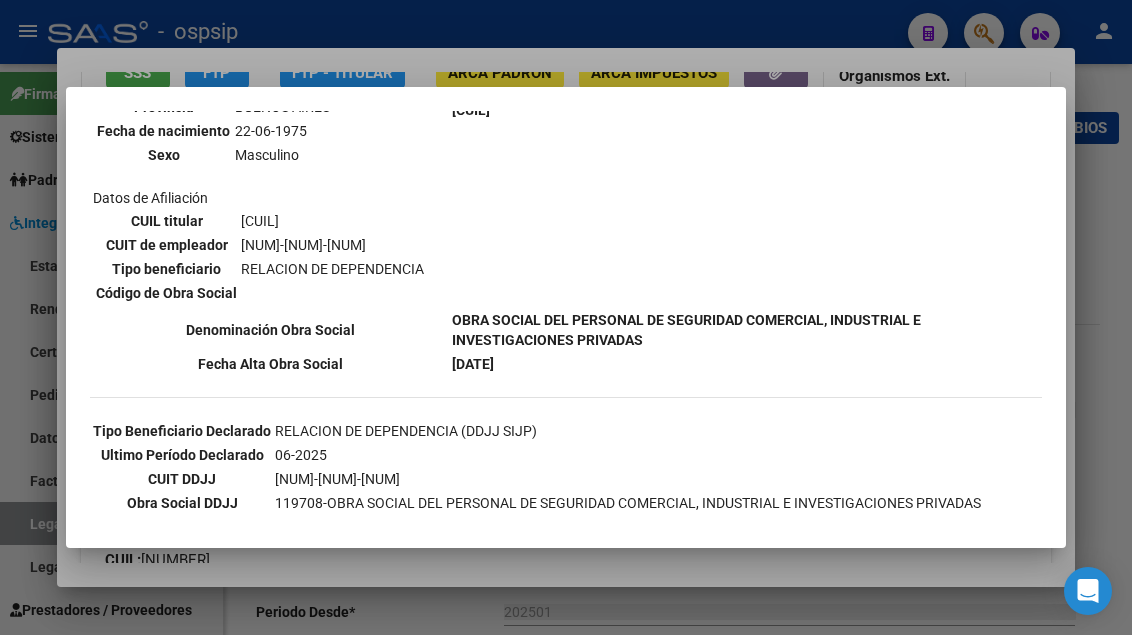 type 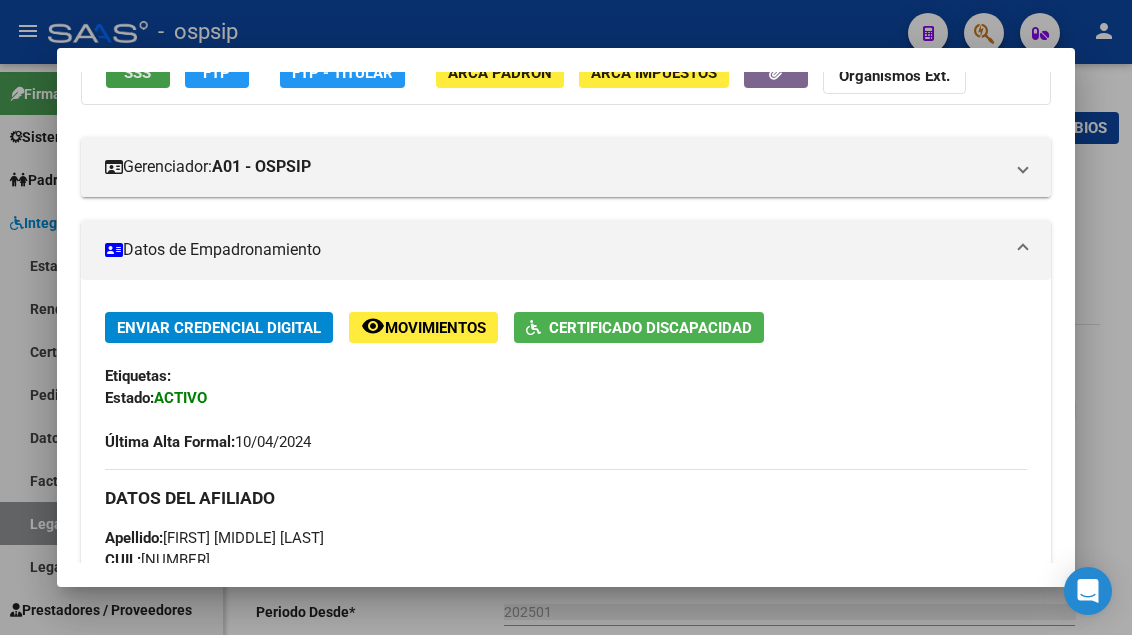 scroll, scrollTop: 186, scrollLeft: 0, axis: vertical 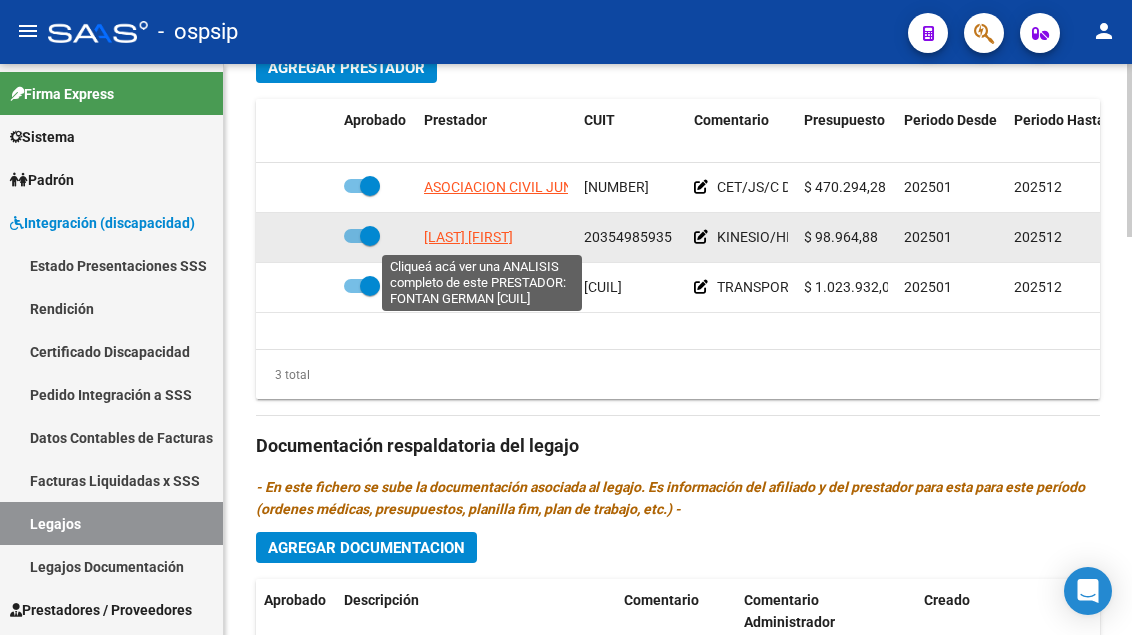 click on "[LAST] [FIRST]" 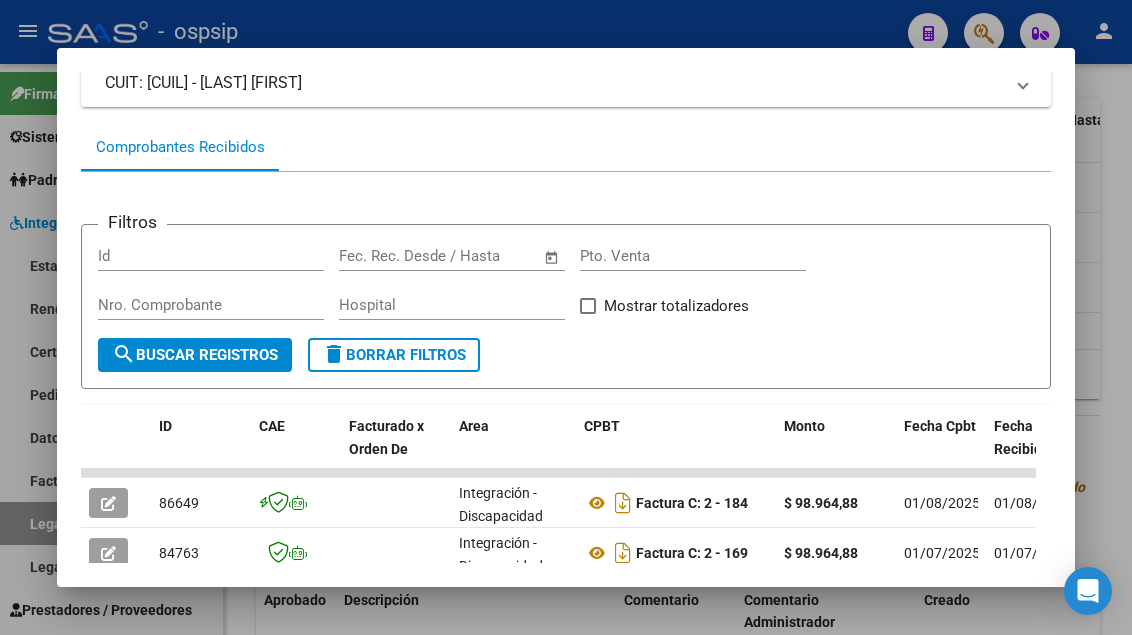 scroll, scrollTop: 485, scrollLeft: 0, axis: vertical 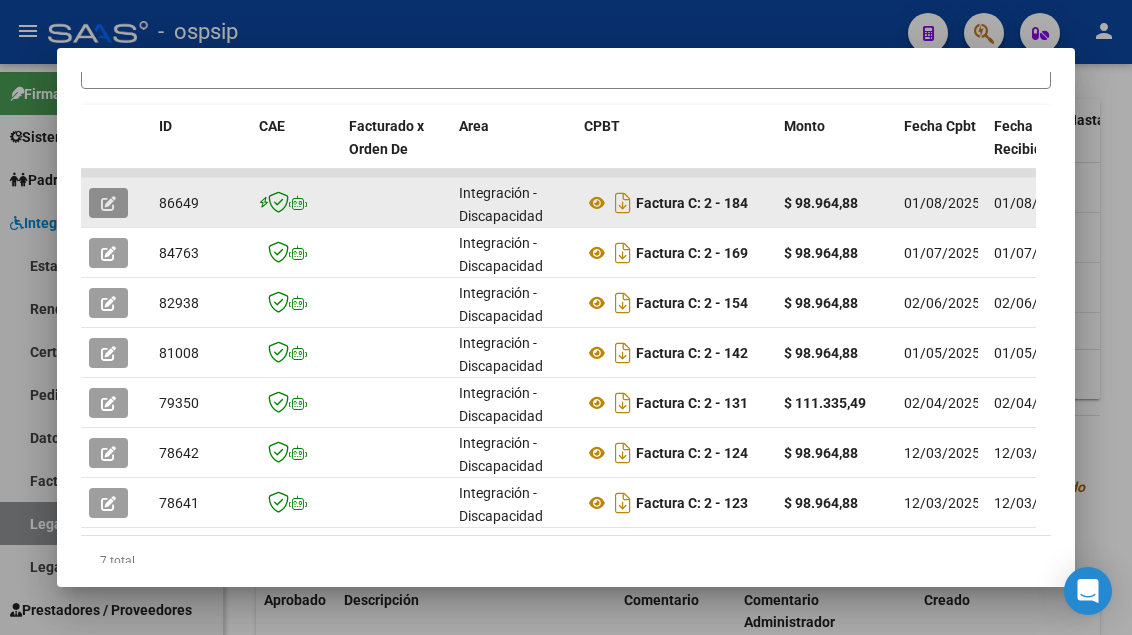 click 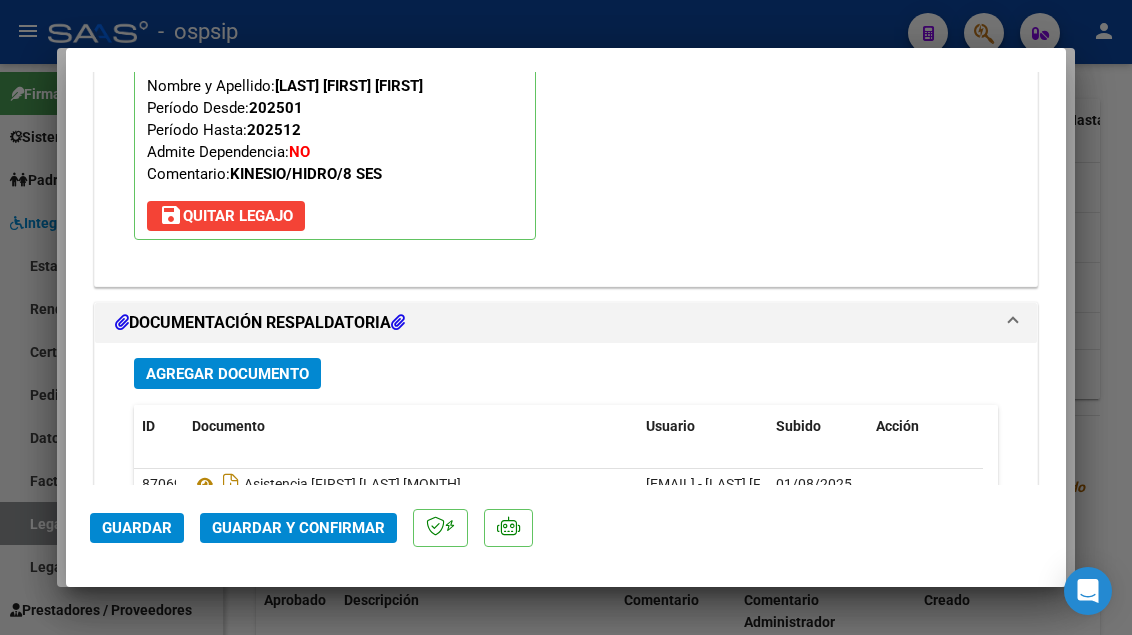 scroll, scrollTop: 2400, scrollLeft: 0, axis: vertical 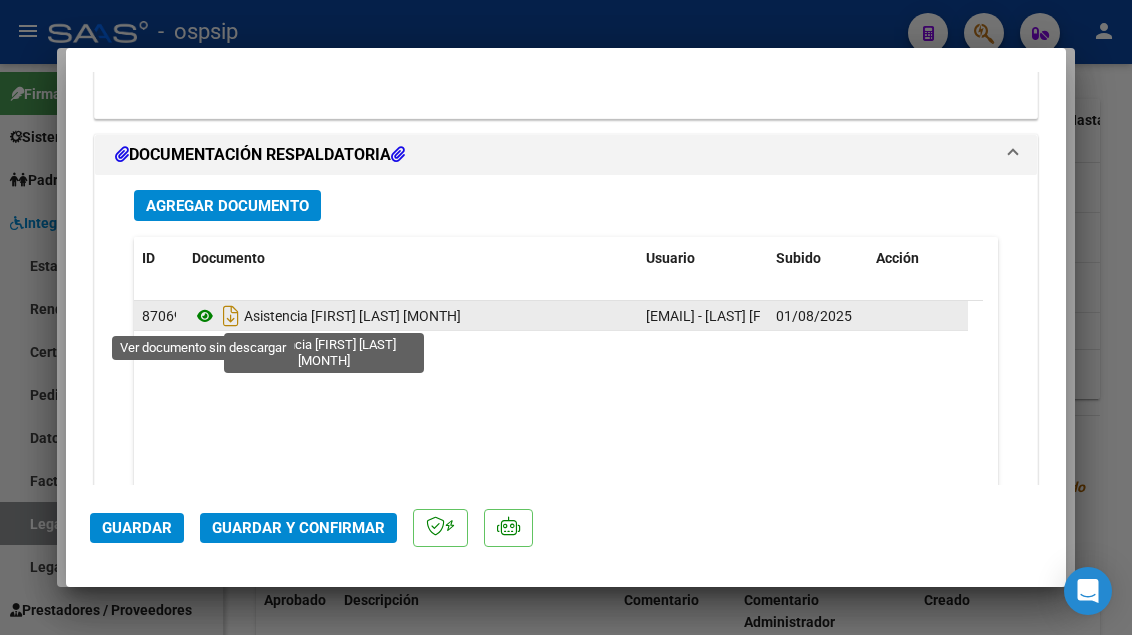 click 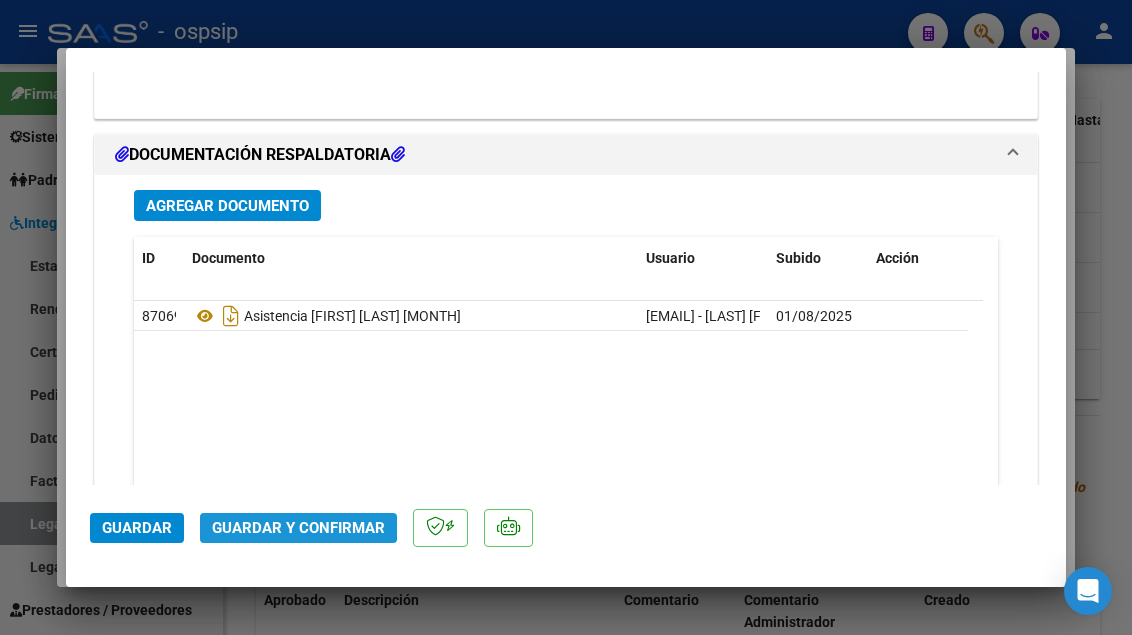 click on "Guardar y Confirmar" 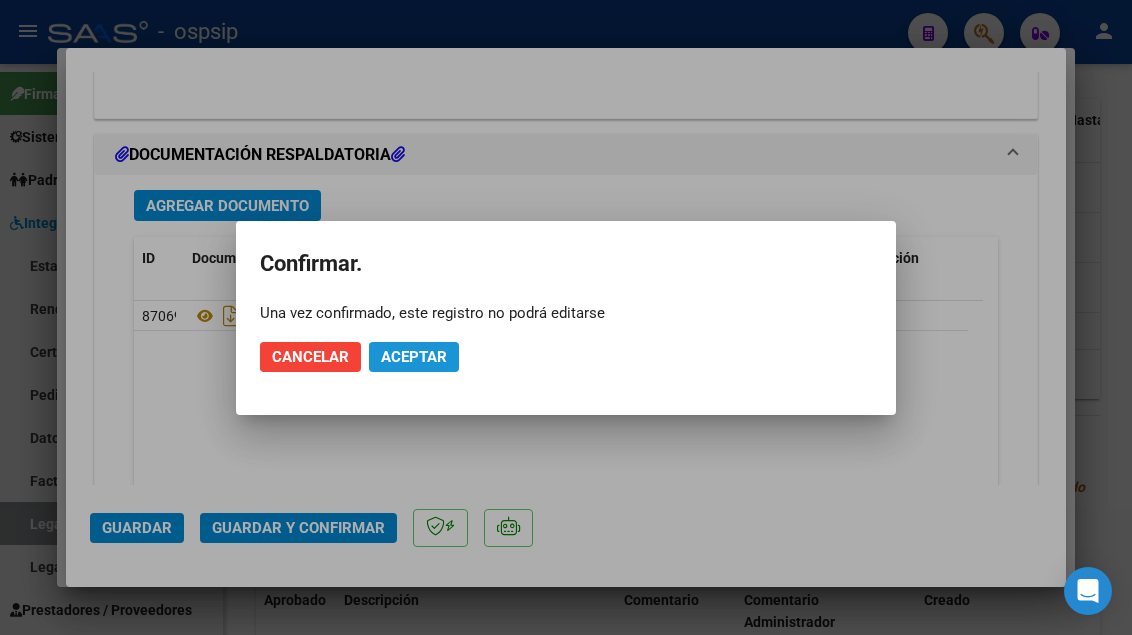 click on "Aceptar" 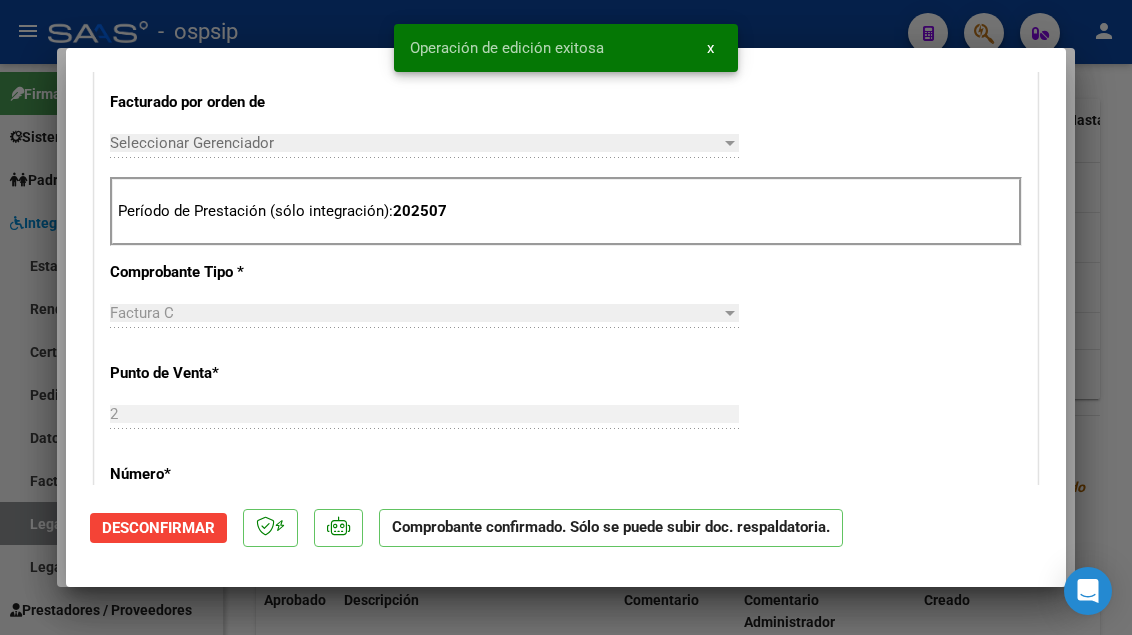 scroll, scrollTop: 319, scrollLeft: 0, axis: vertical 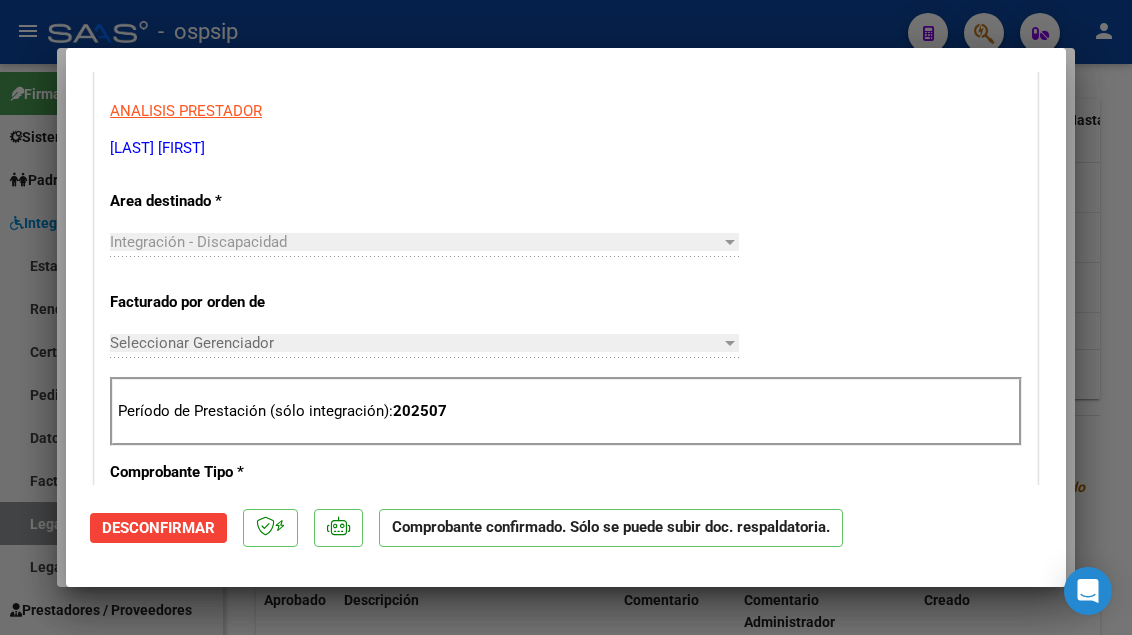 click at bounding box center (566, 317) 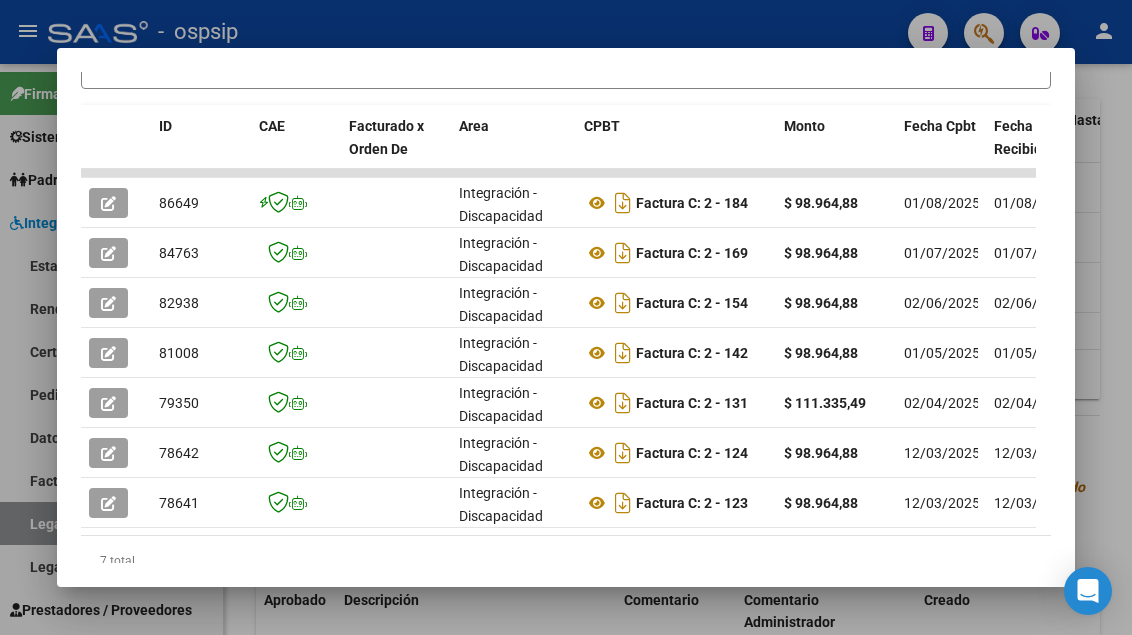 click at bounding box center (566, 317) 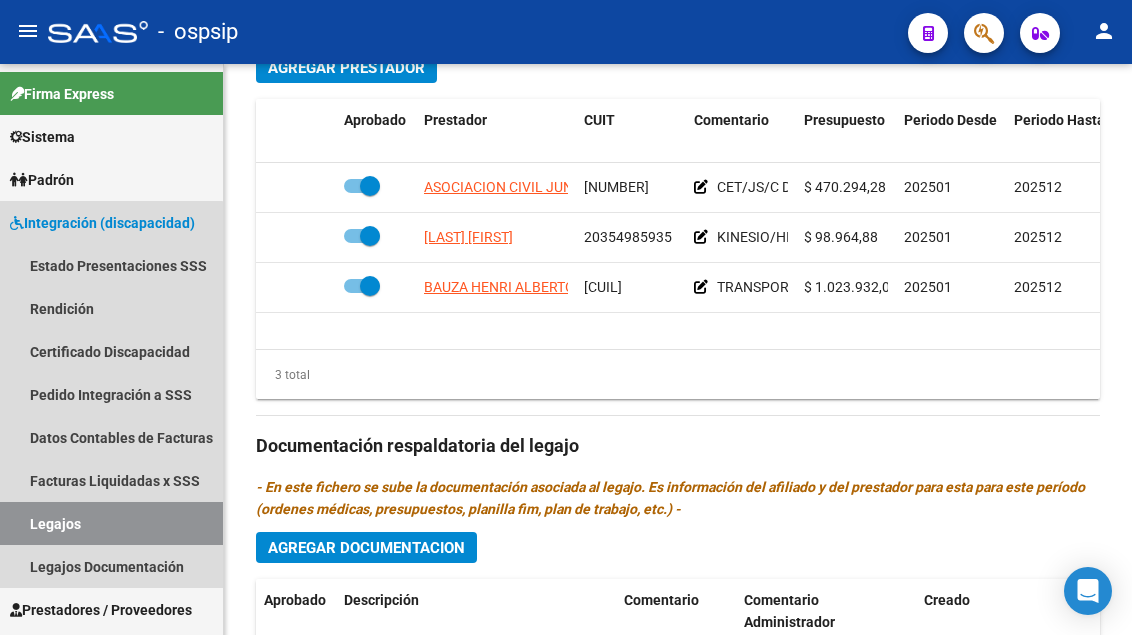 click on "Legajos" at bounding box center (111, 523) 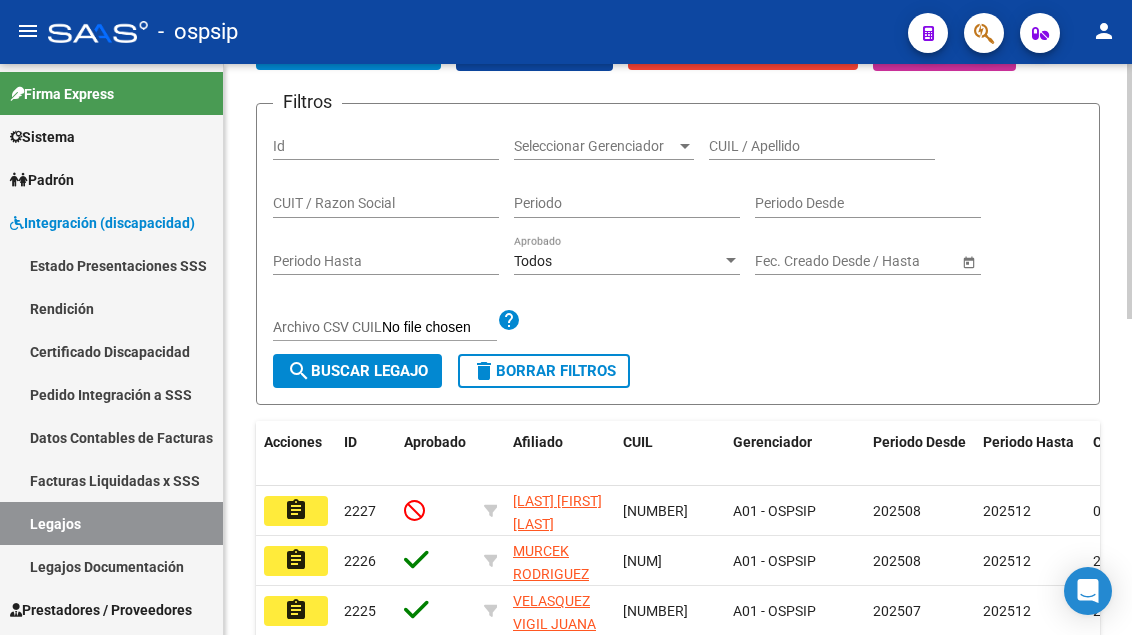 scroll, scrollTop: 208, scrollLeft: 0, axis: vertical 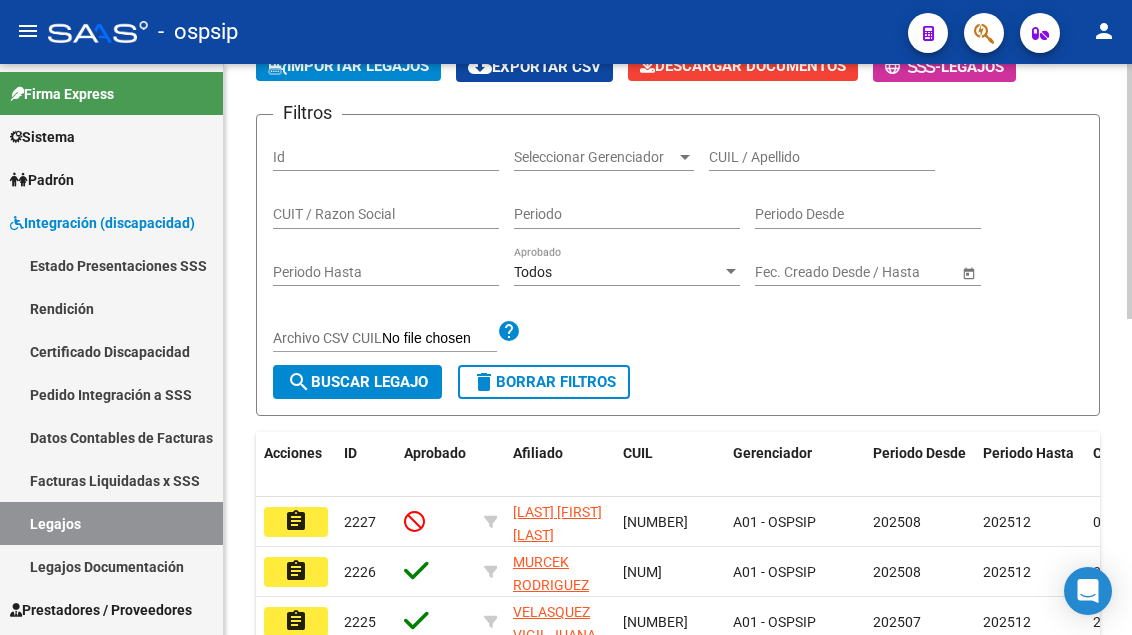 click on "CUIL / Apellido" at bounding box center (822, 157) 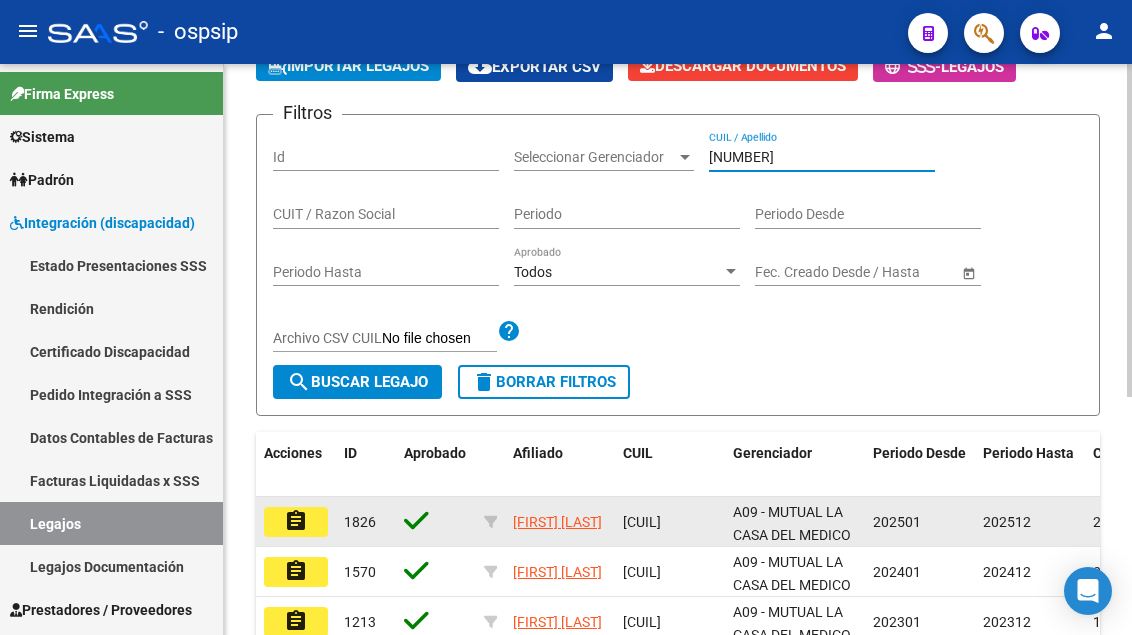 type on "[NUMBER]" 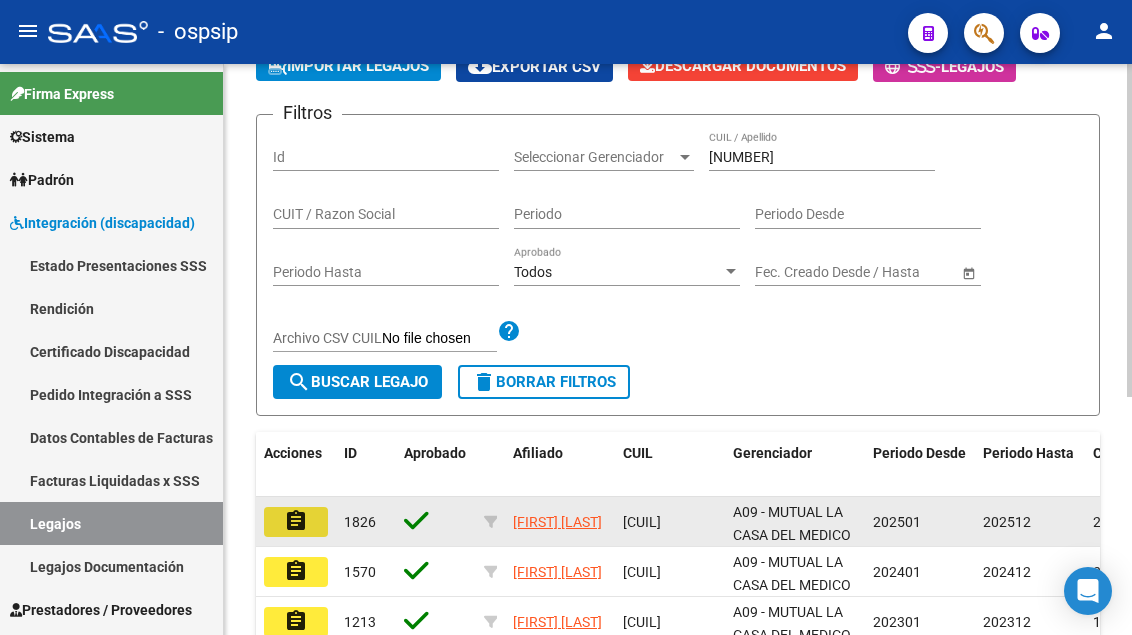 click on "assignment" 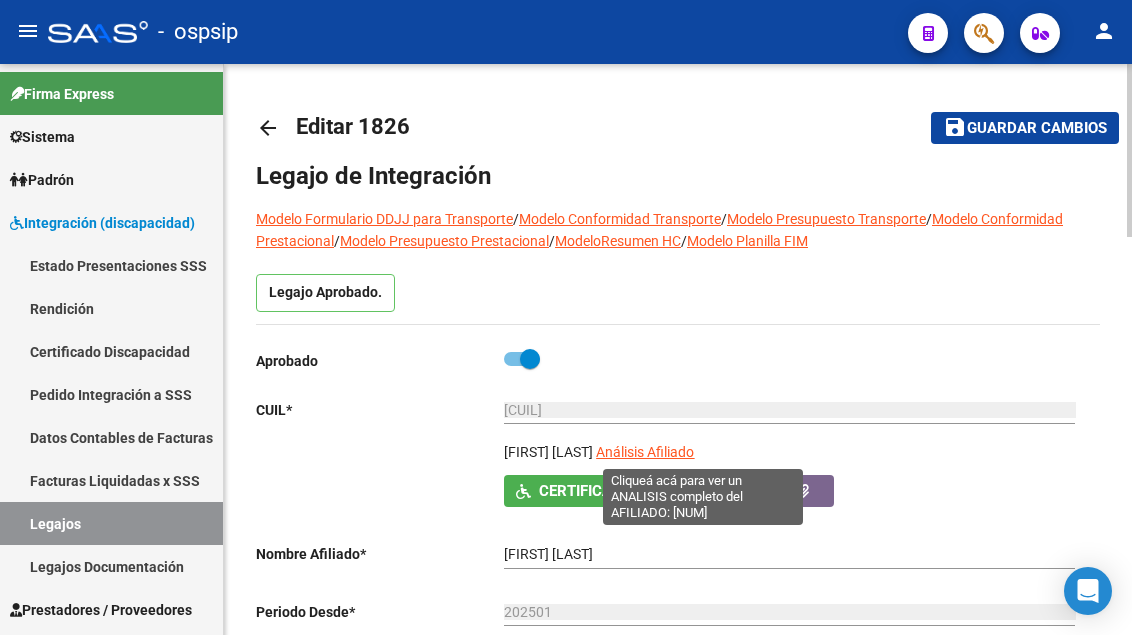 click on "Análisis Afiliado" 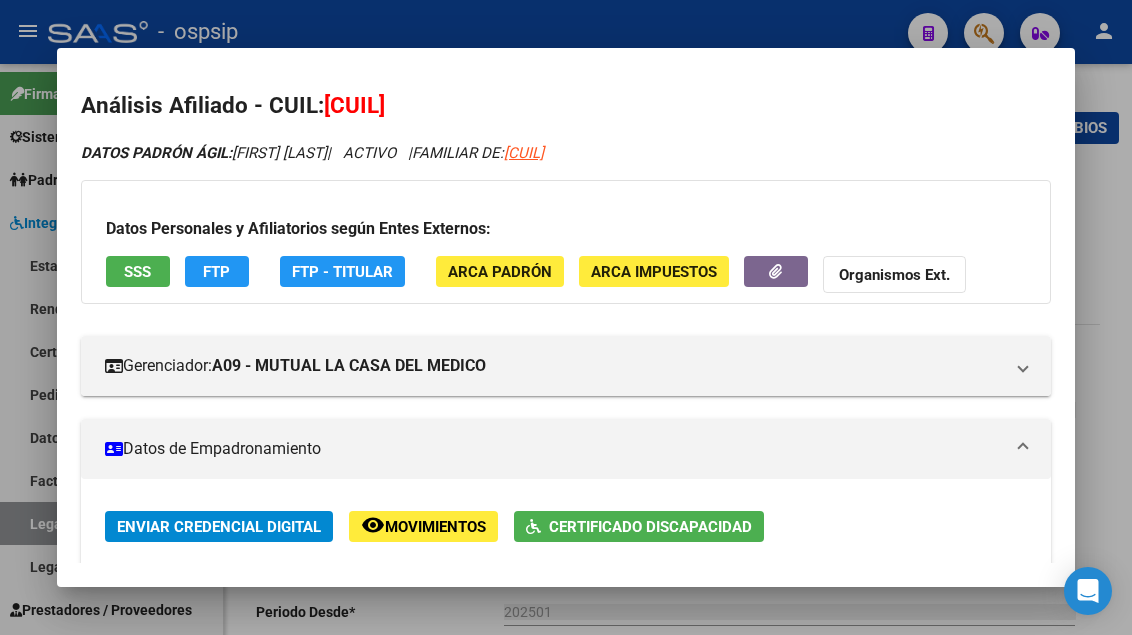 scroll, scrollTop: 0, scrollLeft: 0, axis: both 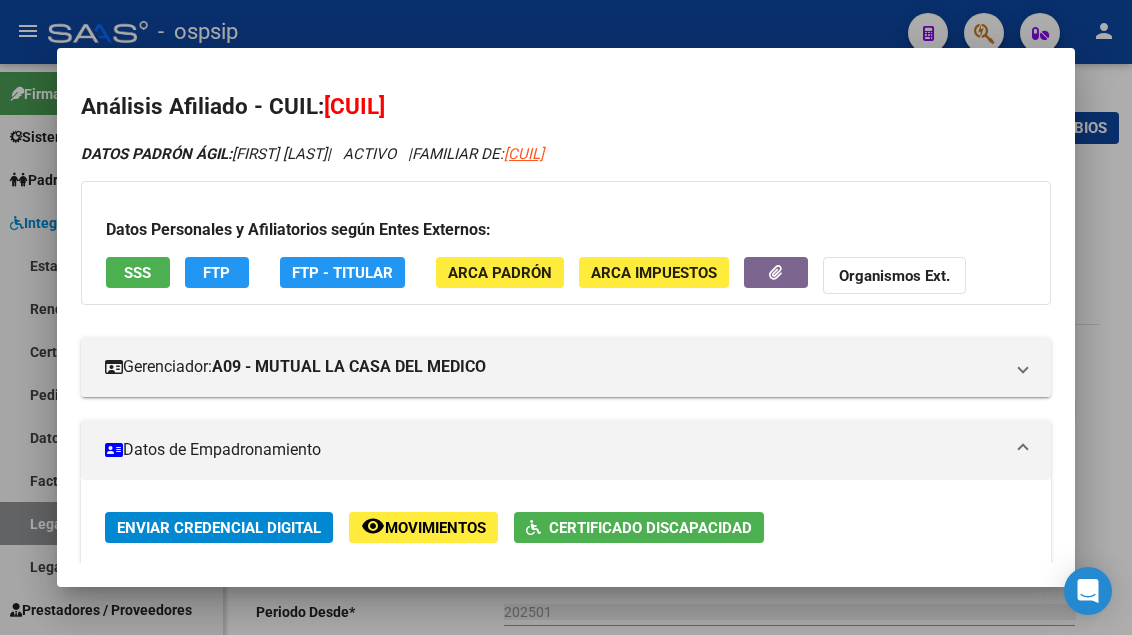 click on "SSS" at bounding box center [137, 273] 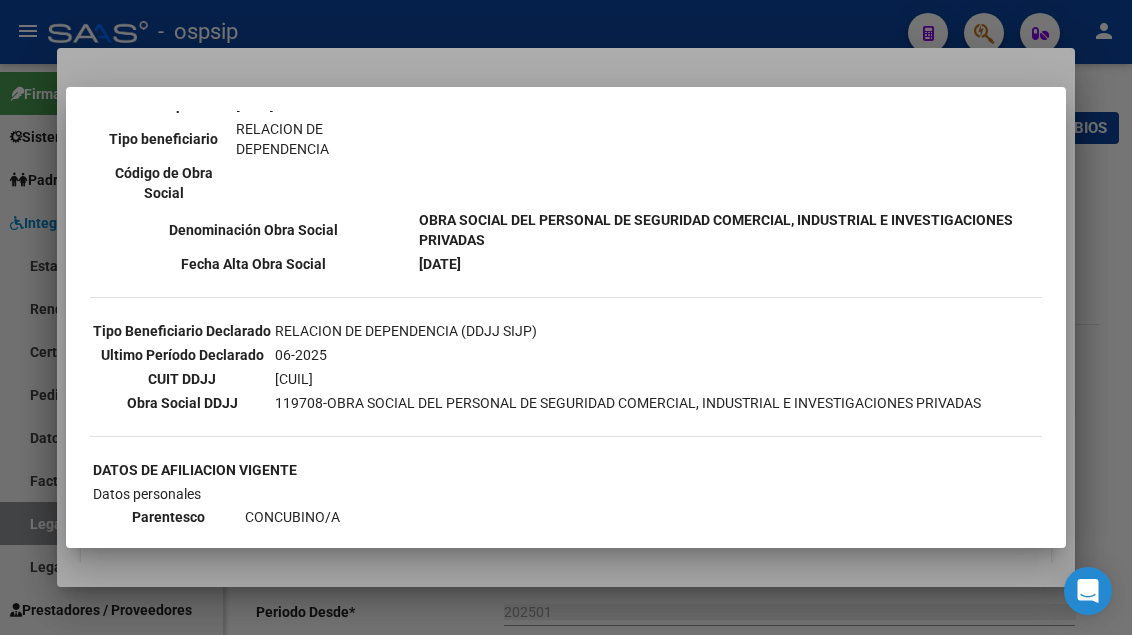 scroll, scrollTop: 900, scrollLeft: 0, axis: vertical 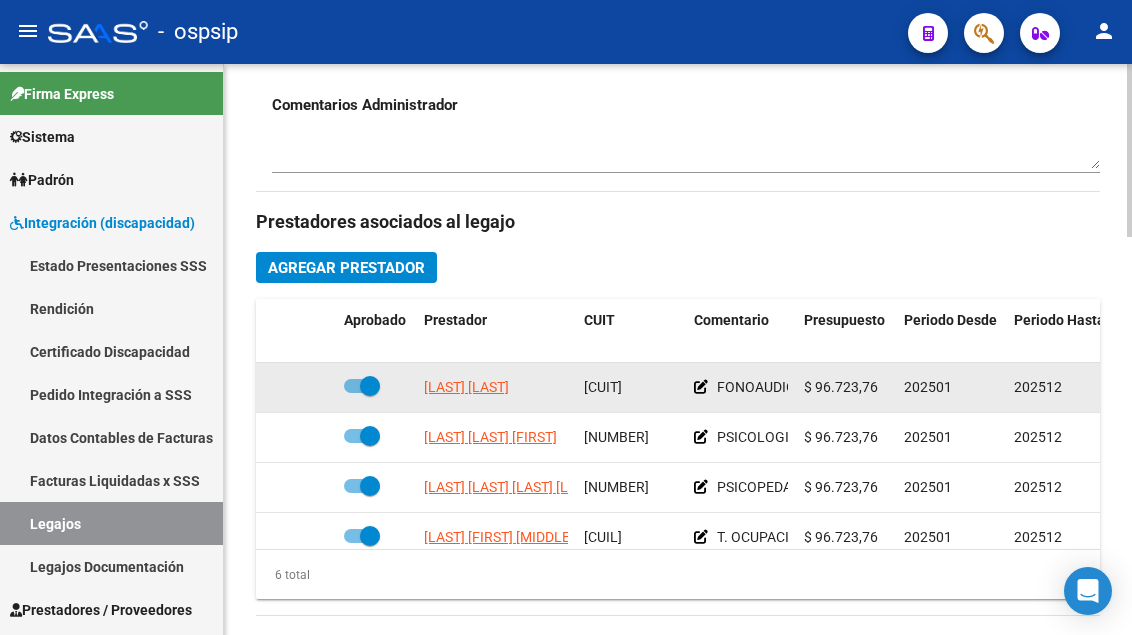 click on "[LAST] [LAST]" 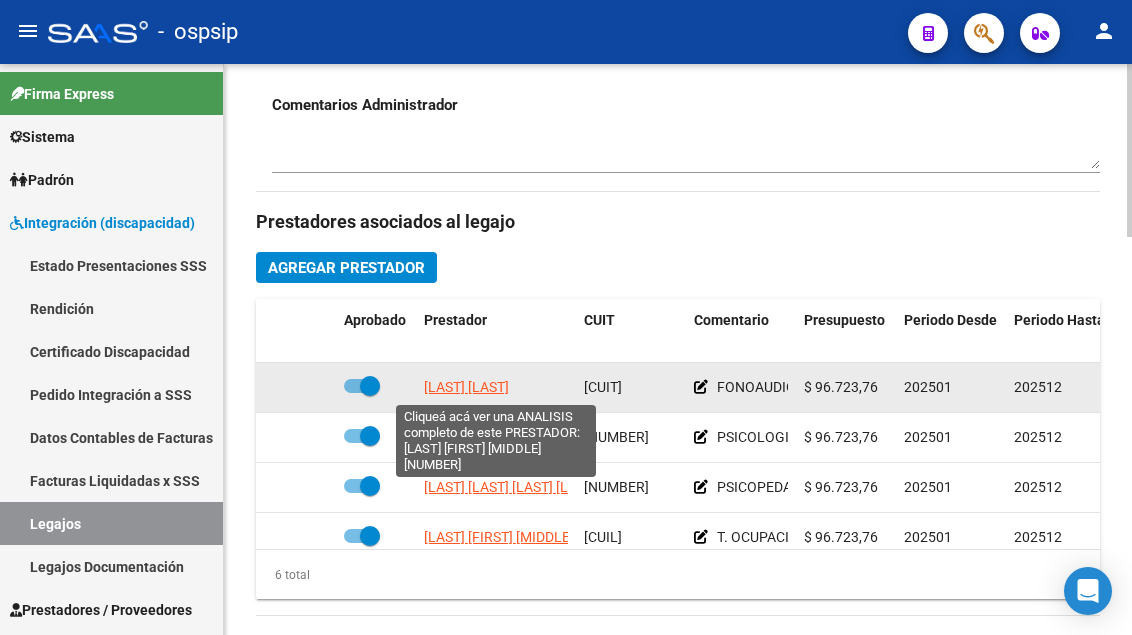 click on "[LAST] [LAST]" 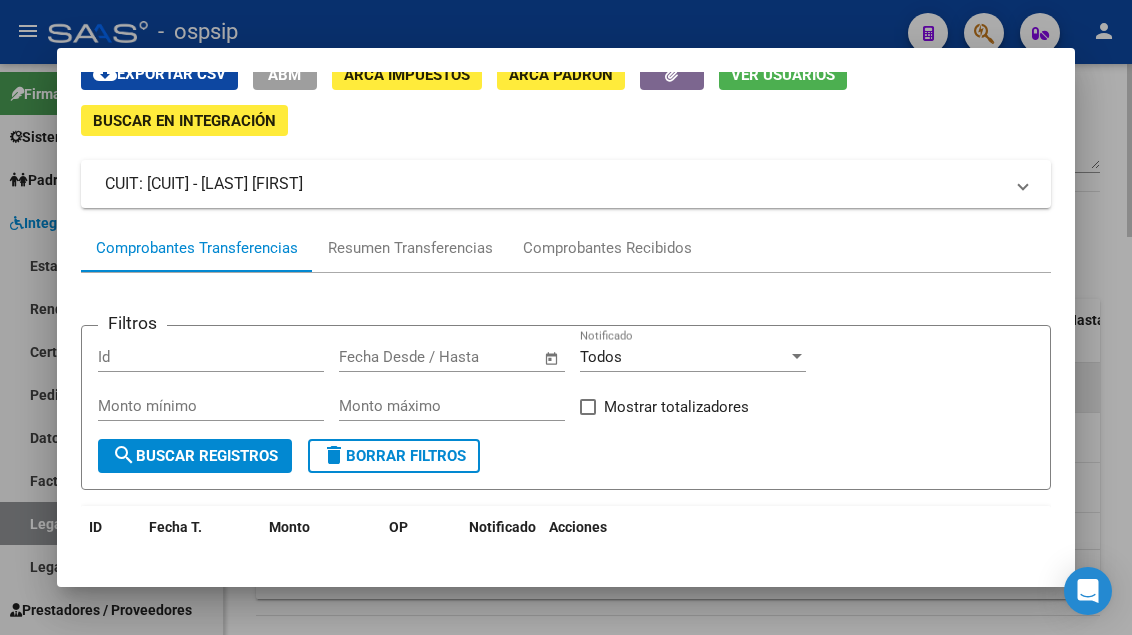 scroll, scrollTop: 186, scrollLeft: 0, axis: vertical 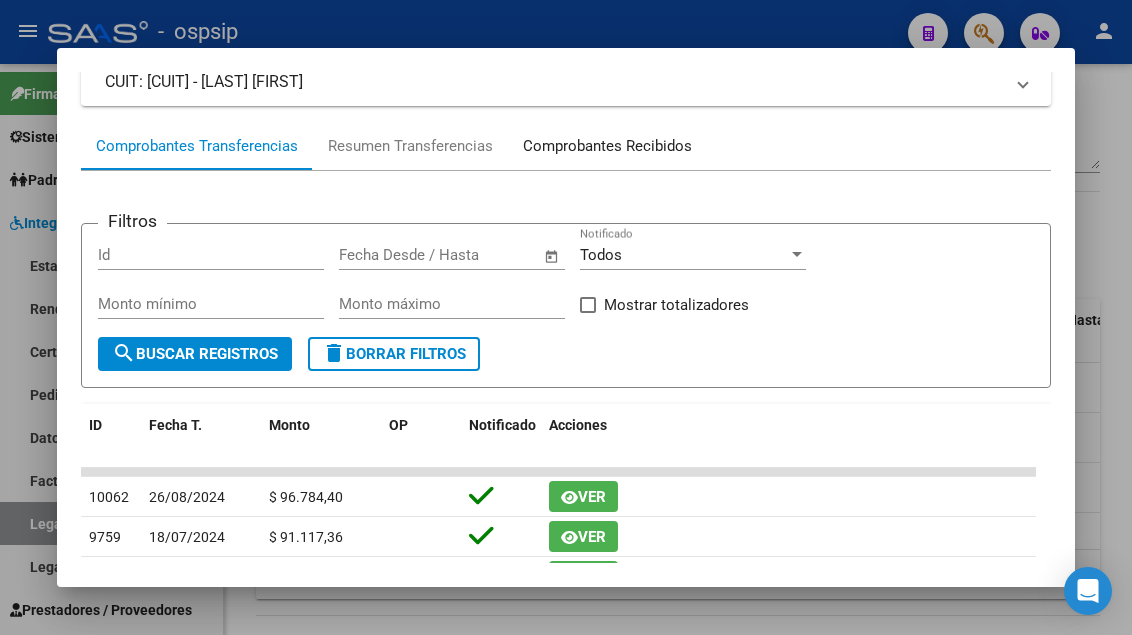 click on "Comprobantes Recibidos" at bounding box center [607, 146] 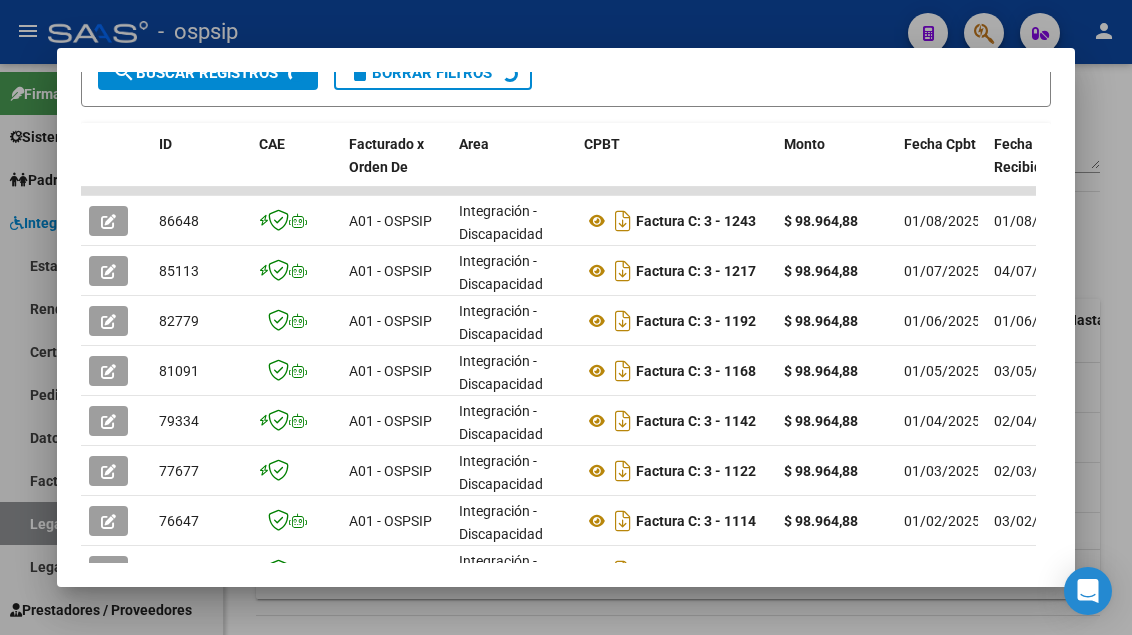 scroll, scrollTop: 485, scrollLeft: 0, axis: vertical 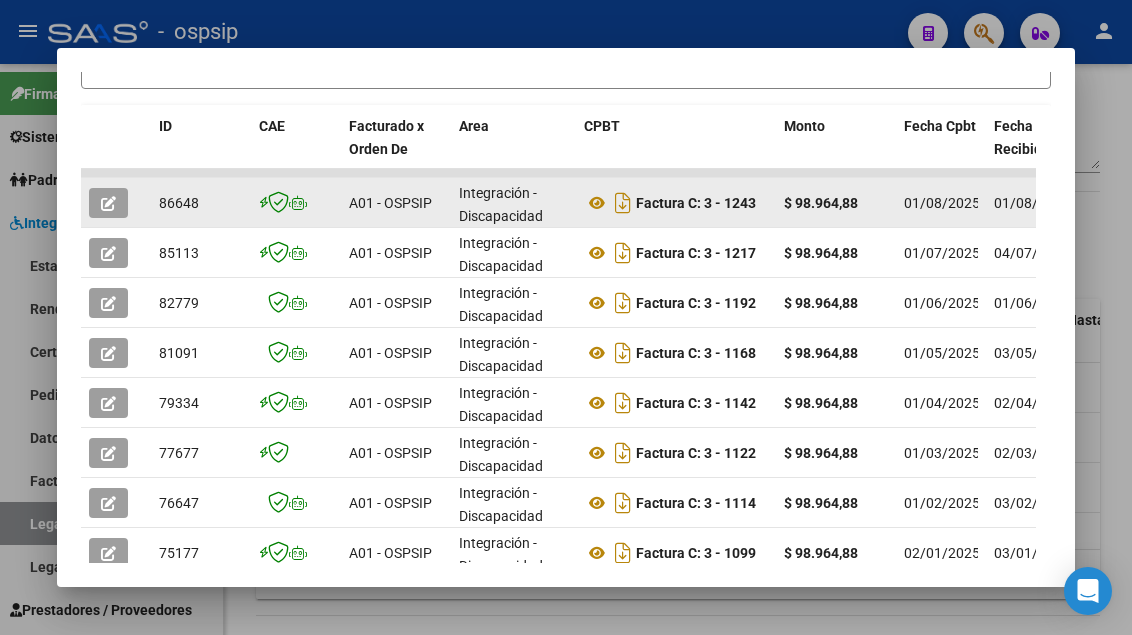 click 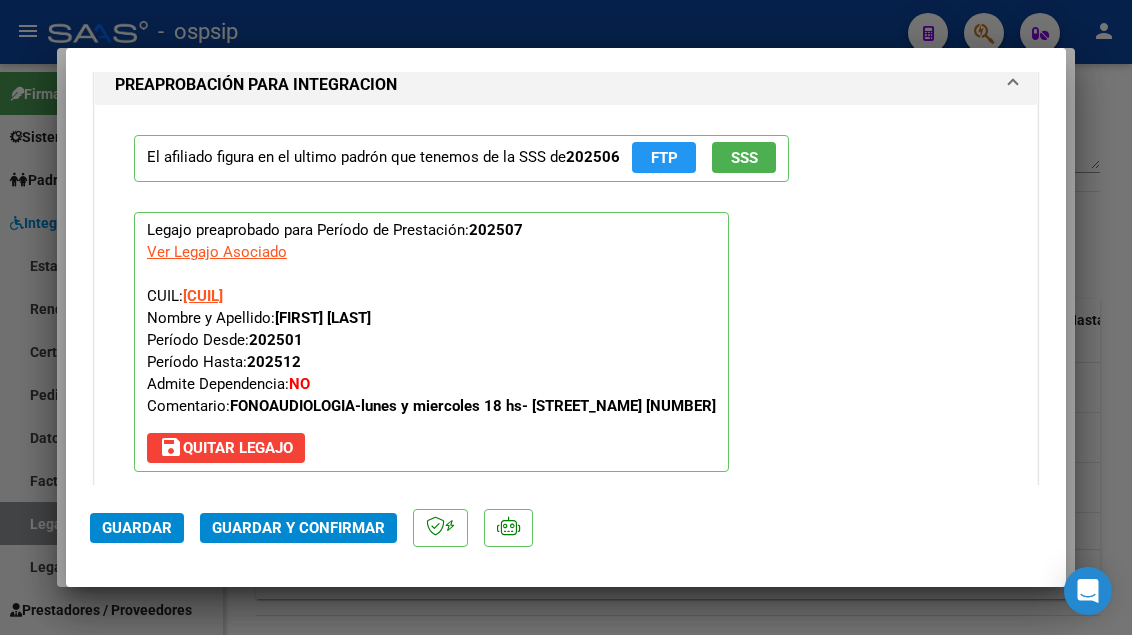 scroll, scrollTop: 2400, scrollLeft: 0, axis: vertical 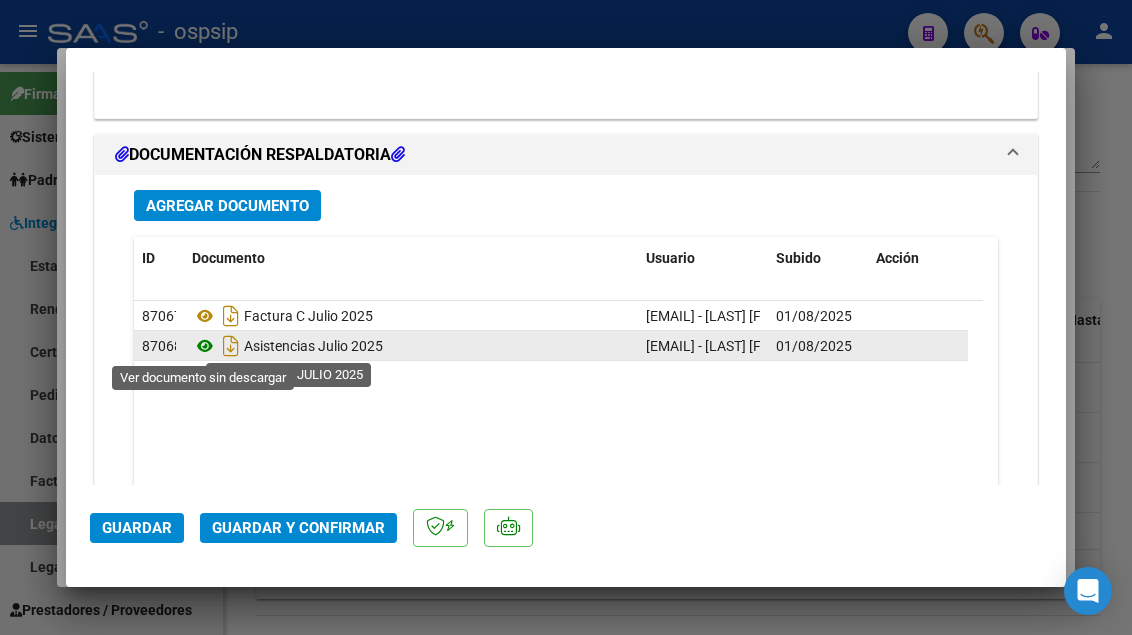 click 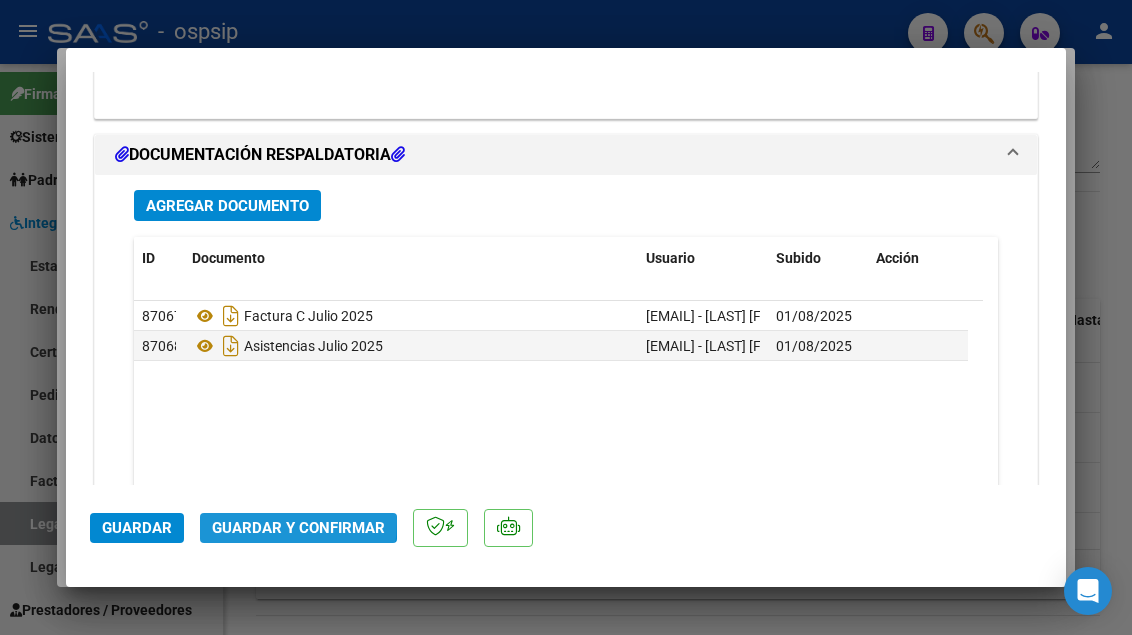 click on "Guardar y Confirmar" 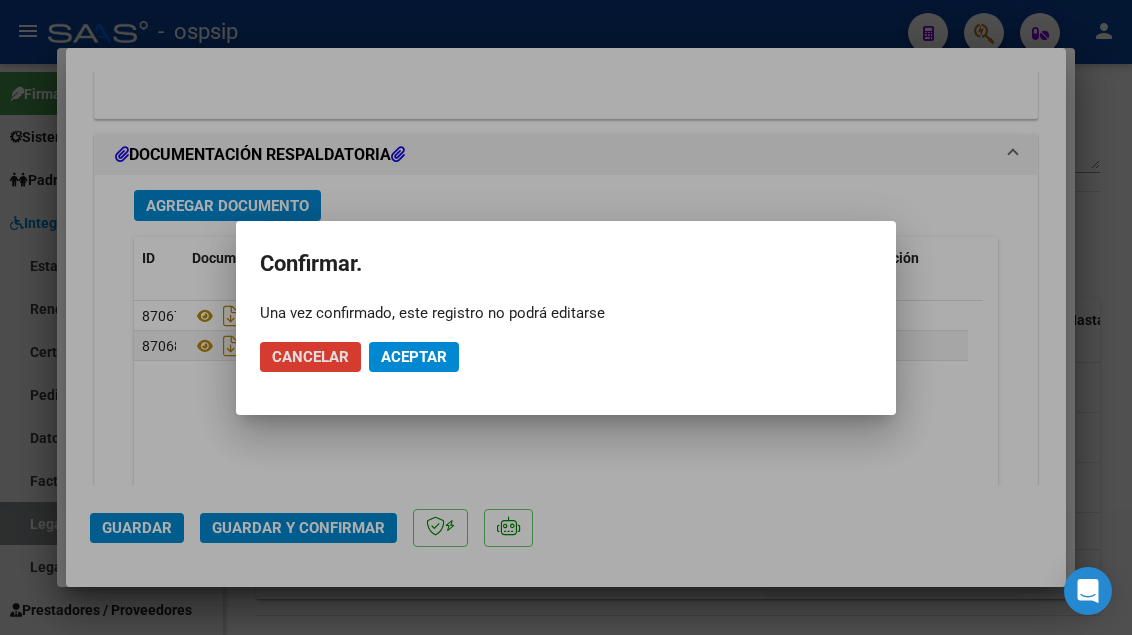 click on "Aceptar" 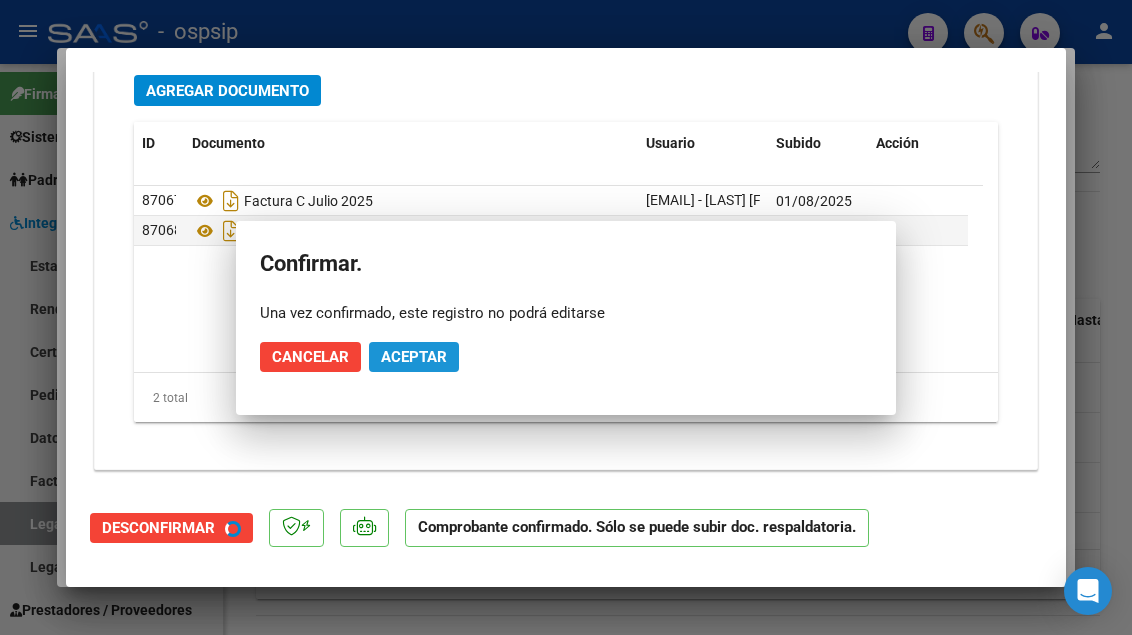 scroll, scrollTop: 2219, scrollLeft: 0, axis: vertical 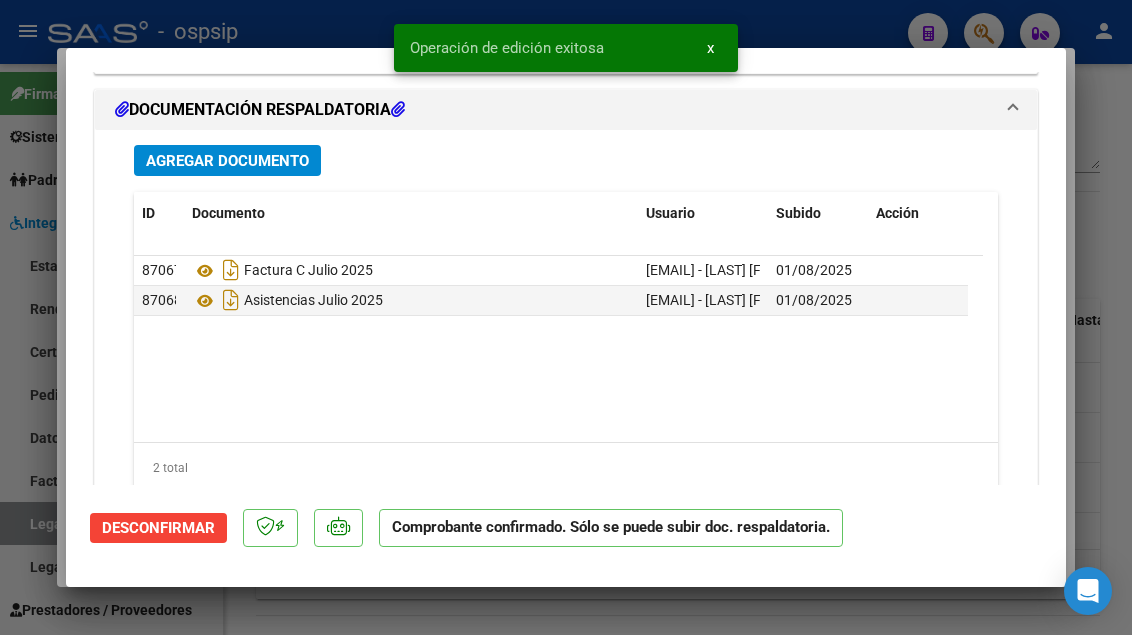 click at bounding box center (566, 317) 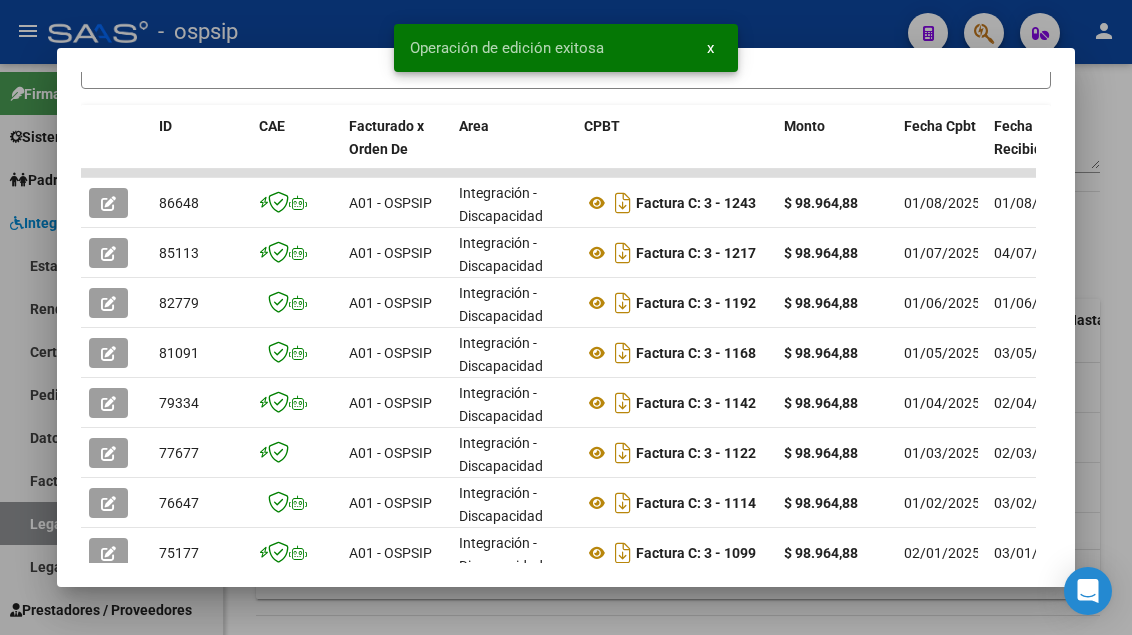 click at bounding box center (566, 317) 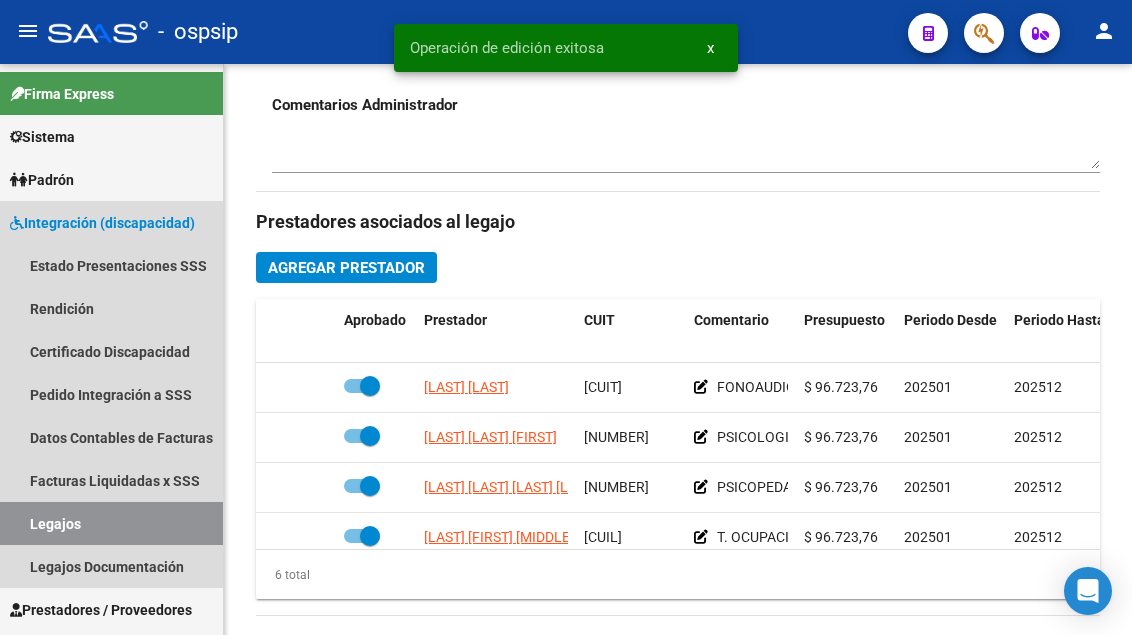 click on "Legajos" at bounding box center [111, 523] 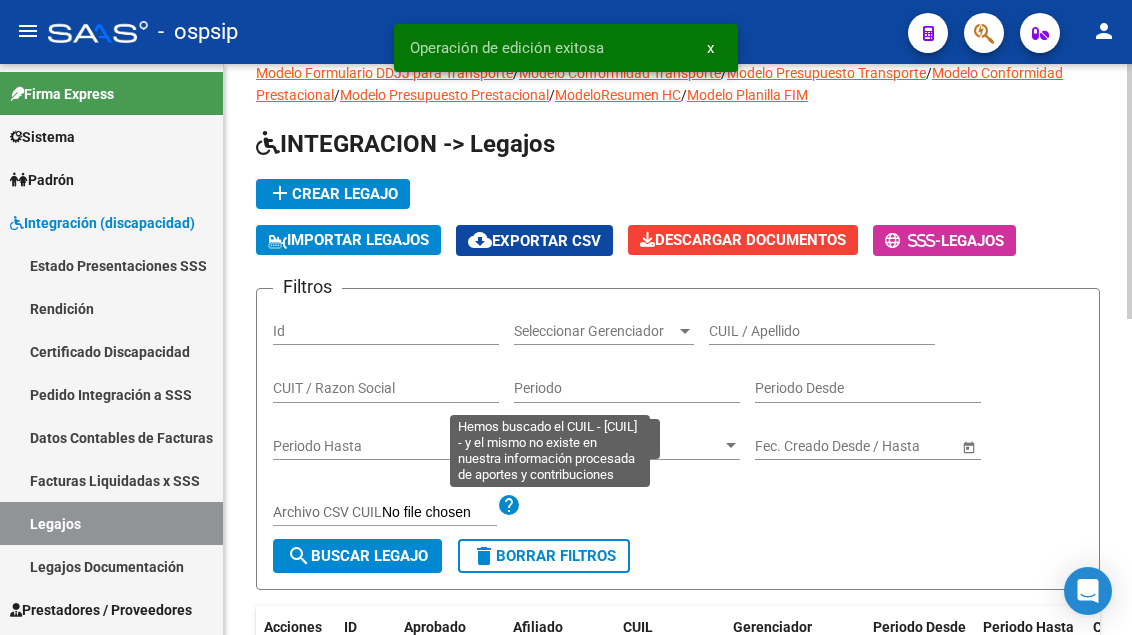 scroll, scrollTop: 8, scrollLeft: 0, axis: vertical 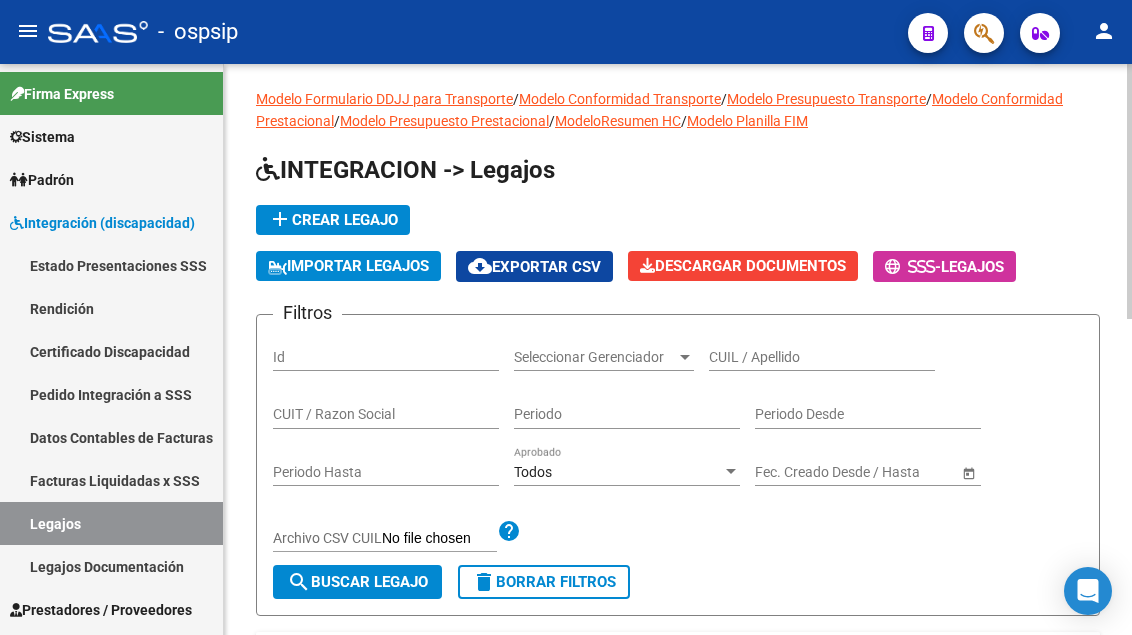 click on "CUIL / Apellido" at bounding box center (822, 357) 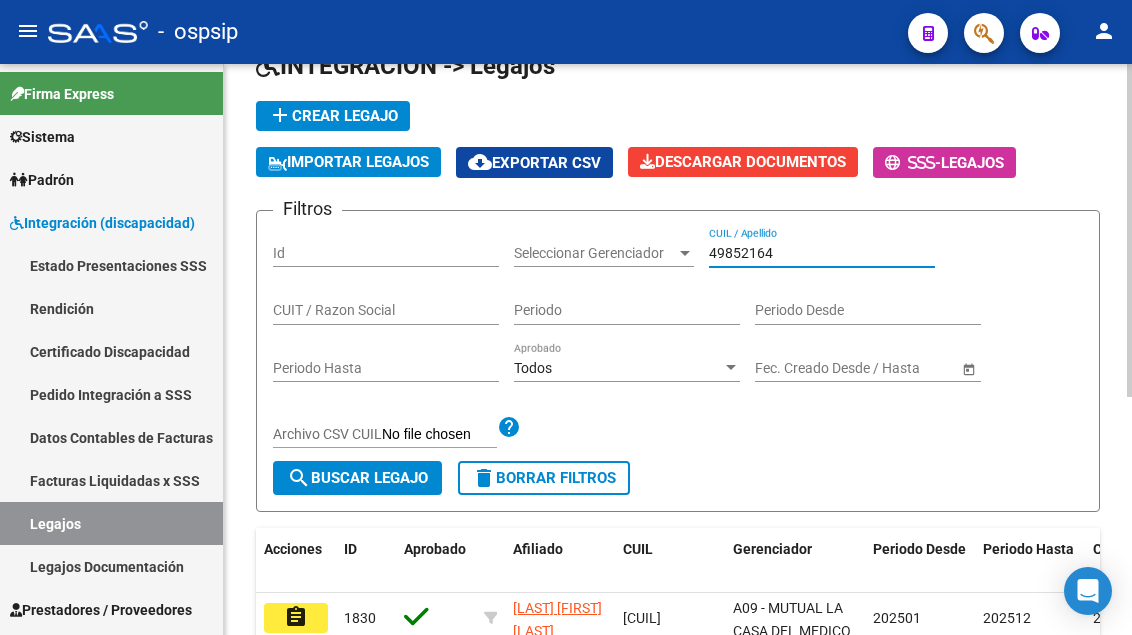 scroll, scrollTop: 208, scrollLeft: 0, axis: vertical 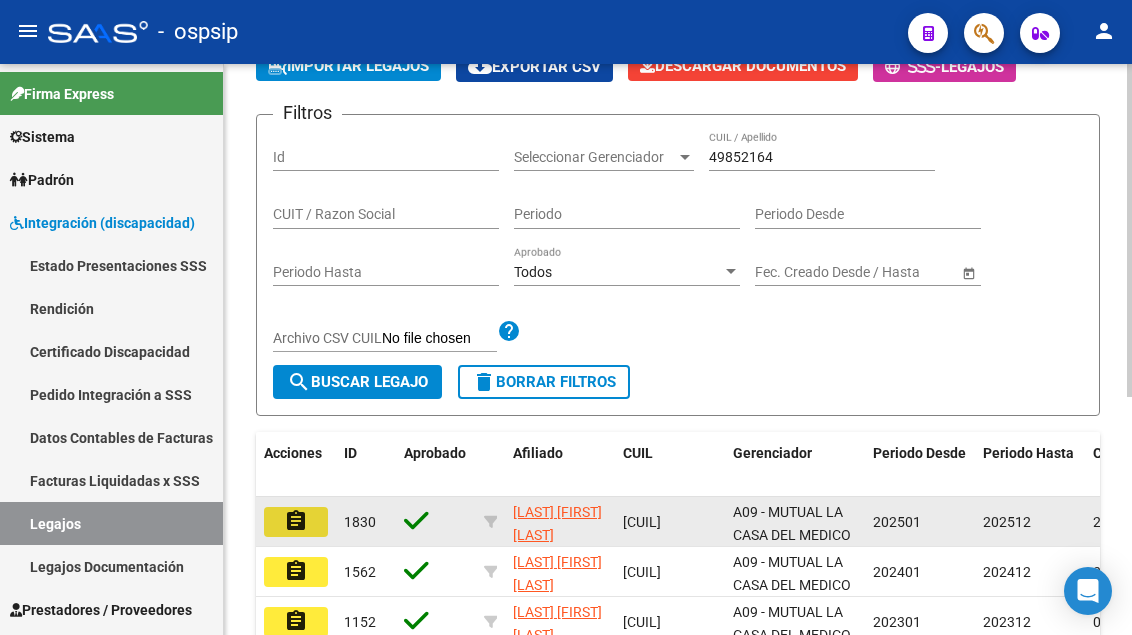 click on "assignment" 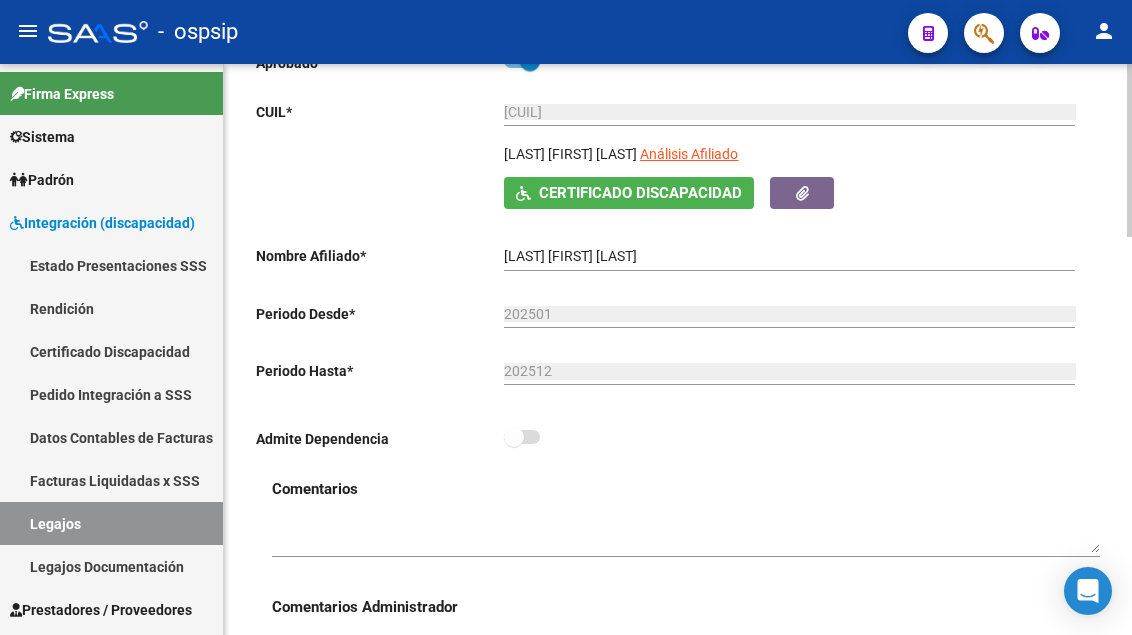 scroll, scrollTop: 300, scrollLeft: 0, axis: vertical 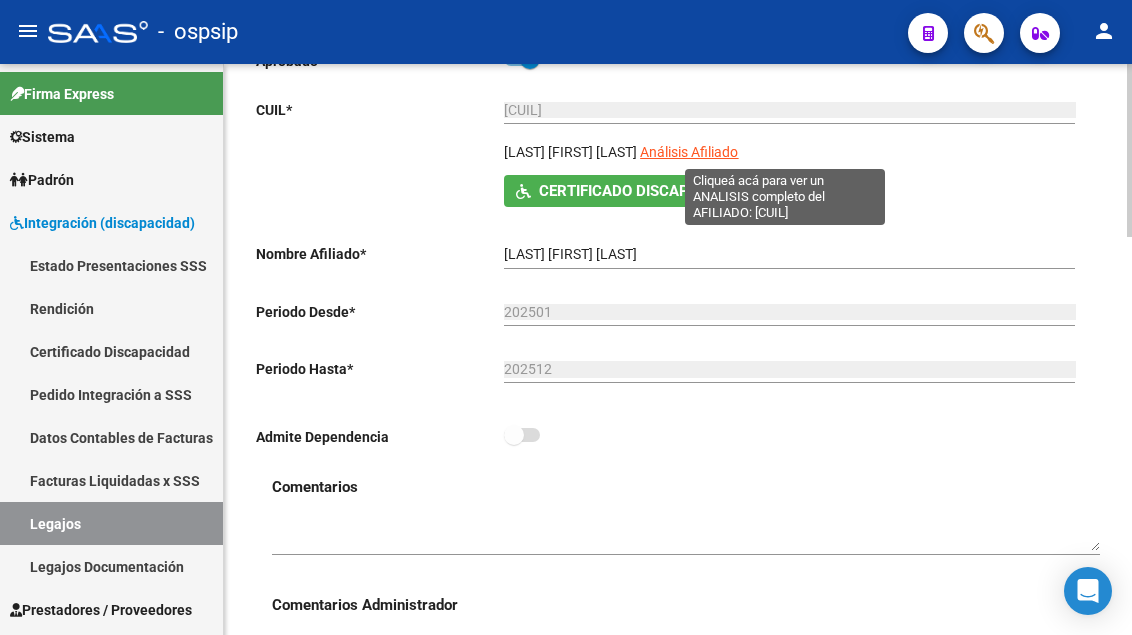 click on "Análisis Afiliado" 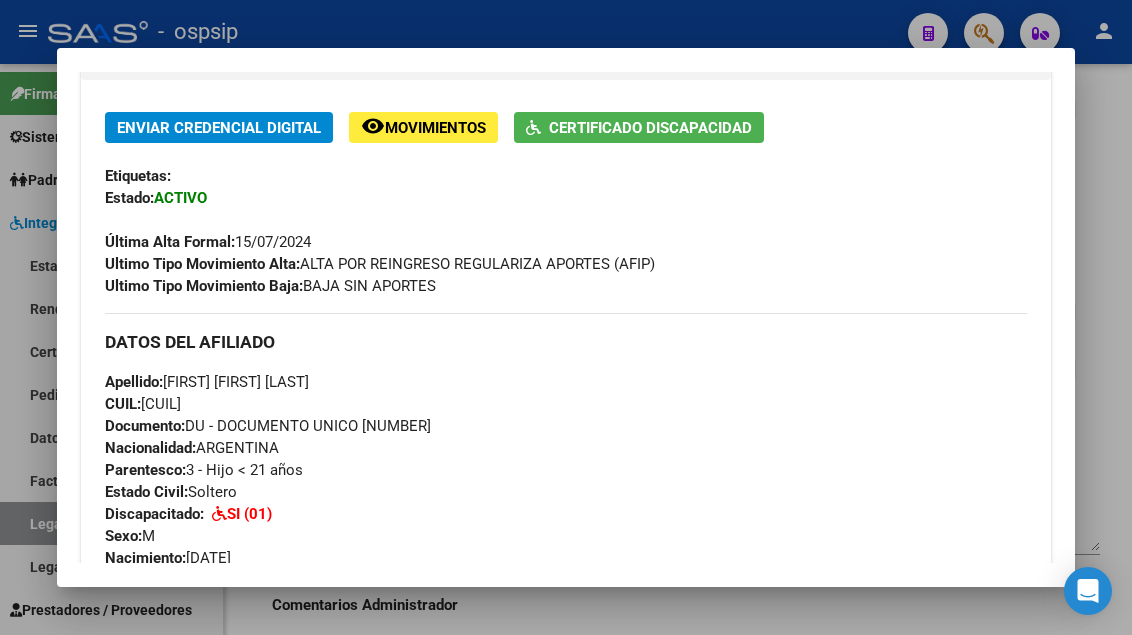 scroll, scrollTop: 100, scrollLeft: 0, axis: vertical 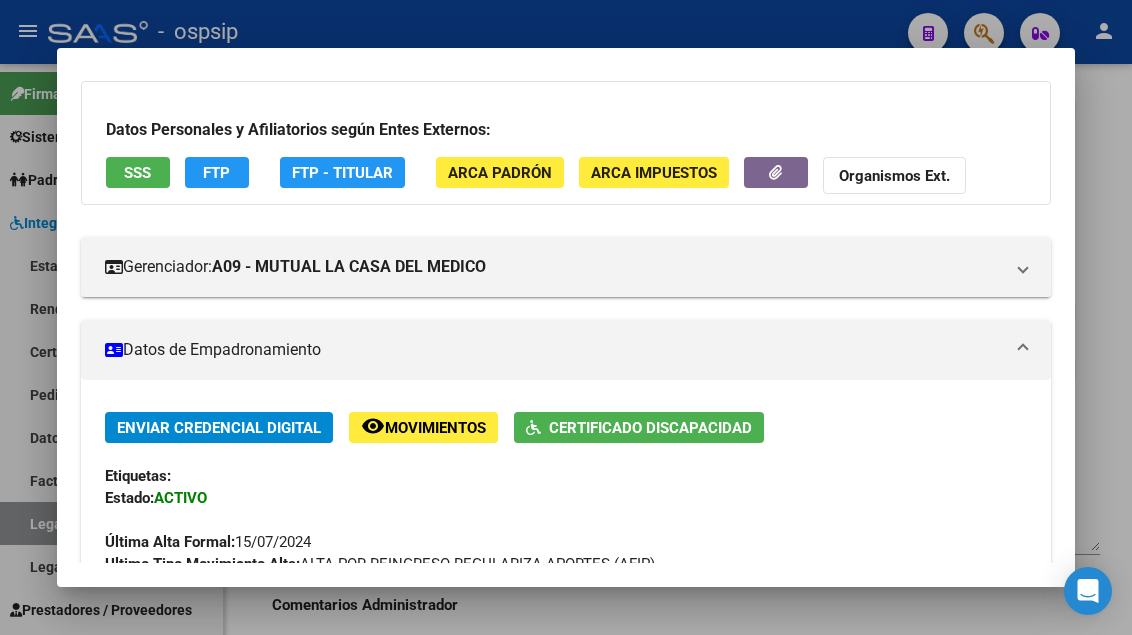 click on "SSS" at bounding box center (138, 172) 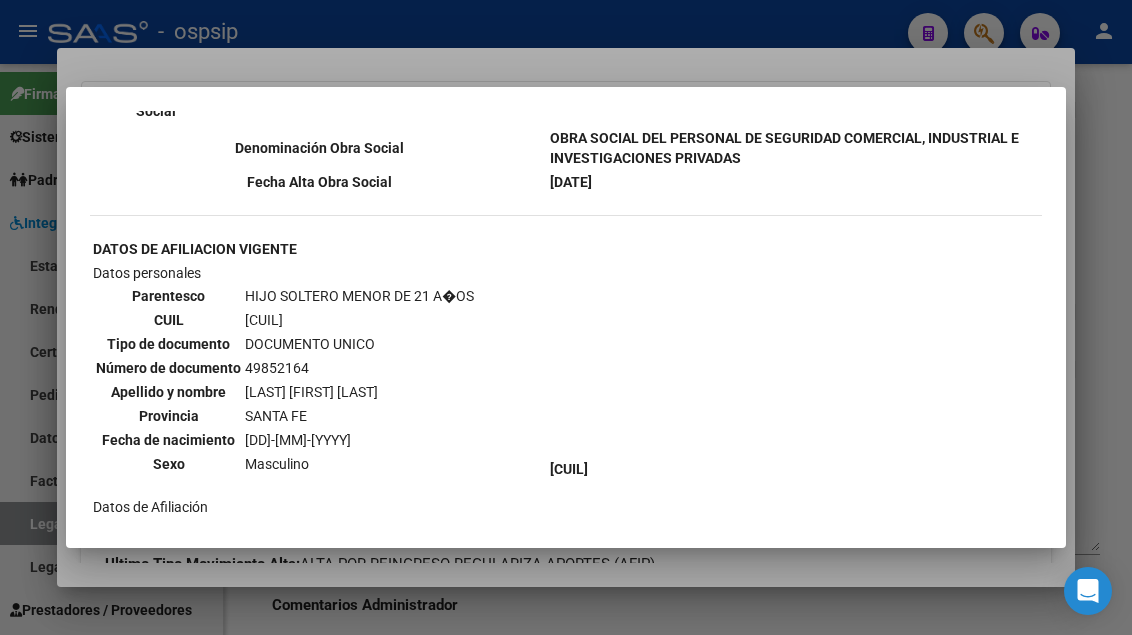 scroll, scrollTop: 800, scrollLeft: 0, axis: vertical 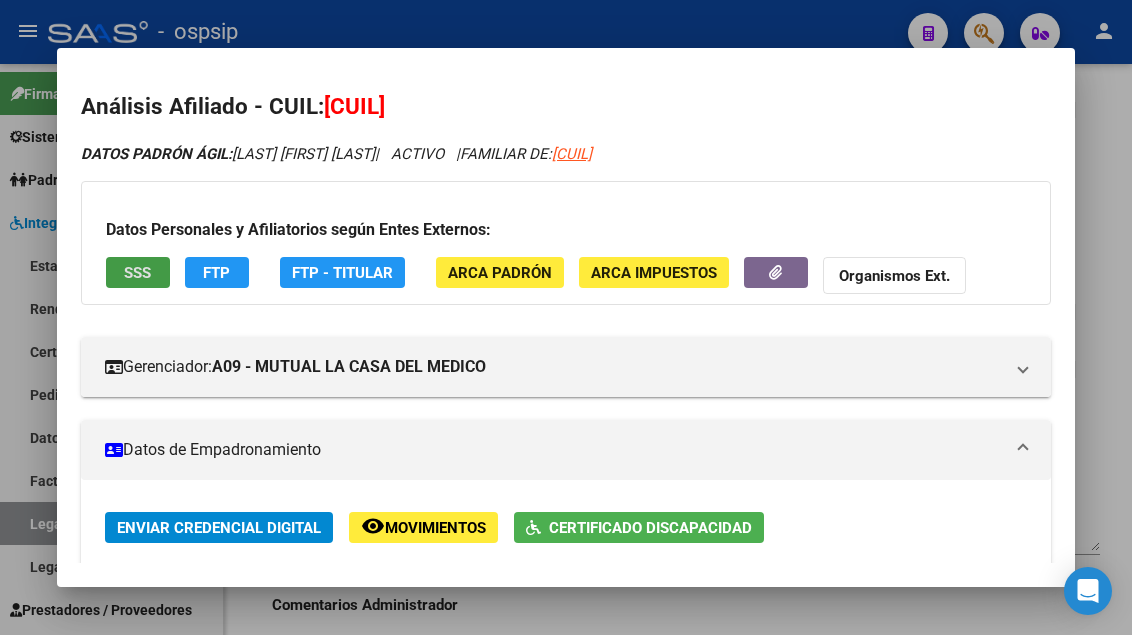 click on "SSS" at bounding box center (137, 273) 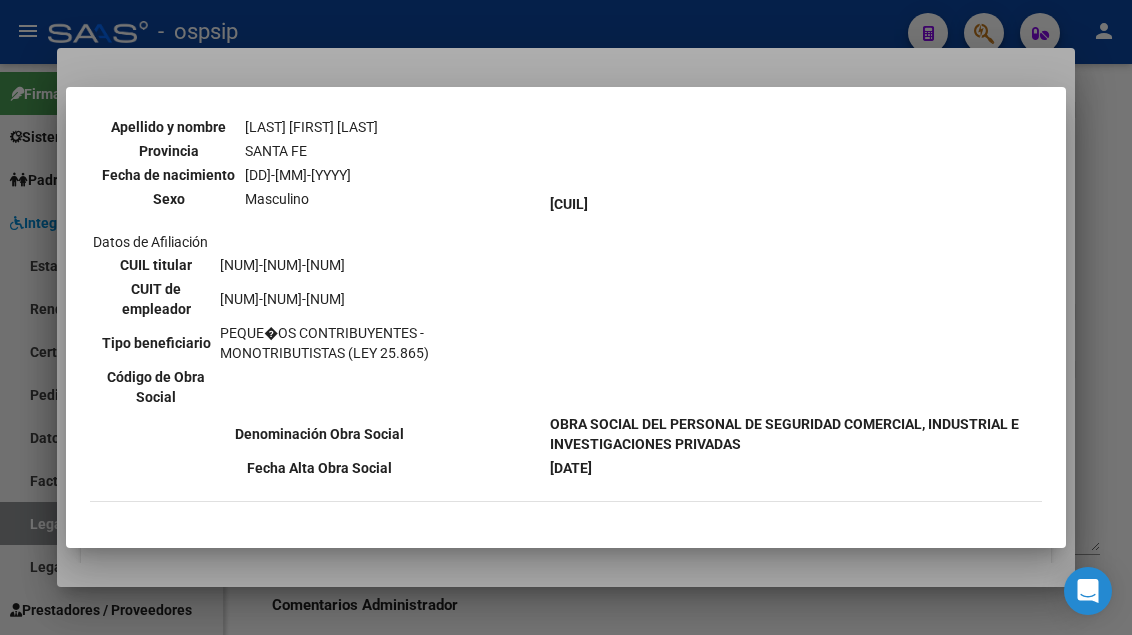 scroll, scrollTop: 900, scrollLeft: 0, axis: vertical 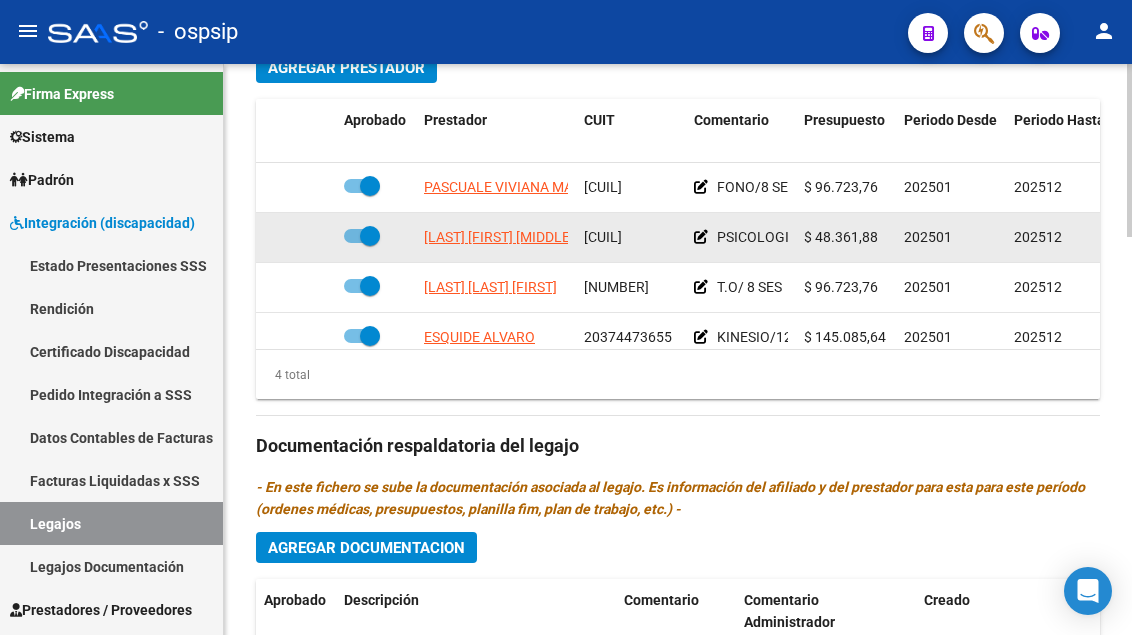 click on "[LAST] [FIRST] [MIDDLE]" 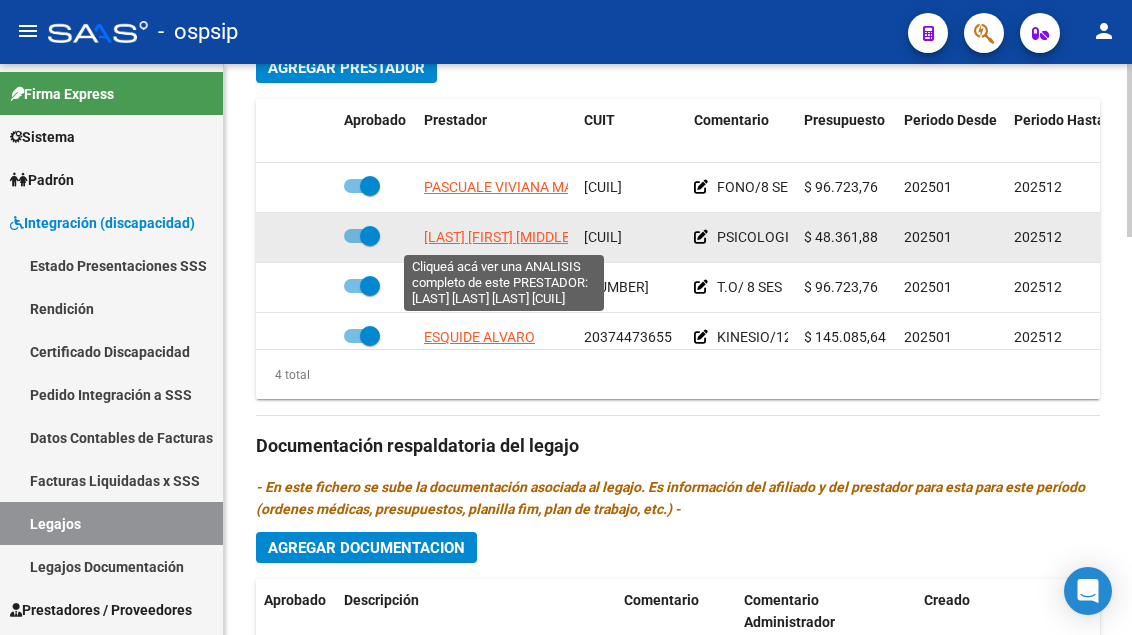click on "[LAST] [FIRST] [MIDDLE]" 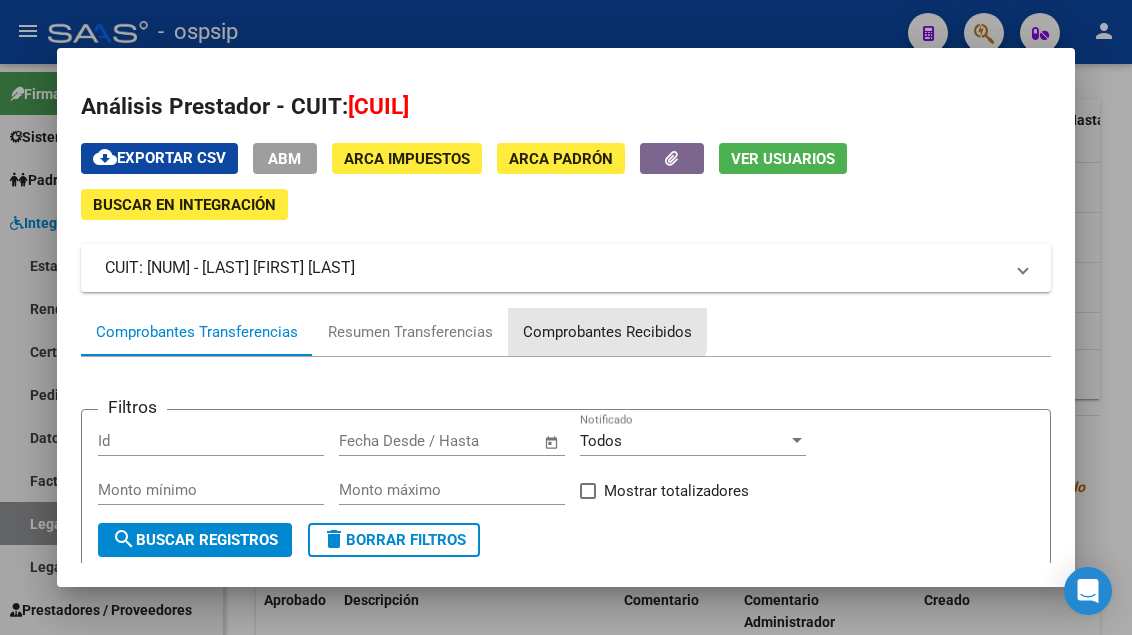 click on "Comprobantes Recibidos" at bounding box center [607, 332] 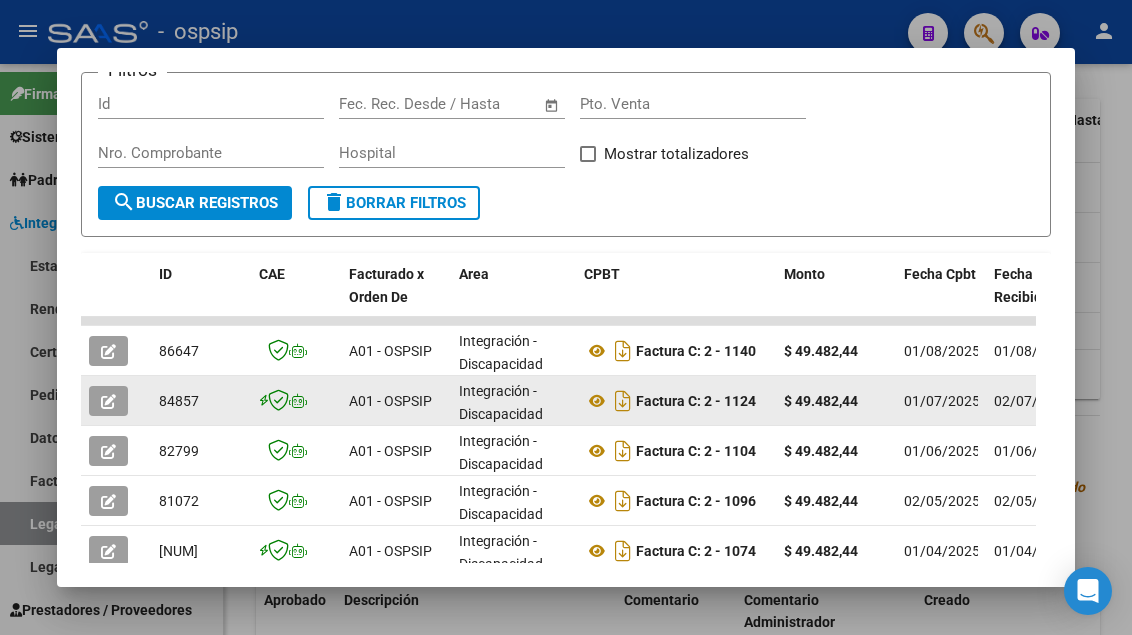 scroll, scrollTop: 385, scrollLeft: 0, axis: vertical 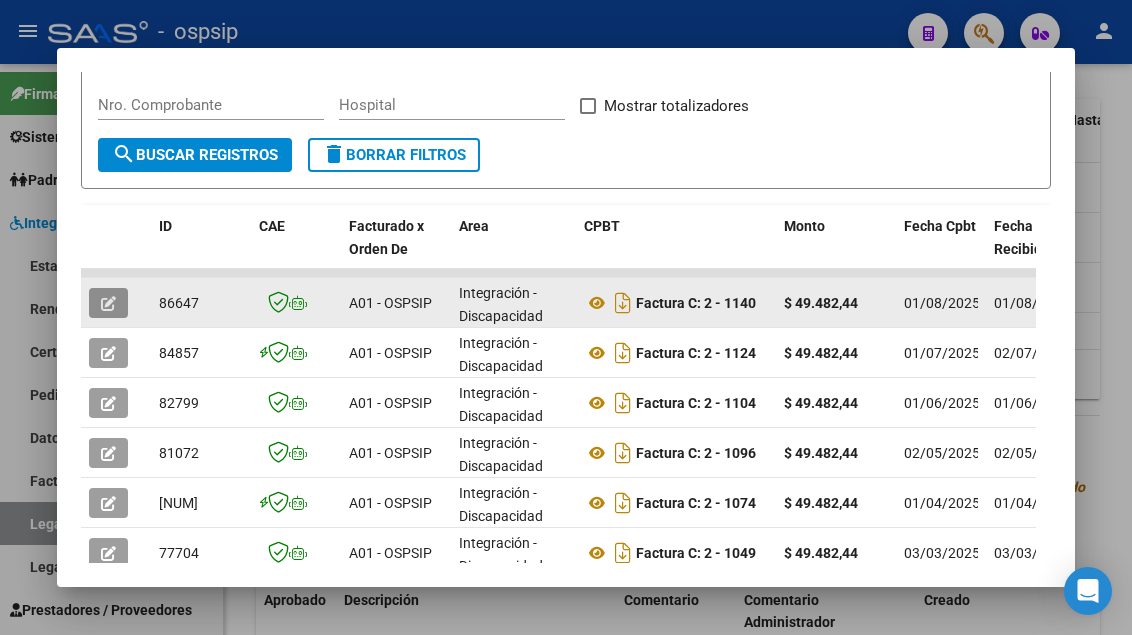 click 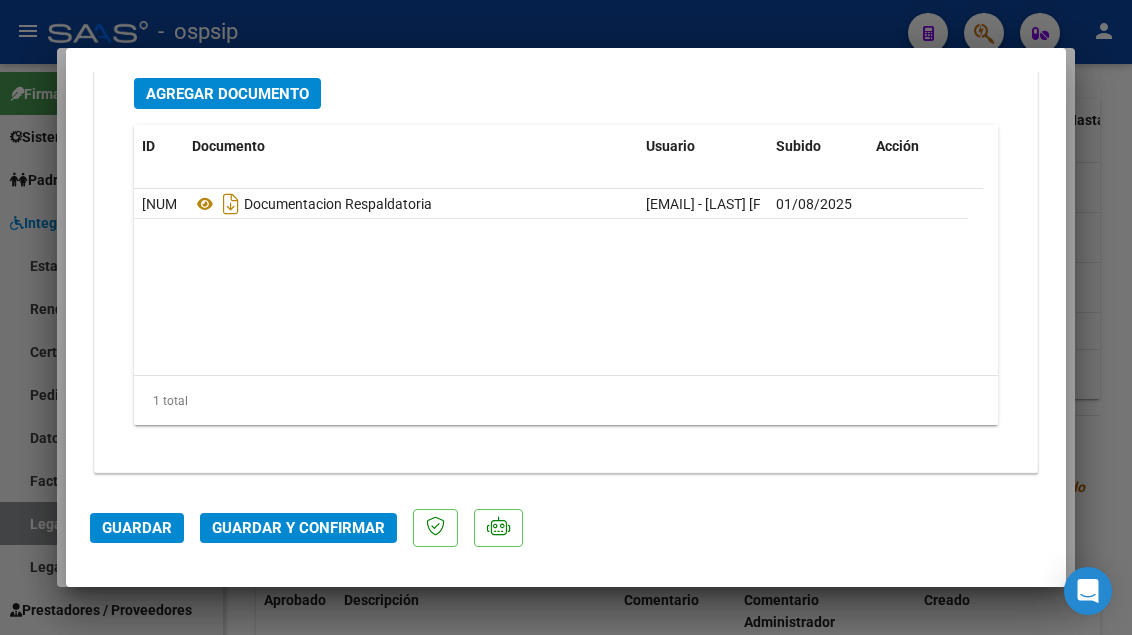scroll, scrollTop: 2515, scrollLeft: 0, axis: vertical 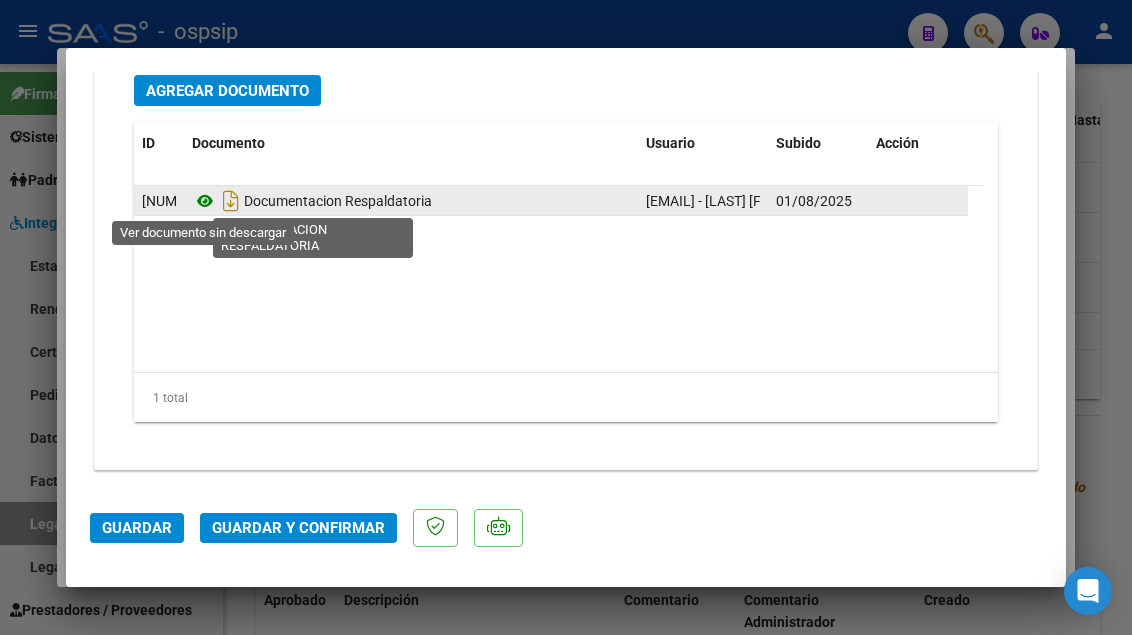 click 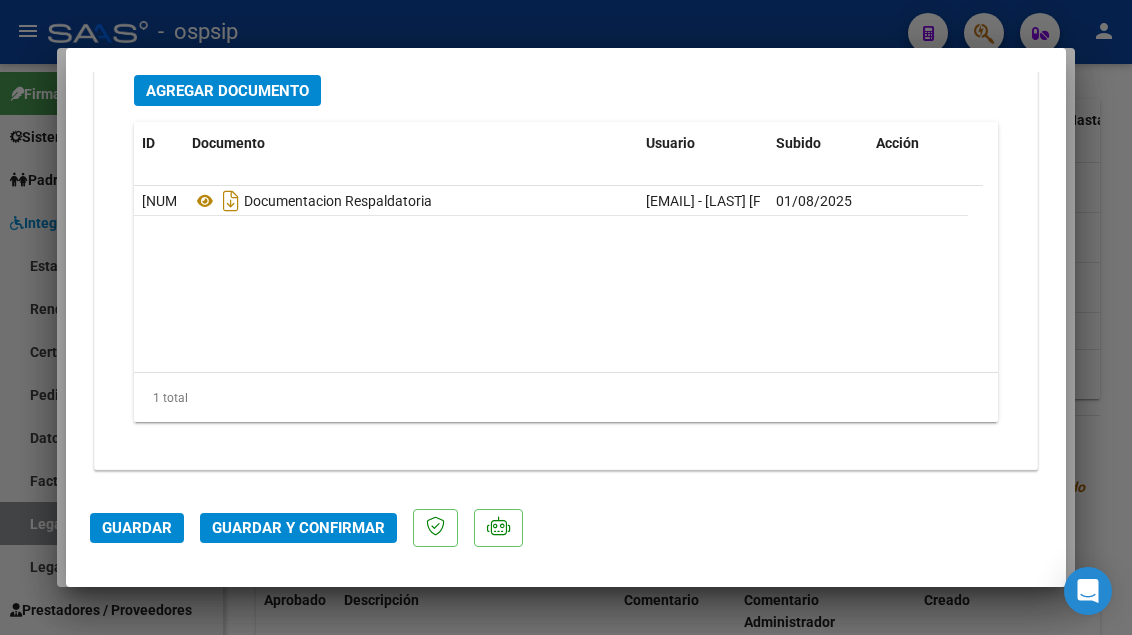 click on "Guardar y Confirmar" 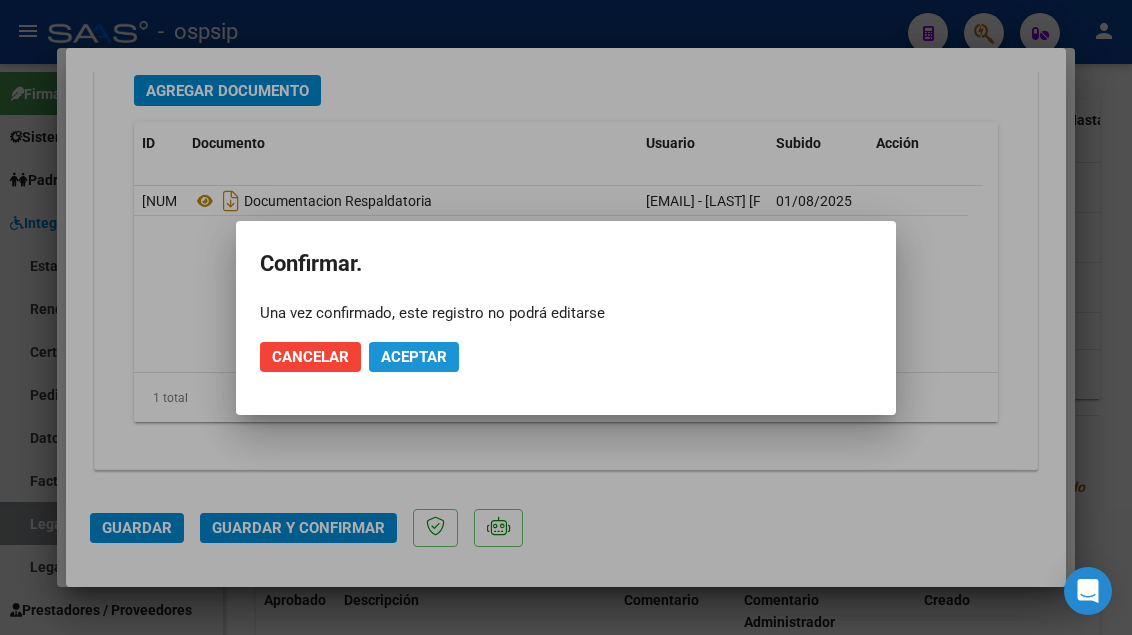 click on "Aceptar" 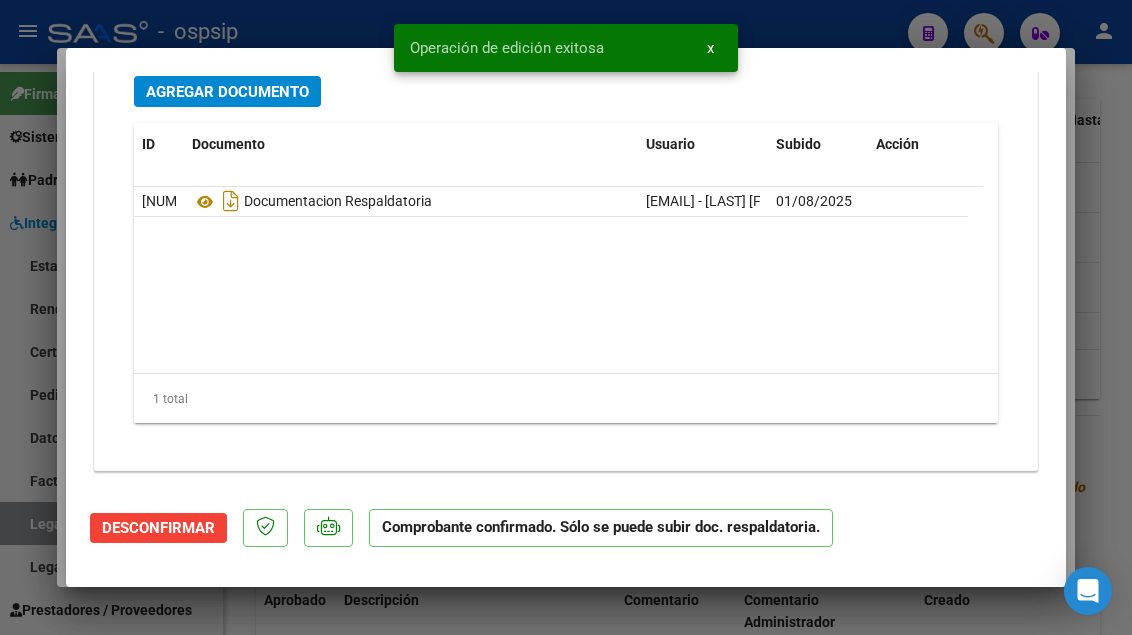 click at bounding box center [566, 317] 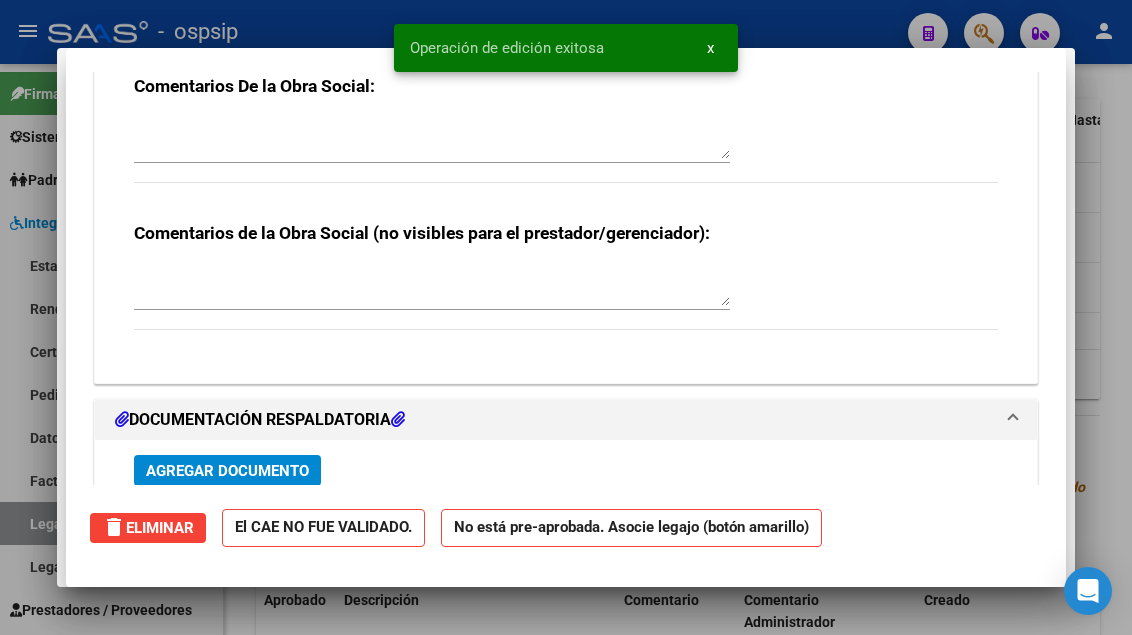 scroll, scrollTop: 0, scrollLeft: 0, axis: both 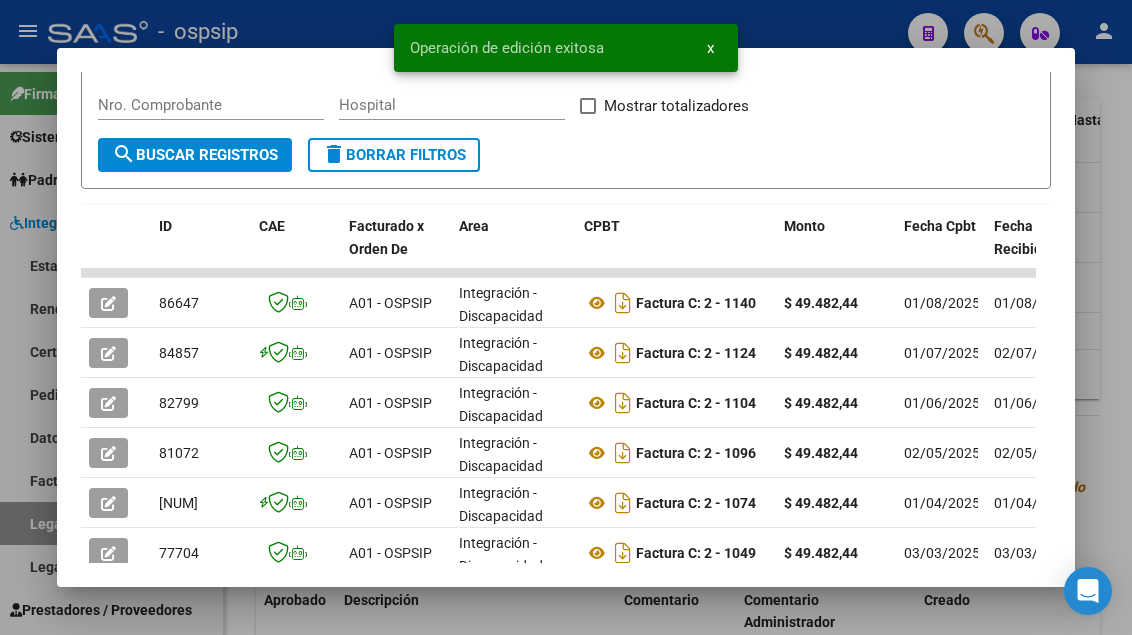 click at bounding box center [566, 317] 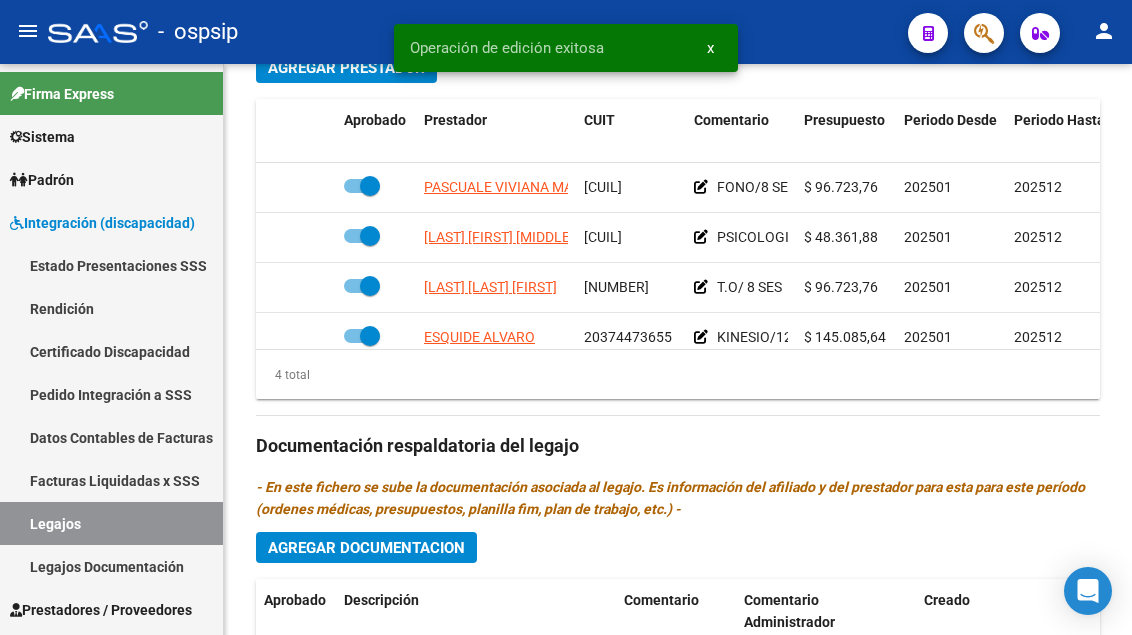 click on "Legajos" at bounding box center [111, 523] 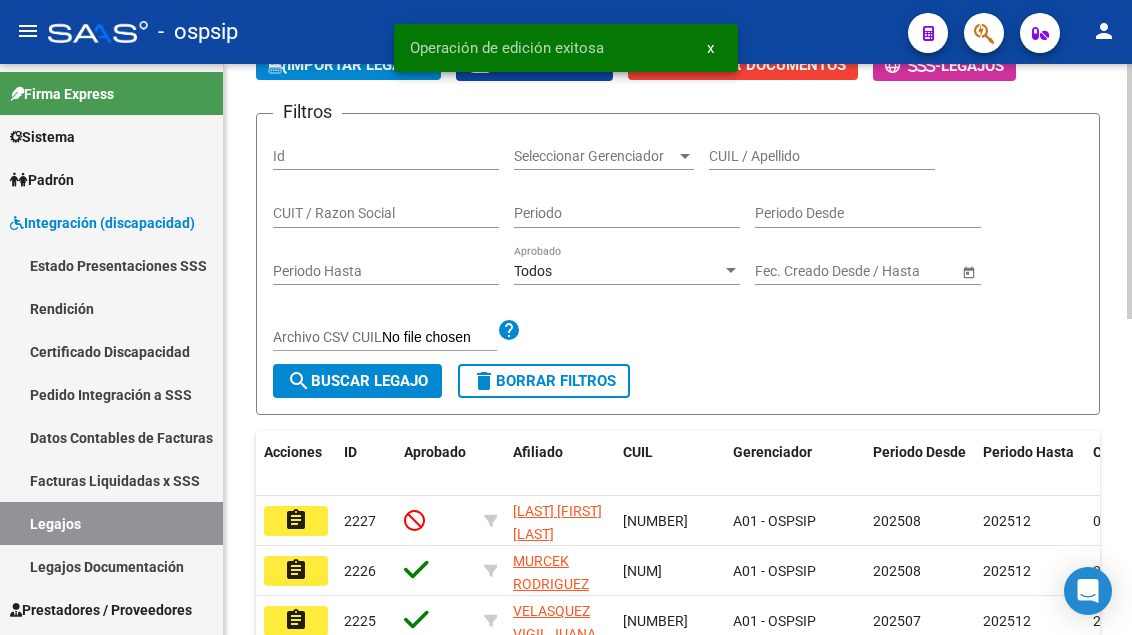scroll, scrollTop: 208, scrollLeft: 0, axis: vertical 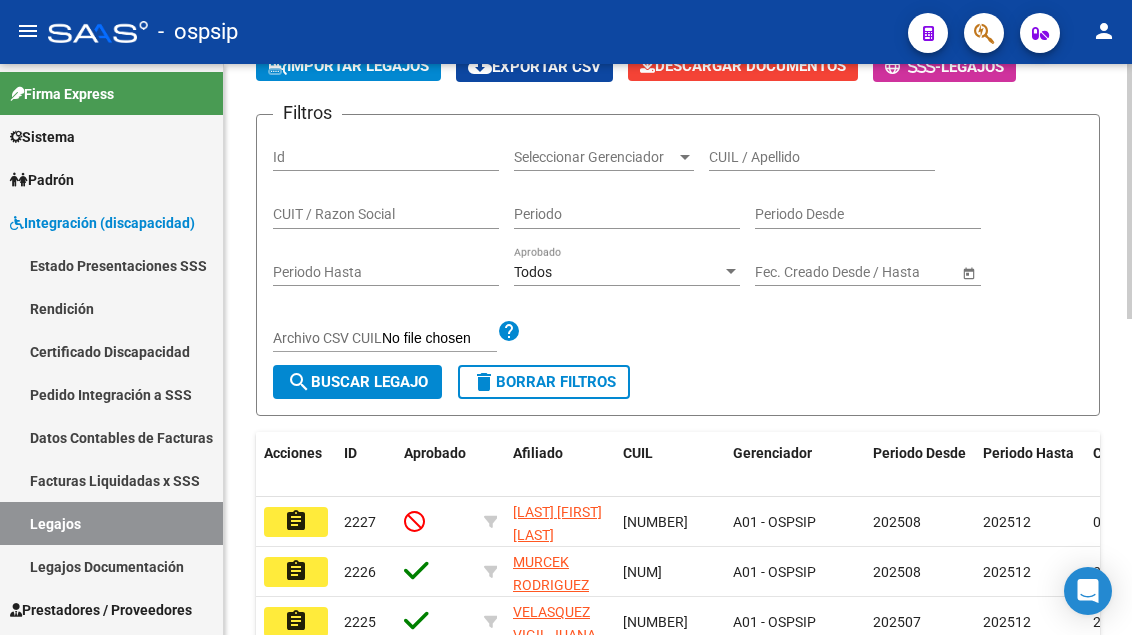 click on "CUIL / Apellido" at bounding box center (822, 157) 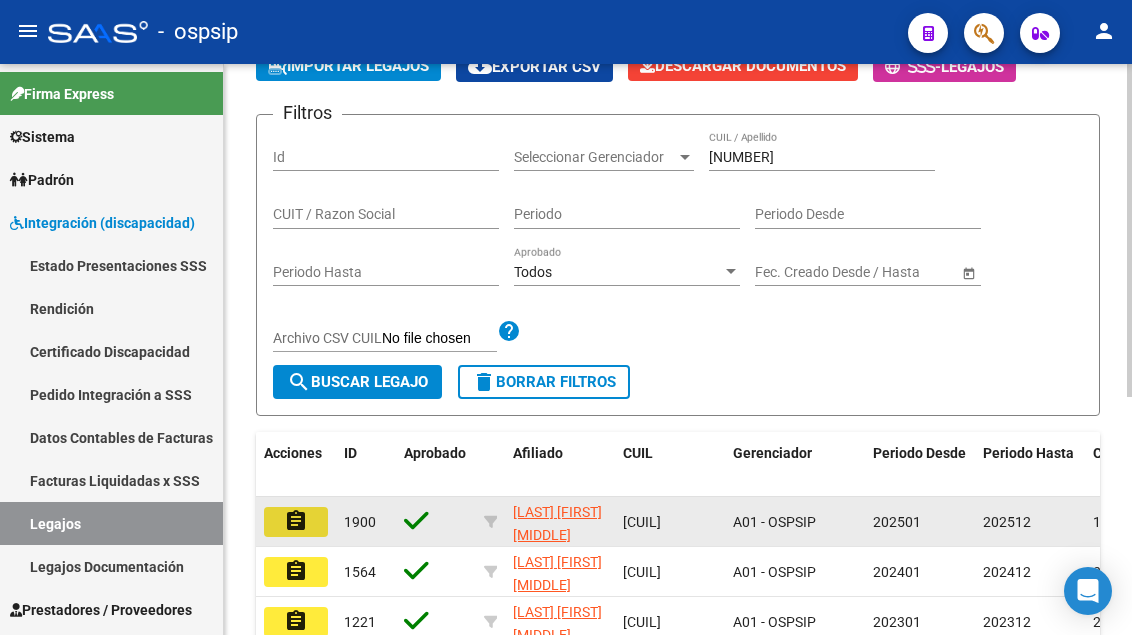 click on "assignment" 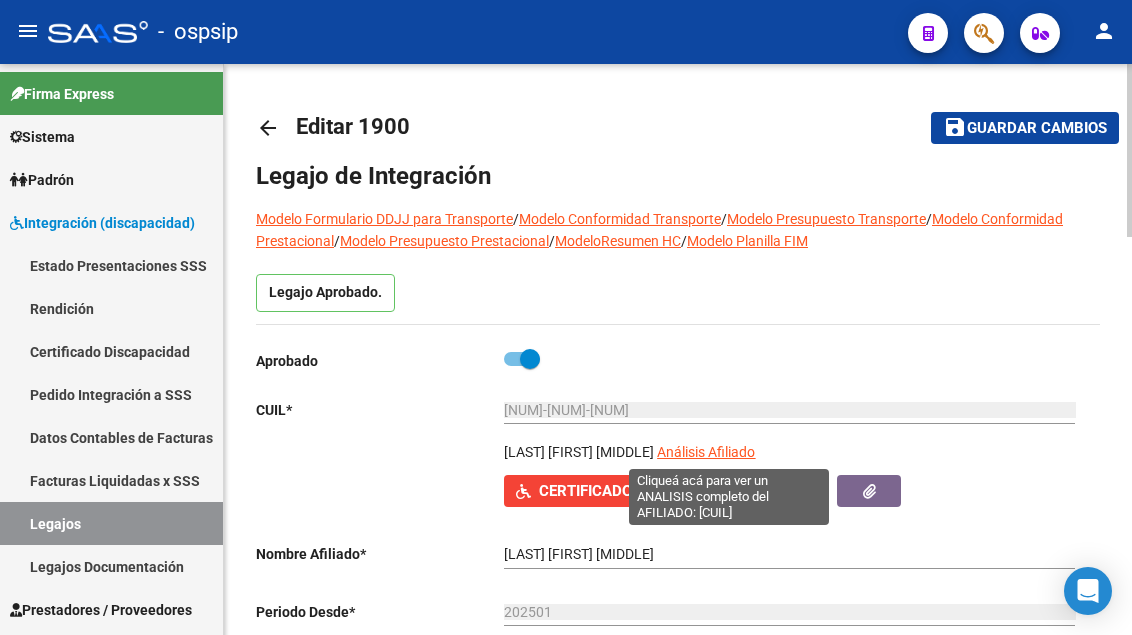 click on "Análisis Afiliado" 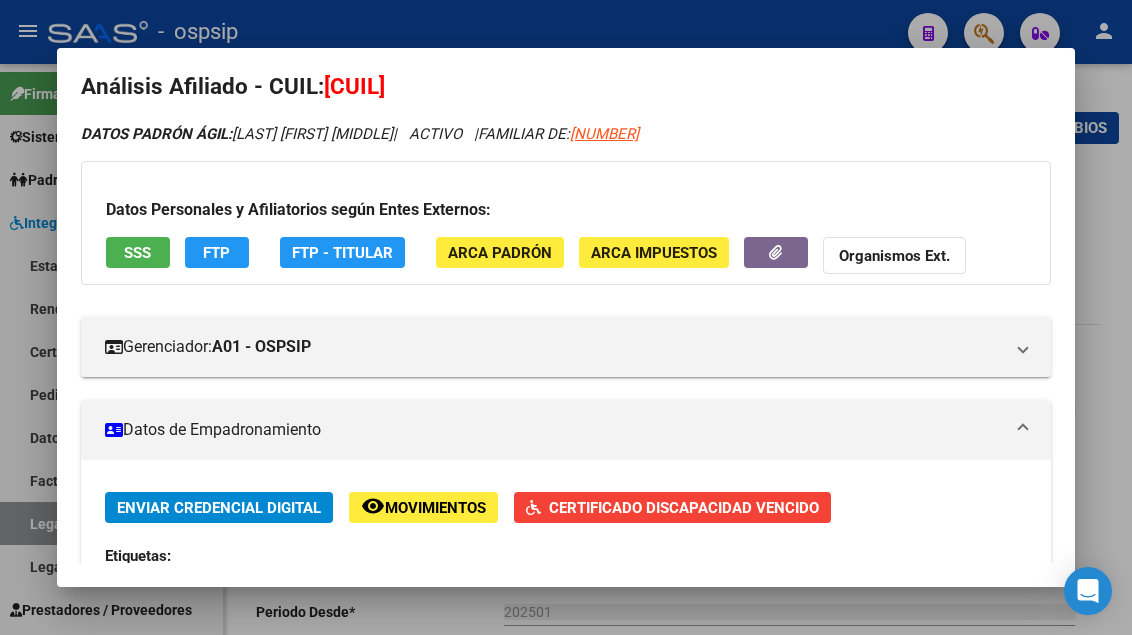 scroll, scrollTop: 0, scrollLeft: 0, axis: both 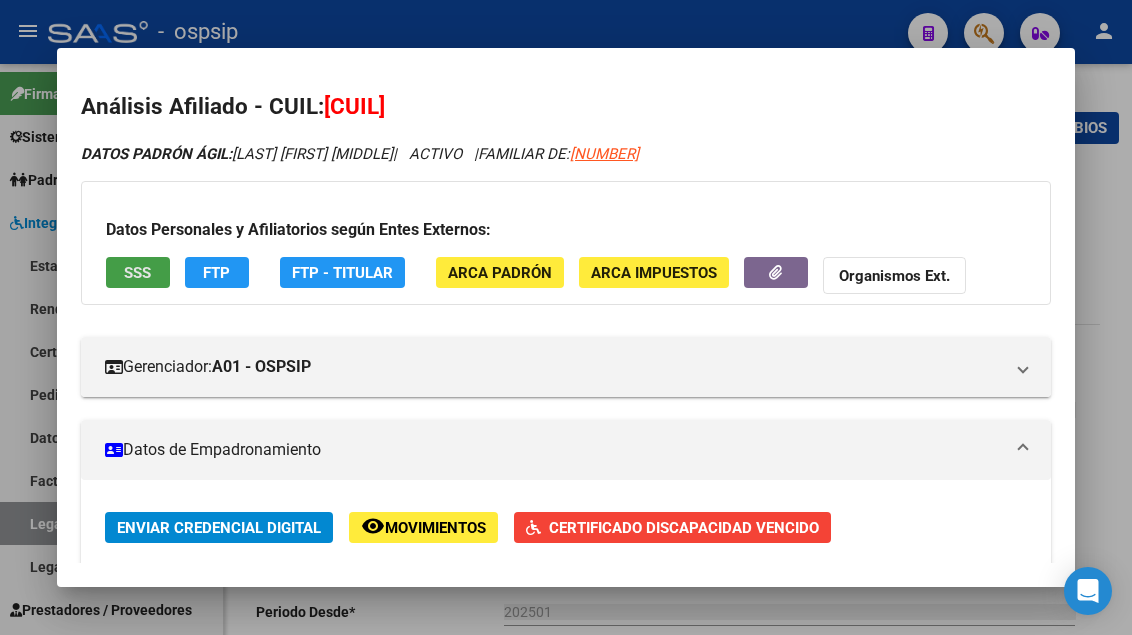 click on "SSS" at bounding box center (138, 272) 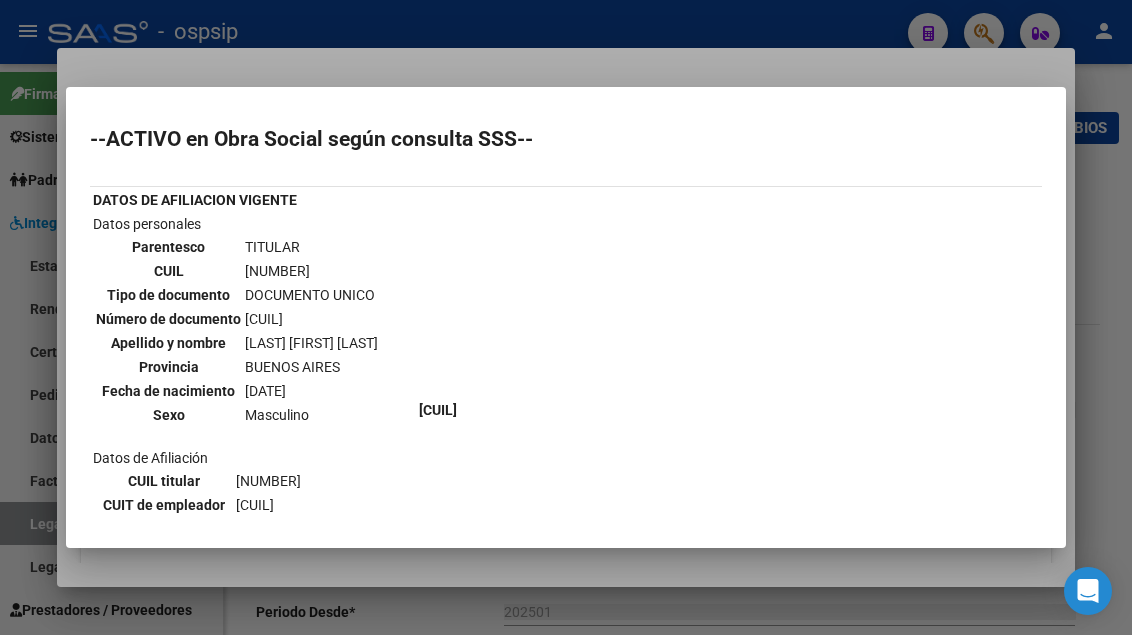scroll, scrollTop: 300, scrollLeft: 0, axis: vertical 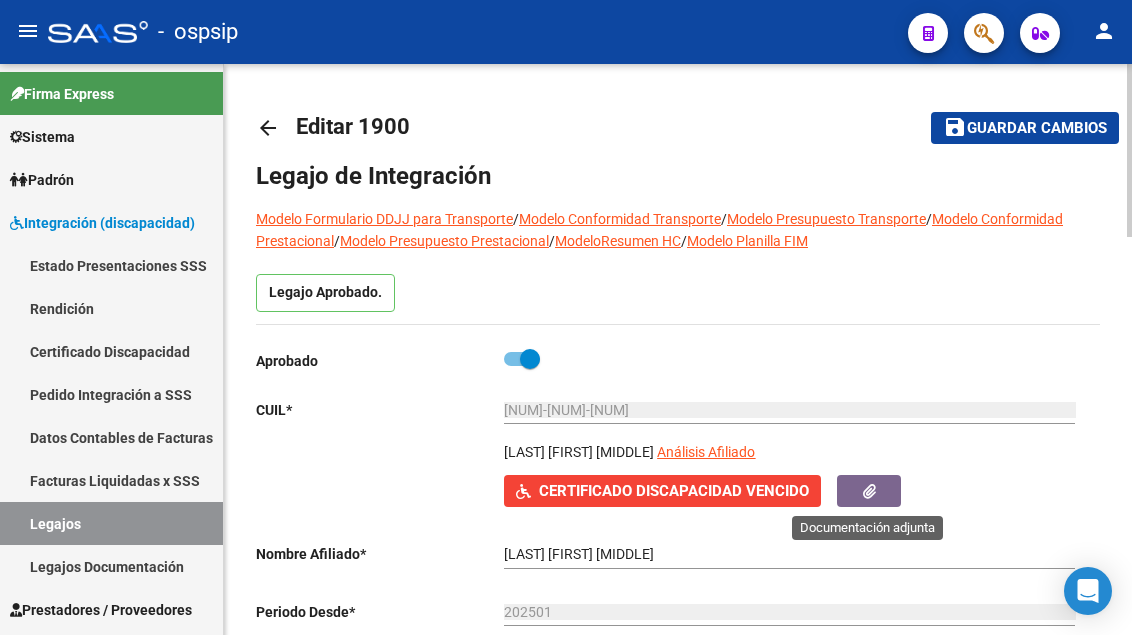 click 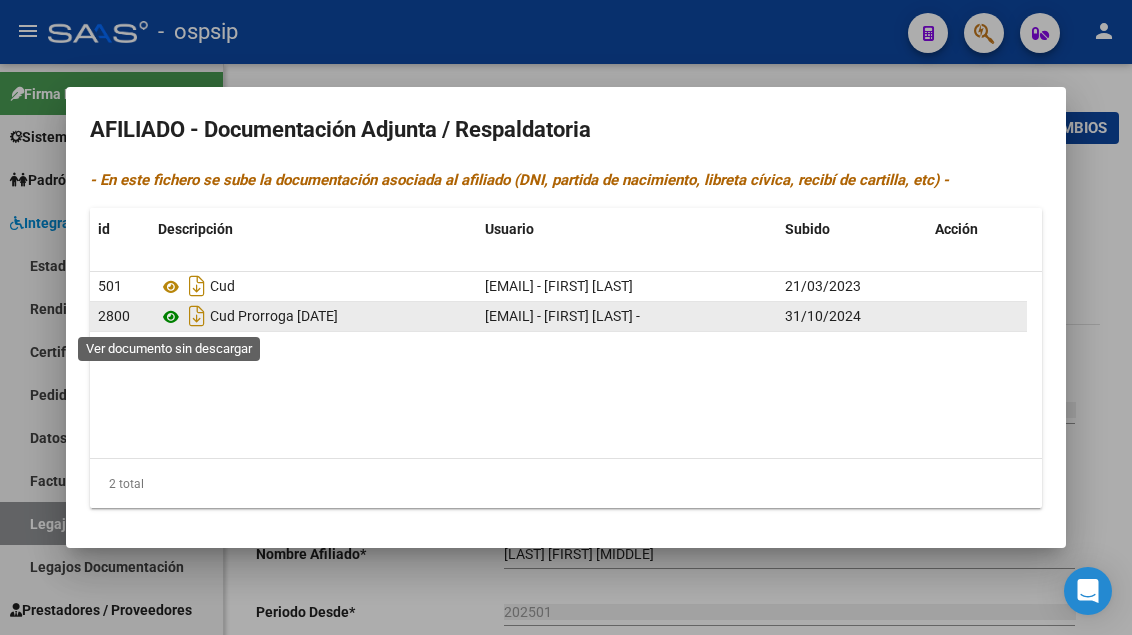 click 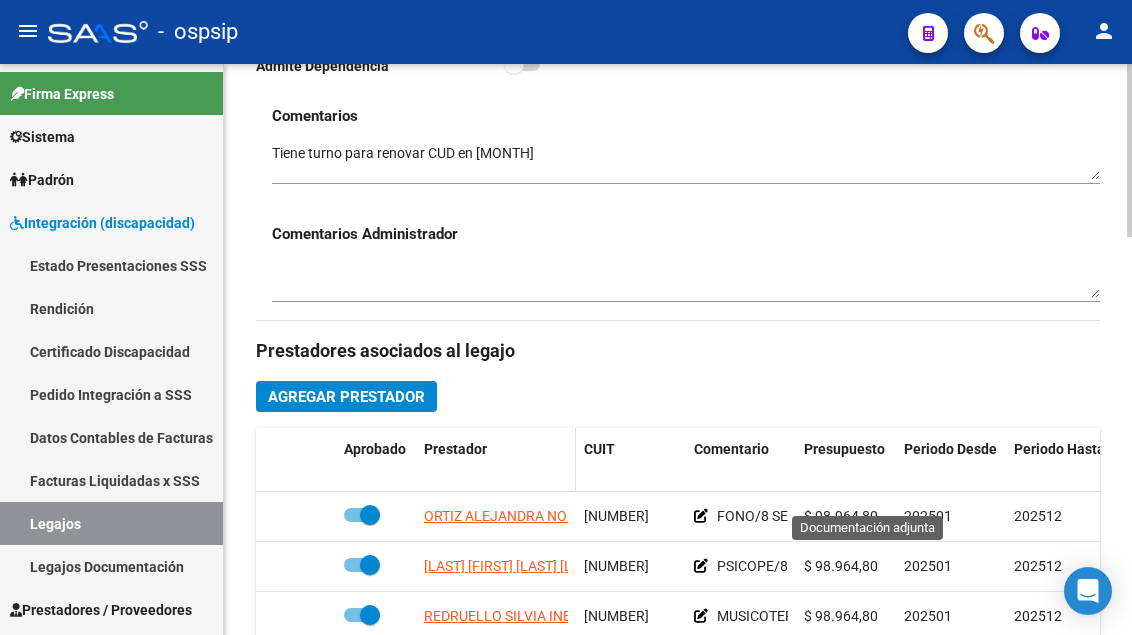 scroll, scrollTop: 700, scrollLeft: 0, axis: vertical 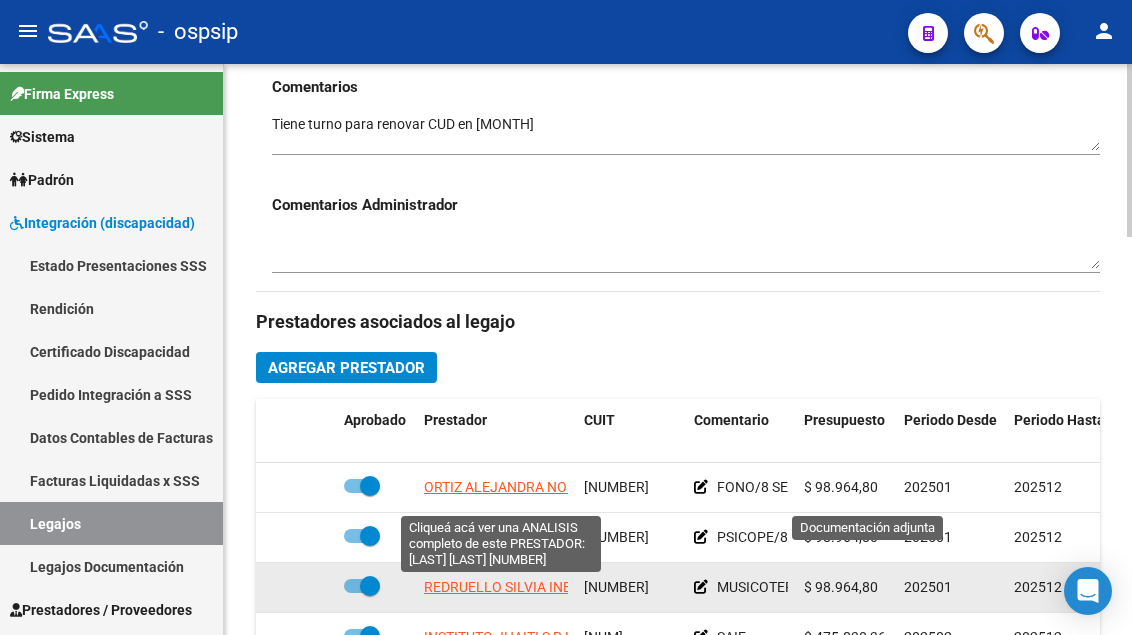 click on "REDRUELLO SILVIA INES" 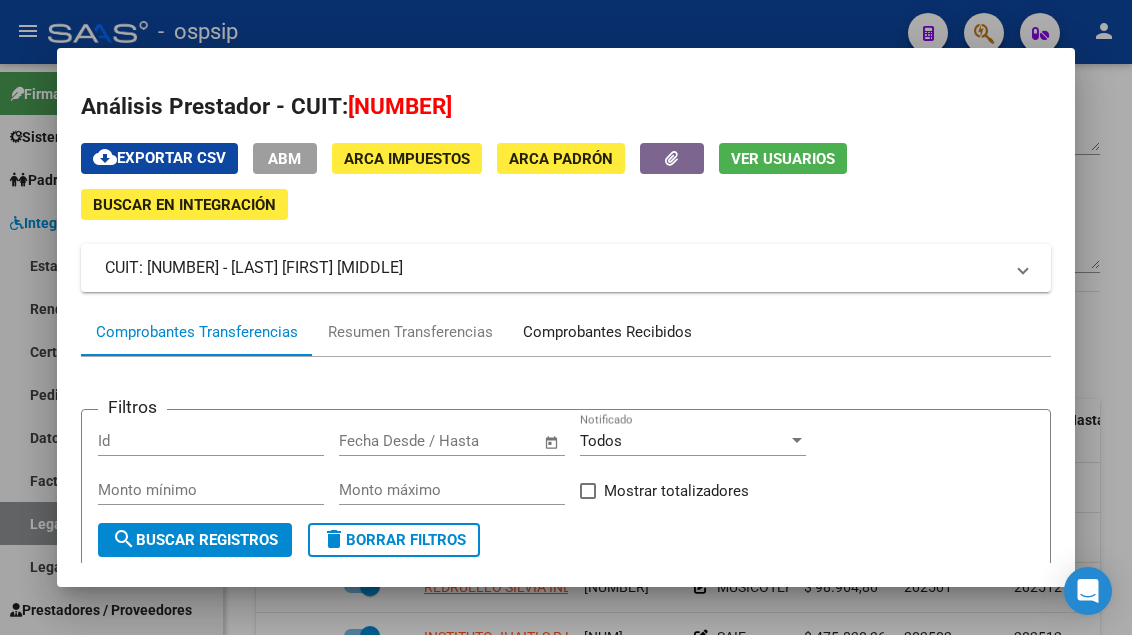 click on "Comprobantes Recibidos" at bounding box center [607, 332] 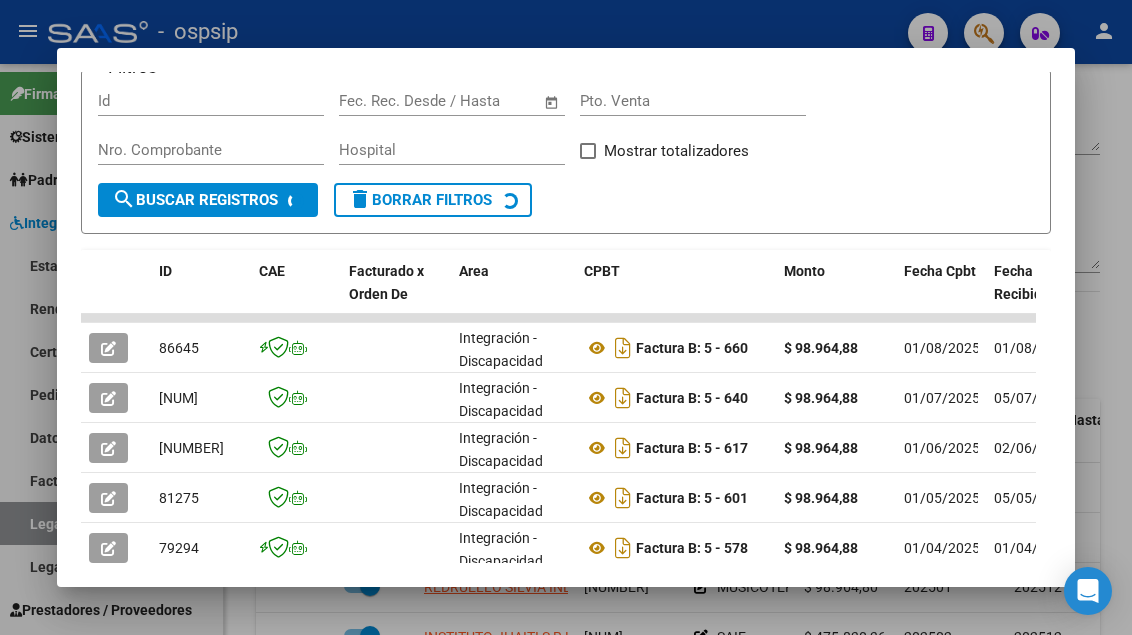 scroll, scrollTop: 385, scrollLeft: 0, axis: vertical 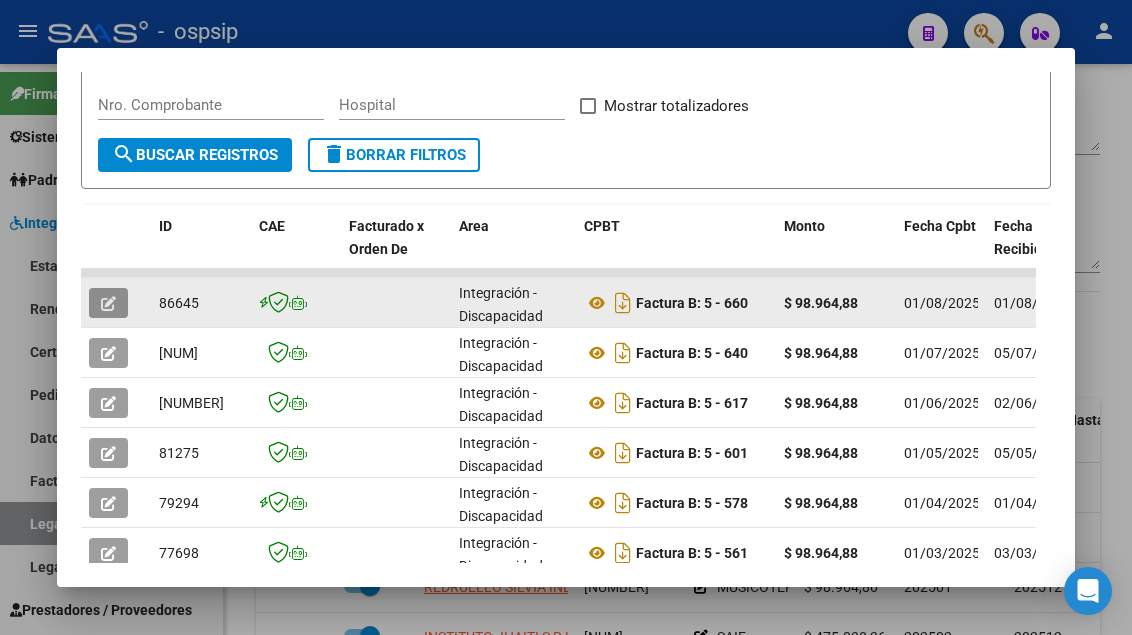 click 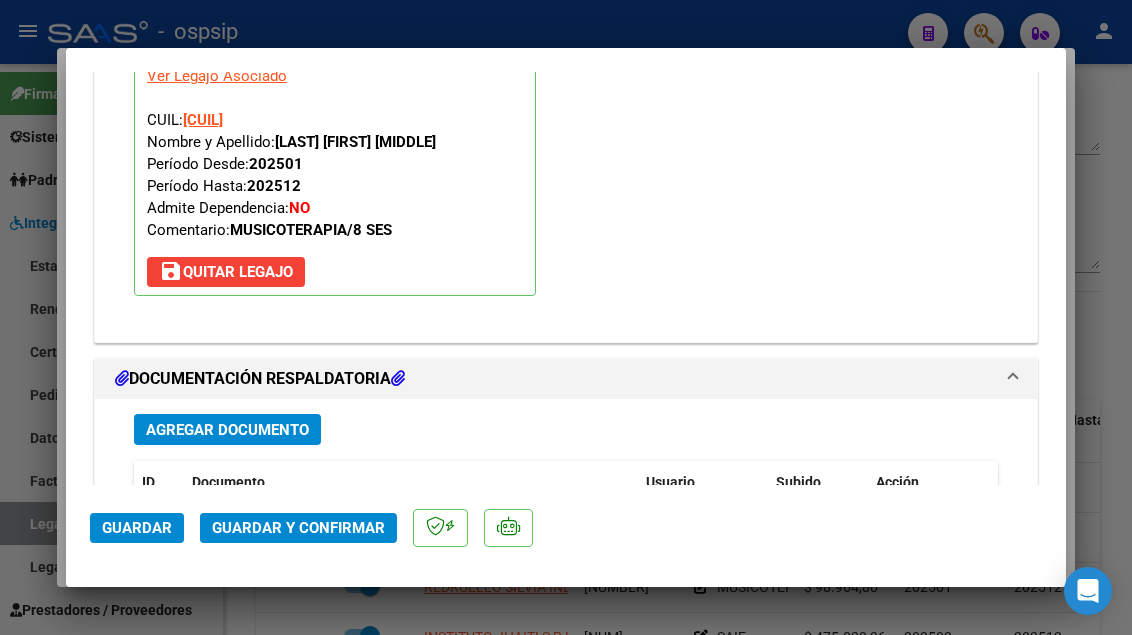 scroll, scrollTop: 2400, scrollLeft: 0, axis: vertical 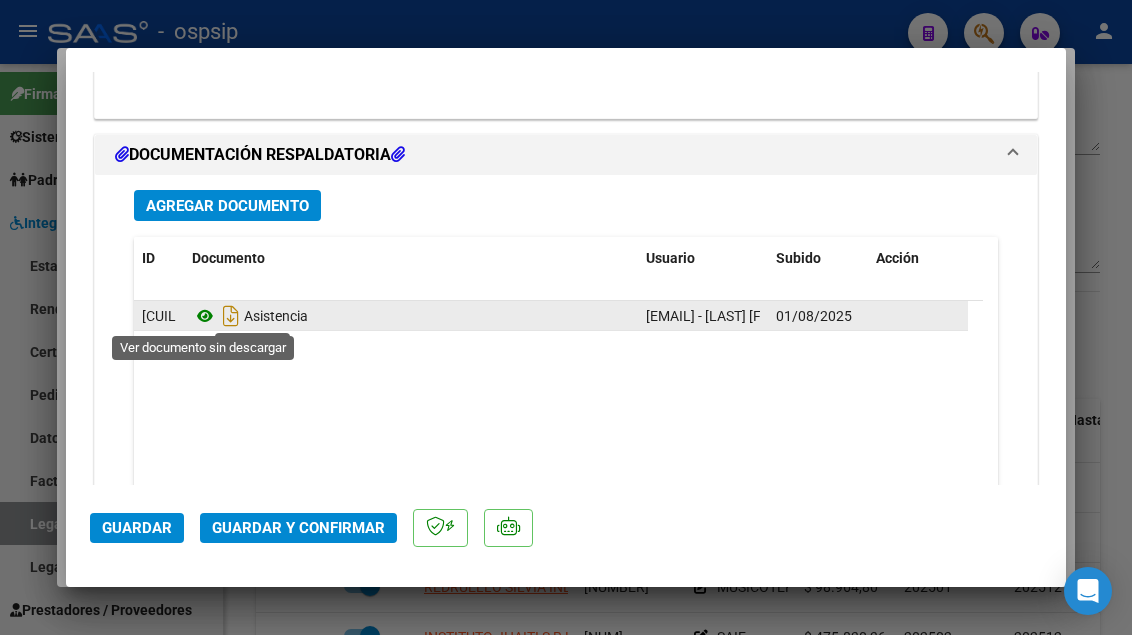 click 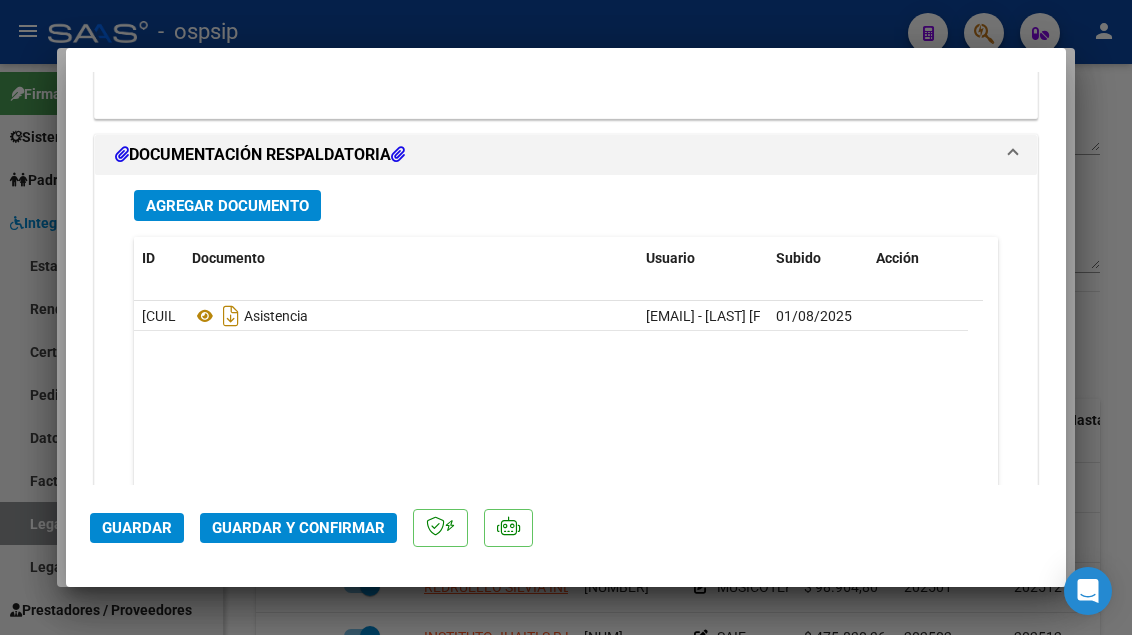 click on "Guardar y Confirmar" 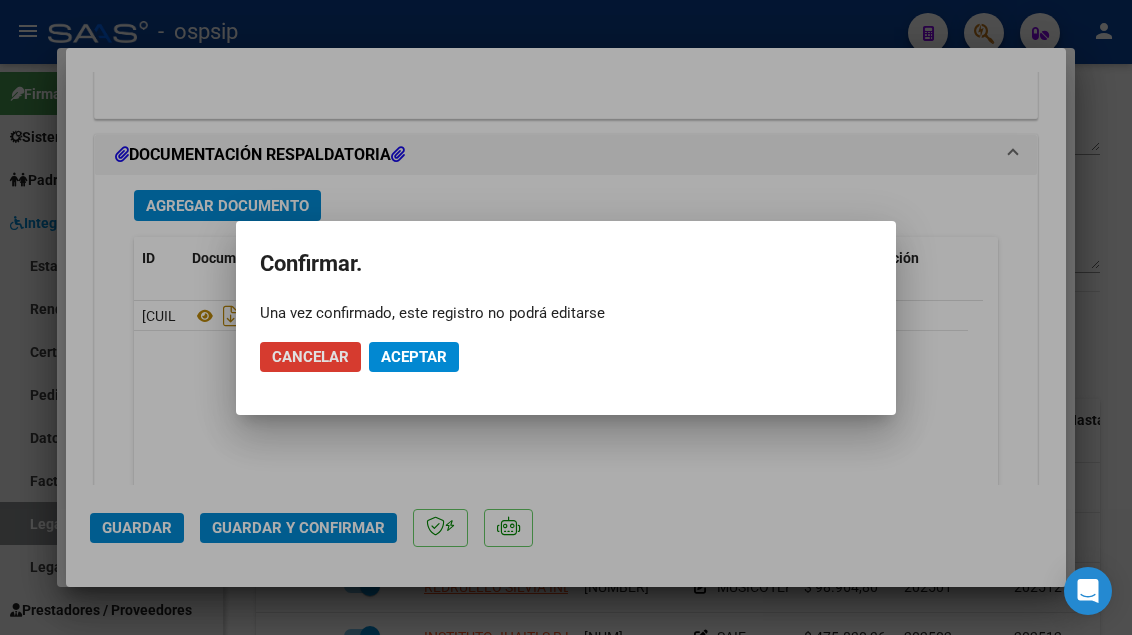 click on "Aceptar" 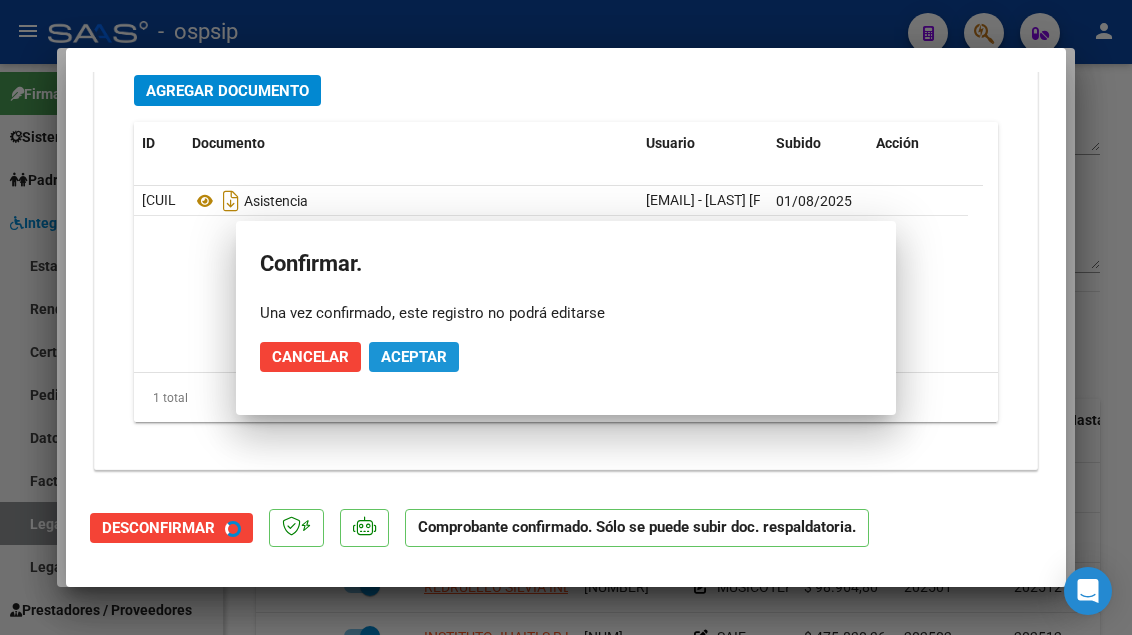 scroll, scrollTop: 2219, scrollLeft: 0, axis: vertical 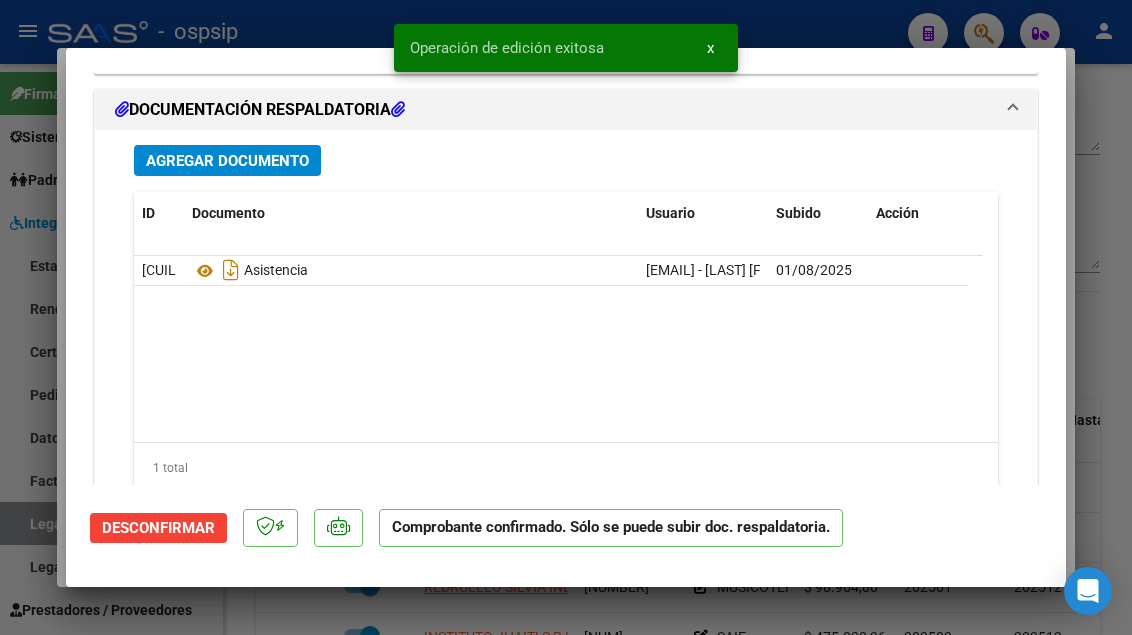 click at bounding box center [566, 317] 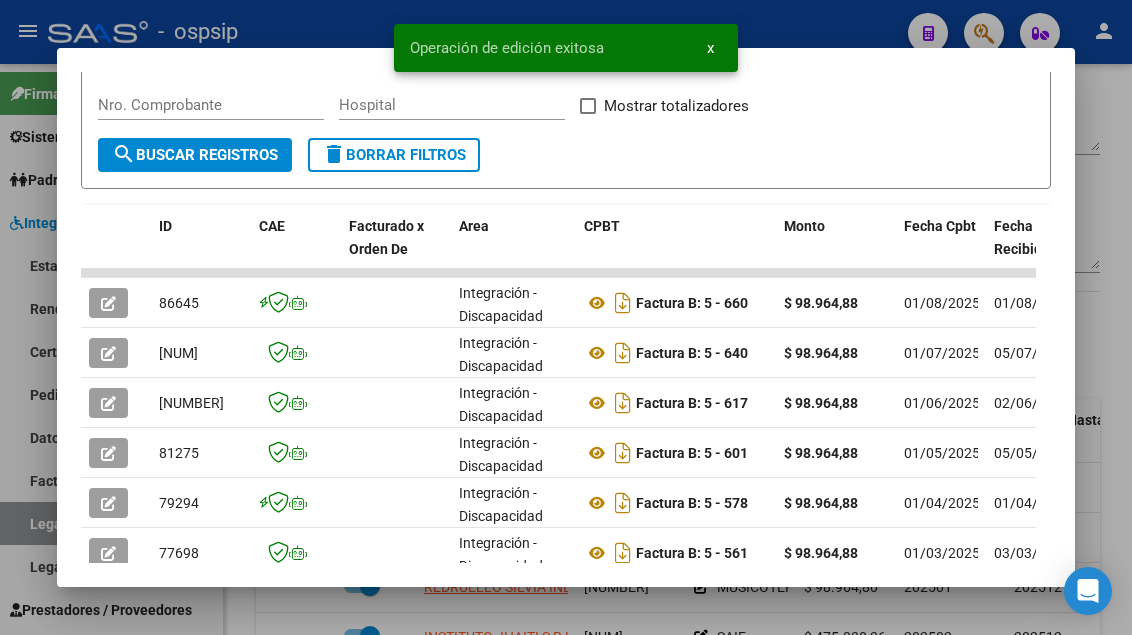 click at bounding box center [566, 317] 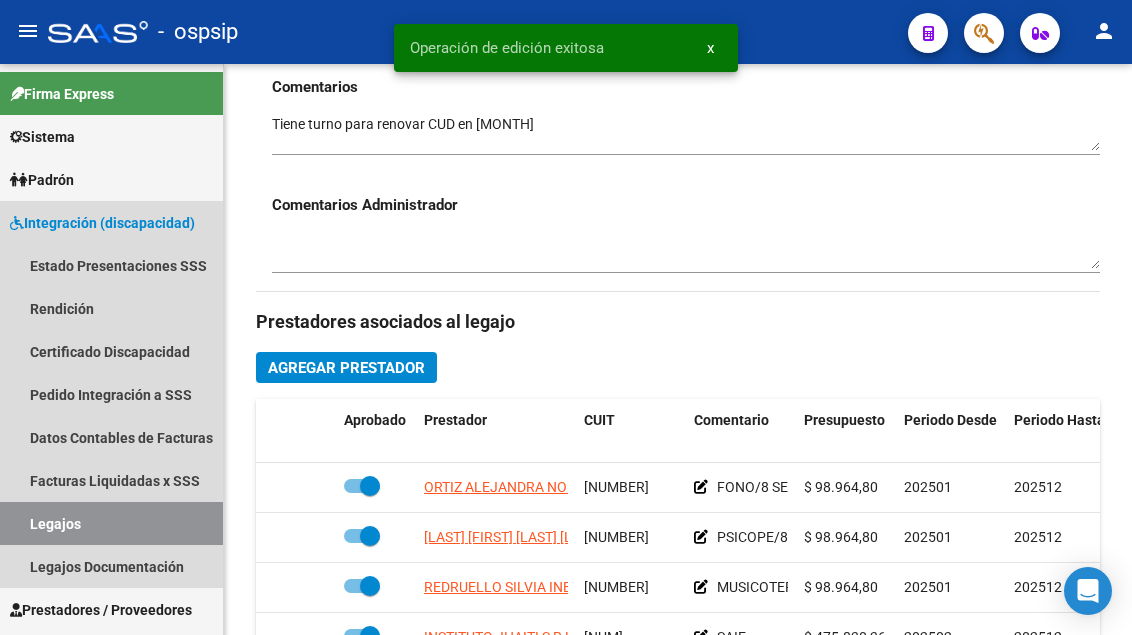 click on "Legajos" at bounding box center [111, 523] 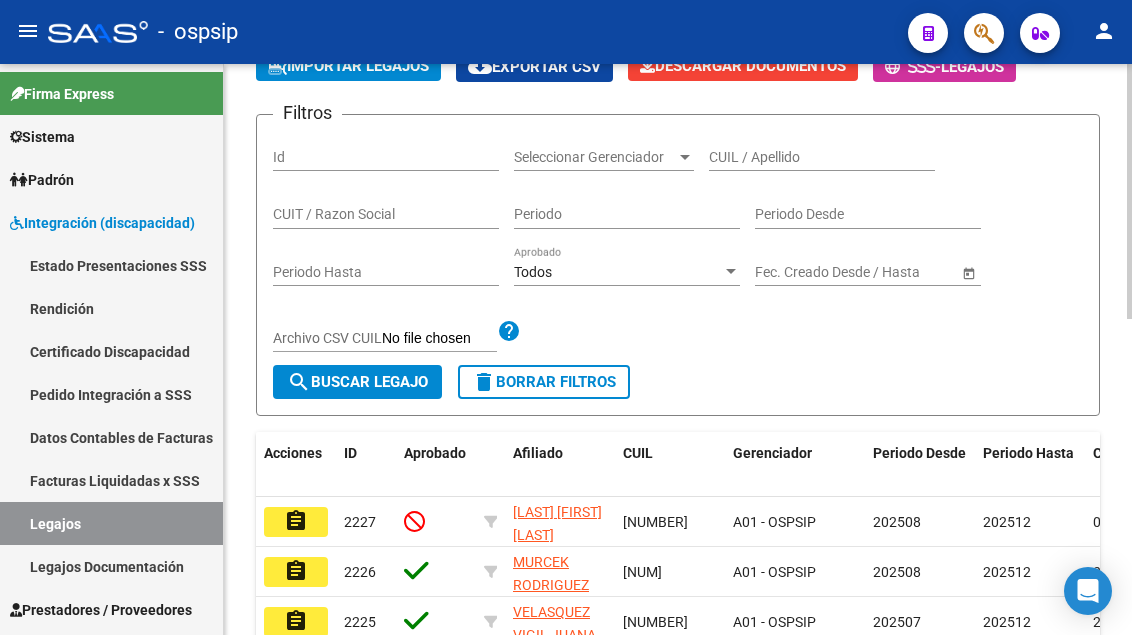 scroll, scrollTop: 100, scrollLeft: 0, axis: vertical 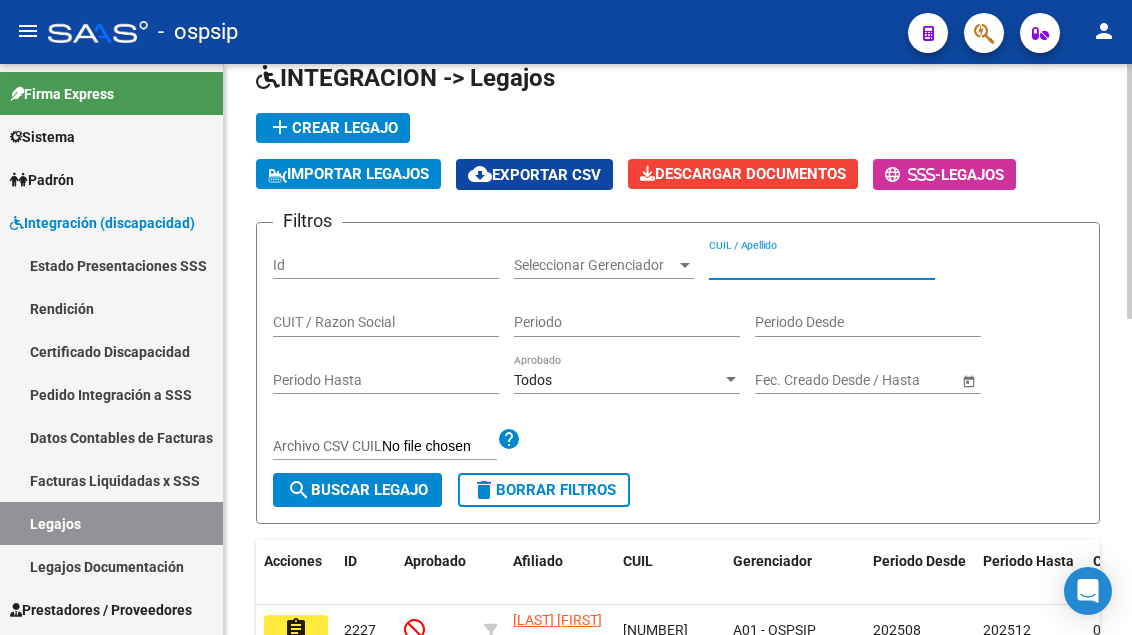 click on "CUIL / Apellido" at bounding box center (822, 265) 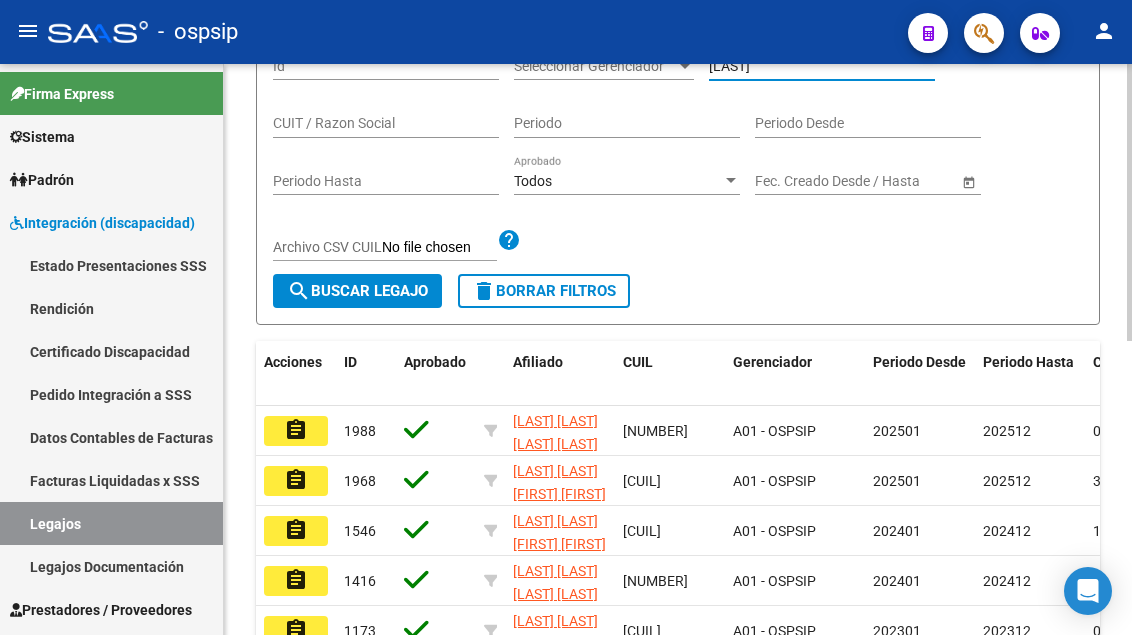 scroll, scrollTop: 300, scrollLeft: 0, axis: vertical 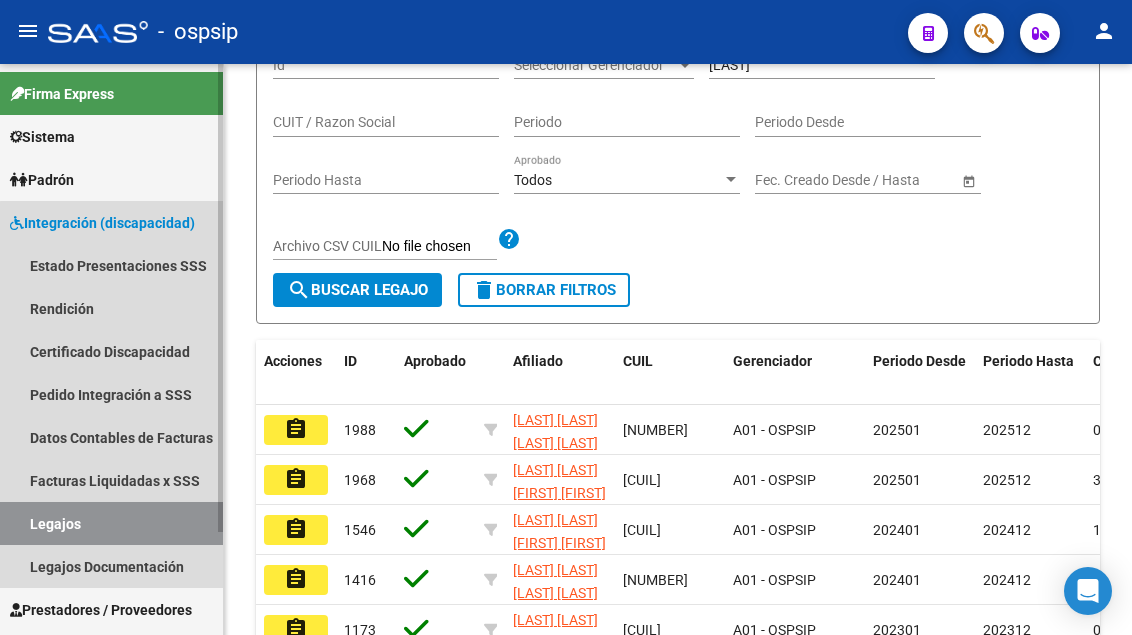 click on "Legajos" at bounding box center (111, 523) 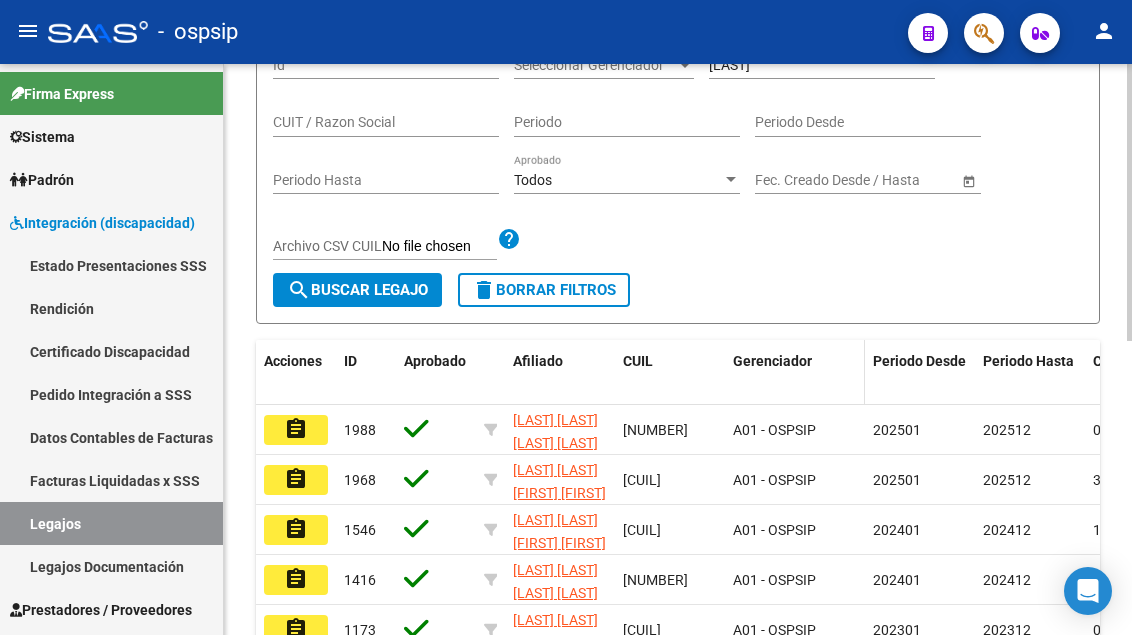 scroll, scrollTop: 100, scrollLeft: 0, axis: vertical 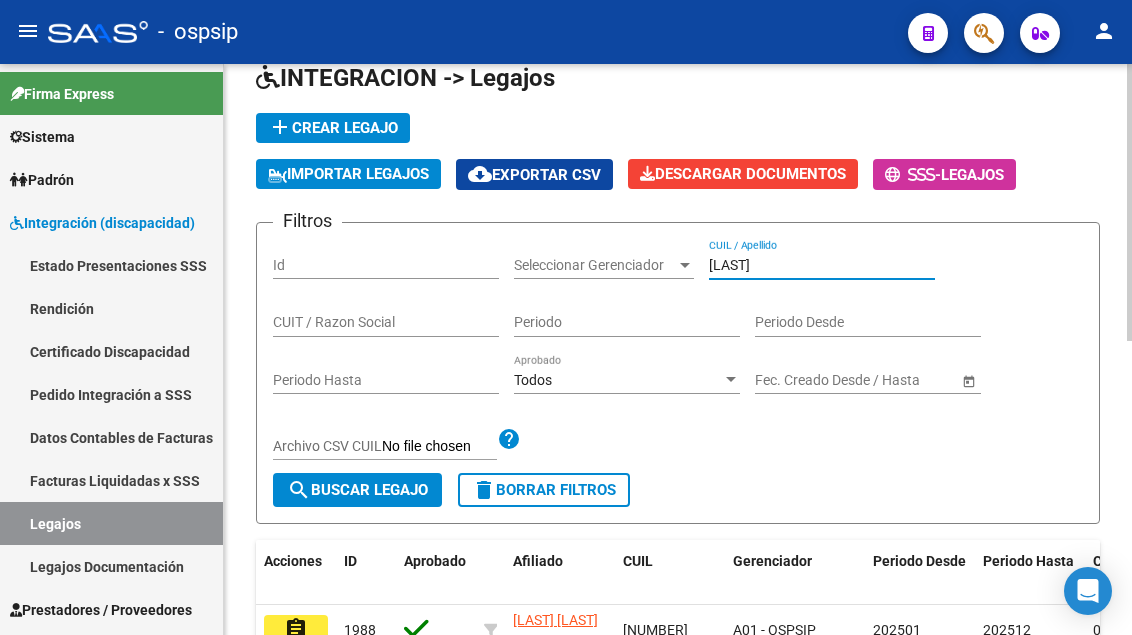 click on "[LAST]" at bounding box center (822, 265) 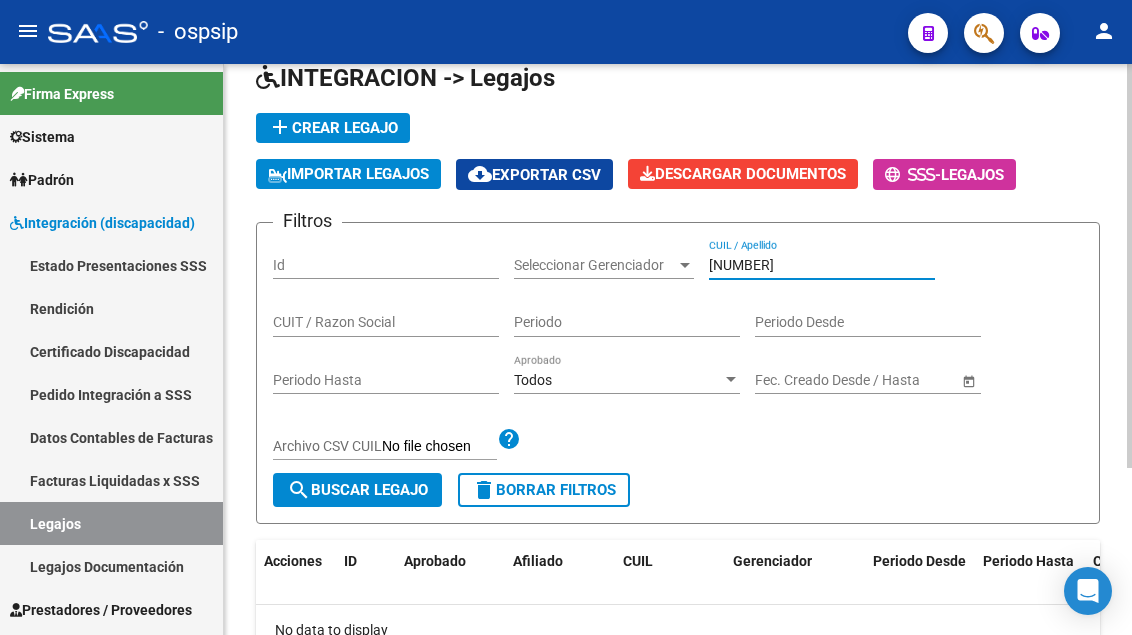 scroll, scrollTop: 200, scrollLeft: 0, axis: vertical 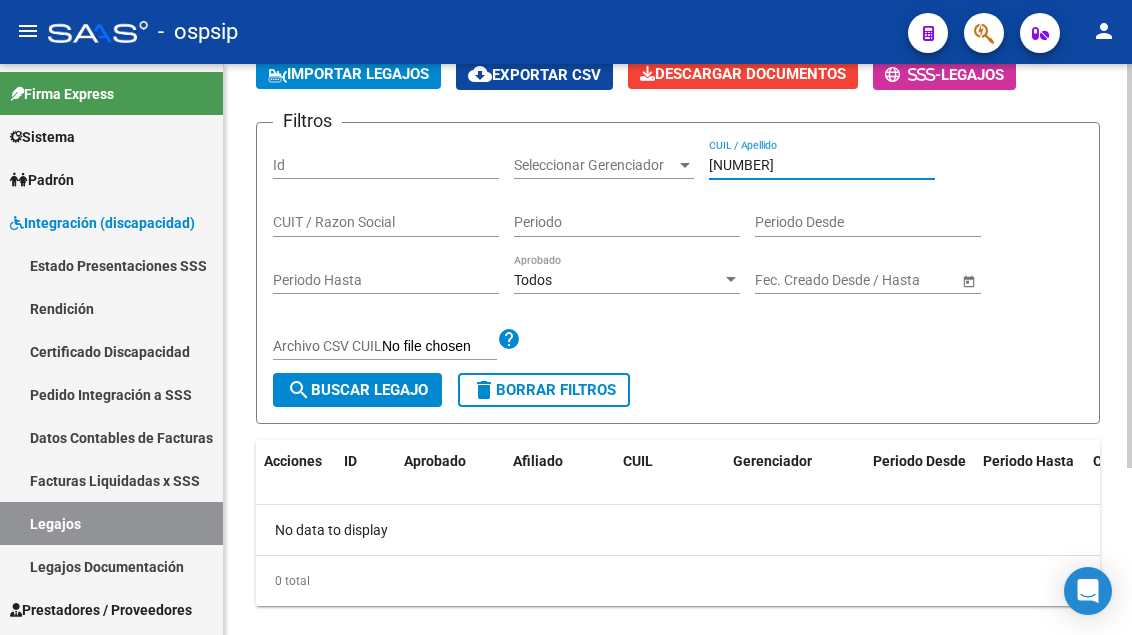 click on "[NUMBER]" at bounding box center [822, 165] 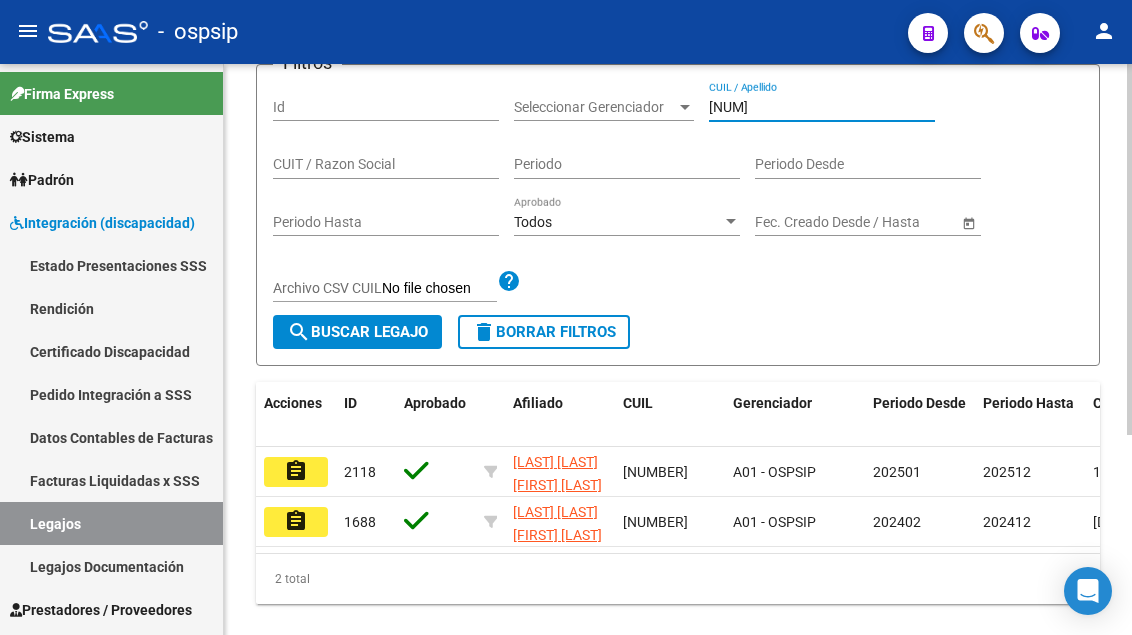 scroll, scrollTop: 308, scrollLeft: 0, axis: vertical 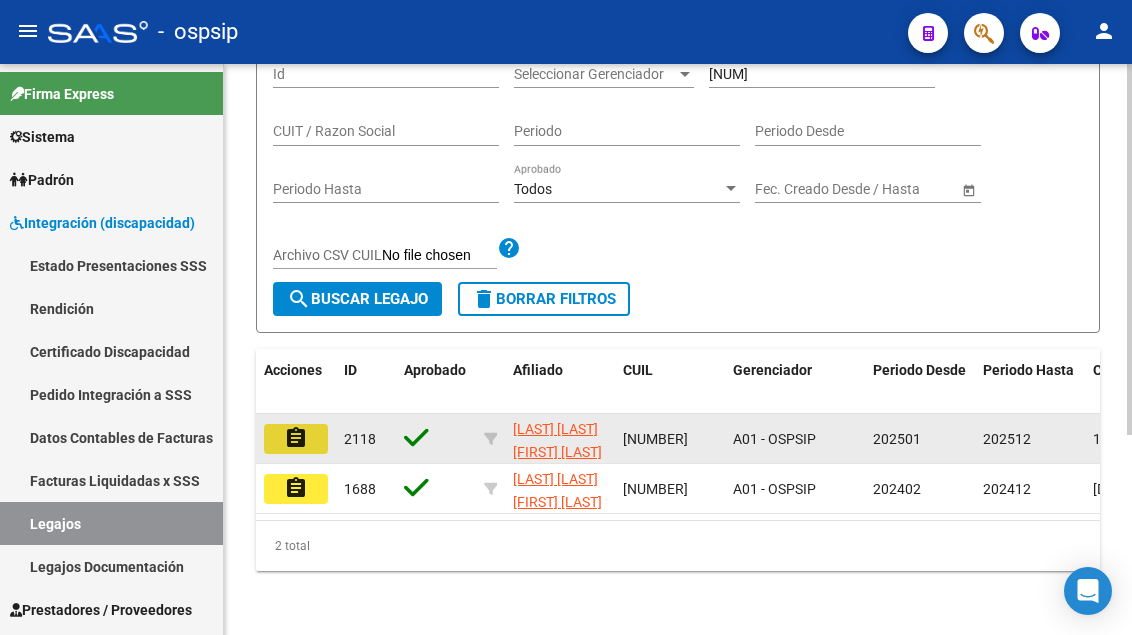 click on "assignment" 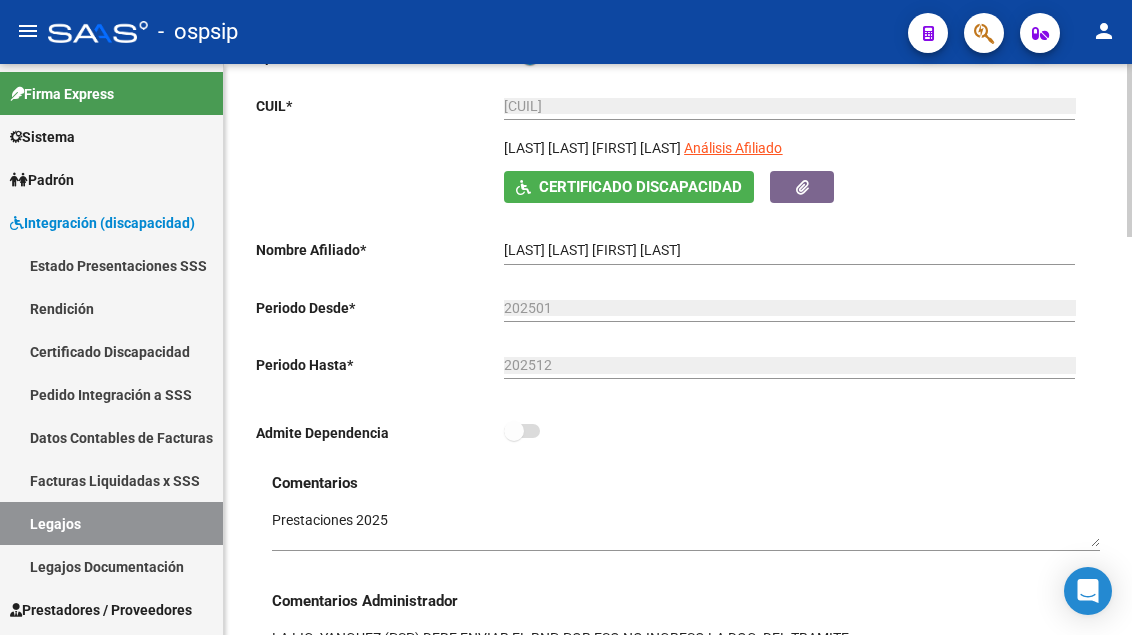 scroll, scrollTop: 200, scrollLeft: 0, axis: vertical 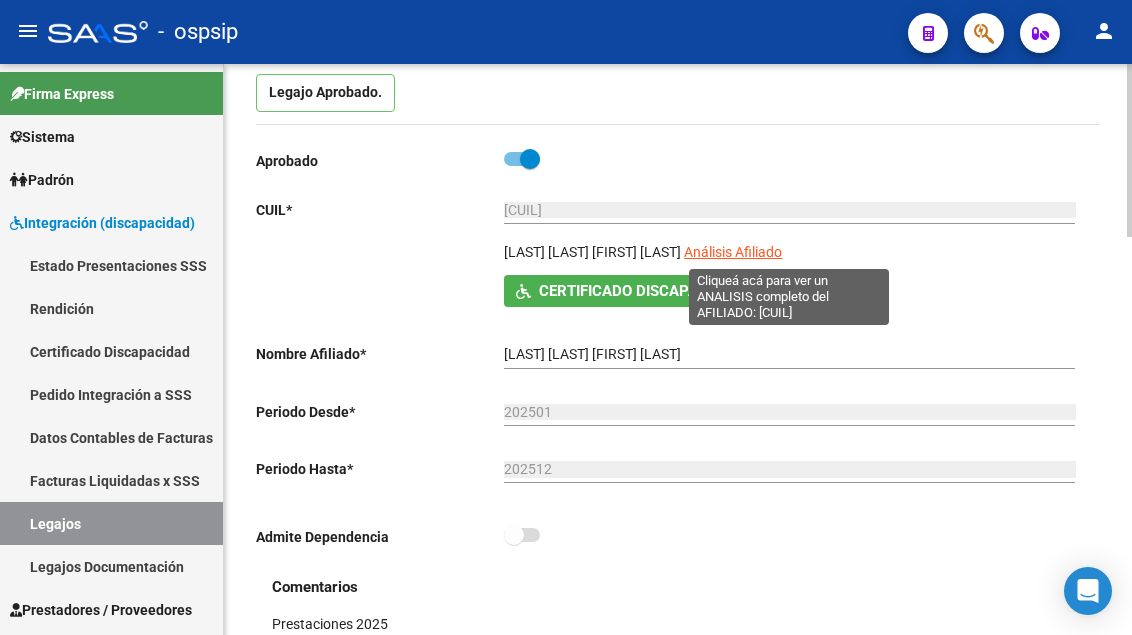 click on "Análisis Afiliado" 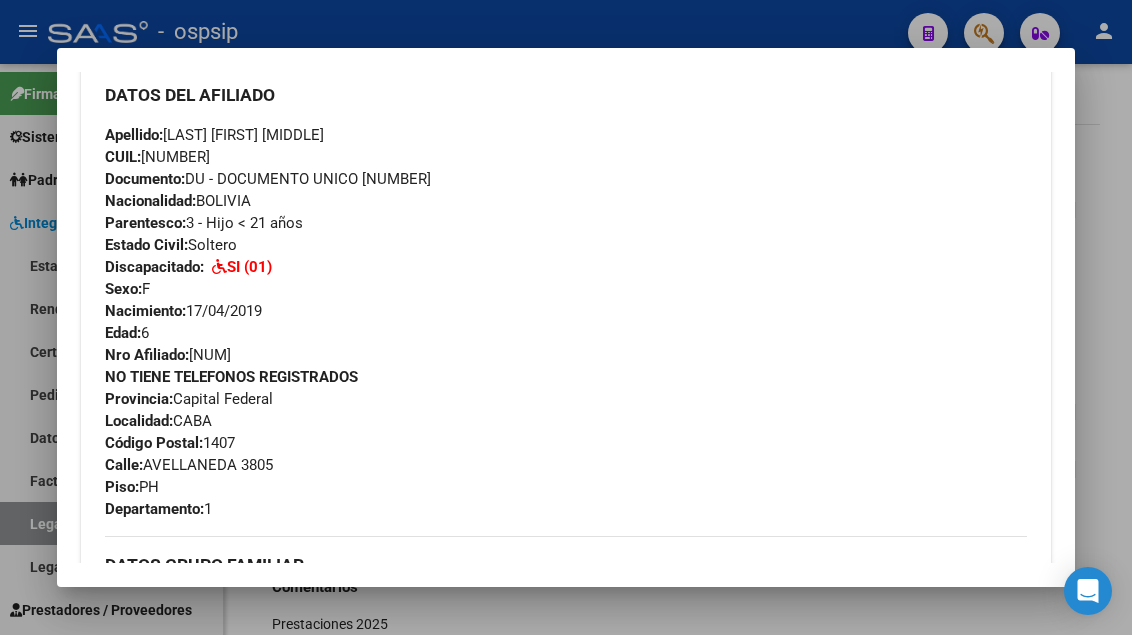 scroll, scrollTop: 700, scrollLeft: 0, axis: vertical 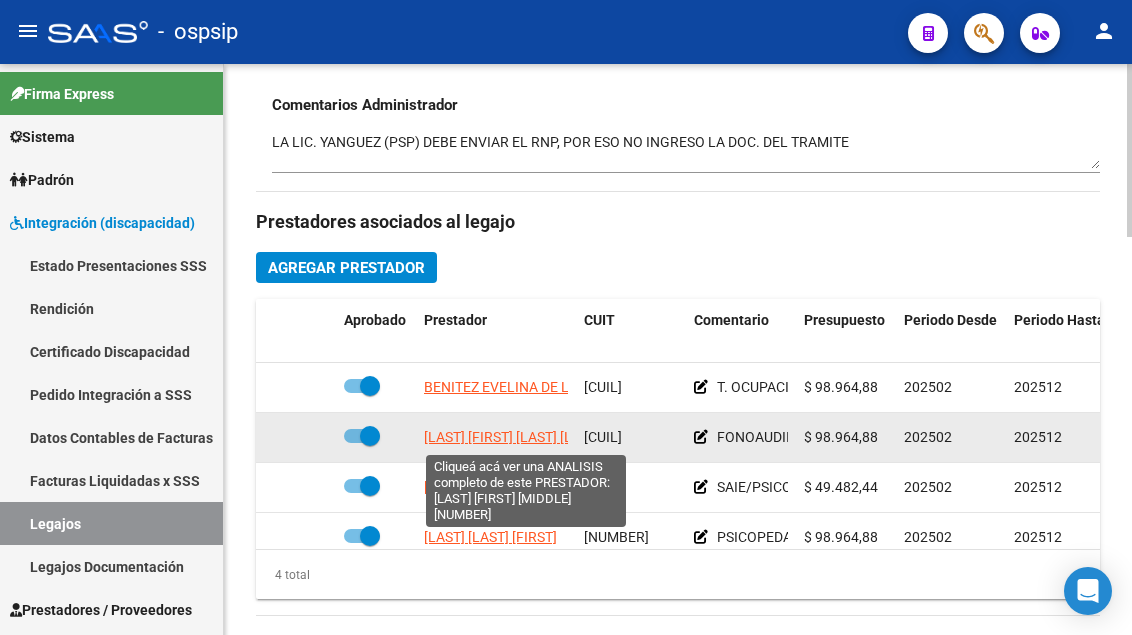 click on "[LAST] [FIRST] [LAST] [LAST]" 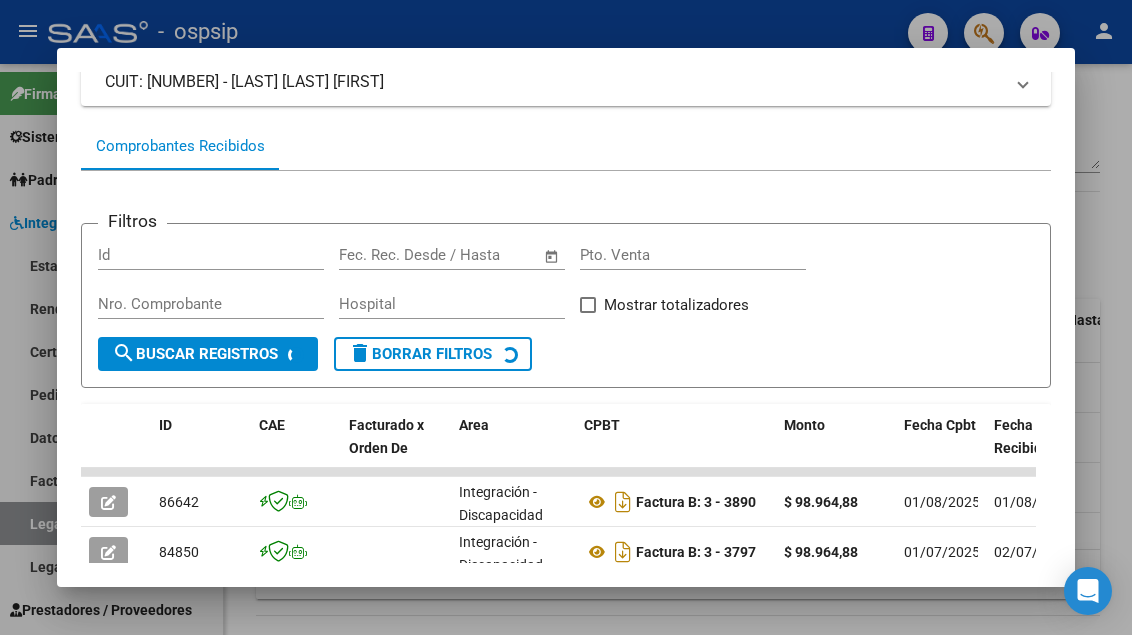 scroll, scrollTop: 486, scrollLeft: 0, axis: vertical 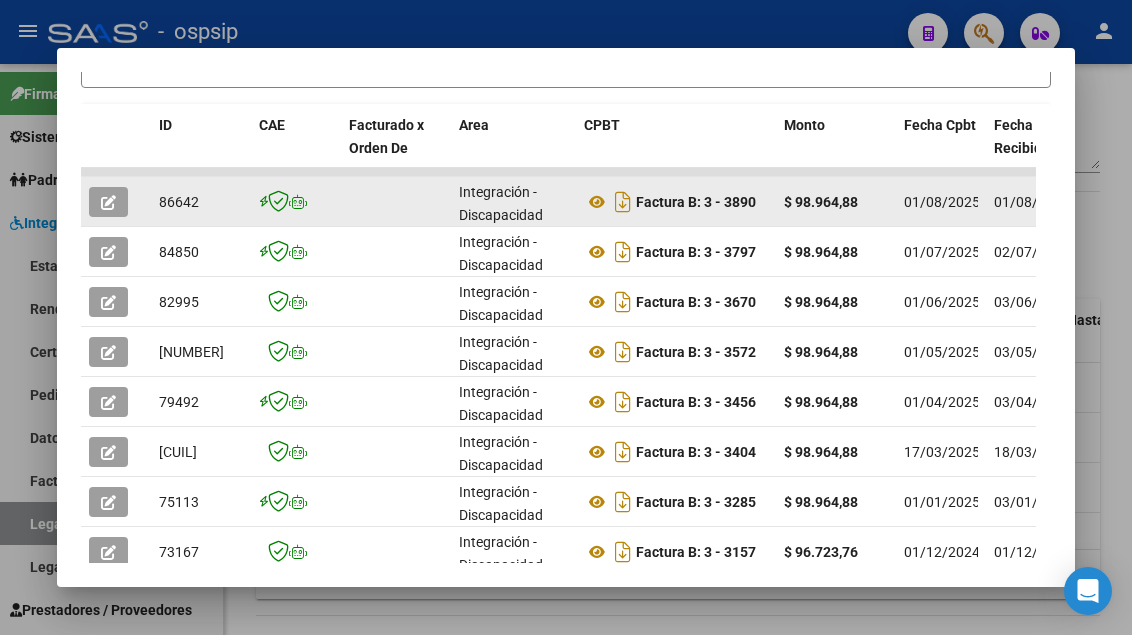 click 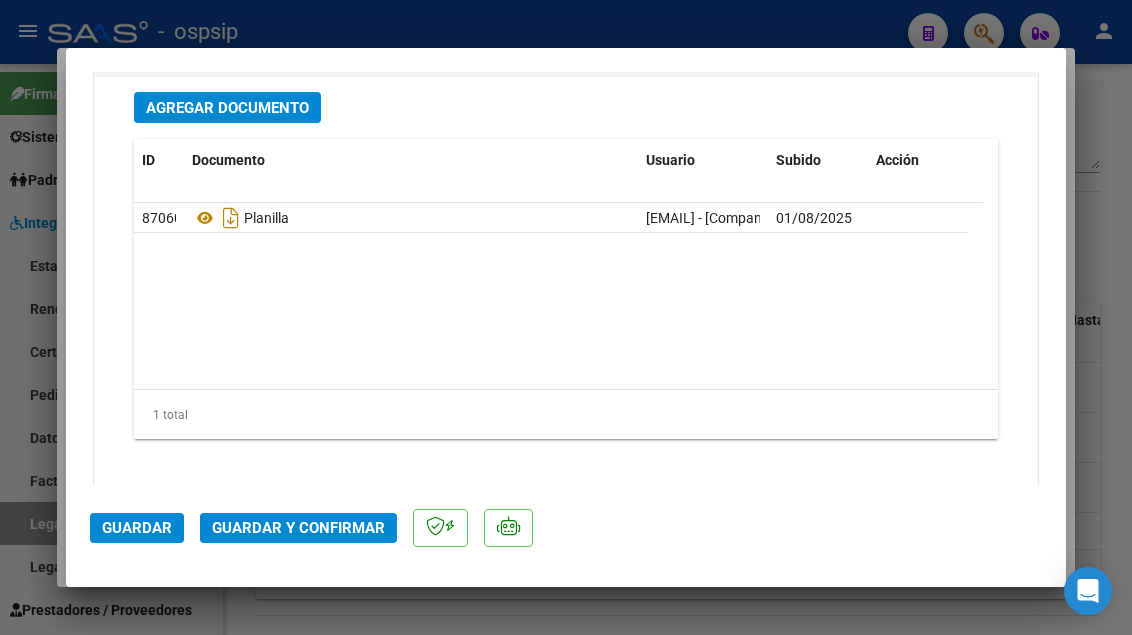 scroll, scrollTop: 2500, scrollLeft: 0, axis: vertical 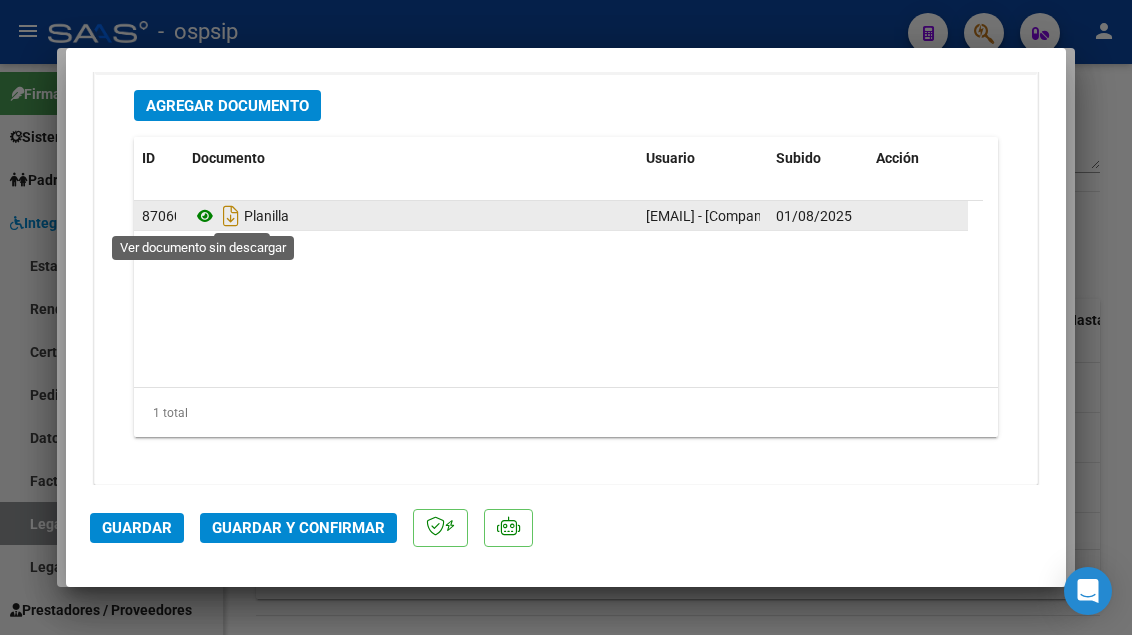 click 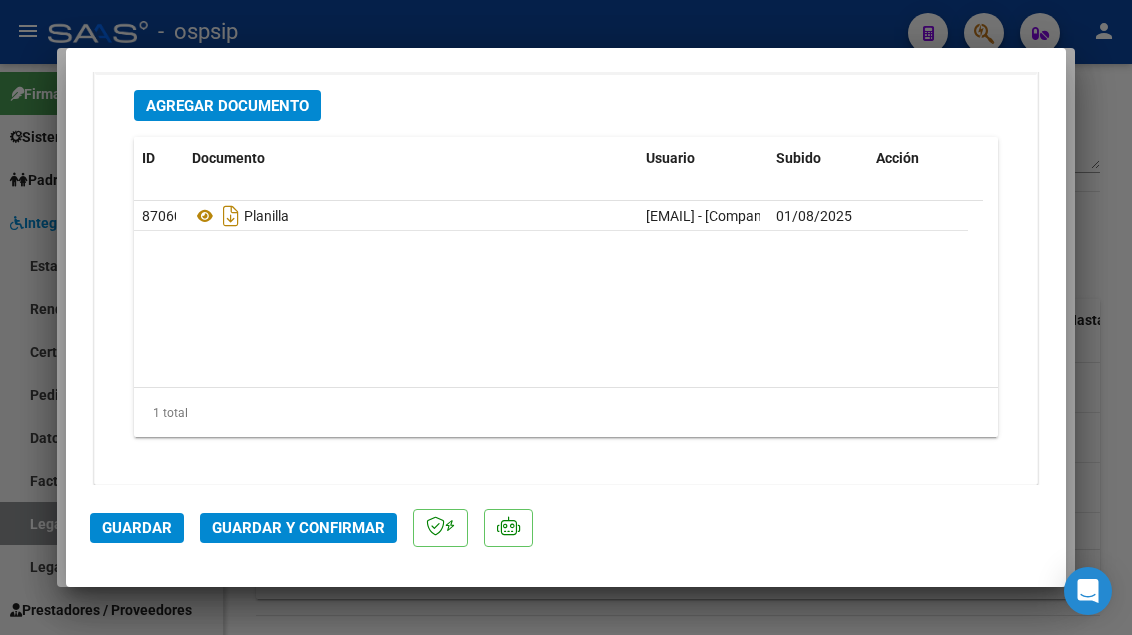 click on "Guardar y Confirmar" 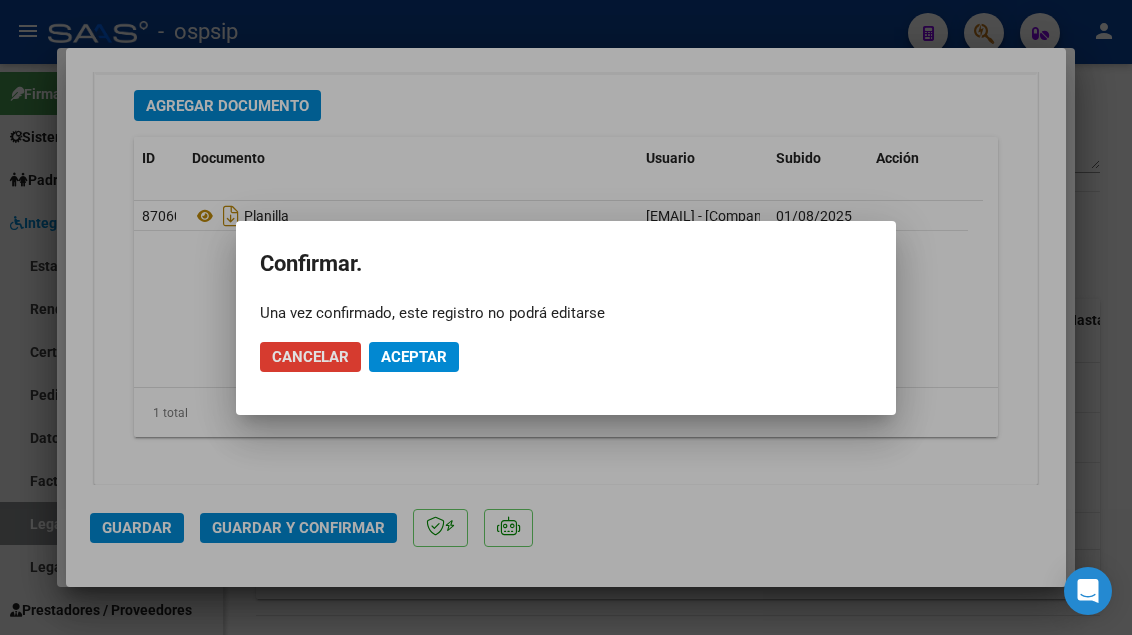 click on "Aceptar" 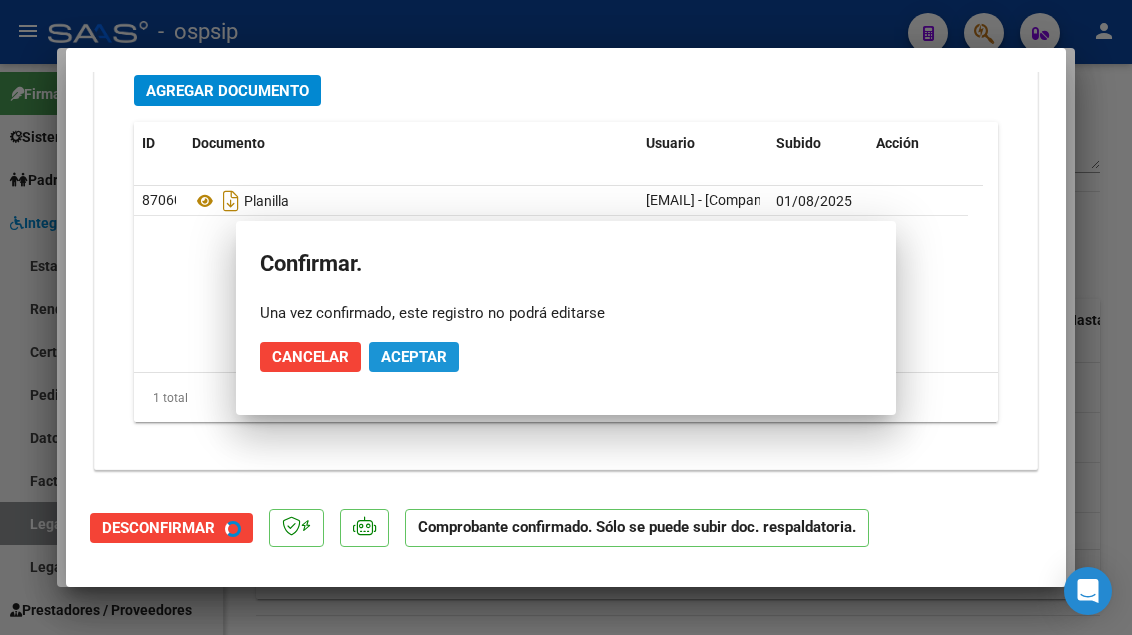 scroll, scrollTop: 2273, scrollLeft: 0, axis: vertical 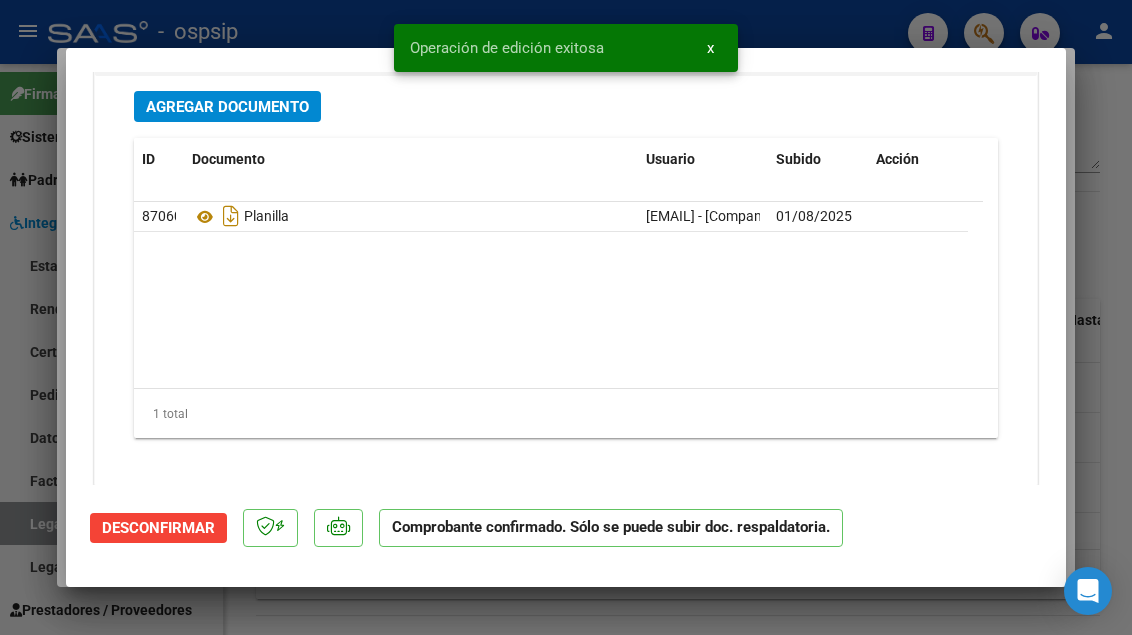 click at bounding box center [566, 317] 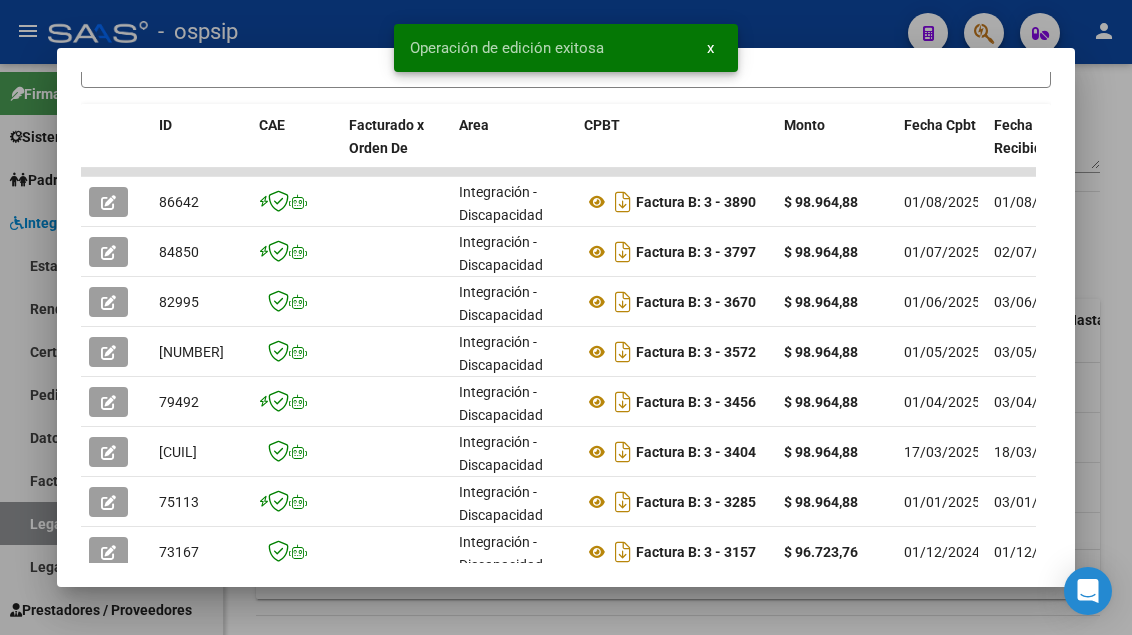 click at bounding box center (566, 317) 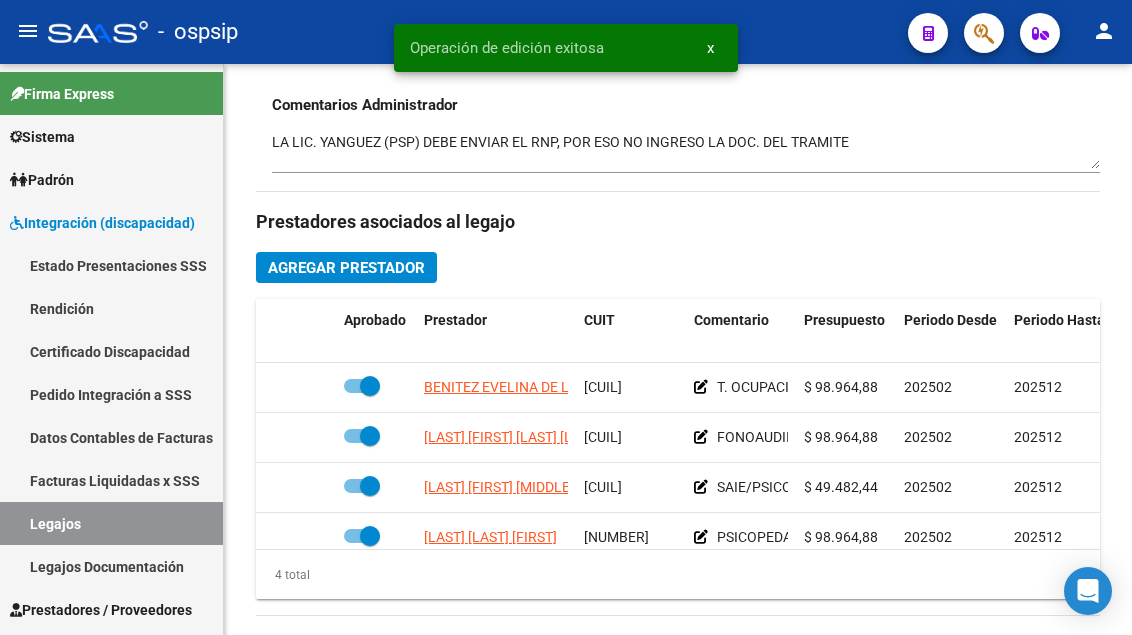 click on "Legajos" at bounding box center (111, 523) 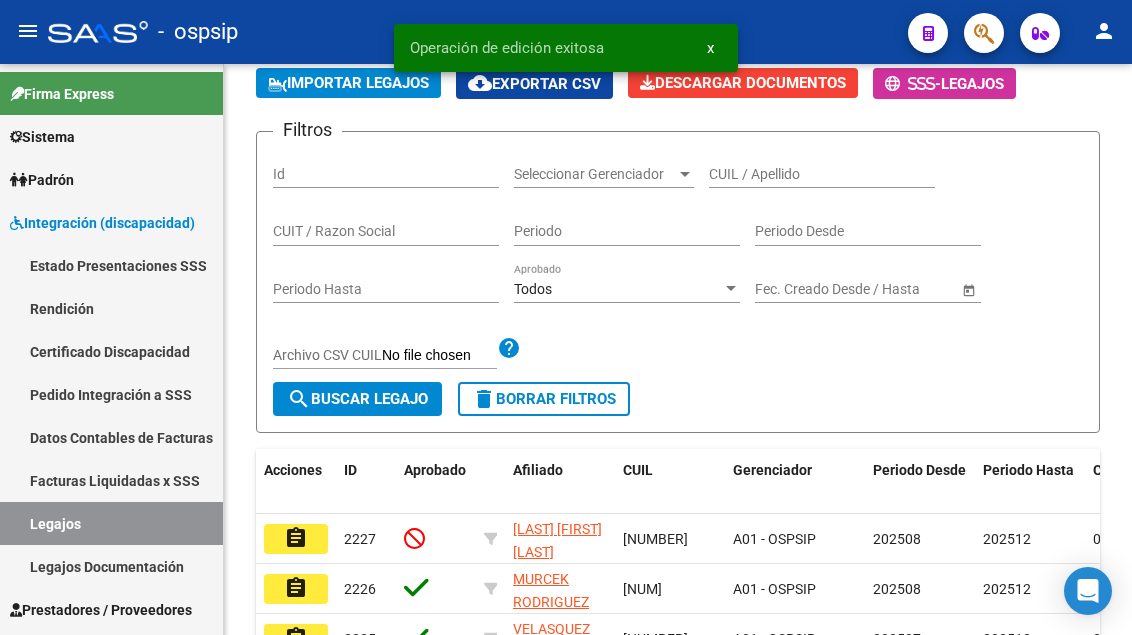 scroll, scrollTop: 708, scrollLeft: 0, axis: vertical 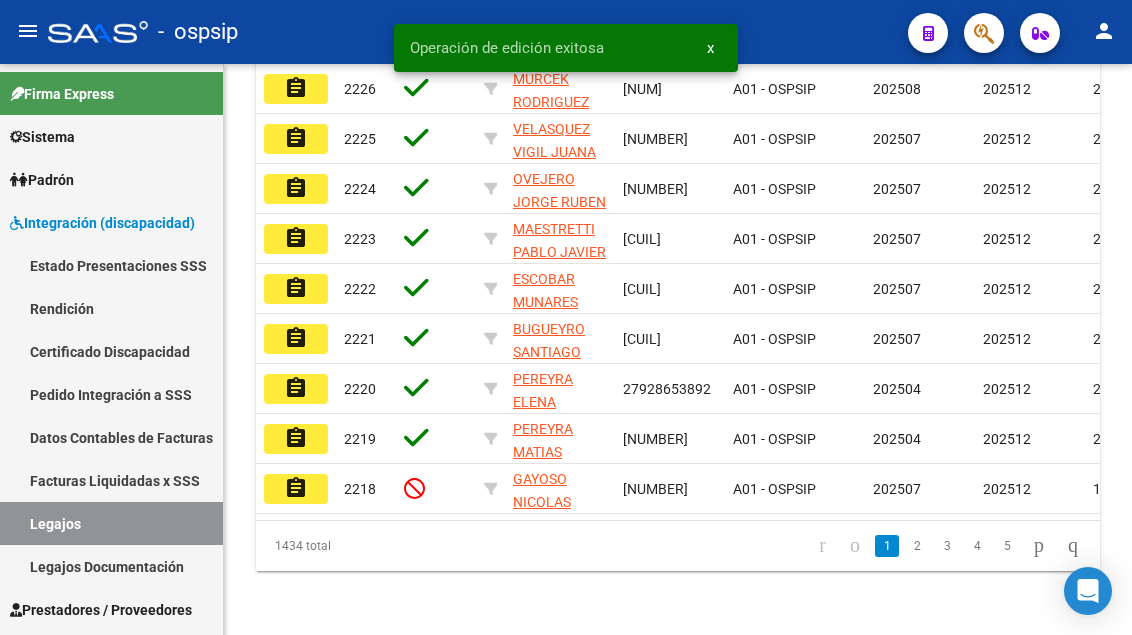 click on "Legajos" at bounding box center (111, 523) 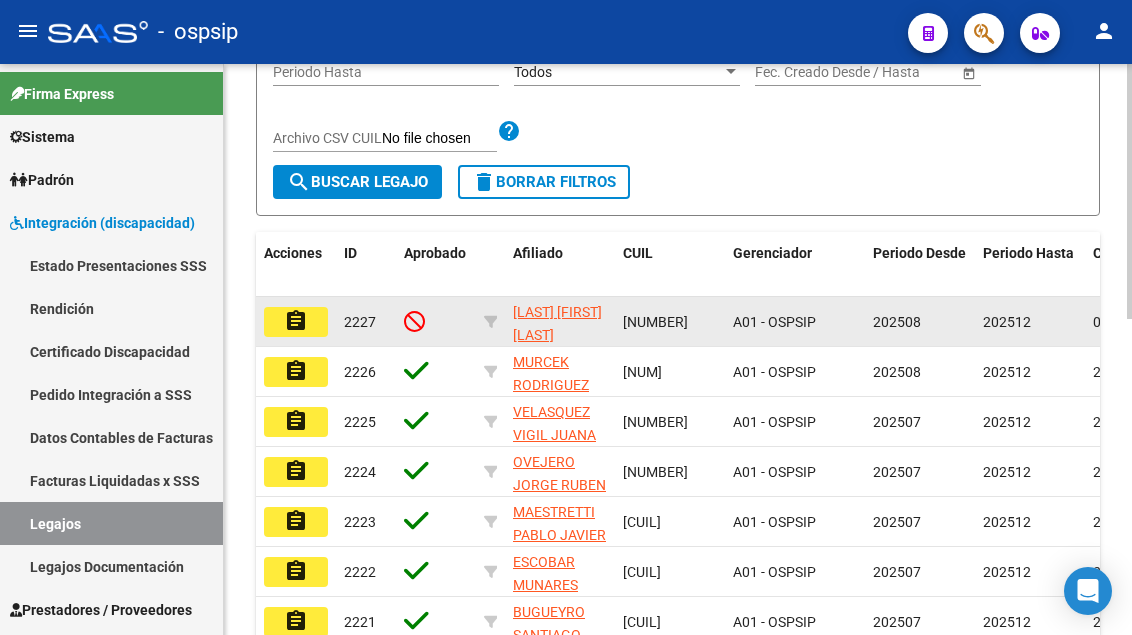 scroll, scrollTop: 108, scrollLeft: 0, axis: vertical 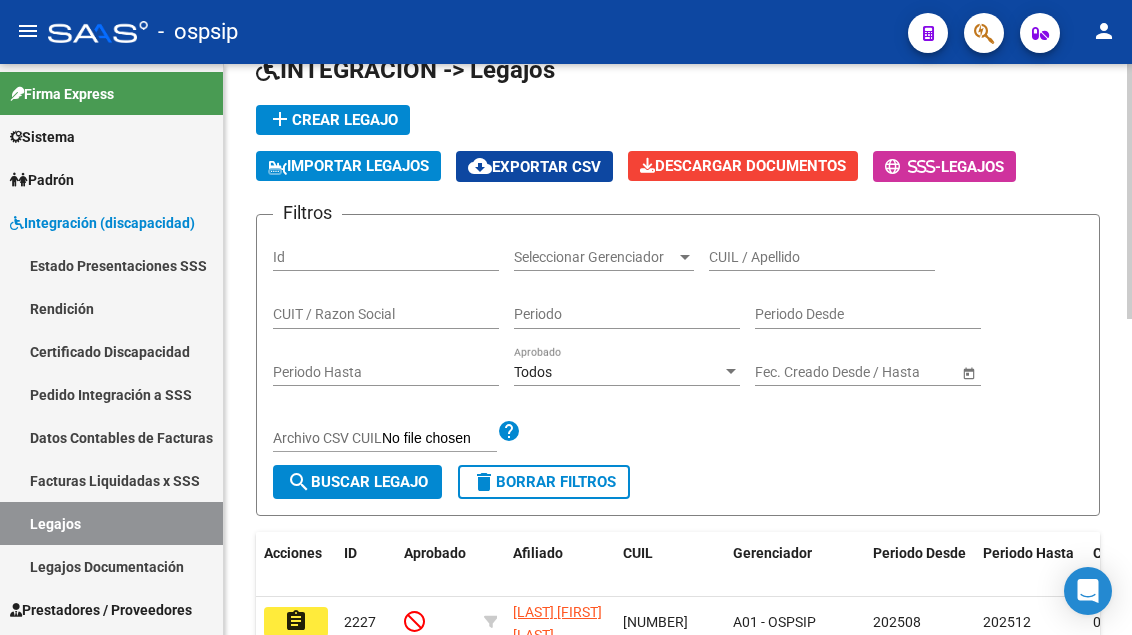 click on "CUIL / Apellido" at bounding box center (822, 257) 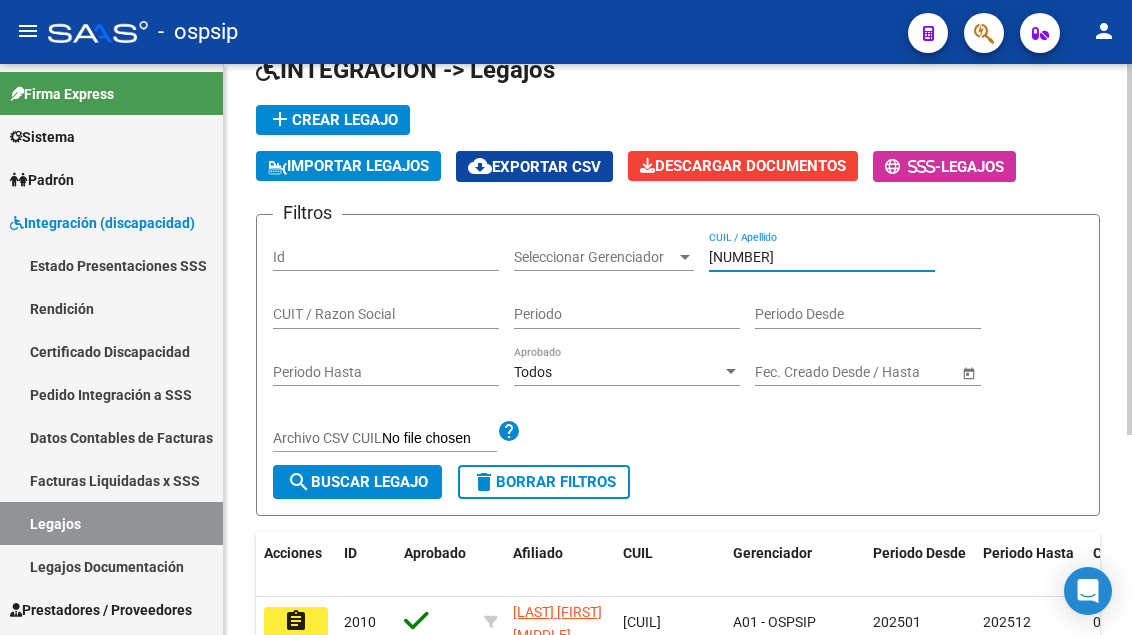 scroll, scrollTop: 208, scrollLeft: 0, axis: vertical 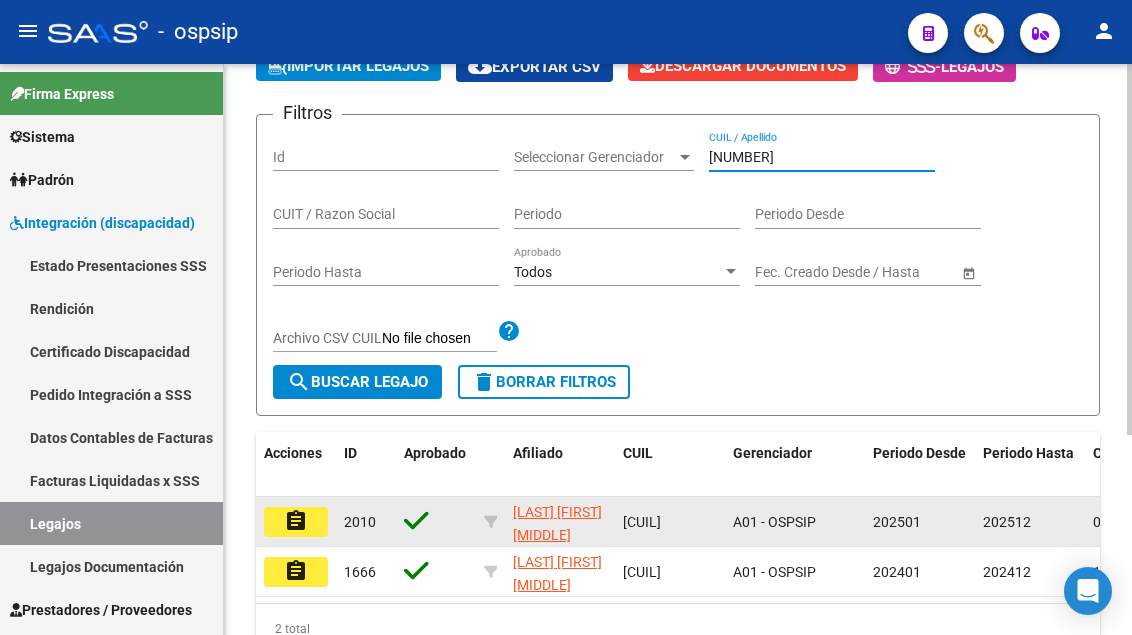 click on "assignment" 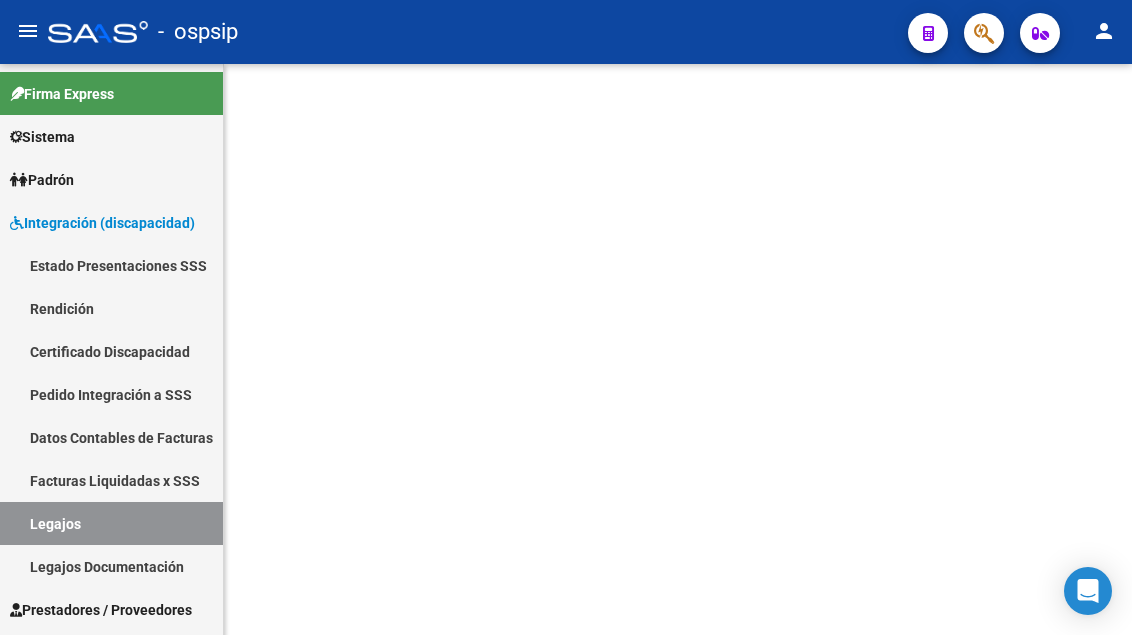 scroll, scrollTop: 0, scrollLeft: 0, axis: both 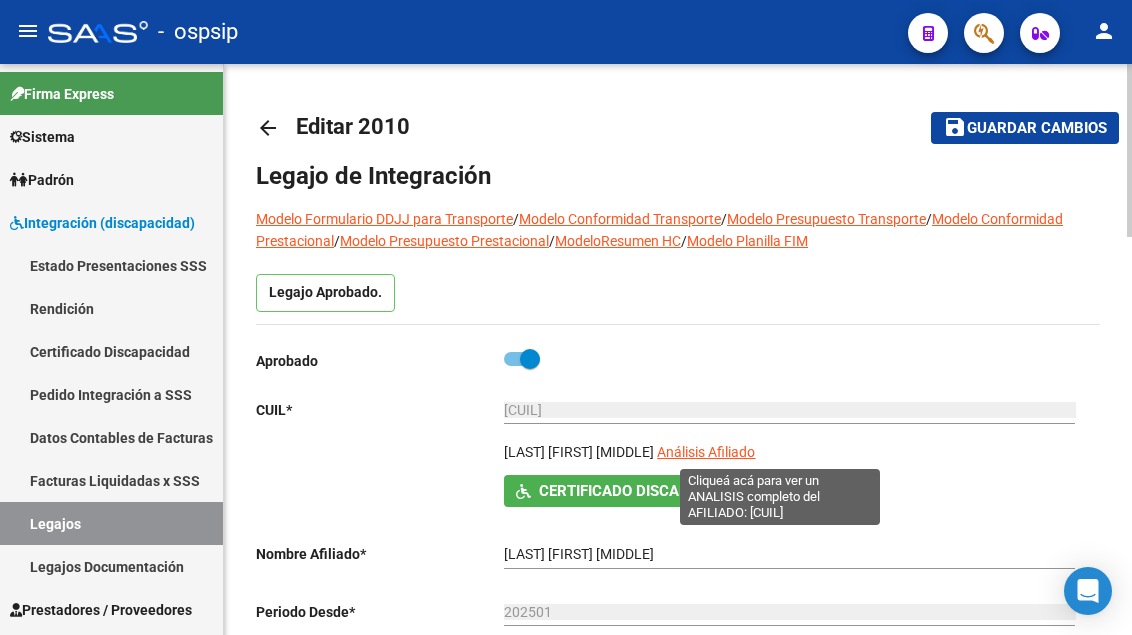 click on "Análisis Afiliado" 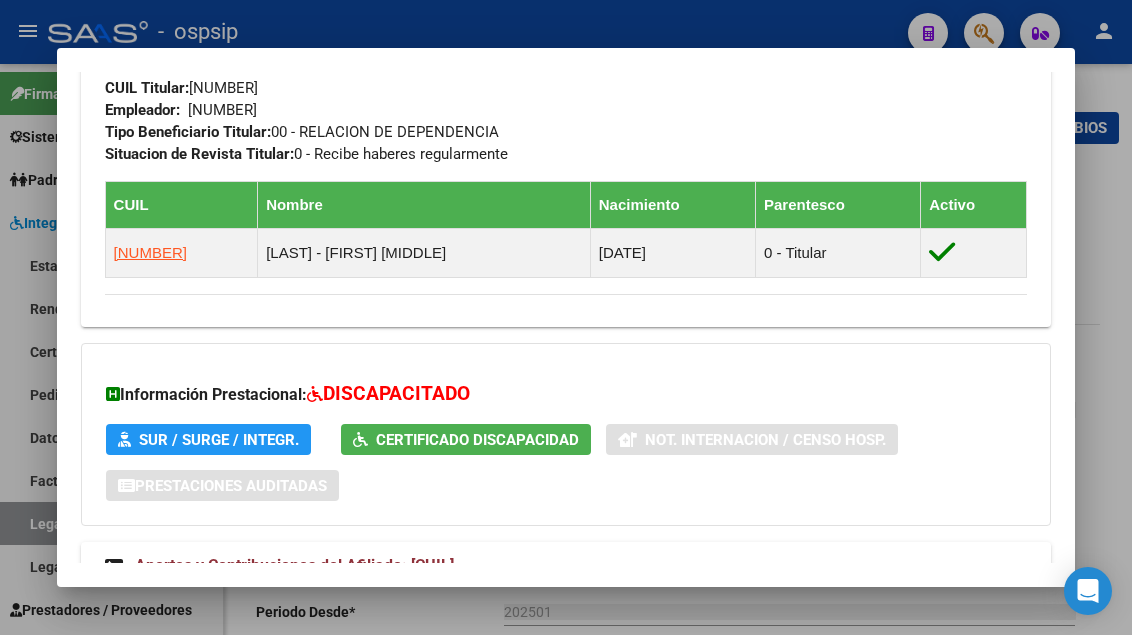 scroll, scrollTop: 1233, scrollLeft: 0, axis: vertical 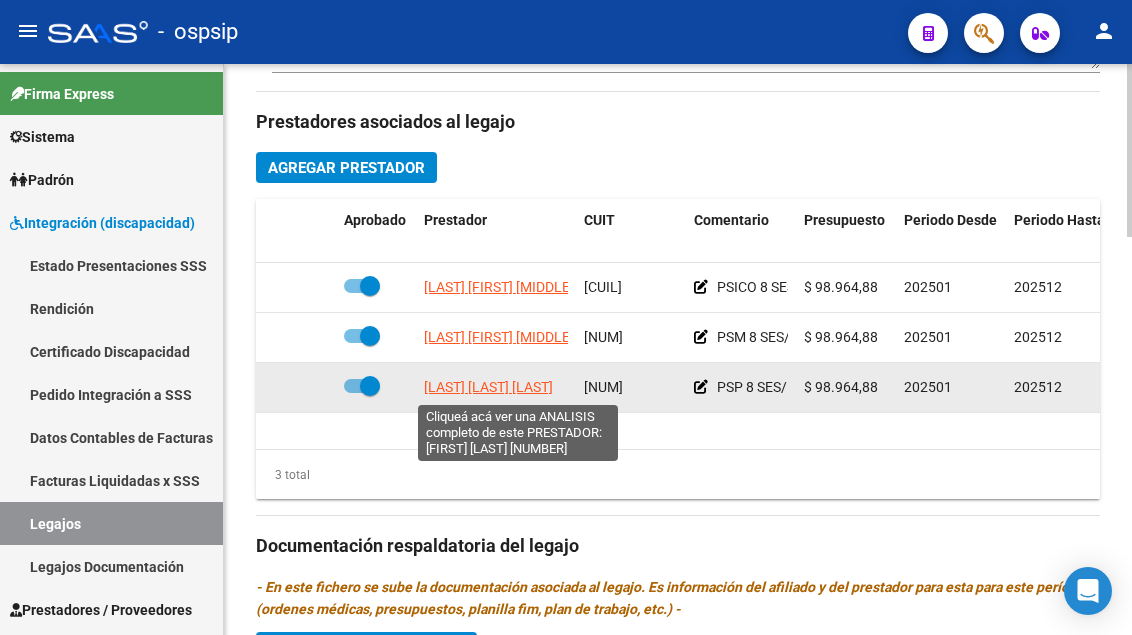 click on "[LAST] [LAST] [LAST]" 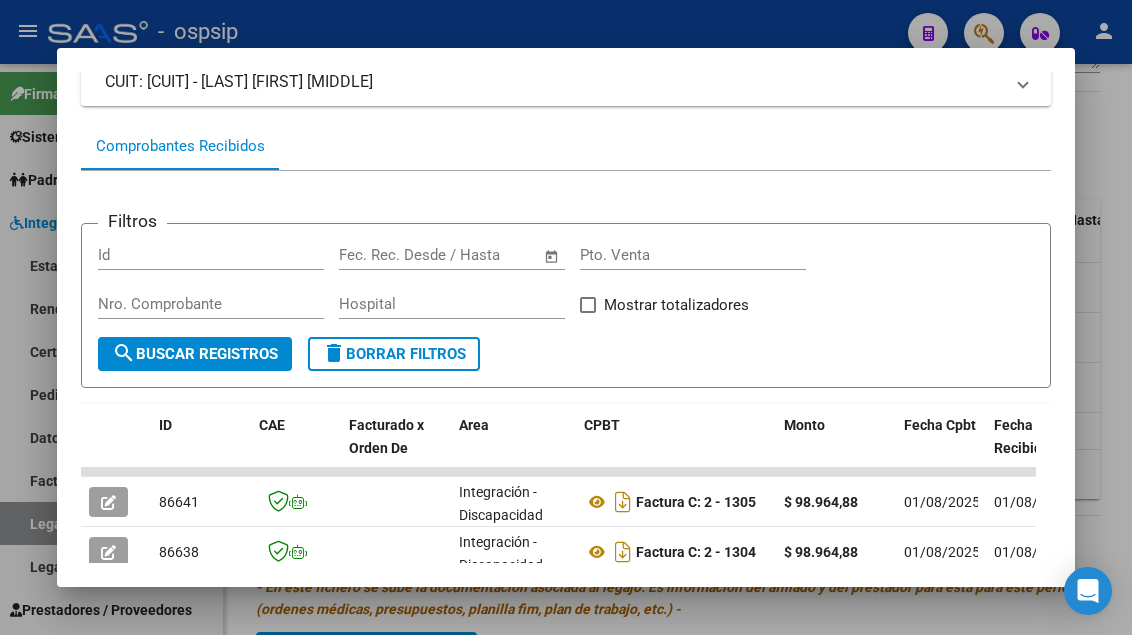 scroll, scrollTop: 286, scrollLeft: 0, axis: vertical 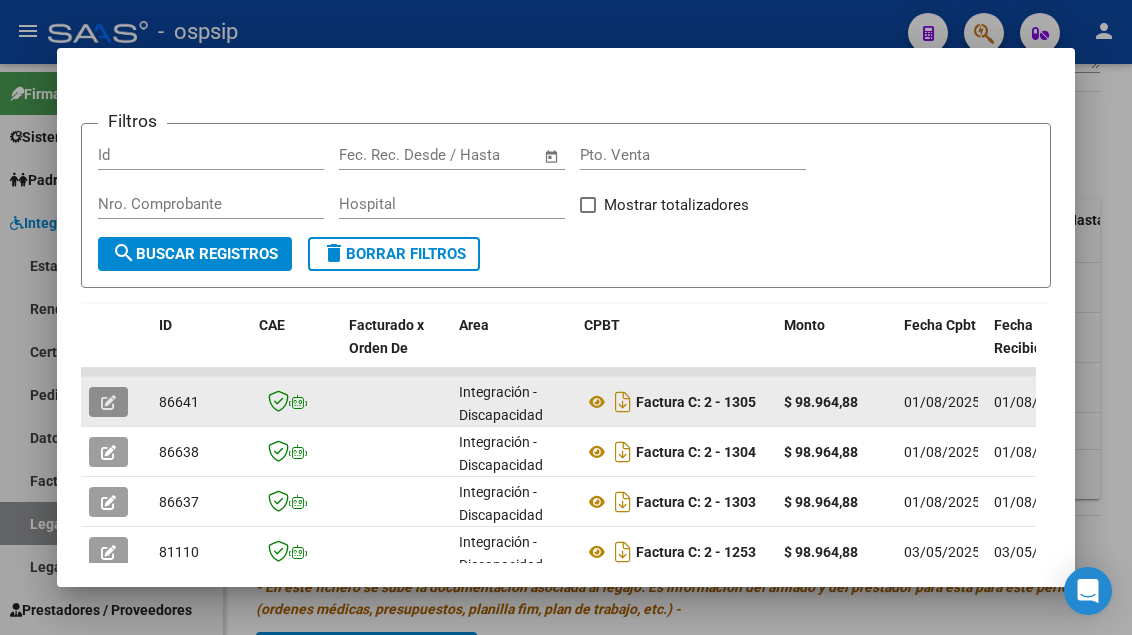 click 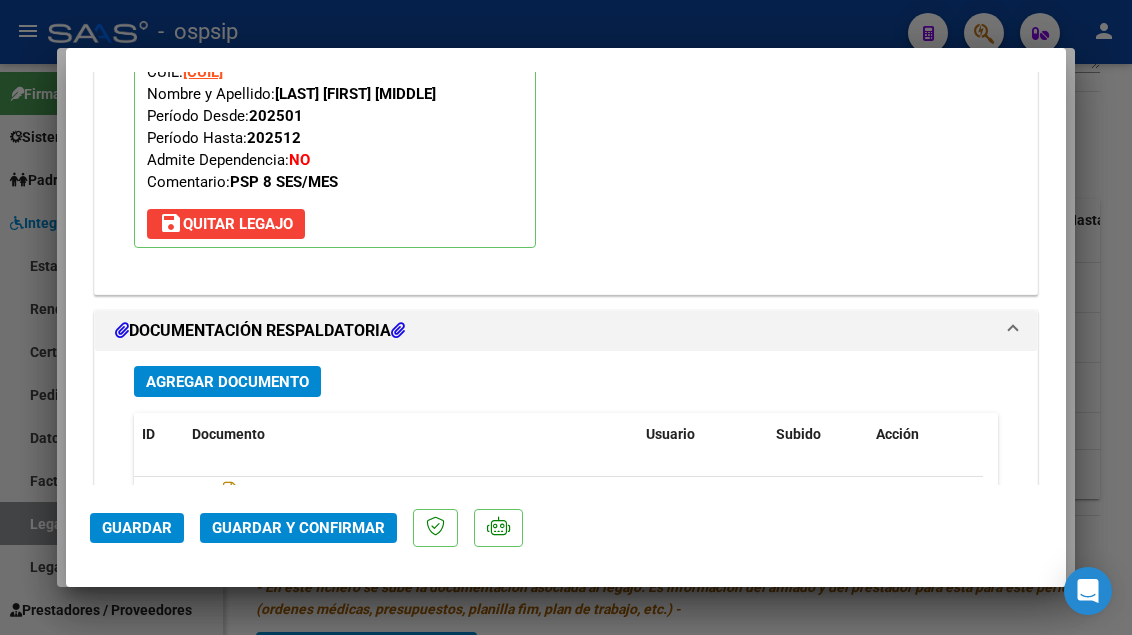 scroll, scrollTop: 2400, scrollLeft: 0, axis: vertical 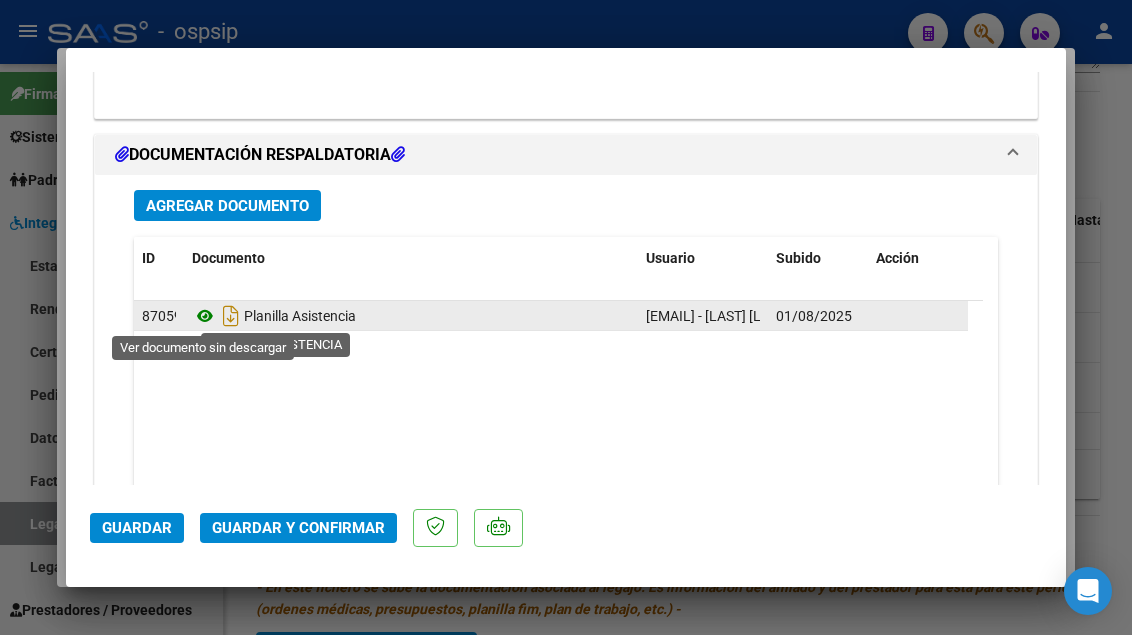 click 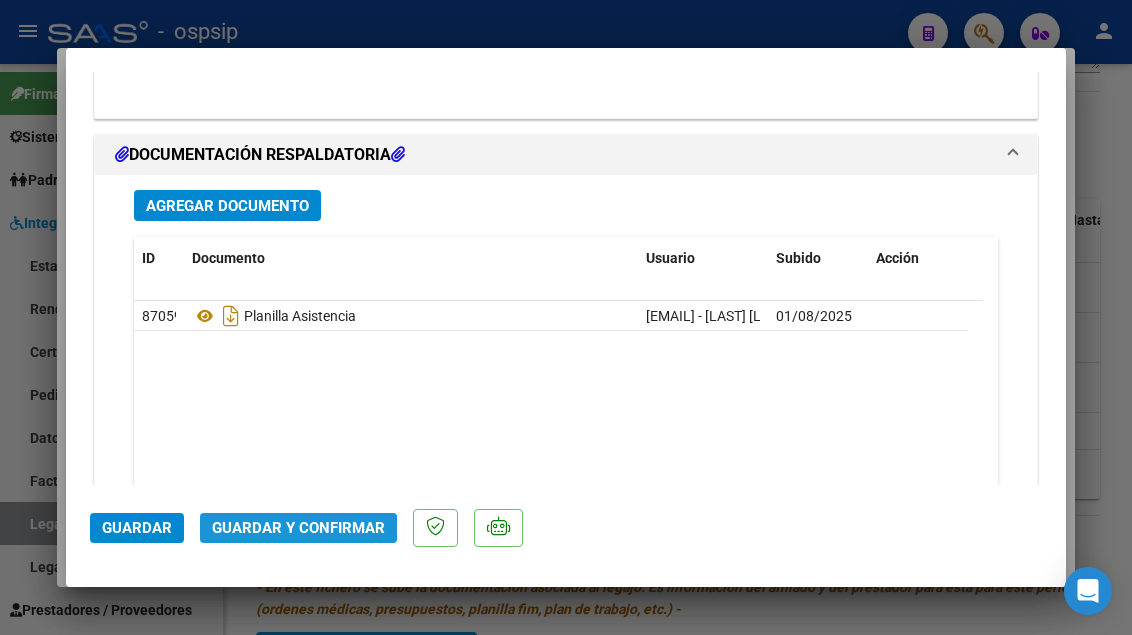 click on "Guardar y Confirmar" 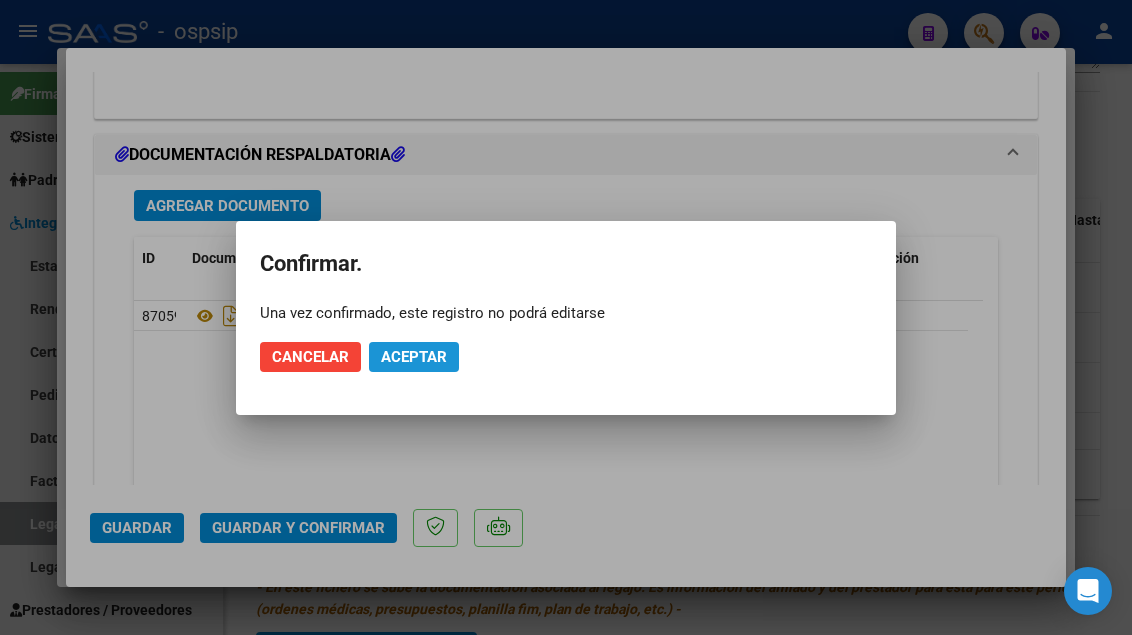 click on "Aceptar" 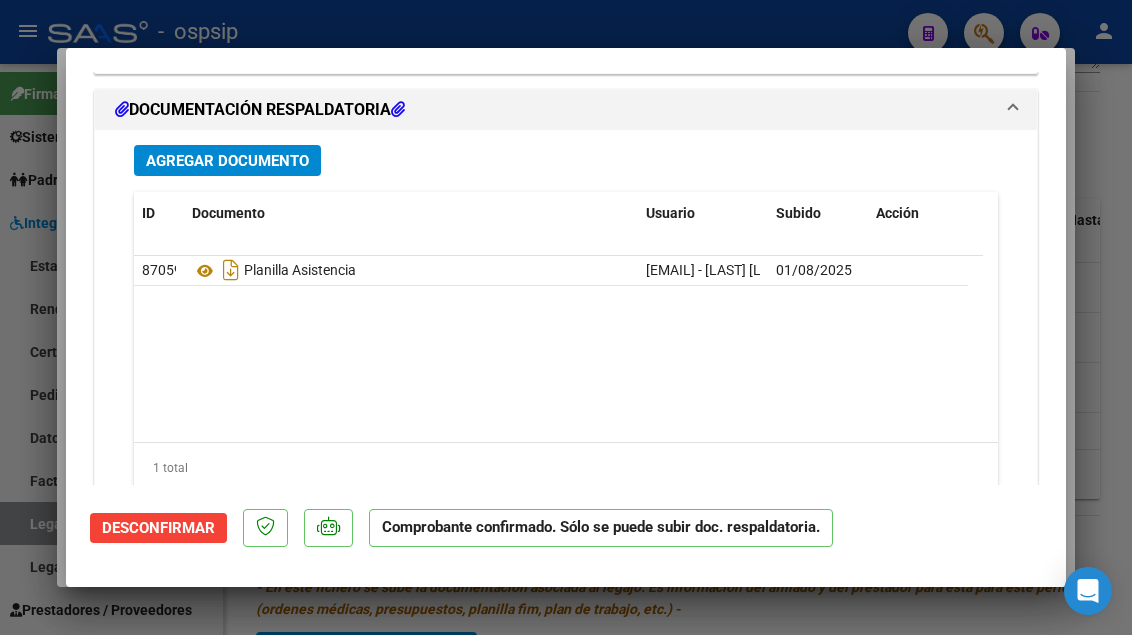 click at bounding box center [566, 317] 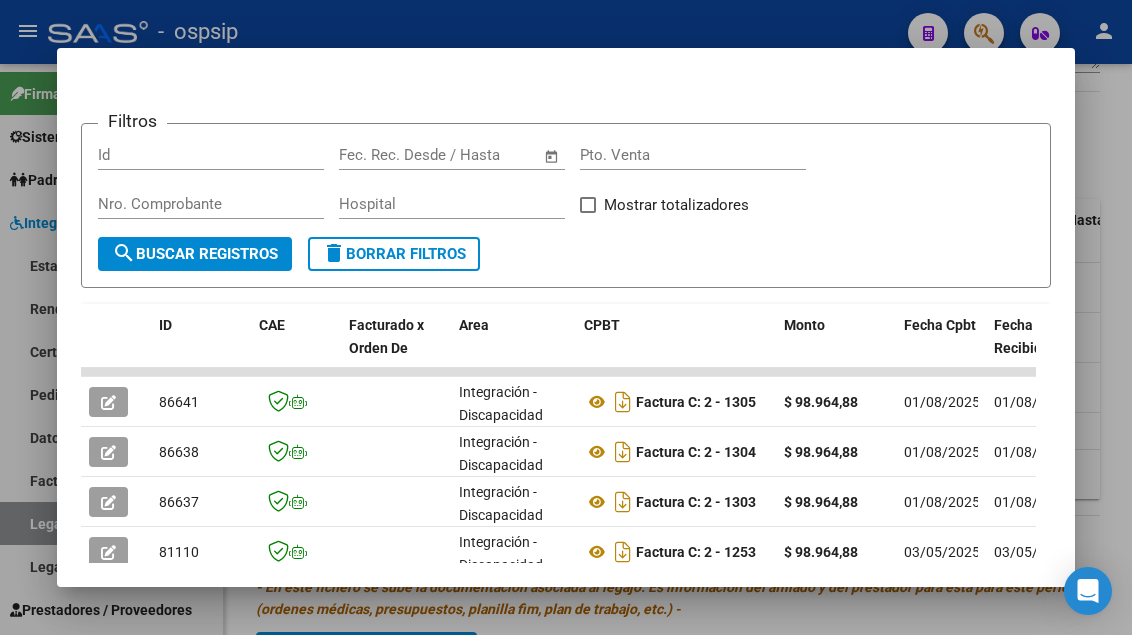 click at bounding box center [566, 317] 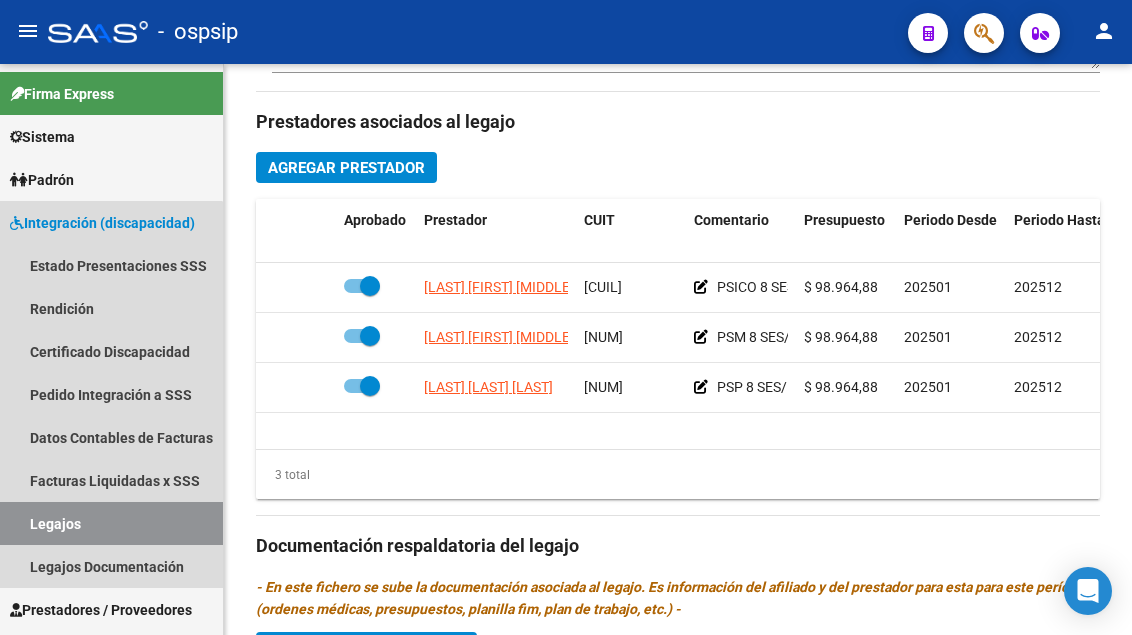 click on "Legajos" at bounding box center [111, 523] 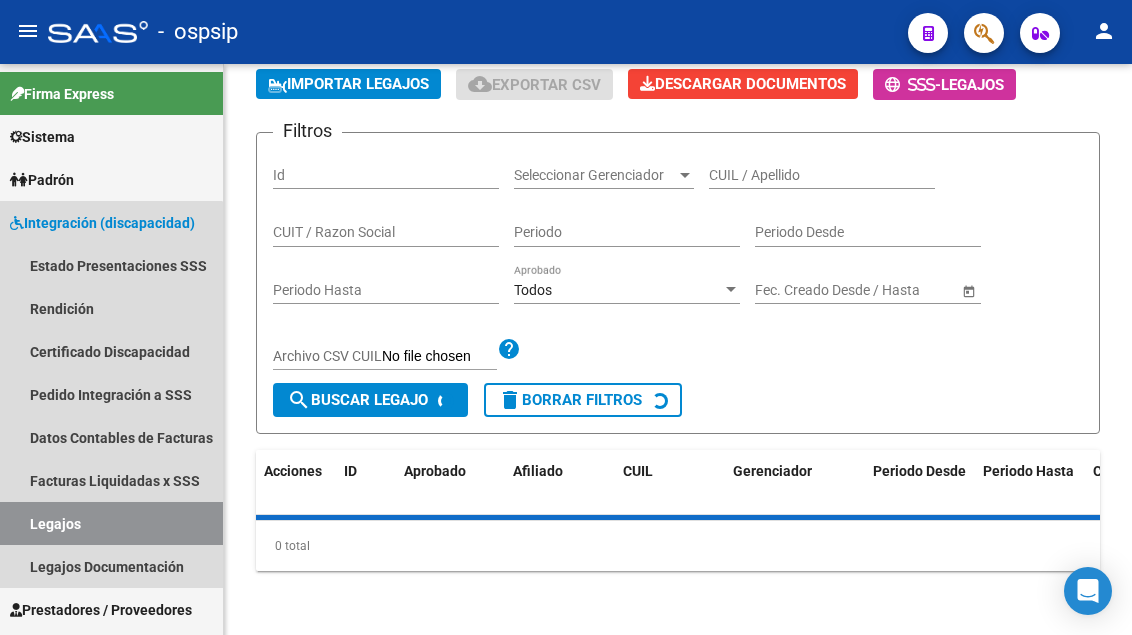click on "Legajos" at bounding box center [111, 523] 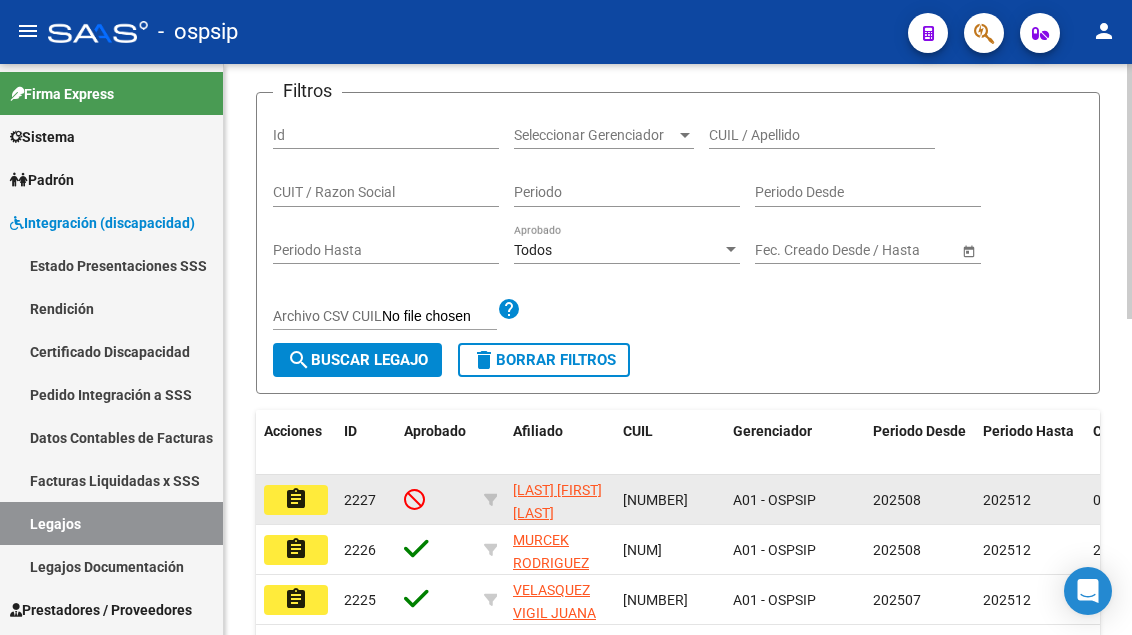scroll, scrollTop: 208, scrollLeft: 0, axis: vertical 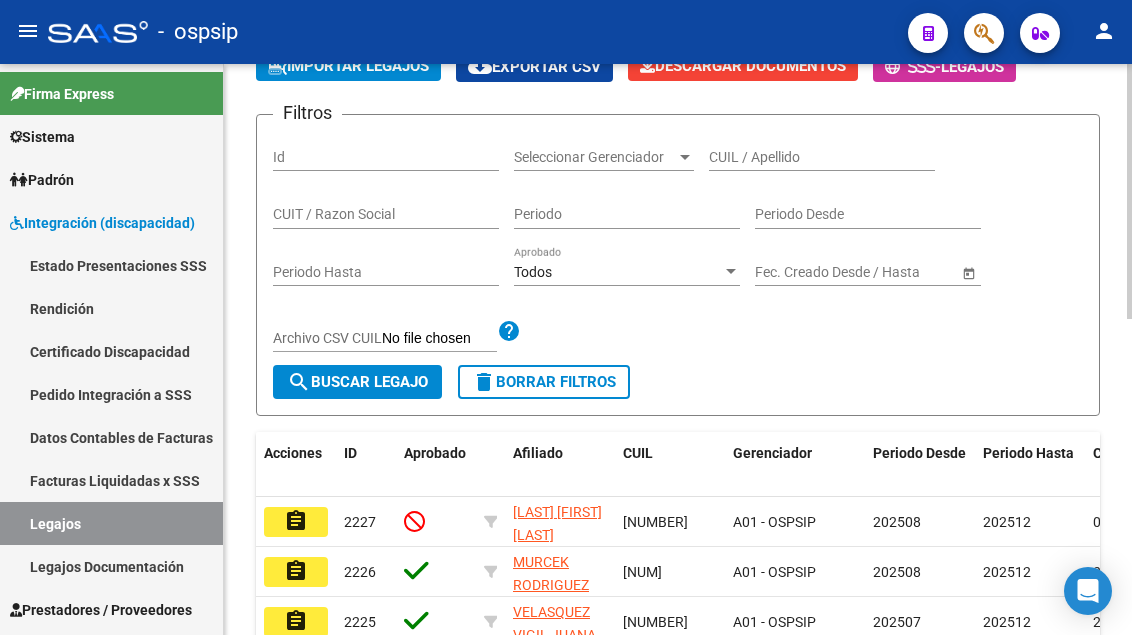 click on "CUIL / Apellido" 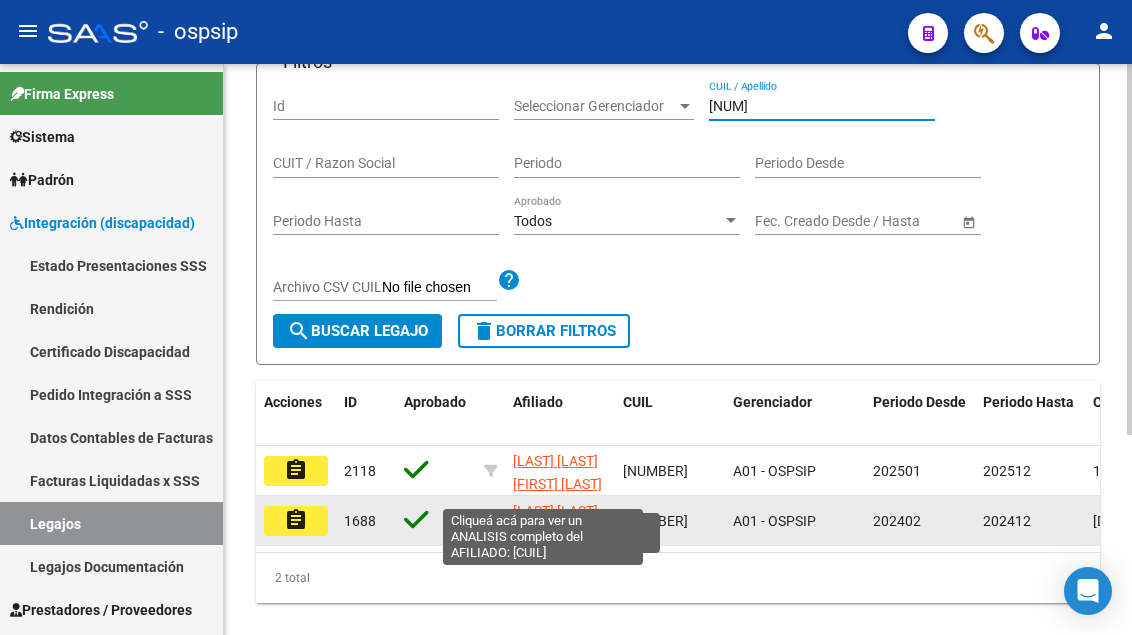 scroll, scrollTop: 308, scrollLeft: 0, axis: vertical 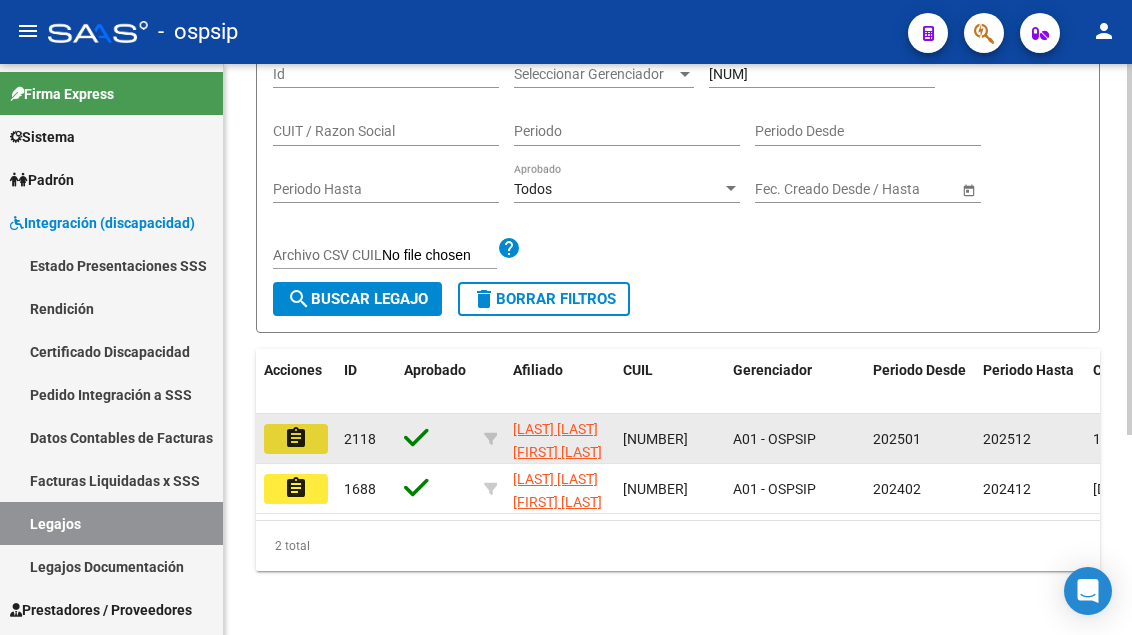 click on "assignment" 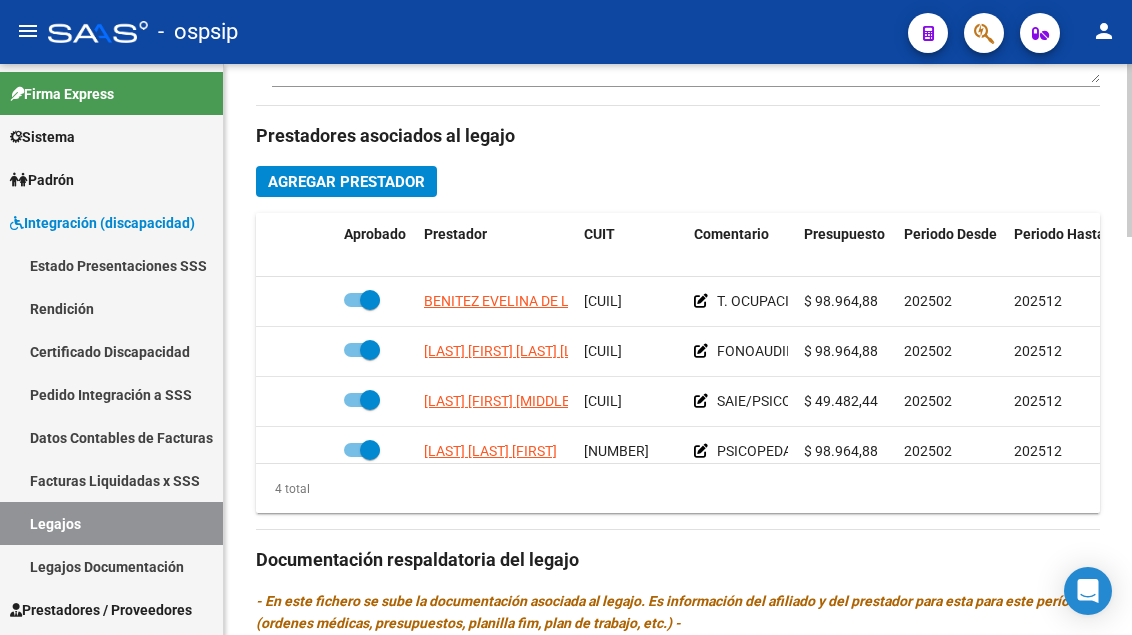 scroll, scrollTop: 900, scrollLeft: 0, axis: vertical 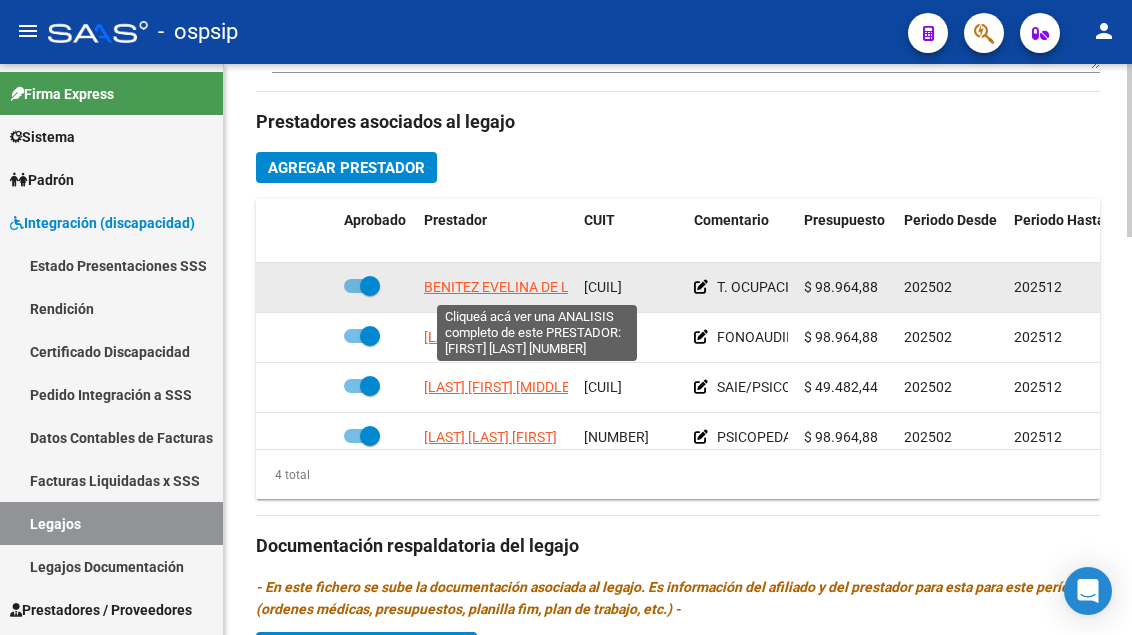 click on "BENITEZ EVELINA DE LOS ANGELES" 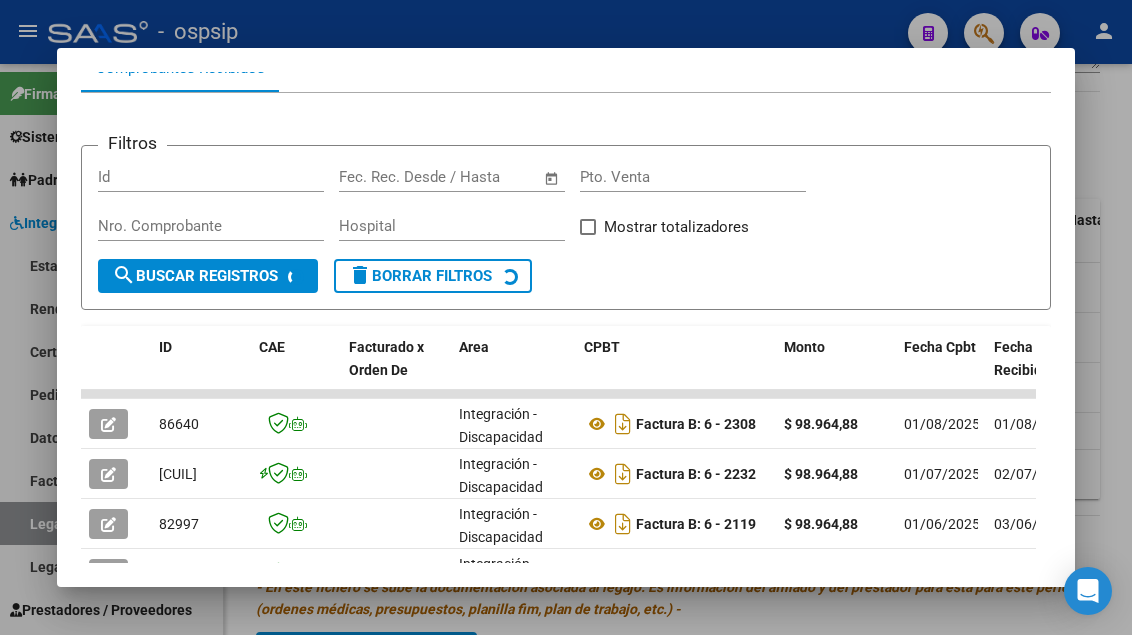 scroll, scrollTop: 385, scrollLeft: 0, axis: vertical 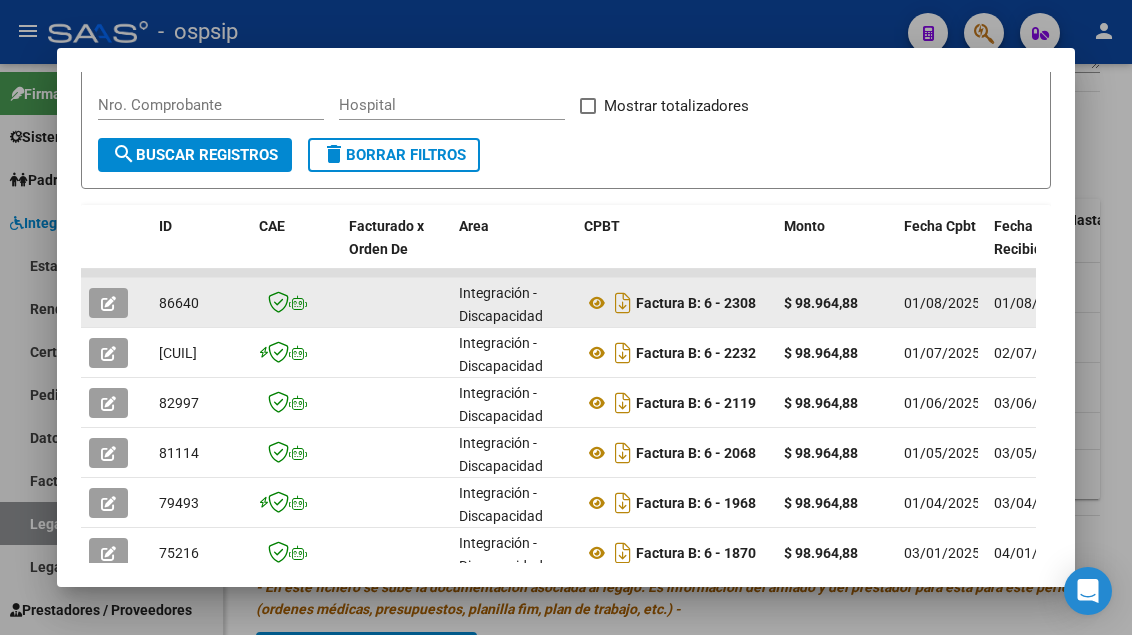 click 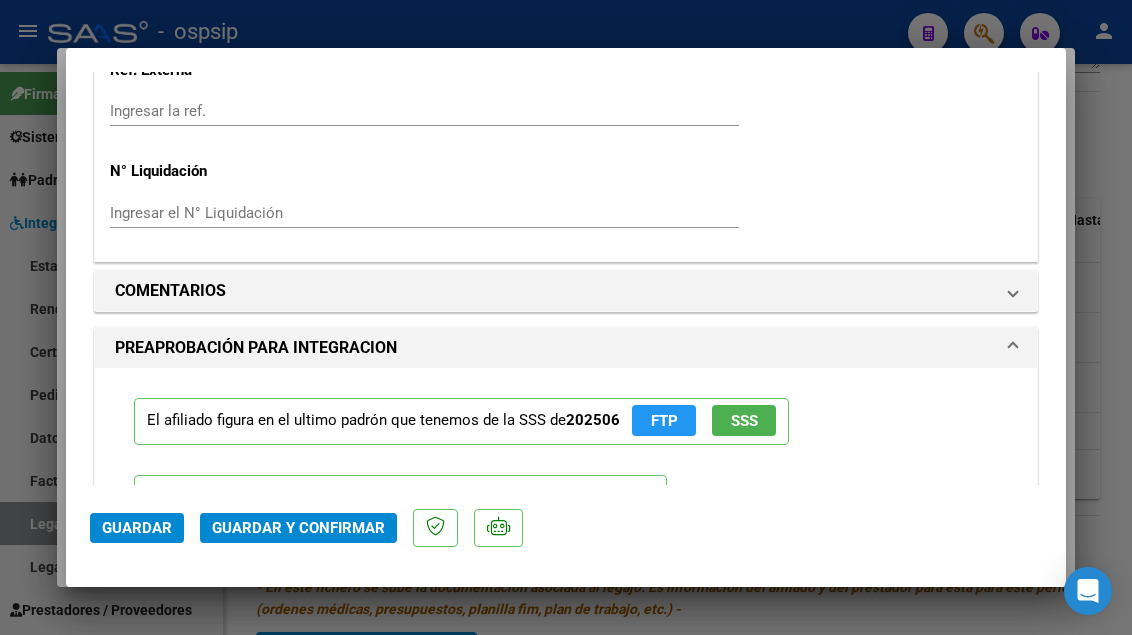 scroll, scrollTop: 2337, scrollLeft: 0, axis: vertical 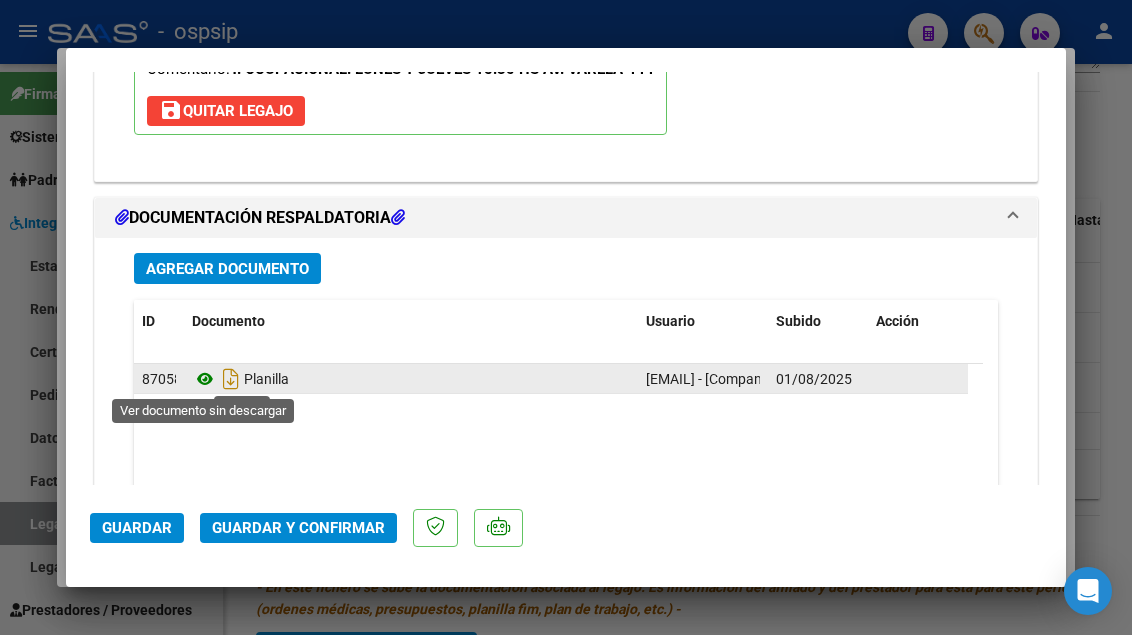 click 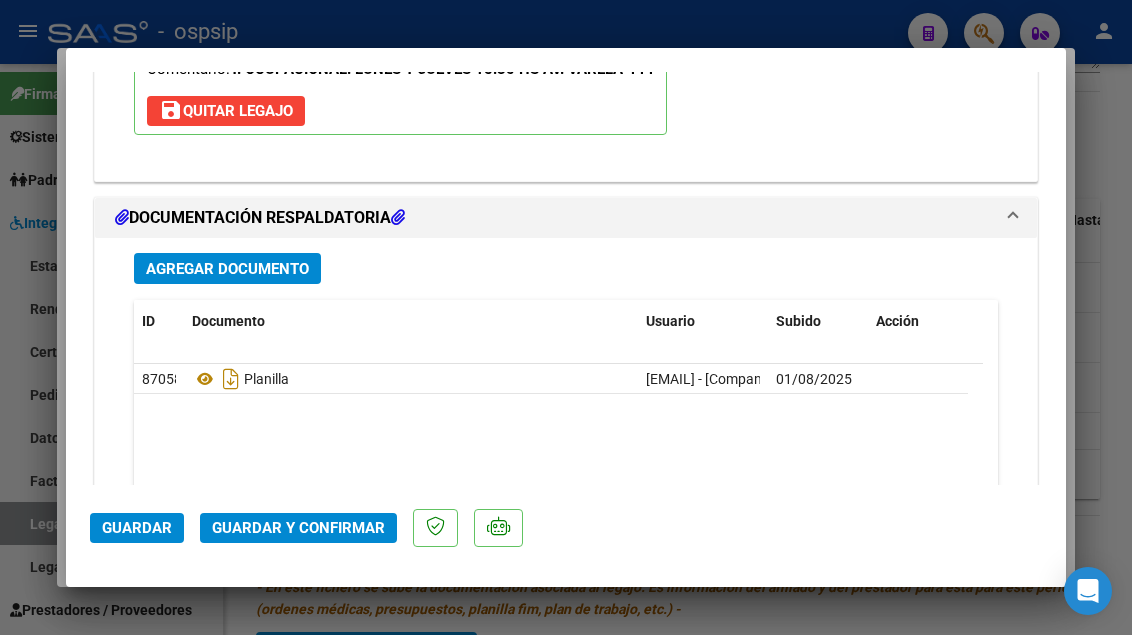 click on "Guardar y Confirmar" 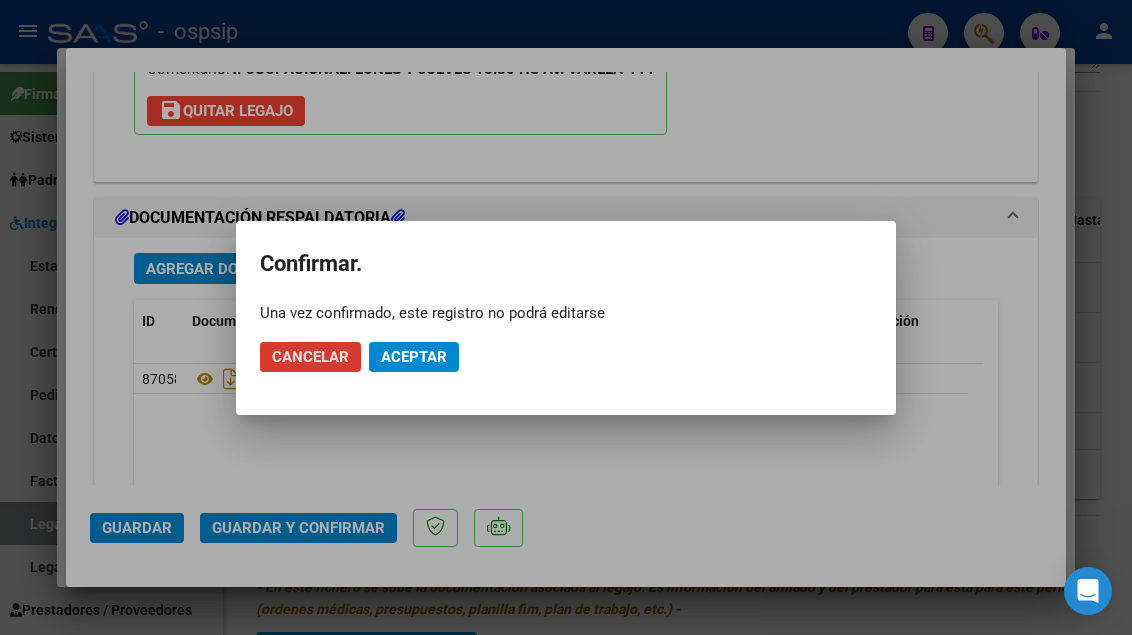 click on "Aceptar" 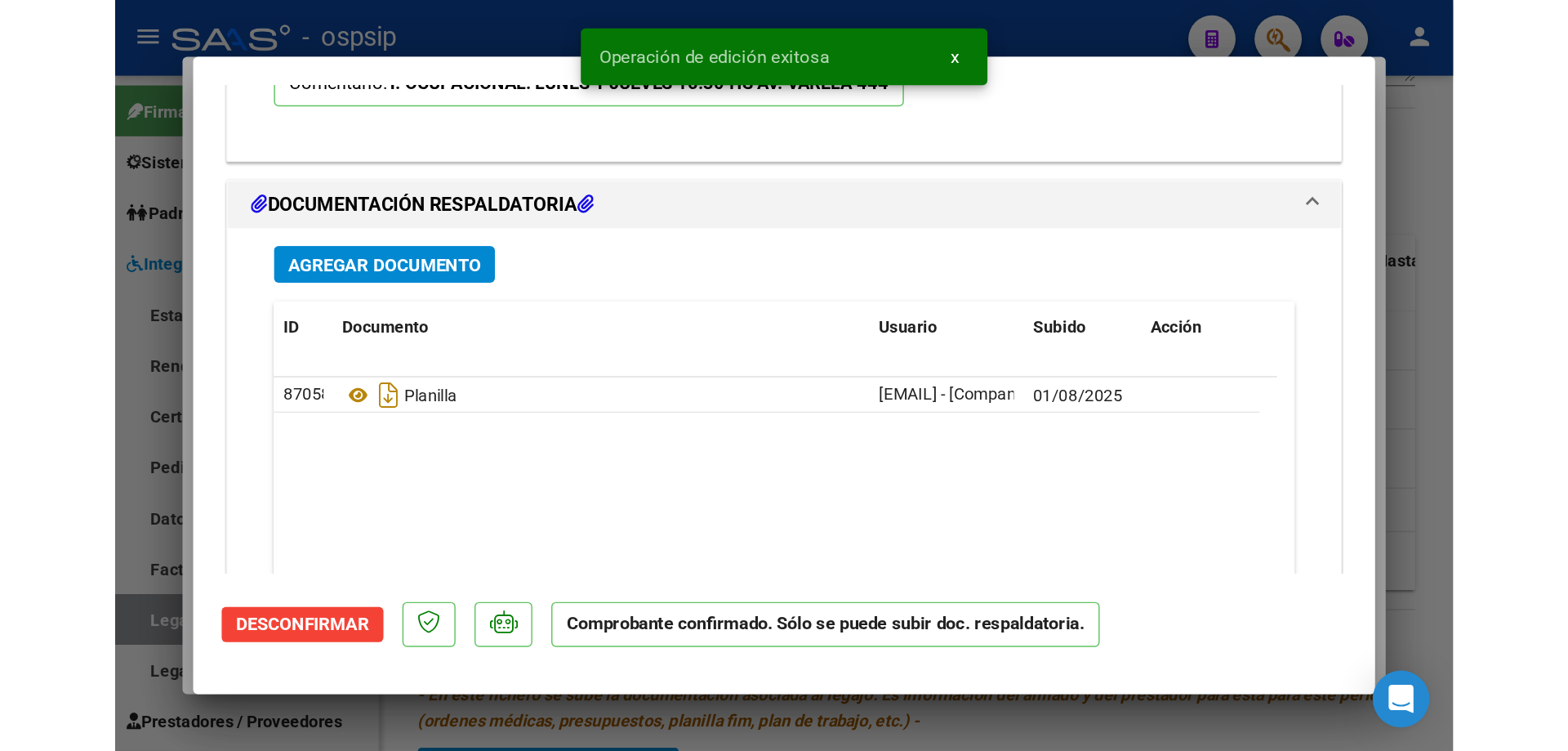 scroll, scrollTop: 1517, scrollLeft: 0, axis: vertical 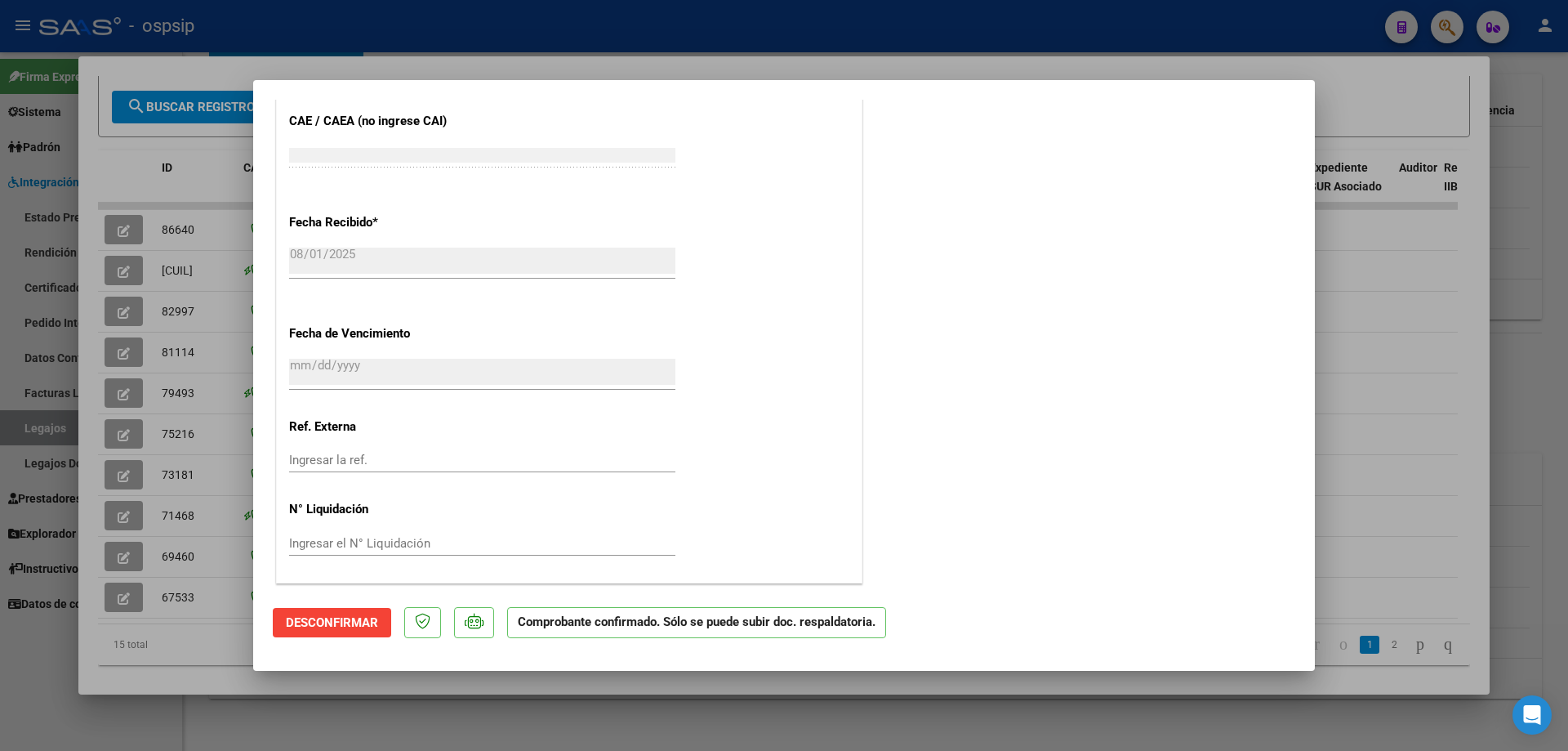 click at bounding box center [784, 375] 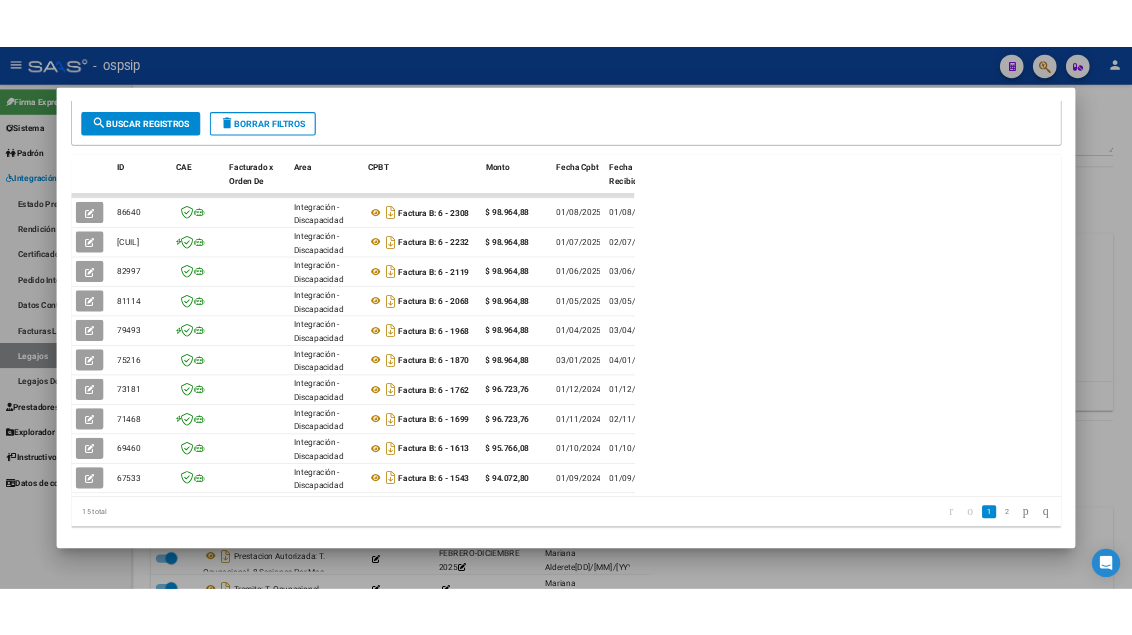 scroll, scrollTop: 385, scrollLeft: 0, axis: vertical 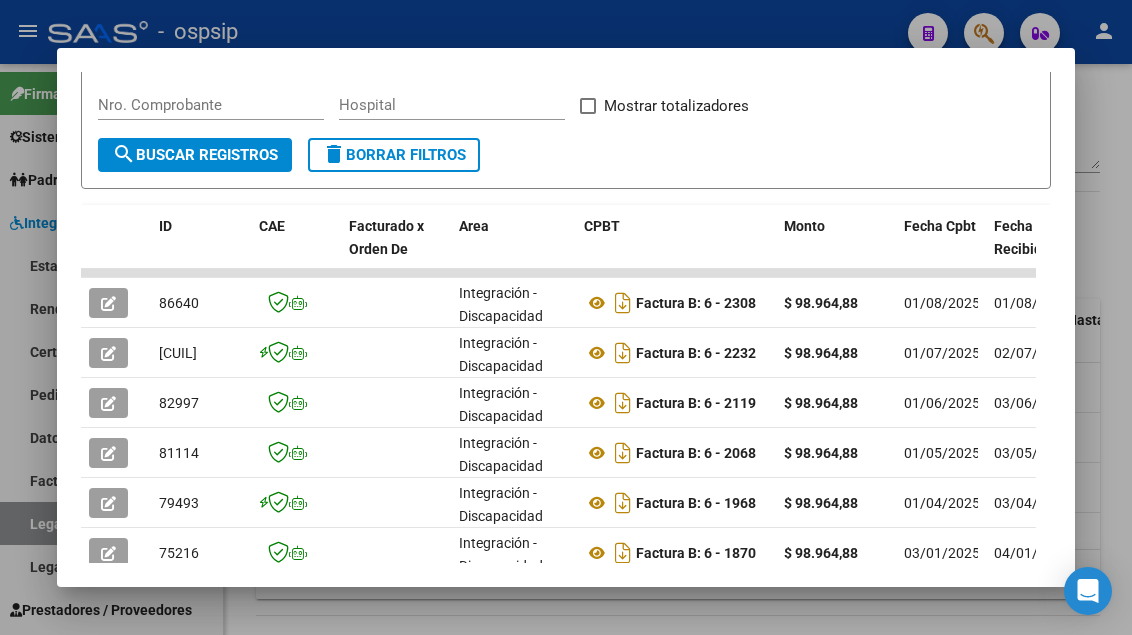 click at bounding box center [566, 317] 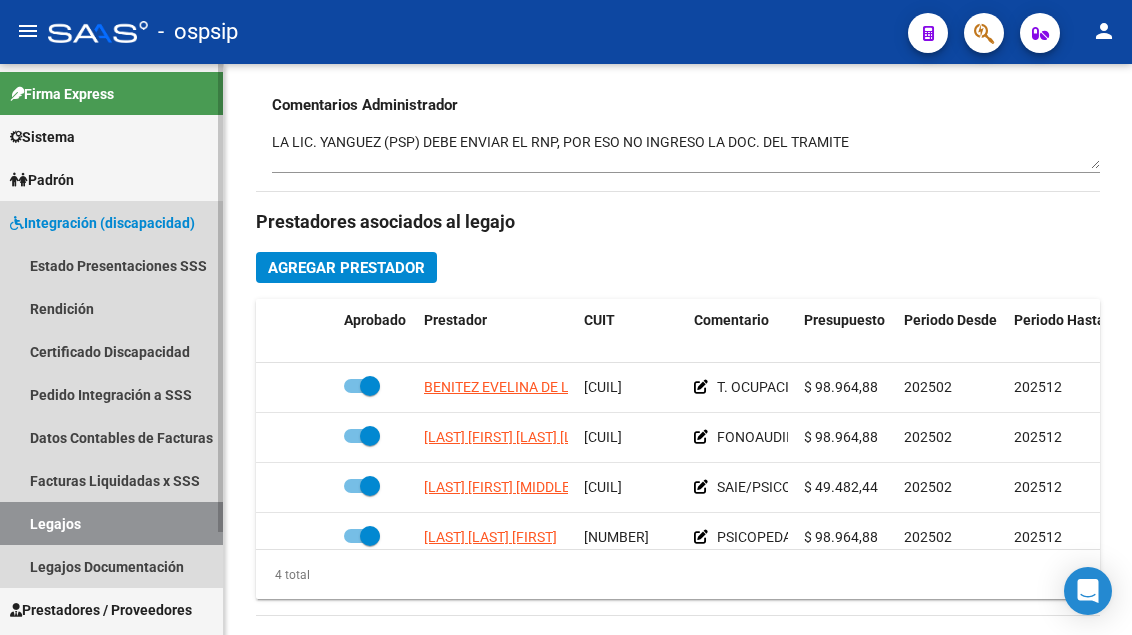 click on "Legajos" at bounding box center [111, 523] 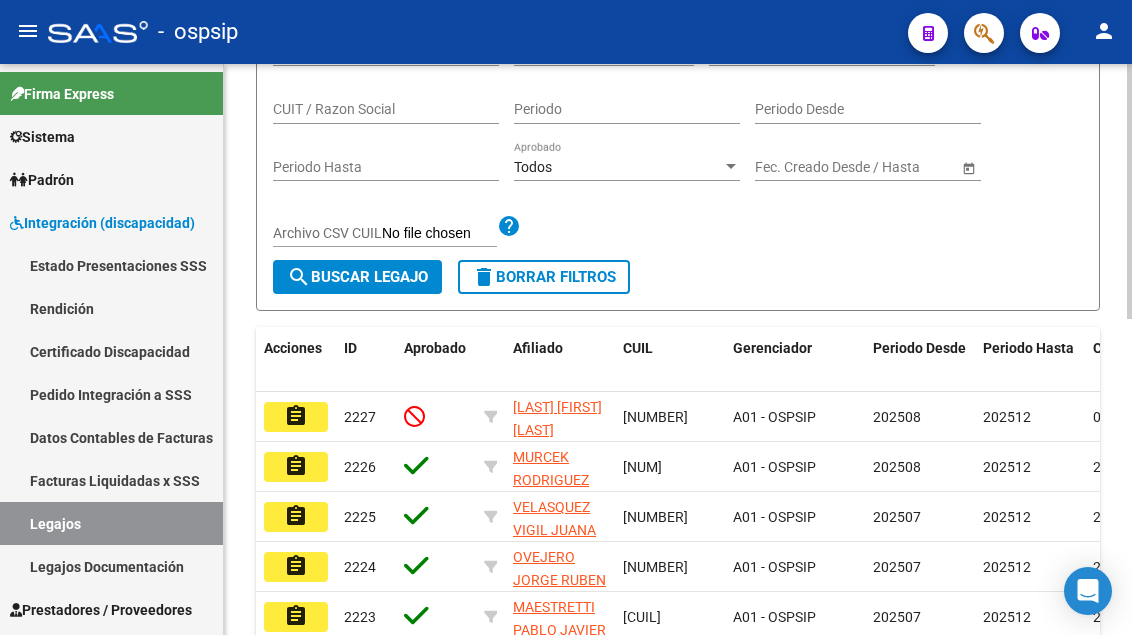 scroll, scrollTop: 208, scrollLeft: 0, axis: vertical 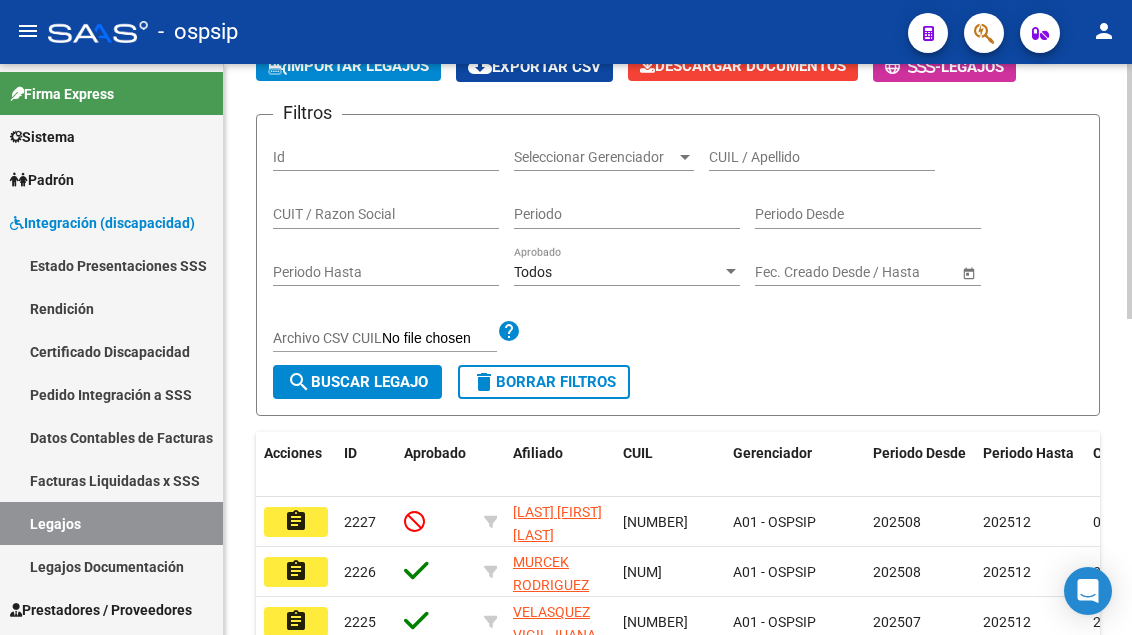 click on "CUIL / Apellido" at bounding box center (822, 157) 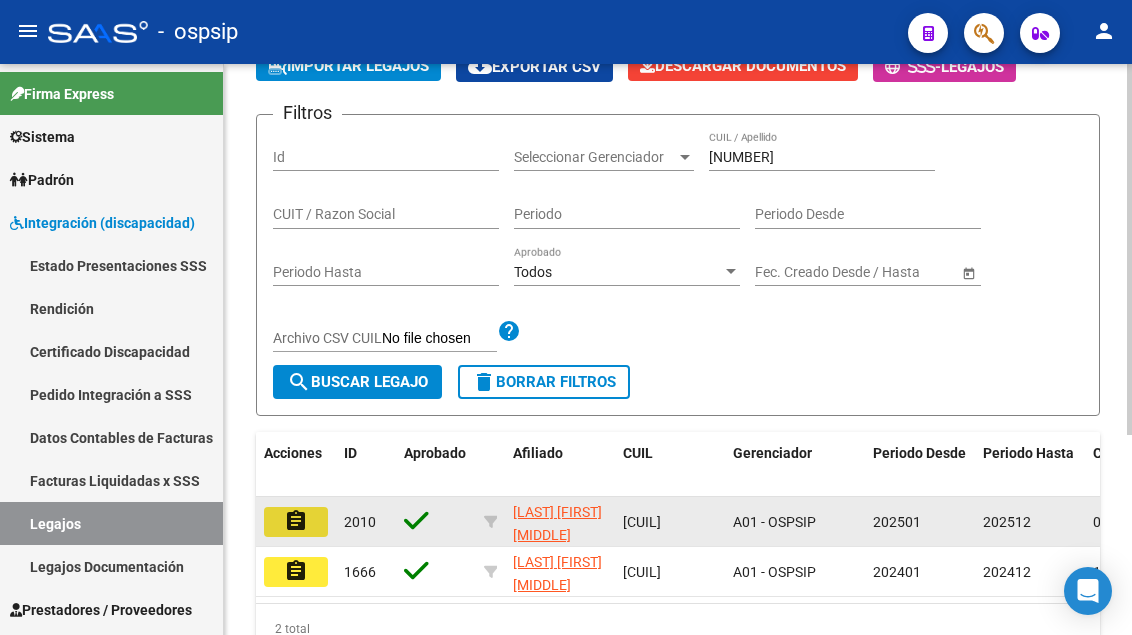 click on "assignment" 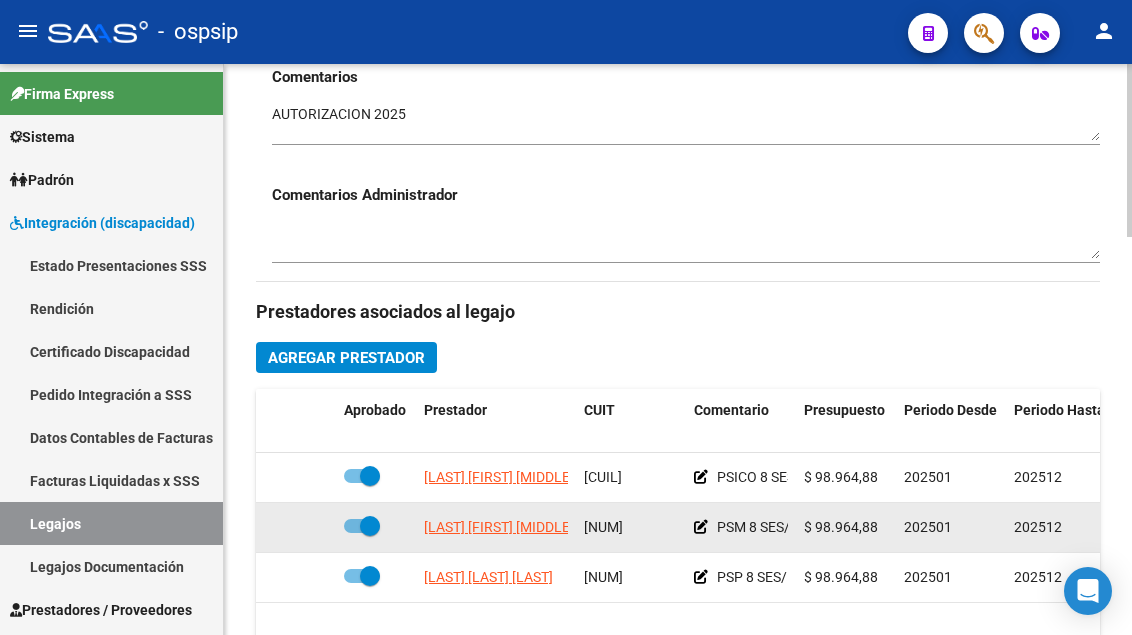 scroll, scrollTop: 800, scrollLeft: 0, axis: vertical 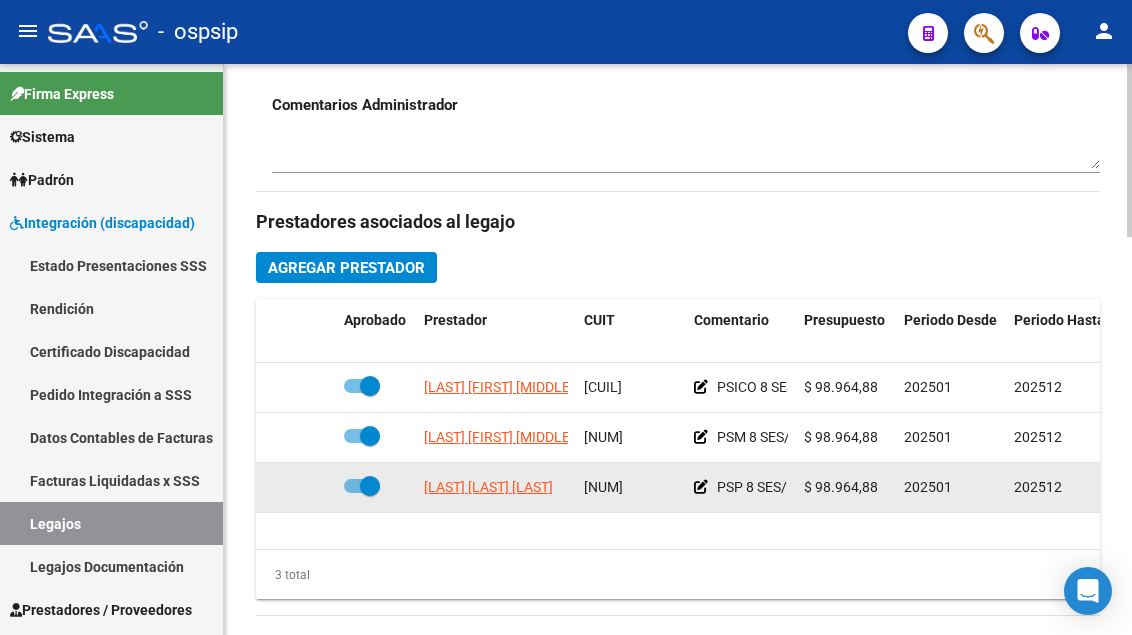 click on "[LAST] [LAST] [LAST]" 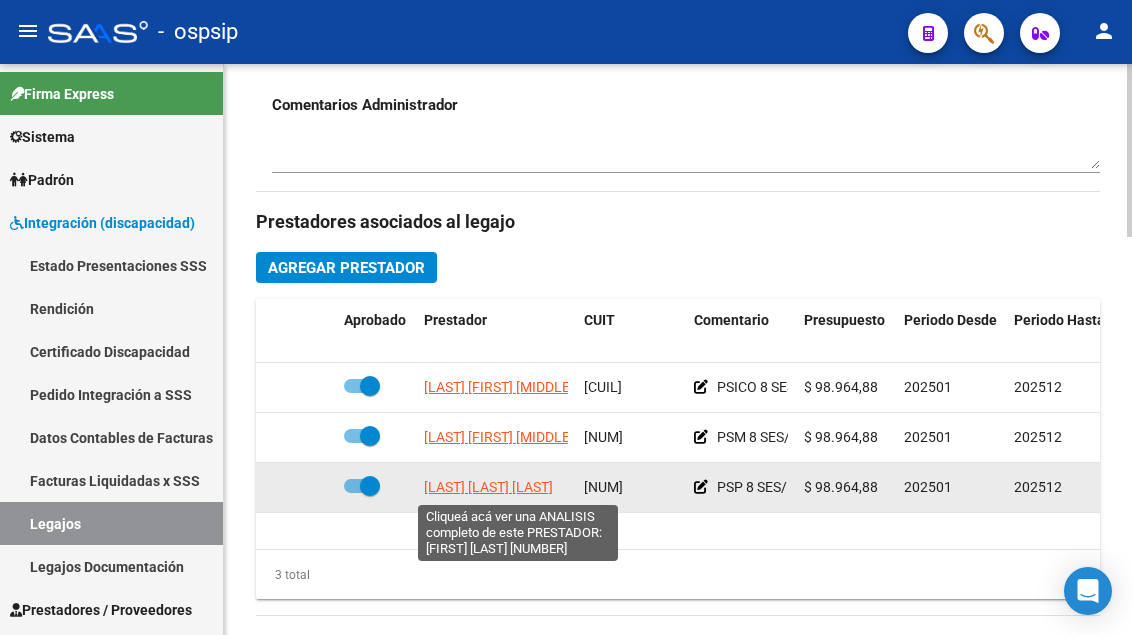 click on "[LAST] [LAST] [LAST]" 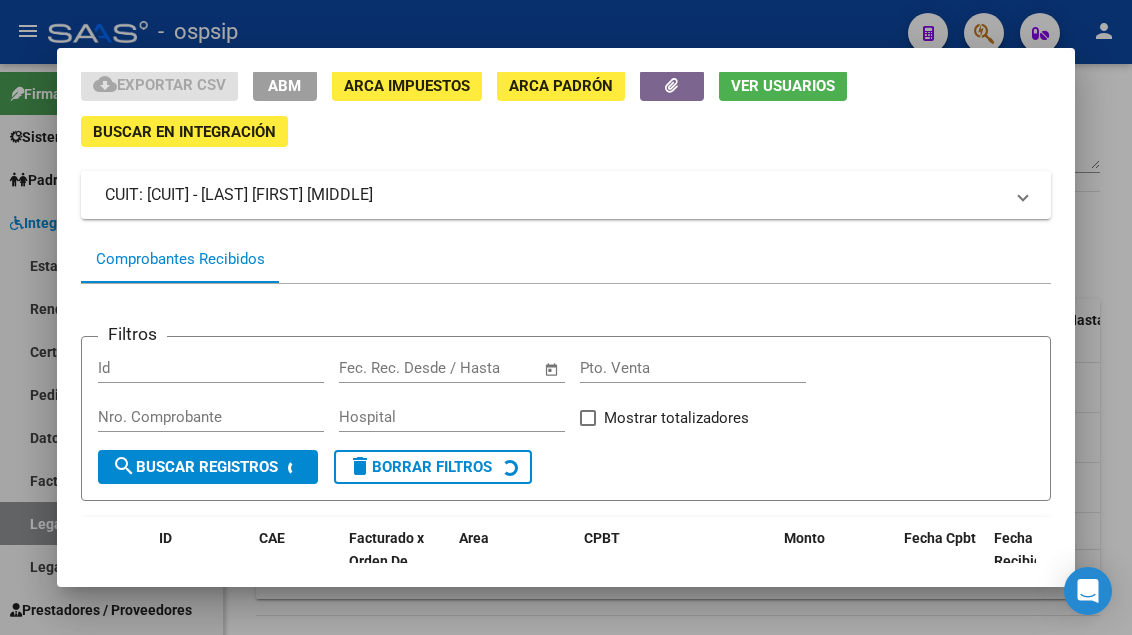 scroll, scrollTop: 185, scrollLeft: 0, axis: vertical 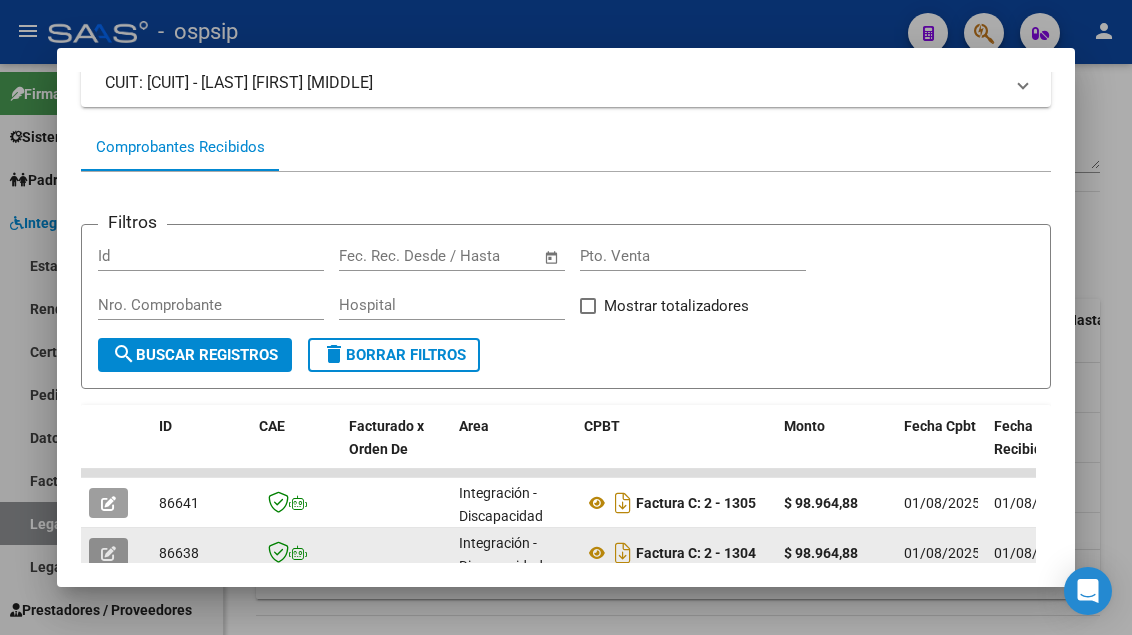 click 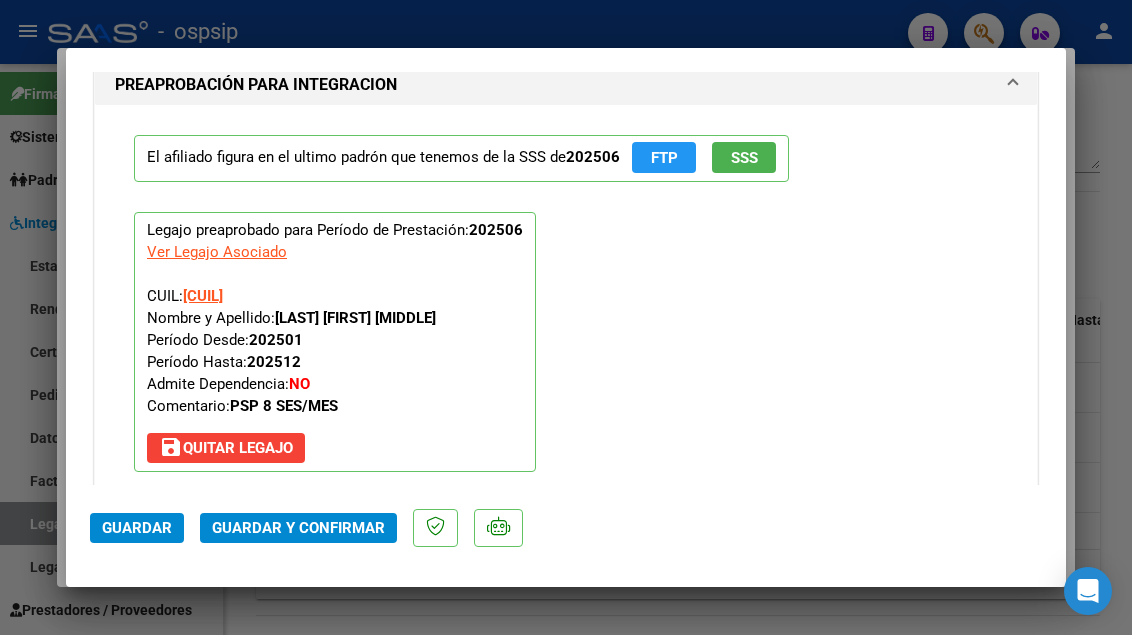 scroll, scrollTop: 2400, scrollLeft: 0, axis: vertical 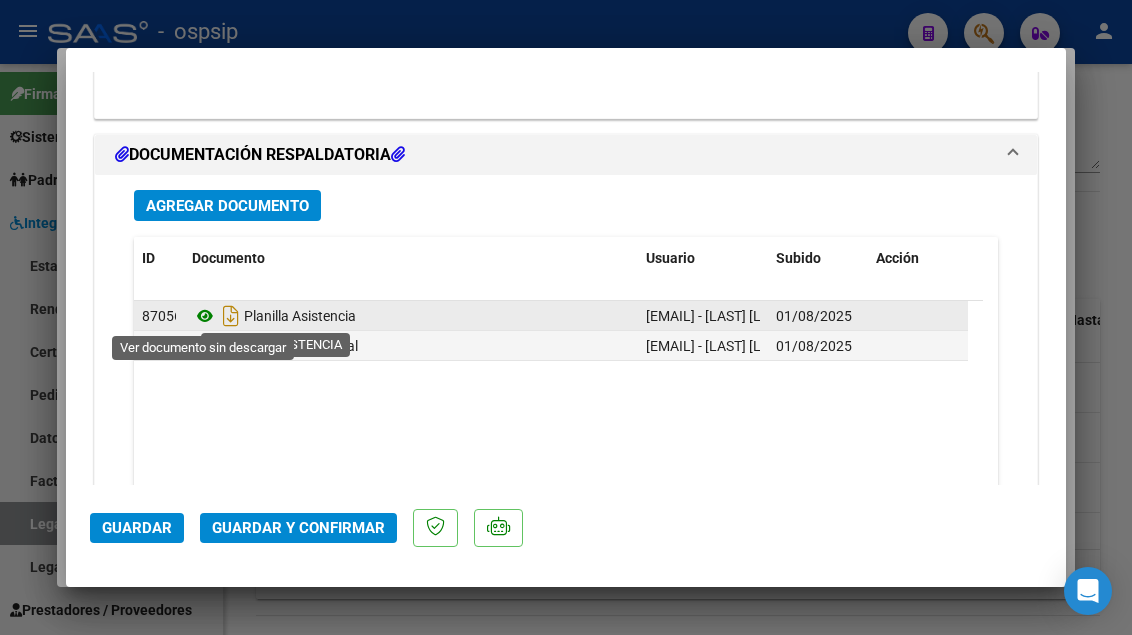 click 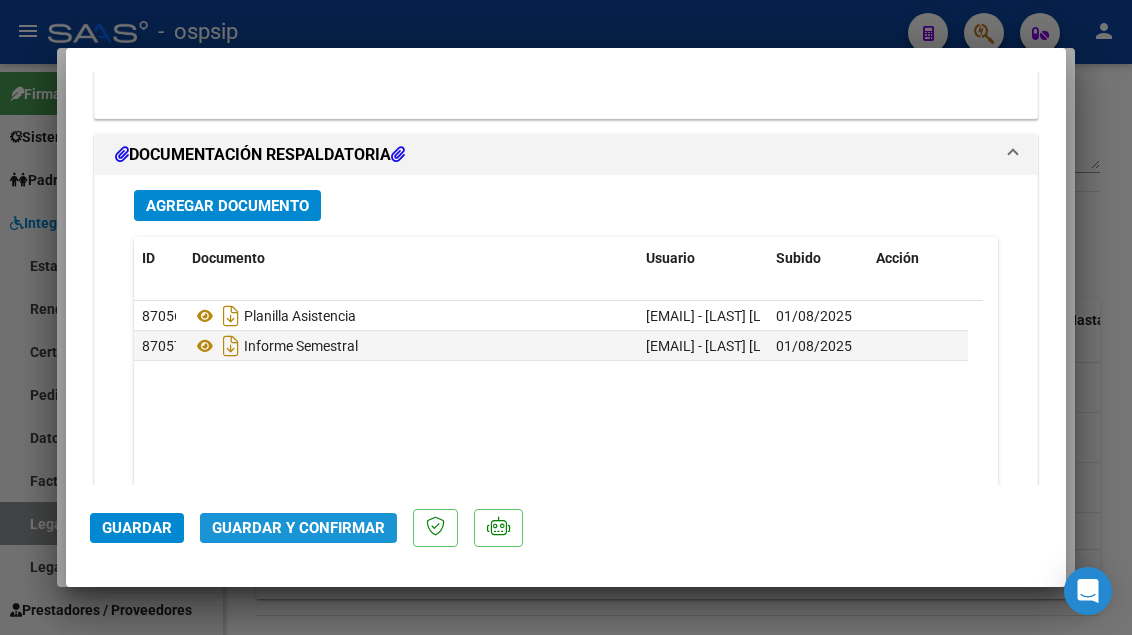 click on "Guardar y Confirmar" 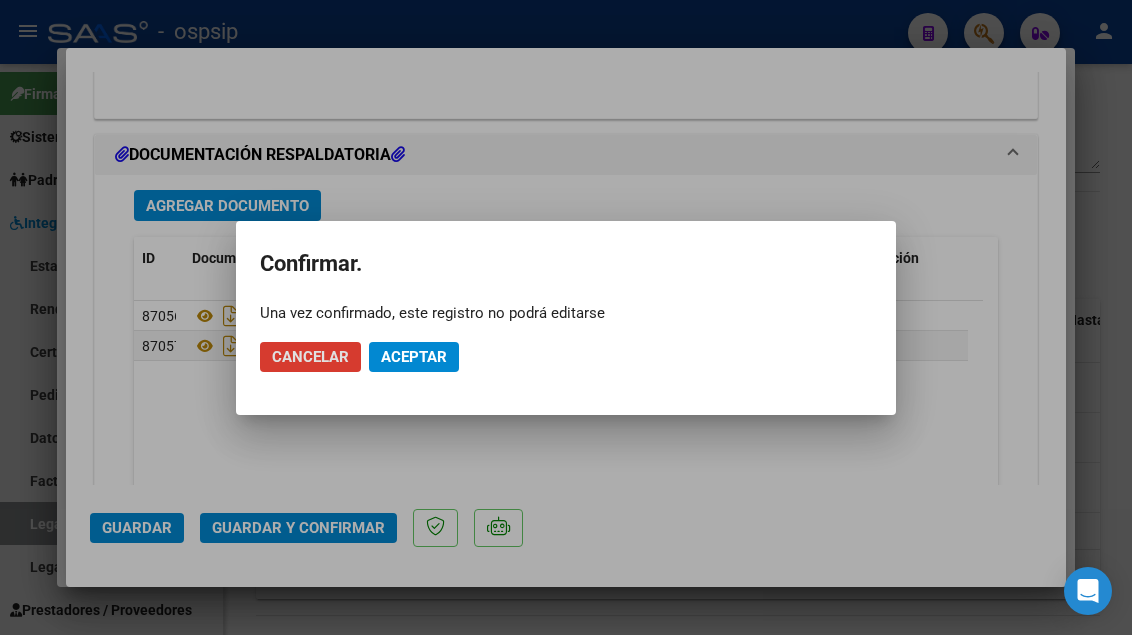 click on "Aceptar" 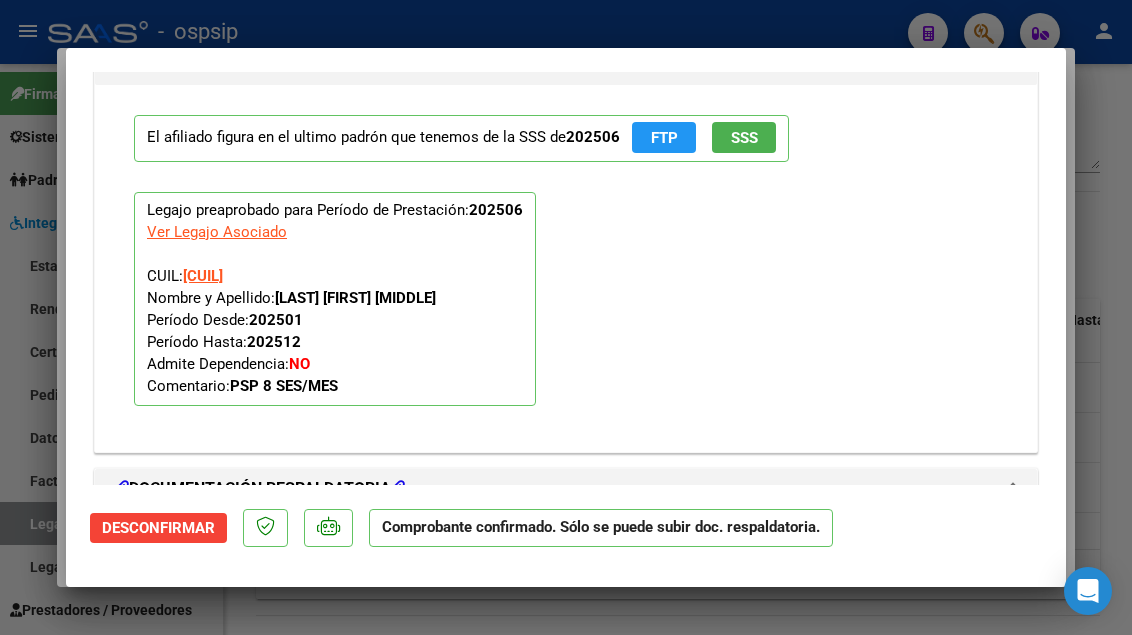 scroll, scrollTop: 1619, scrollLeft: 0, axis: vertical 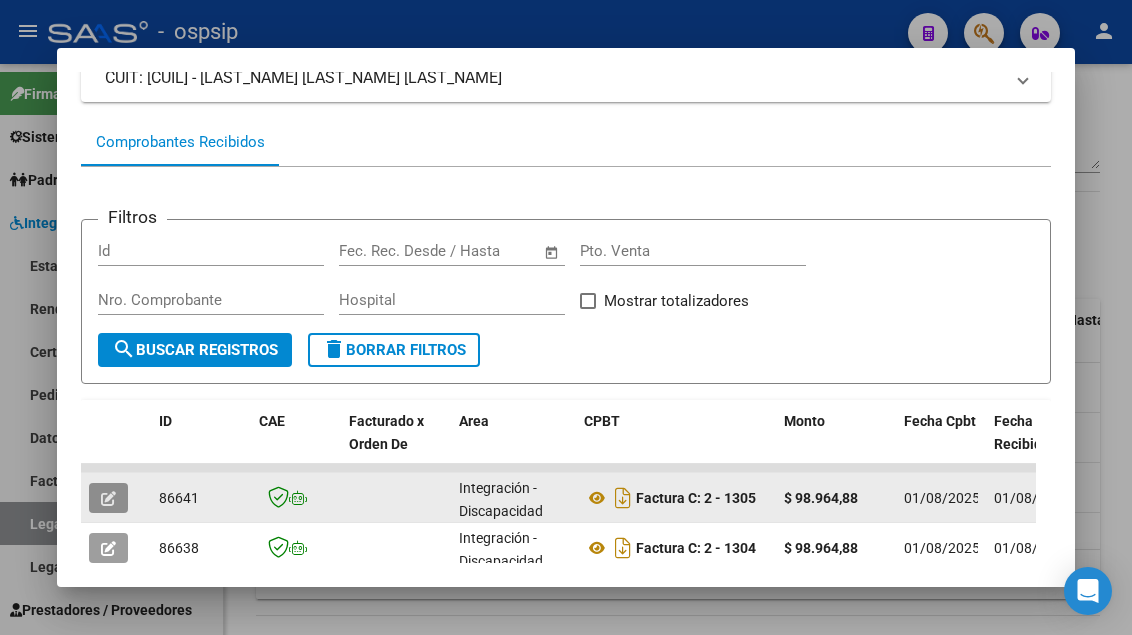 click 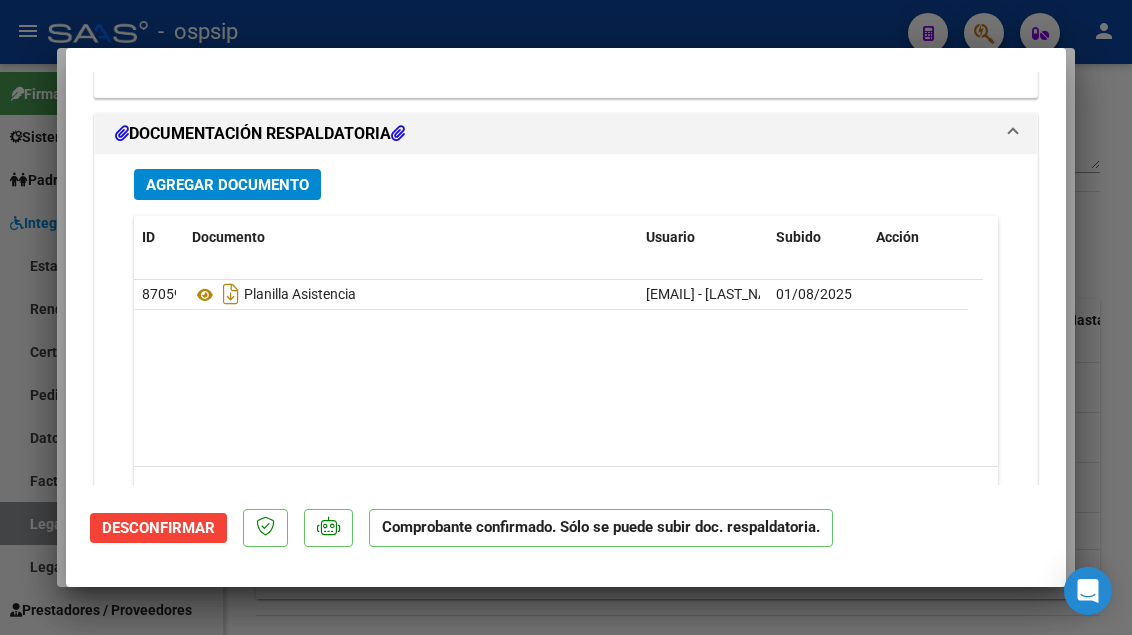 scroll, scrollTop: 2200, scrollLeft: 0, axis: vertical 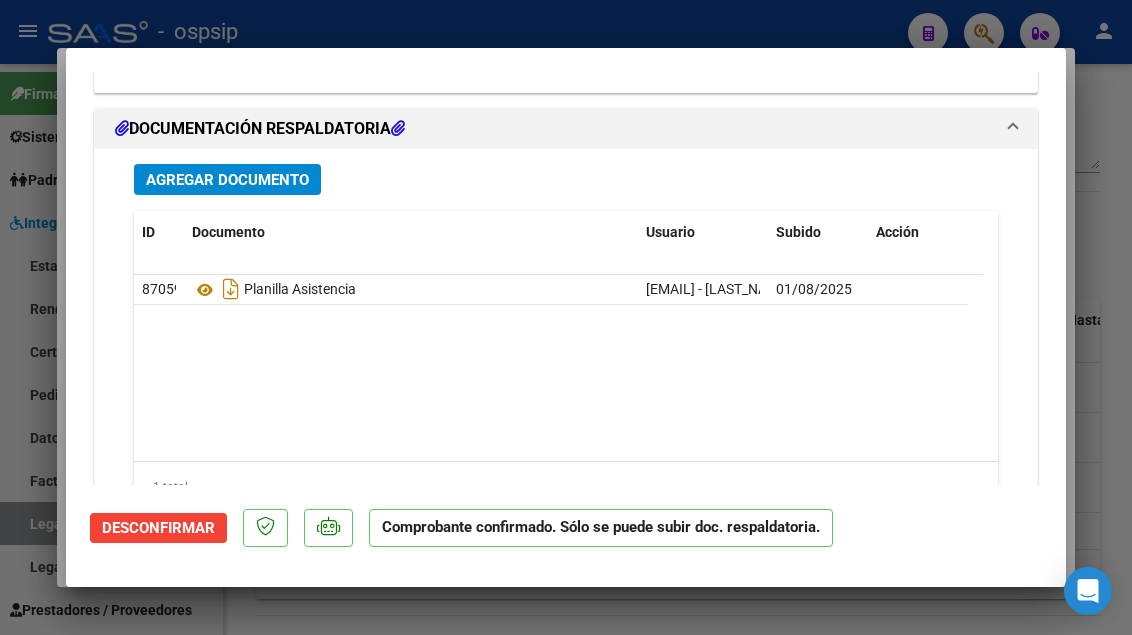 type 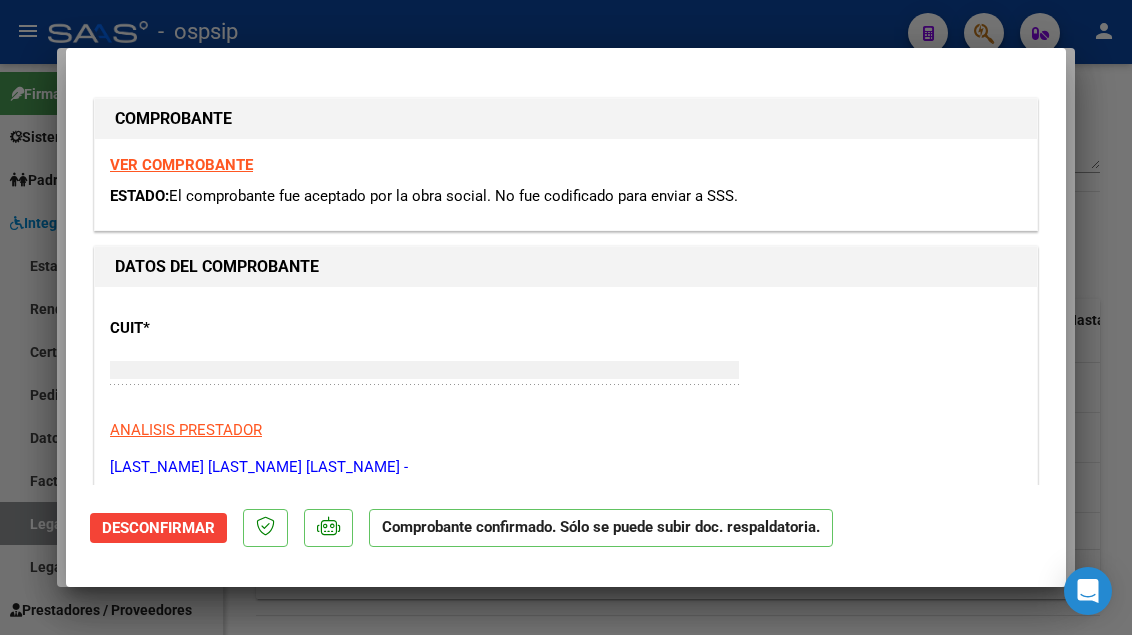 type 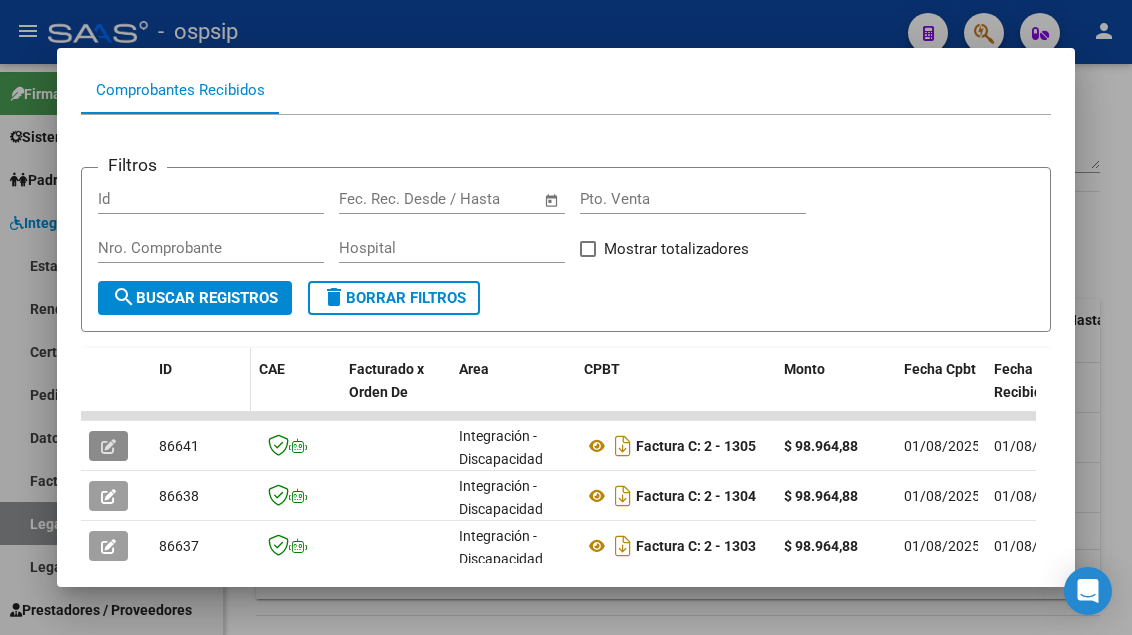 scroll, scrollTop: 290, scrollLeft: 0, axis: vertical 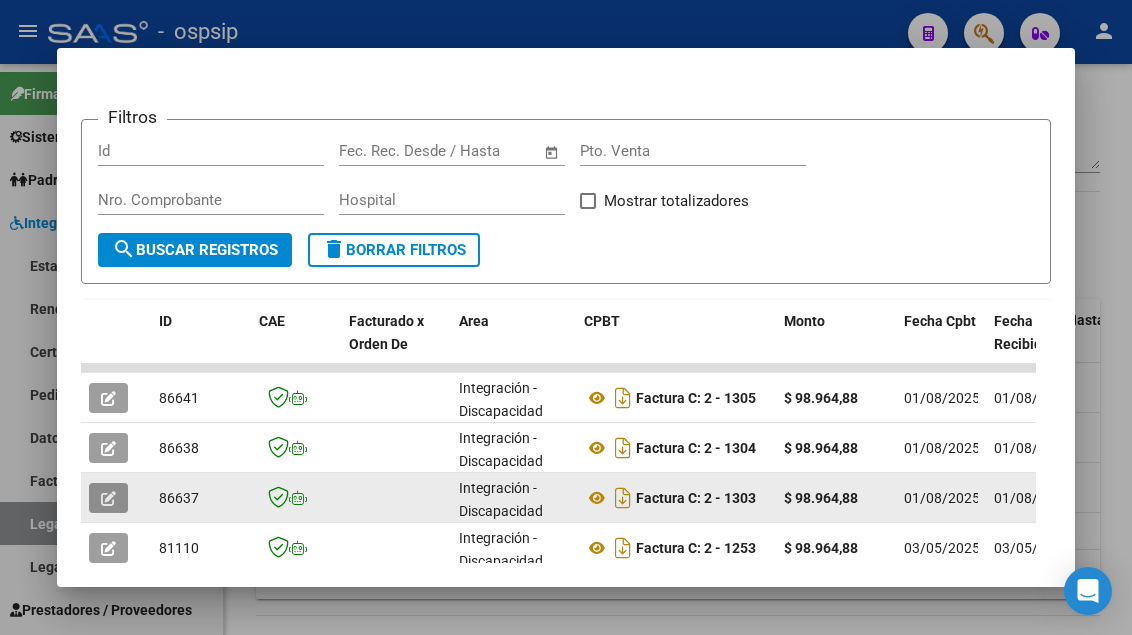click 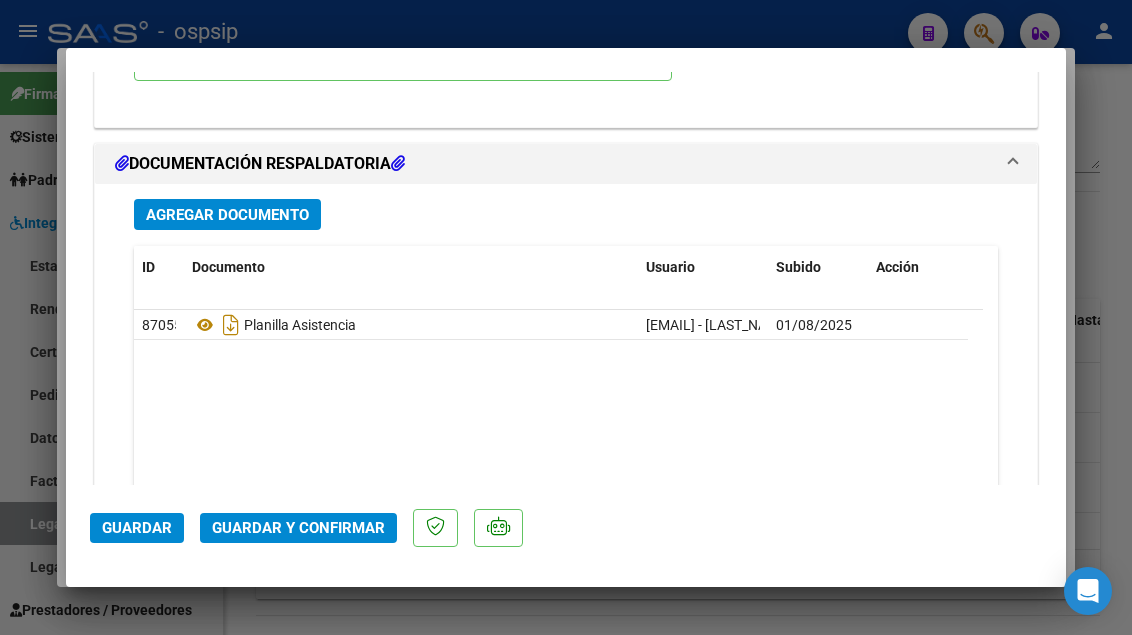 scroll, scrollTop: 2400, scrollLeft: 0, axis: vertical 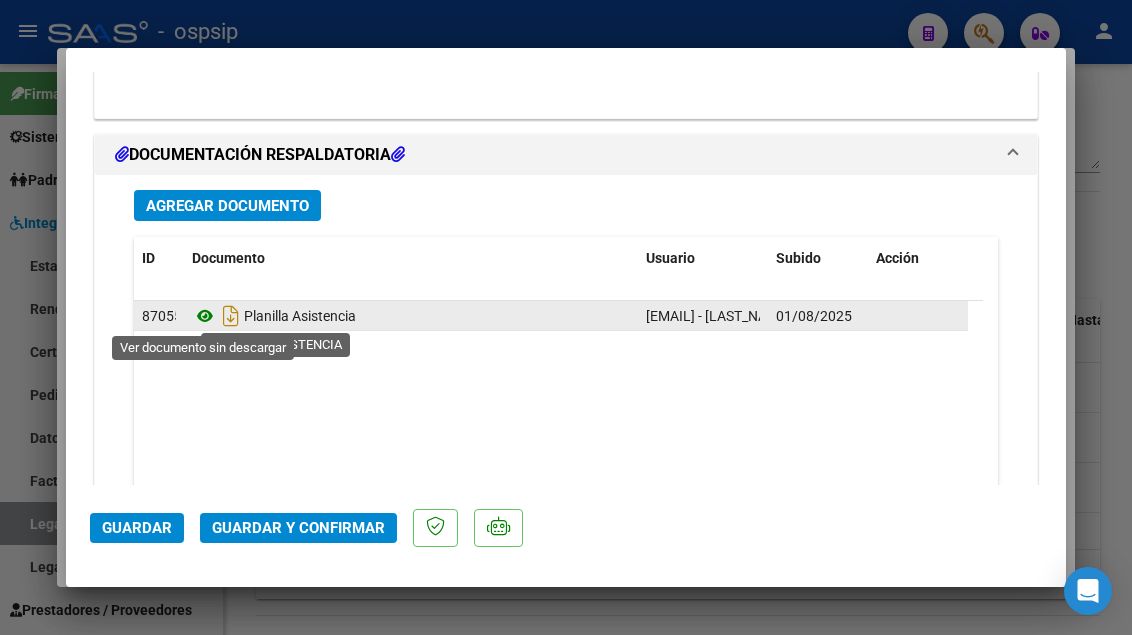 click 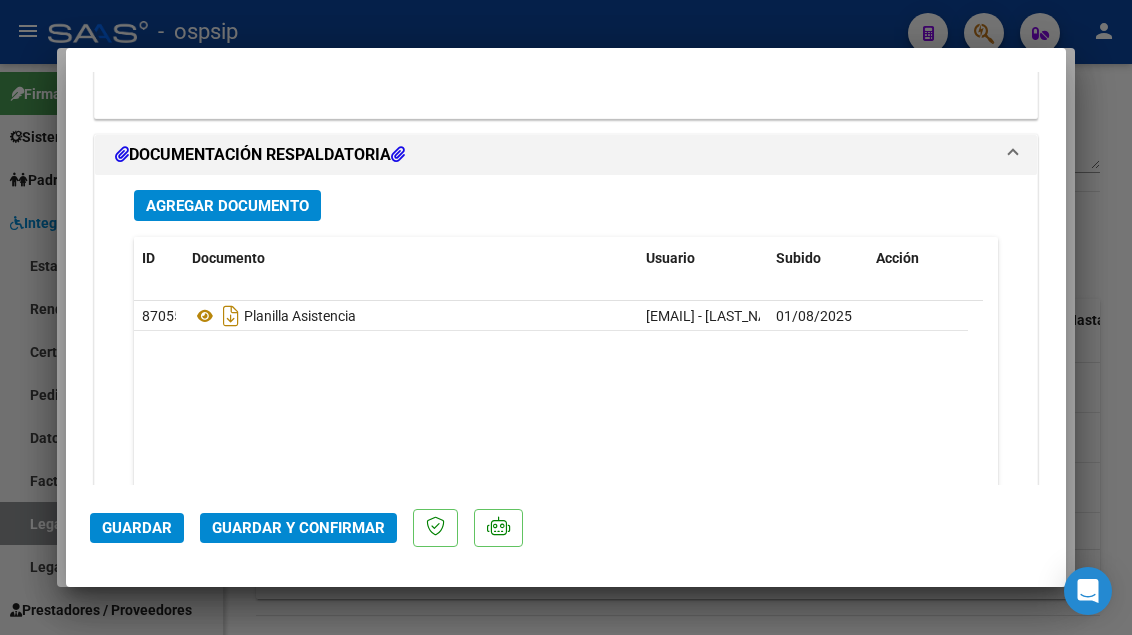 click on "Guardar y Confirmar" 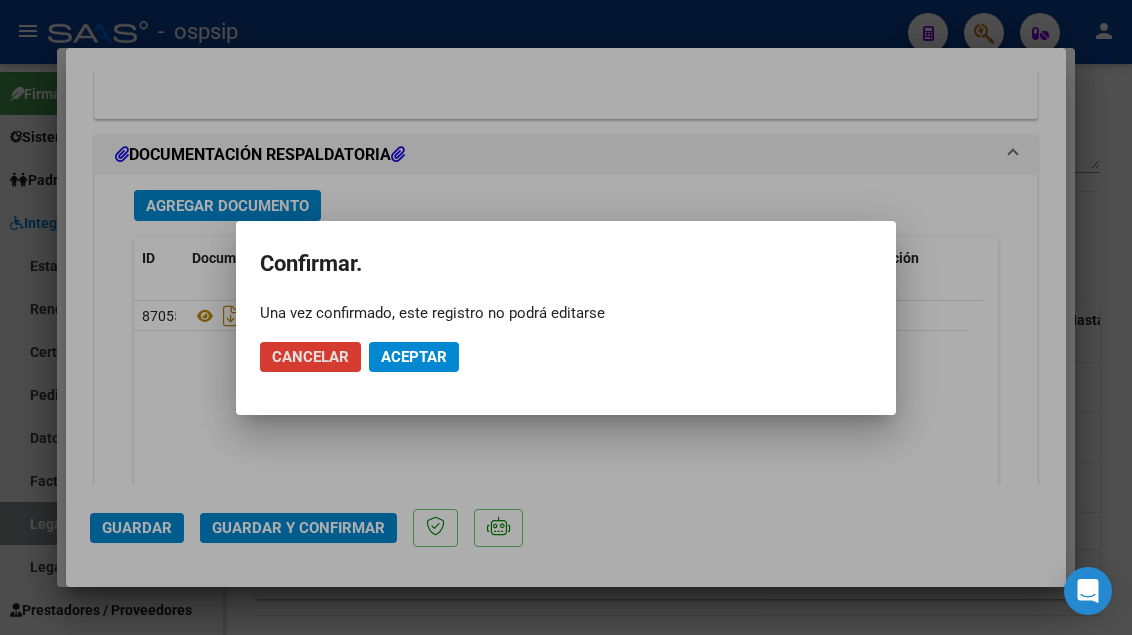 click on "Aceptar" 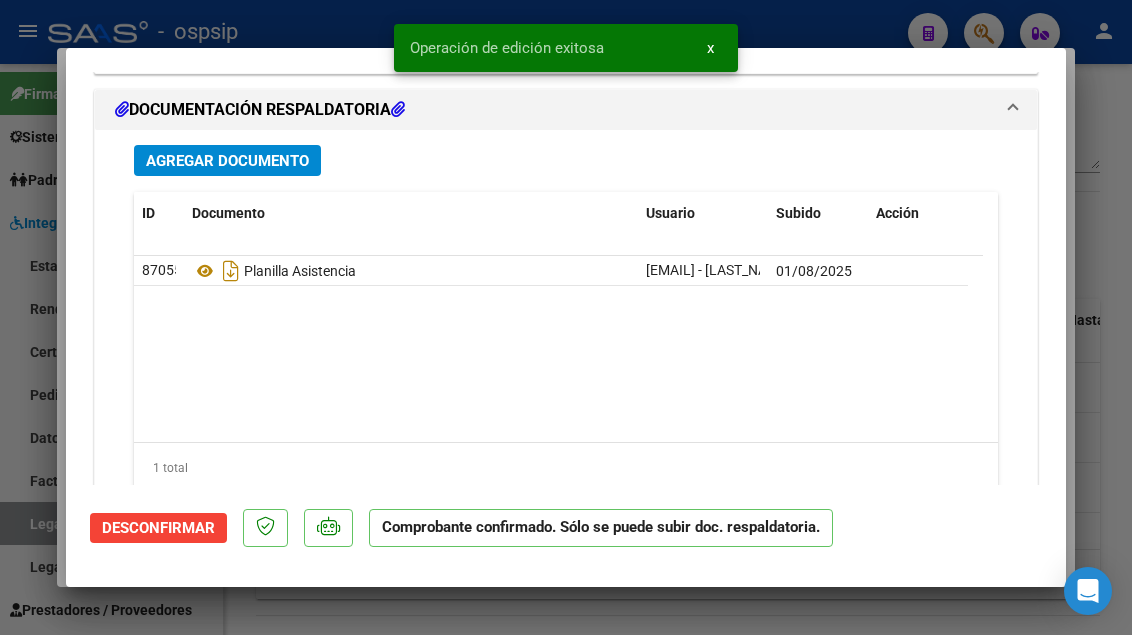 scroll, scrollTop: 1819, scrollLeft: 0, axis: vertical 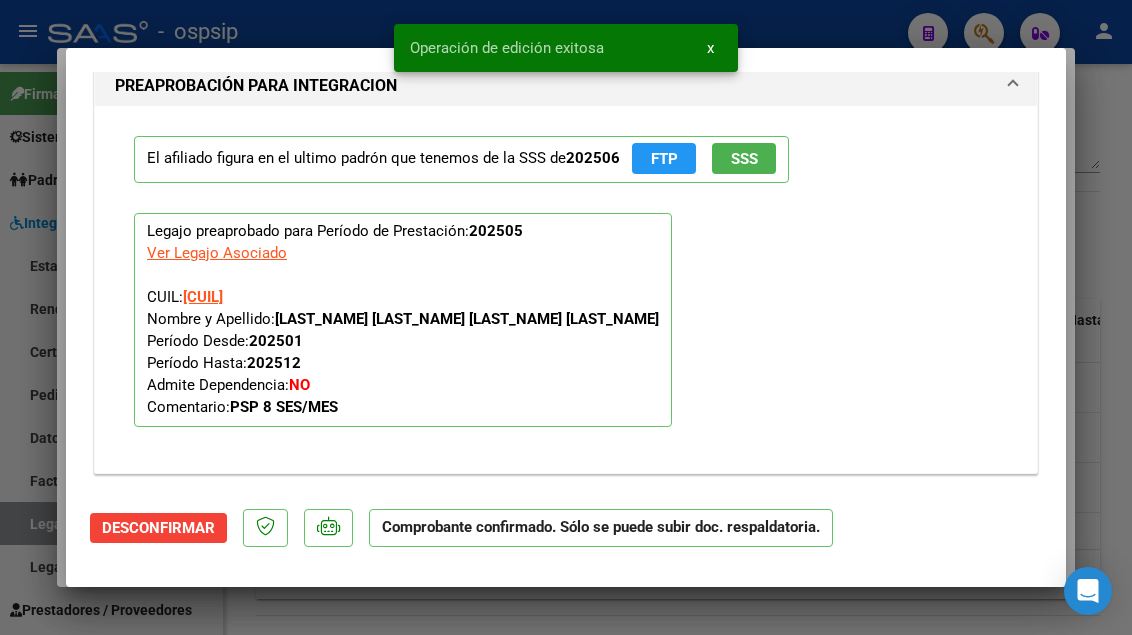 click at bounding box center [566, 317] 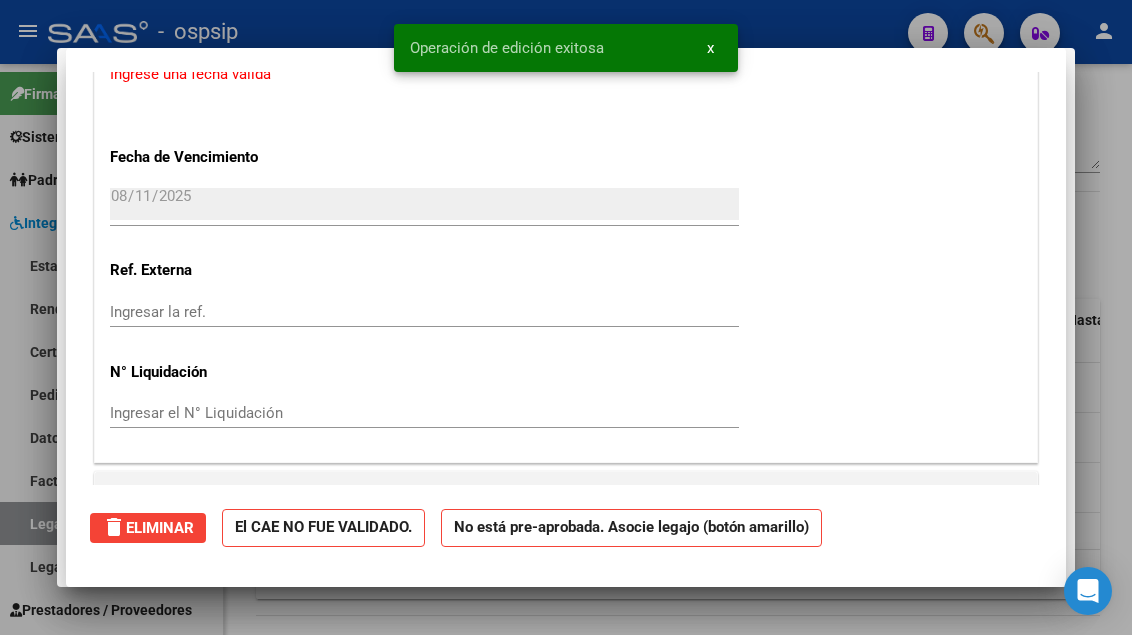type 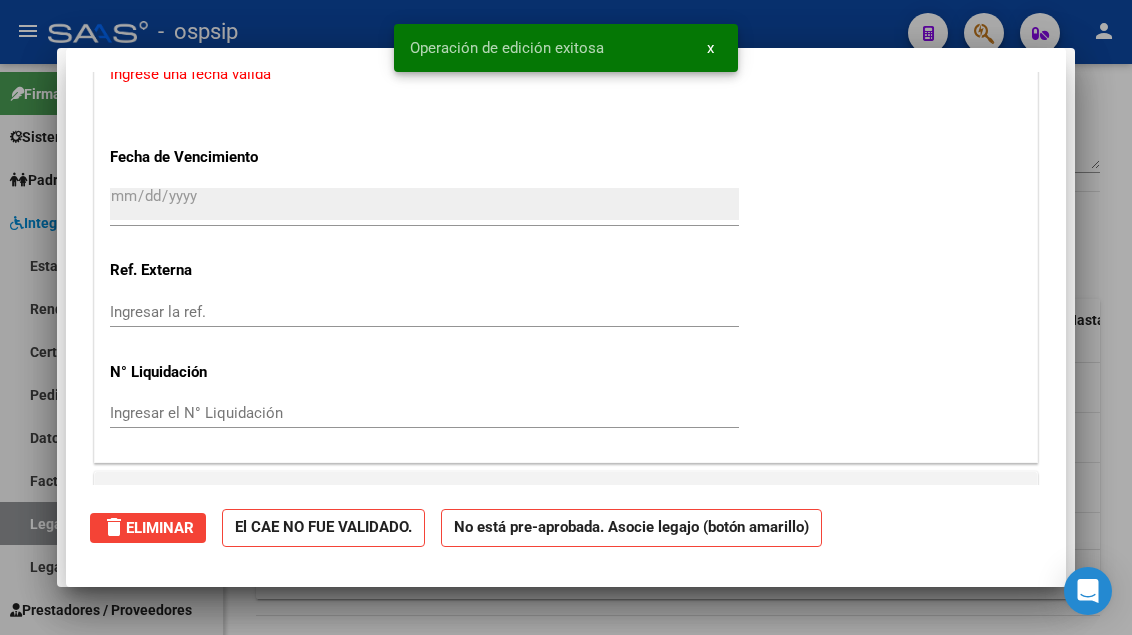 scroll, scrollTop: 0, scrollLeft: 0, axis: both 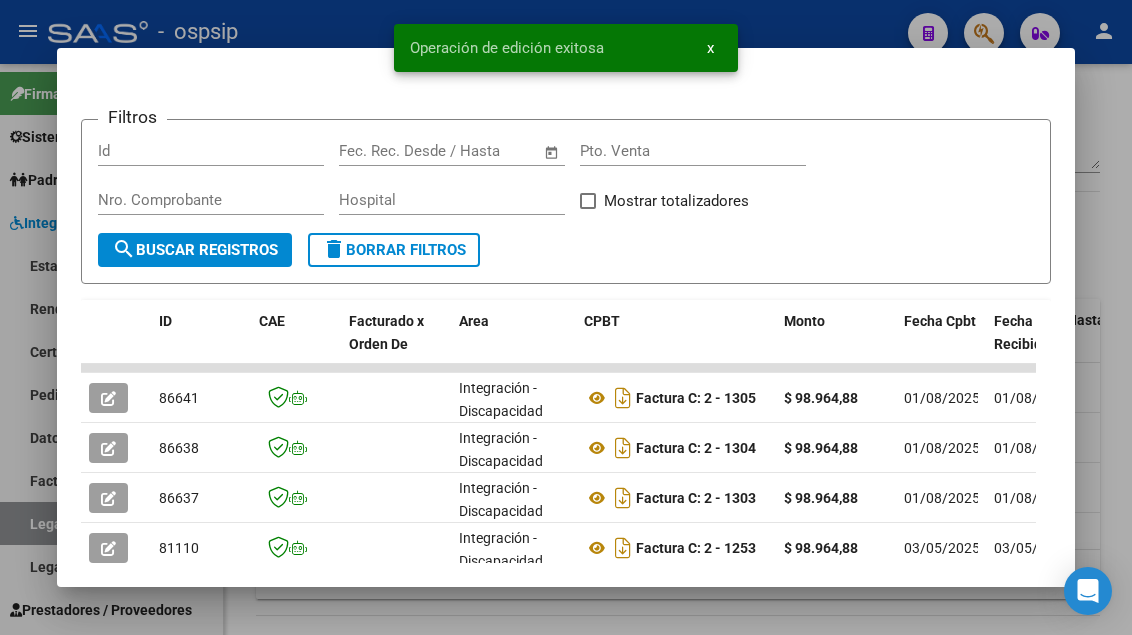 click at bounding box center [566, 317] 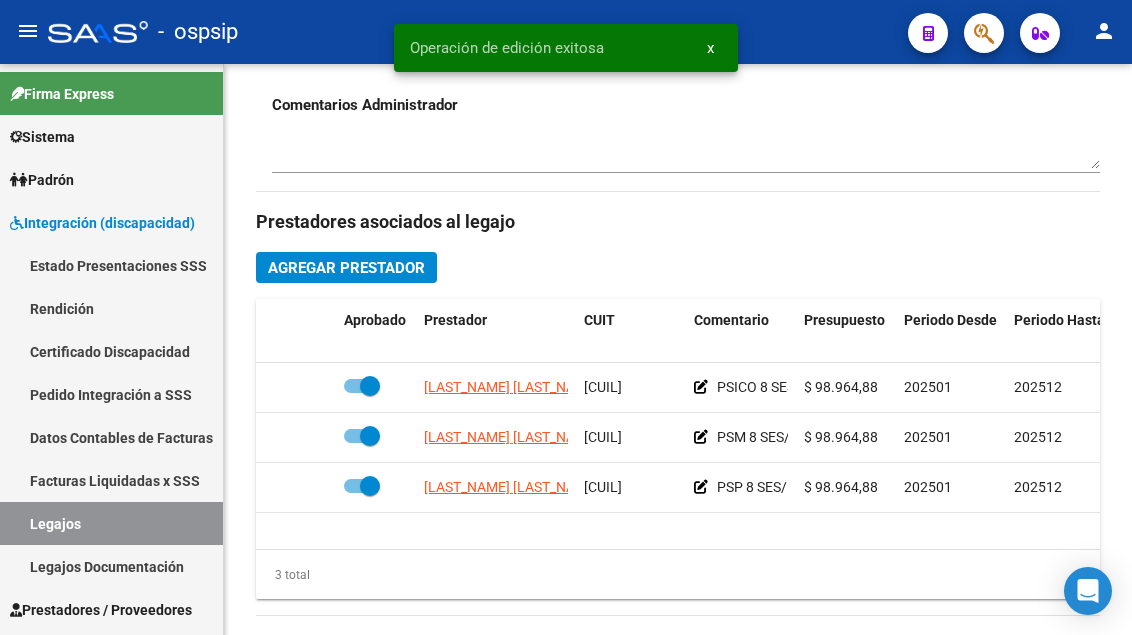 click on "Legajos" at bounding box center (111, 523) 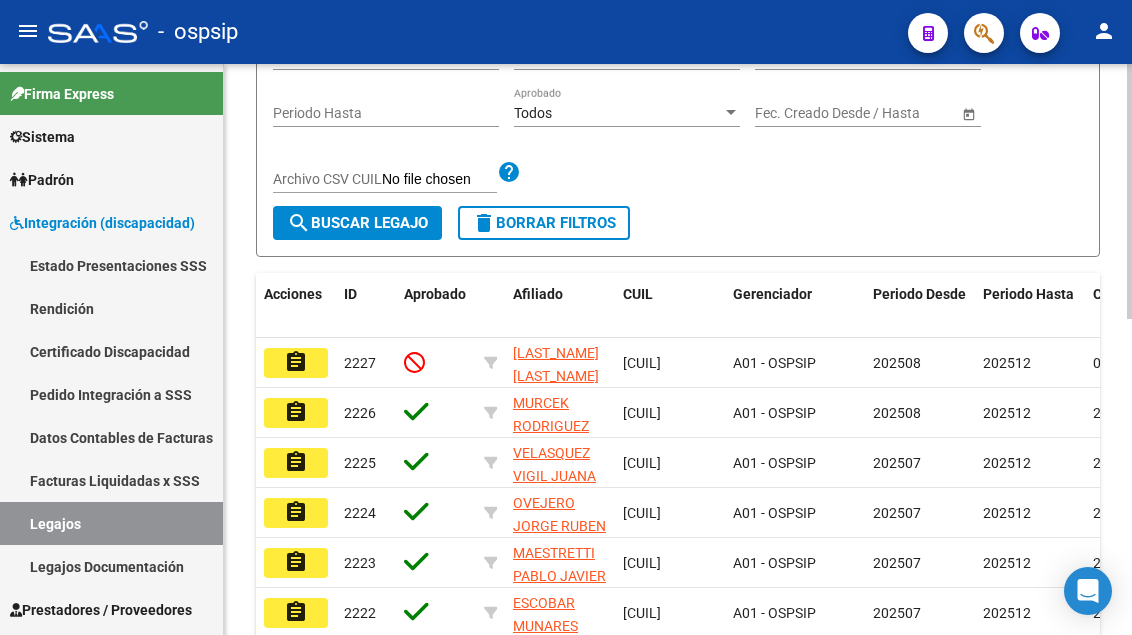scroll, scrollTop: 208, scrollLeft: 0, axis: vertical 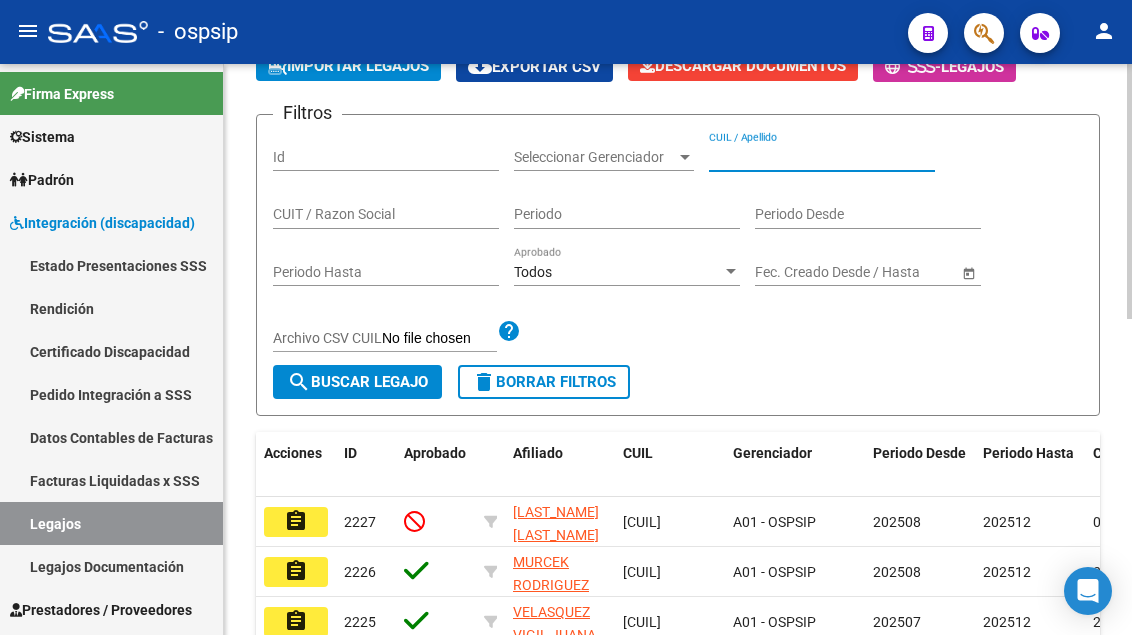 click on "CUIL / Apellido" at bounding box center [822, 157] 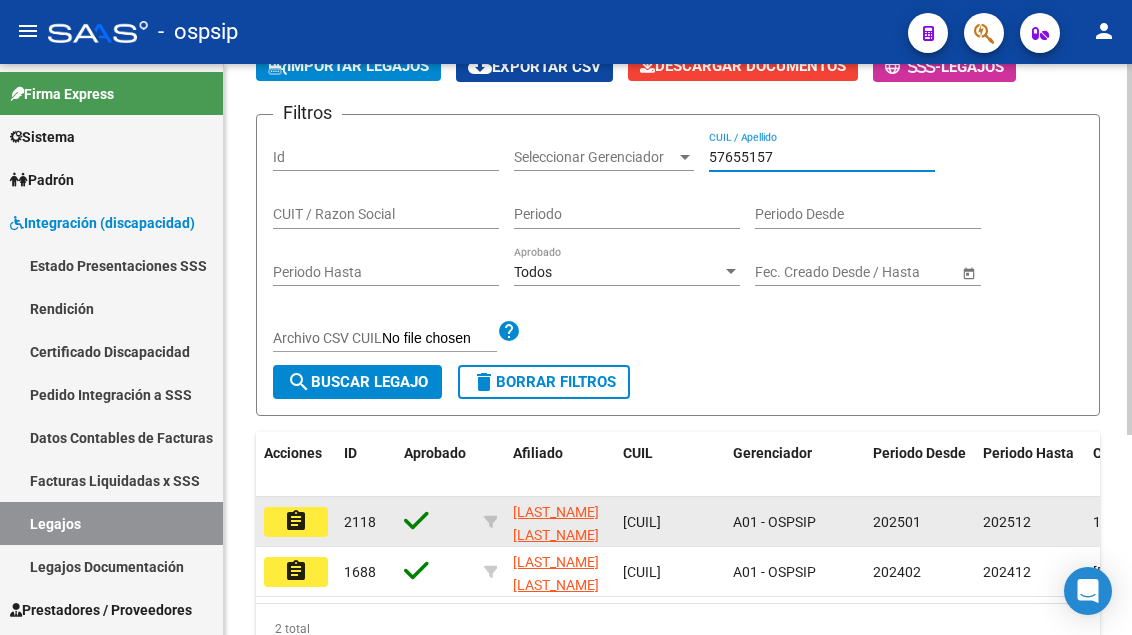 type on "[NUM]" 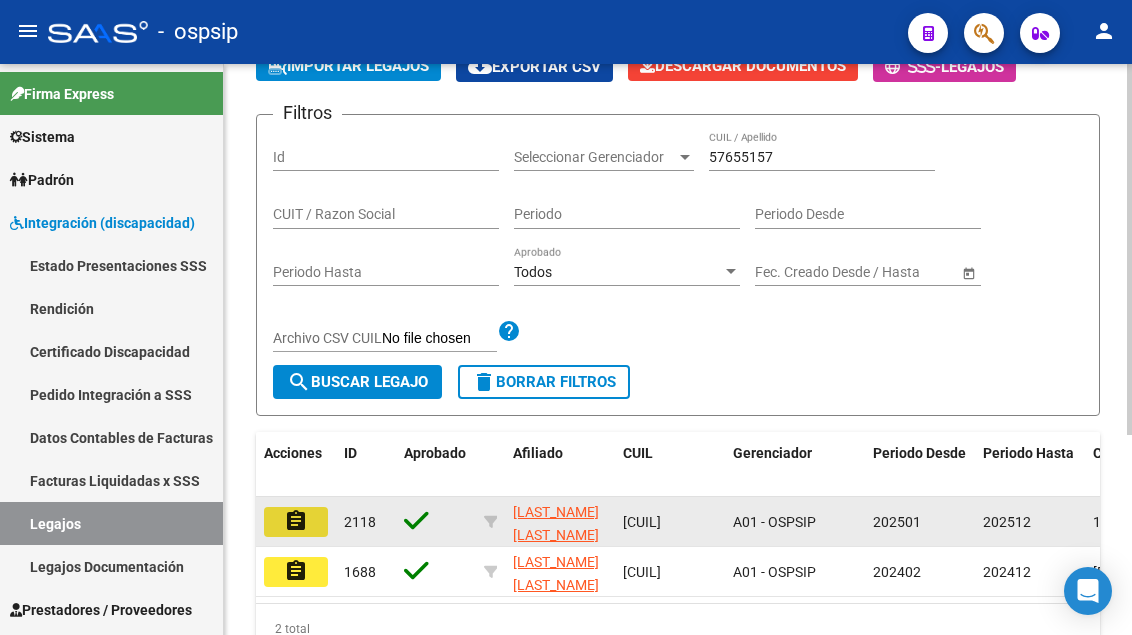 click on "assignment" 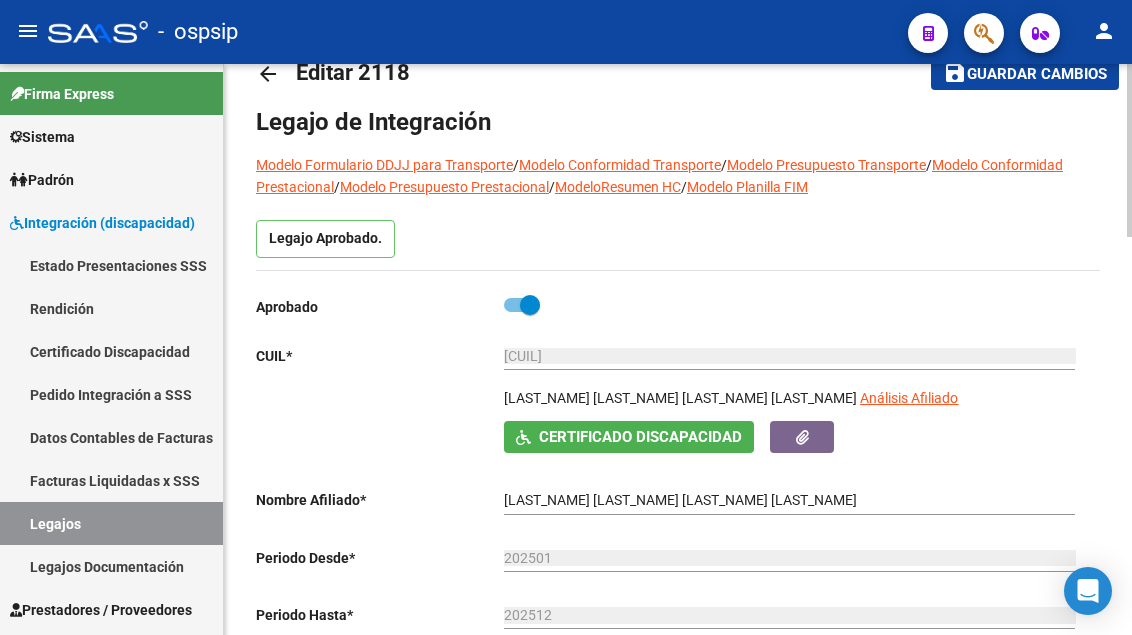 scroll, scrollTop: 100, scrollLeft: 0, axis: vertical 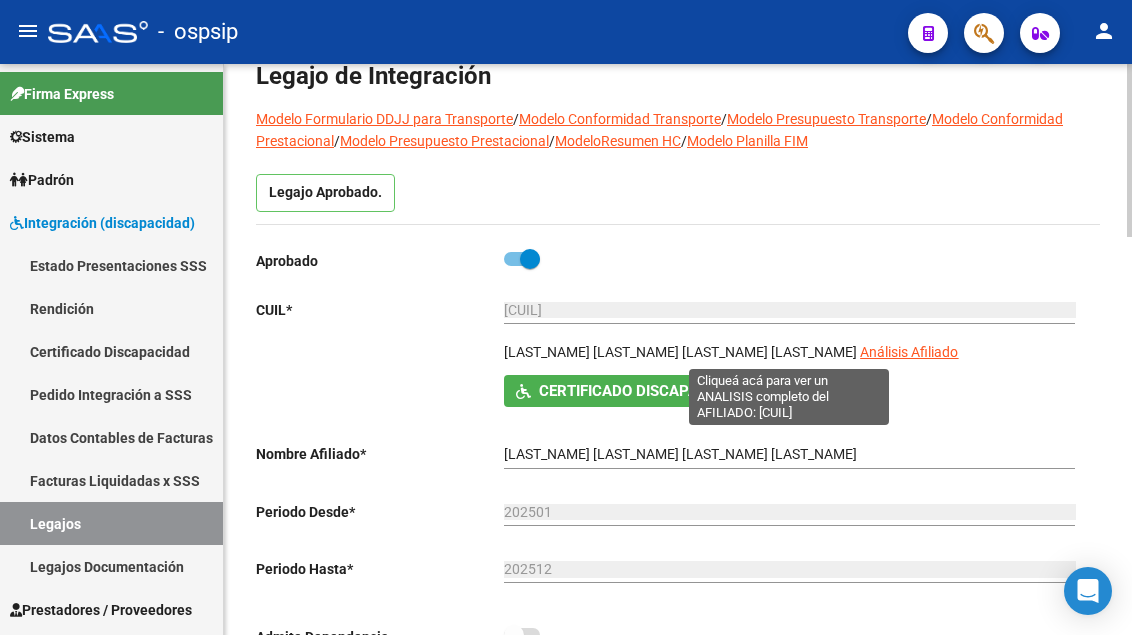 click on "Análisis Afiliado" 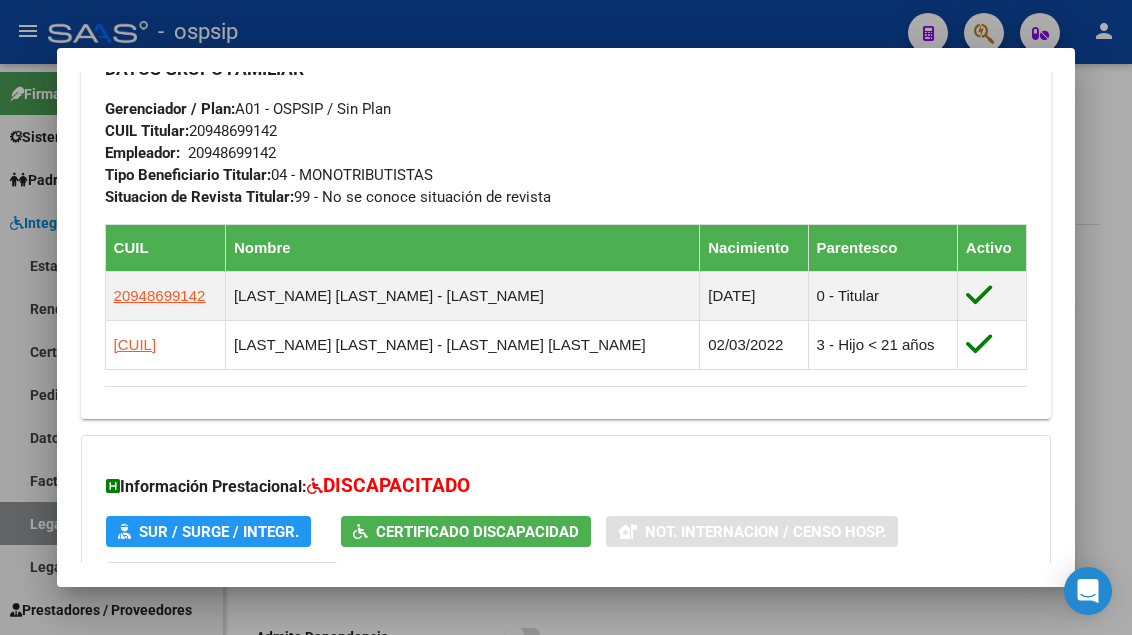 scroll, scrollTop: 1100, scrollLeft: 0, axis: vertical 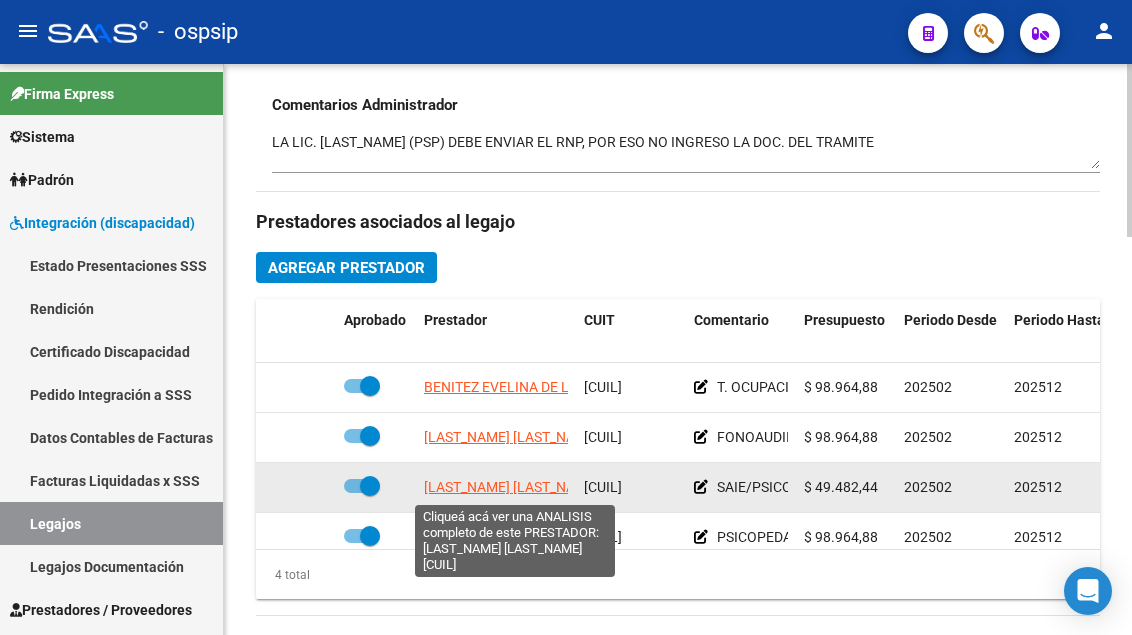 click on "[LAST] [FIRST] [MIDDLE]" 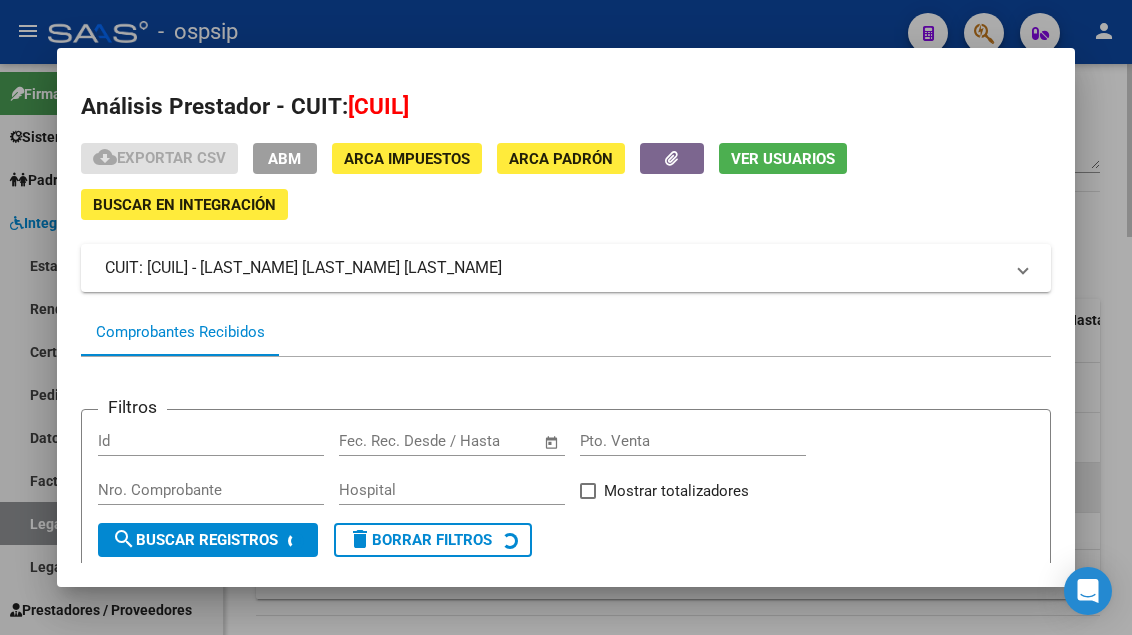 scroll, scrollTop: 185, scrollLeft: 0, axis: vertical 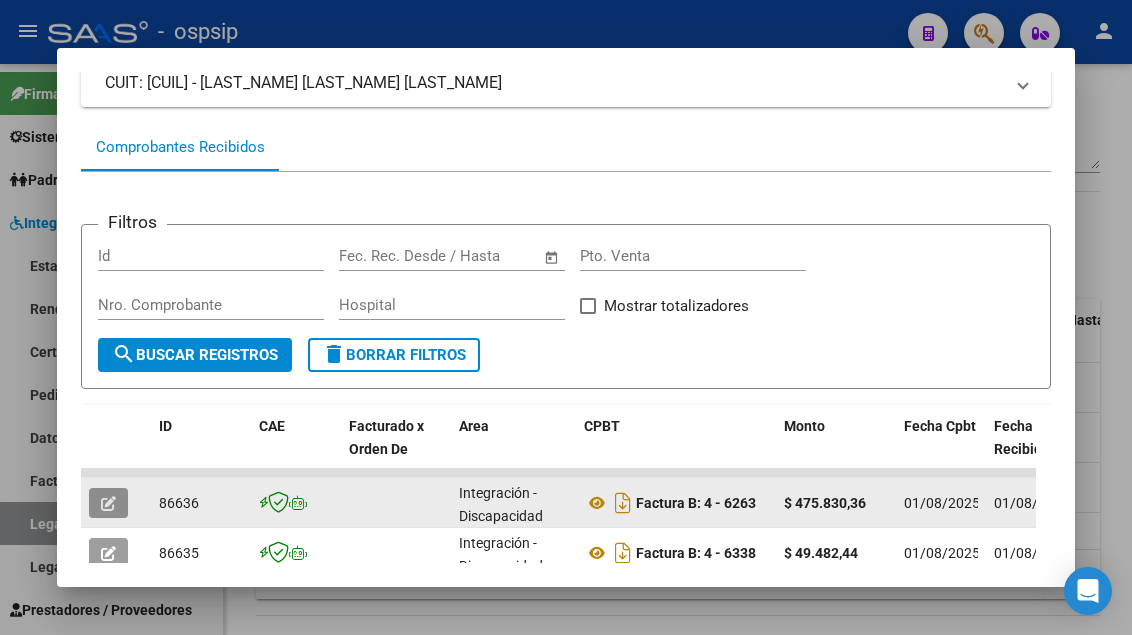 click 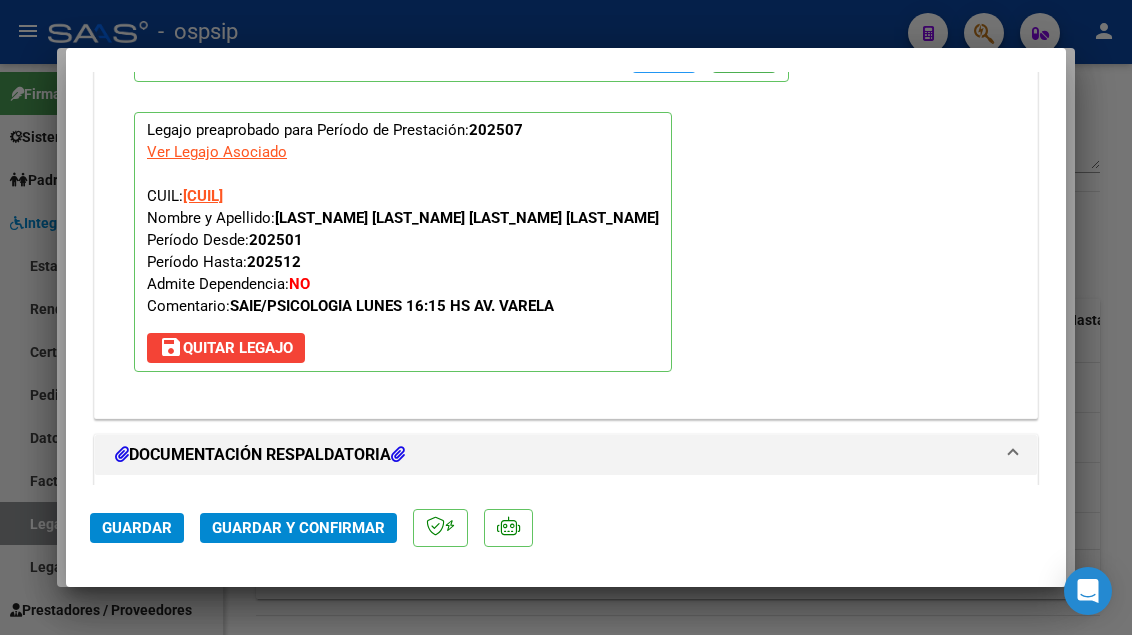 scroll, scrollTop: 2400, scrollLeft: 0, axis: vertical 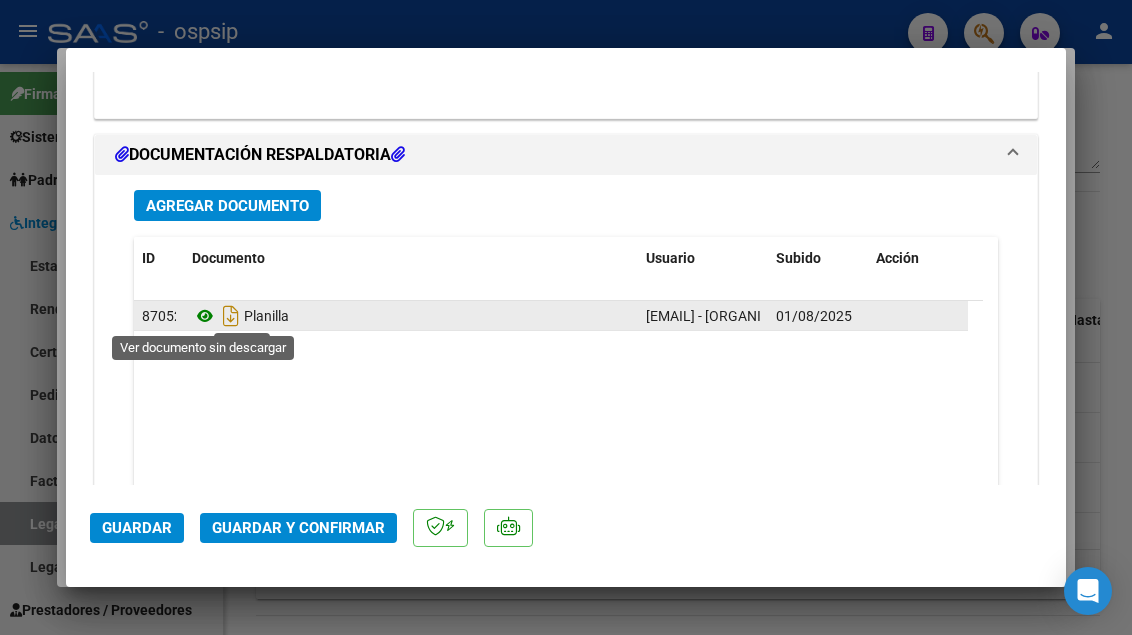 click 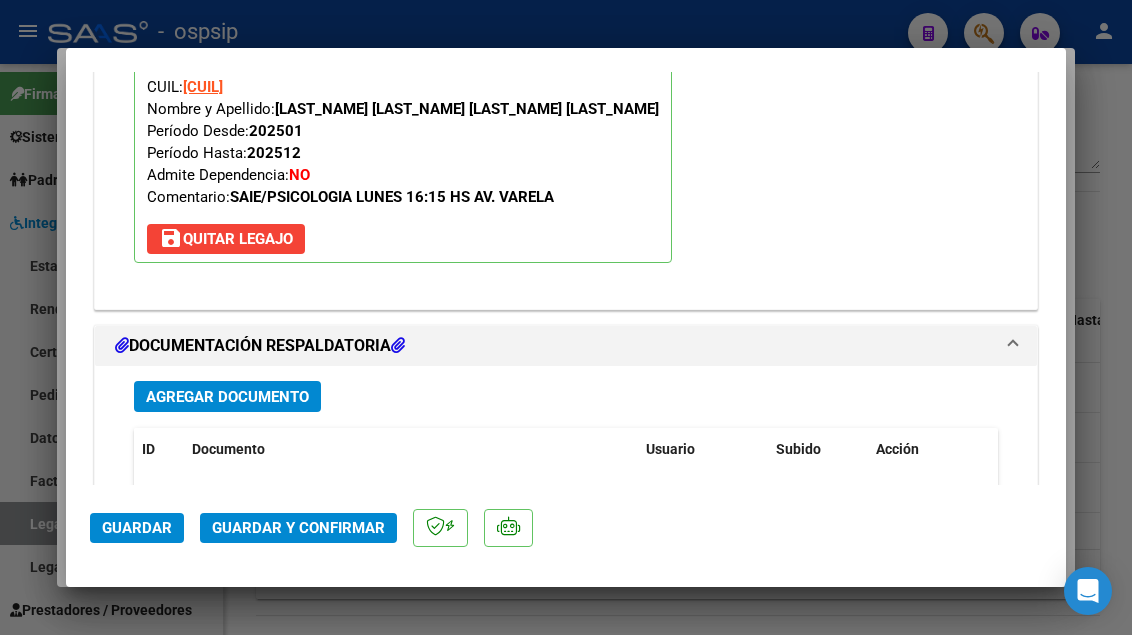scroll, scrollTop: 2200, scrollLeft: 0, axis: vertical 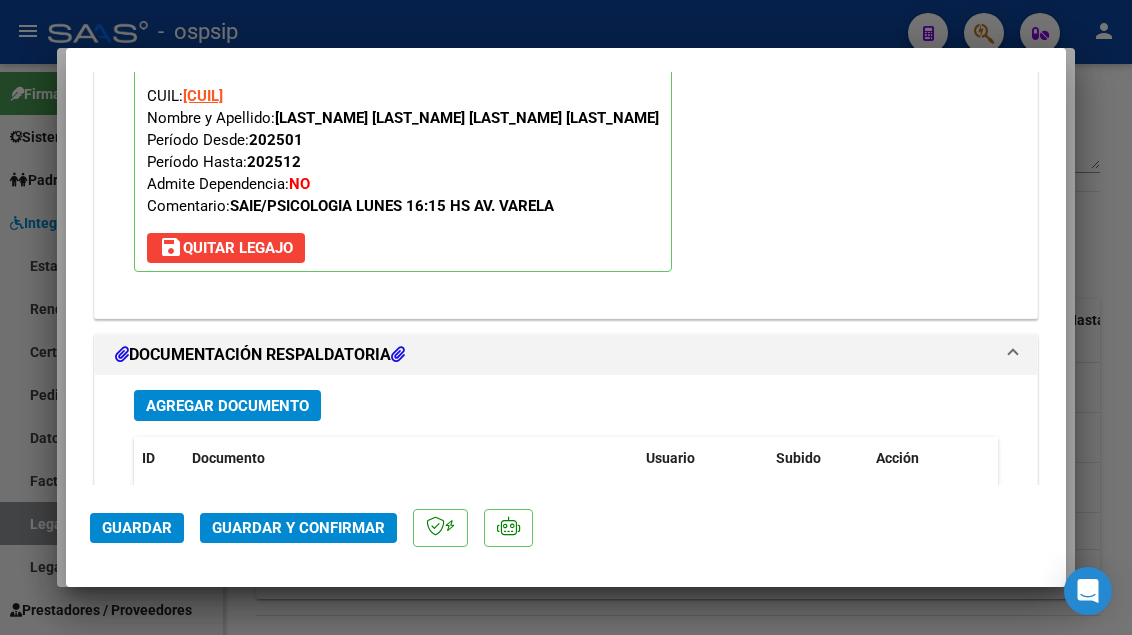 click on "Guardar y Confirmar" 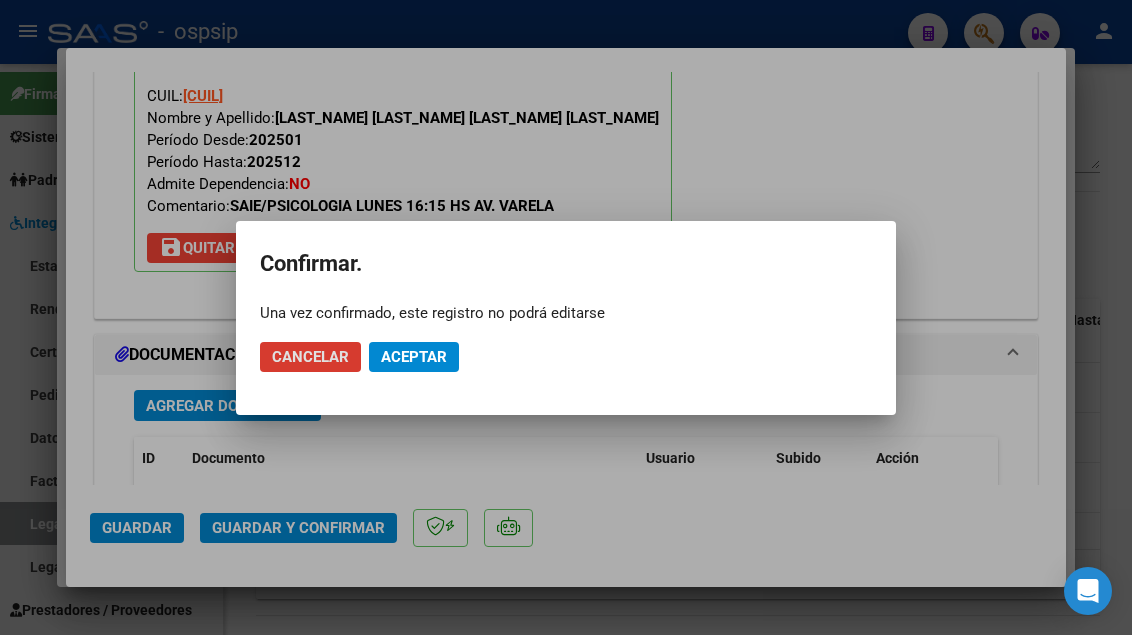 click on "Aceptar" 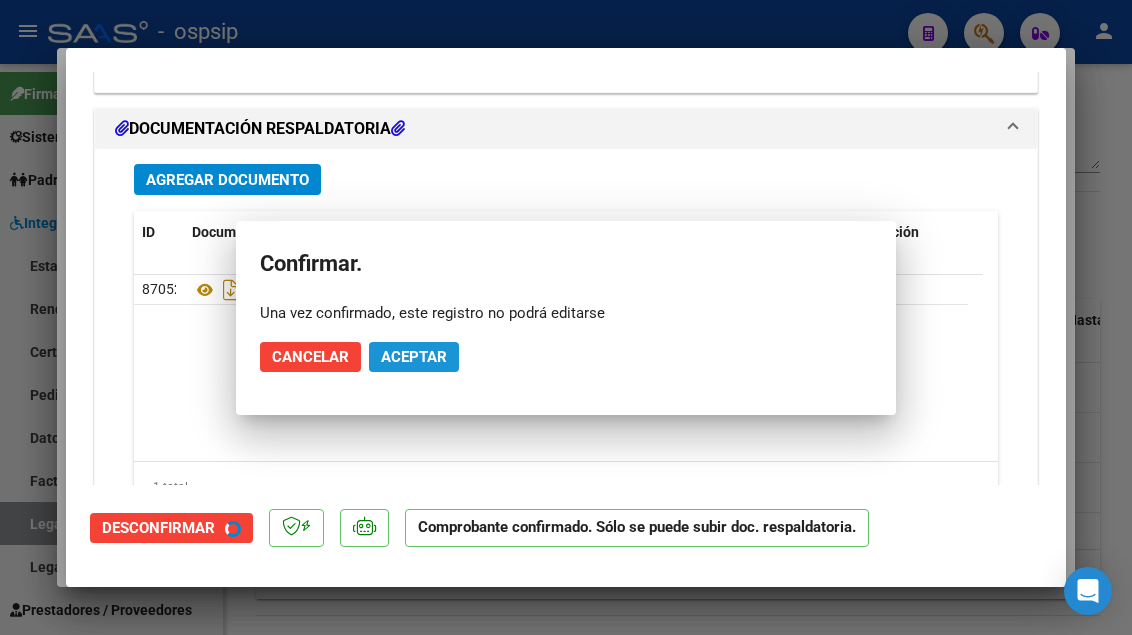 scroll, scrollTop: 2019, scrollLeft: 0, axis: vertical 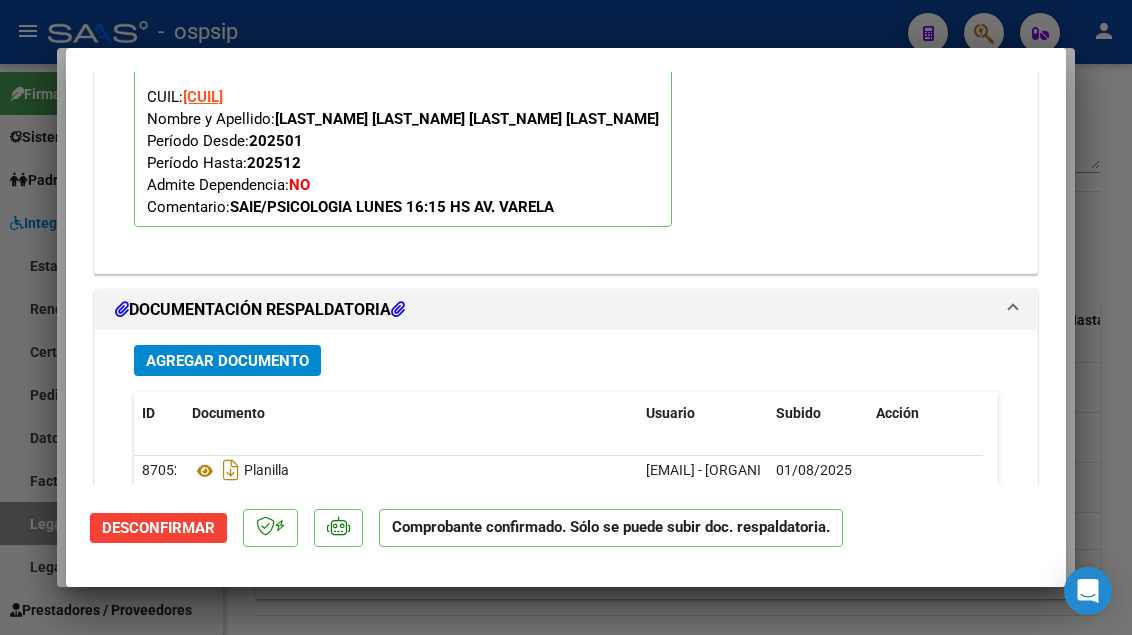 click at bounding box center [566, 317] 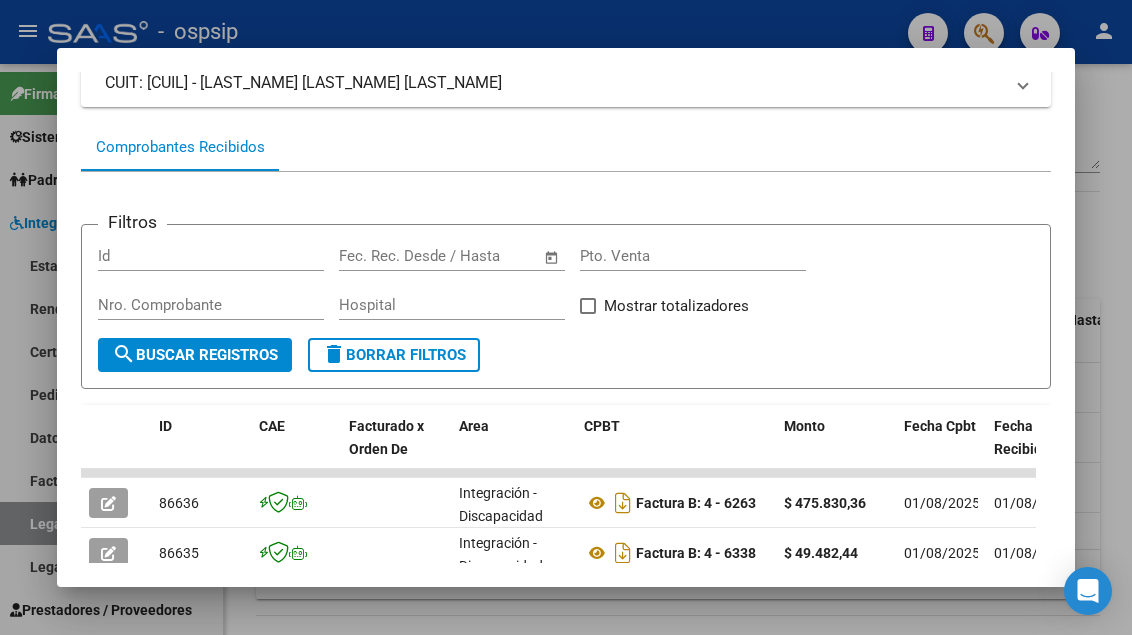click at bounding box center [566, 317] 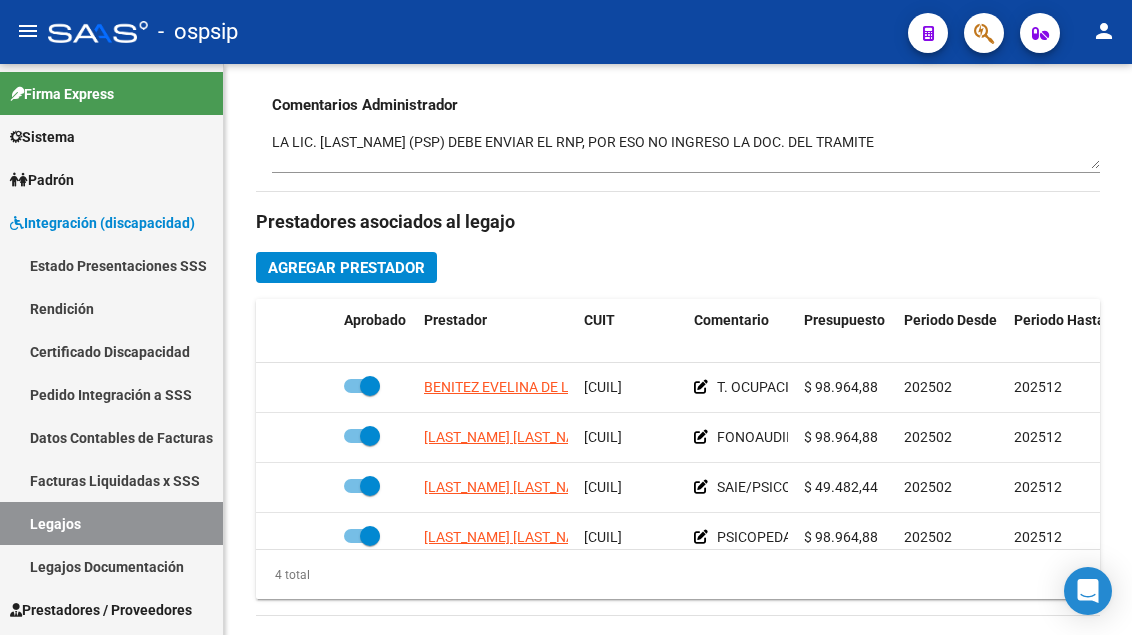 click on "Legajos" at bounding box center [111, 523] 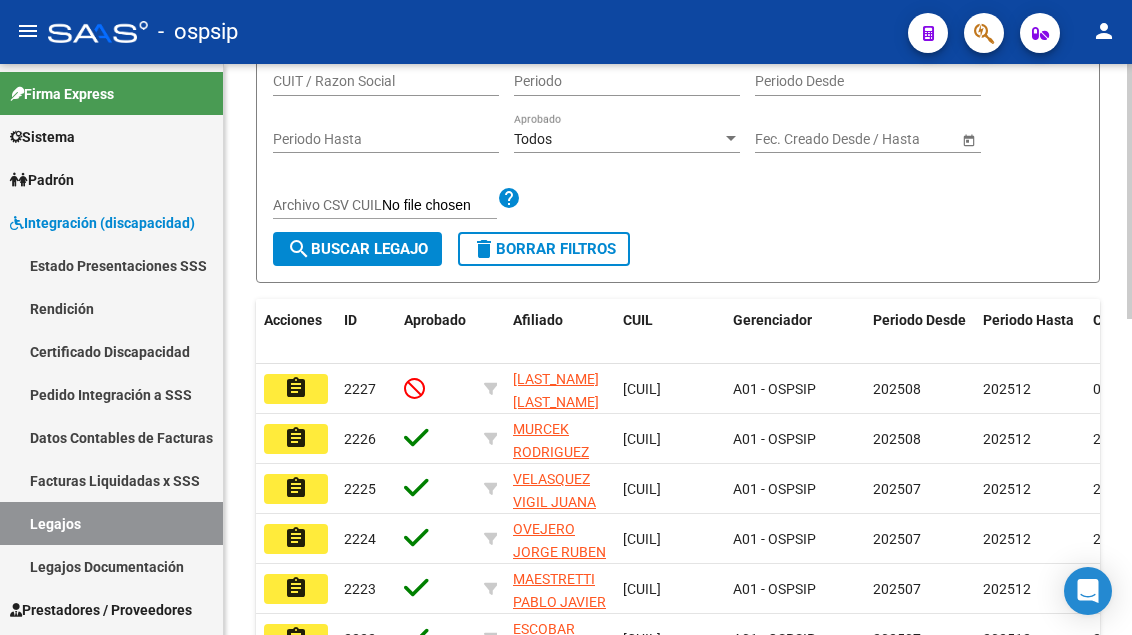 scroll, scrollTop: 208, scrollLeft: 0, axis: vertical 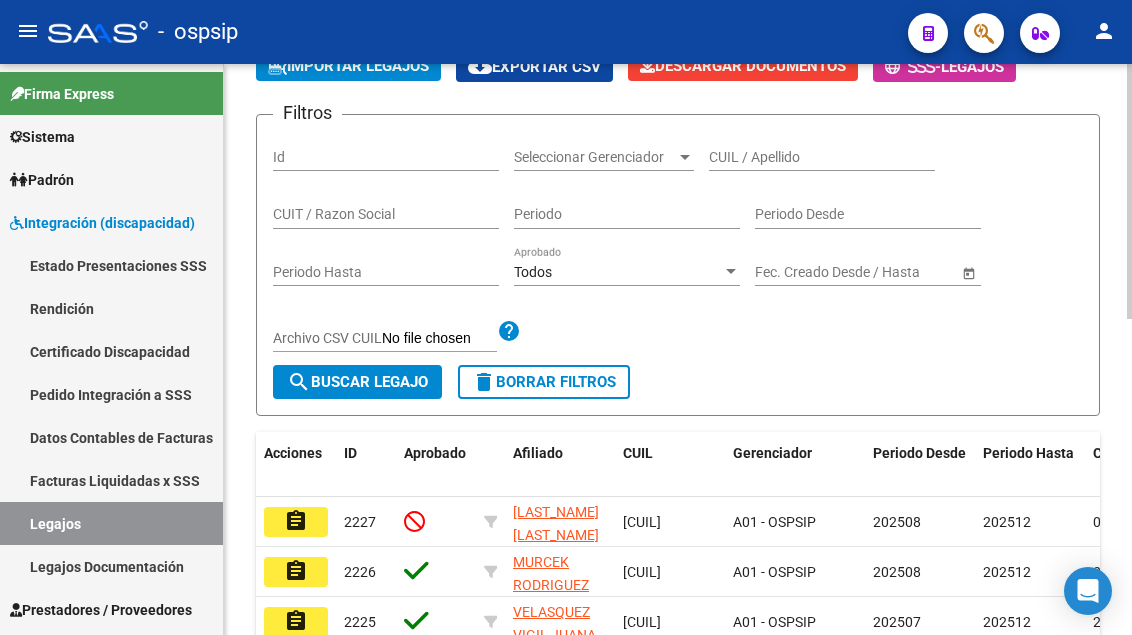 click on "CUIL / Apellido" at bounding box center [822, 157] 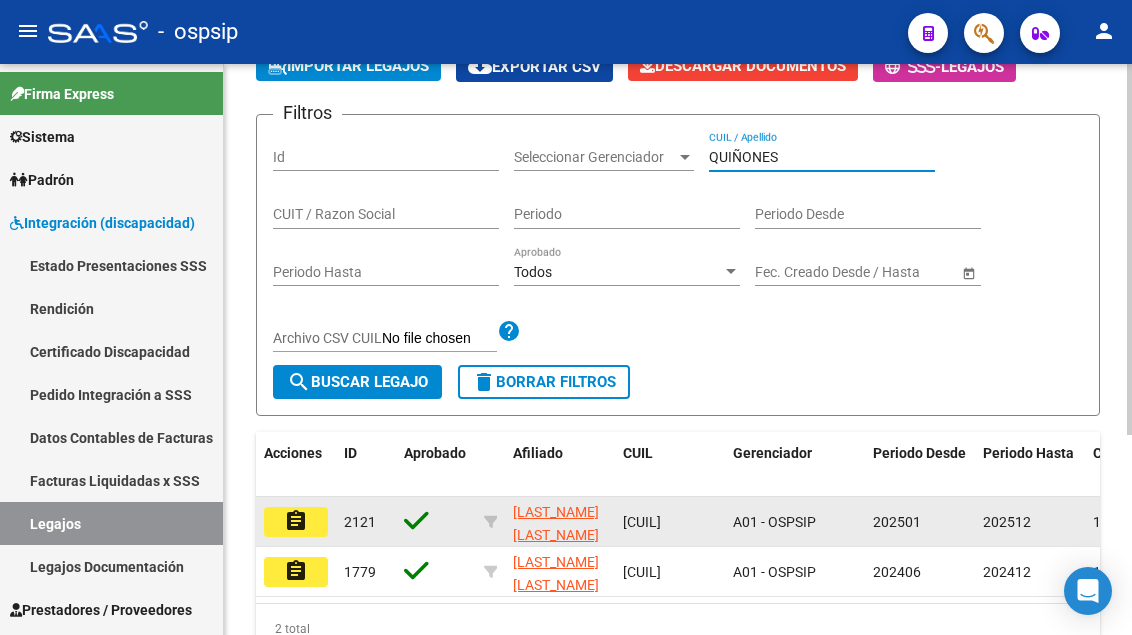 type on "QUIÑONES" 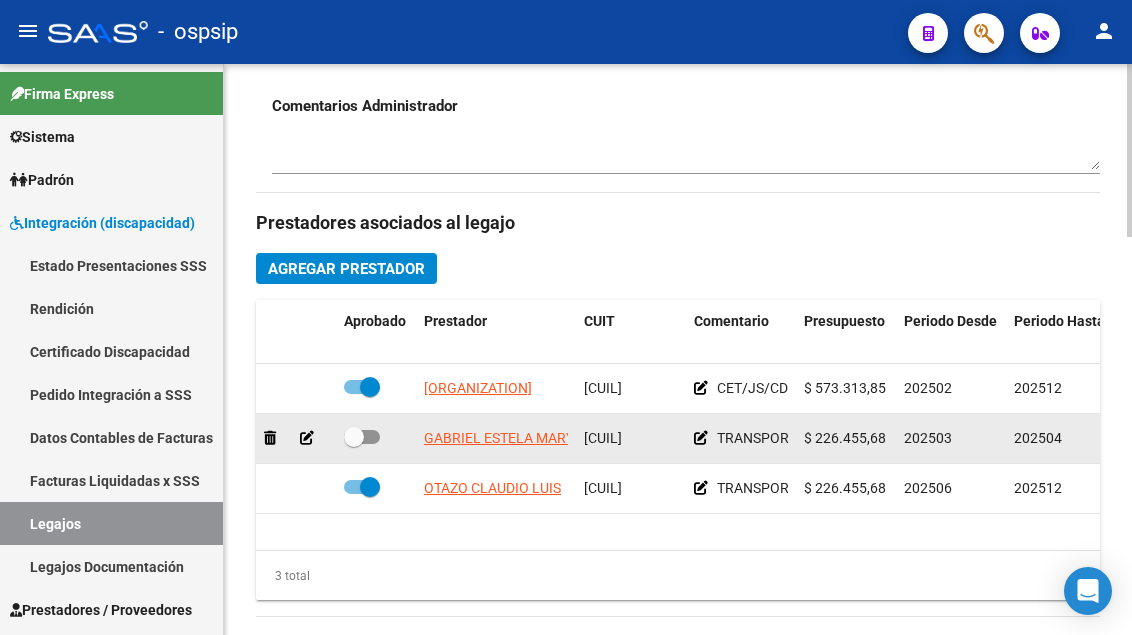 scroll, scrollTop: 800, scrollLeft: 0, axis: vertical 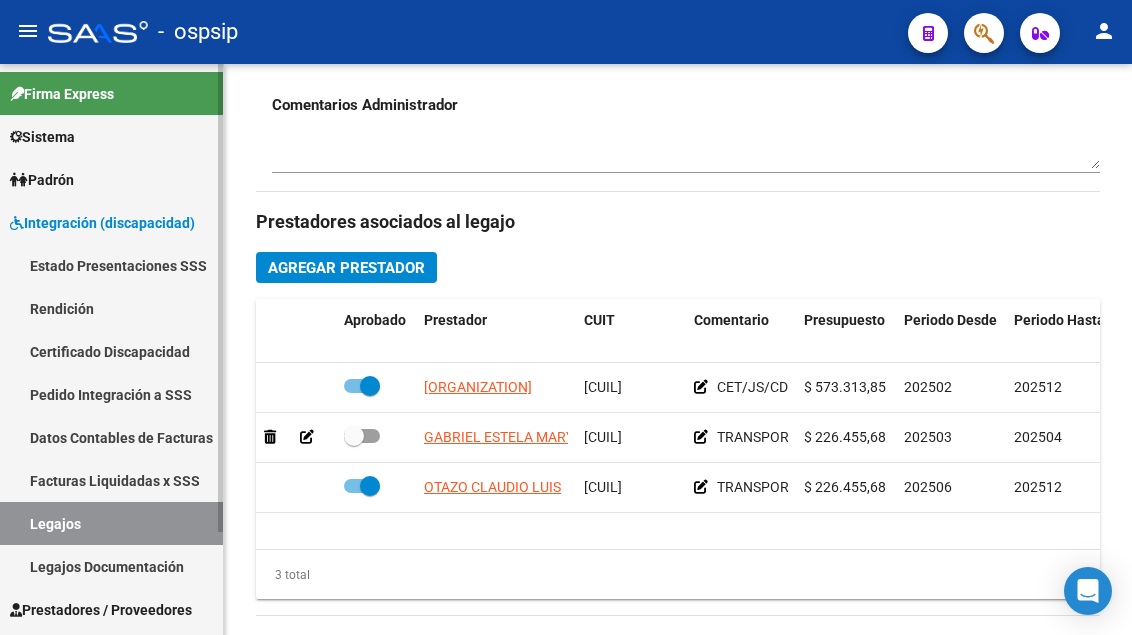 click on "Legajos" at bounding box center [111, 523] 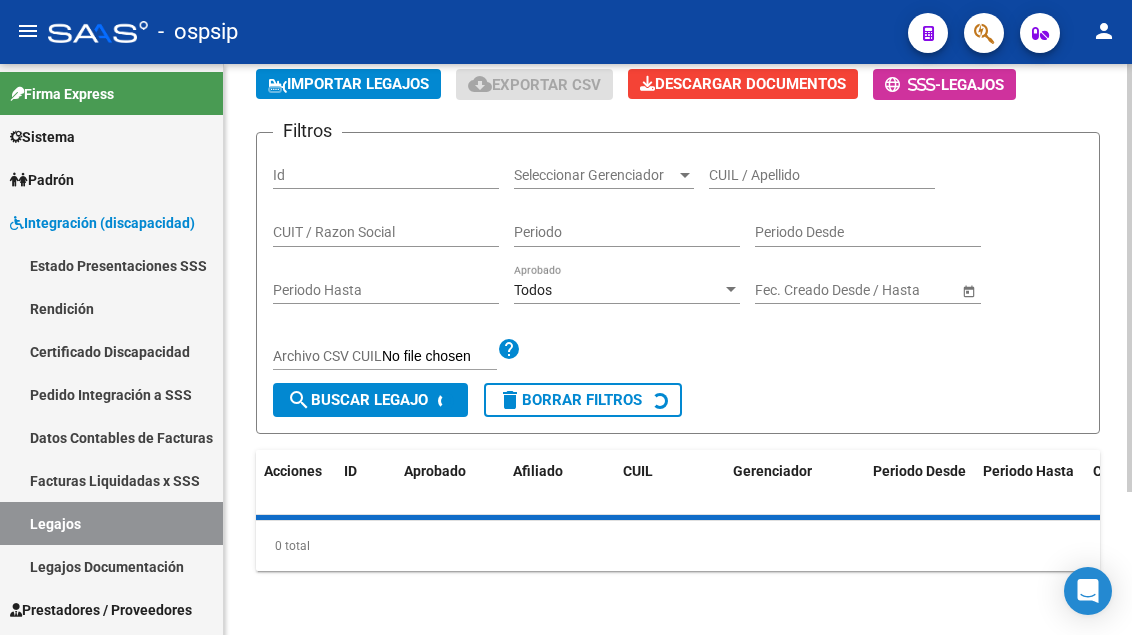 scroll, scrollTop: 0, scrollLeft: 0, axis: both 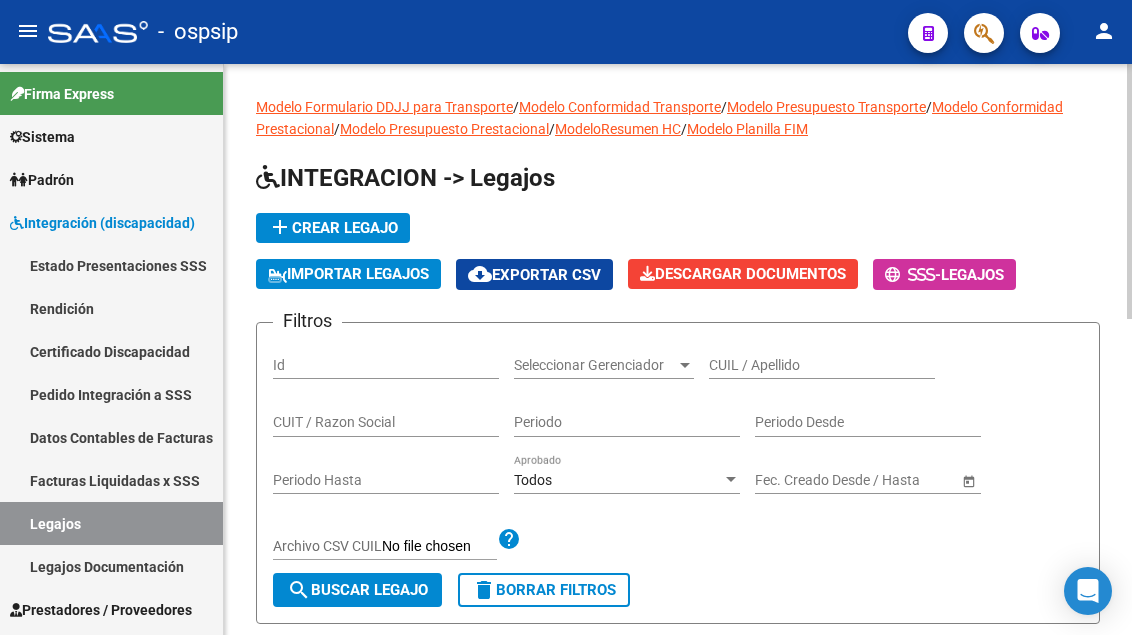 click on "CUIL / Apellido" at bounding box center (822, 365) 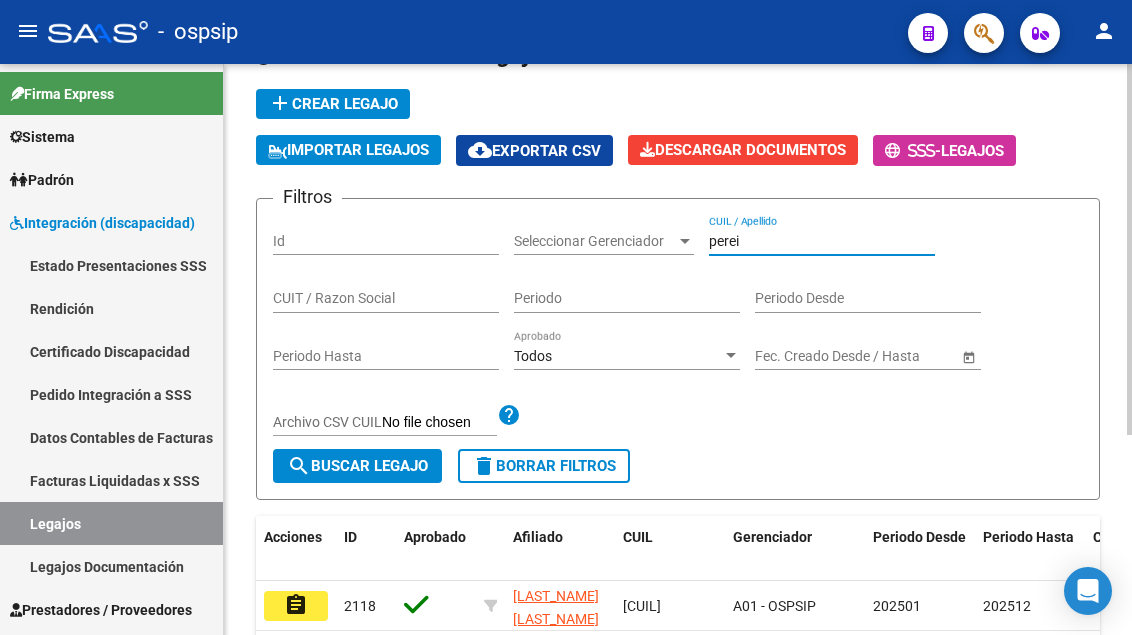 scroll, scrollTop: 308, scrollLeft: 0, axis: vertical 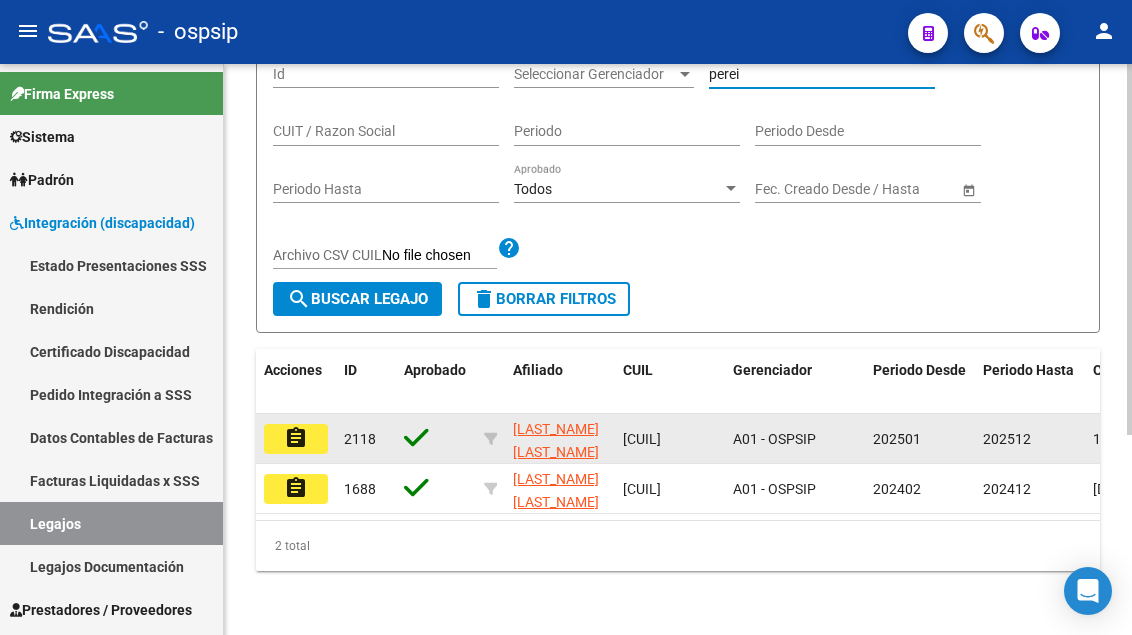 type on "perei" 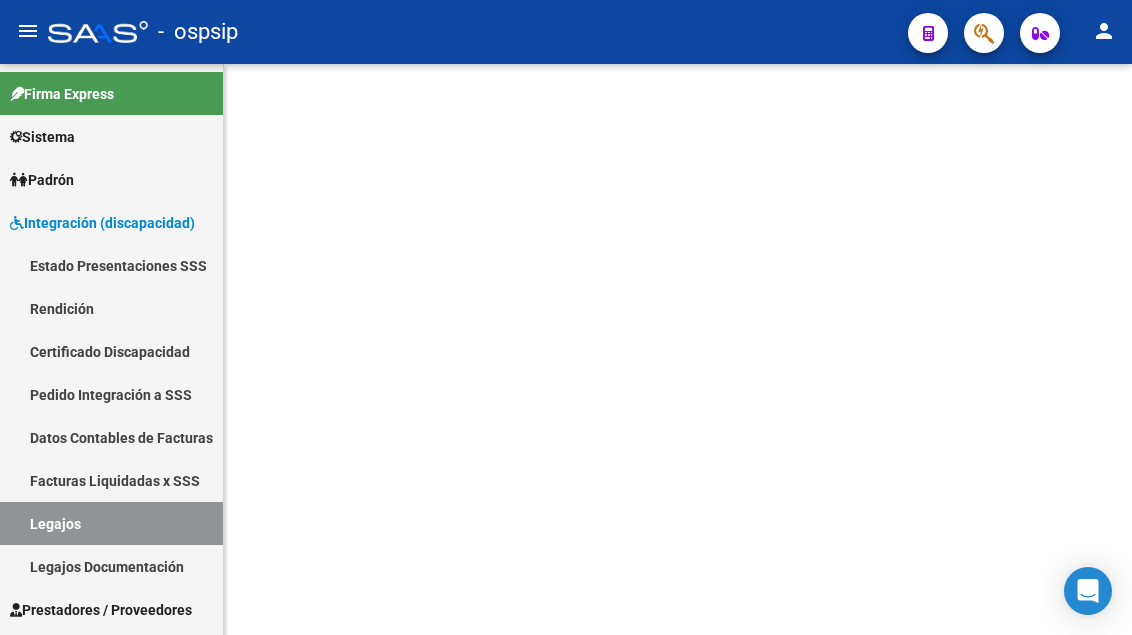 scroll, scrollTop: 0, scrollLeft: 0, axis: both 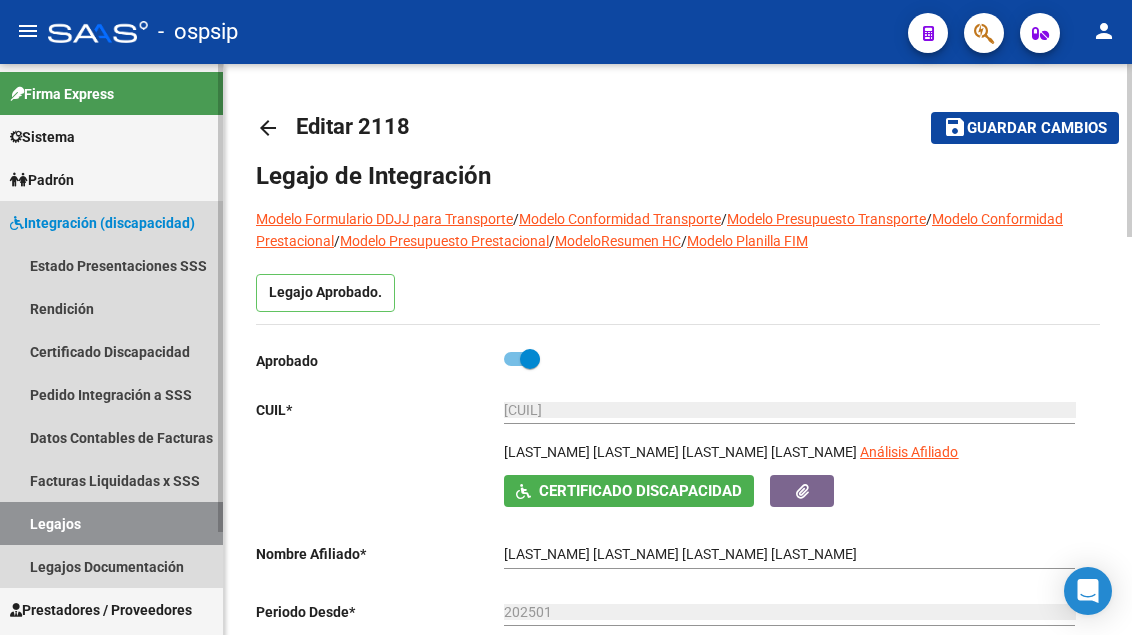 click on "Legajos" at bounding box center [111, 523] 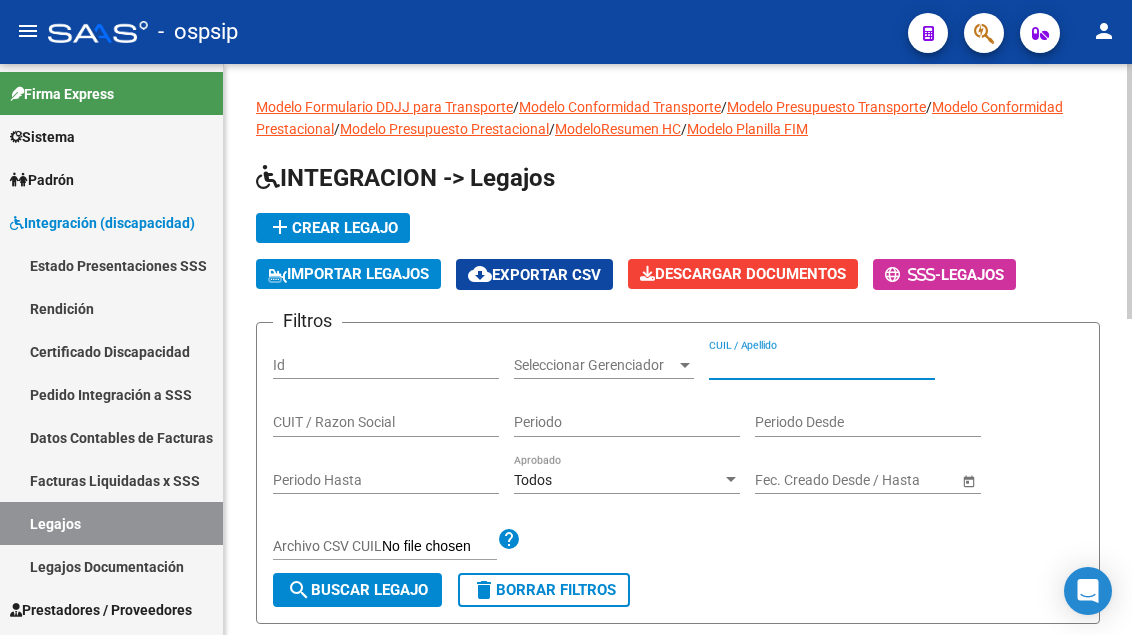 click on "CUIL / Apellido" at bounding box center [822, 365] 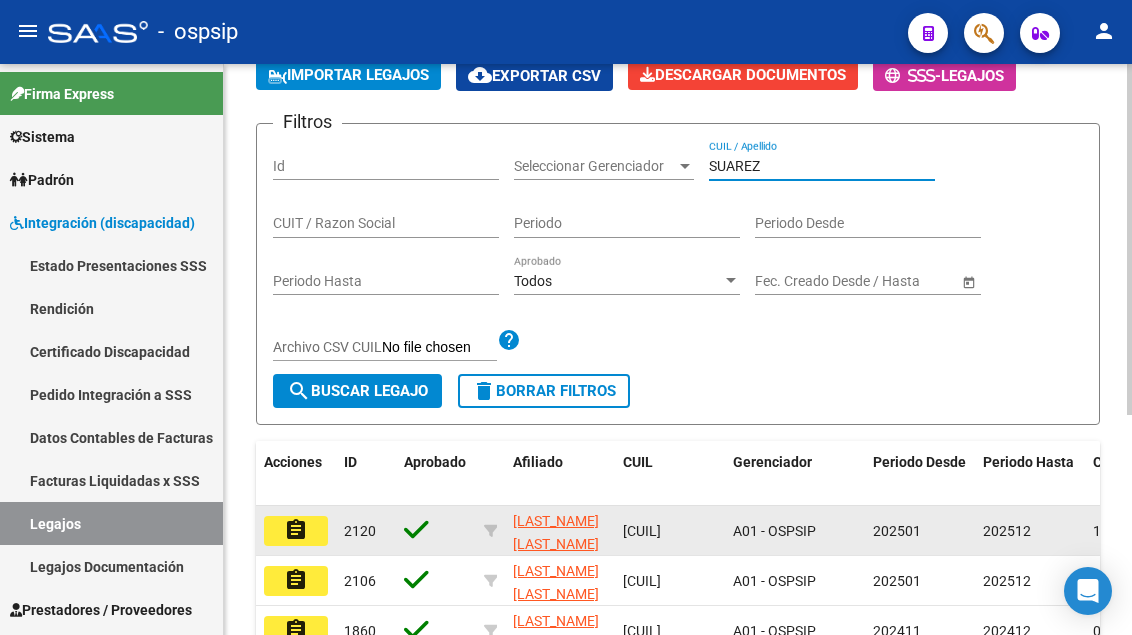 scroll, scrollTop: 200, scrollLeft: 0, axis: vertical 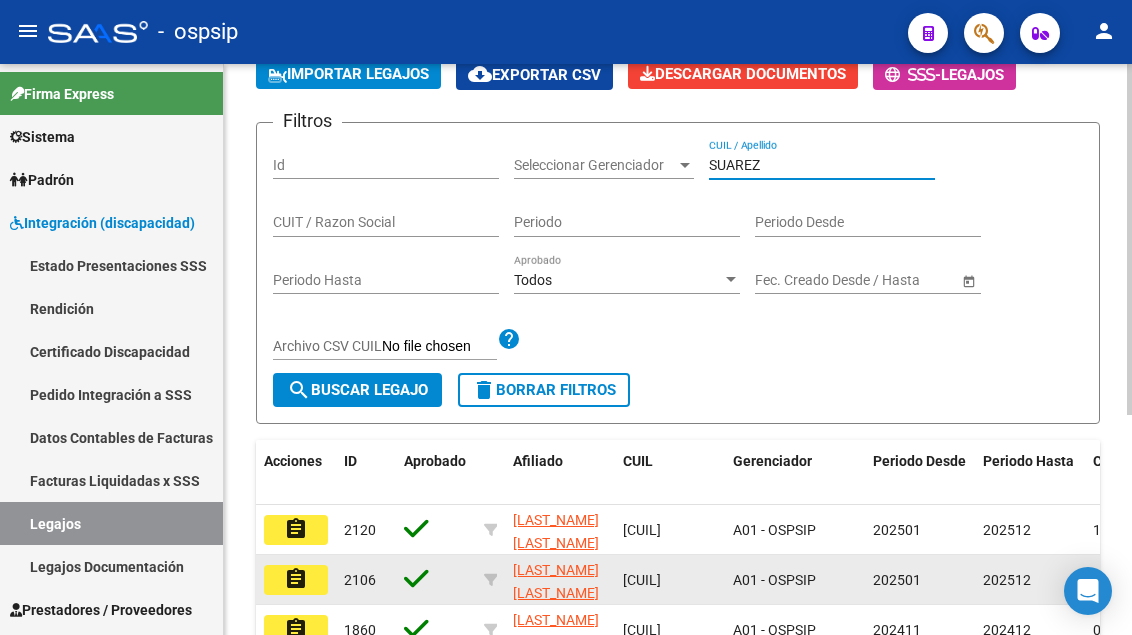 type on "SUAREZ" 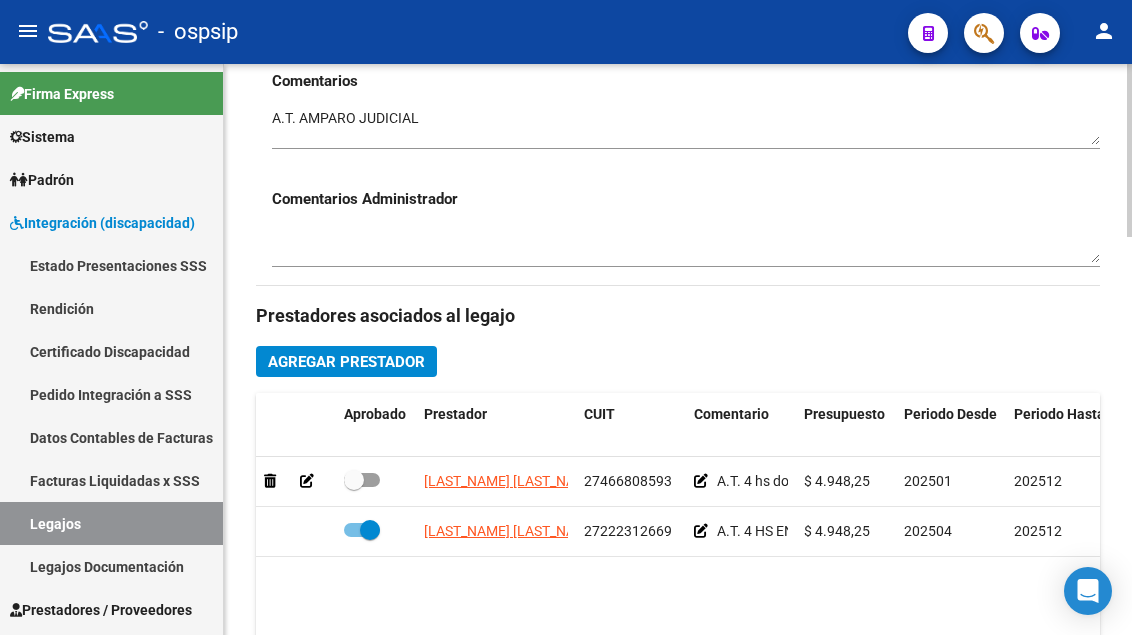 scroll, scrollTop: 800, scrollLeft: 0, axis: vertical 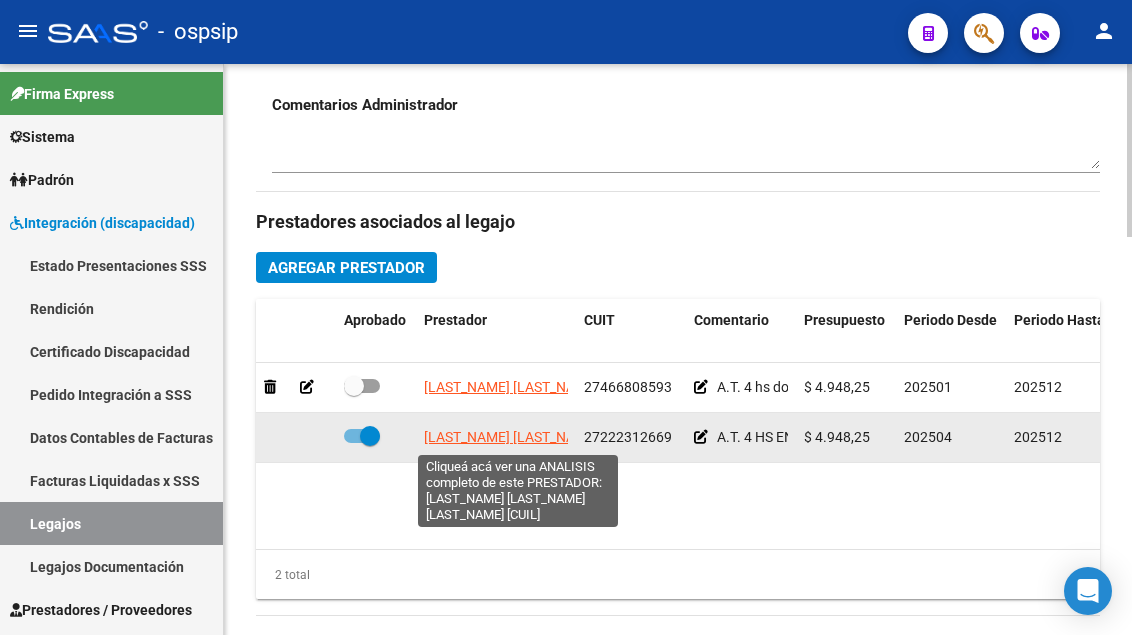 click on "LANDINO CLAUDIA MARCELA" 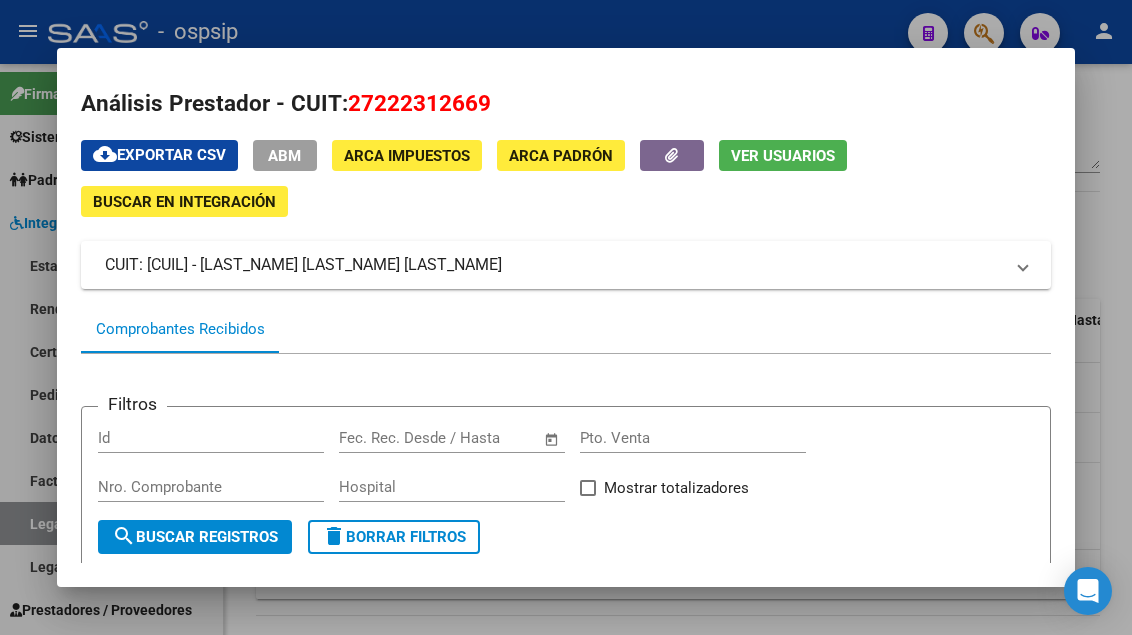scroll, scrollTop: 0, scrollLeft: 0, axis: both 